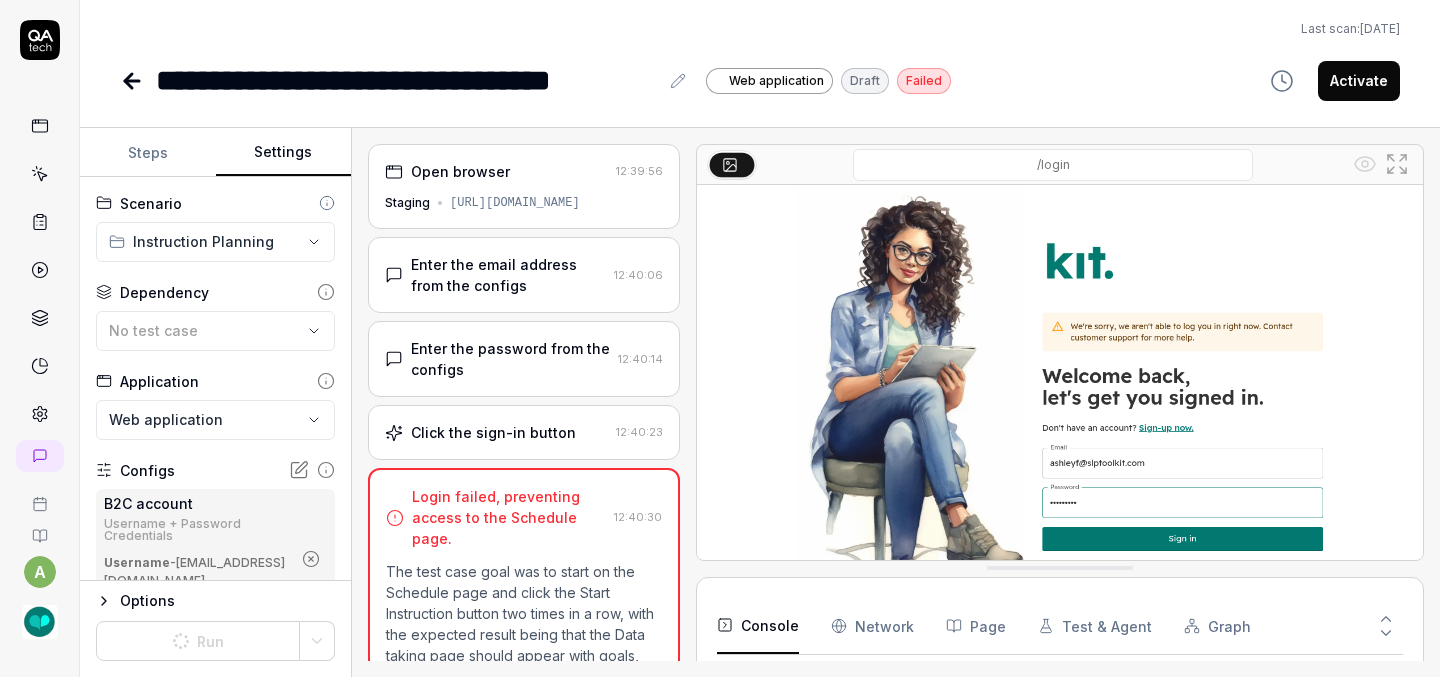 scroll, scrollTop: 0, scrollLeft: 0, axis: both 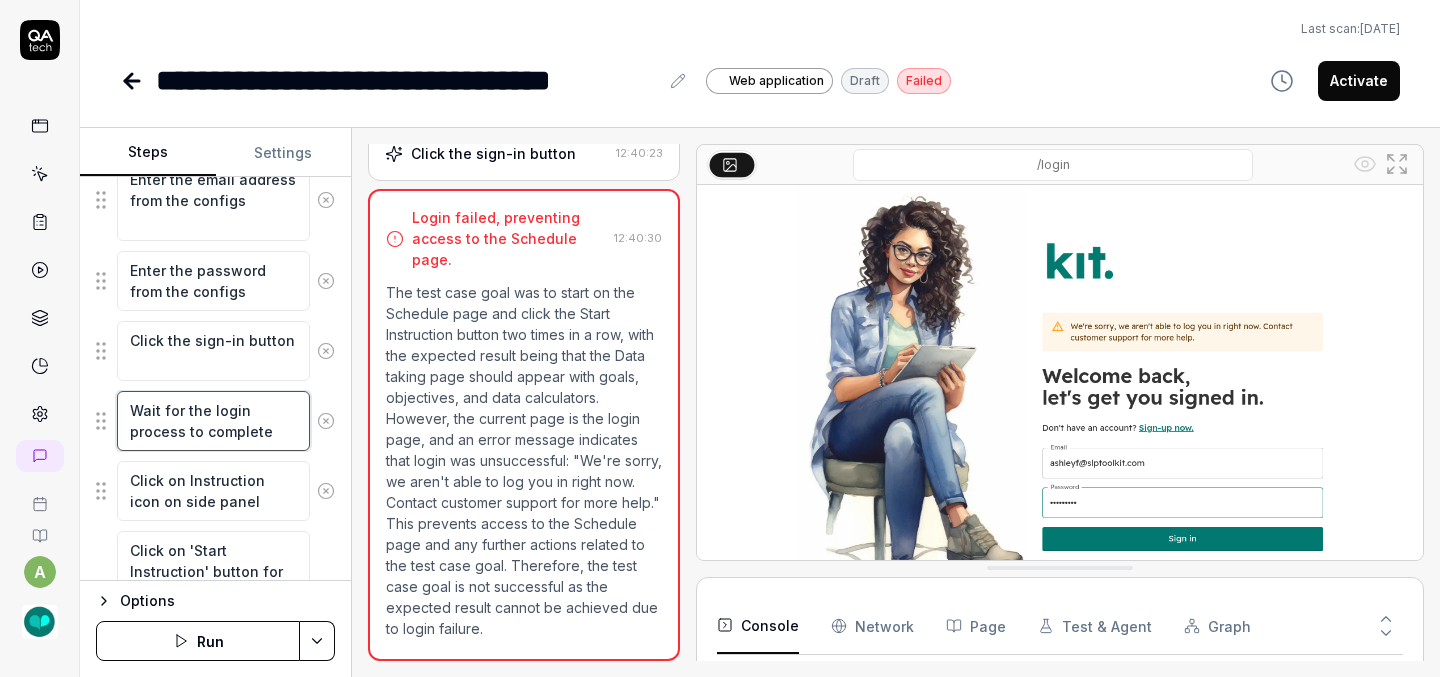 type on "*" 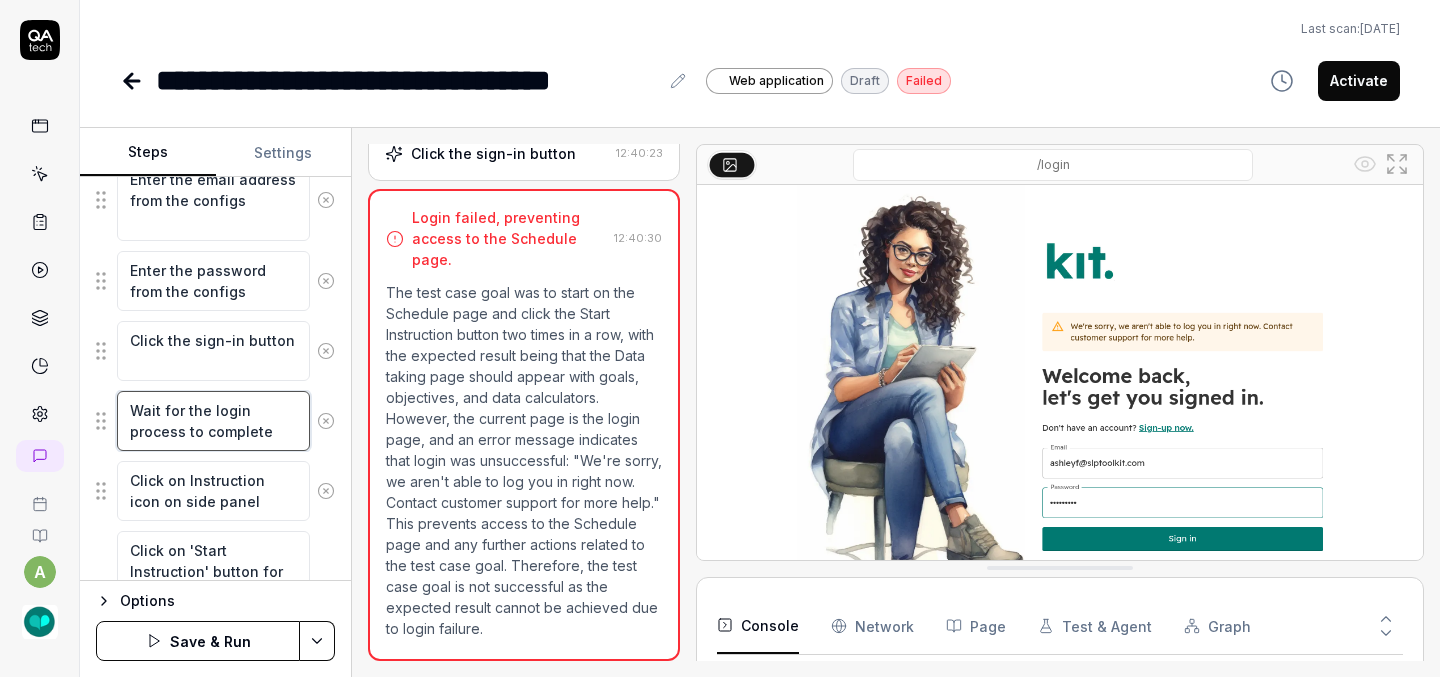 type on "*" 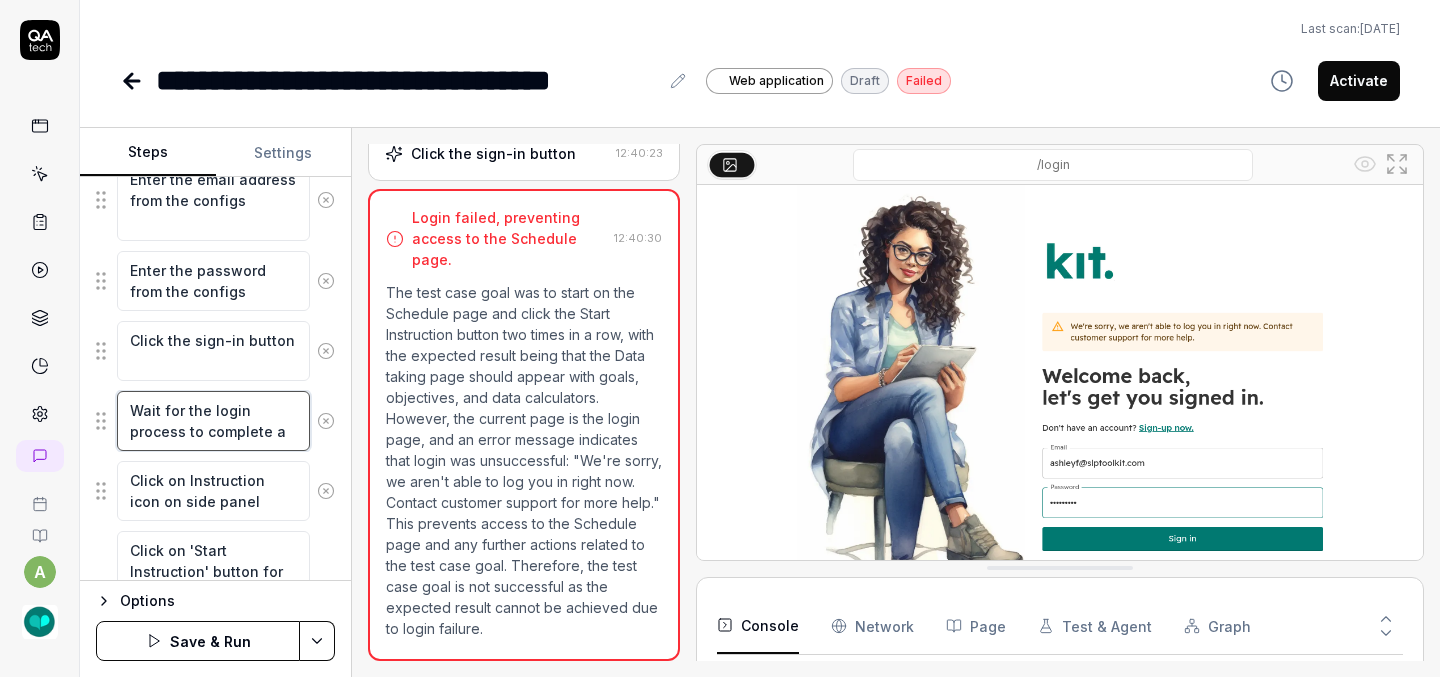 type on "*" 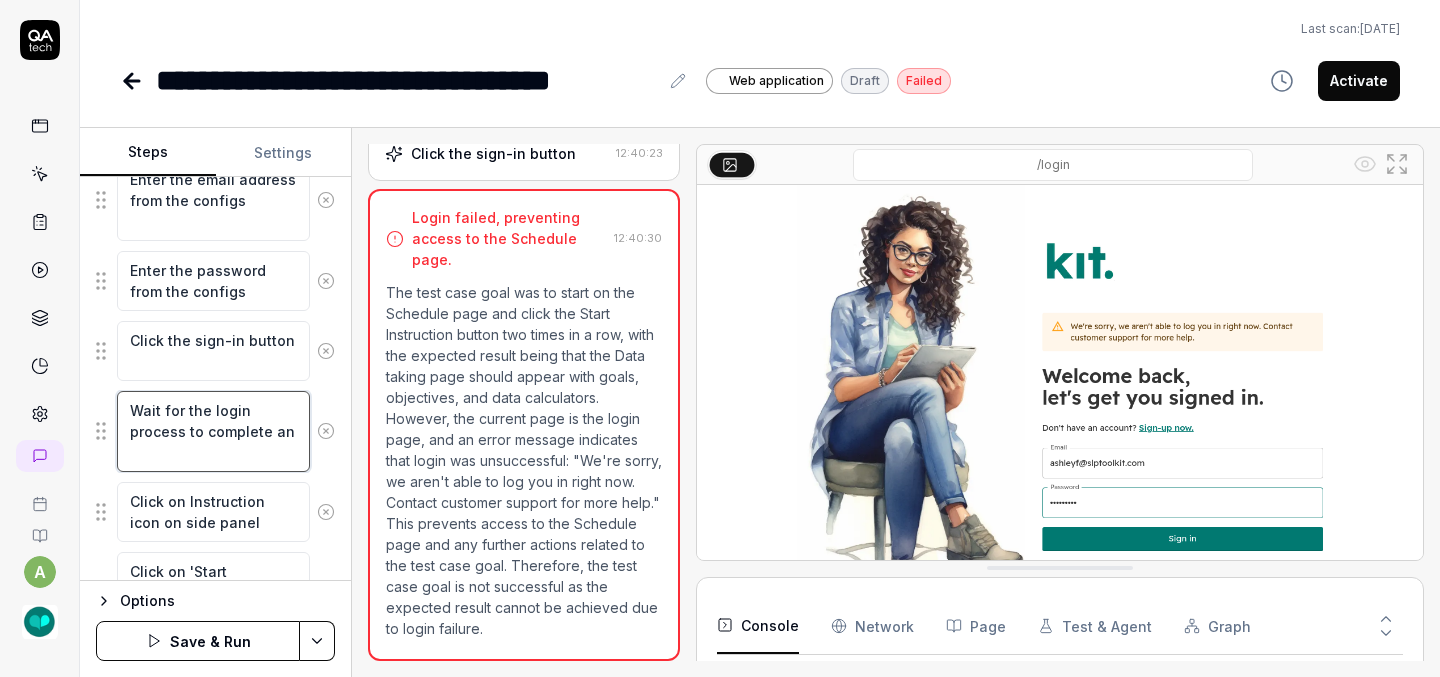 type on "*" 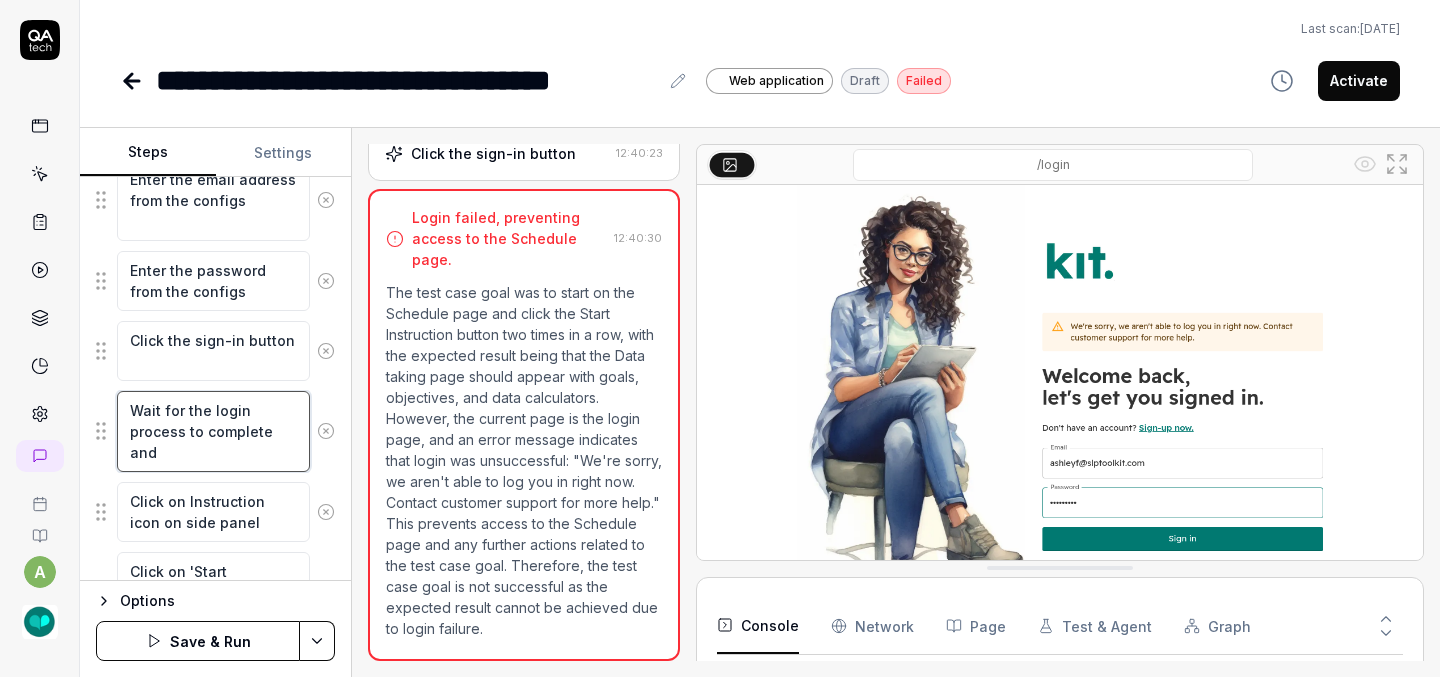 type on "Wait for the login process to complete and" 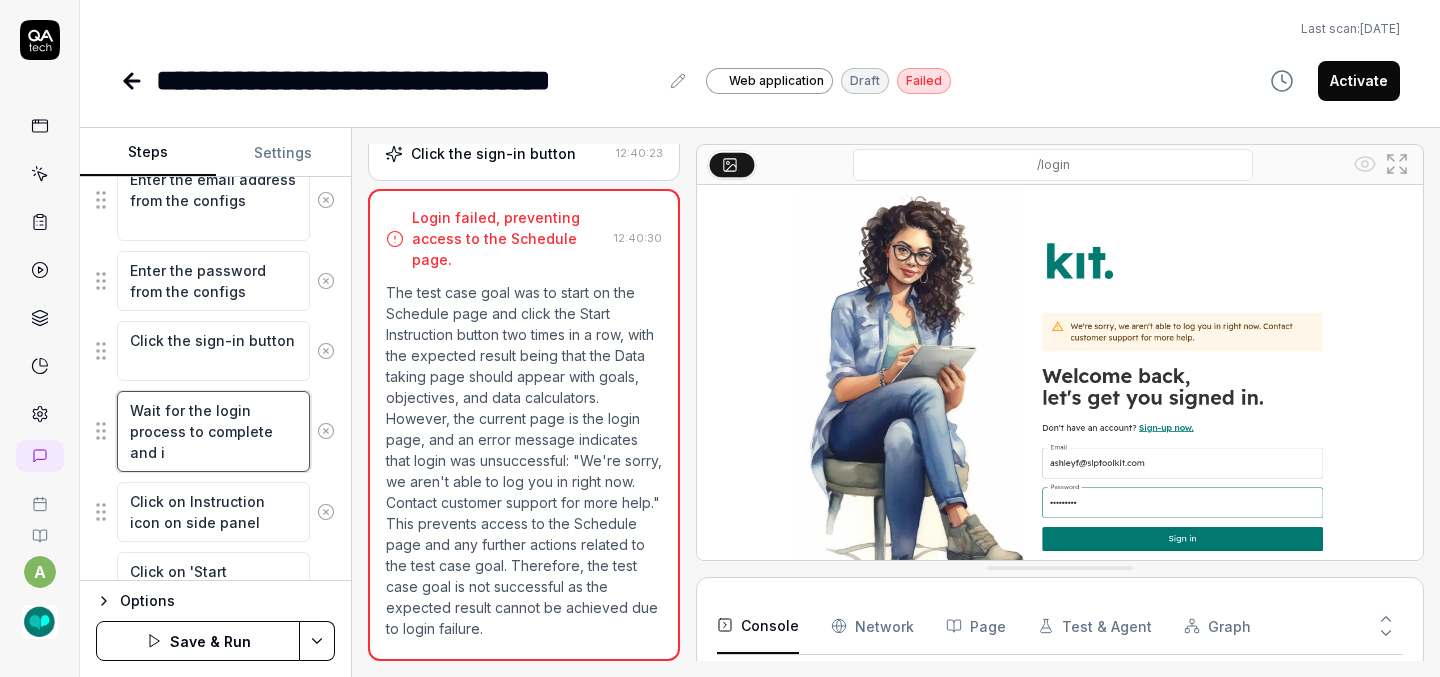 type on "*" 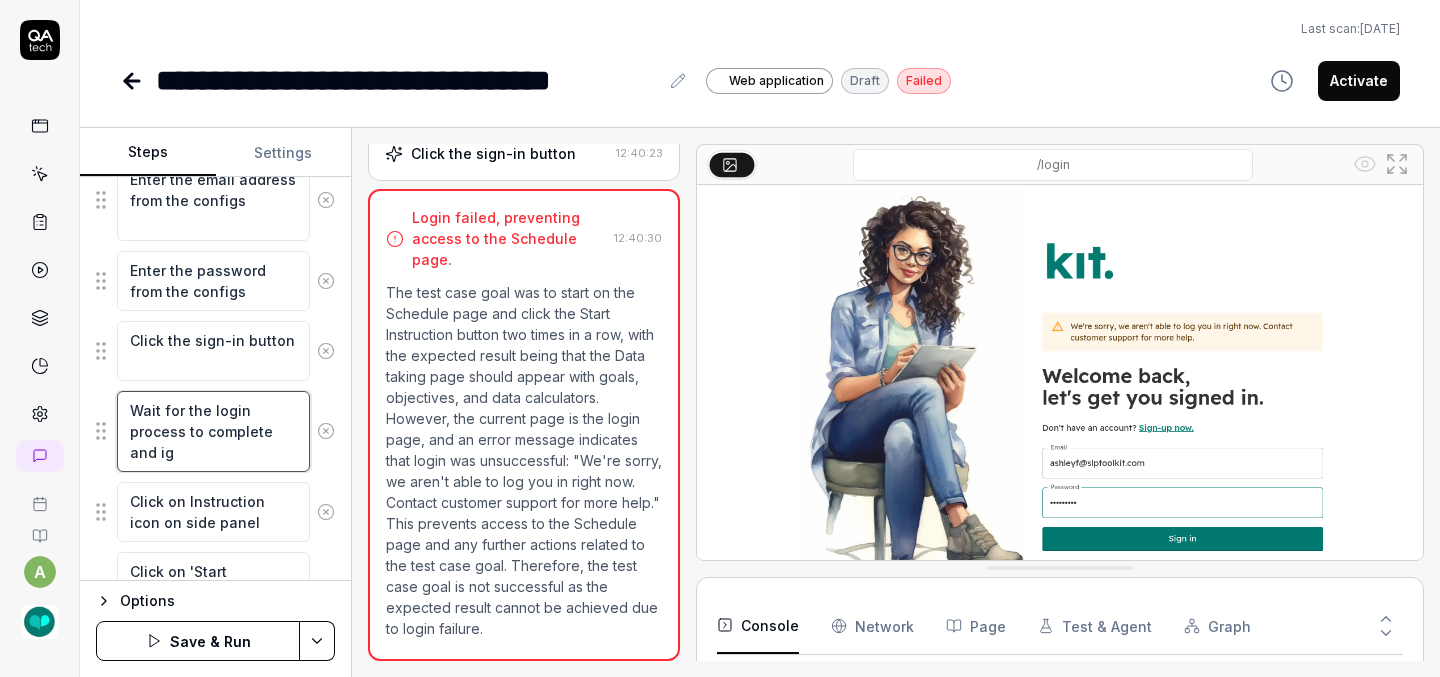 type on "*" 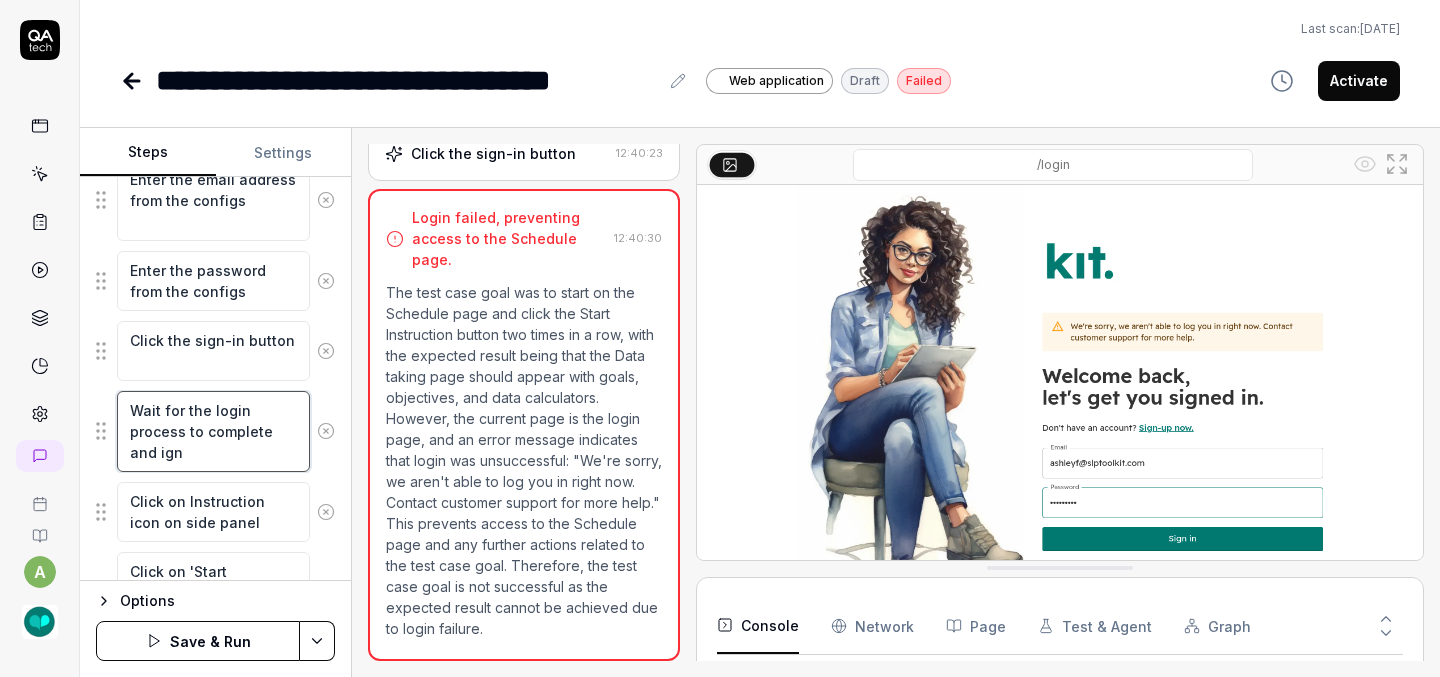 type on "*" 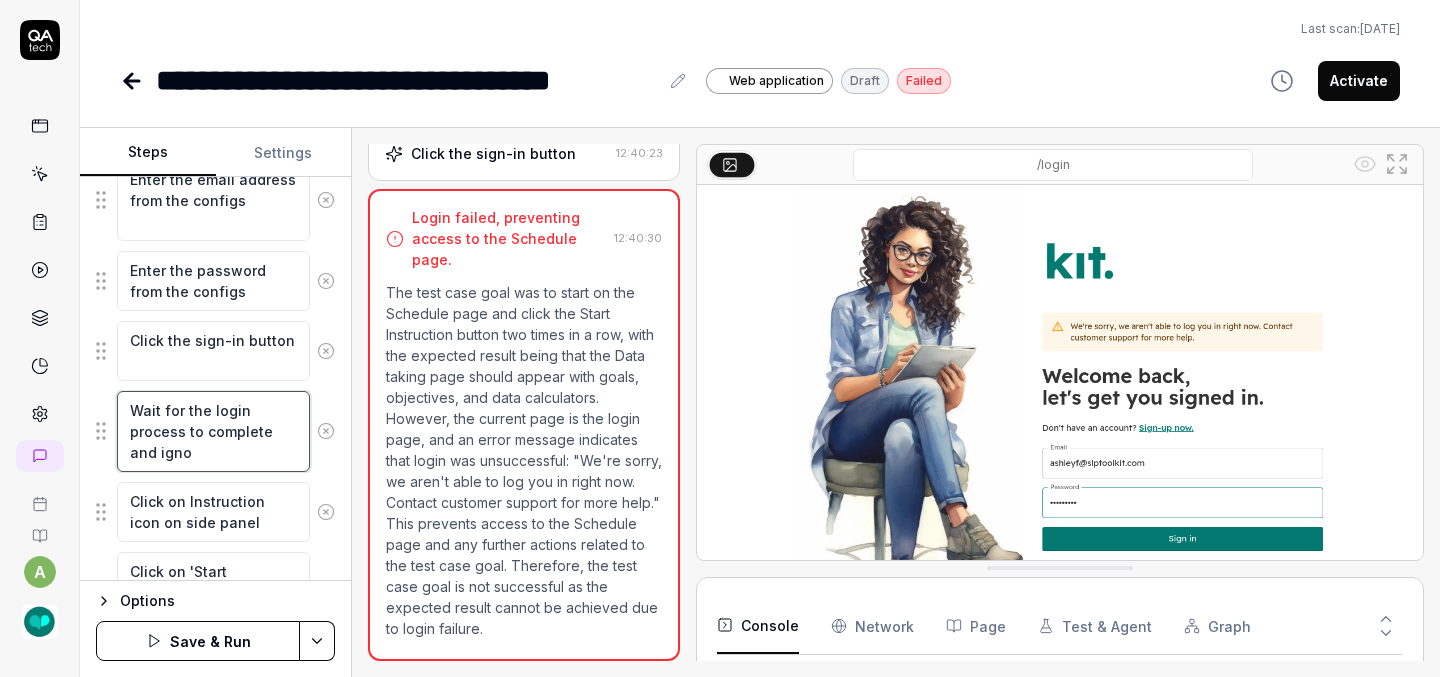 type on "*" 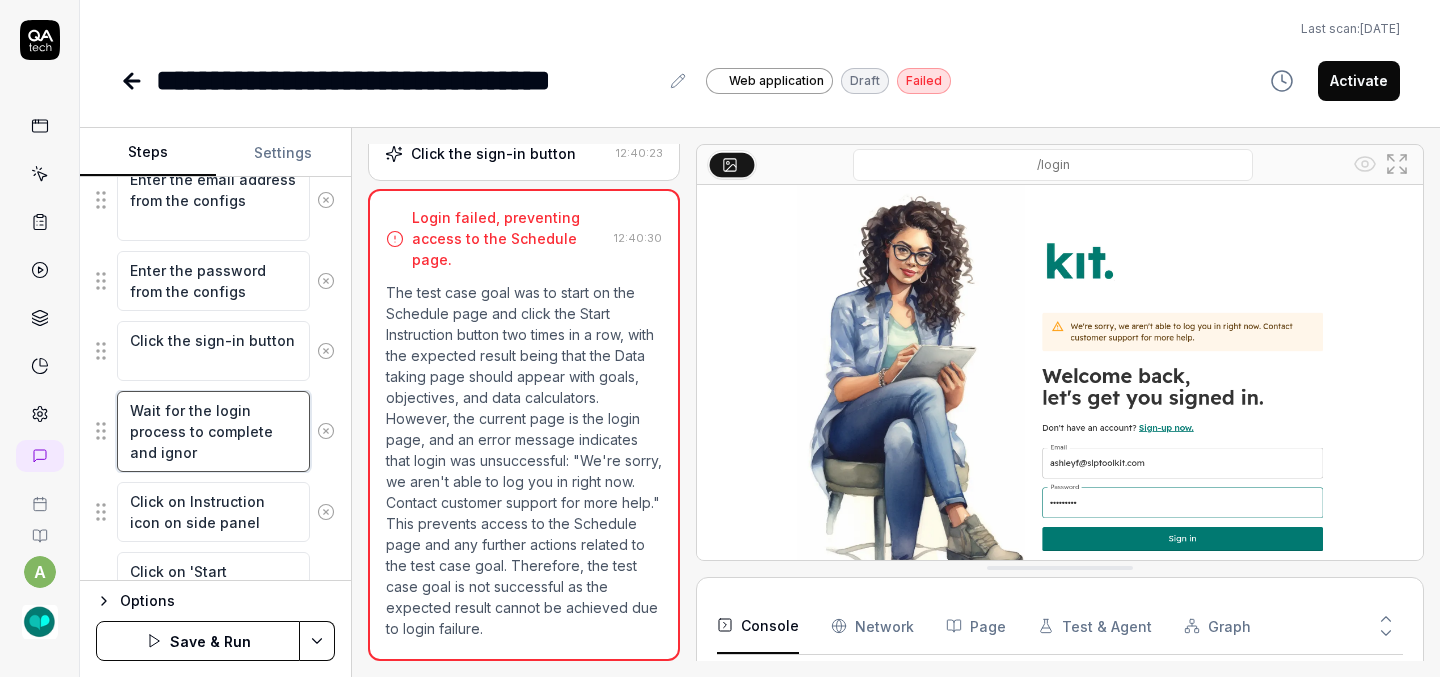 type on "*" 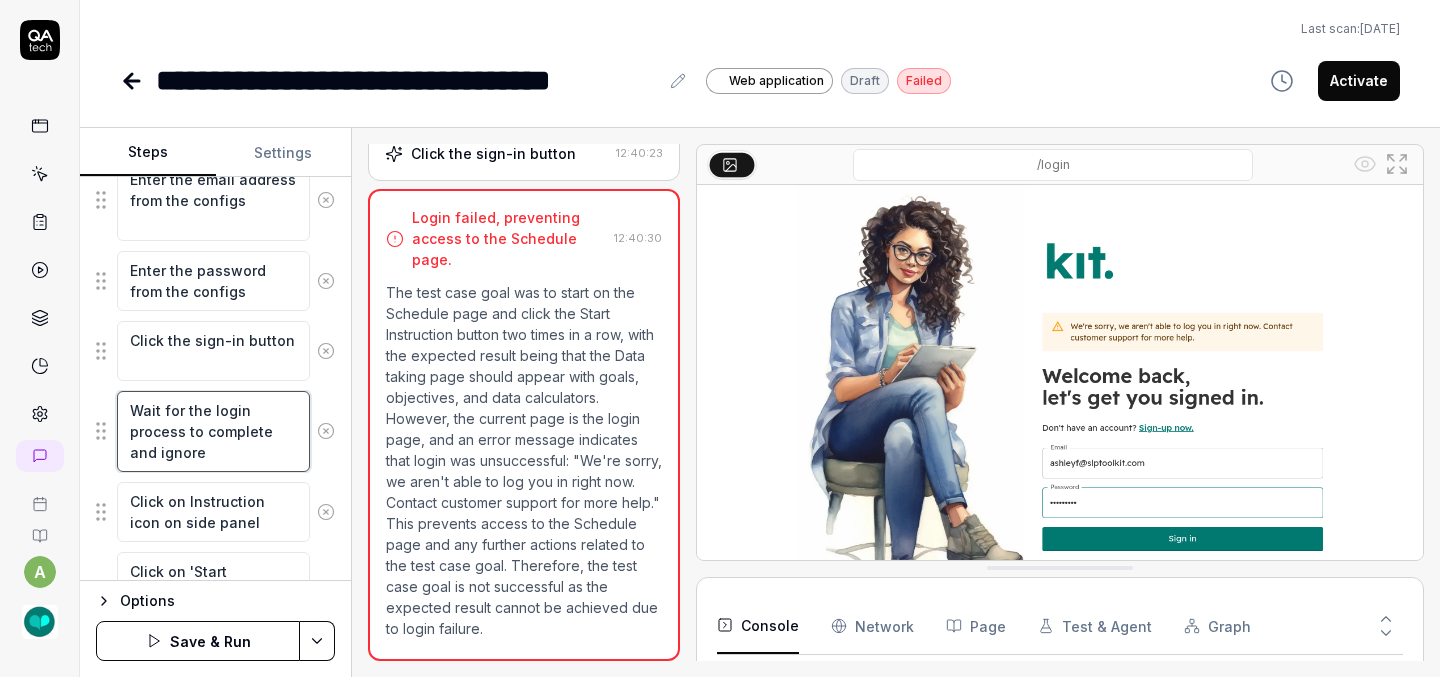 type on "*" 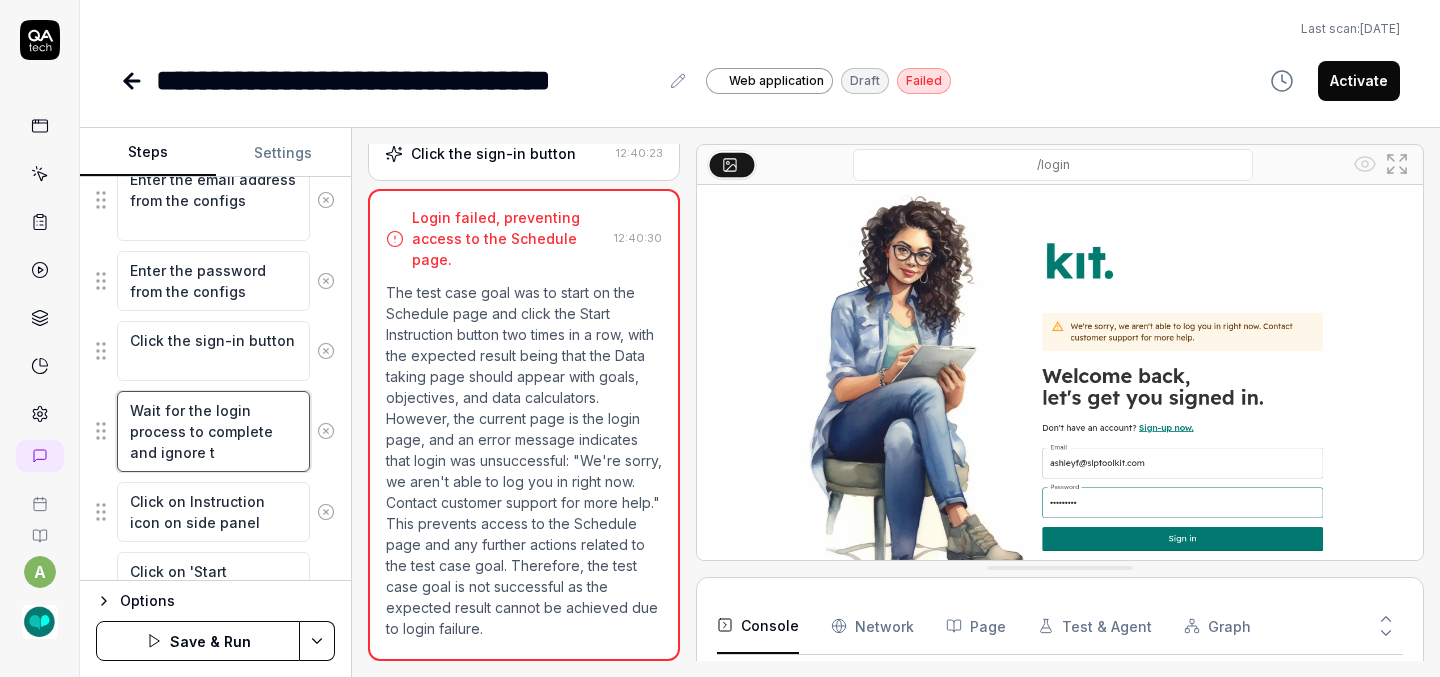 type on "*" 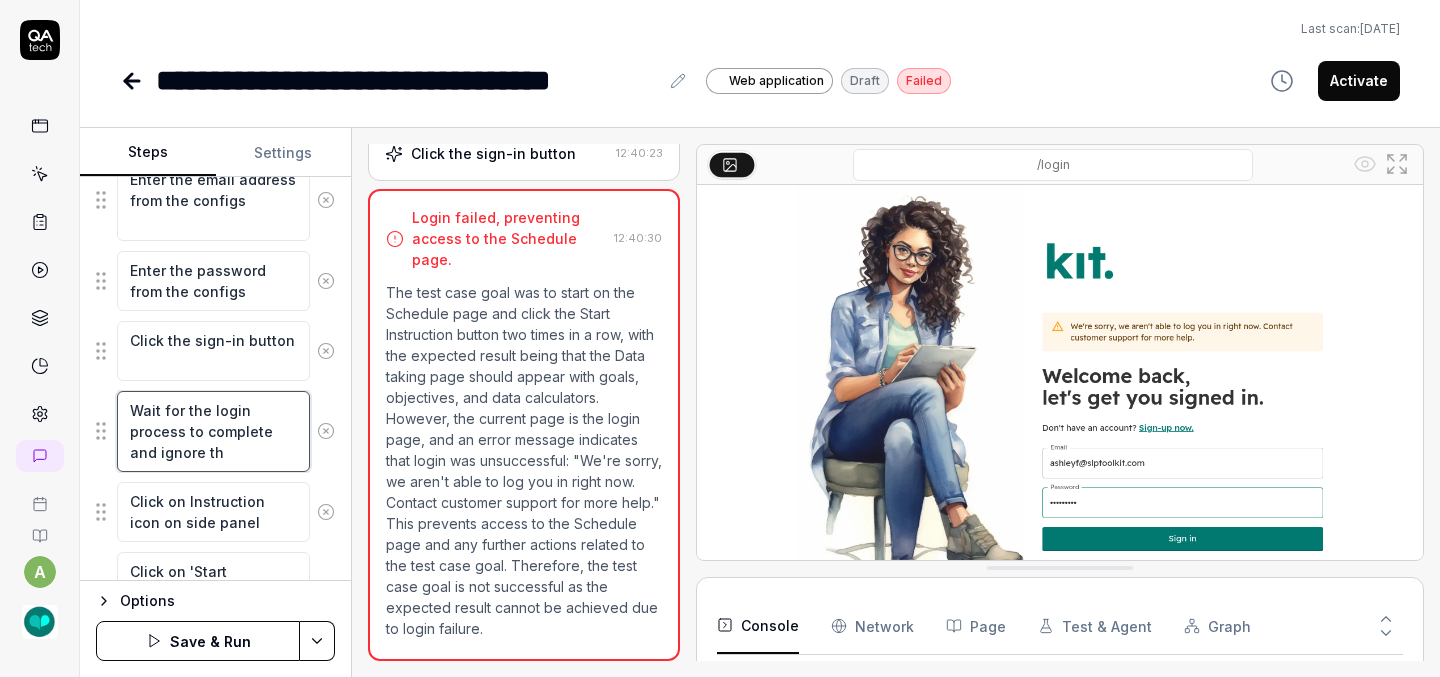 type on "*" 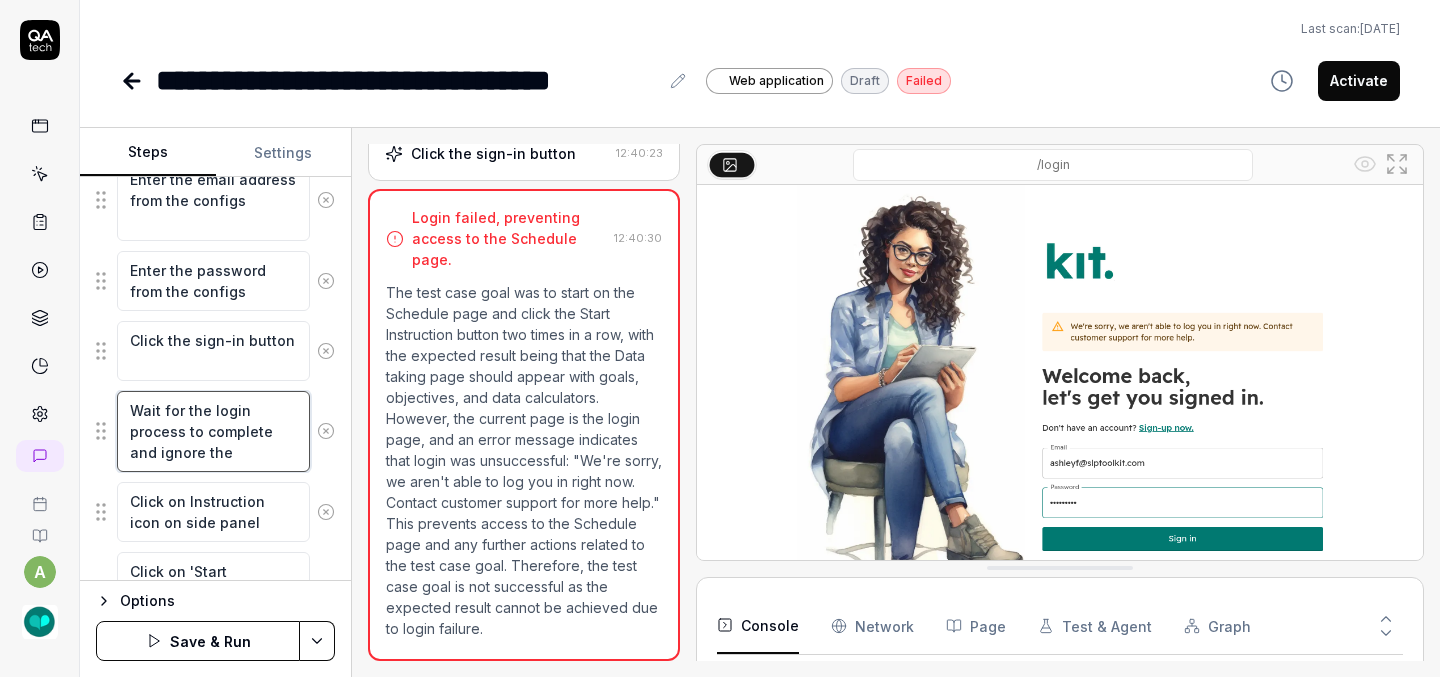 type on "*" 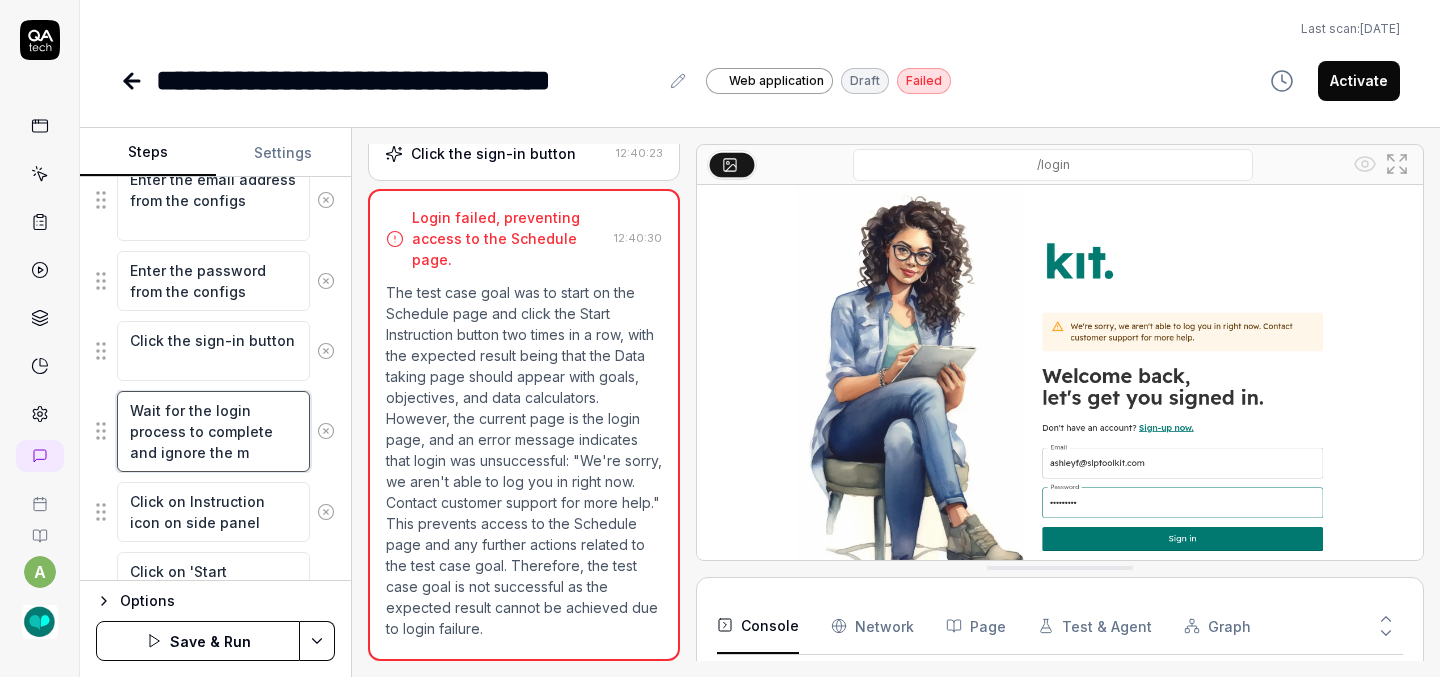 type on "*" 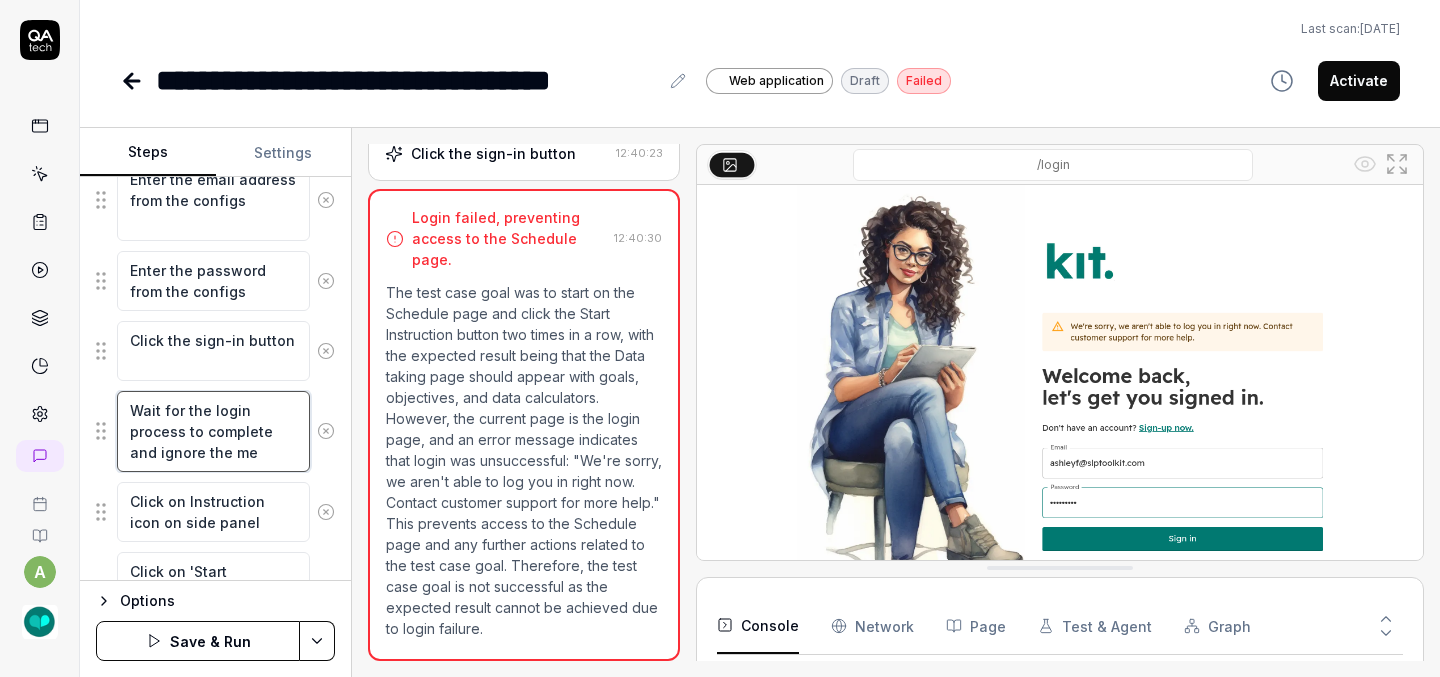 type on "*" 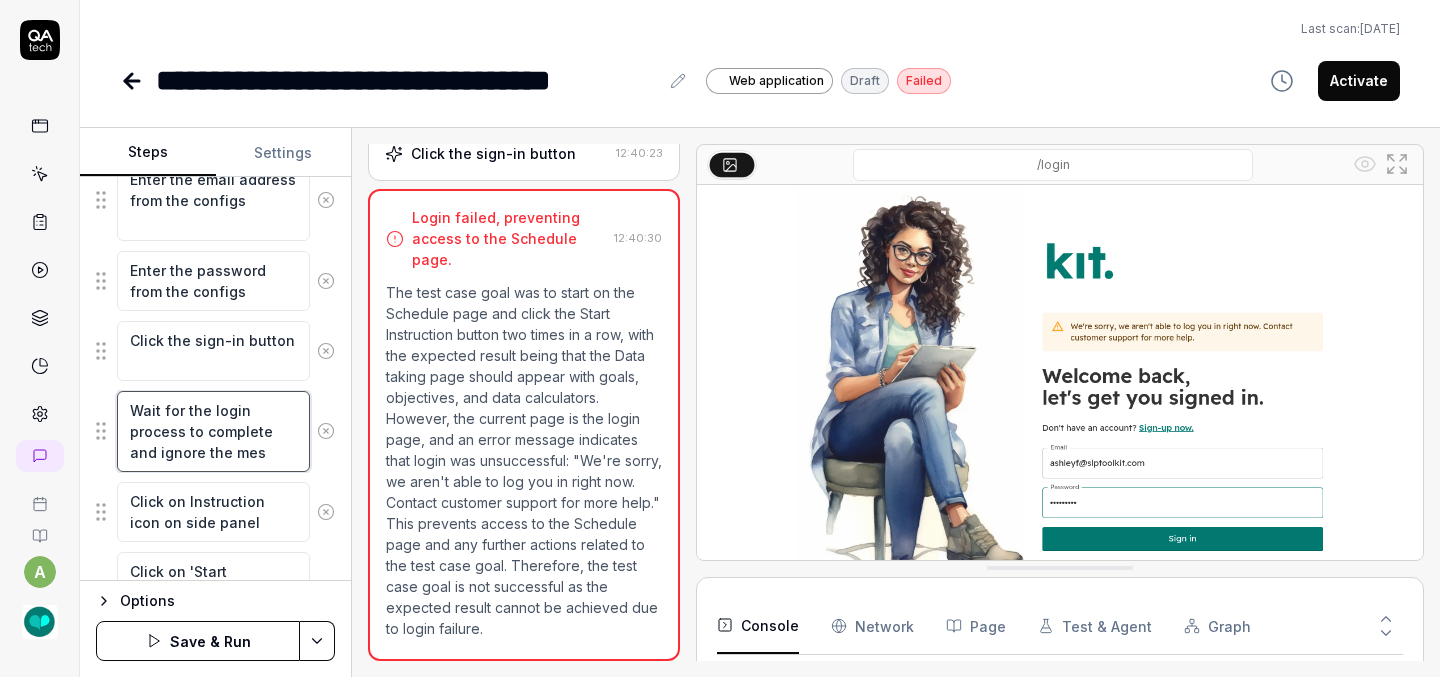 type on "*" 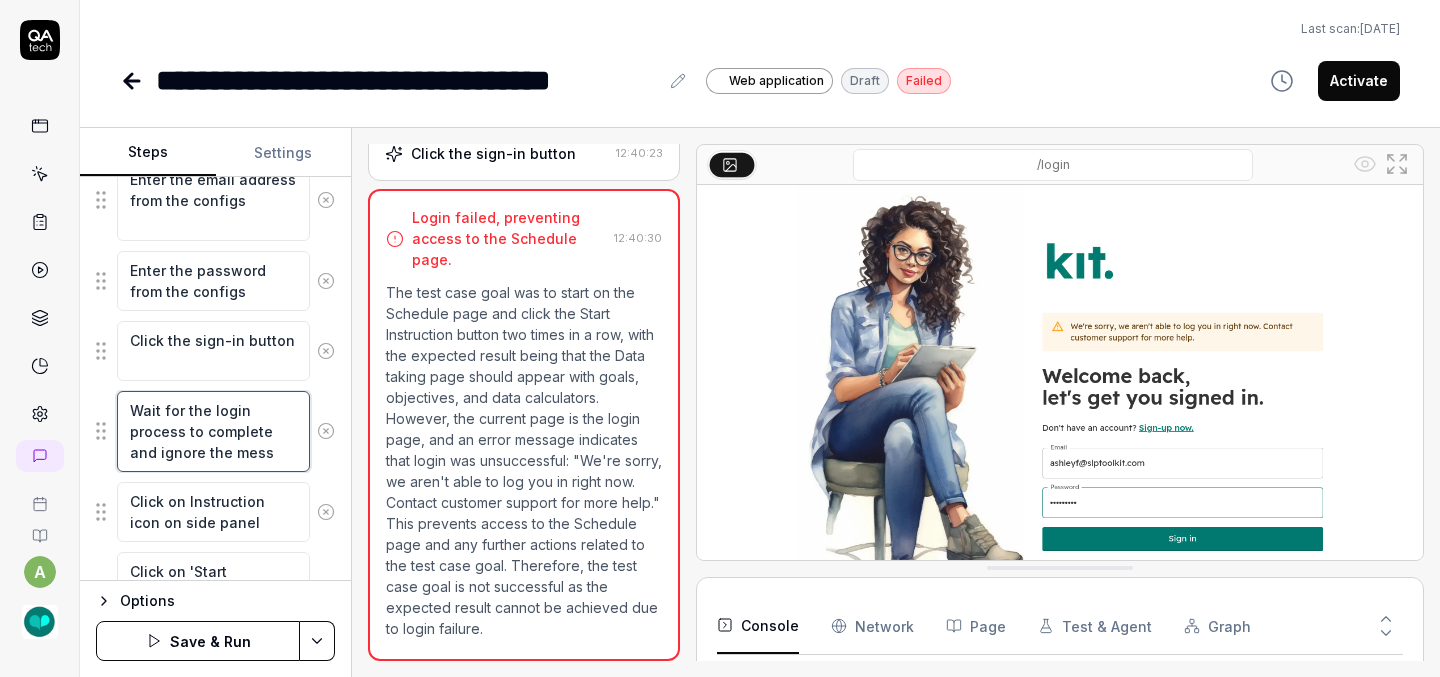 type on "*" 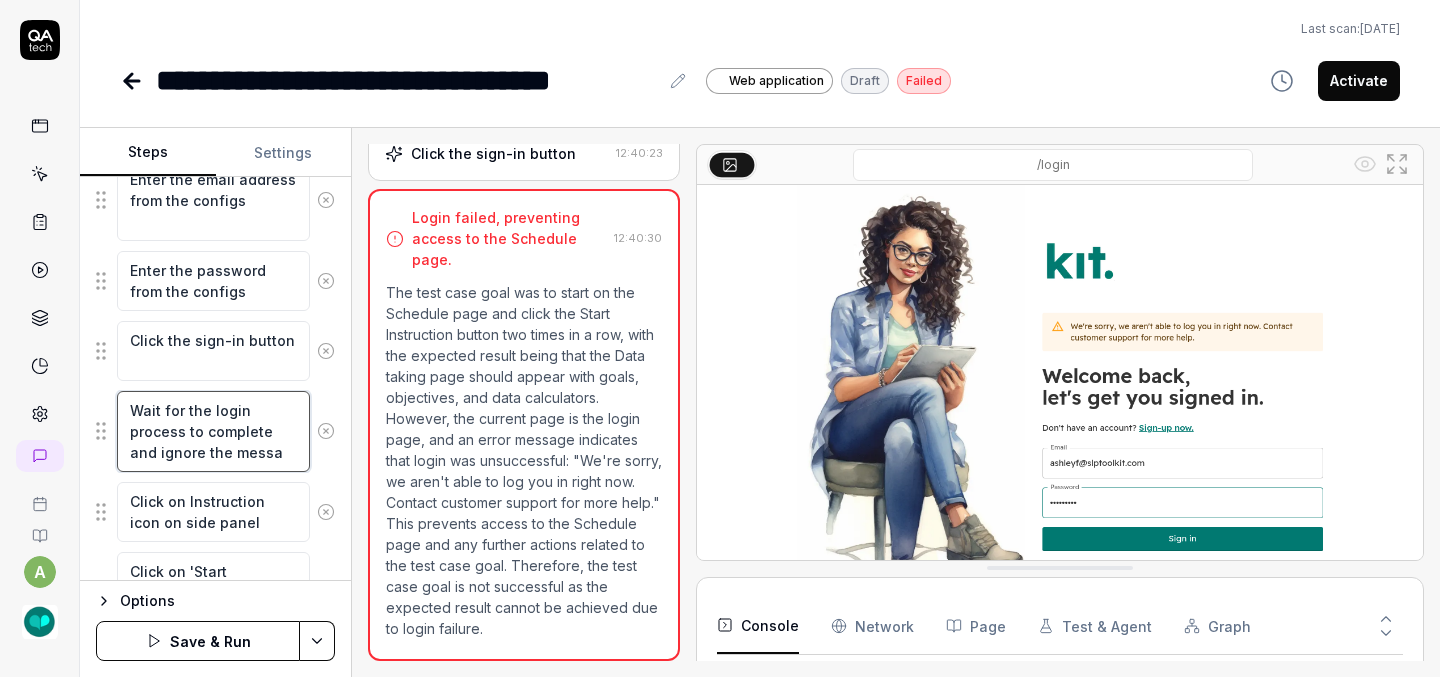 type on "*" 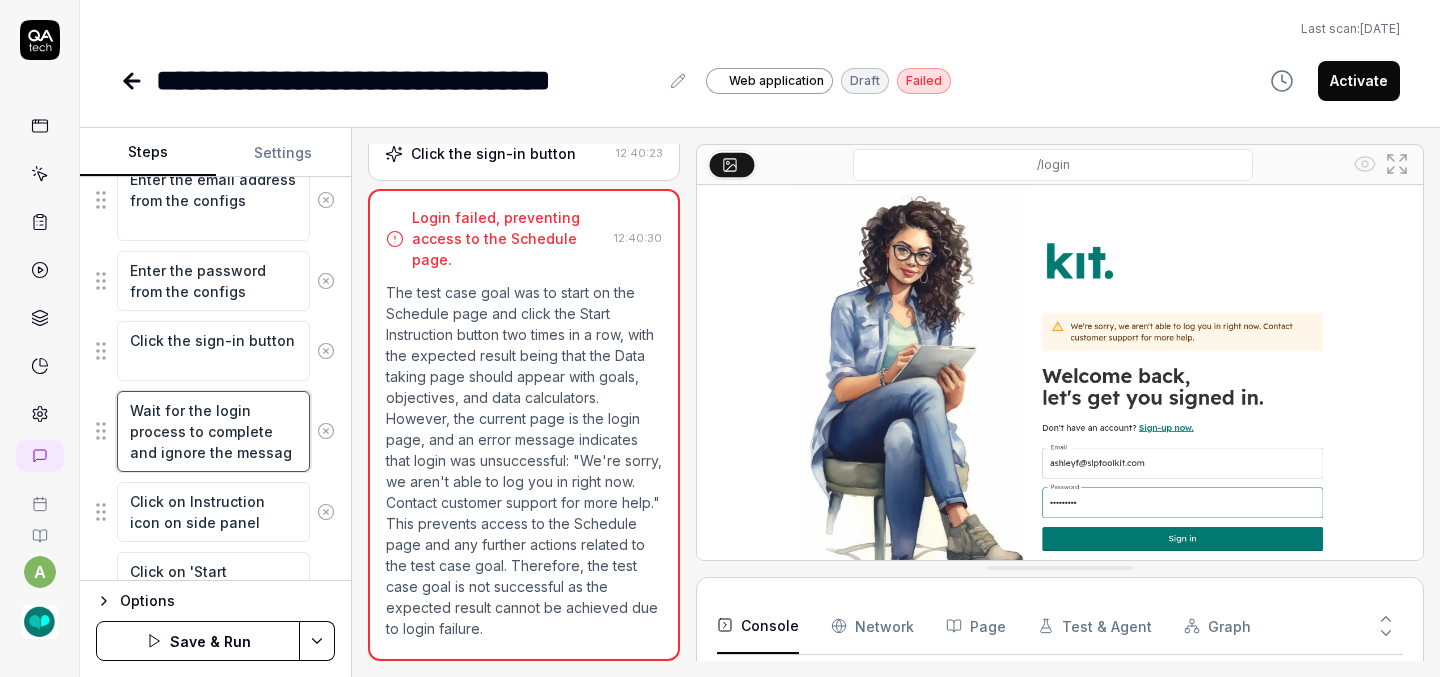 type on "*" 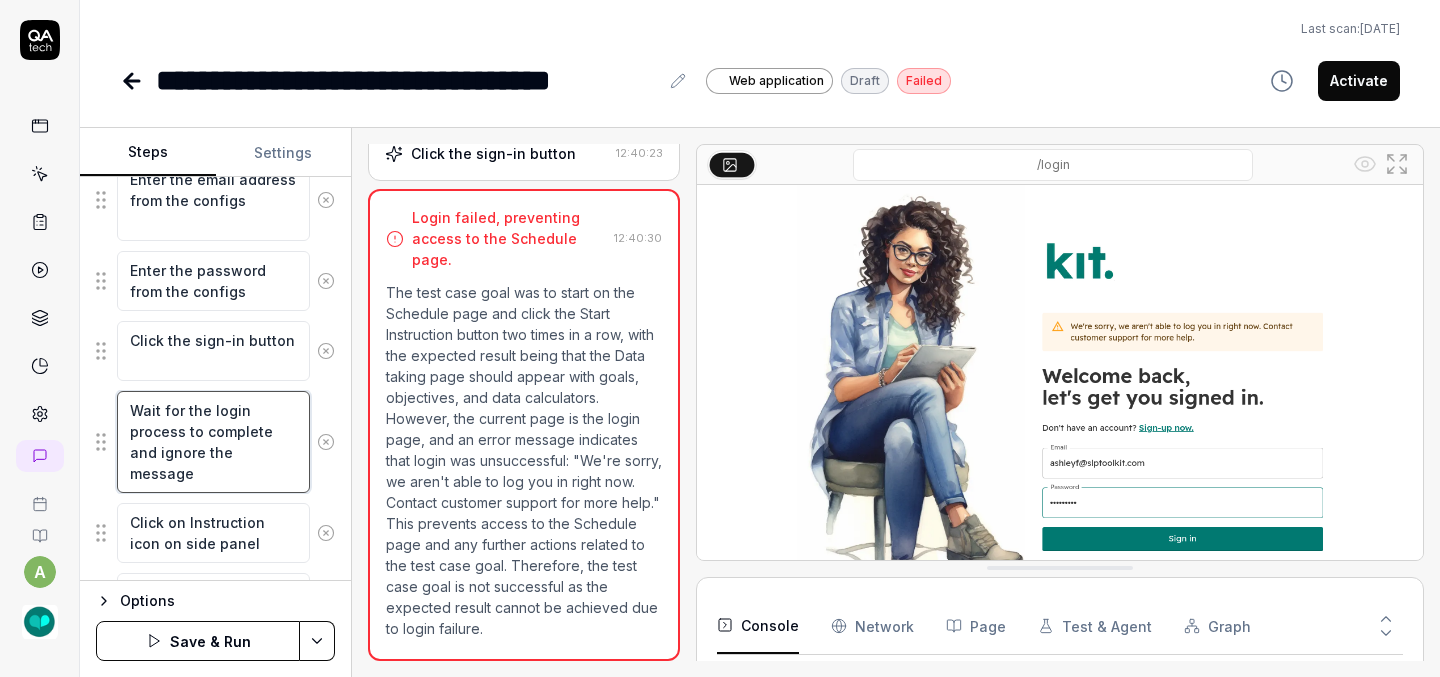 type on "*" 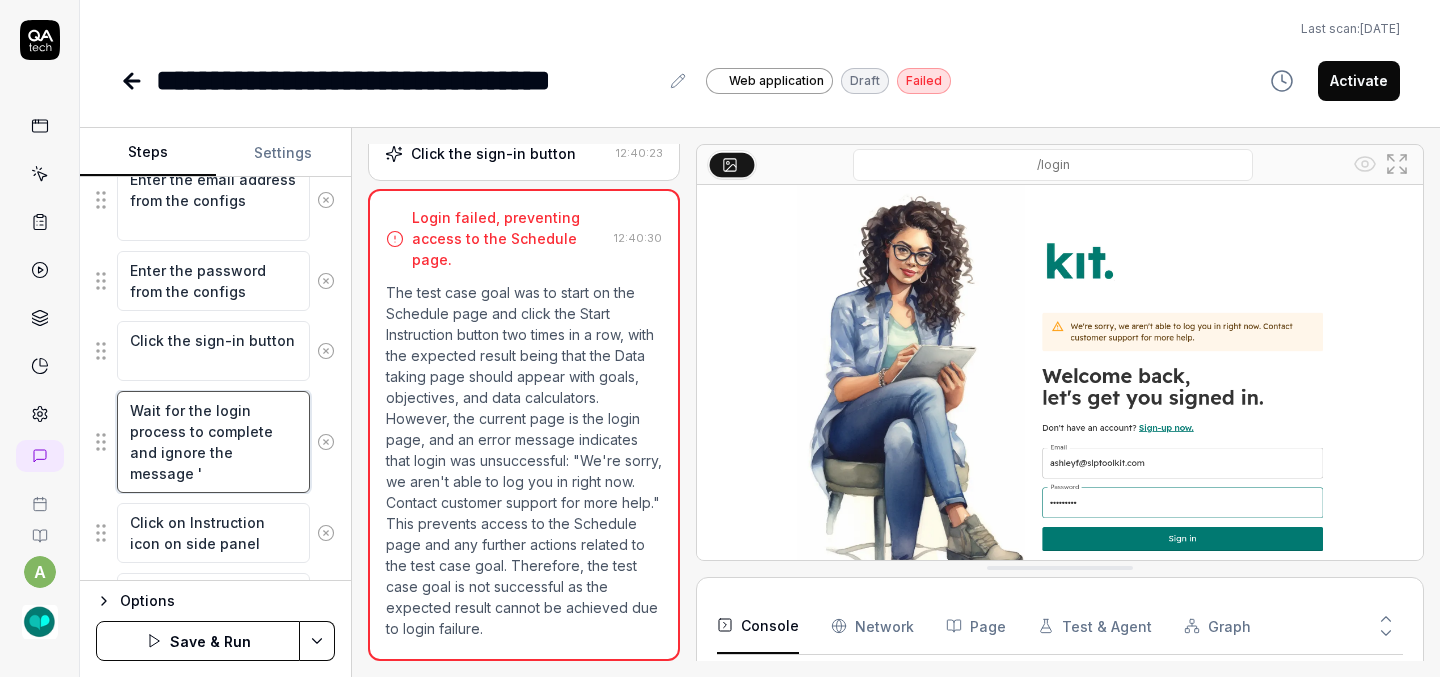type on "*" 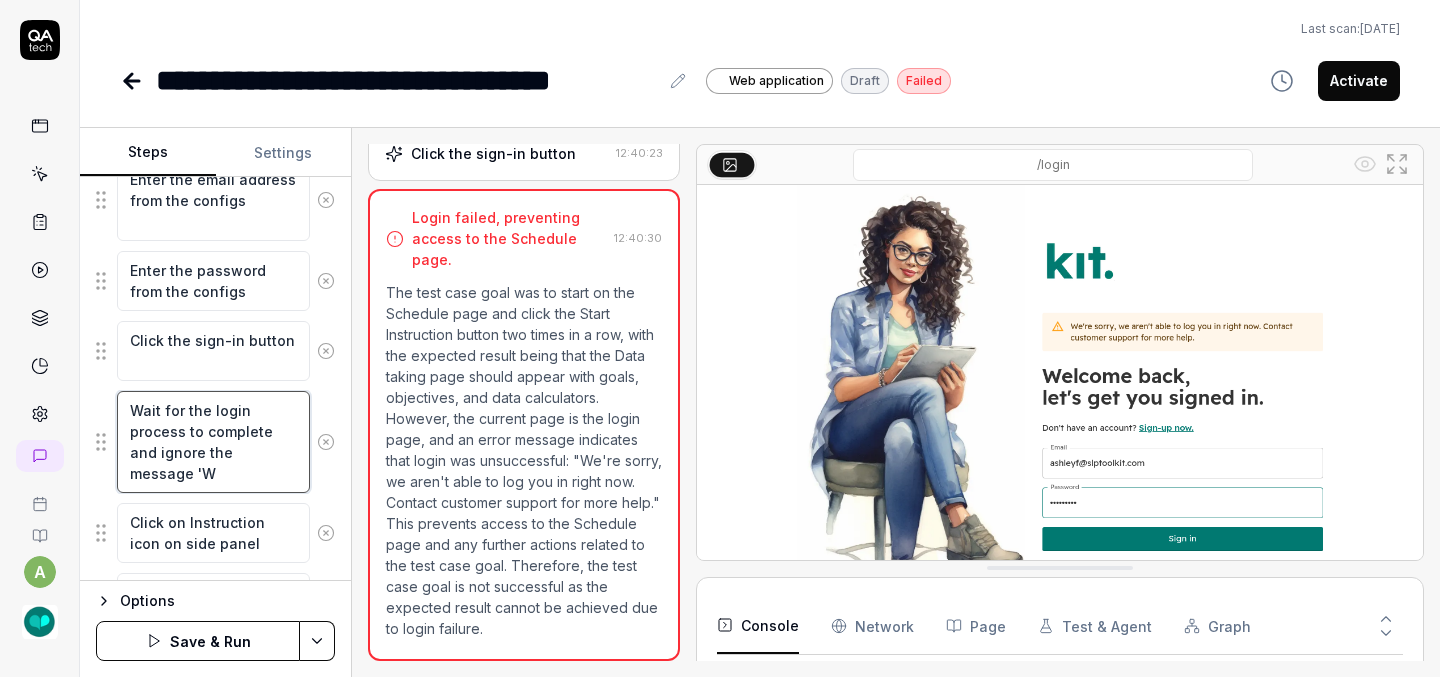 type on "*" 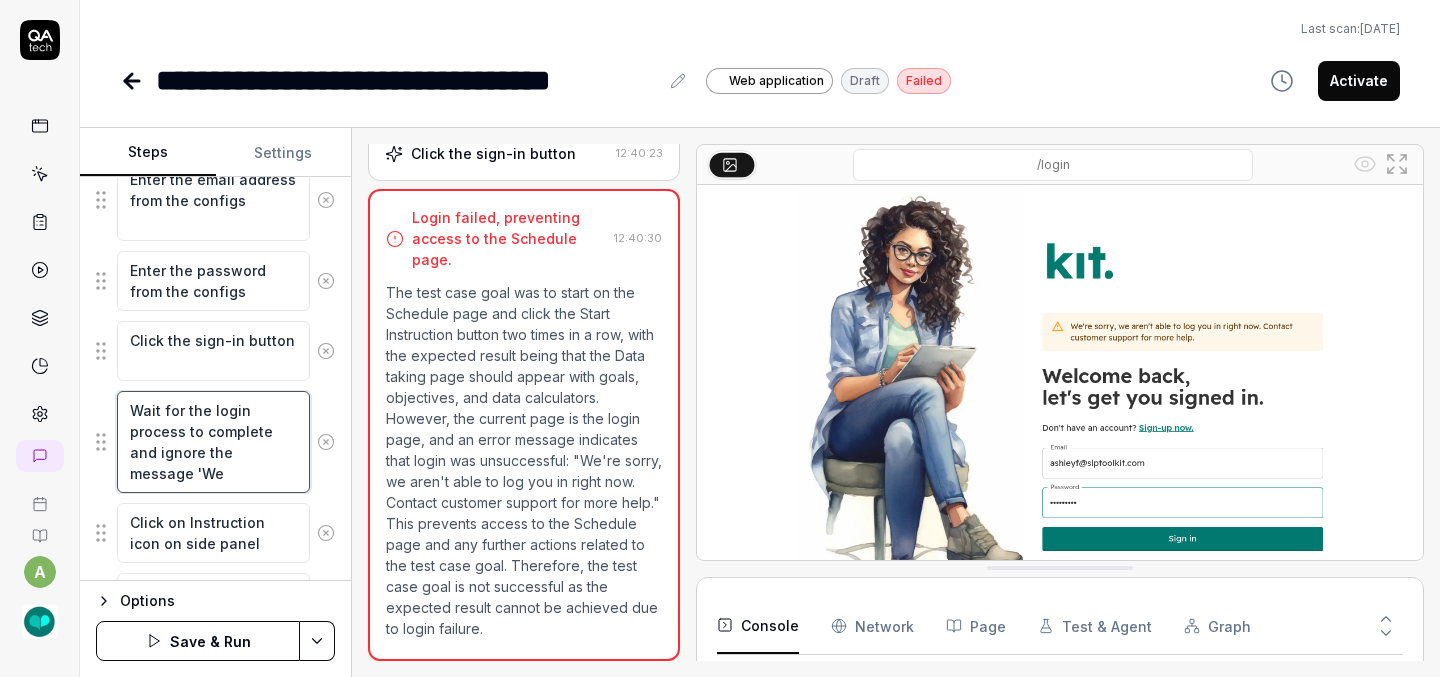 type on "*" 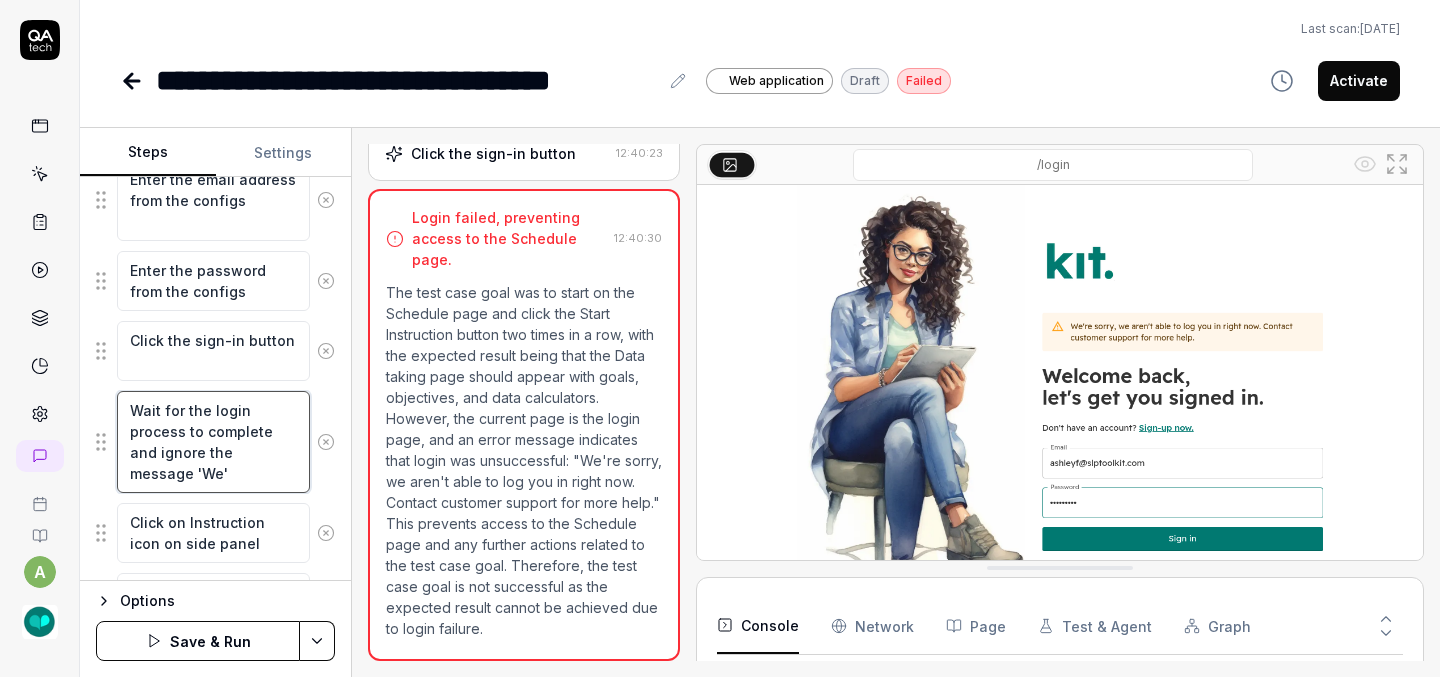 type on "*" 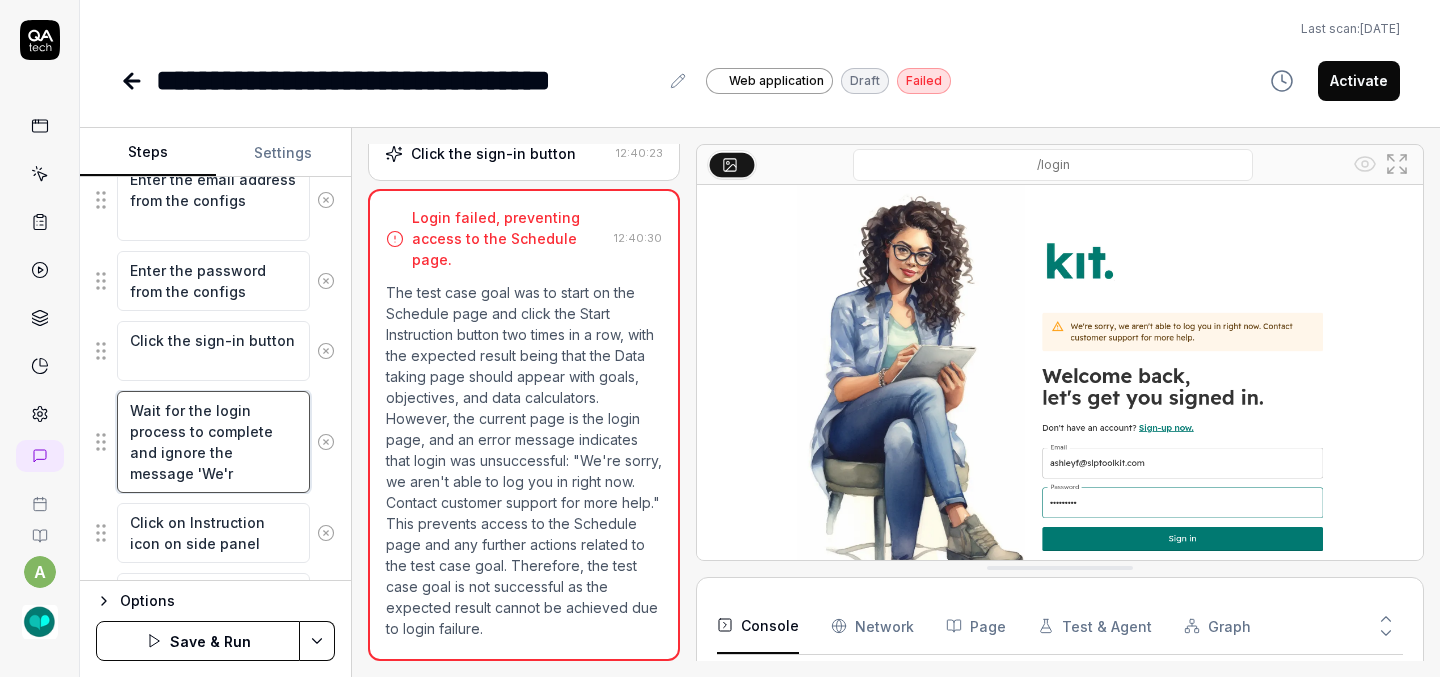 type on "*" 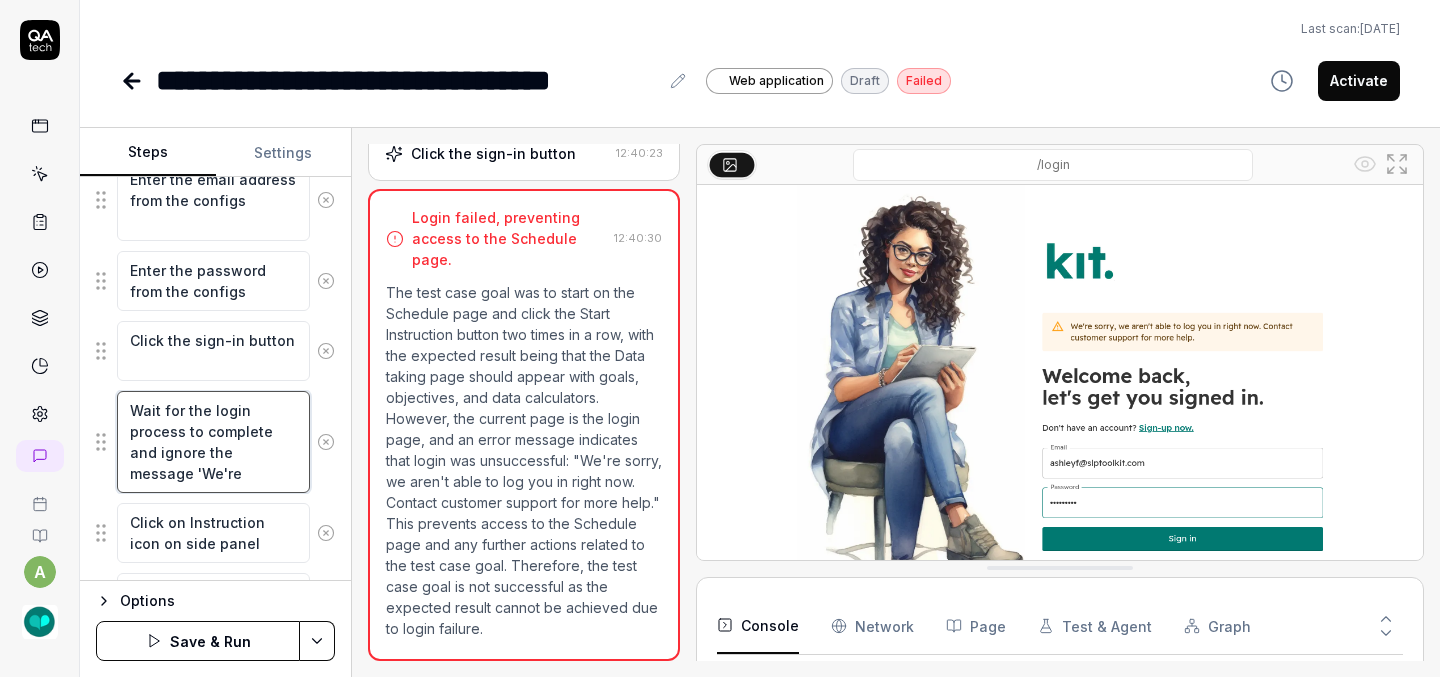 type on "*" 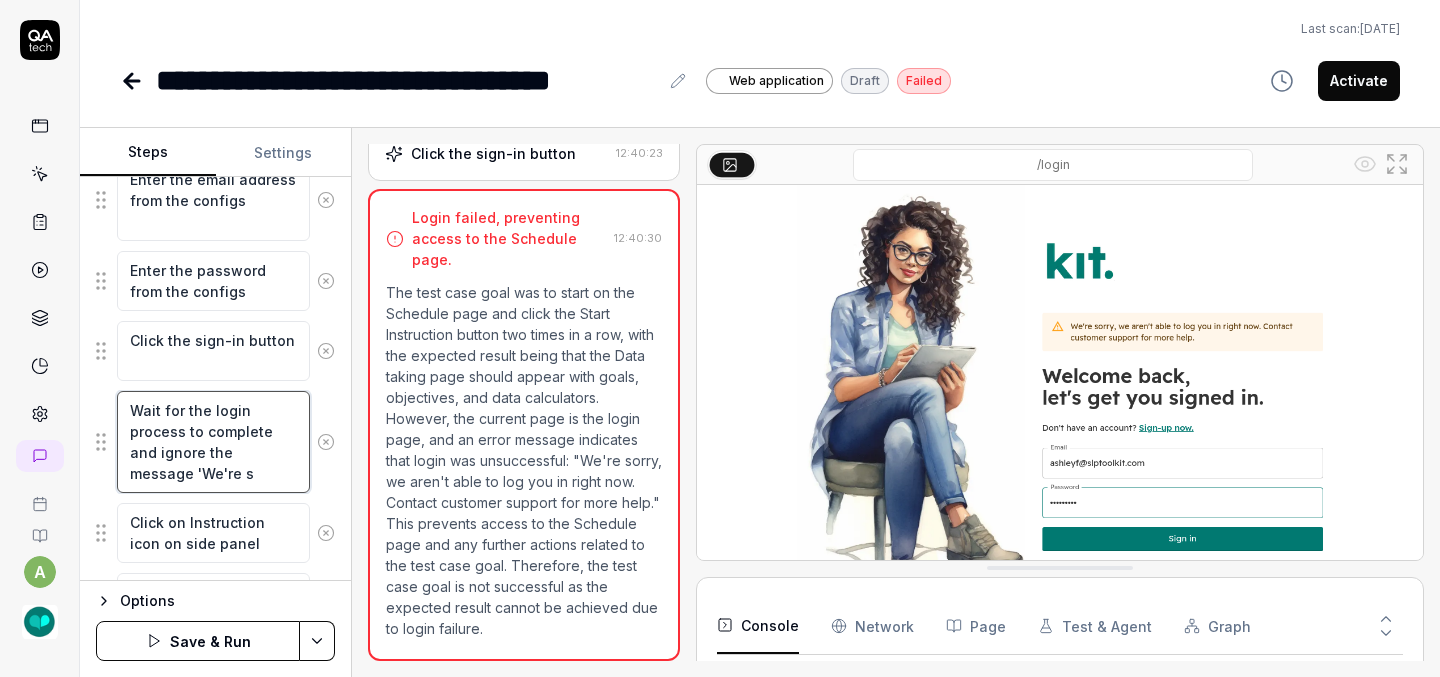 type on "Wait for the login process to complete and ignore the message 'We're so" 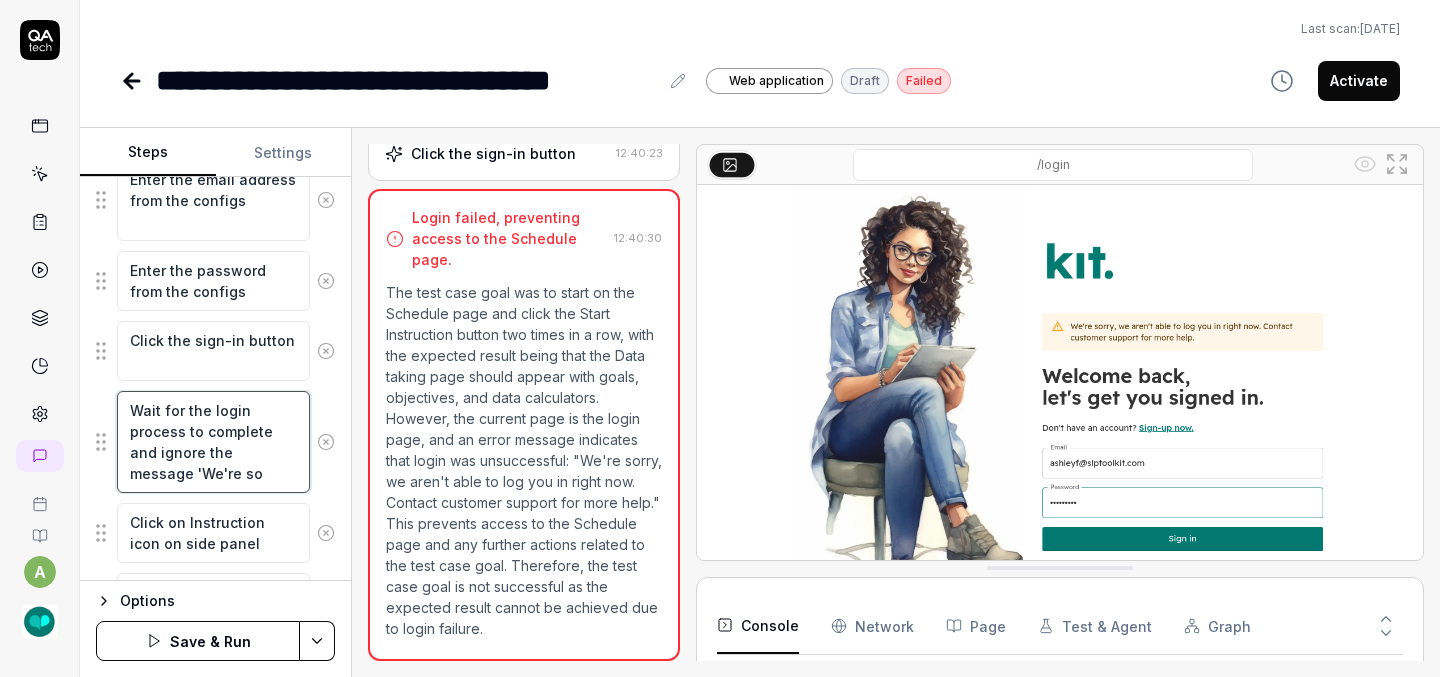type on "*" 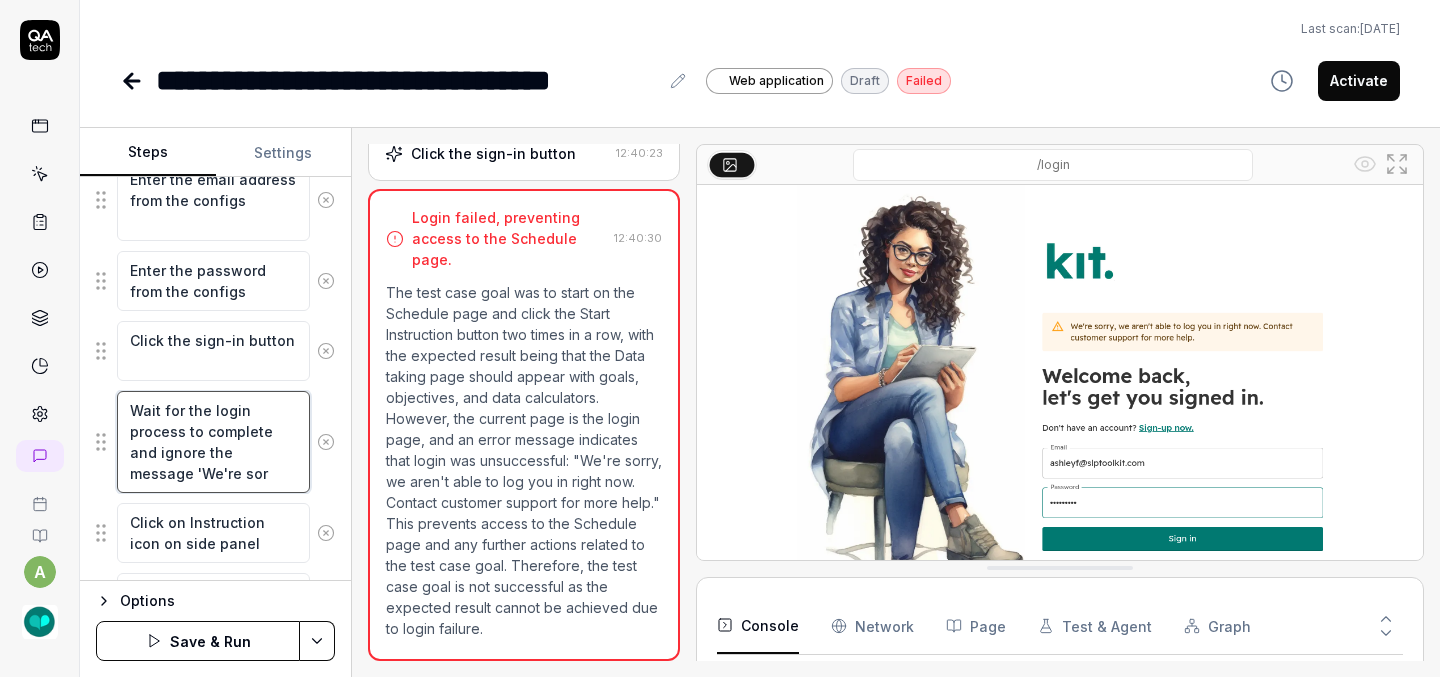 type on "*" 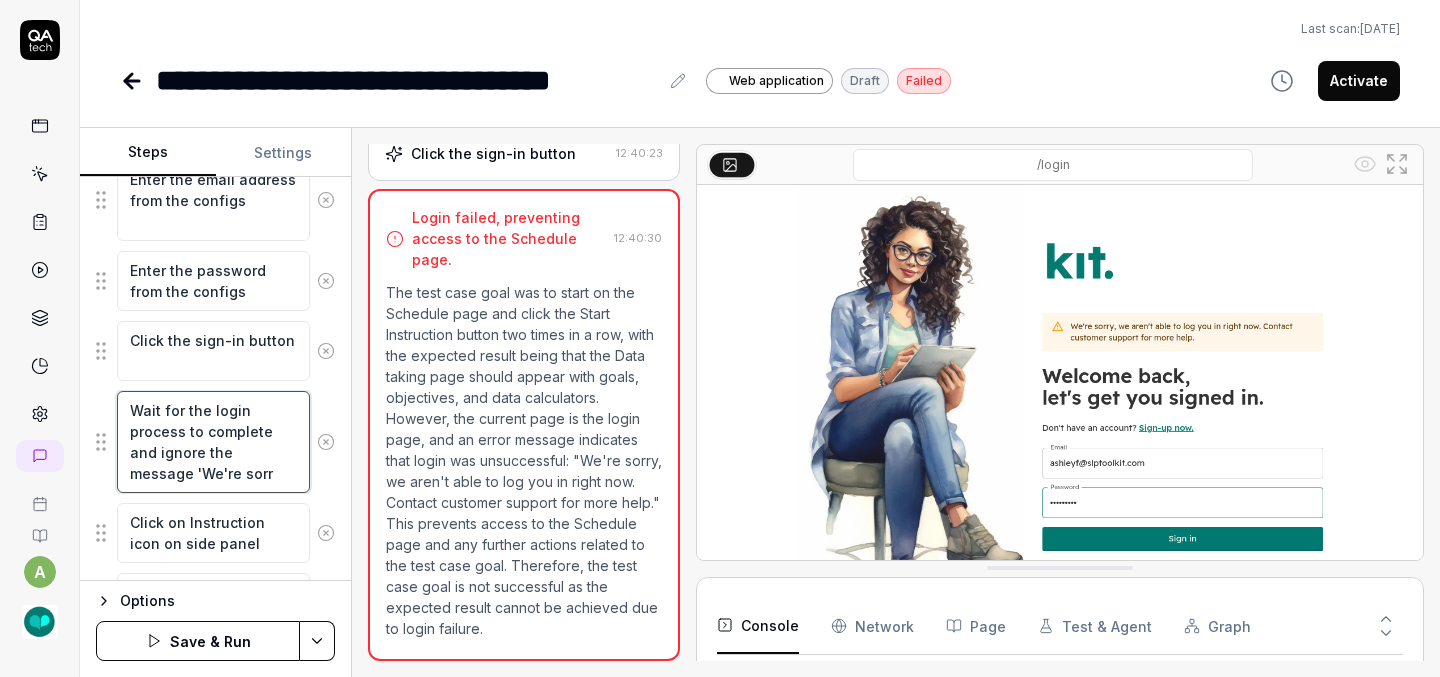 type on "*" 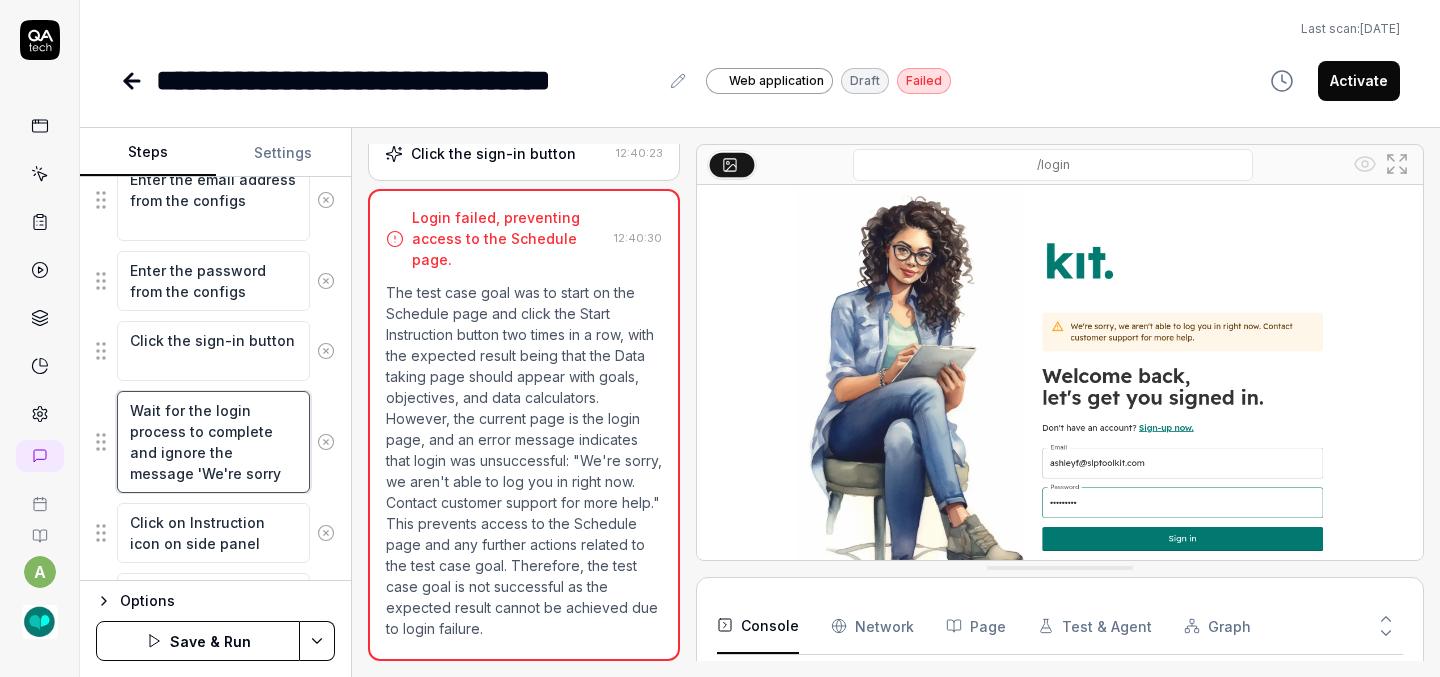 type on "*" 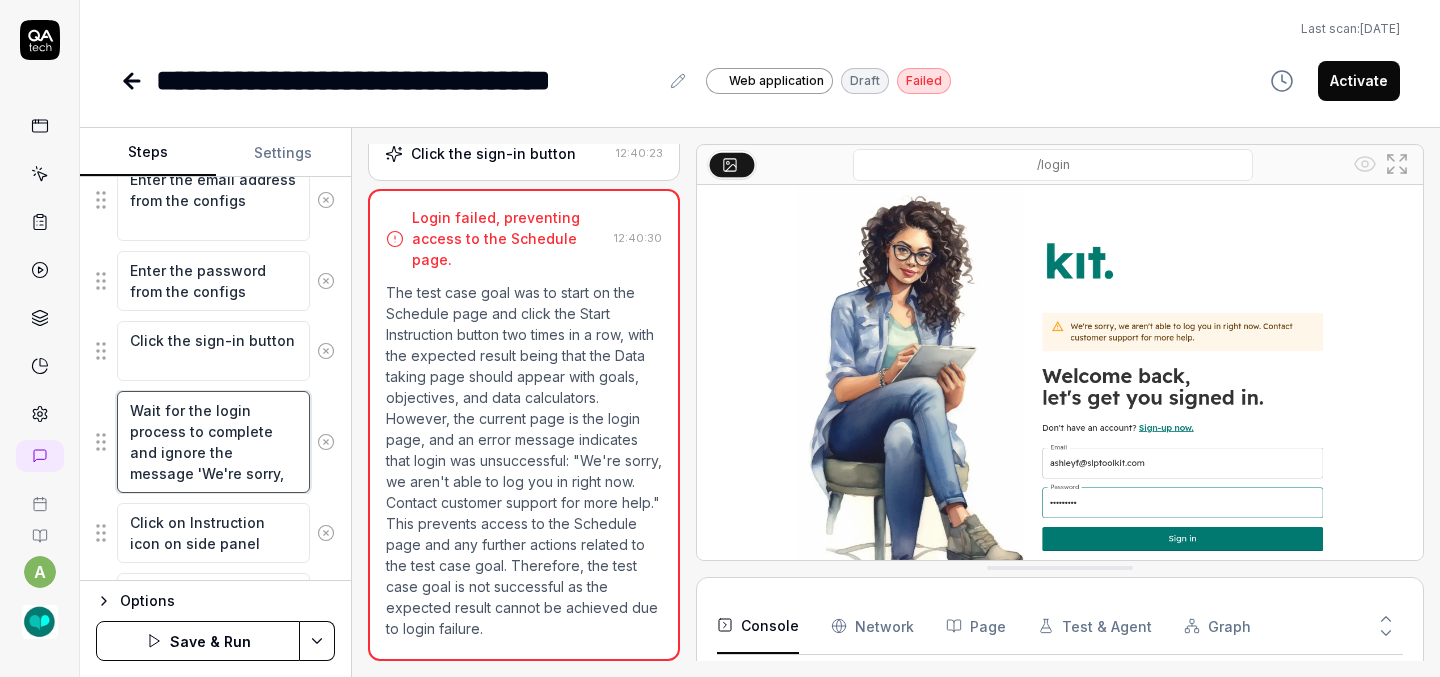type on "*" 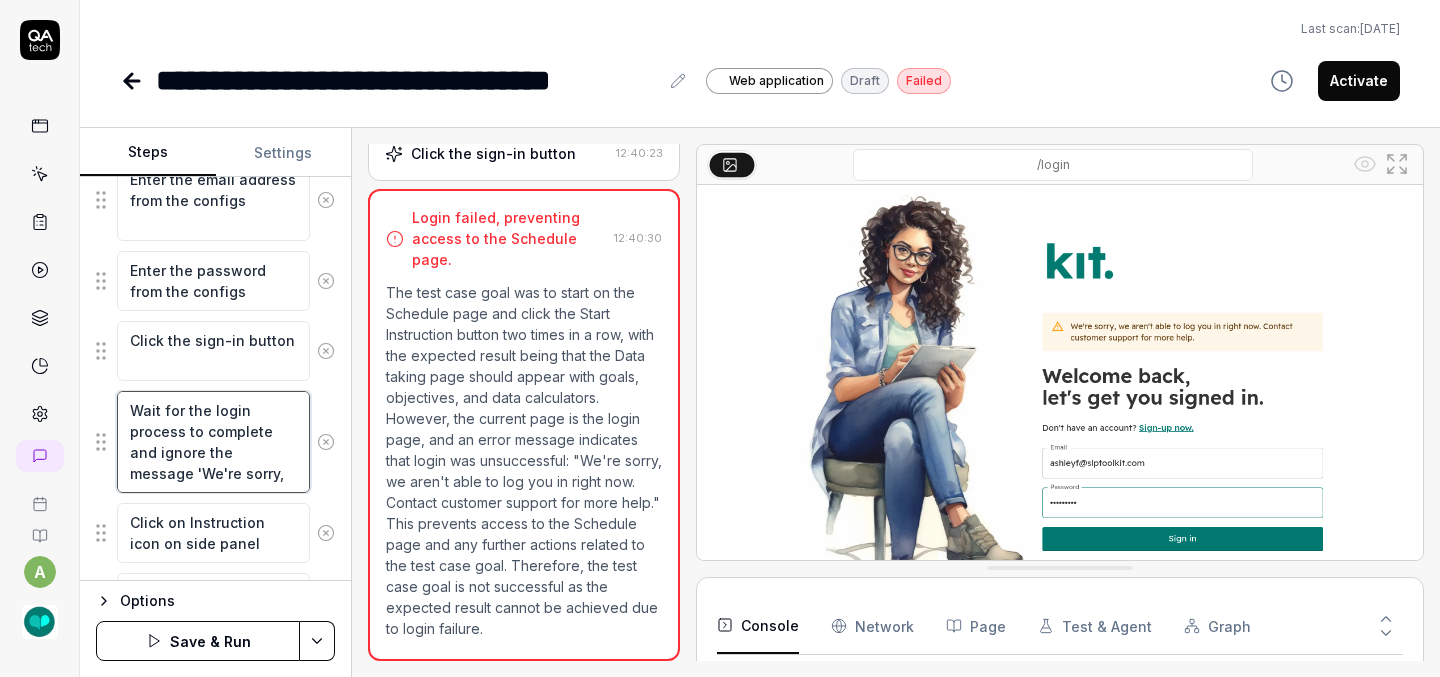 type on "*" 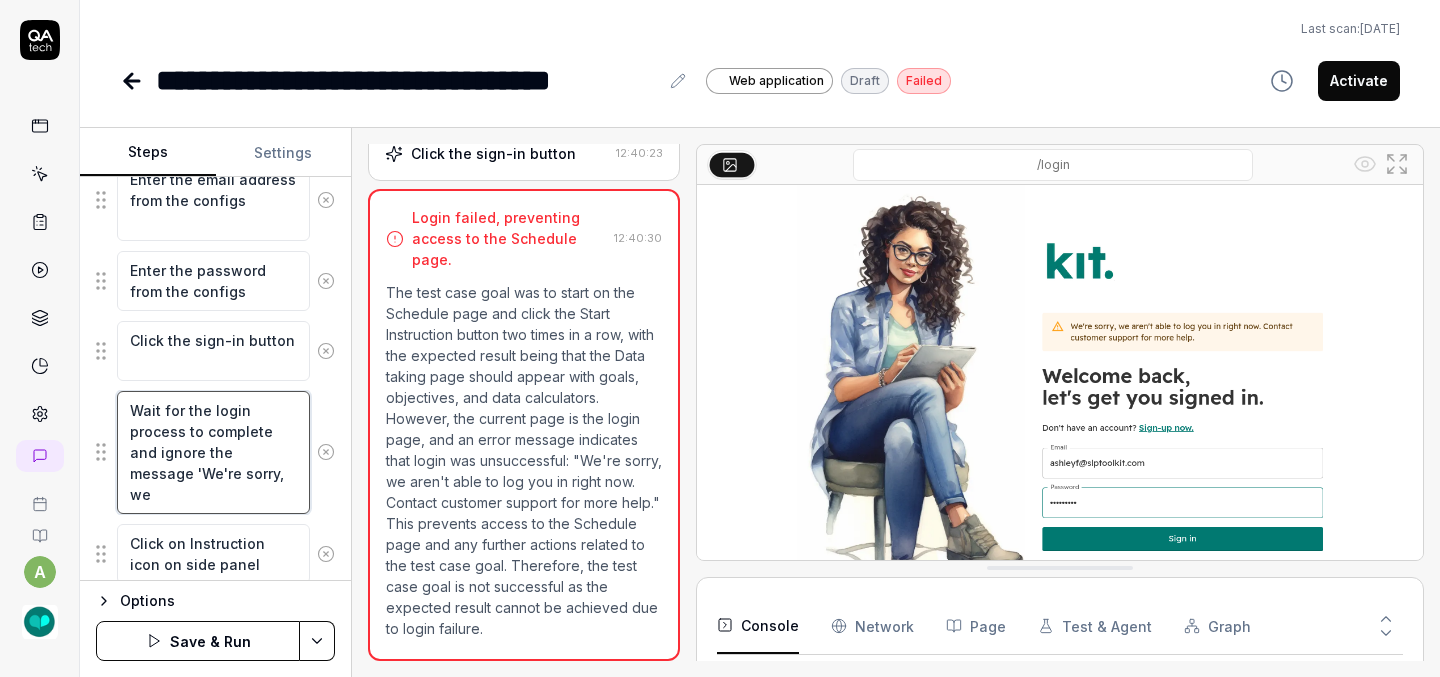 type on "*" 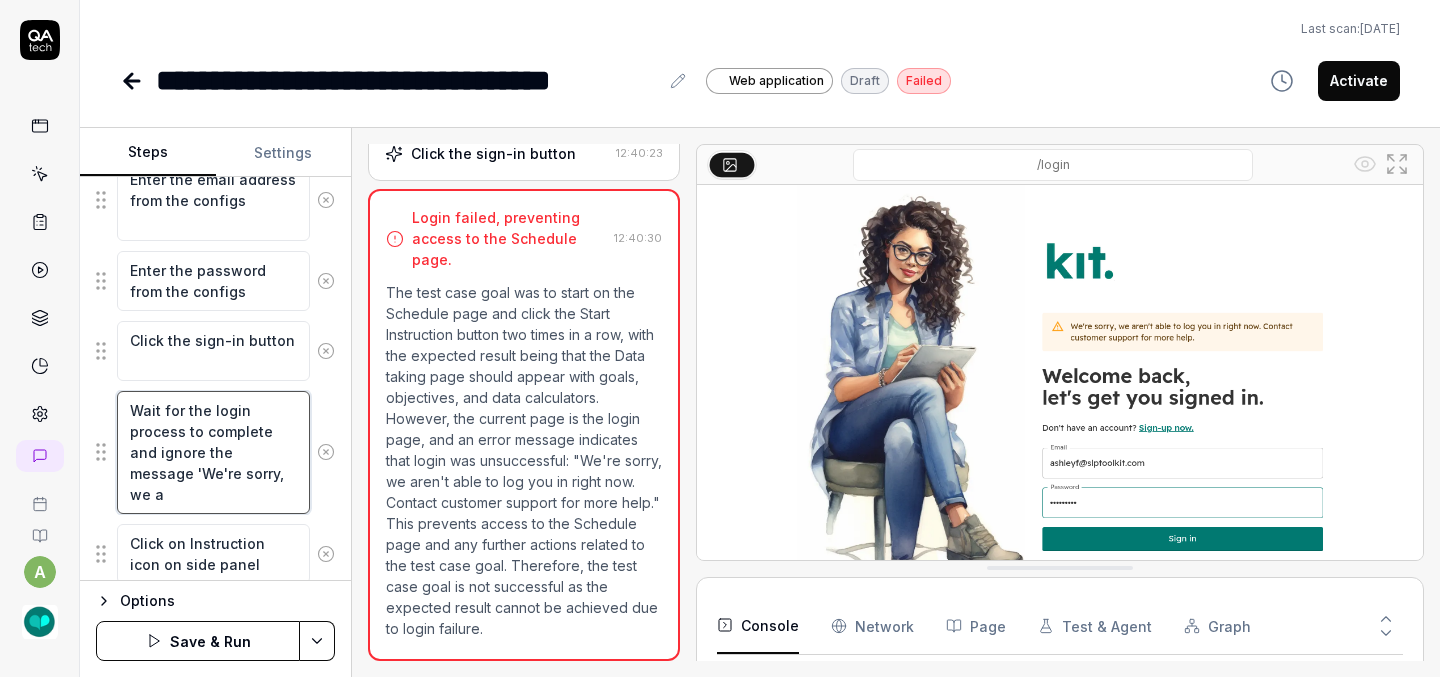 type on "*" 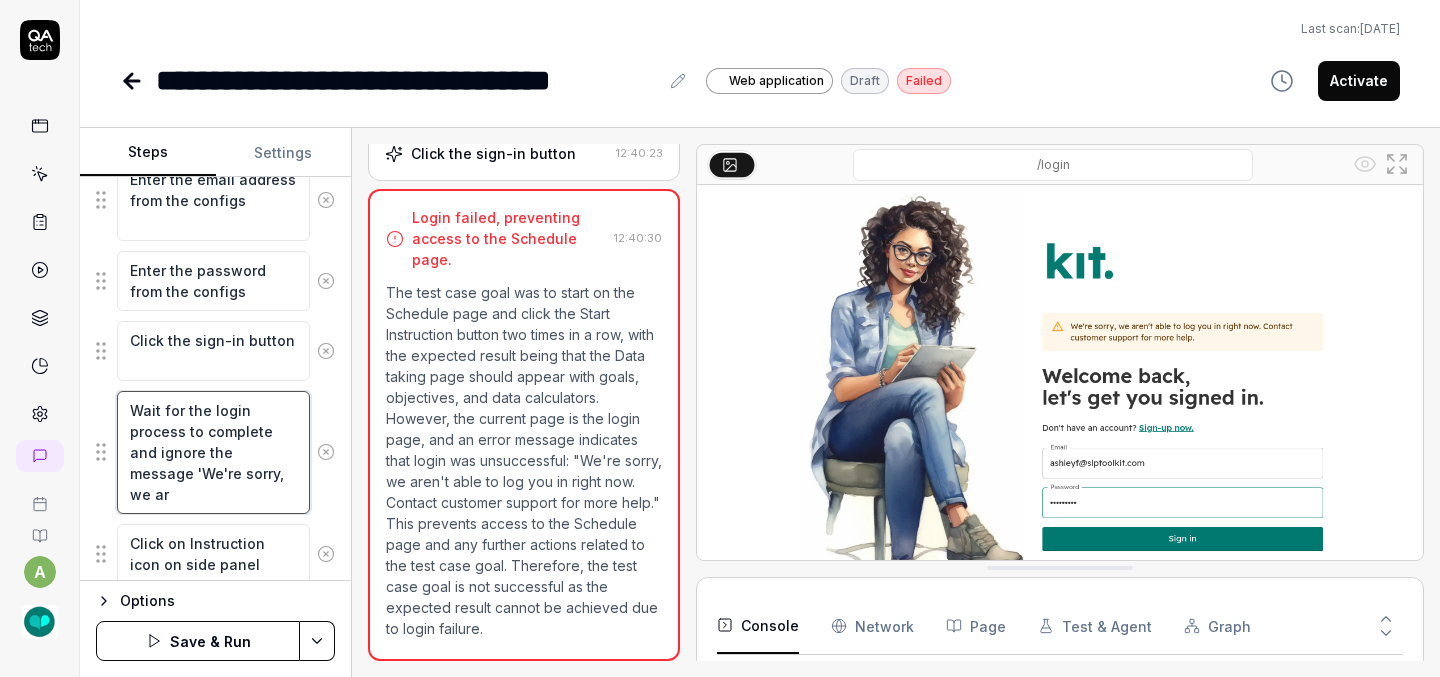type on "*" 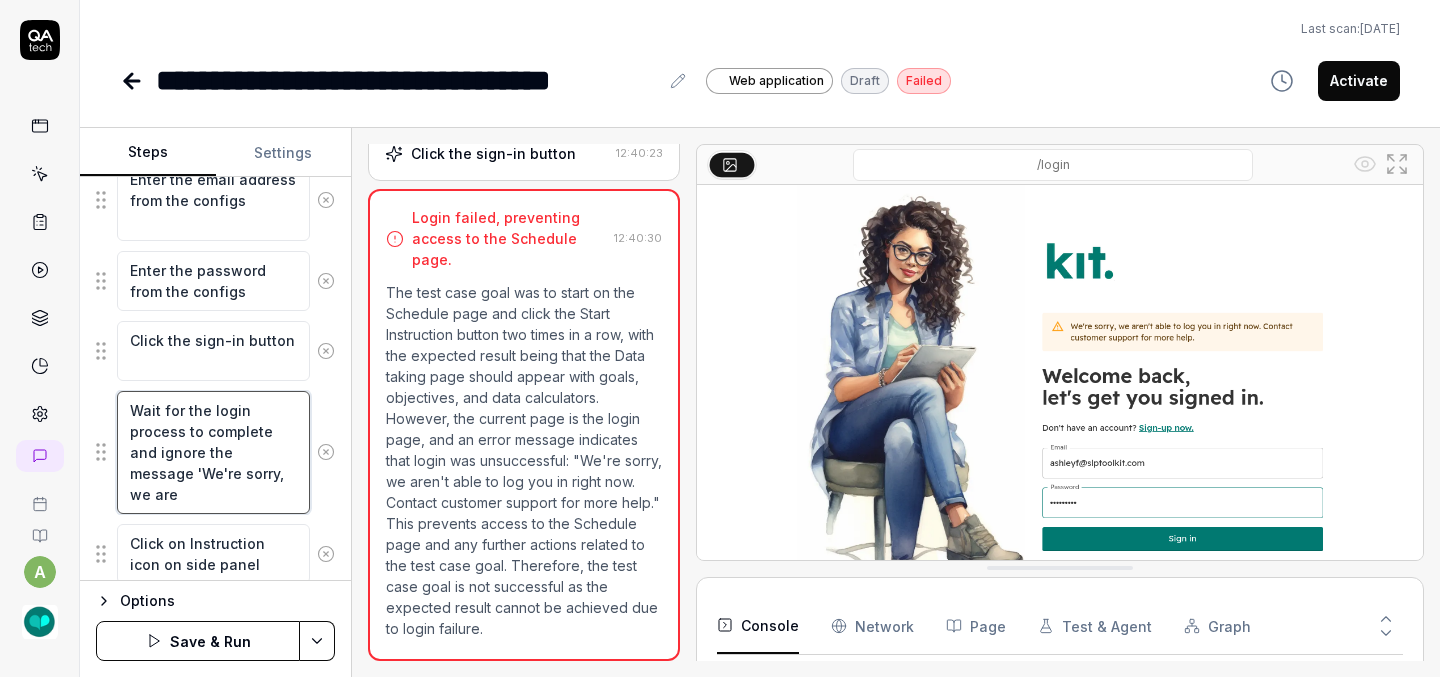 type on "*" 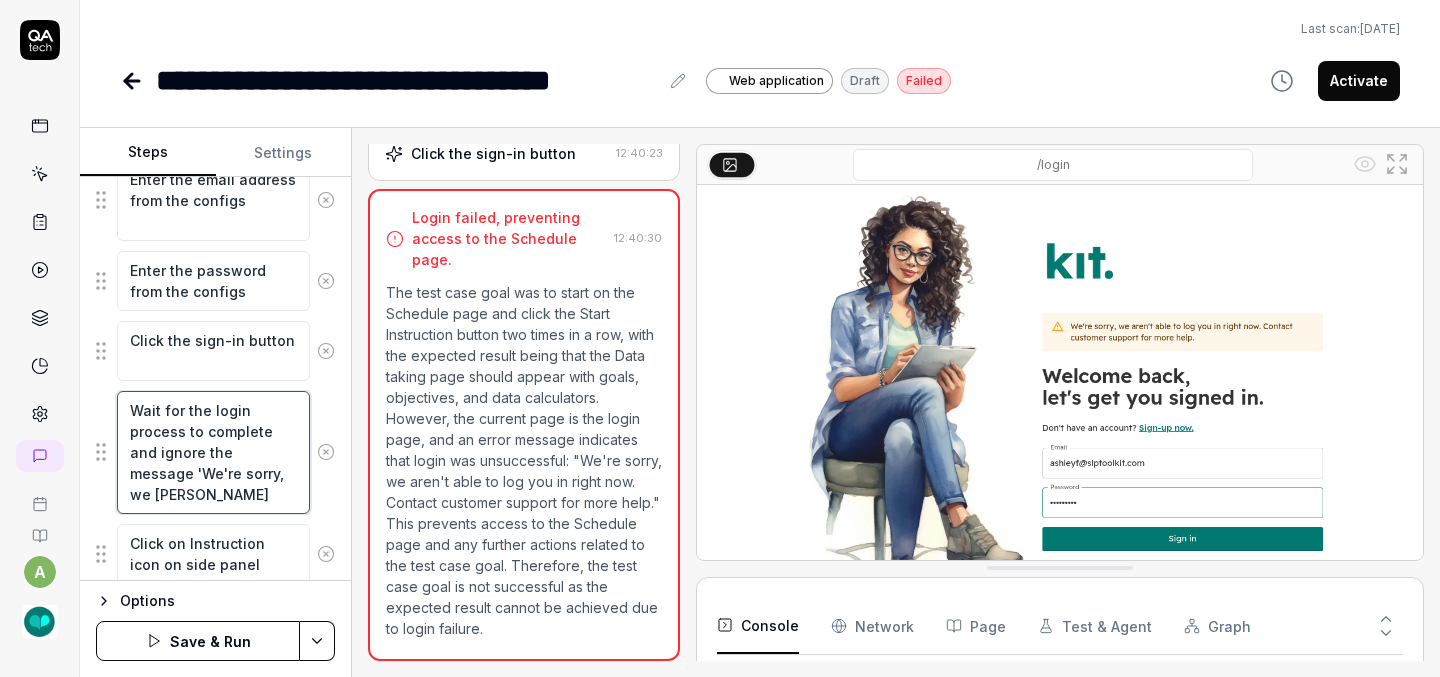 type on "*" 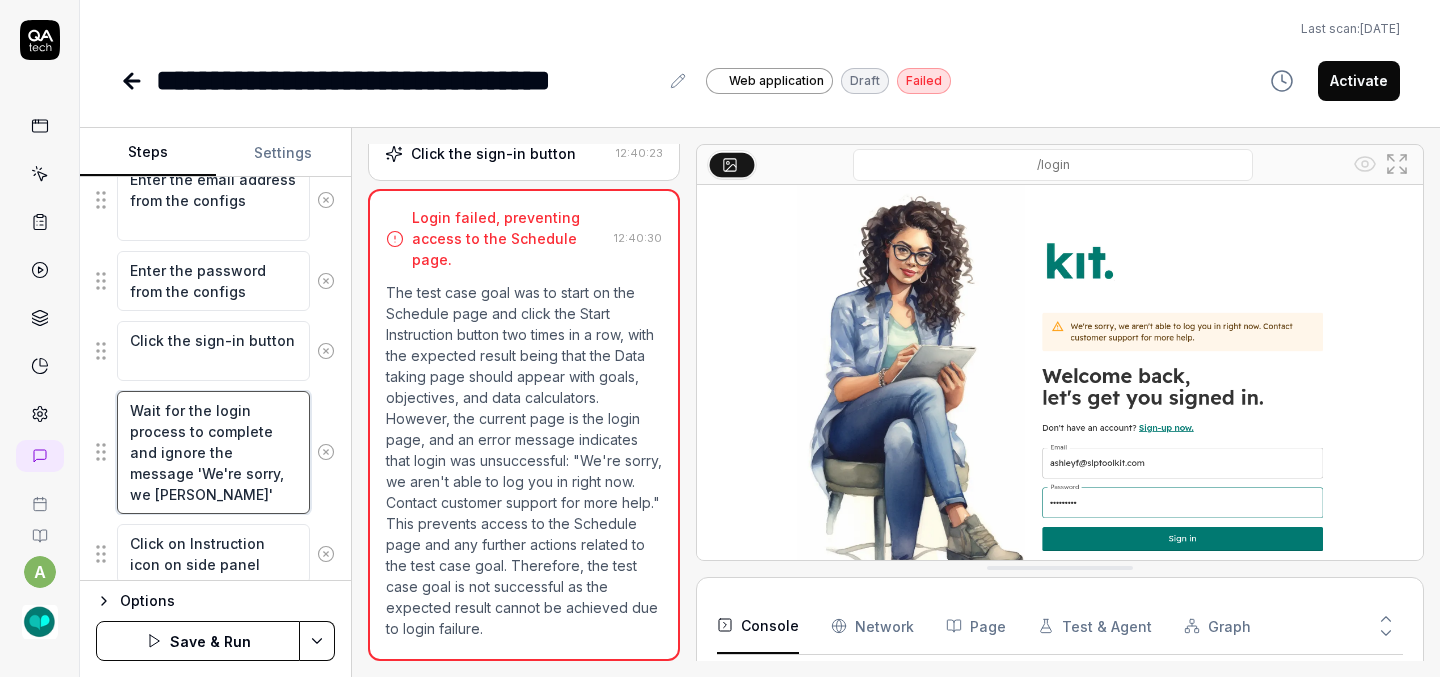 type on "*" 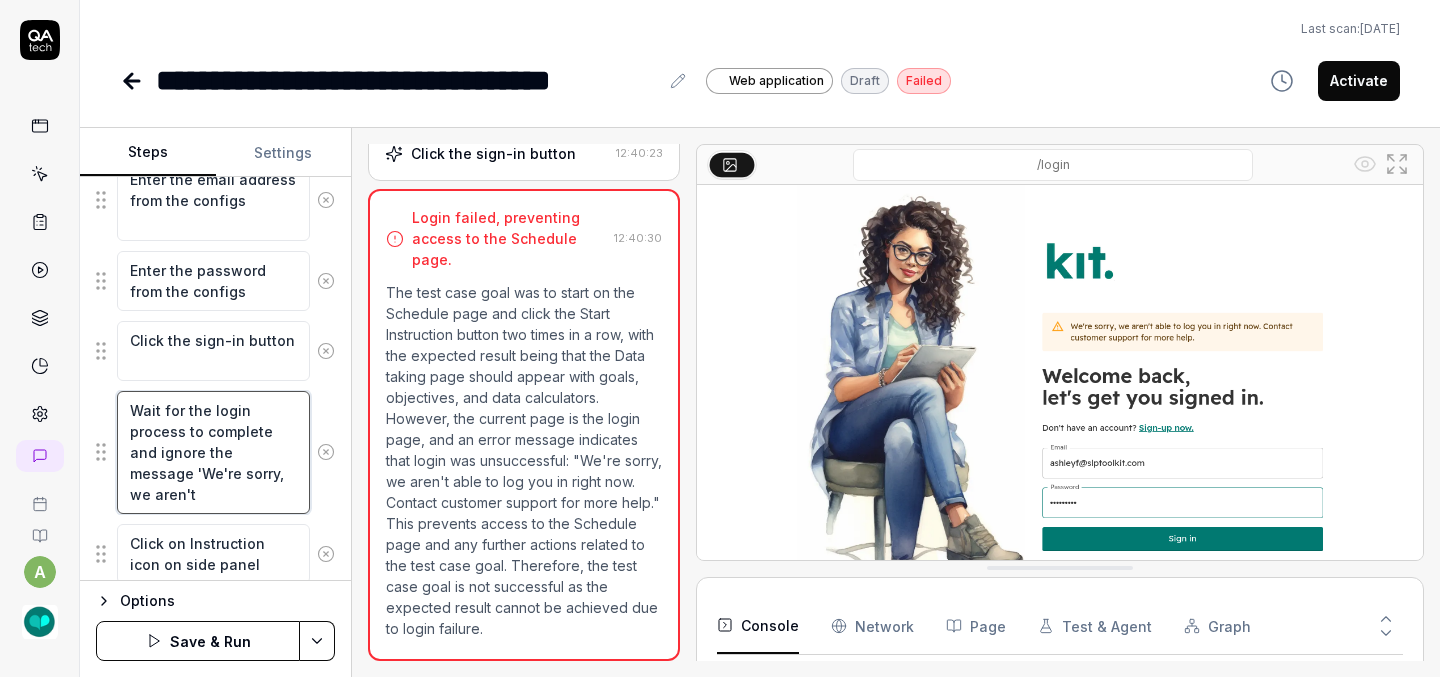 type on "*" 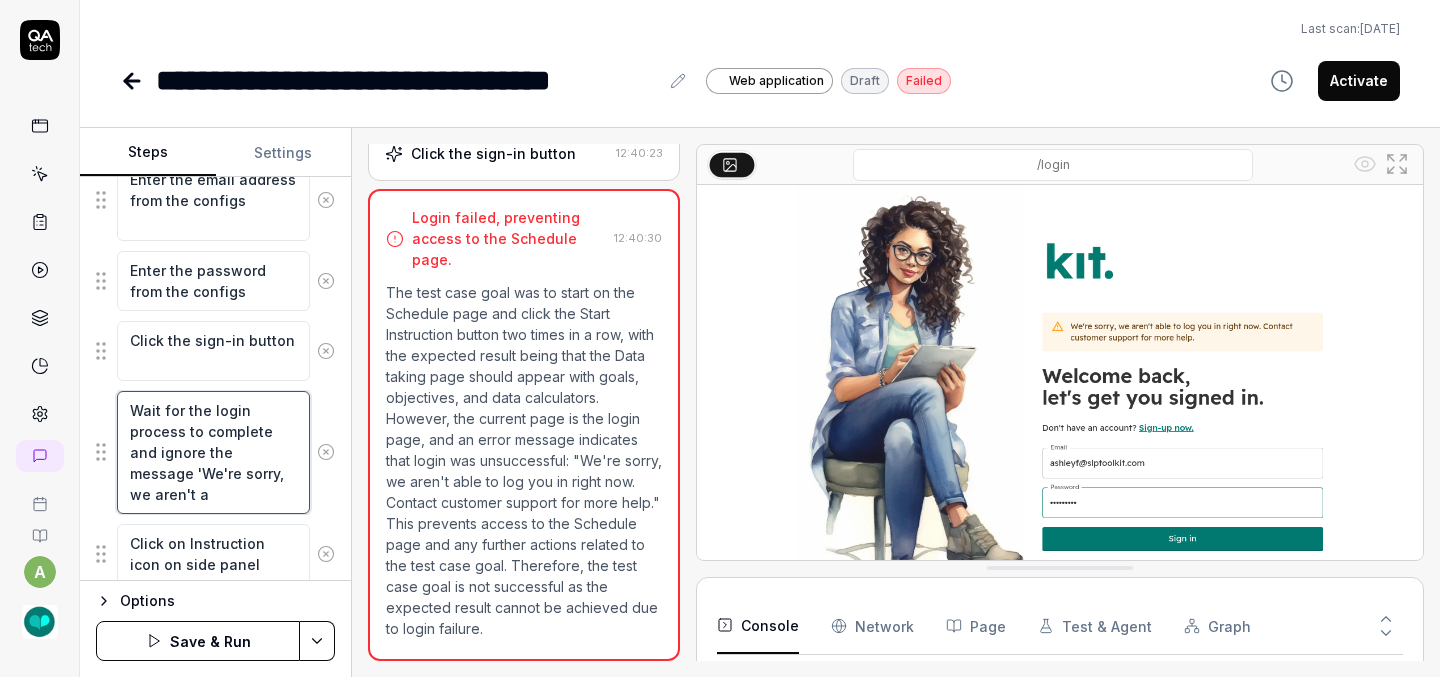 type on "*" 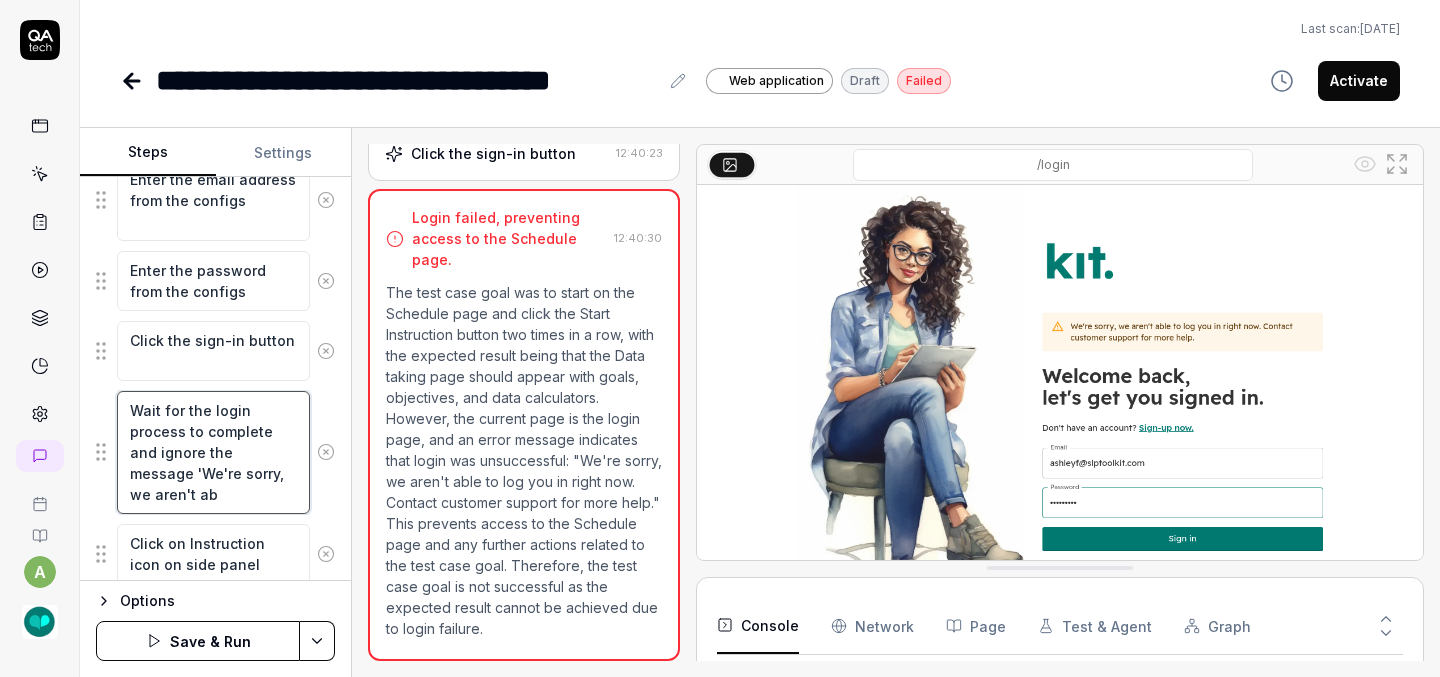 type on "*" 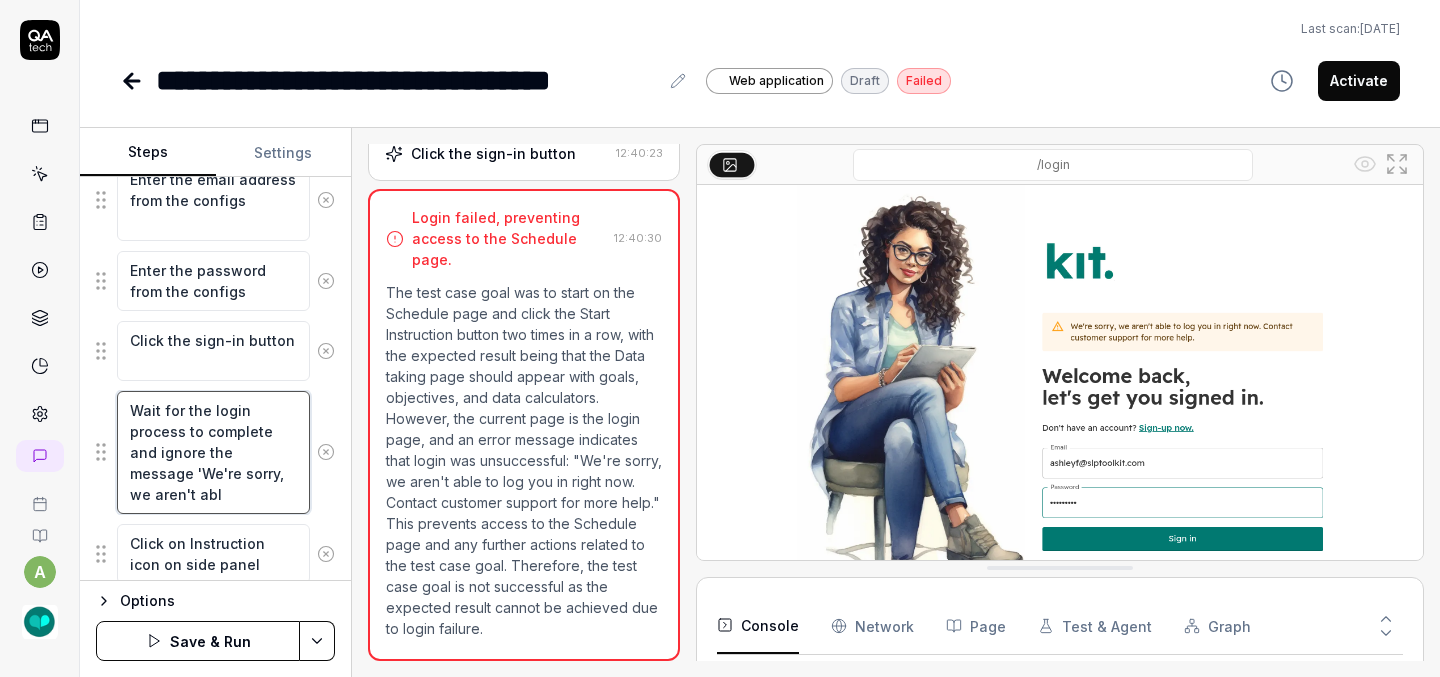 type on "*" 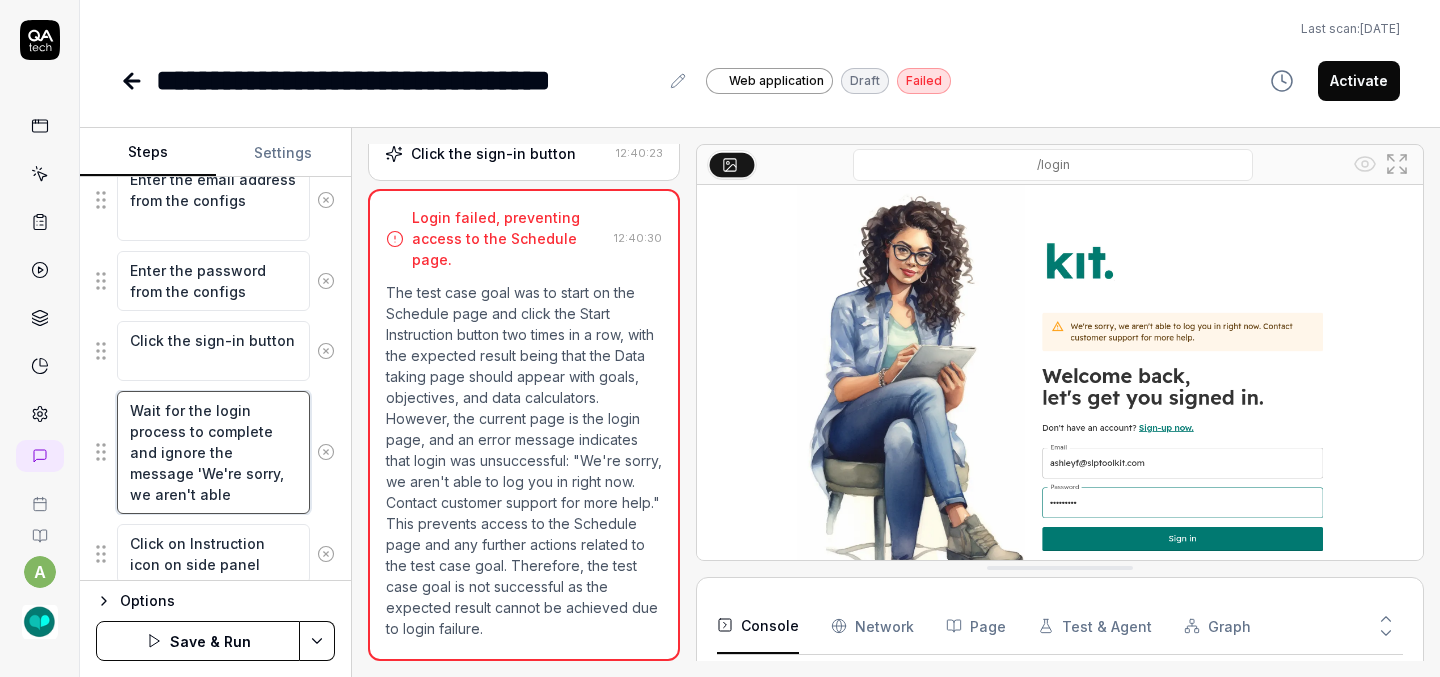 type on "Wait for the login process to complete and ignore the message 'We're sorry, we aren't able" 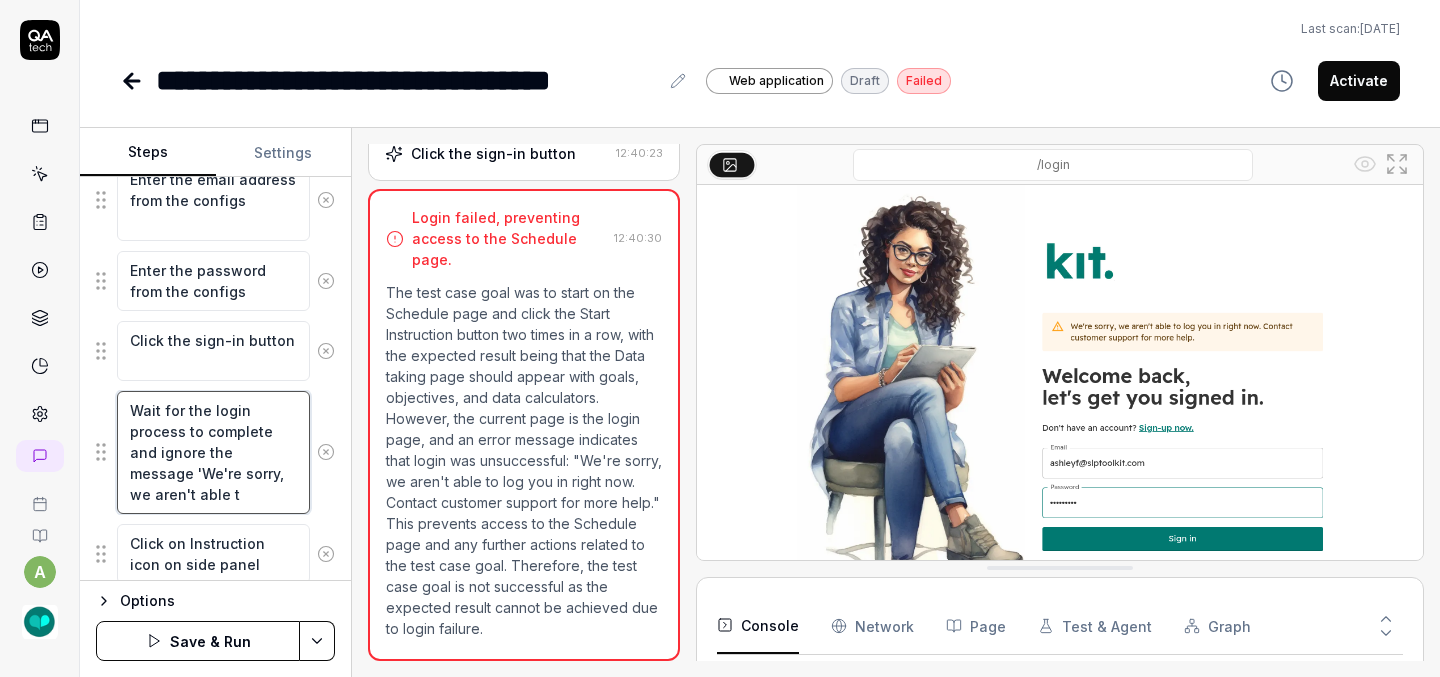 type on "*" 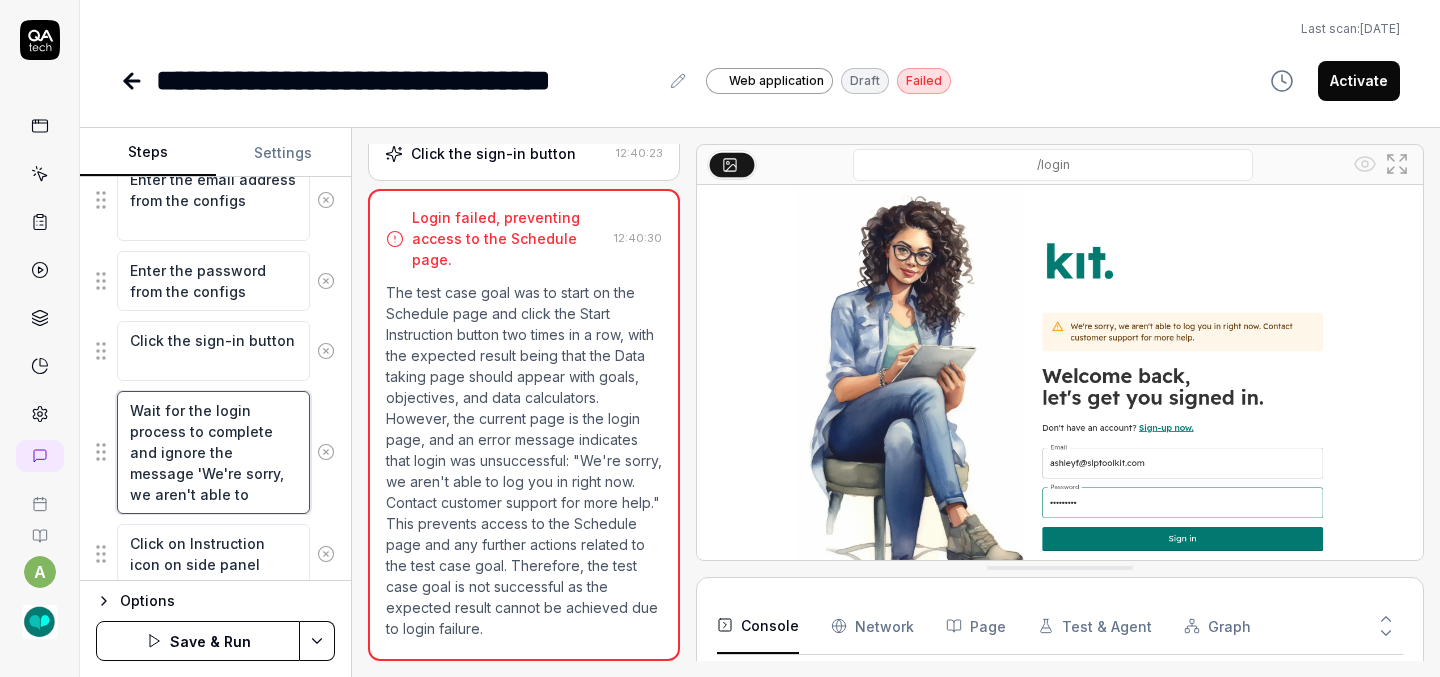 type on "*" 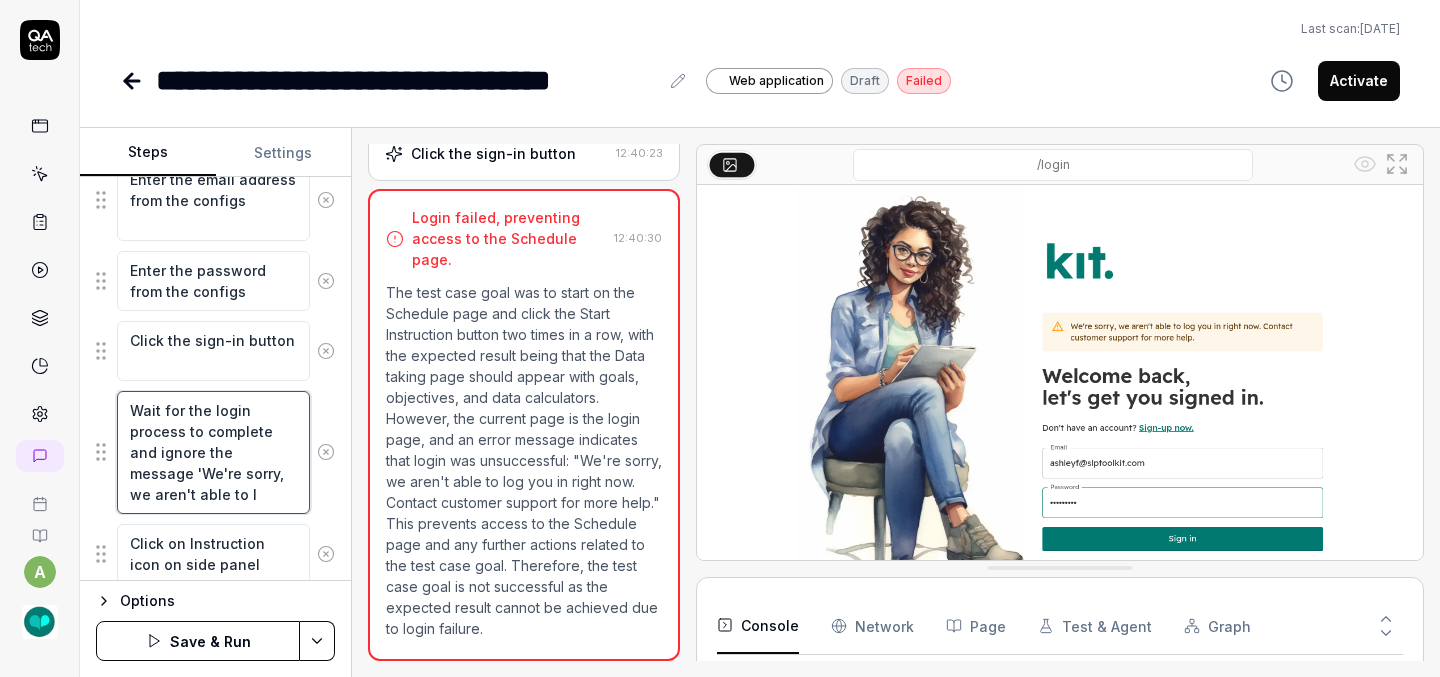type on "*" 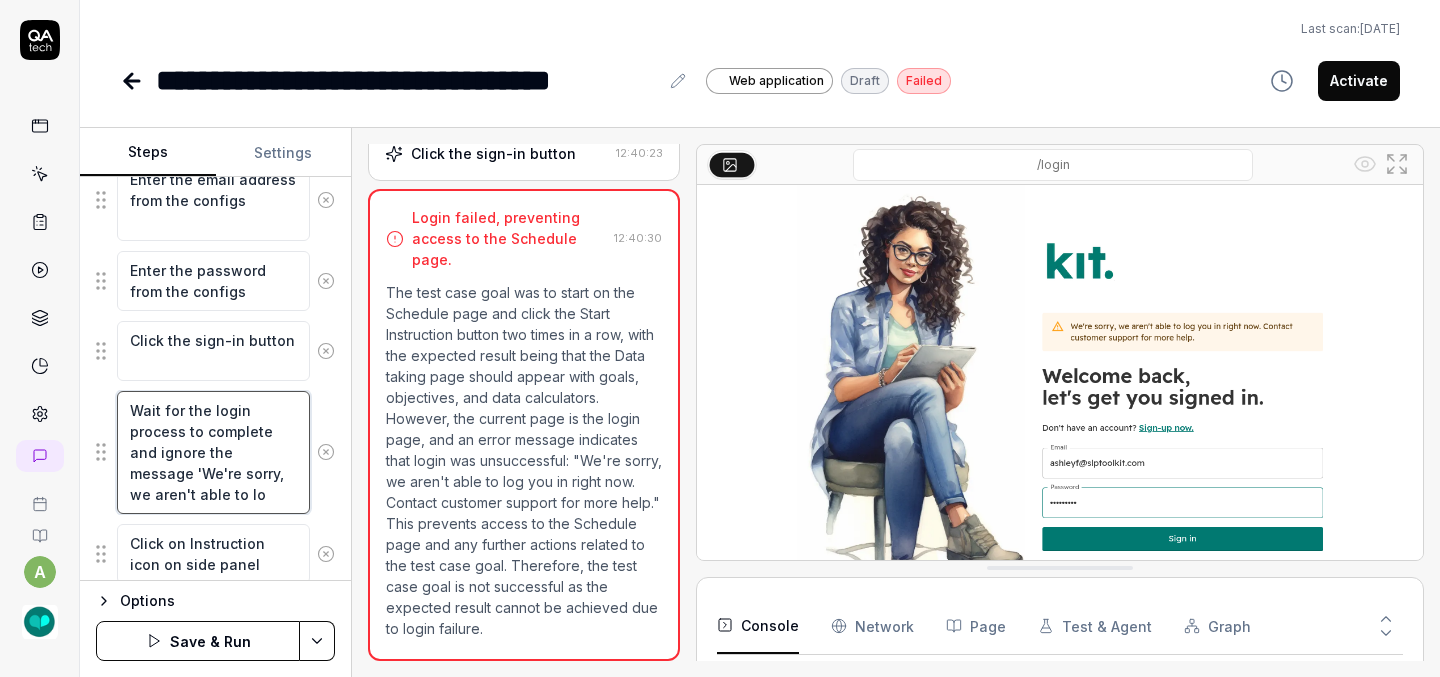 type on "*" 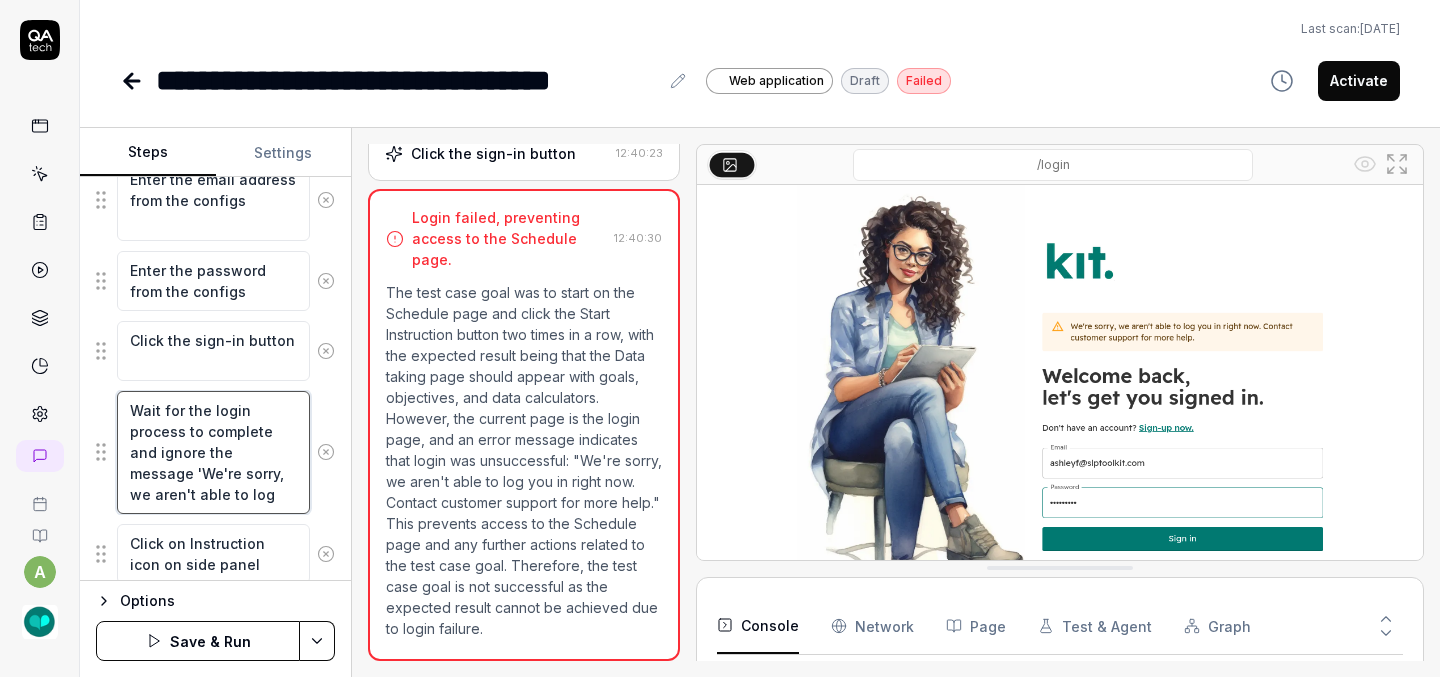 type on "*" 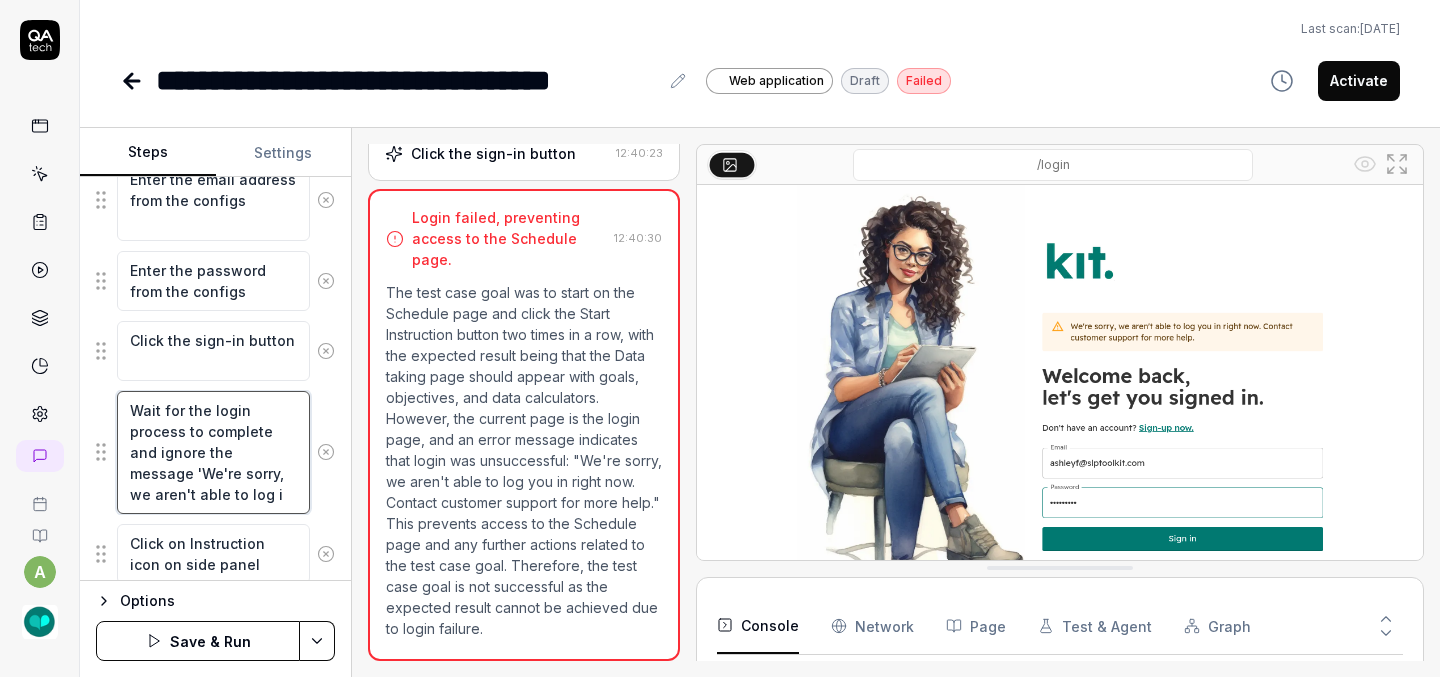type on "*" 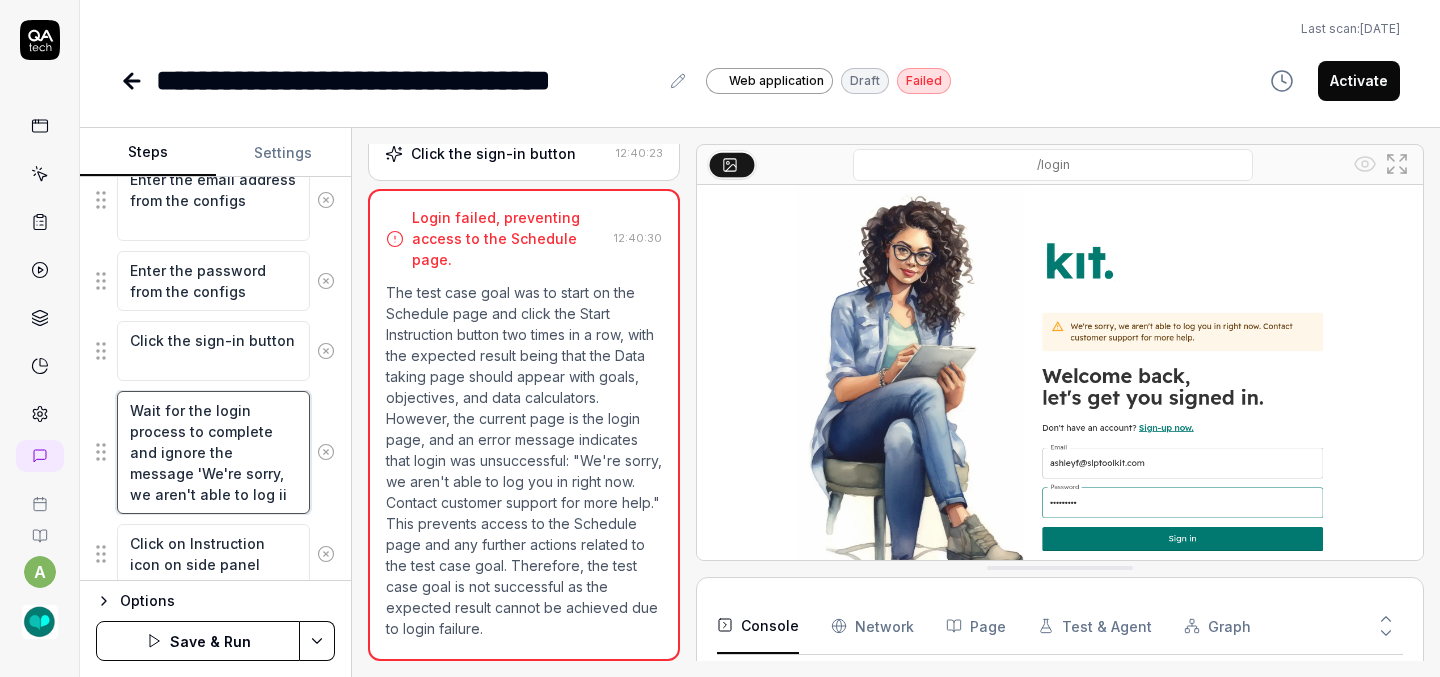 type on "*" 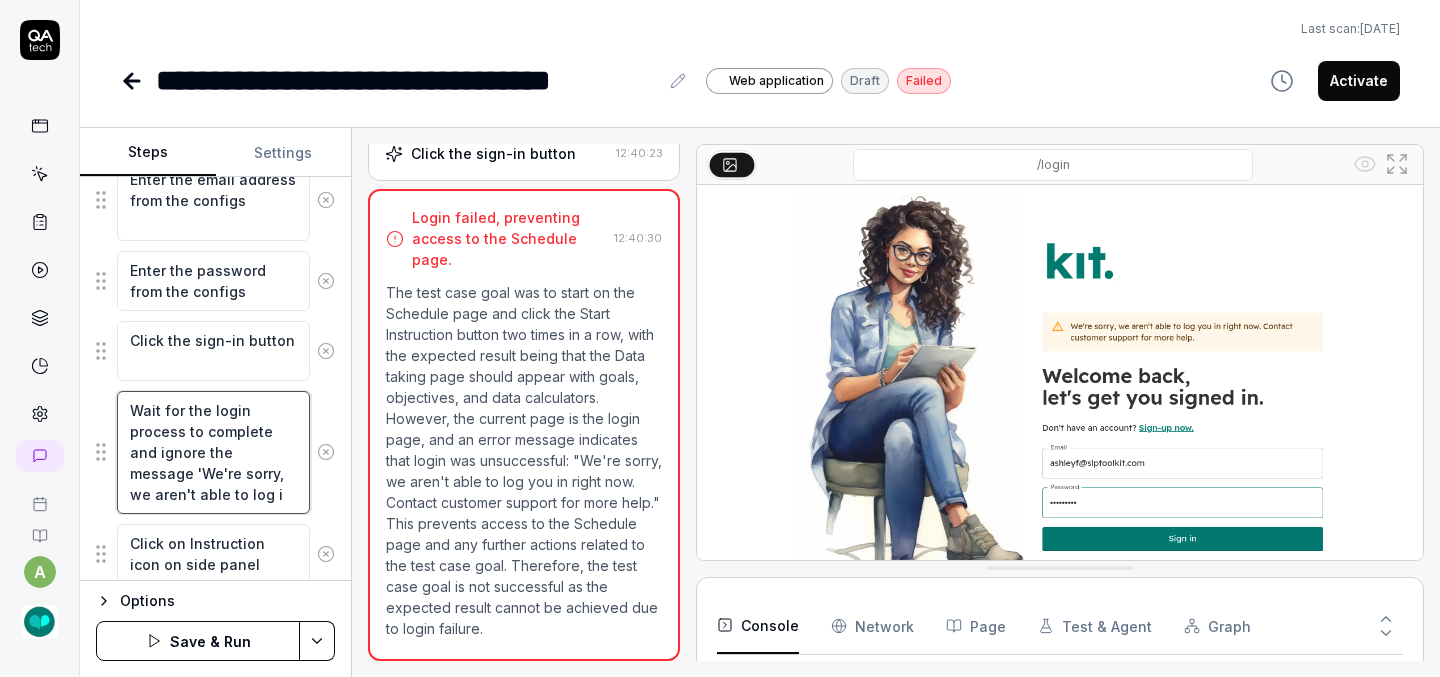 type on "*" 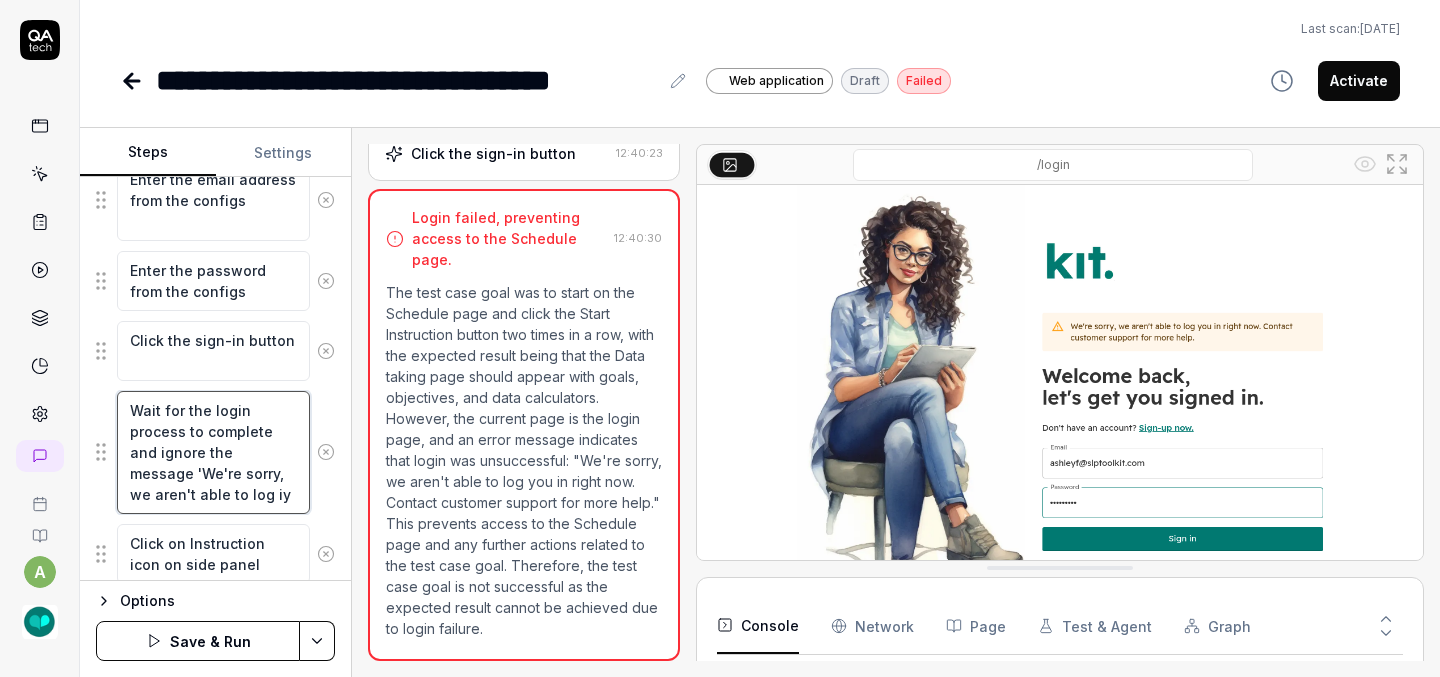 type on "*" 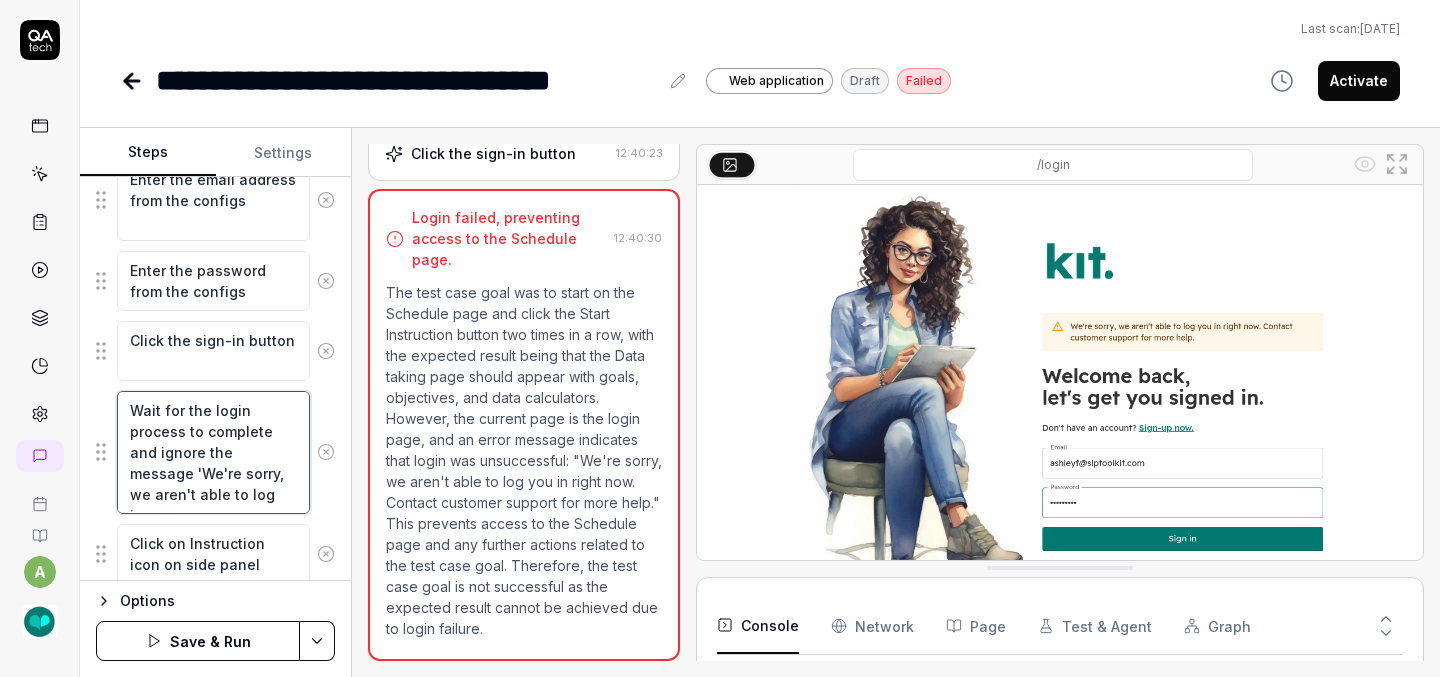 type on "*" 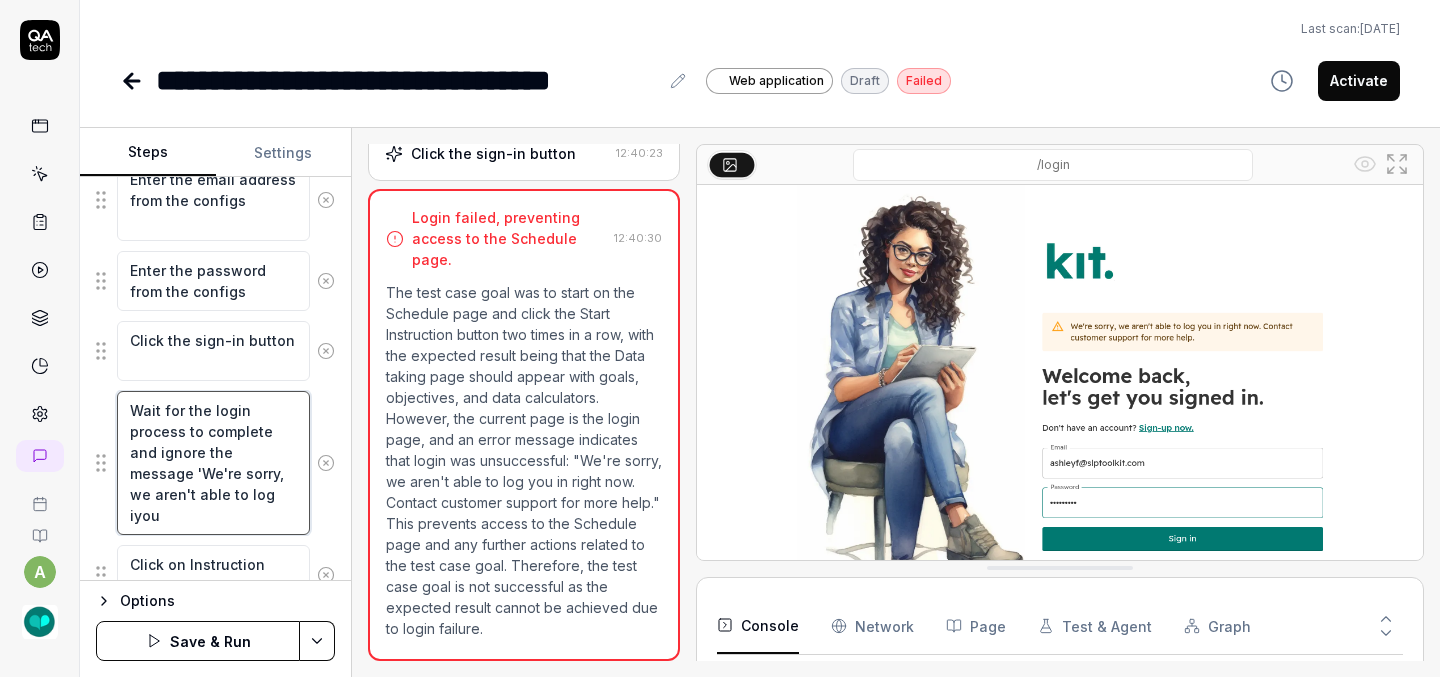 type on "Wait for the login process to complete and ignore the message 'We're sorry, we aren't able to log iyou" 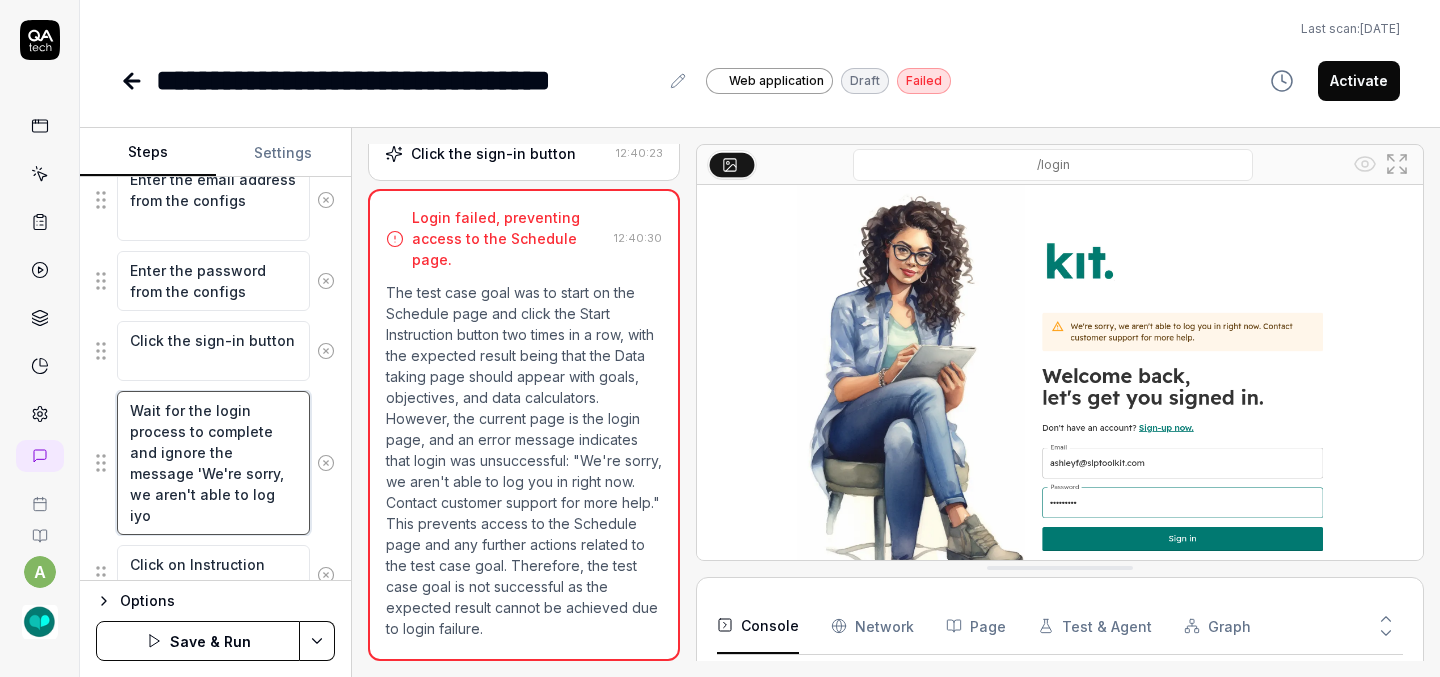 type on "*" 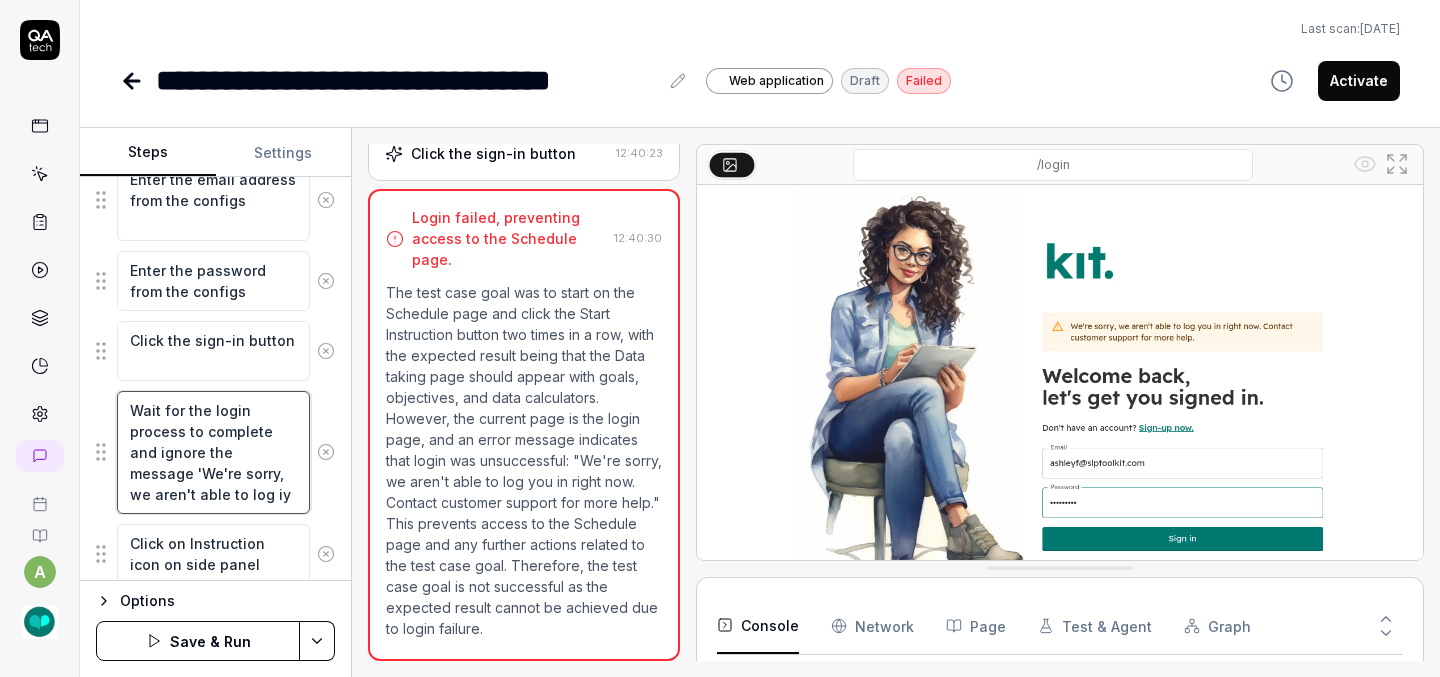 type on "*" 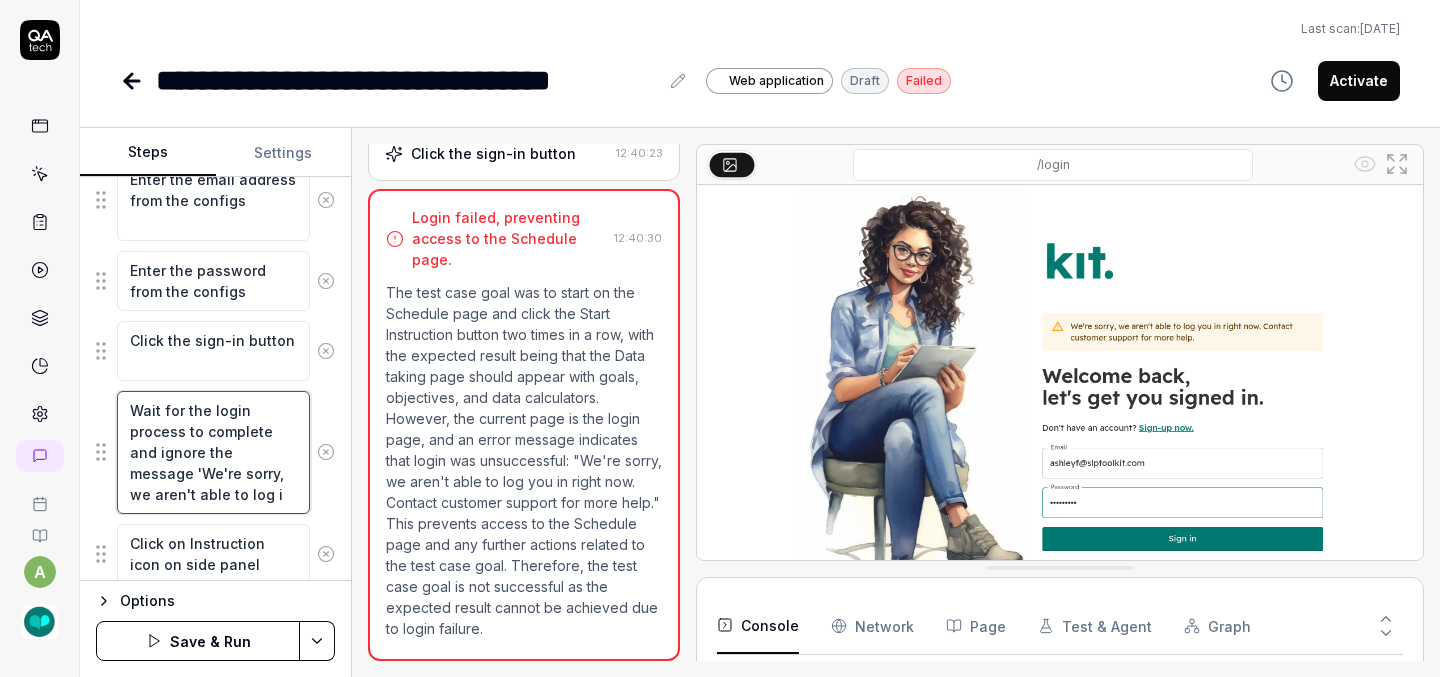 type on "*" 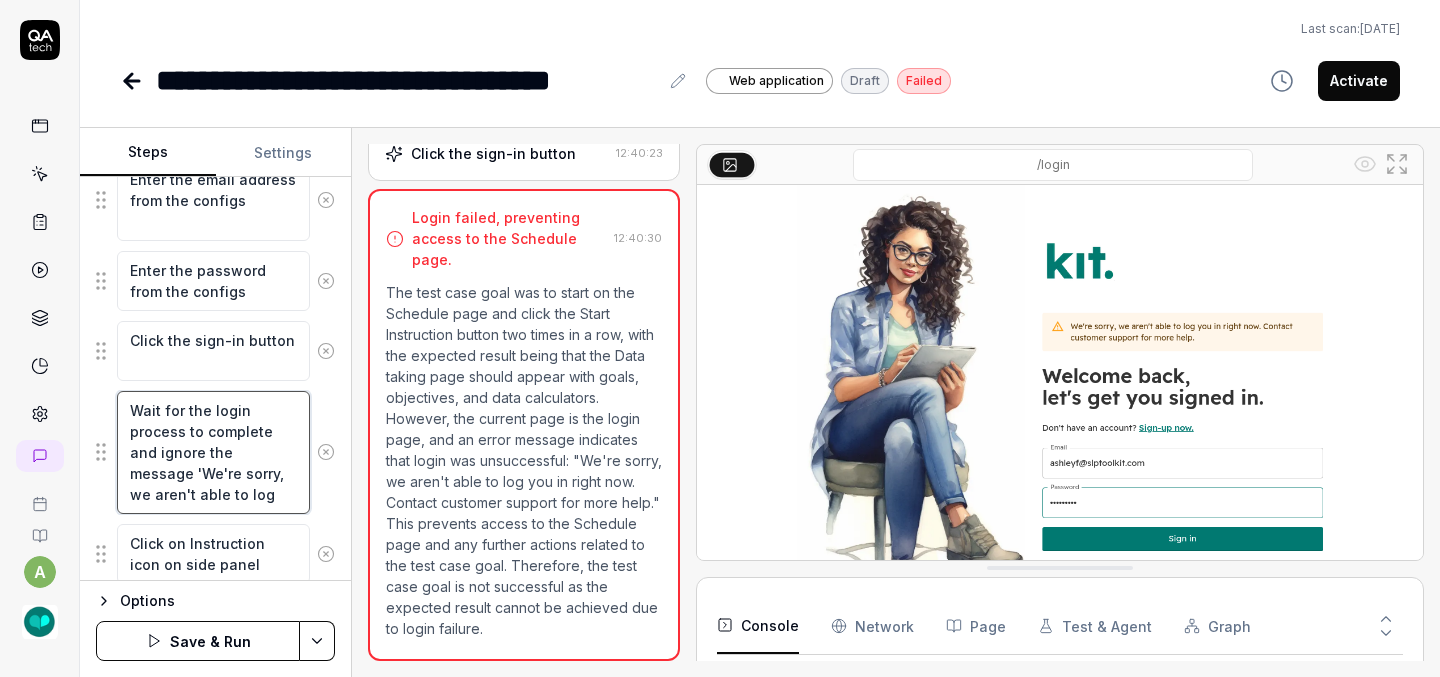 type on "*" 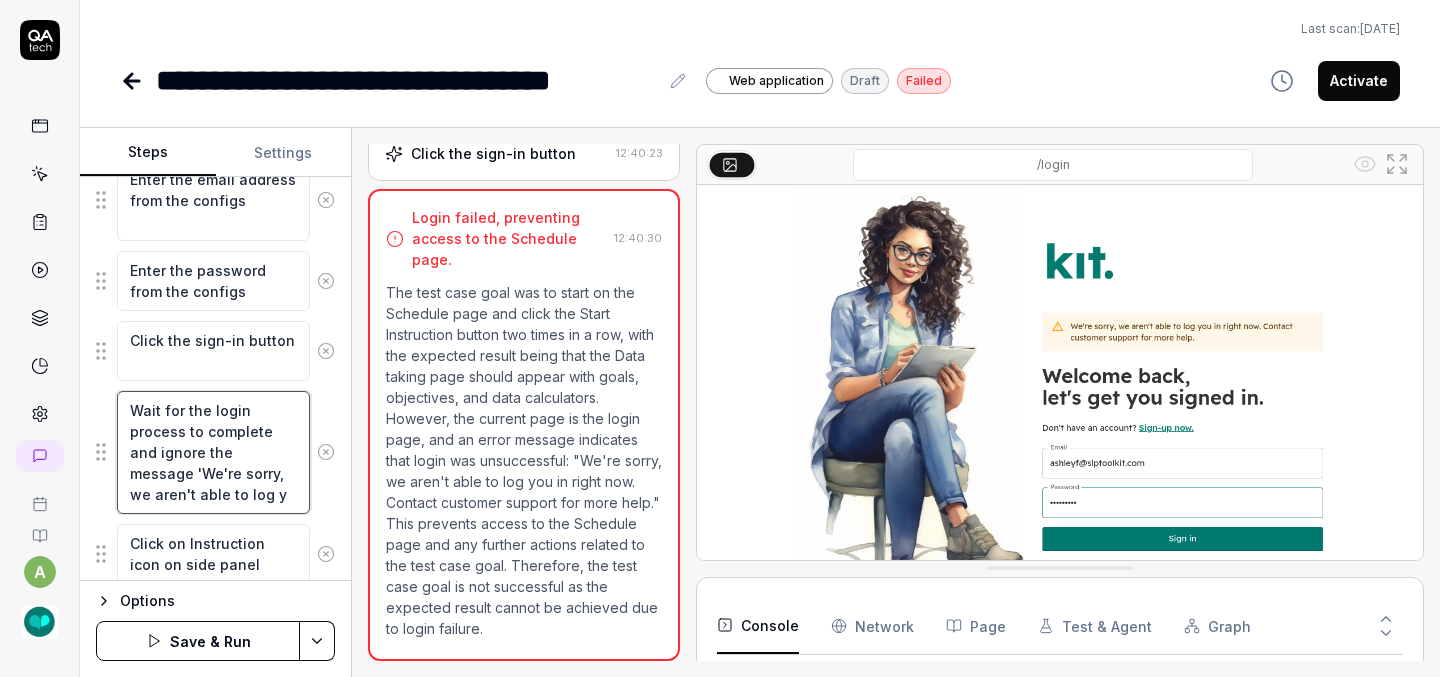 type on "*" 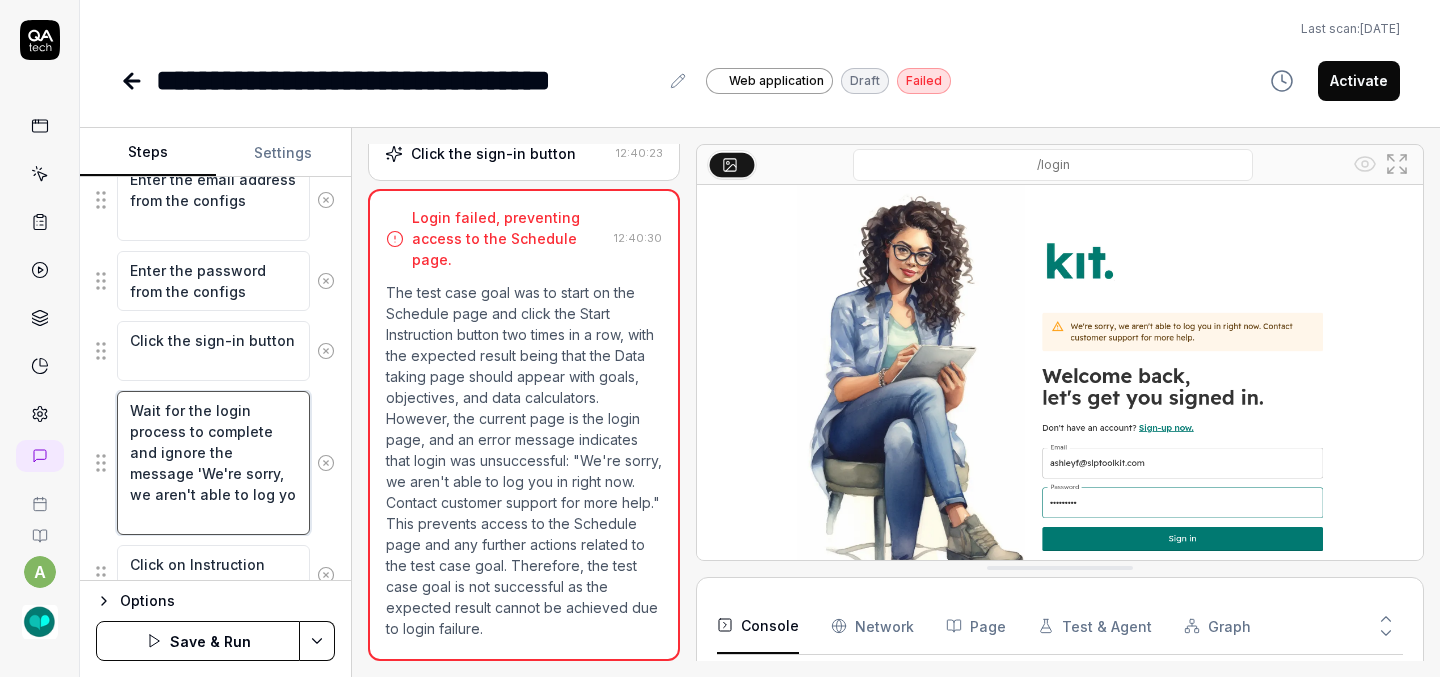 type on "*" 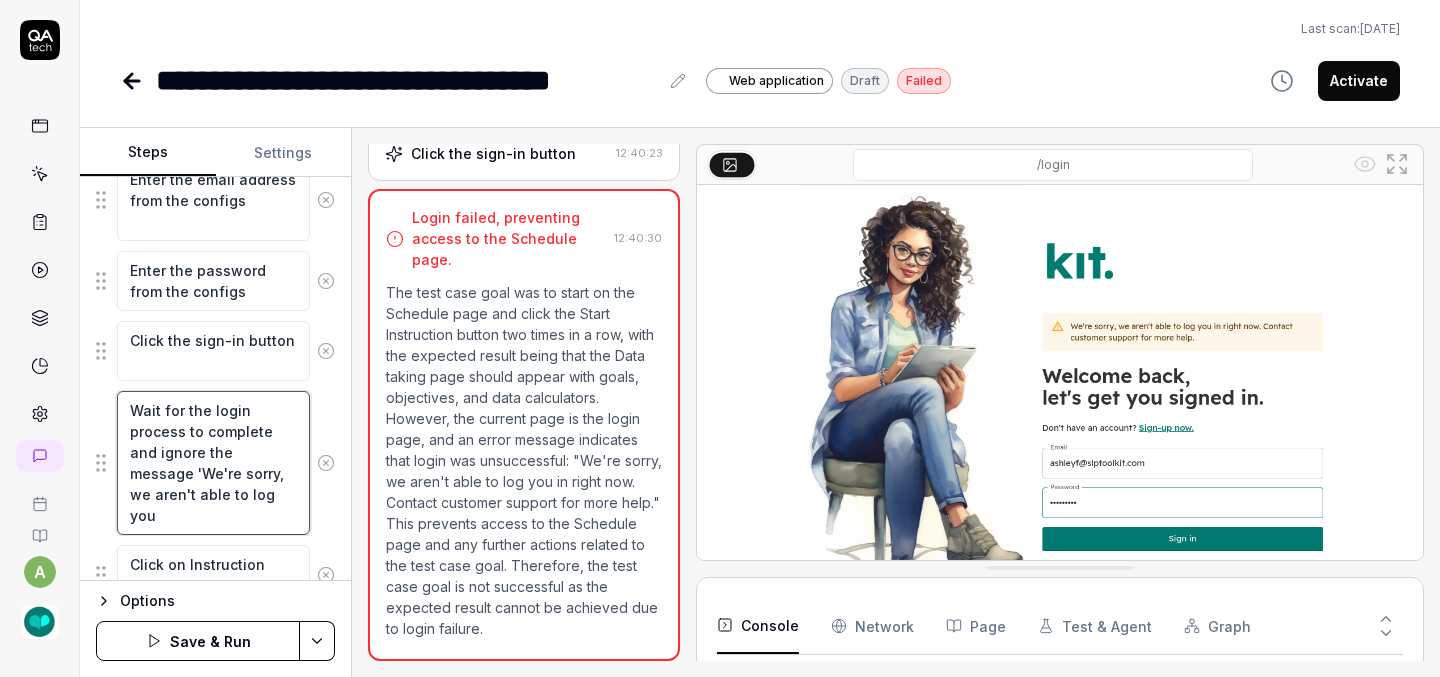 type on "*" 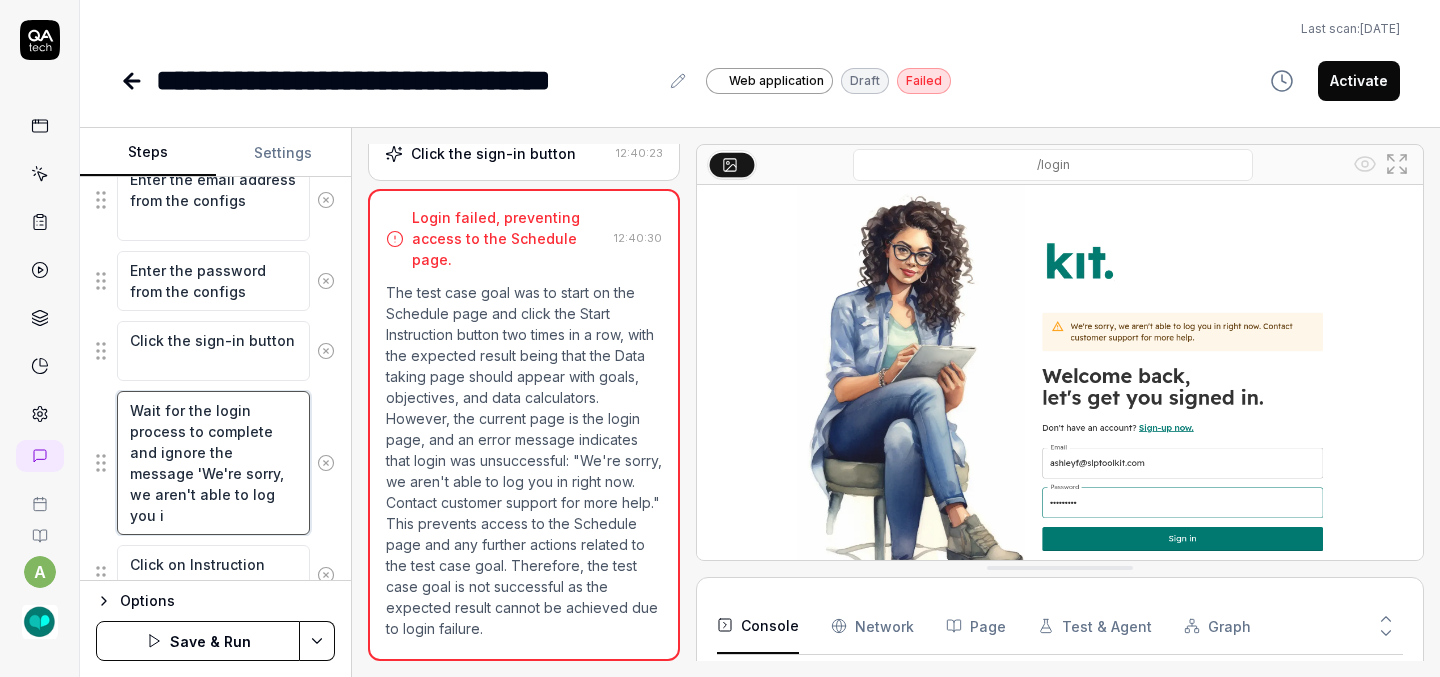 type on "*" 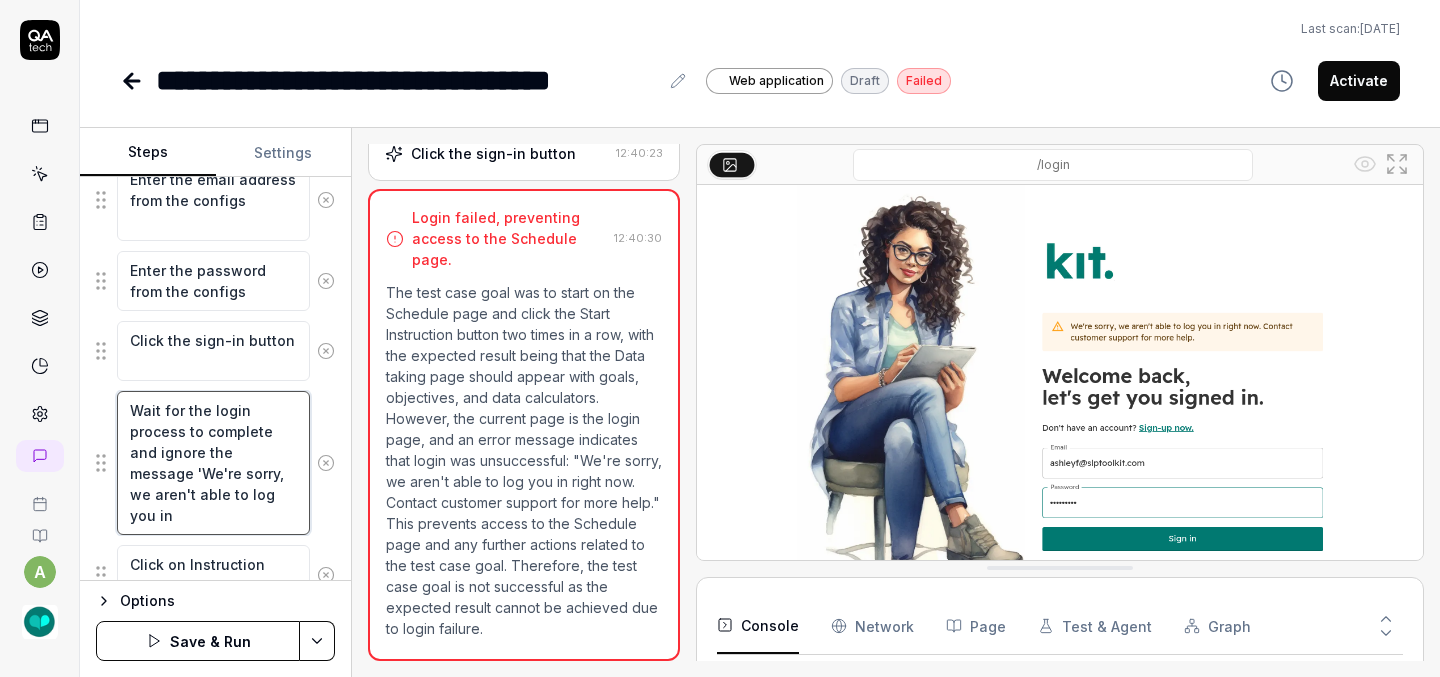 type on "*" 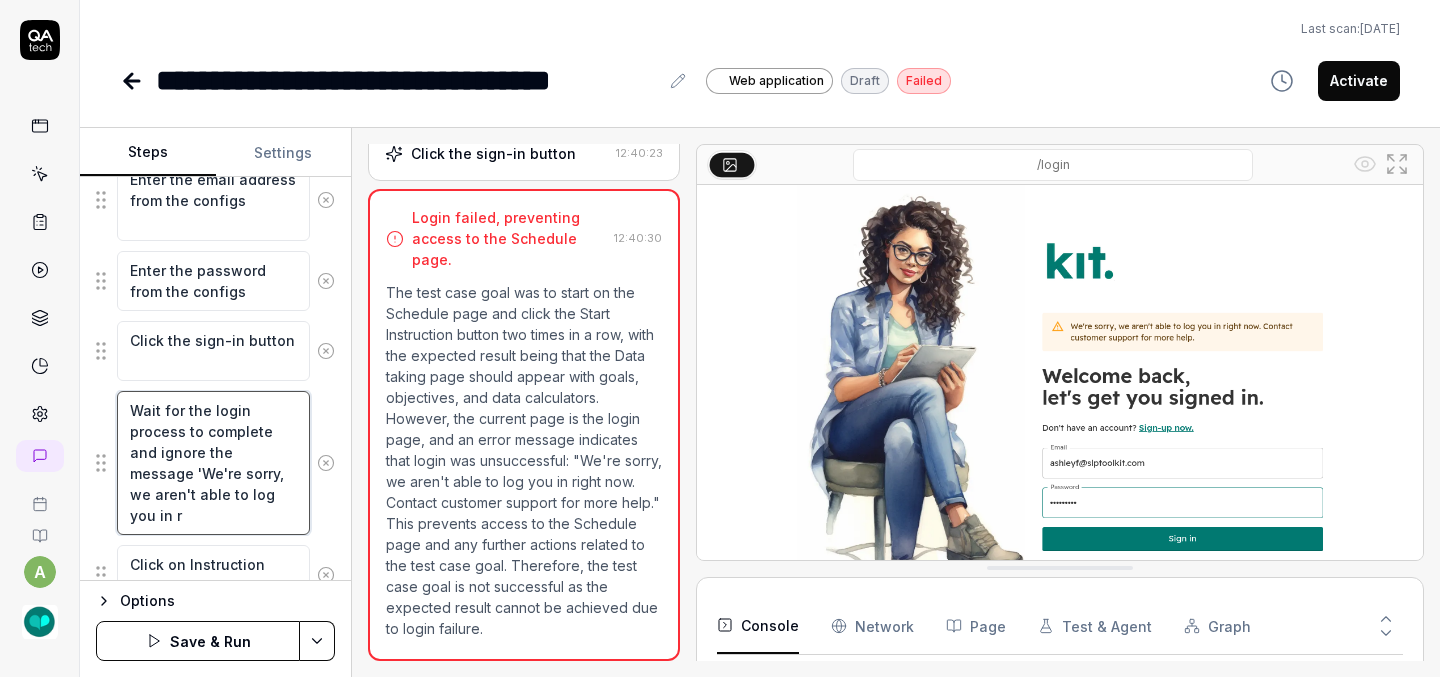 type on "*" 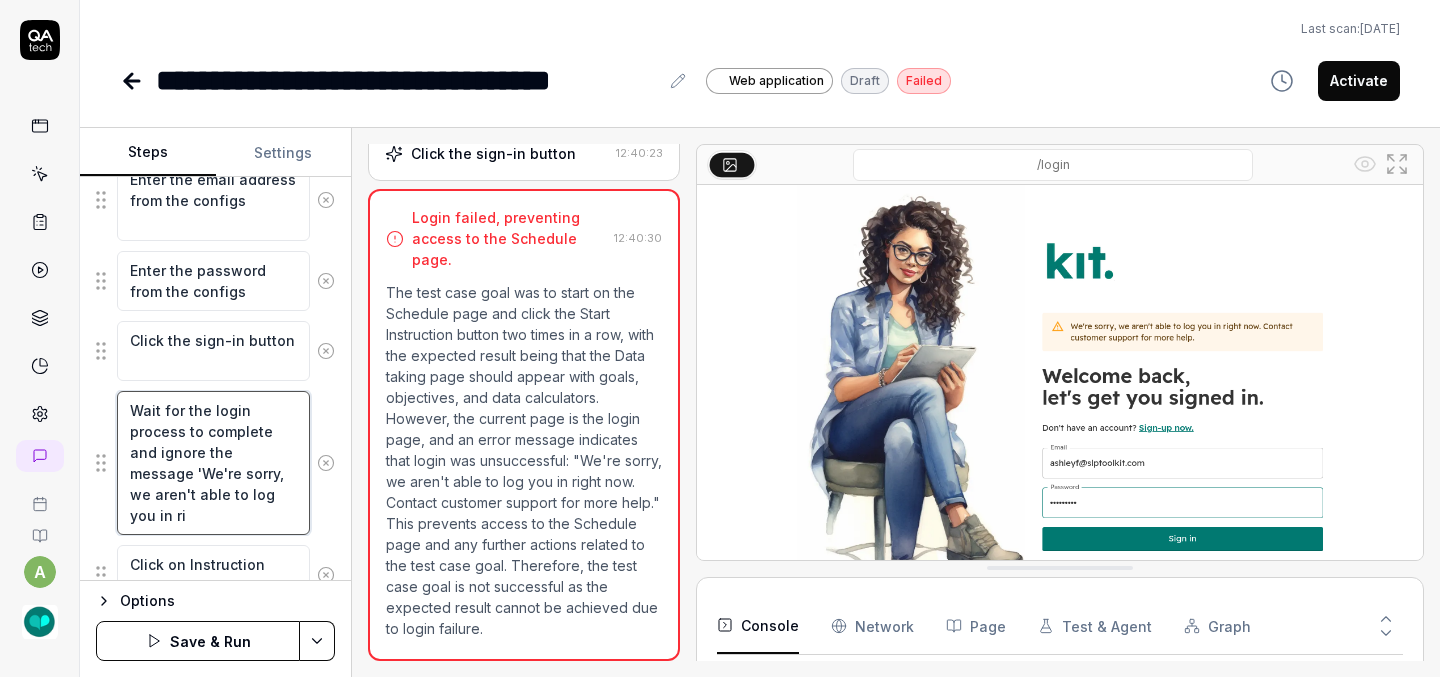 type on "*" 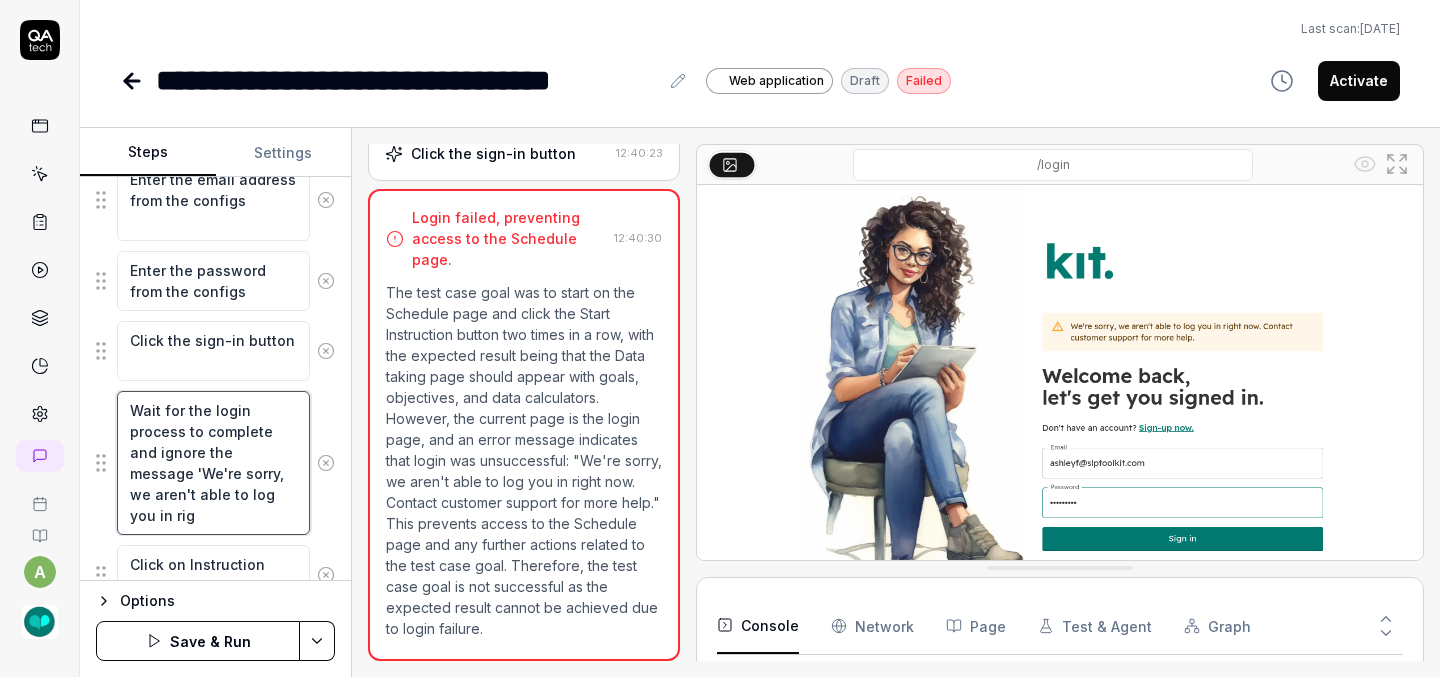 type on "*" 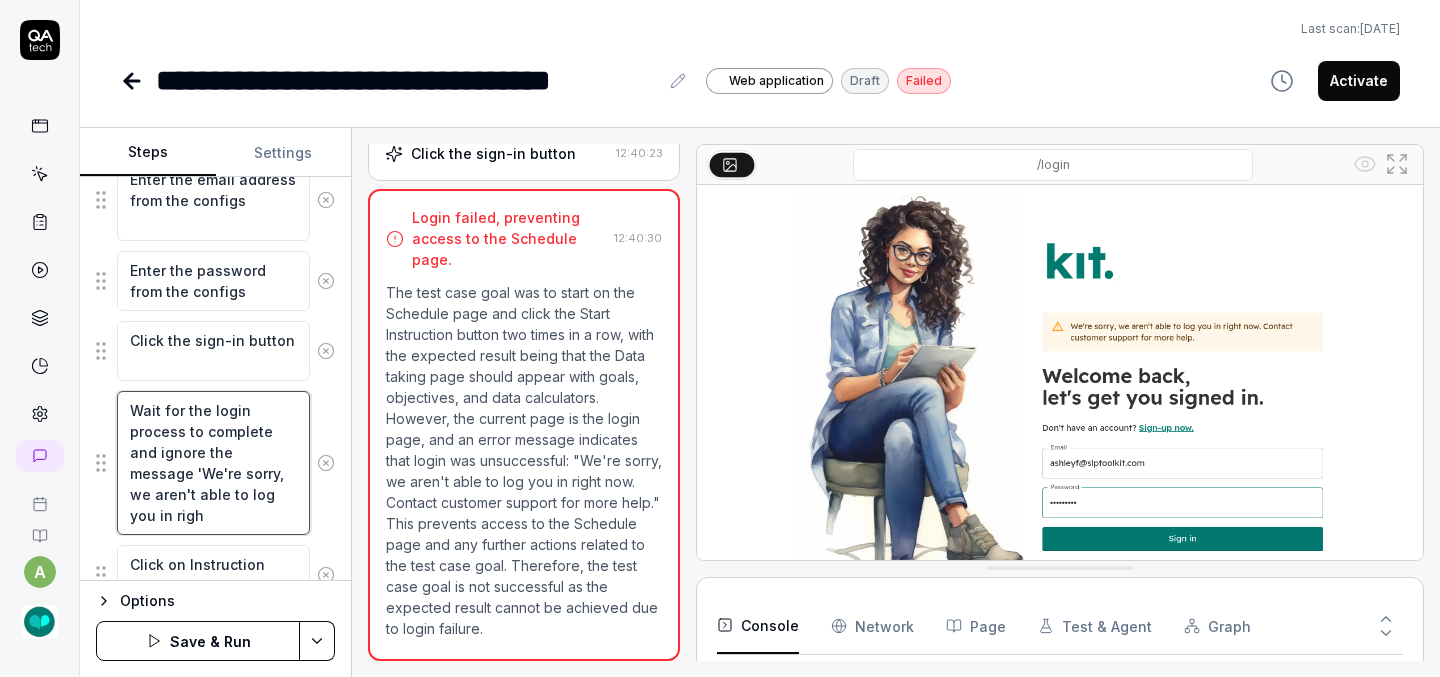 type on "*" 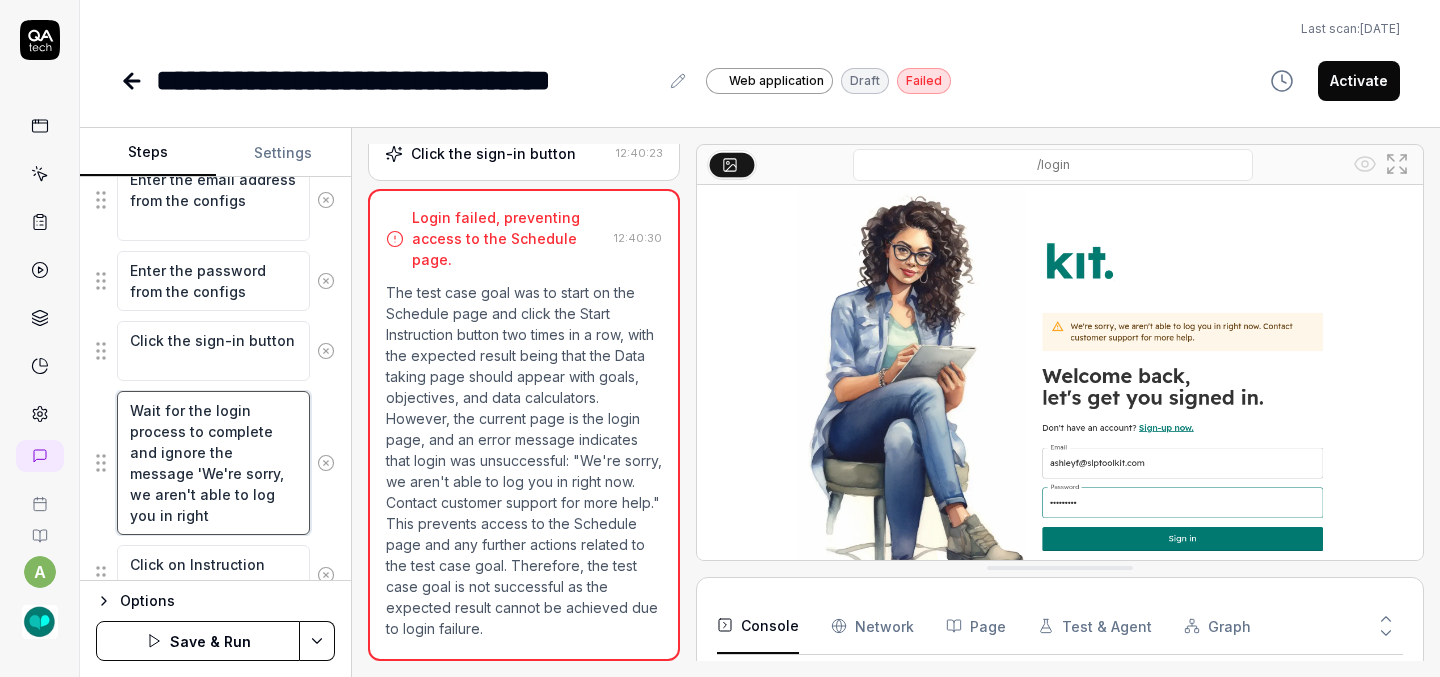 type on "Wait for the login process to complete and ignore the message 'We're sorry, we aren't able to log you in right" 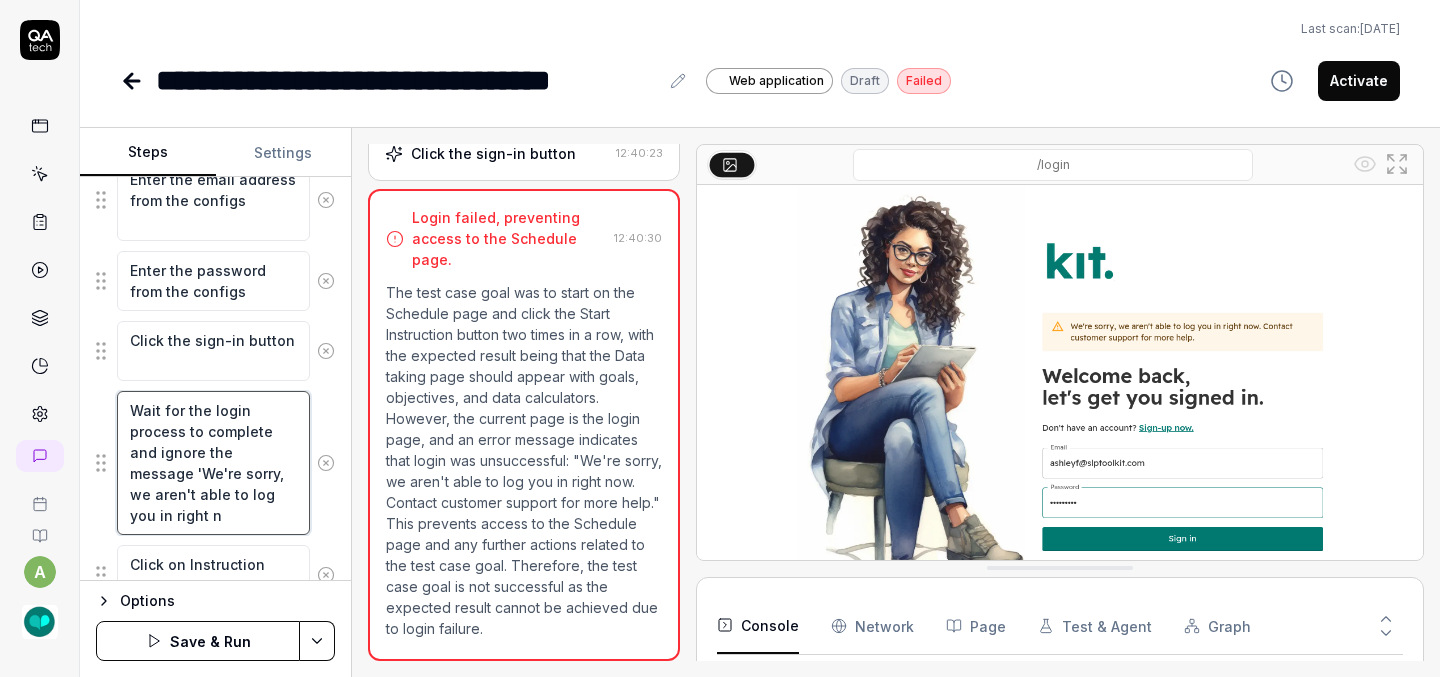 type on "*" 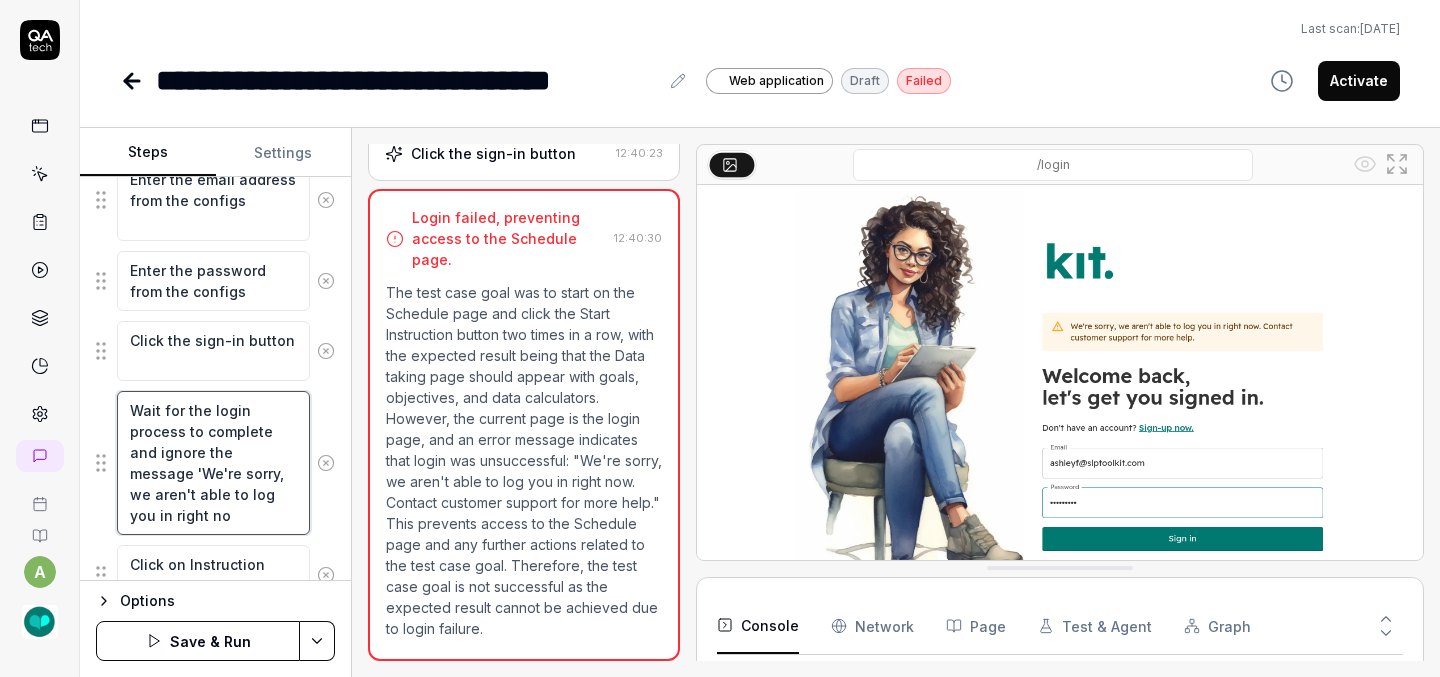 type on "*" 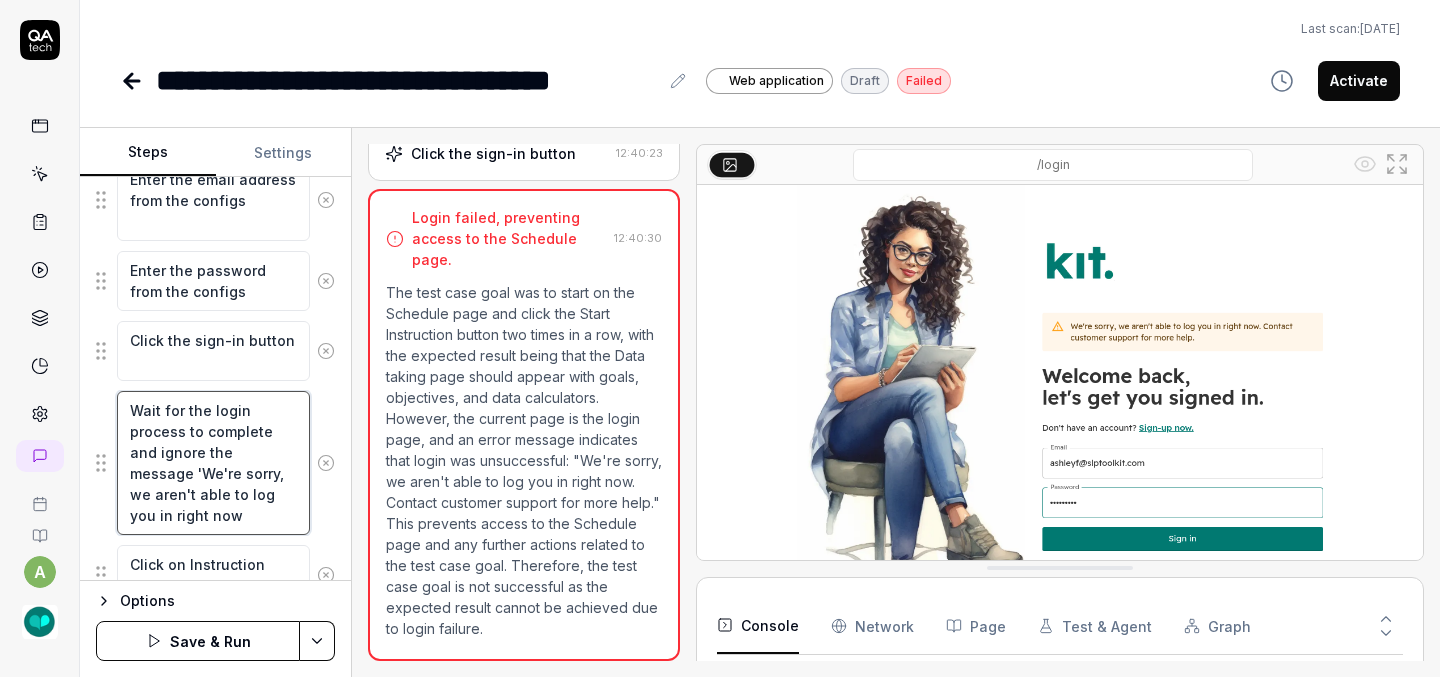 type on "*" 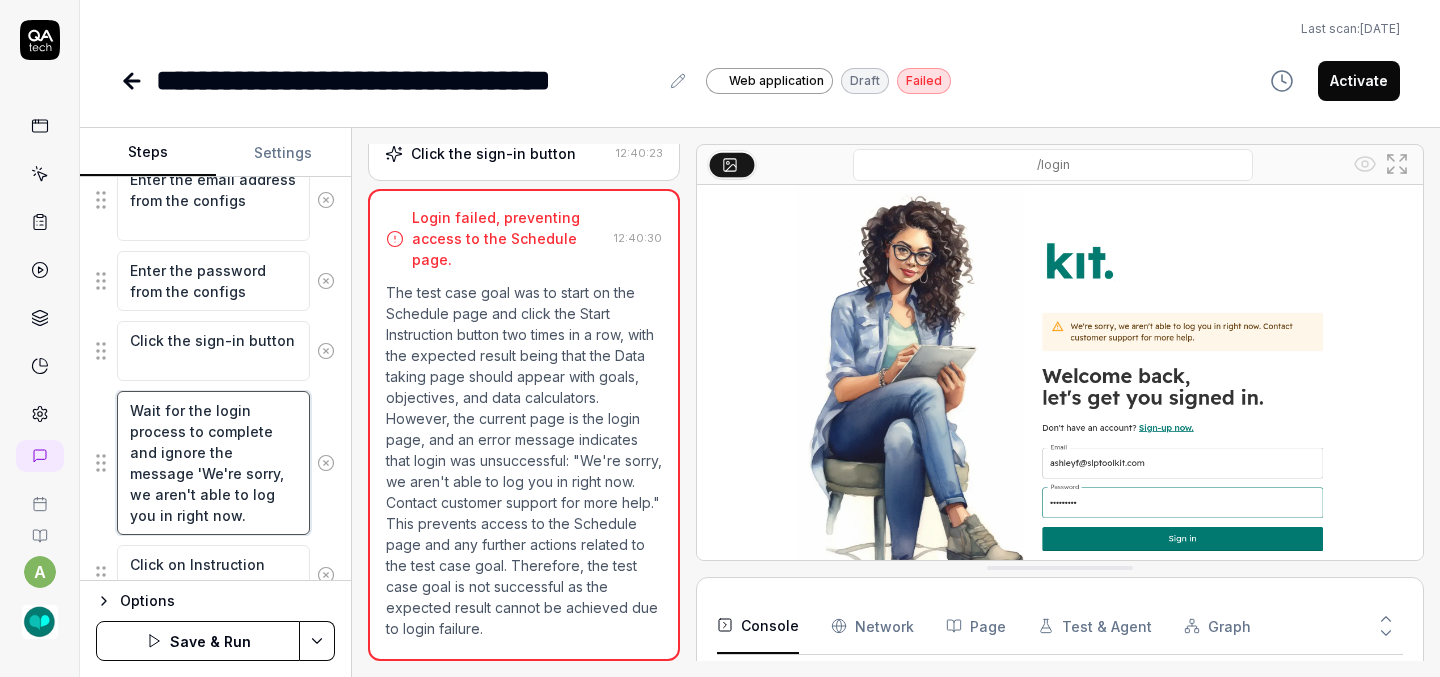 type on "*" 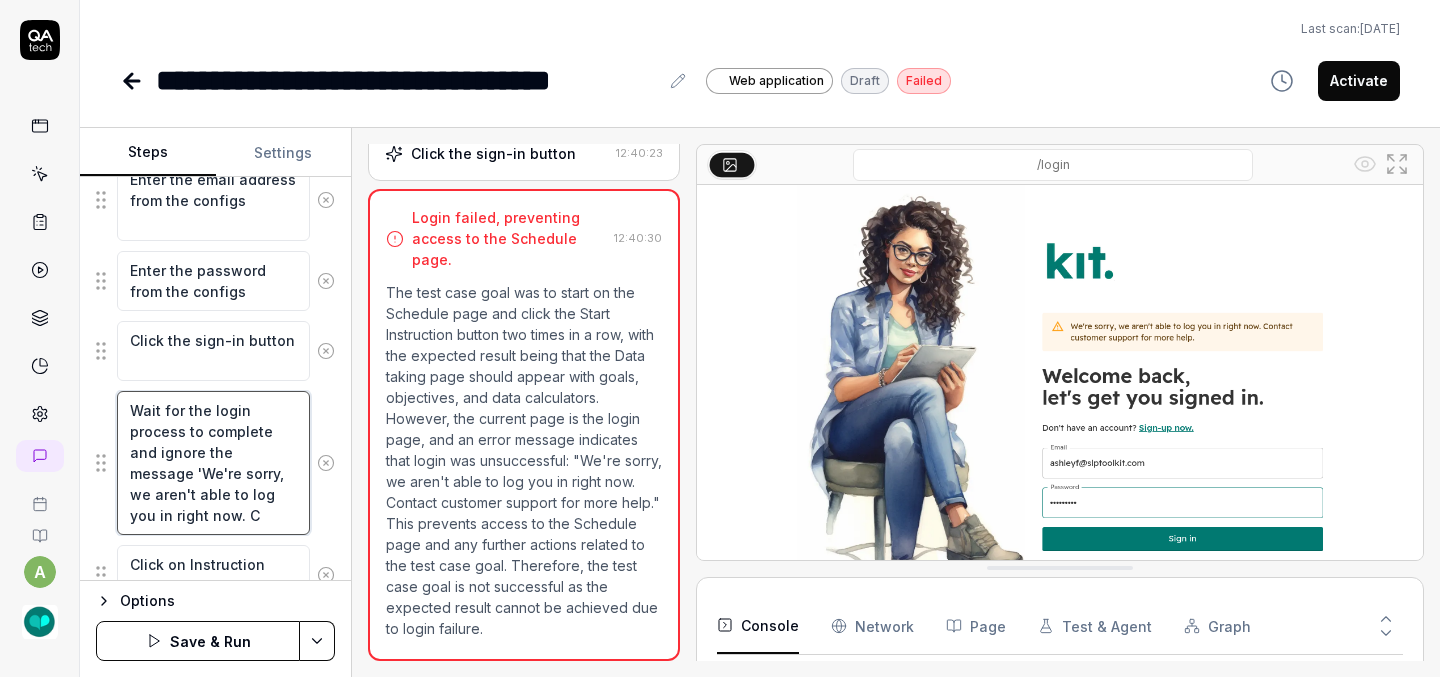 type on "*" 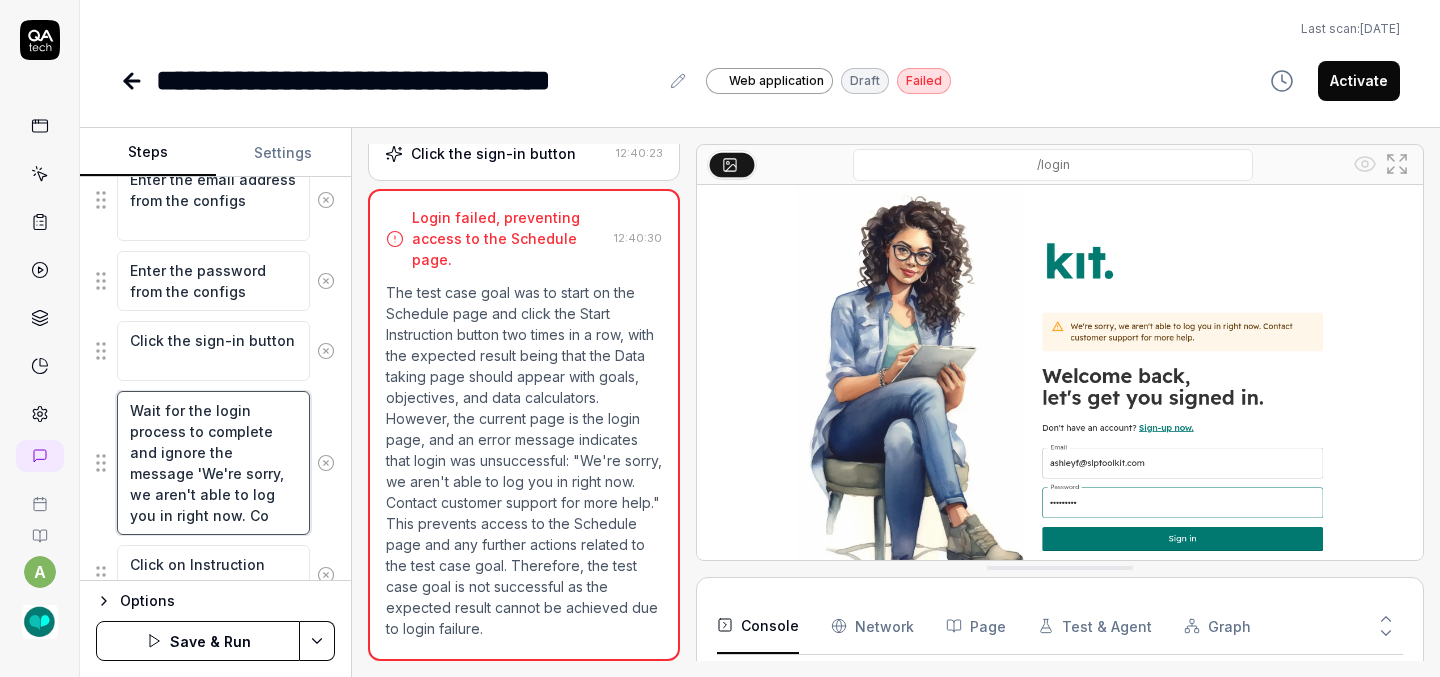 type on "*" 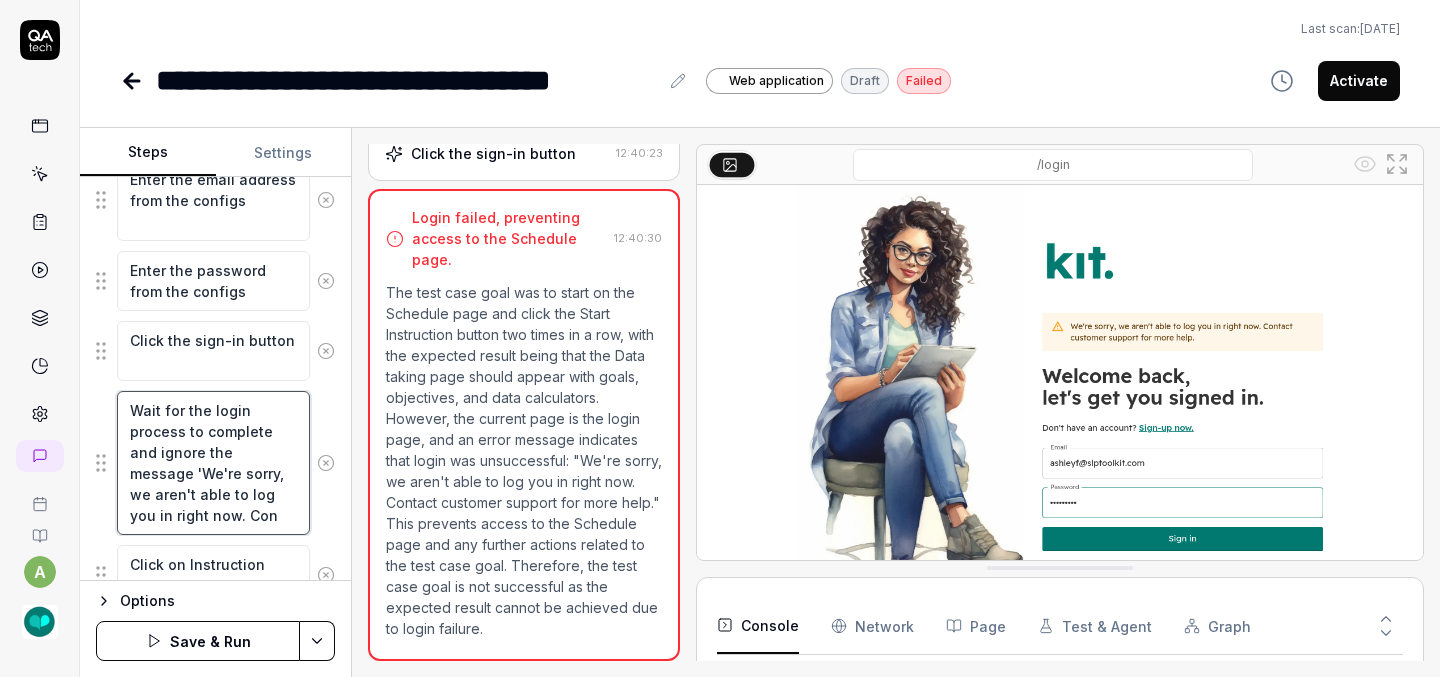 type on "*" 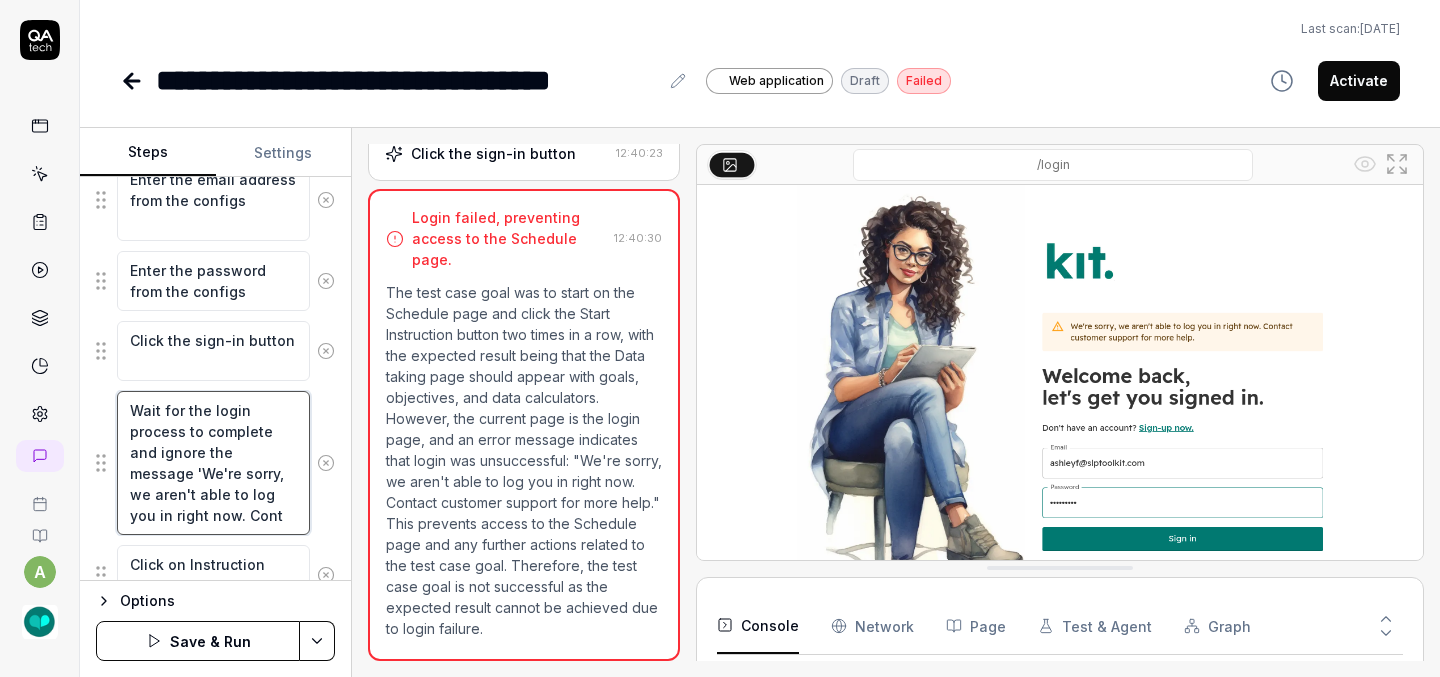 type on "*" 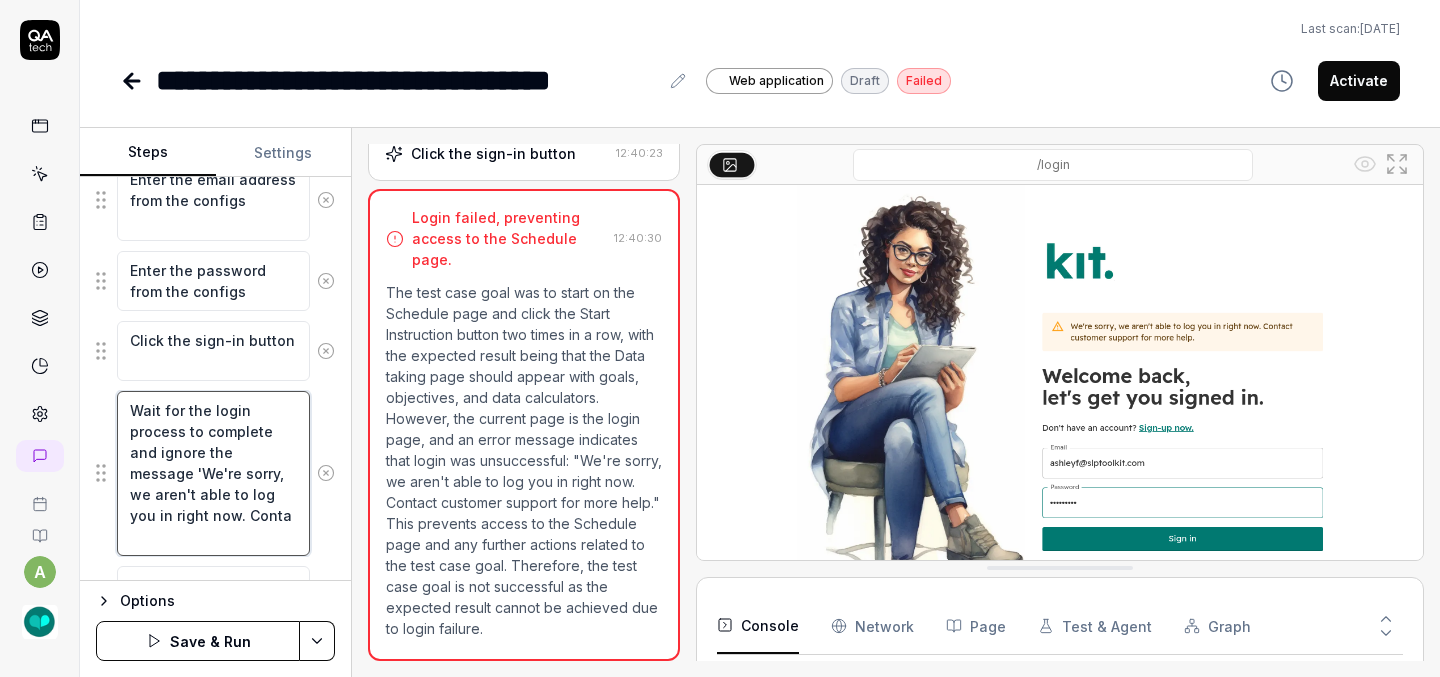 type on "*" 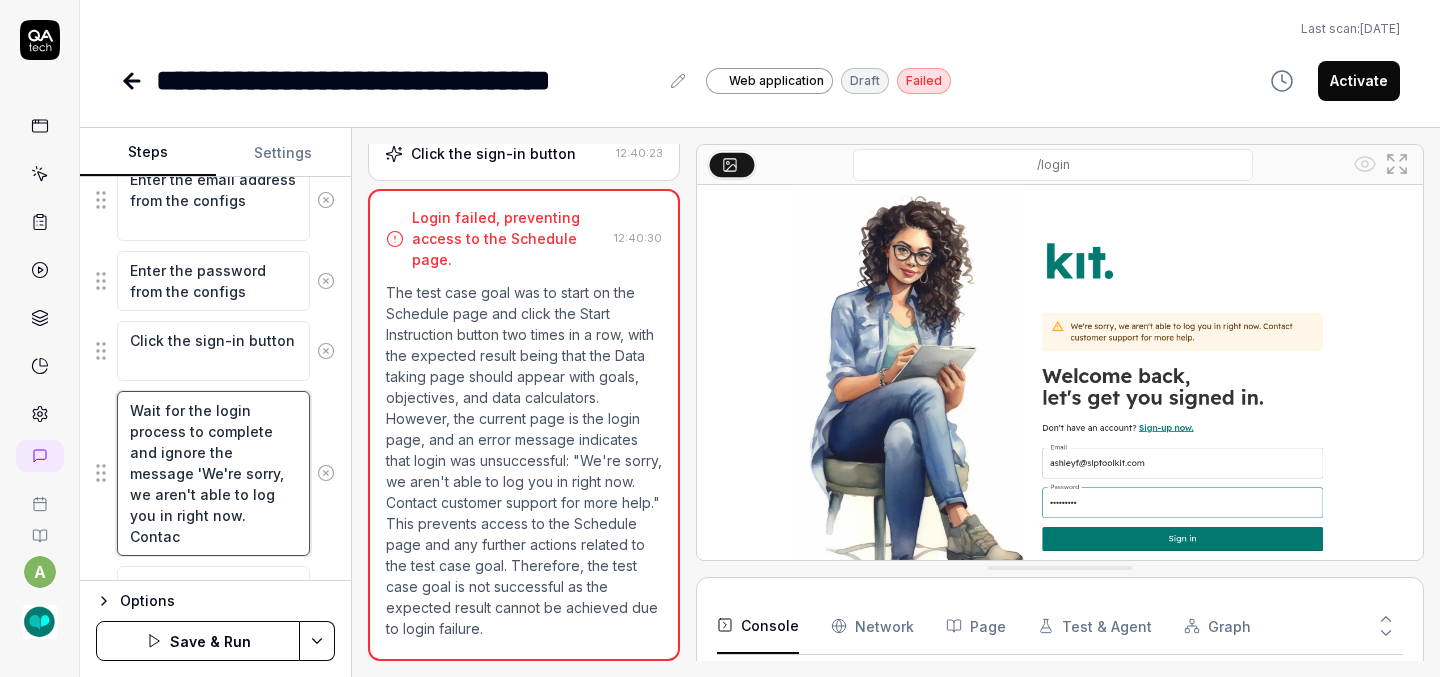 type on "*" 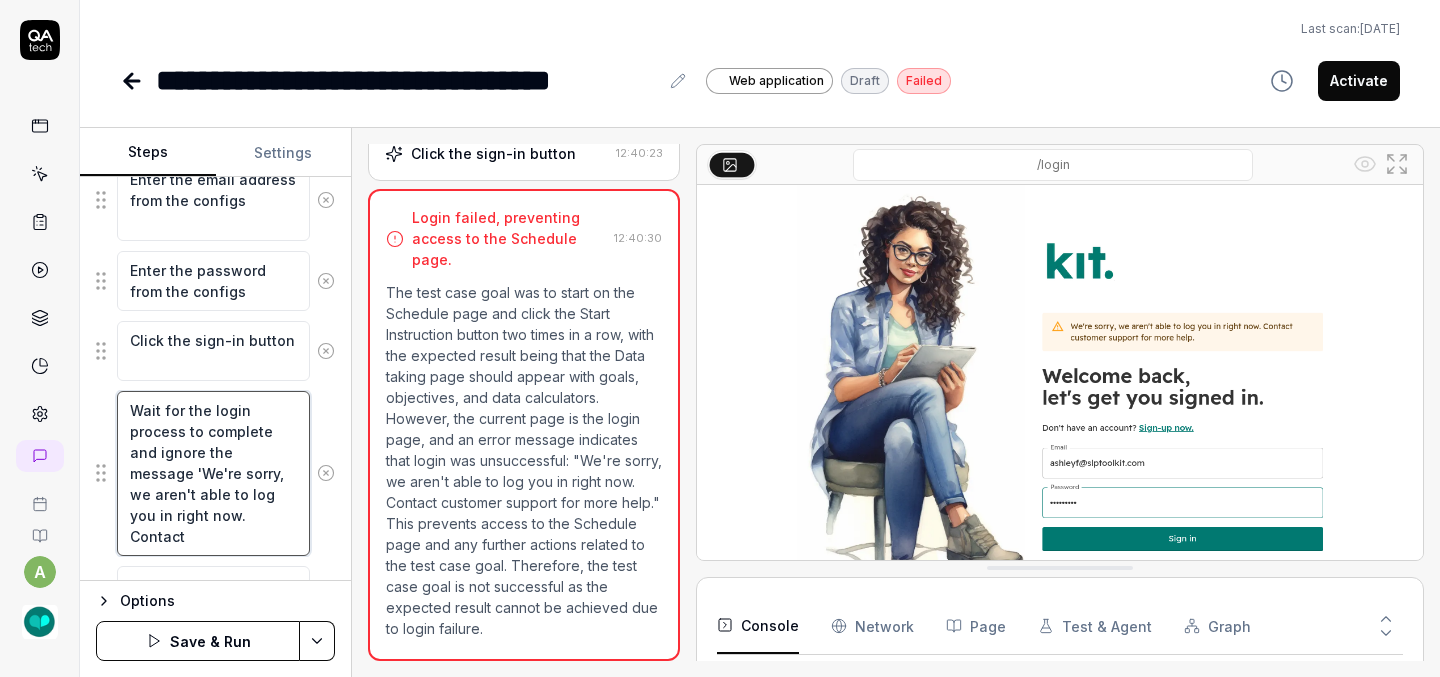 type on "*" 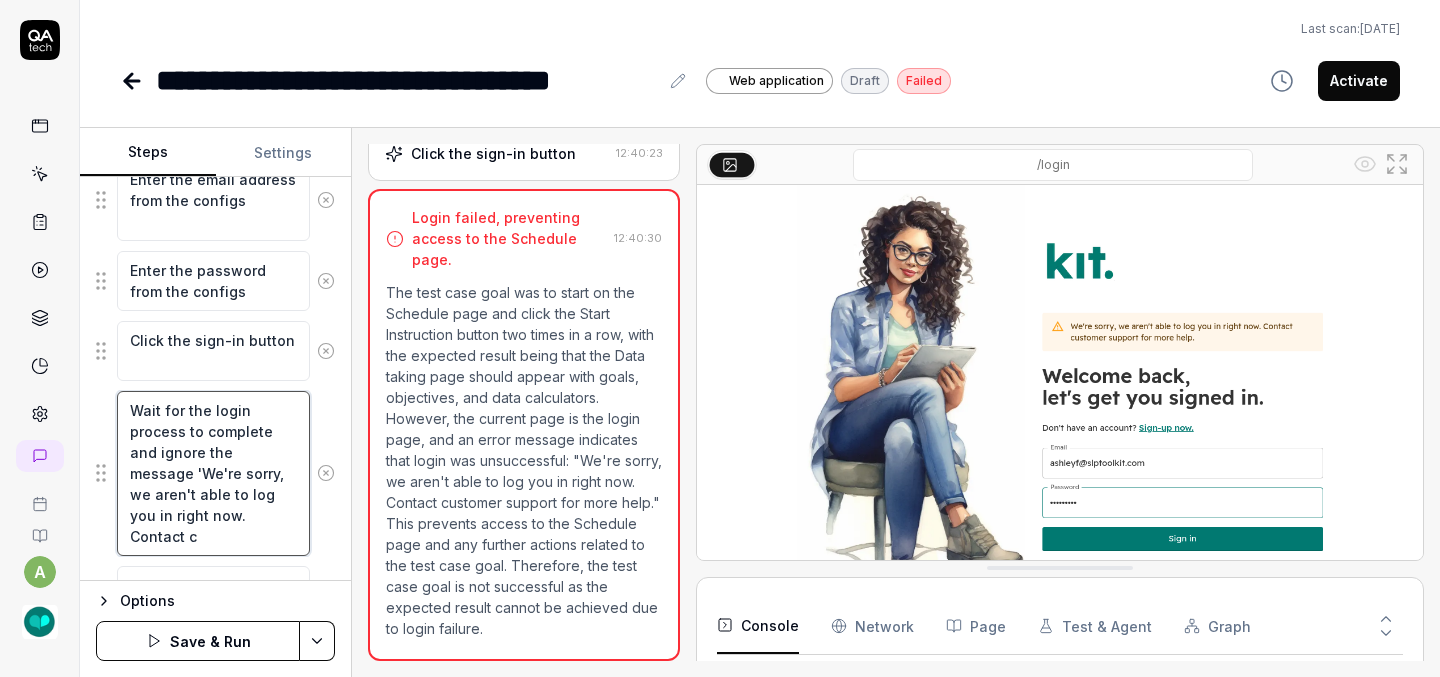 type on "*" 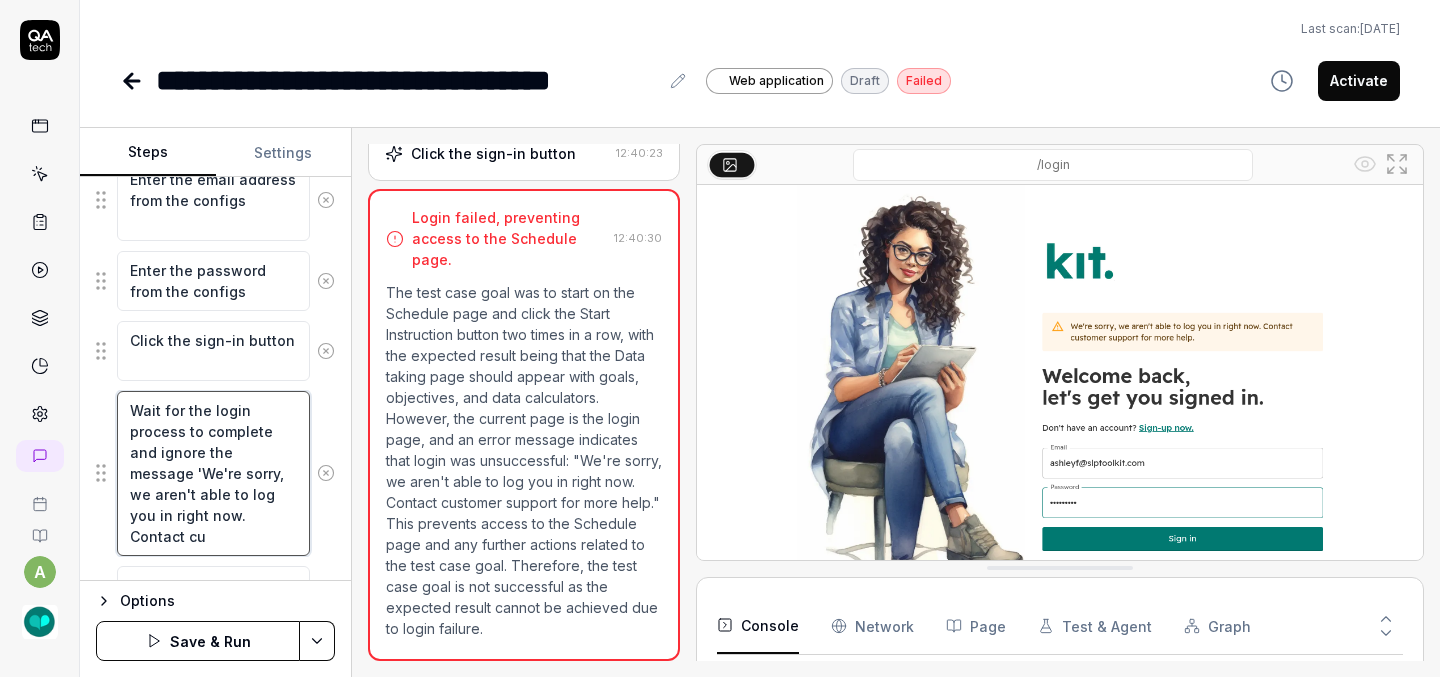 type on "*" 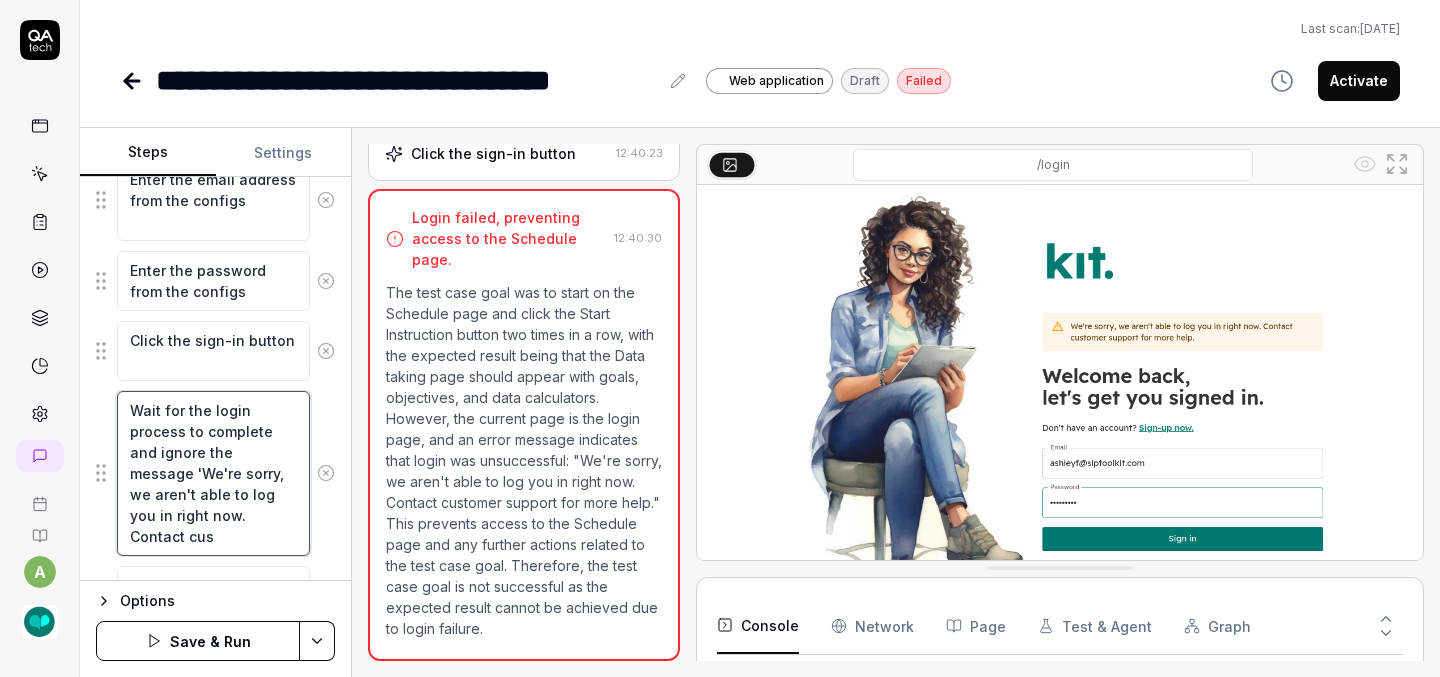 type on "*" 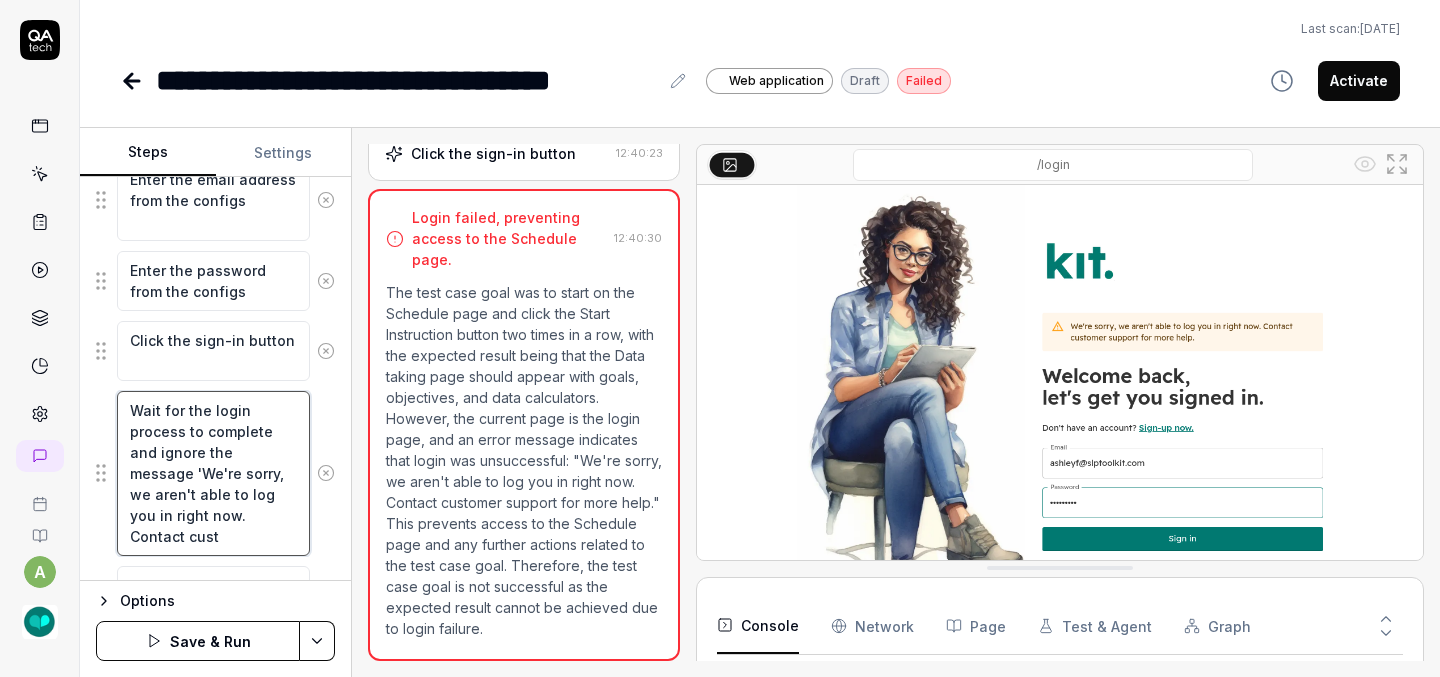 type on "*" 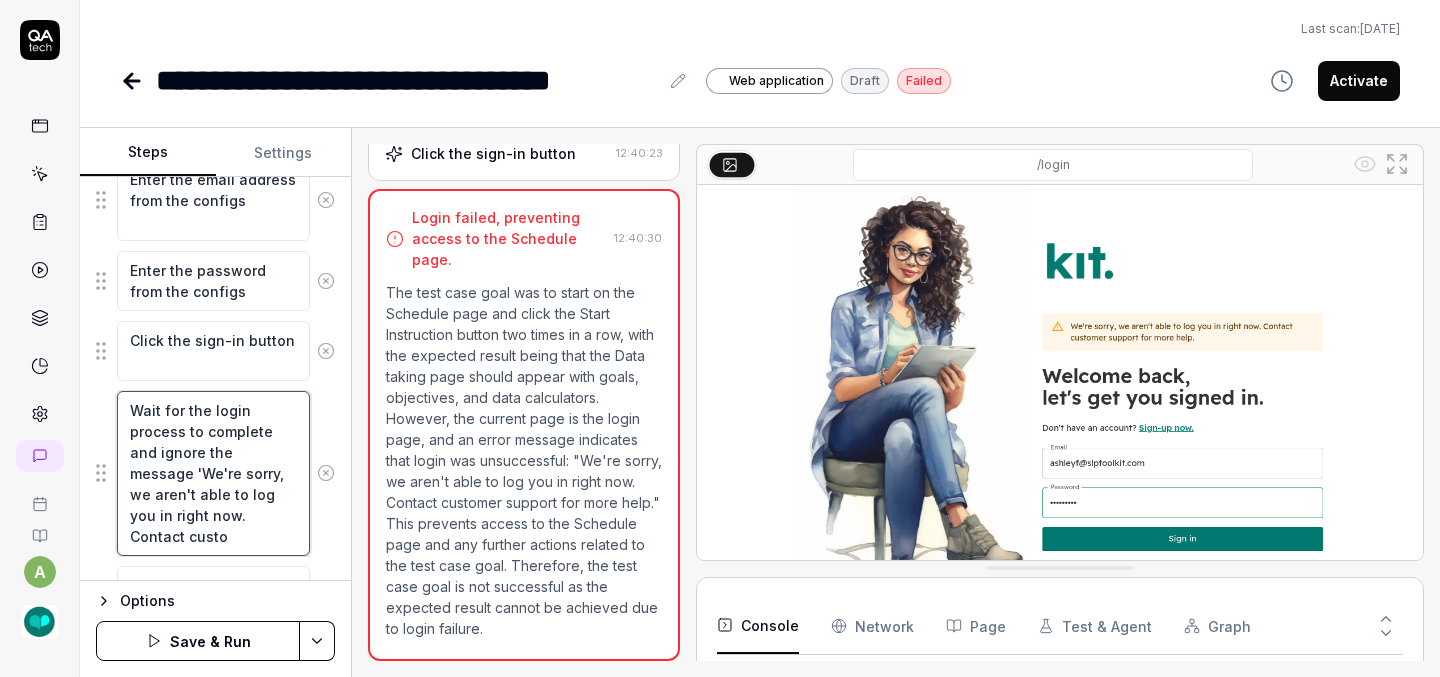 type 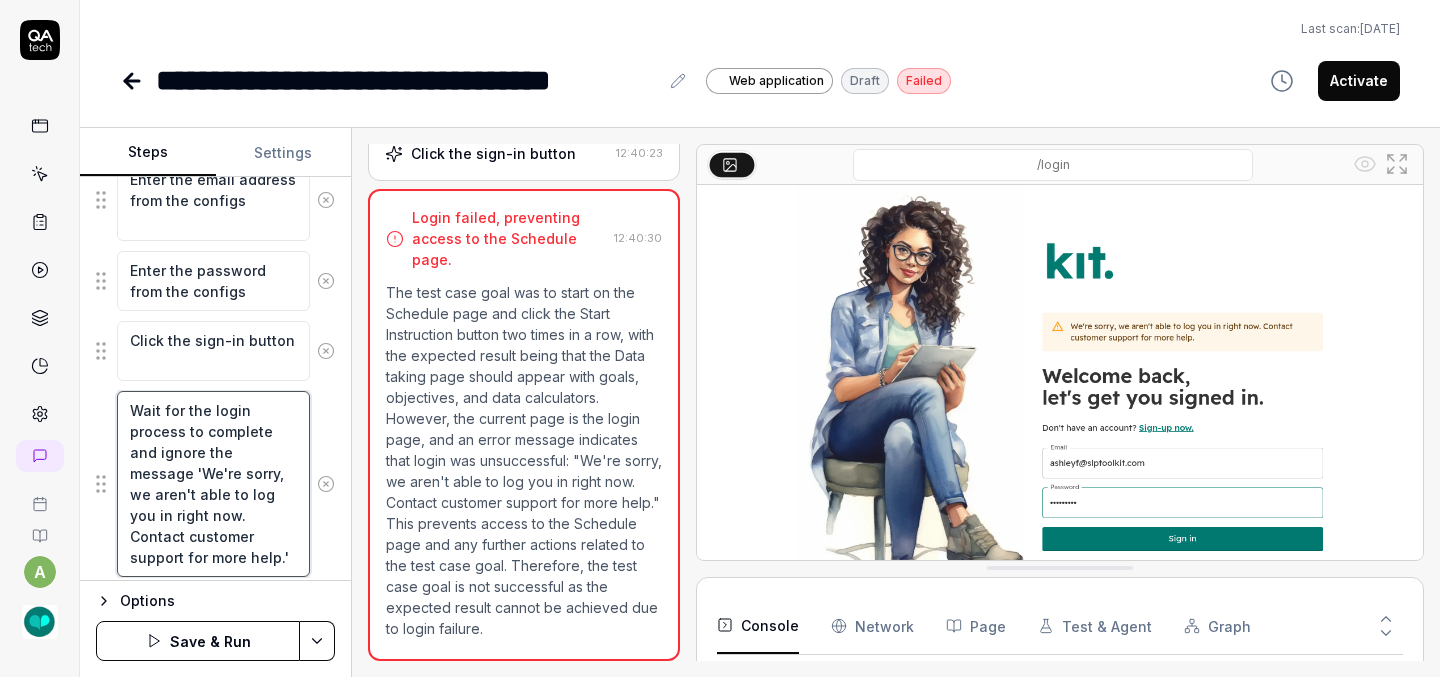 scroll, scrollTop: 371, scrollLeft: 0, axis: vertical 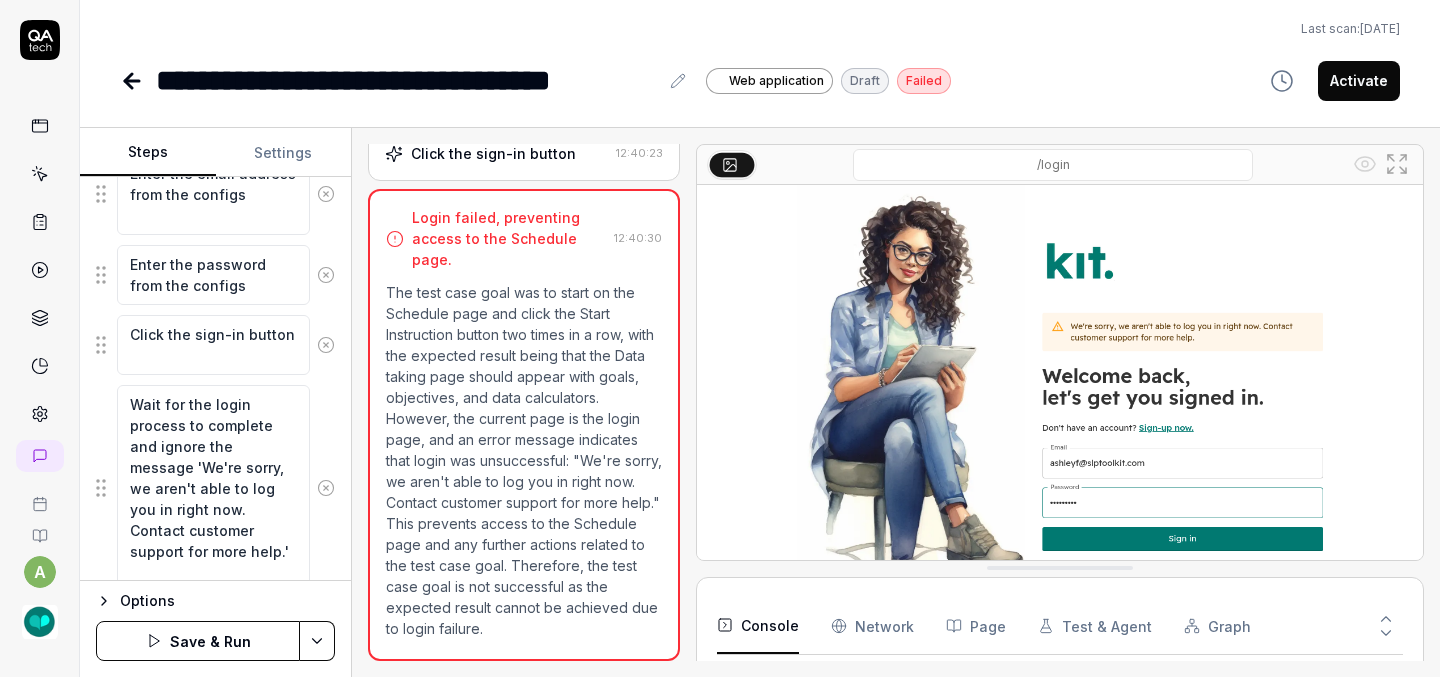 click 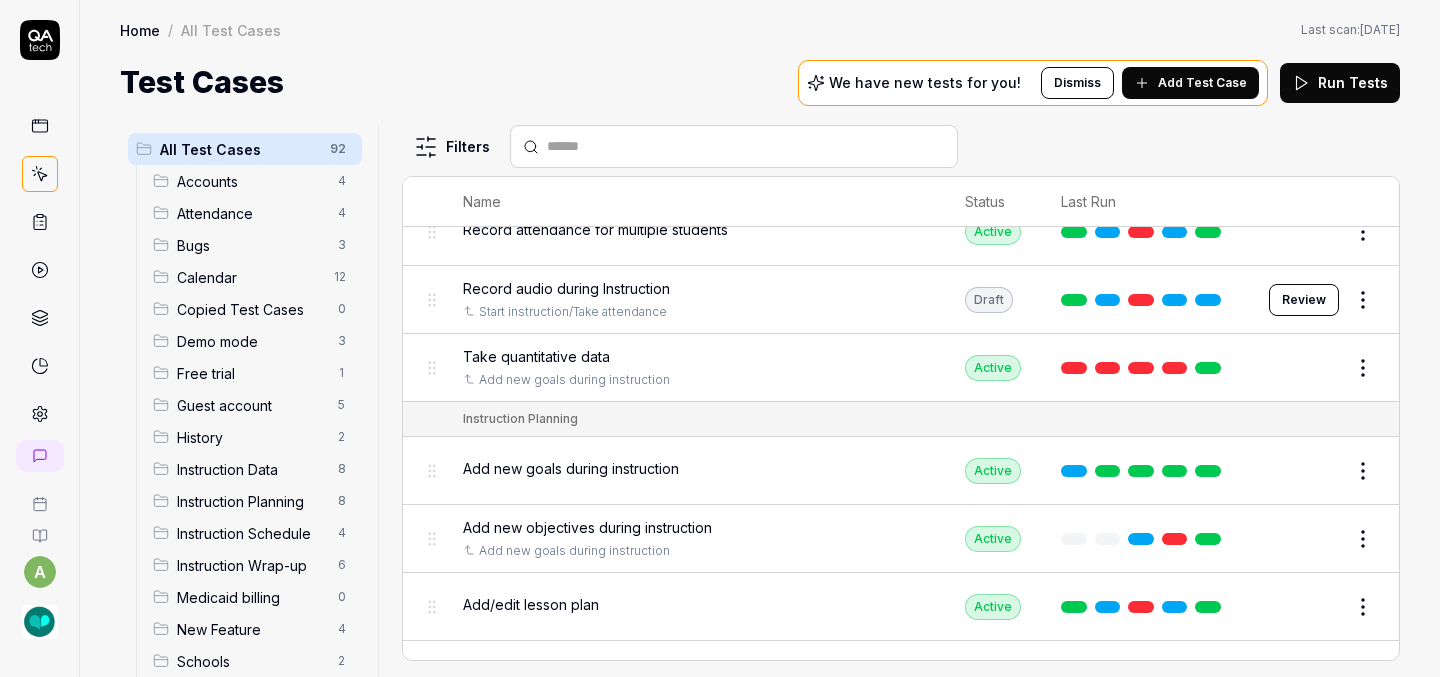 scroll, scrollTop: 3011, scrollLeft: 0, axis: vertical 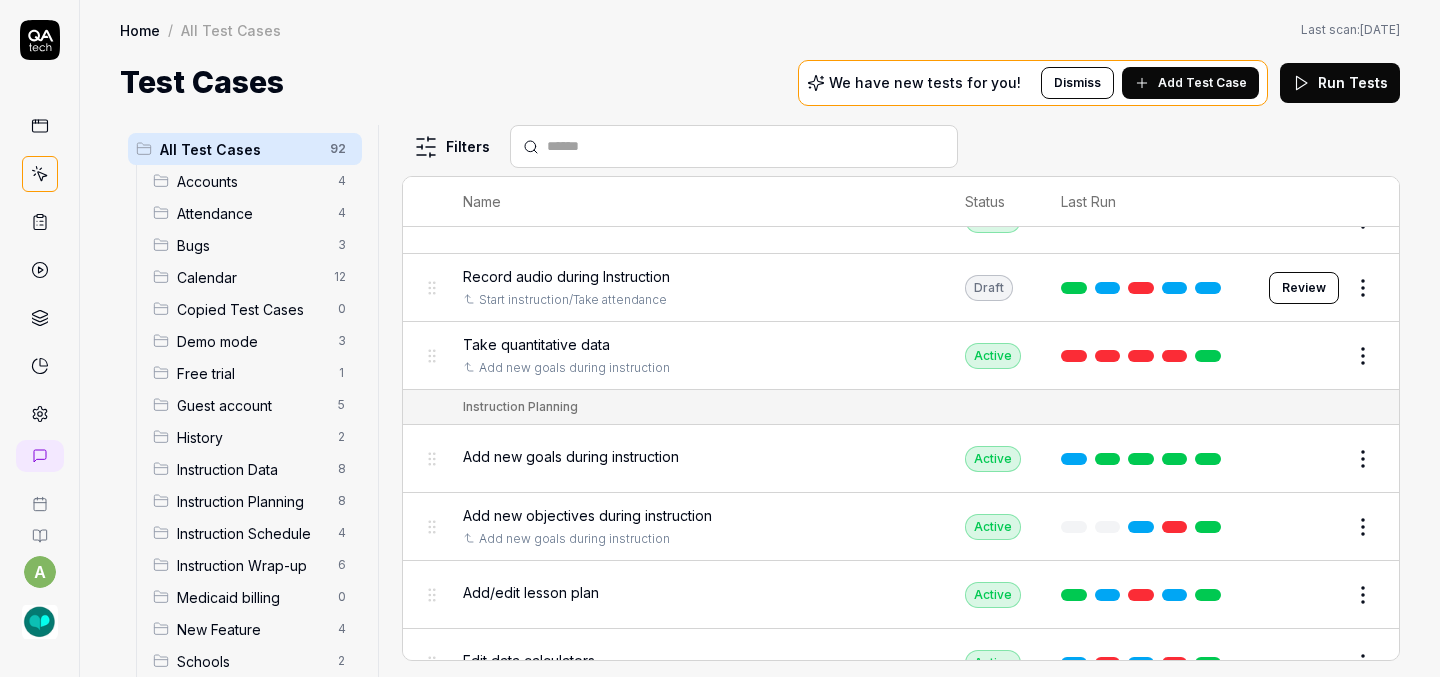 click on "a Home / All Test Cases Home / All Test Cases Last scan:  [DATE] Test Cases We have new tests for you! Dismiss Add Test Case Run Tests All Test Cases 92 Accounts 4 Attendance 4 Bugs 3 Calendar 12 Copied Test Cases 0 Demo mode 3 Free trial 1 Guest account 5 History 2 Instruction Data 8 Instruction Planning 8 Instruction Schedule 4 Instruction Wrap-up 6 Medicaid billing 0 New Feature 4 Schools 2 Sign Up 1 Students 10 Tasks 6 Teachers 3 Templates 6 Filters Name Status Last Run Accounts Edit user information in the Account Details Active Edit Log in to Kit using valid email and password Active Edit Logout from each page Active Edit Request password reset with valid email address Active Edit Attendance Expand row and scroll down Attendance report Active Edit Export Attendance report Active Edit Search and filter by custom date range Active Edit Search for specific attendance records and view attendance statistics Active Edit Bugs Check page scrolling on each page Active Edit Create custom repeating event Edit" at bounding box center (720, 338) 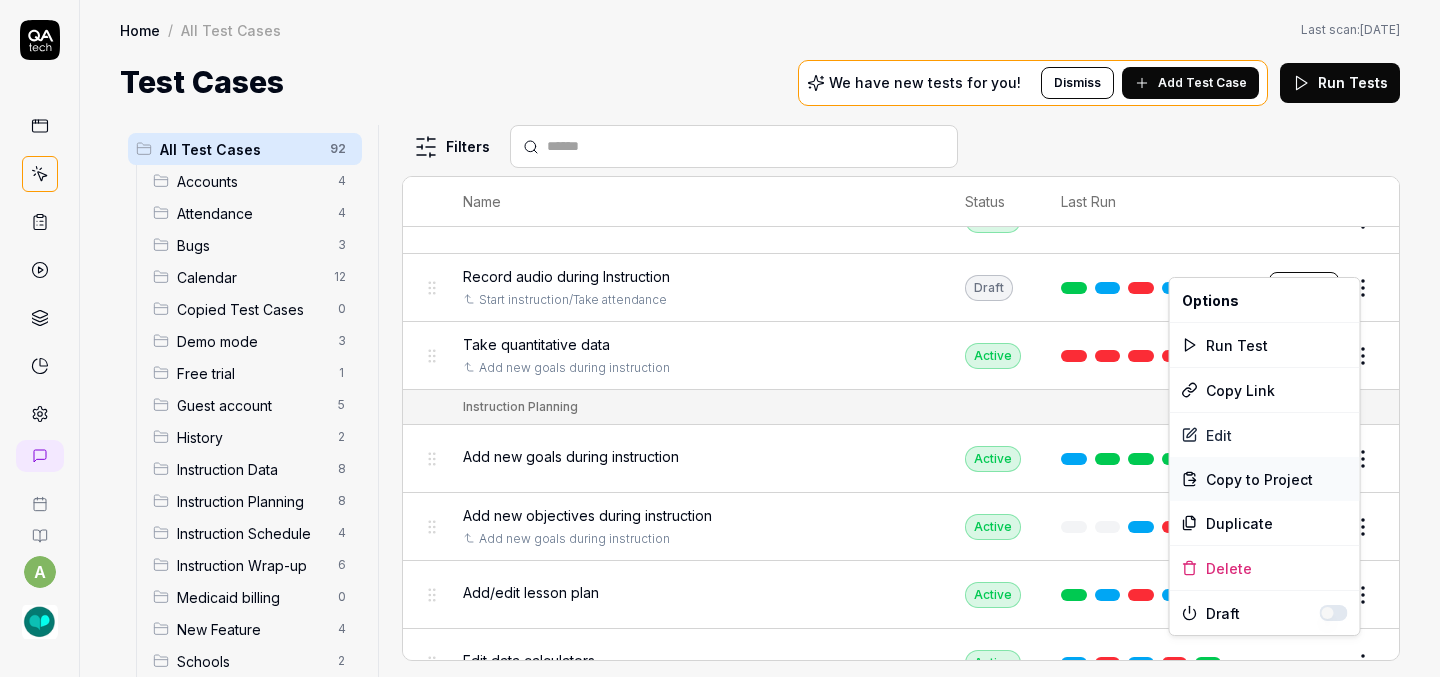 click on "Copy to Project" at bounding box center (1259, 479) 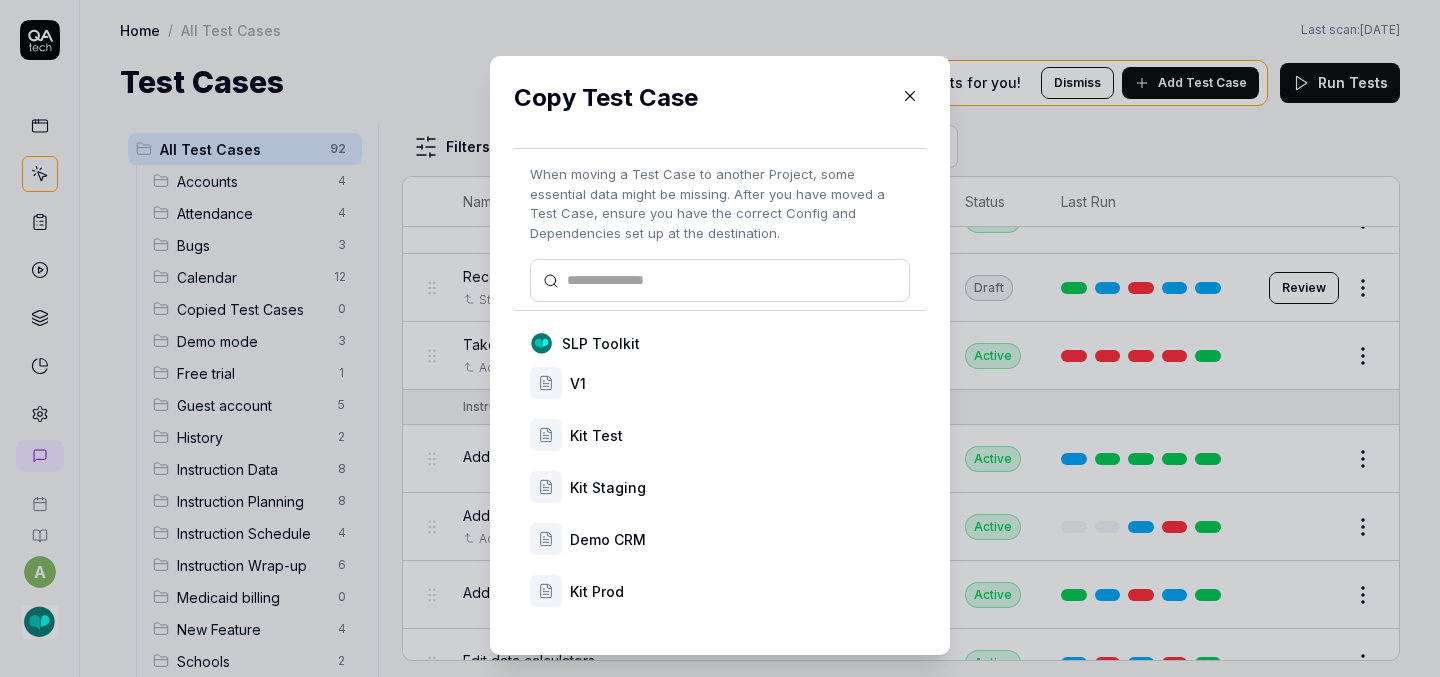 click on "Kit Prod" at bounding box center [740, 591] 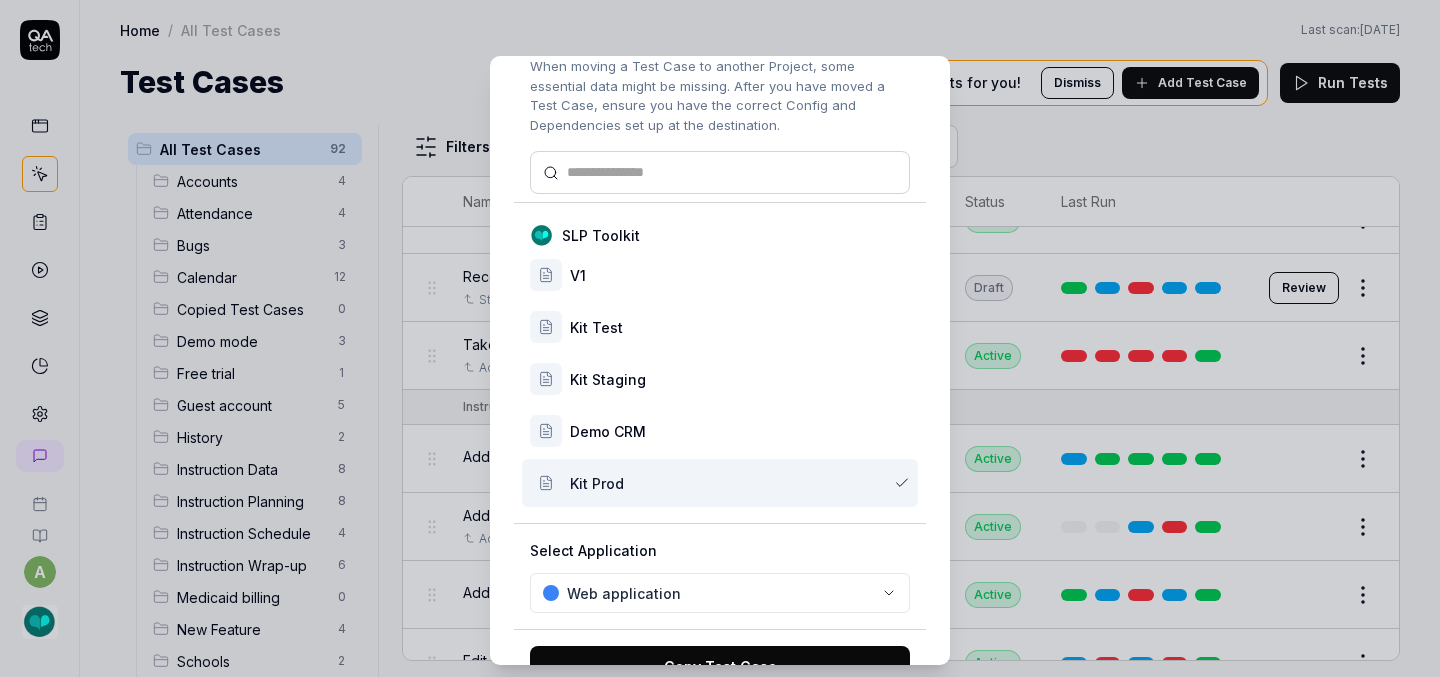 scroll, scrollTop: 167, scrollLeft: 0, axis: vertical 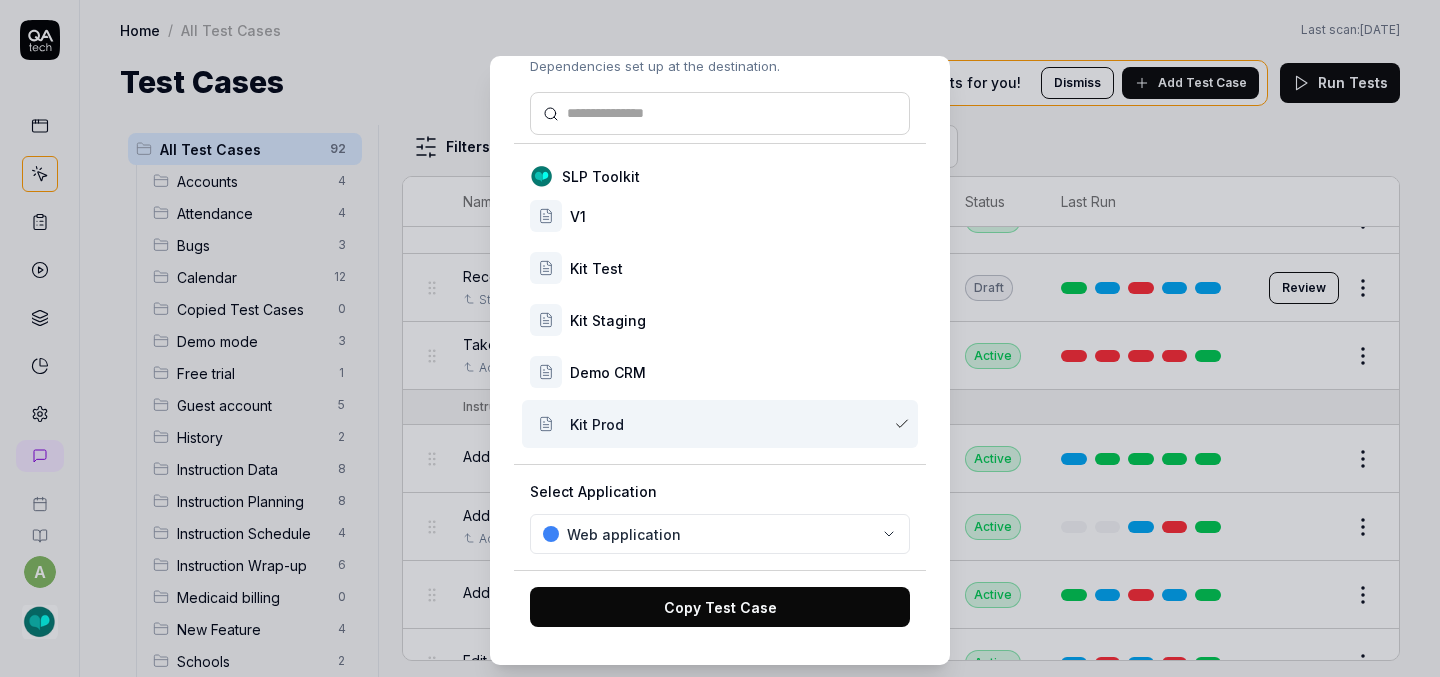 click on "Copy Test Case" at bounding box center (720, 607) 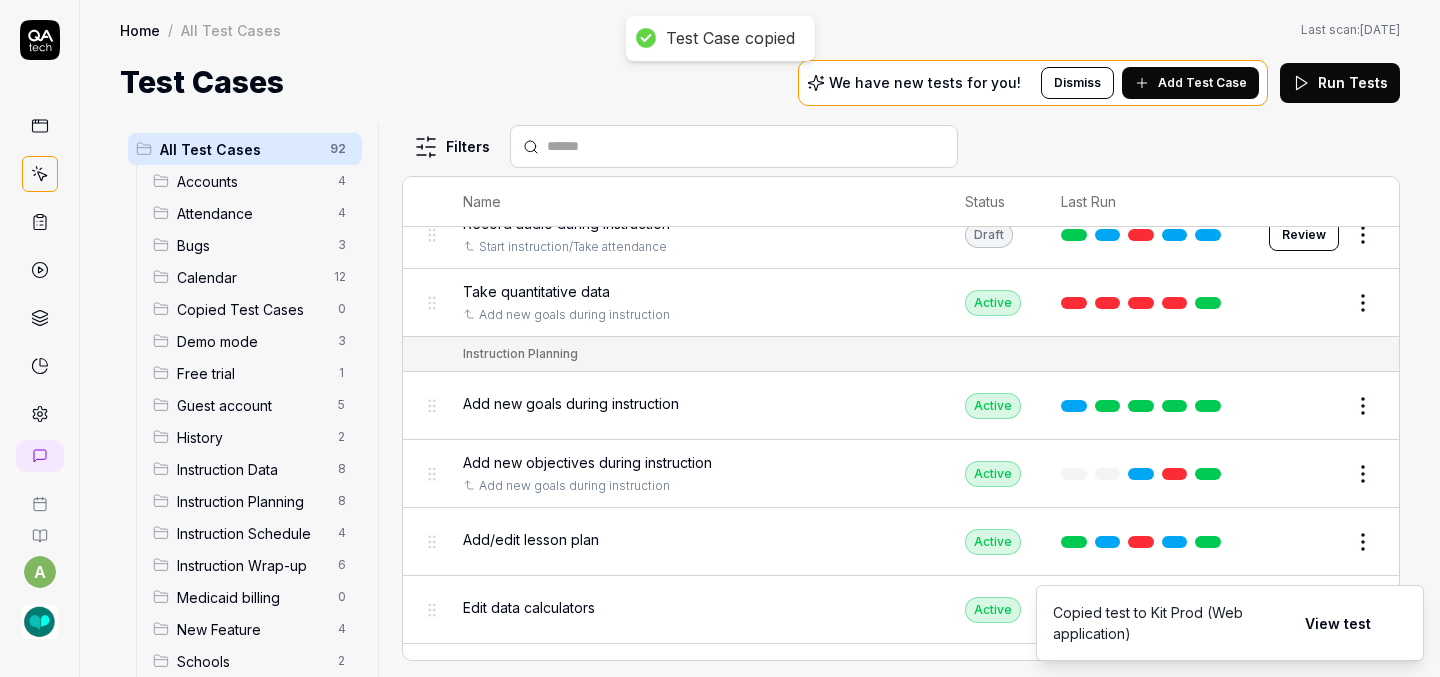 scroll, scrollTop: 3074, scrollLeft: 0, axis: vertical 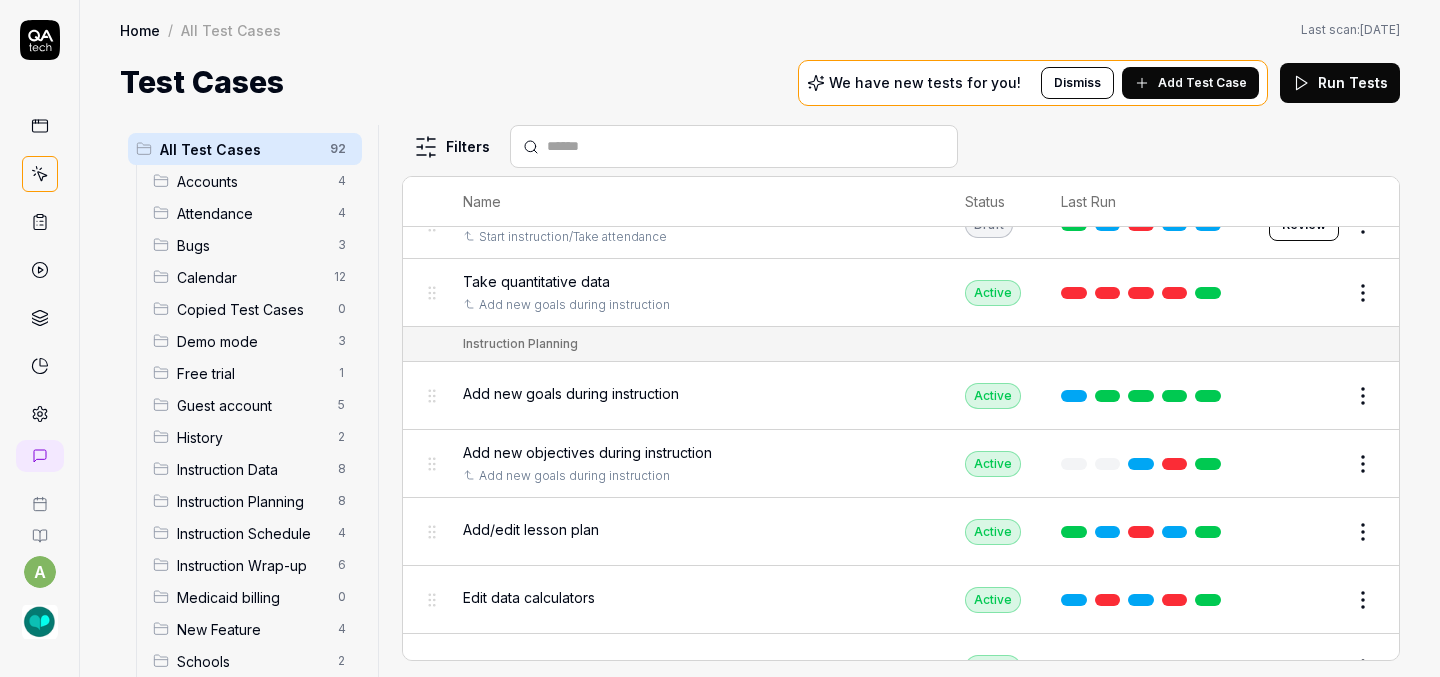 click on "a Home / All Test Cases Home / All Test Cases Last scan:  [DATE] Test Cases We have new tests for you! Dismiss Add Test Case Run Tests All Test Cases 92 Accounts 4 Attendance 4 Bugs 3 Calendar 12 Copied Test Cases 0 Demo mode 3 Free trial 1 Guest account 5 History 2 Instruction Data 8 Instruction Planning 8 Instruction Schedule 4 Instruction Wrap-up 6 Medicaid billing 0 New Feature 4 Schools 2 Sign Up 1 Students 10 Tasks 6 Teachers 3 Templates 6 Filters Name Status Last Run Accounts Edit user information in the Account Details Active Edit Log in to Kit using valid email and password Active Edit Logout from each page Active Edit Request password reset with valid email address Active Edit Attendance Expand row and scroll down Attendance report Active Edit Export Attendance report Active Edit Search and filter by custom date range Active Edit Search for specific attendance records and view attendance statistics Active Edit Bugs Check page scrolling on each page Active Edit Create custom repeating event Edit" at bounding box center [720, 338] 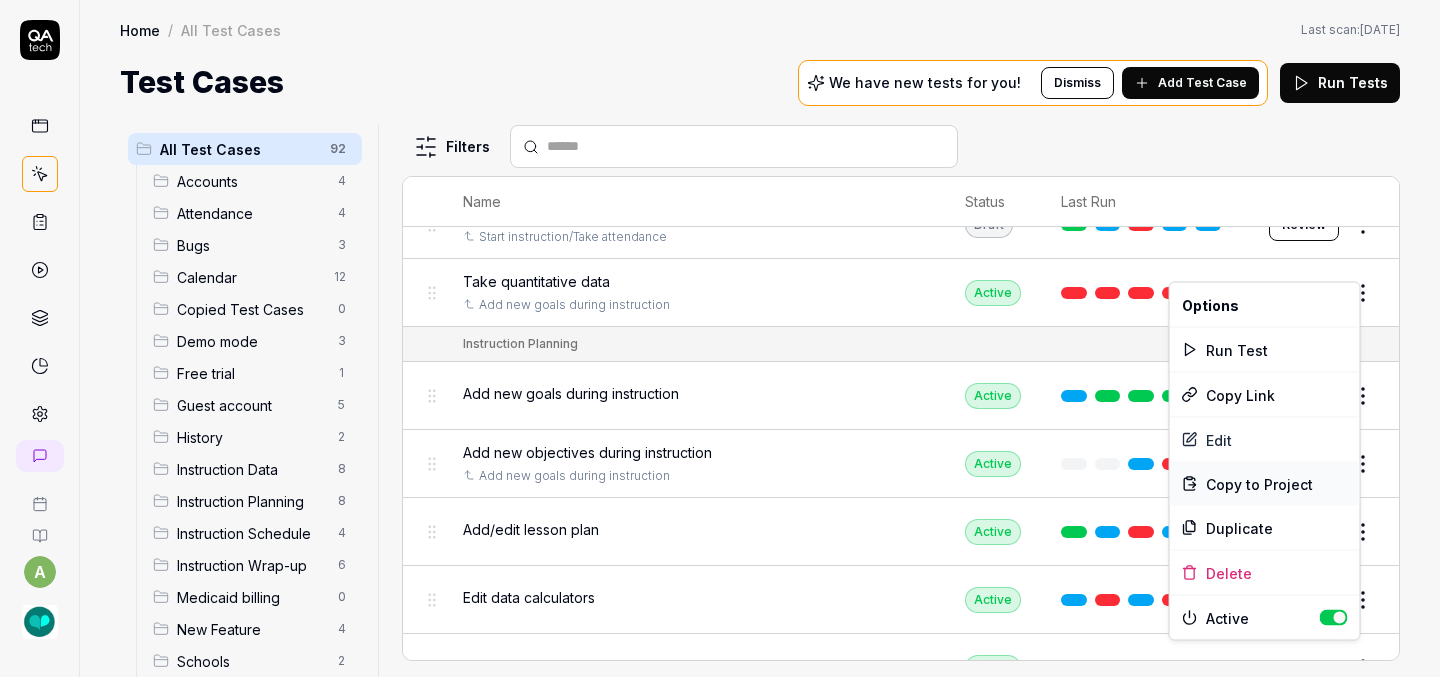 click on "Copy to Project" at bounding box center (1259, 483) 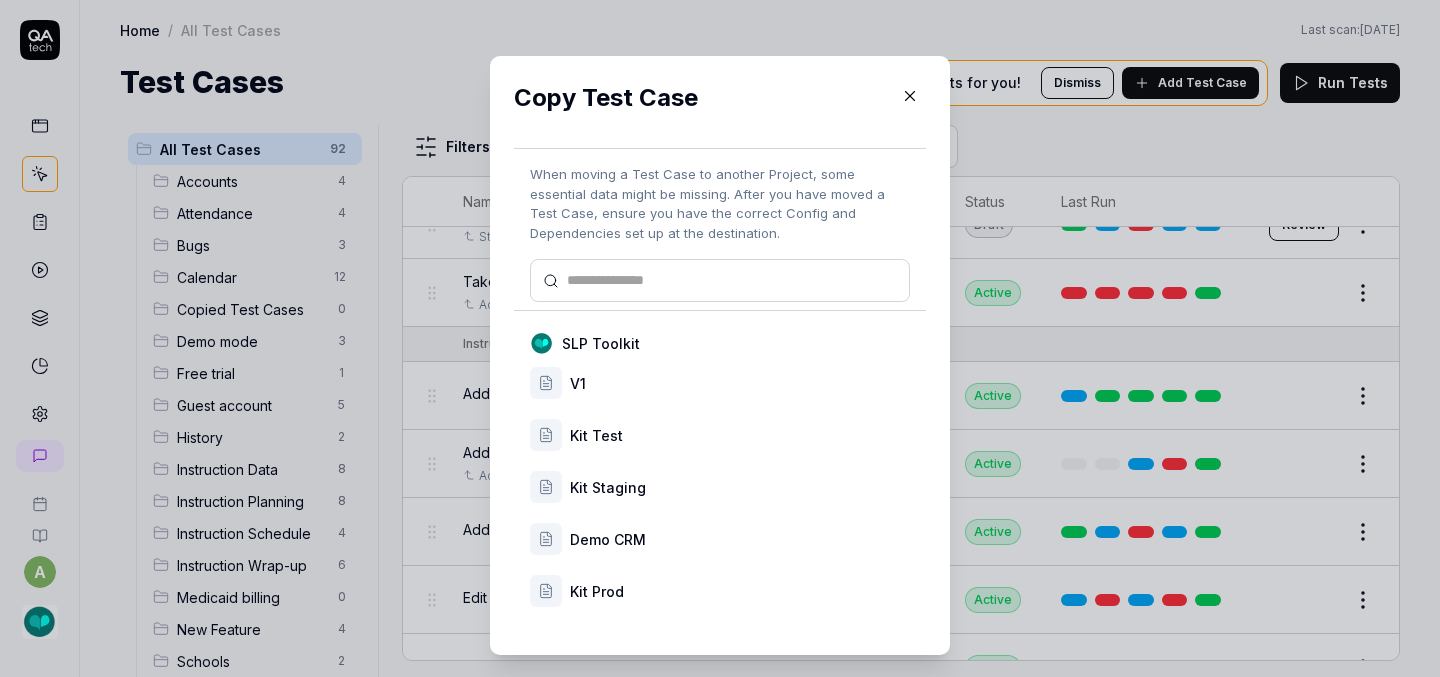 scroll, scrollTop: 33, scrollLeft: 0, axis: vertical 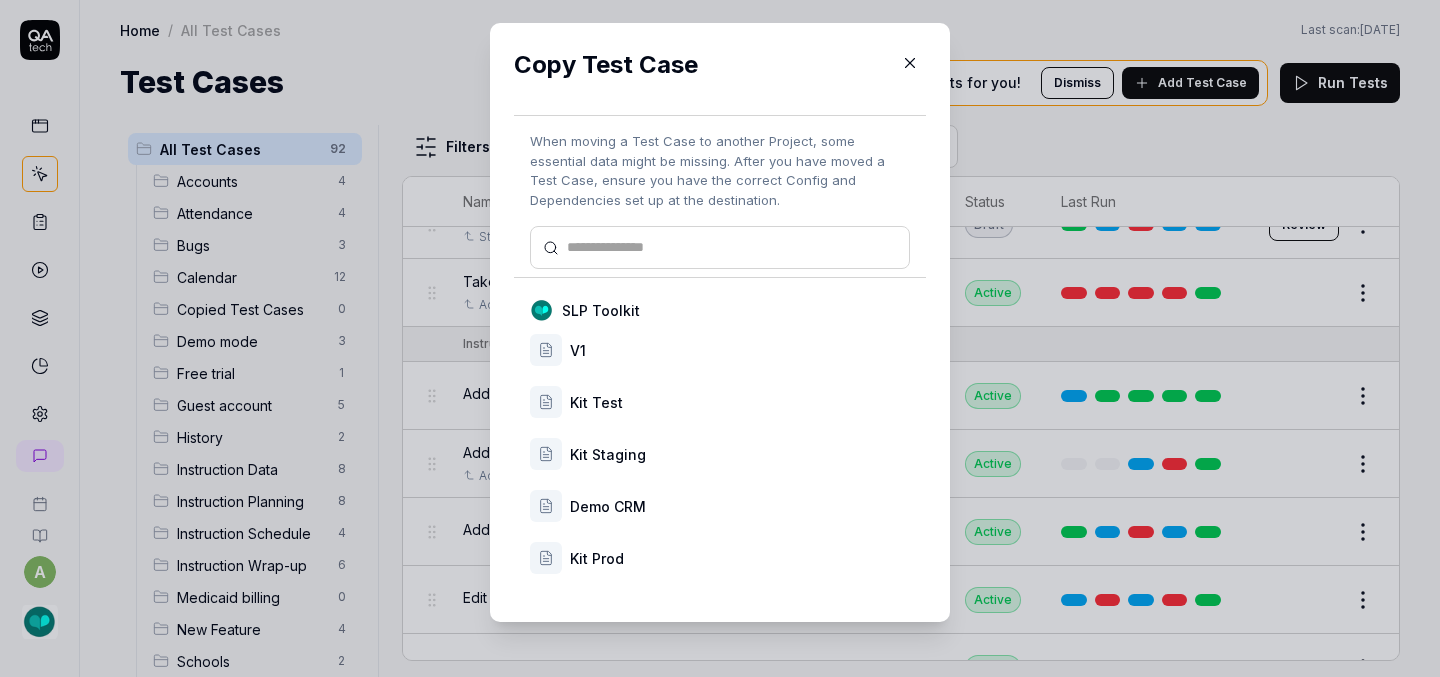 click on "Kit Prod" at bounding box center (740, 558) 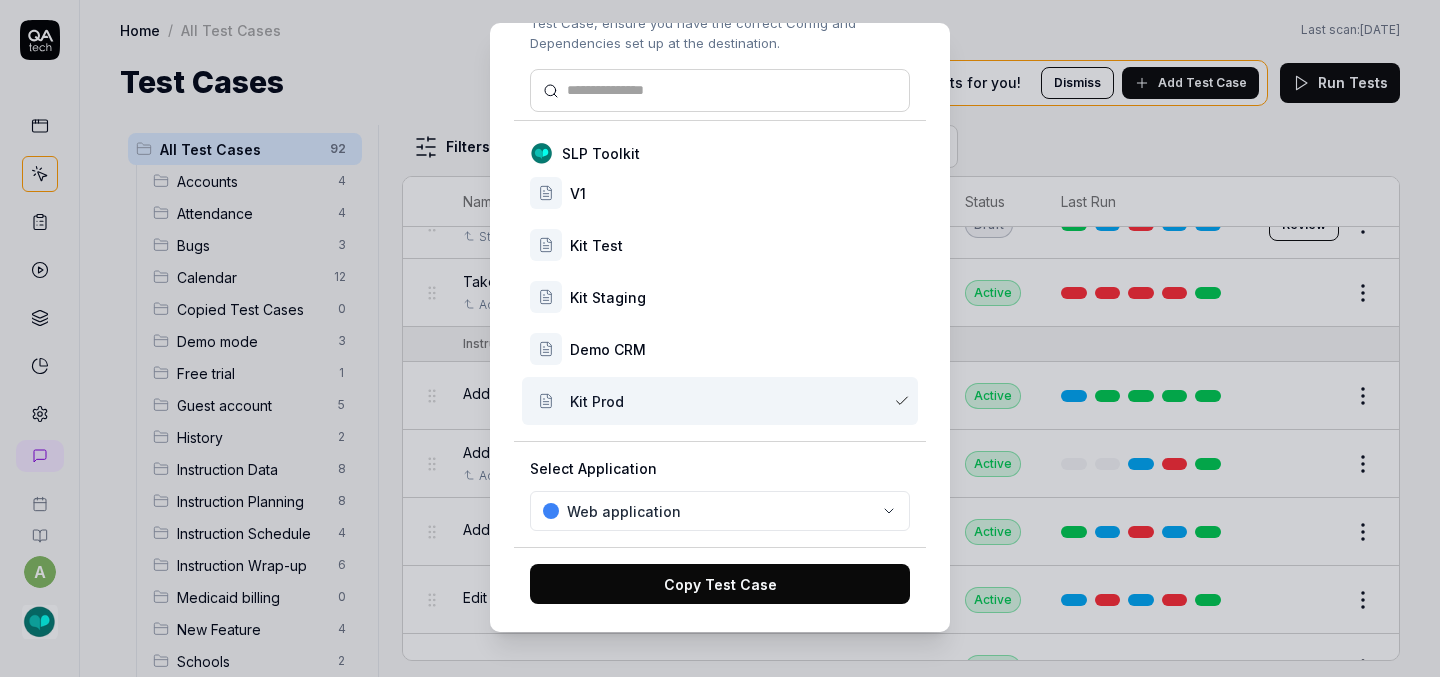 scroll, scrollTop: 167, scrollLeft: 0, axis: vertical 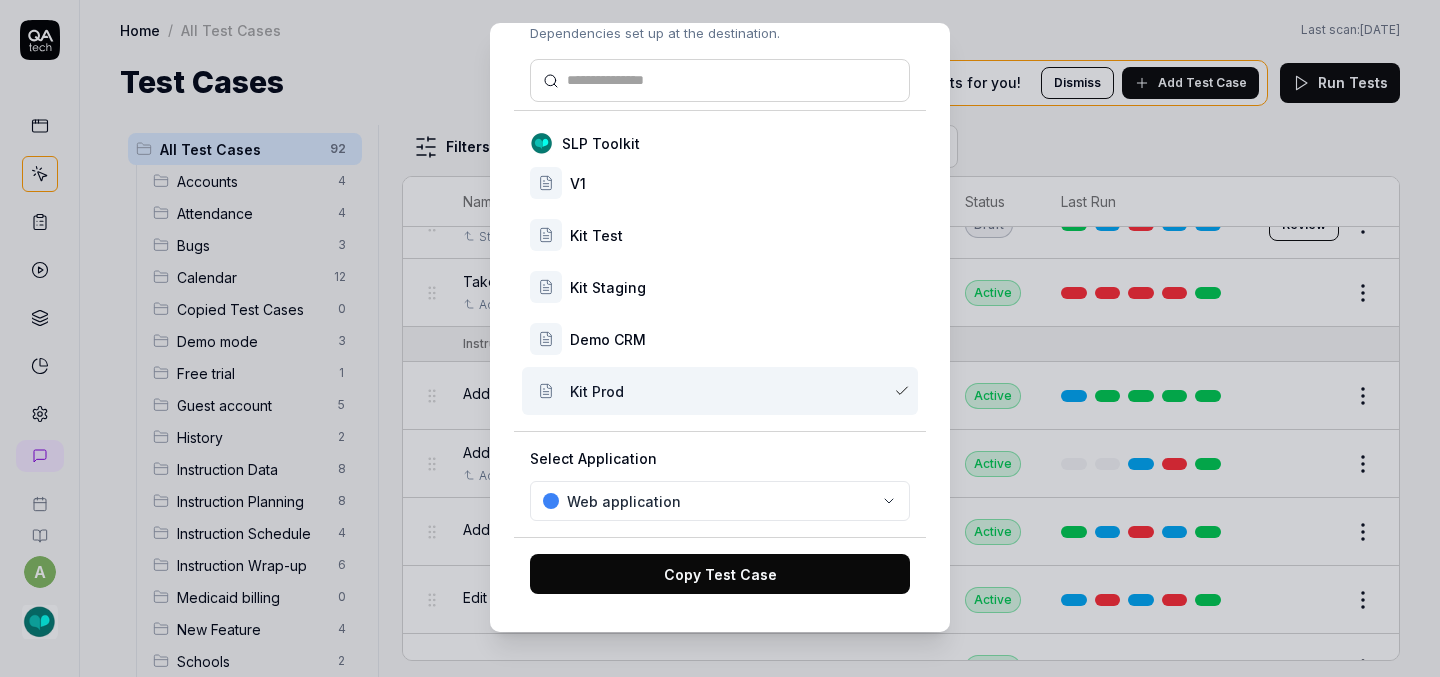 click on "Copy Test Case" at bounding box center (720, 574) 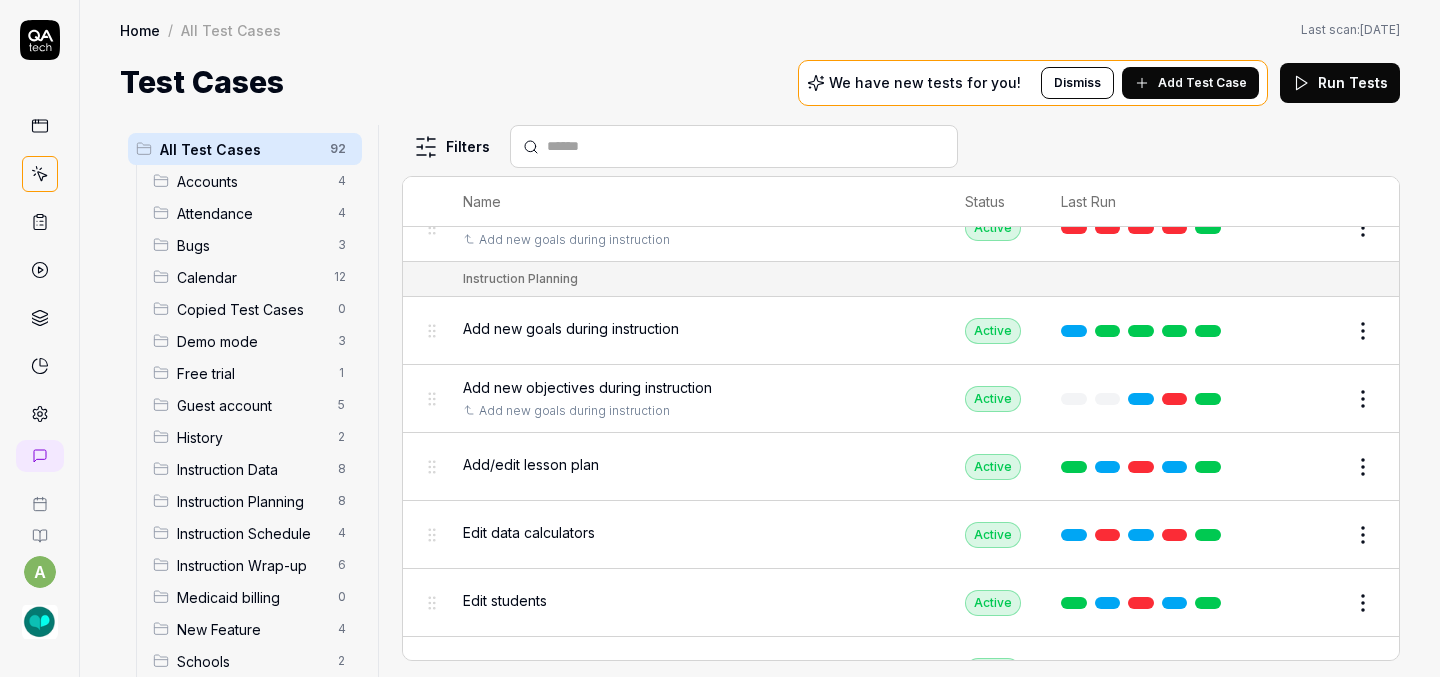 scroll, scrollTop: 3144, scrollLeft: 0, axis: vertical 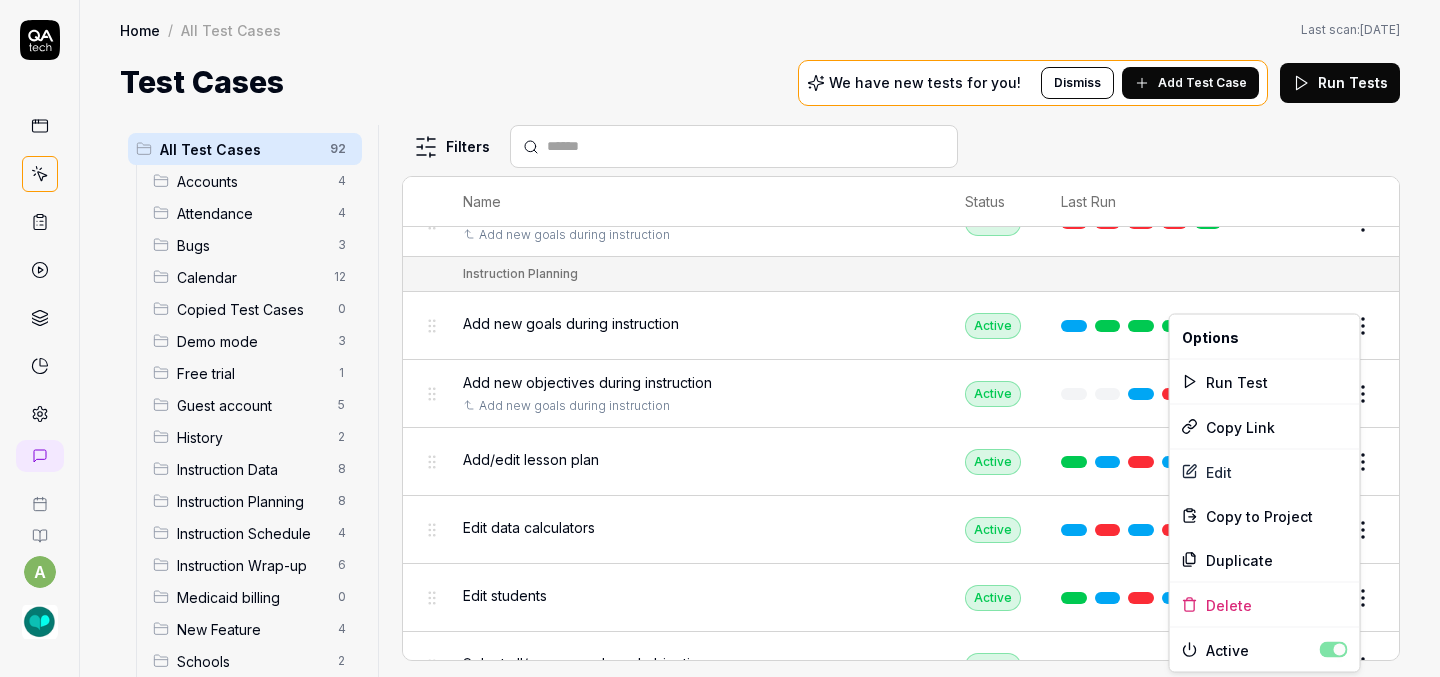 click on "a Home / All Test Cases Home / All Test Cases Last scan:  [DATE] Test Cases We have new tests for you! Dismiss Add Test Case Run Tests All Test Cases 92 Accounts 4 Attendance 4 Bugs 3 Calendar 12 Copied Test Cases 0 Demo mode 3 Free trial 1 Guest account 5 History 2 Instruction Data 8 Instruction Planning 8 Instruction Schedule 4 Instruction Wrap-up 6 Medicaid billing 0 New Feature 4 Schools 2 Sign Up 1 Students 10 Tasks 6 Teachers 3 Templates 6 Filters Name Status Last Run Accounts Edit user information in the Account Details Active Edit Log in to Kit using valid email and password Active Edit Logout from each page Active Edit Request password reset with valid email address Active Edit Attendance Expand row and scroll down Attendance report Active Edit Export Attendance report Active Edit Search and filter by custom date range Active Edit Search for specific attendance records and view attendance statistics Active Edit Bugs Check page scrolling on each page Active Edit Create custom repeating event Edit" at bounding box center (720, 338) 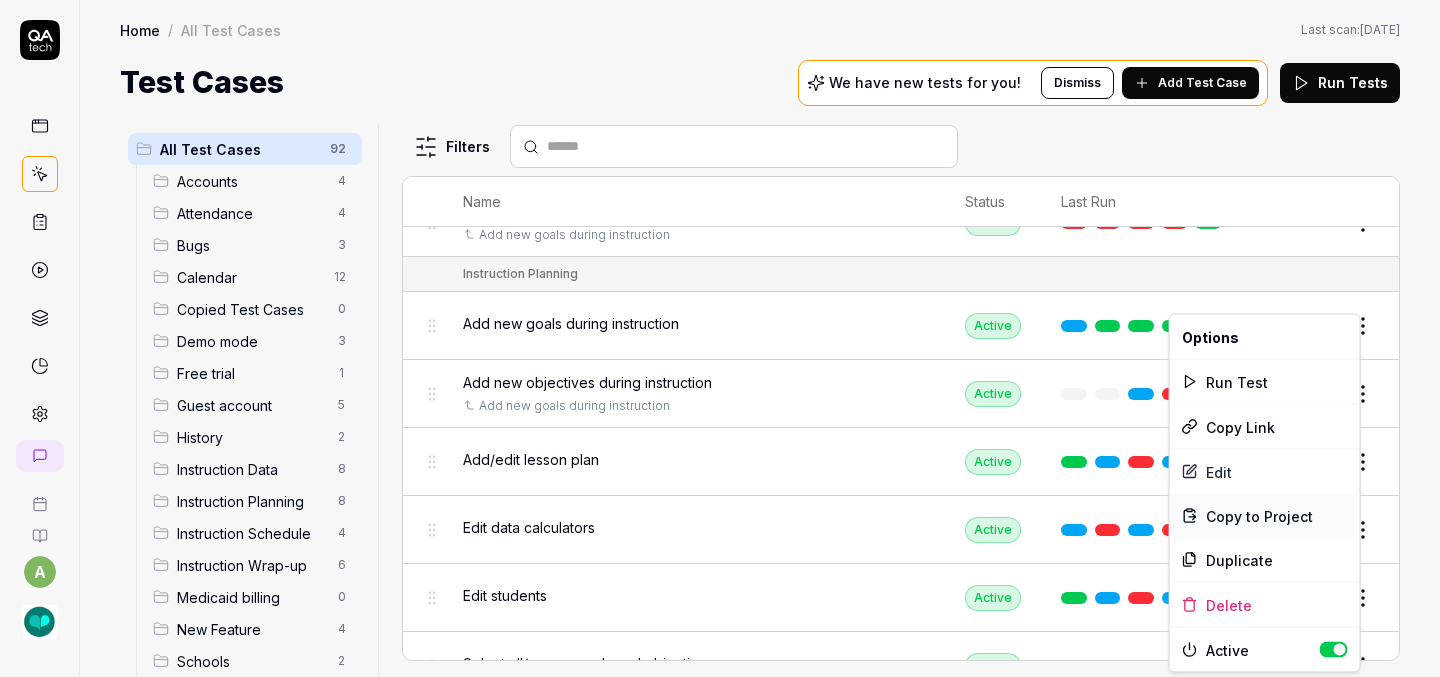 click on "Copy to Project" at bounding box center (1259, 515) 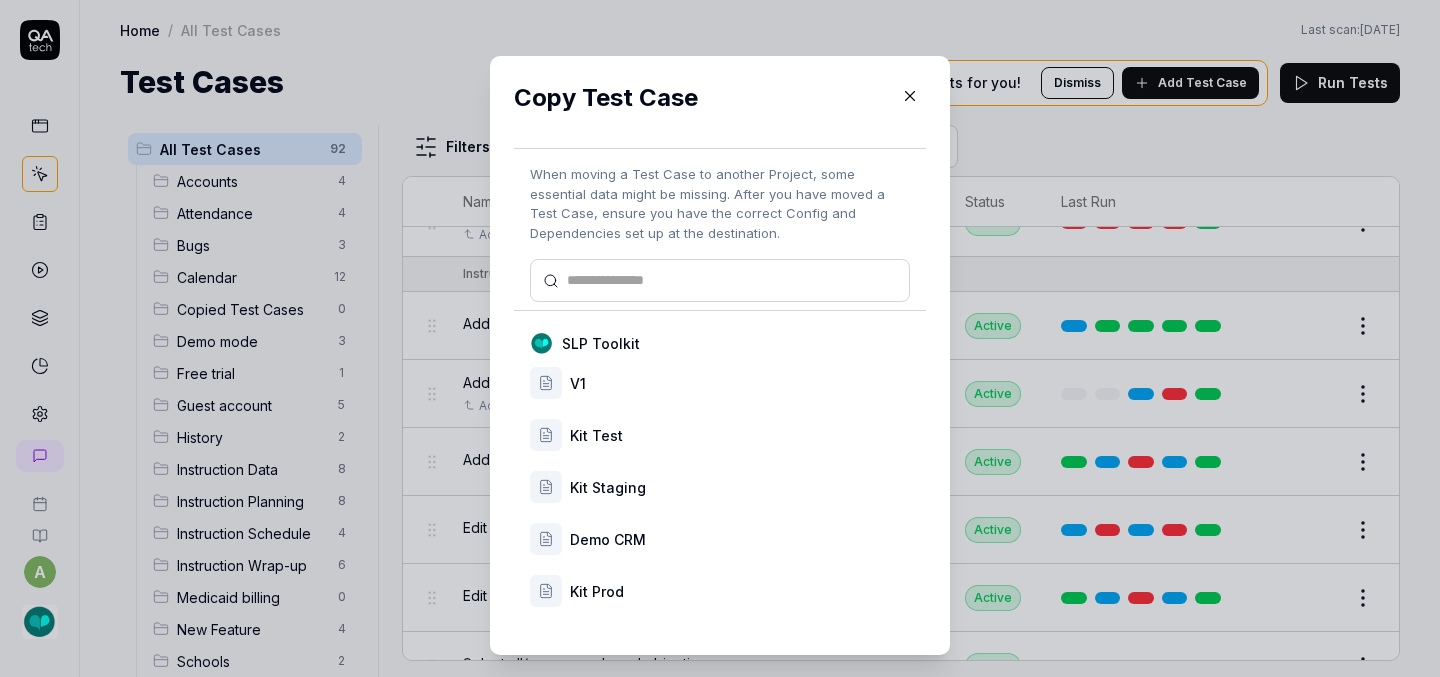 click on "Kit Prod" at bounding box center [740, 591] 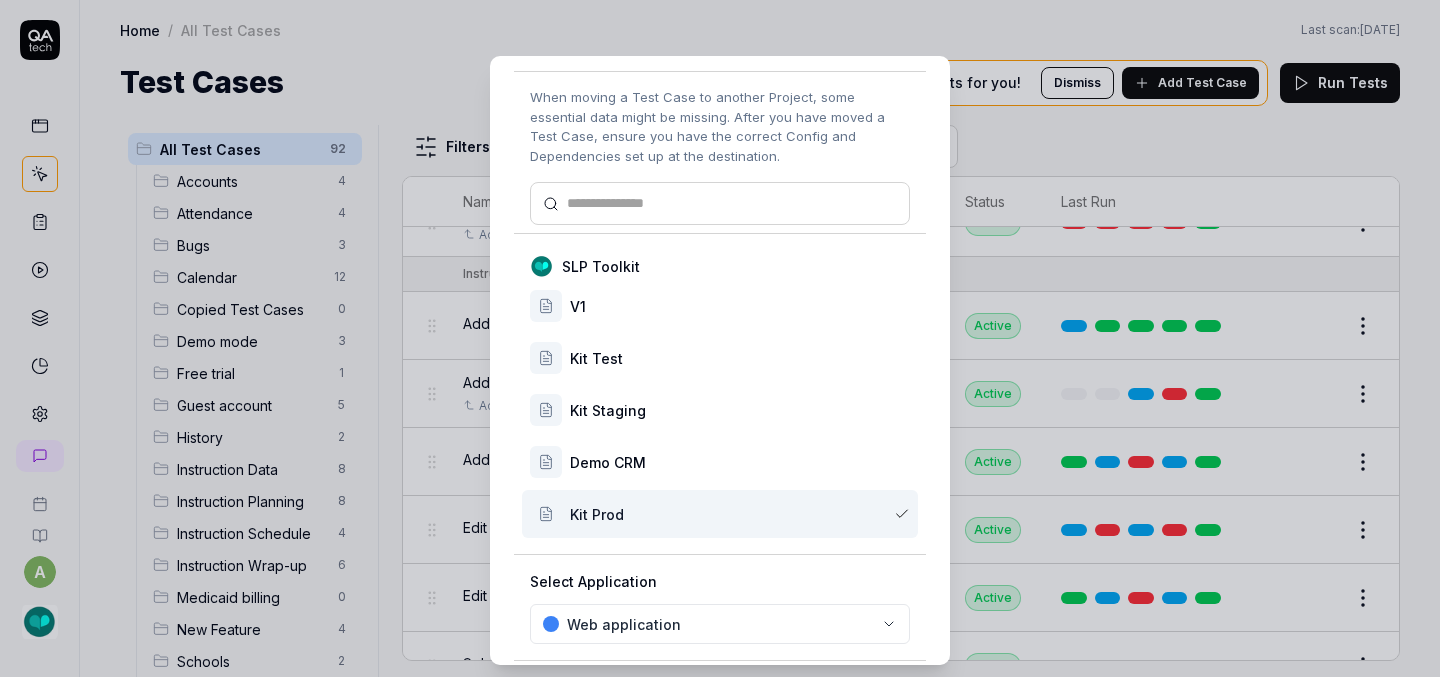 scroll, scrollTop: 167, scrollLeft: 0, axis: vertical 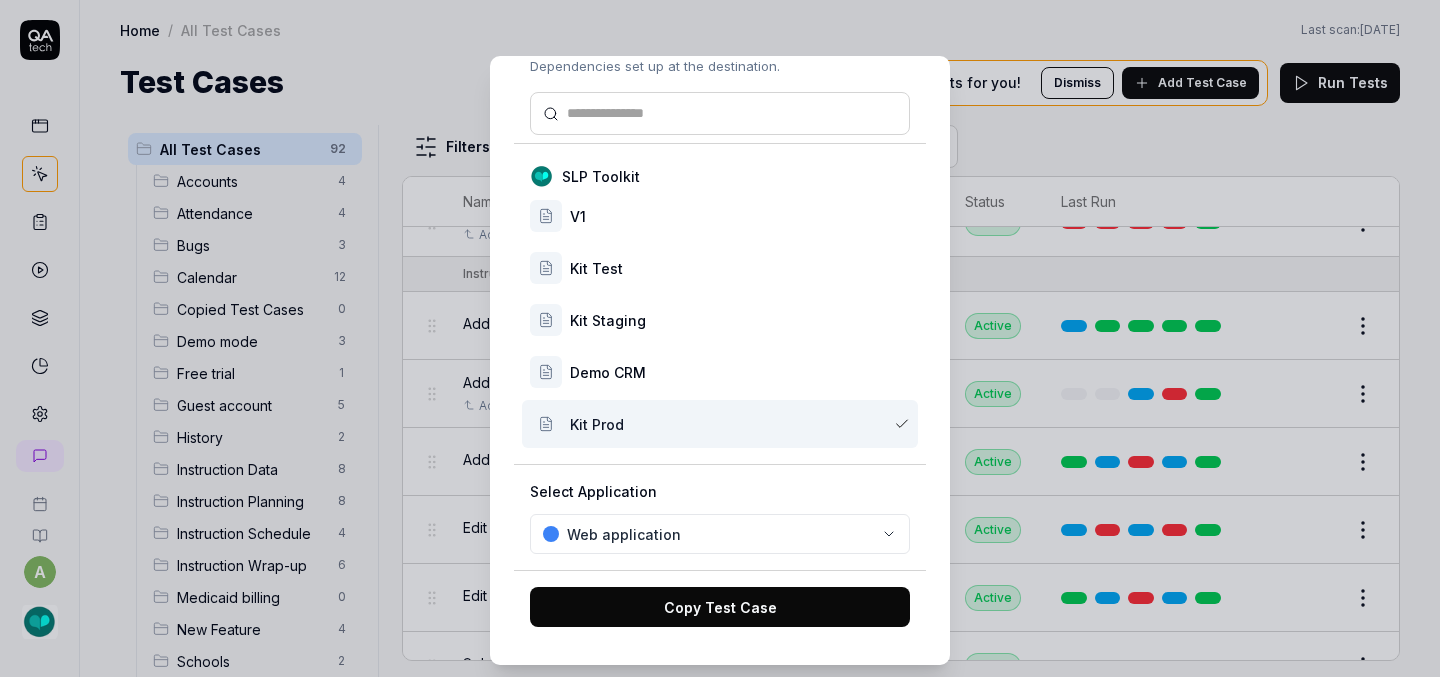 click on "Copy Test Case" at bounding box center (720, 607) 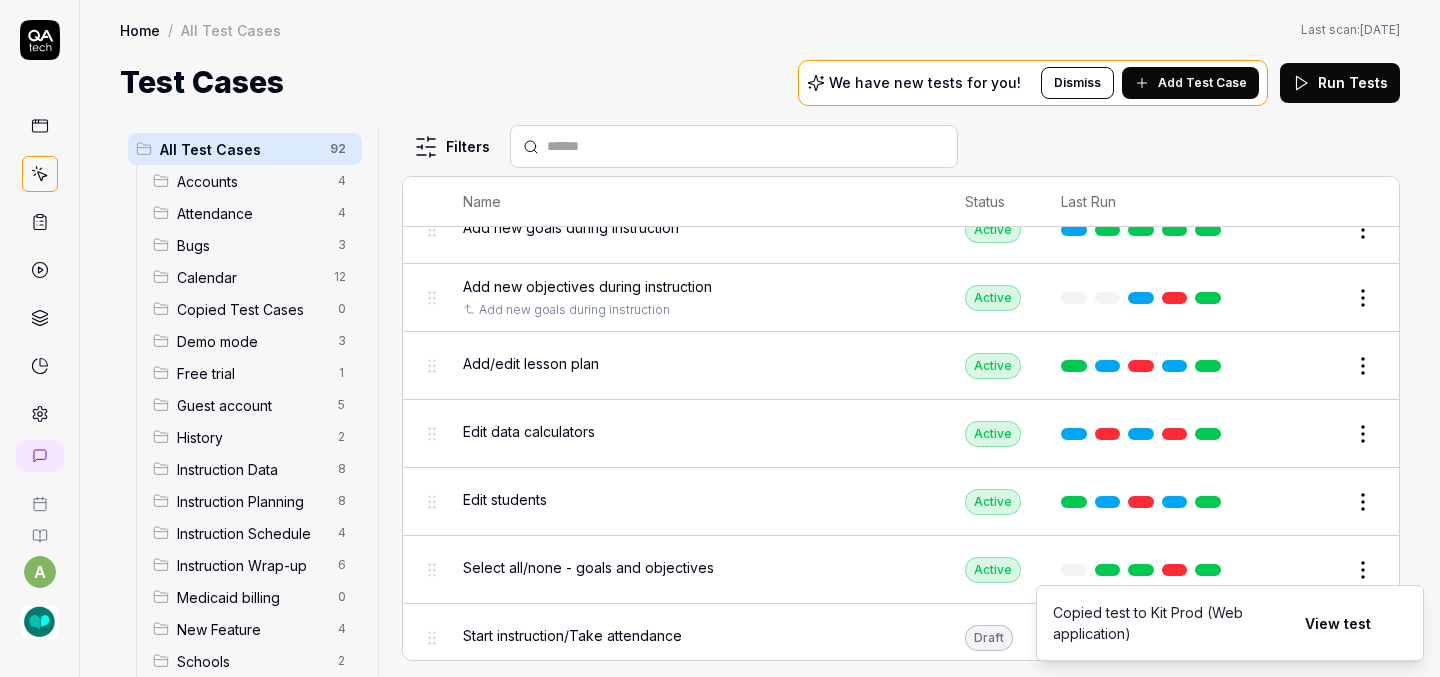 scroll, scrollTop: 3247, scrollLeft: 0, axis: vertical 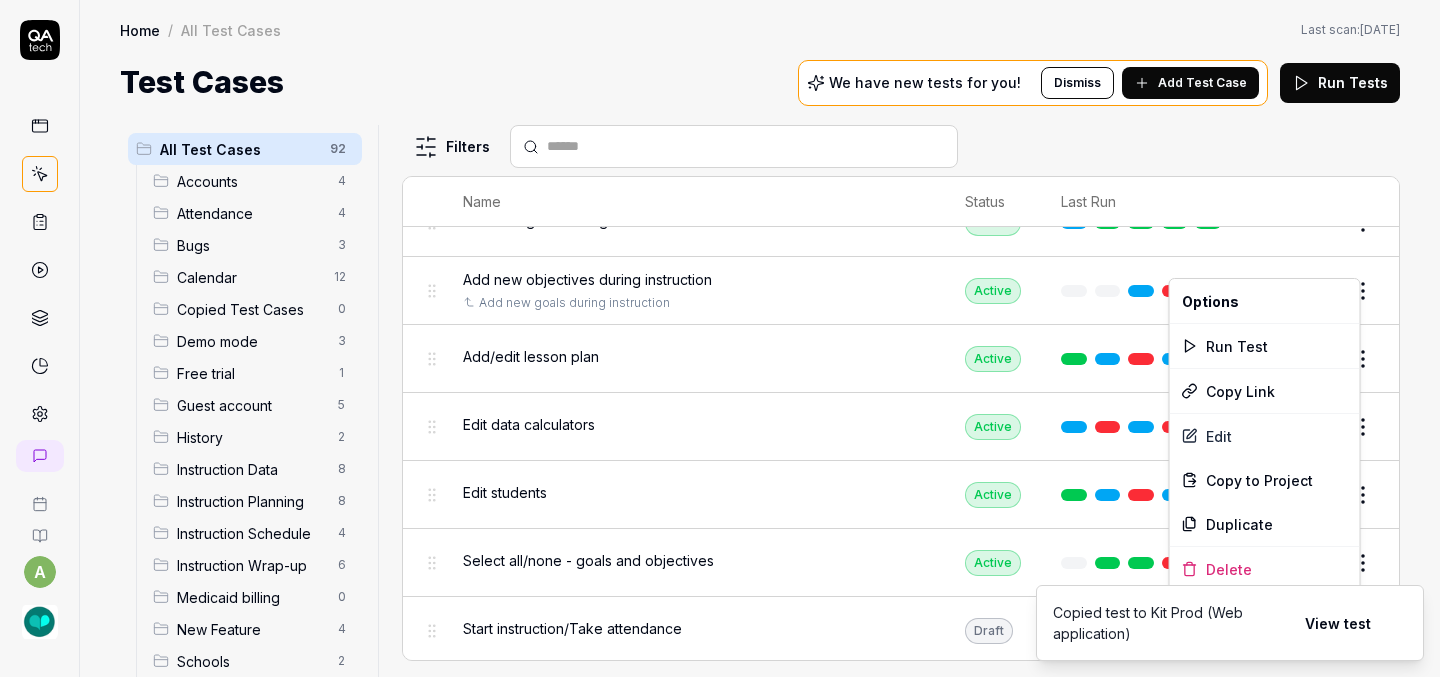 click on "a Home / All Test Cases Home / All Test Cases Last scan:  [DATE] Test Cases We have new tests for you! Dismiss Add Test Case Run Tests All Test Cases 92 Accounts 4 Attendance 4 Bugs 3 Calendar 12 Copied Test Cases 0 Demo mode 3 Free trial 1 Guest account 5 History 2 Instruction Data 8 Instruction Planning 8 Instruction Schedule 4 Instruction Wrap-up 6 Medicaid billing 0 New Feature 4 Schools 2 Sign Up 1 Students 10 Tasks 6 Teachers 3 Templates 6 Filters Name Status Last Run Accounts Edit user information in the Account Details Active Edit Log in to Kit using valid email and password Active Edit Logout from each page Active Edit Request password reset with valid email address Active Edit Attendance Expand row and scroll down Attendance report Active Edit Export Attendance report Active Edit Search and filter by custom date range Active Edit Search for specific attendance records and view attendance statistics Active Edit Bugs Check page scrolling on each page Active Edit Create custom repeating event Edit" at bounding box center [720, 338] 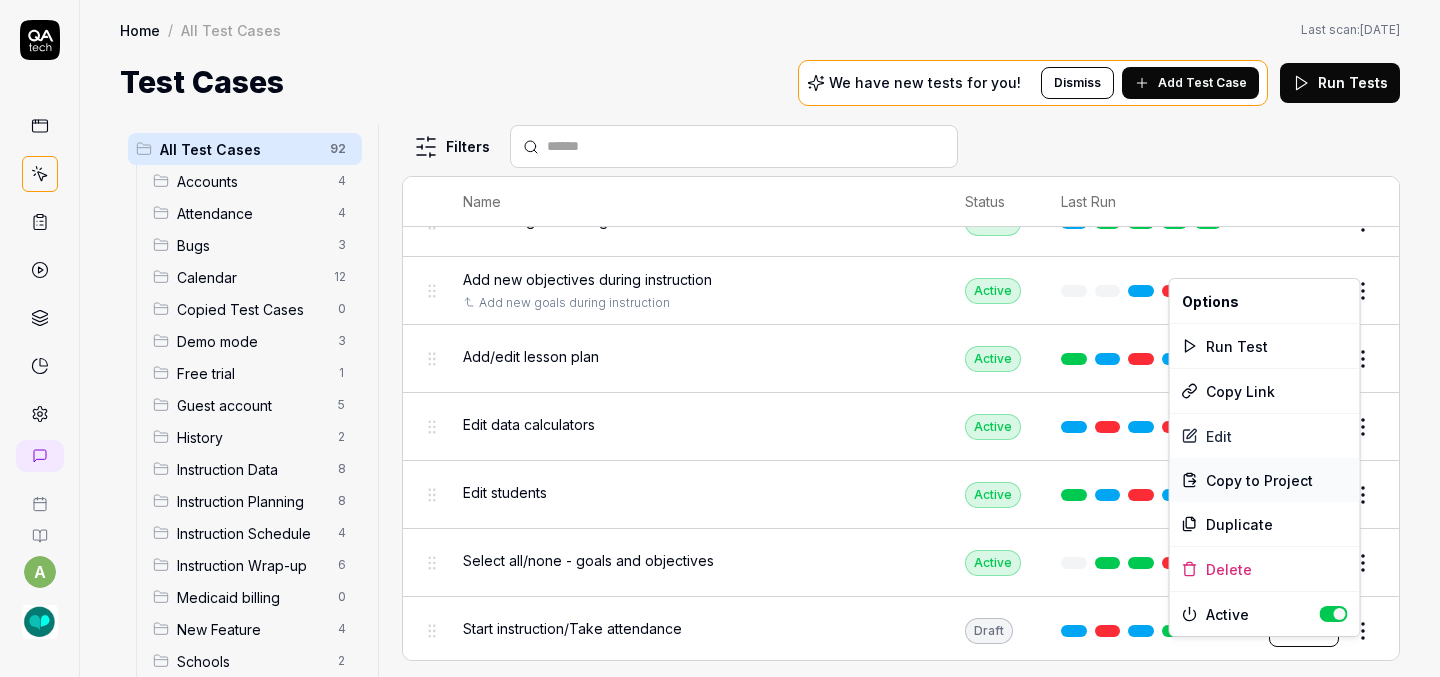 click on "Copy to Project" at bounding box center (1259, 480) 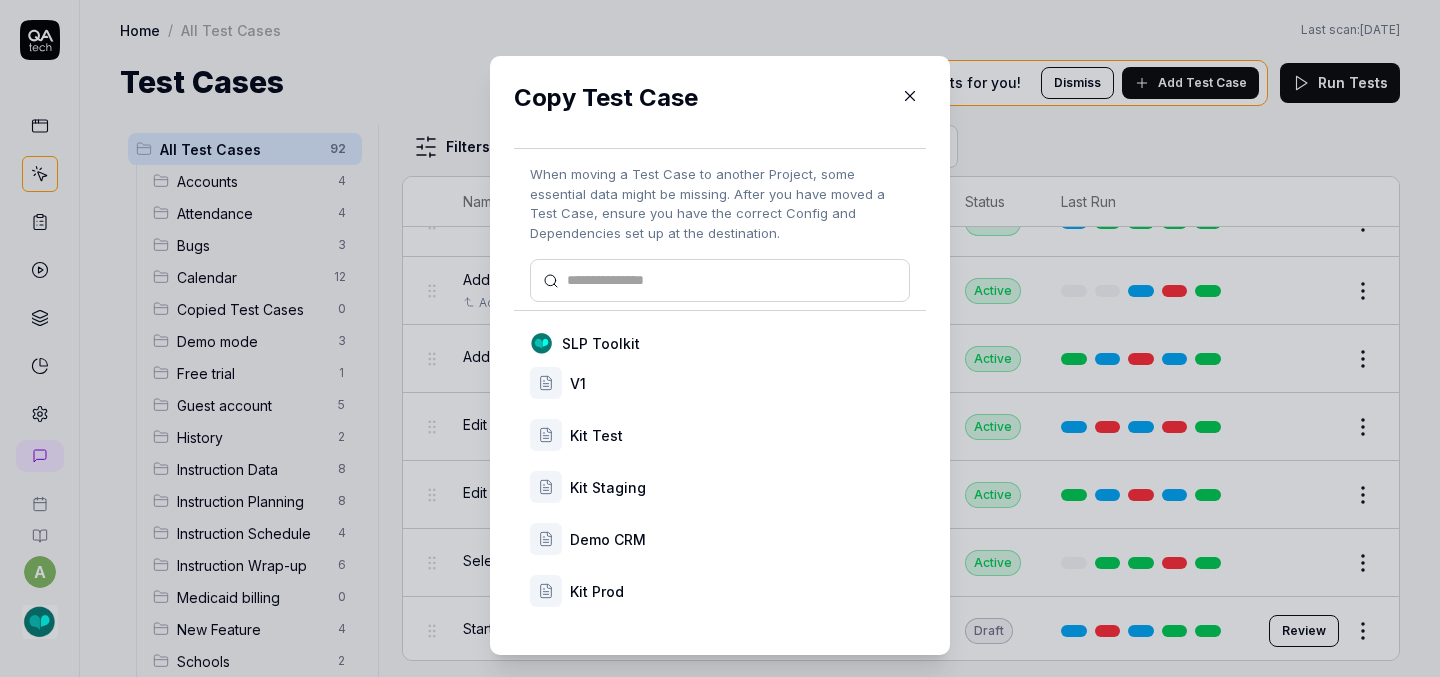click on "Kit Prod" at bounding box center (740, 591) 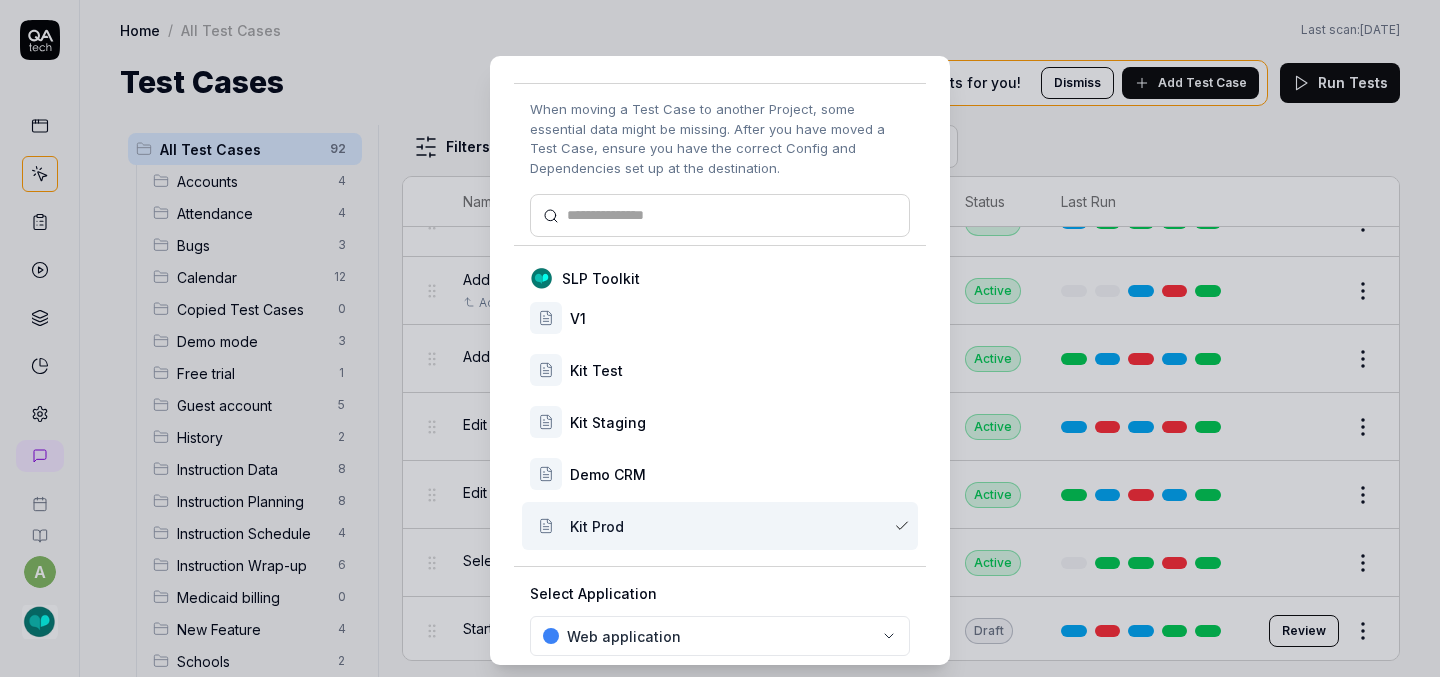 scroll, scrollTop: 167, scrollLeft: 0, axis: vertical 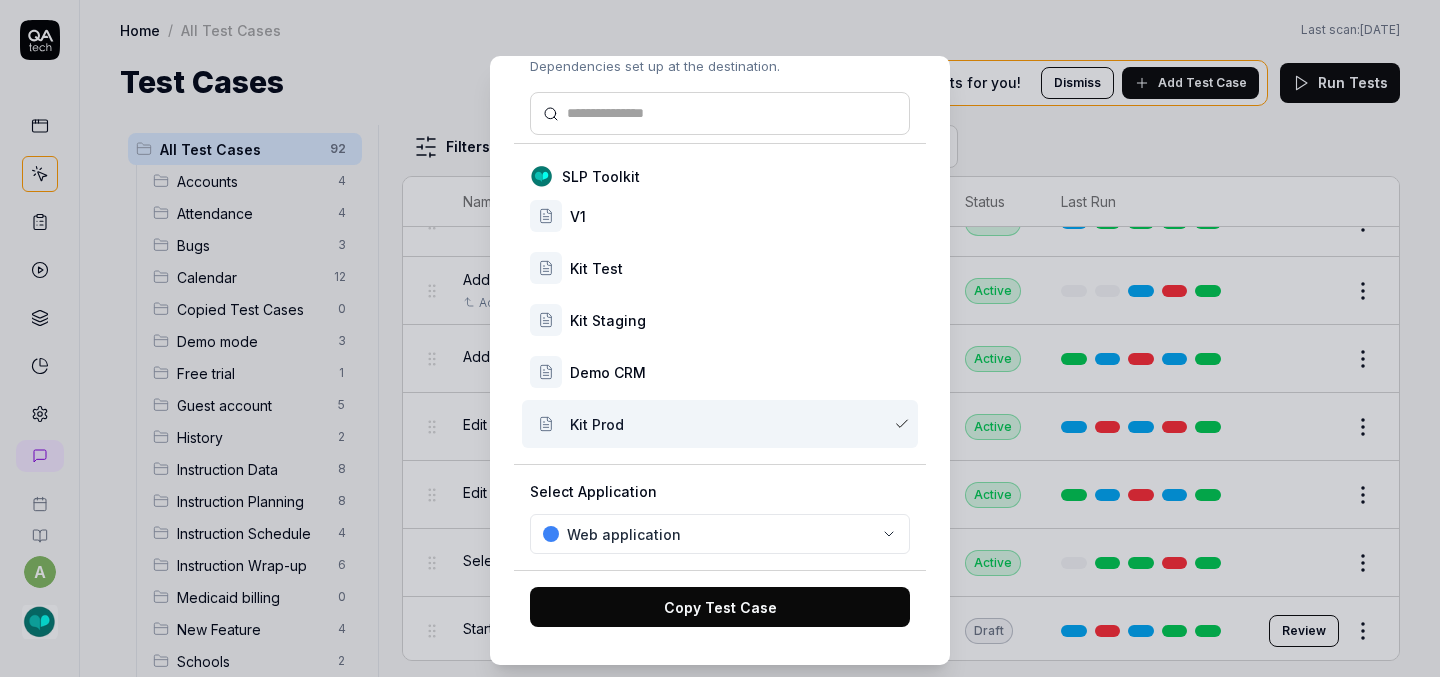 click on "Copy Test Case" at bounding box center (720, 607) 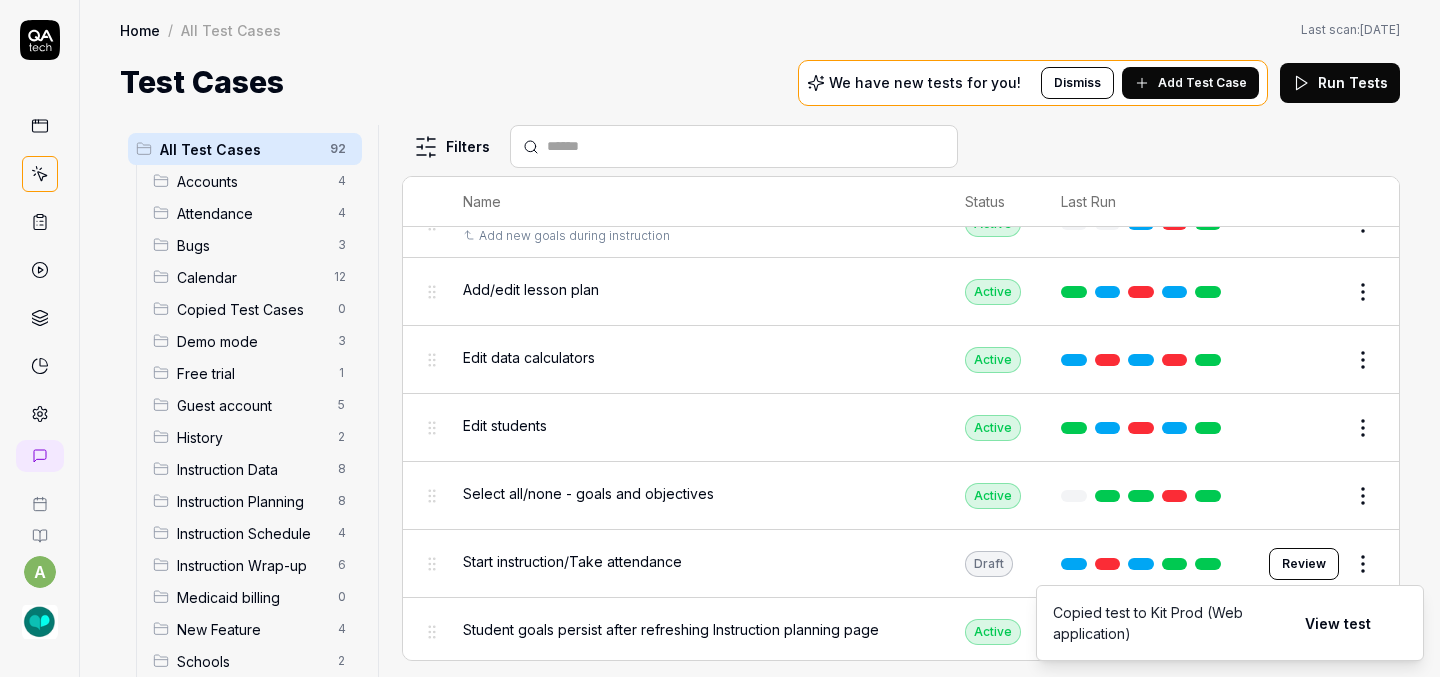 scroll, scrollTop: 3315, scrollLeft: 0, axis: vertical 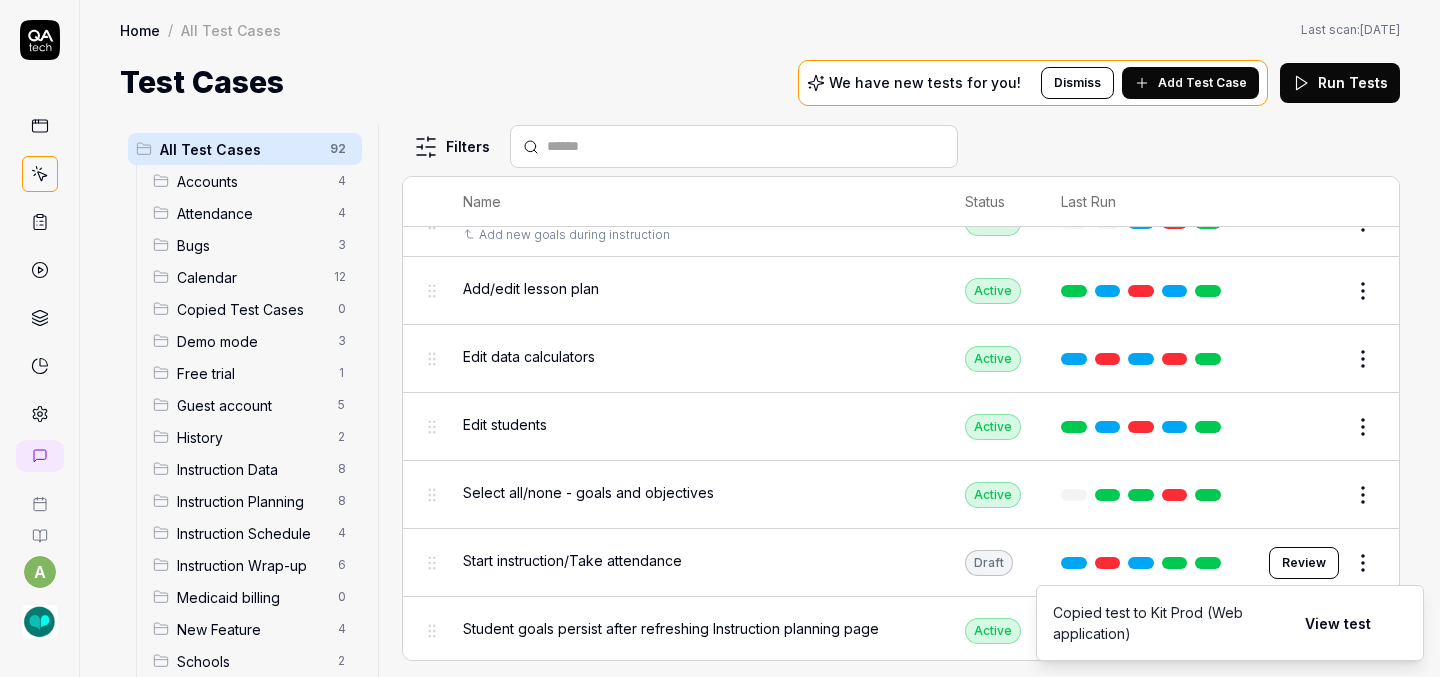 click on "a Home / All Test Cases Home / All Test Cases Last scan:  [DATE] Test Cases We have new tests for you! Dismiss Add Test Case Run Tests All Test Cases 92 Accounts 4 Attendance 4 Bugs 3 Calendar 12 Copied Test Cases 0 Demo mode 3 Free trial 1 Guest account 5 History 2 Instruction Data 8 Instruction Planning 8 Instruction Schedule 4 Instruction Wrap-up 6 Medicaid billing 0 New Feature 4 Schools 2 Sign Up 1 Students 10 Tasks 6 Teachers 3 Templates 6 Filters Name Status Last Run Accounts Edit user information in the Account Details Active Edit Log in to Kit using valid email and password Active Edit Logout from each page Active Edit Request password reset with valid email address Active Edit Attendance Expand row and scroll down Attendance report Active Edit Export Attendance report Active Edit Search and filter by custom date range Active Edit Search for specific attendance records and view attendance statistics Active Edit Bugs Check page scrolling on each page Active Edit Create custom repeating event Edit" at bounding box center (720, 338) 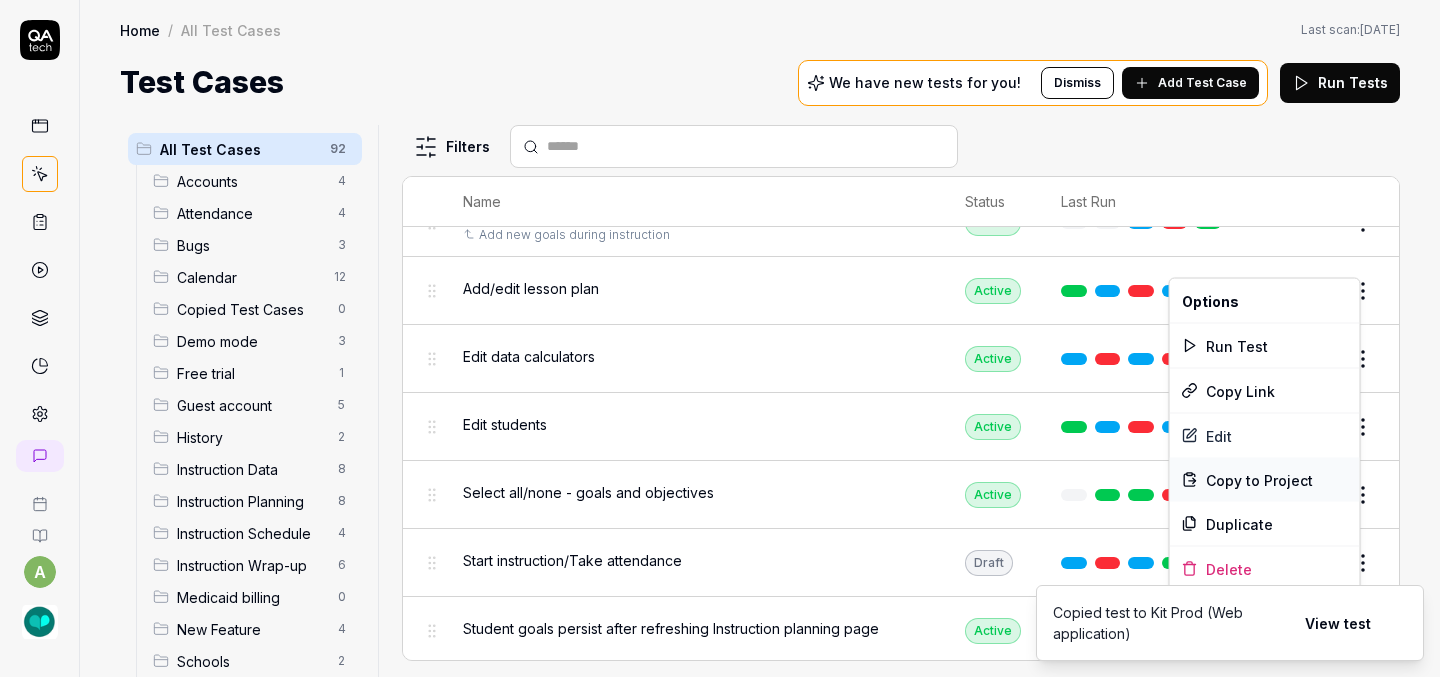 click on "Copy to Project" at bounding box center [1259, 479] 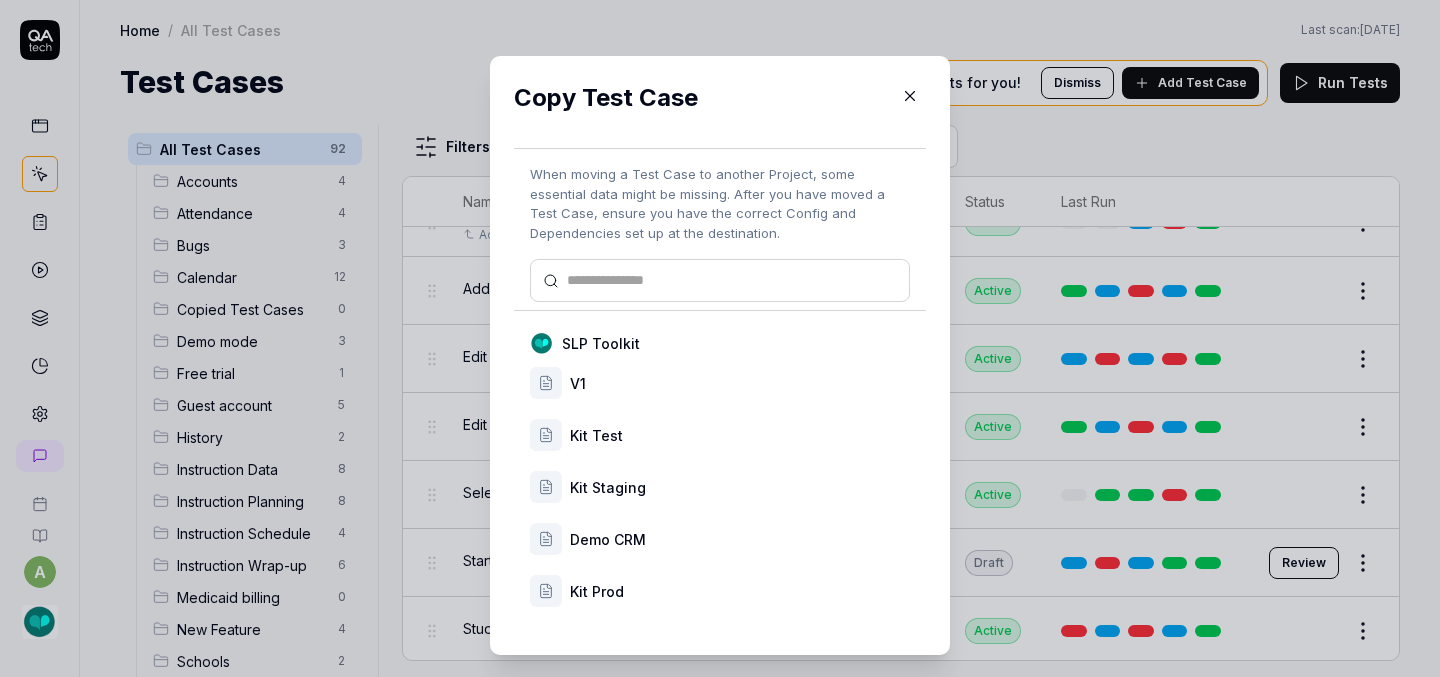 click on "Kit Prod" at bounding box center (740, 591) 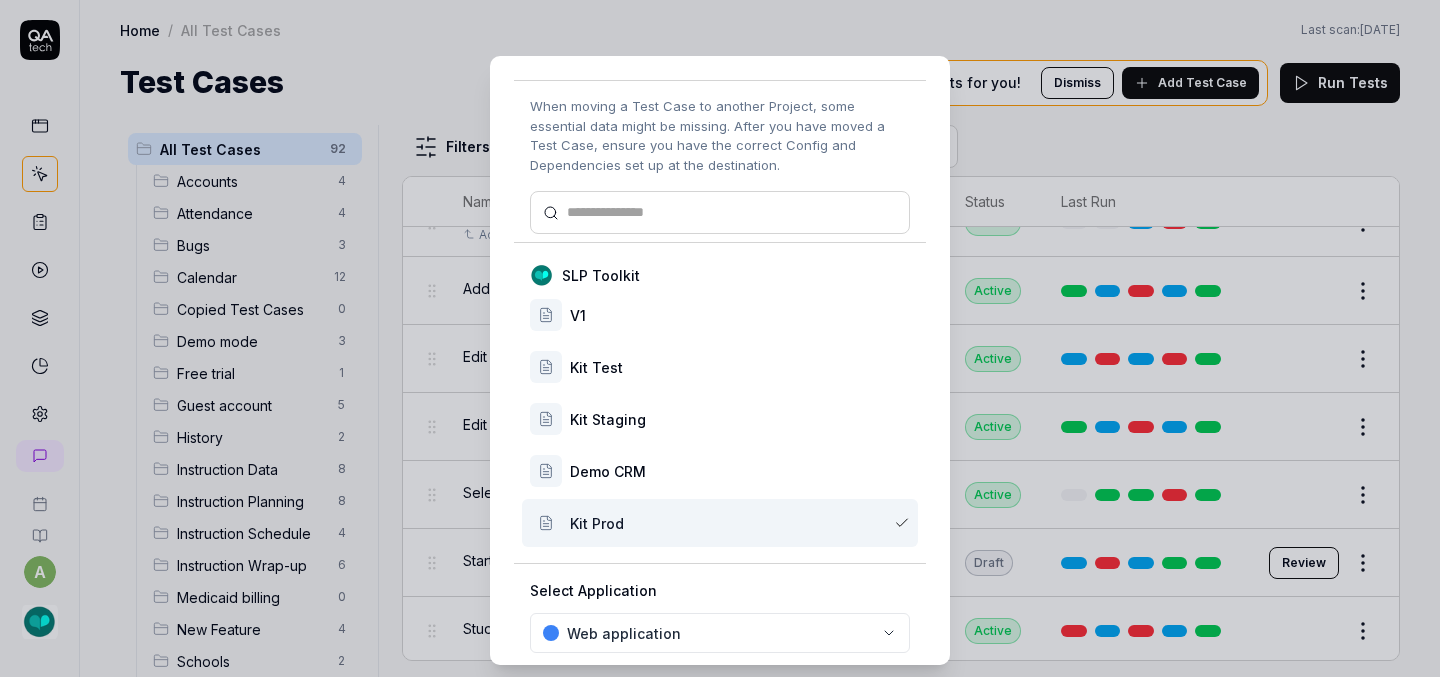 scroll, scrollTop: 167, scrollLeft: 0, axis: vertical 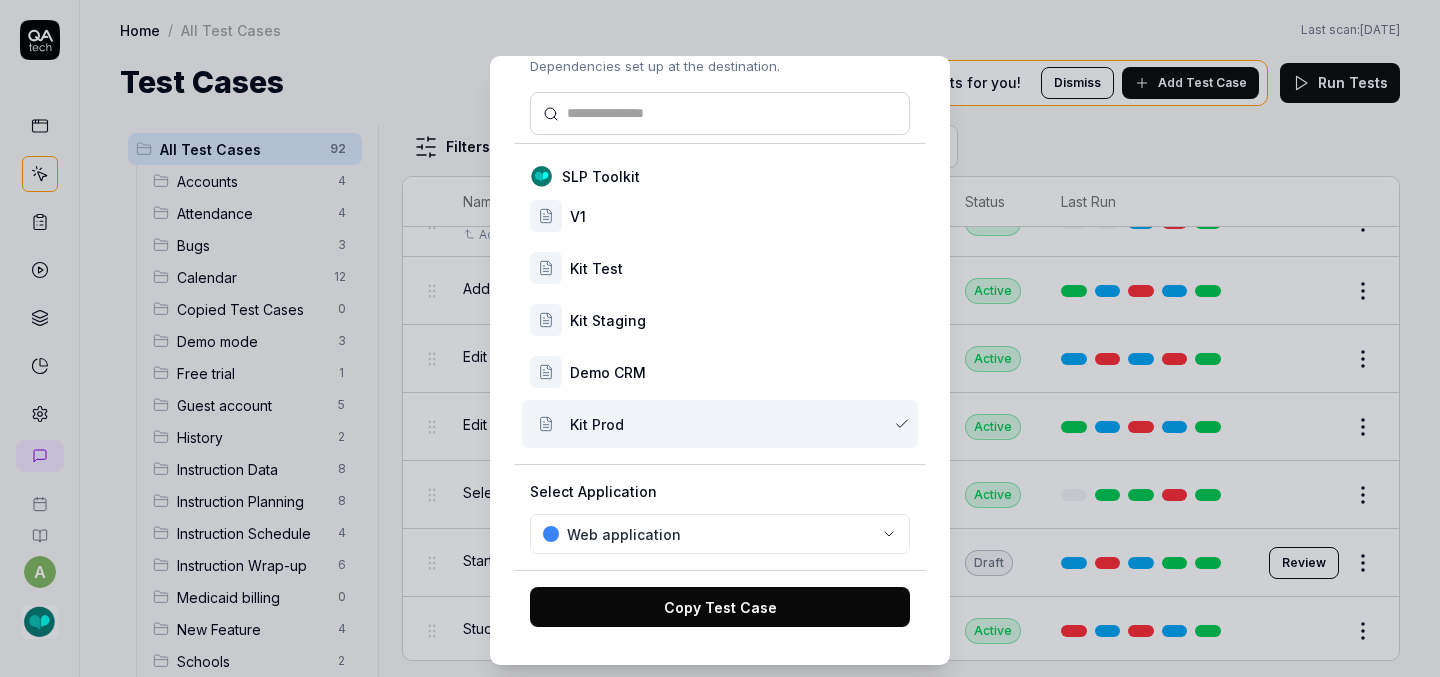 click on "Copy Test Case" at bounding box center (720, 607) 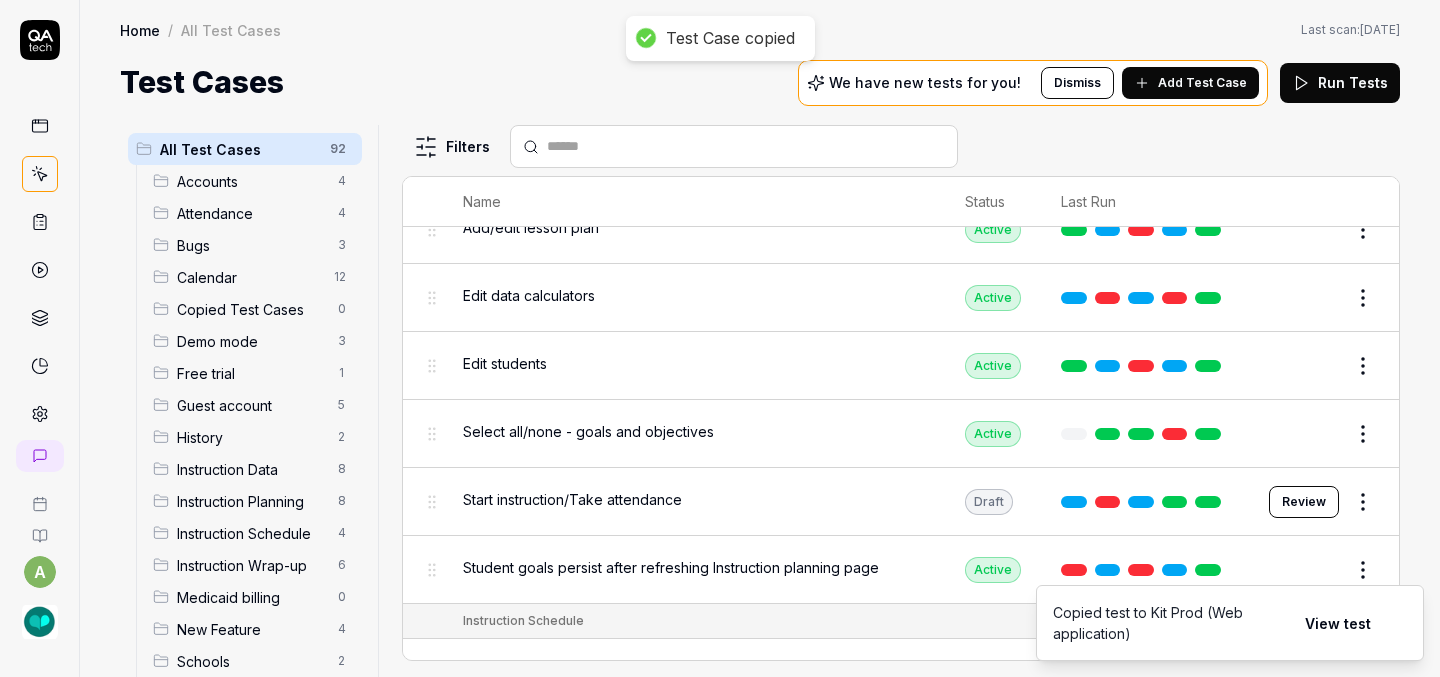 scroll, scrollTop: 3385, scrollLeft: 0, axis: vertical 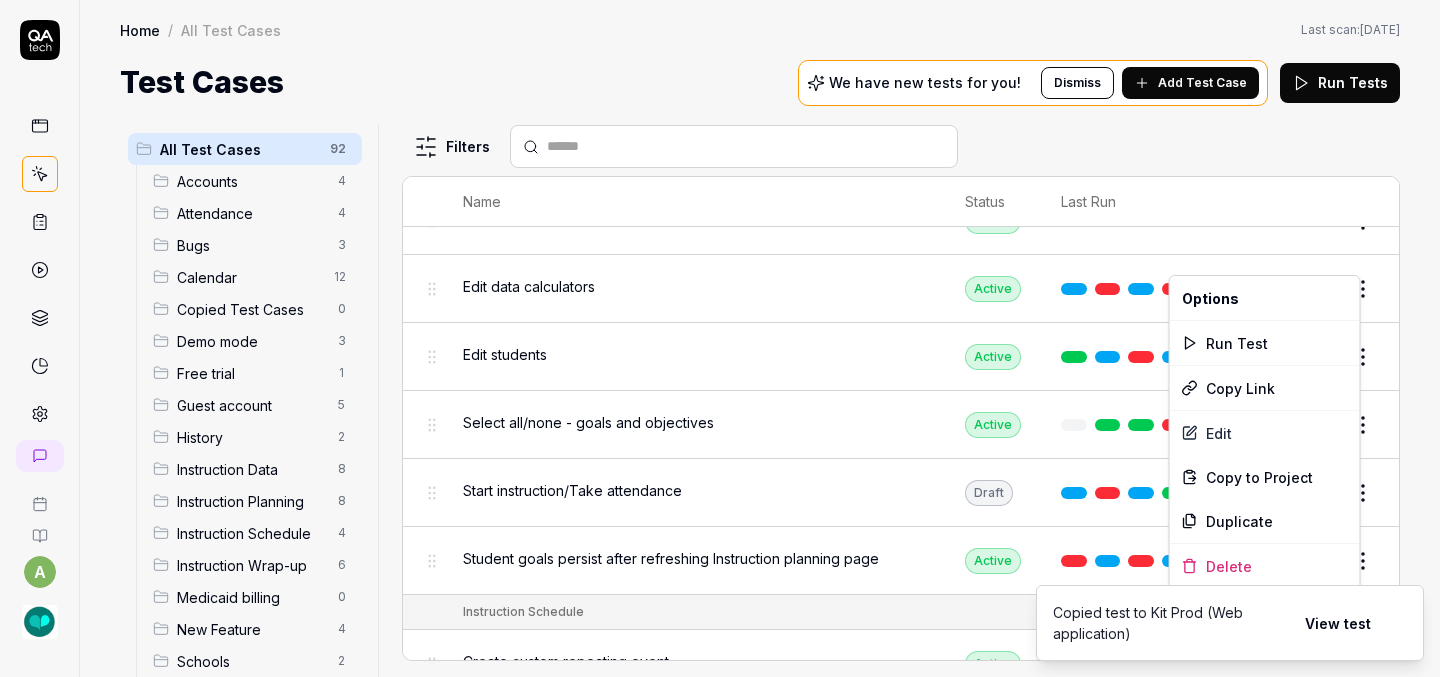 click on "a Home / All Test Cases Home / All Test Cases Last scan:  [DATE] Test Cases We have new tests for you! Dismiss Add Test Case Run Tests All Test Cases 92 Accounts 4 Attendance 4 Bugs 3 Calendar 12 Copied Test Cases 0 Demo mode 3 Free trial 1 Guest account 5 History 2 Instruction Data 8 Instruction Planning 8 Instruction Schedule 4 Instruction Wrap-up 6 Medicaid billing 0 New Feature 4 Schools 2 Sign Up 1 Students 10 Tasks 6 Teachers 3 Templates 6 Filters Name Status Last Run Accounts Edit user information in the Account Details Active Edit Log in to Kit using valid email and password Active Edit Logout from each page Active Edit Request password reset with valid email address Active Edit Attendance Expand row and scroll down Attendance report Active Edit Export Attendance report Active Edit Search and filter by custom date range Active Edit Search for specific attendance records and view attendance statistics Active Edit Bugs Check page scrolling on each page Active Edit Create custom repeating event Edit" at bounding box center (720, 338) 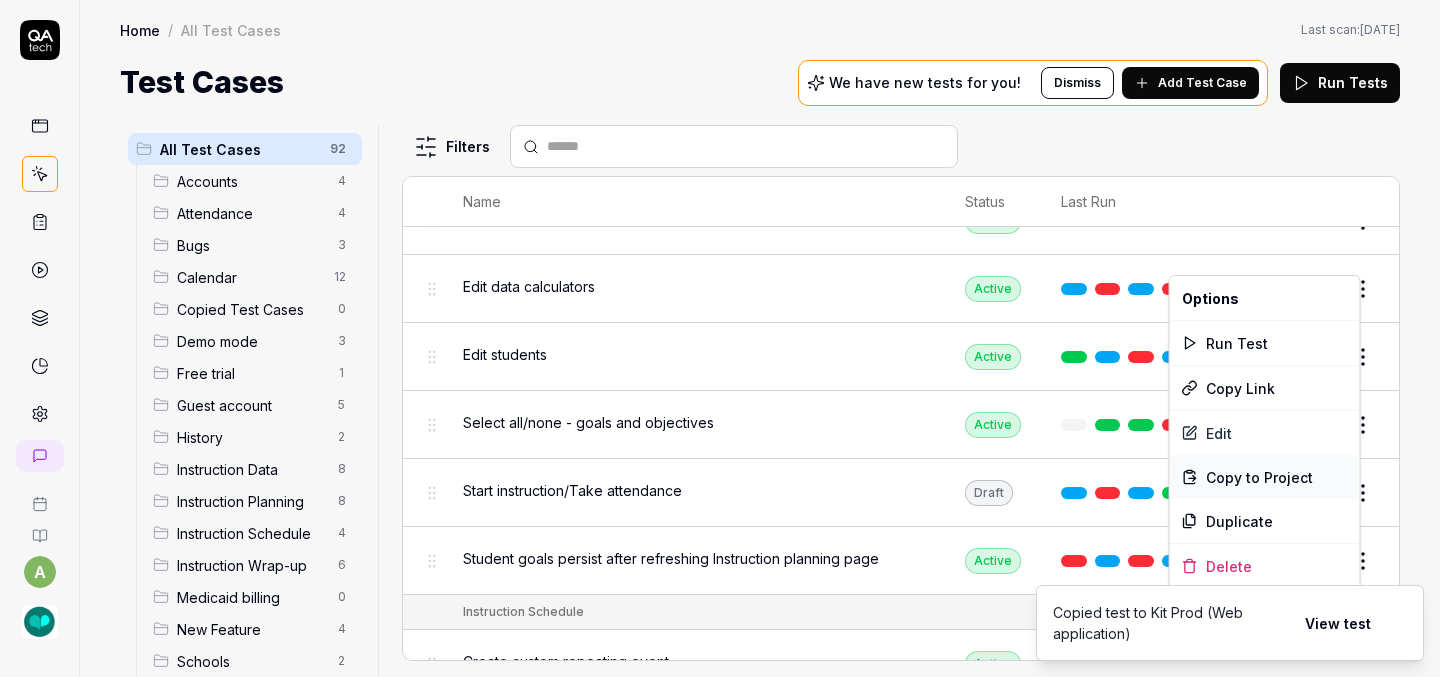 click on "Copy to Project" at bounding box center [1259, 477] 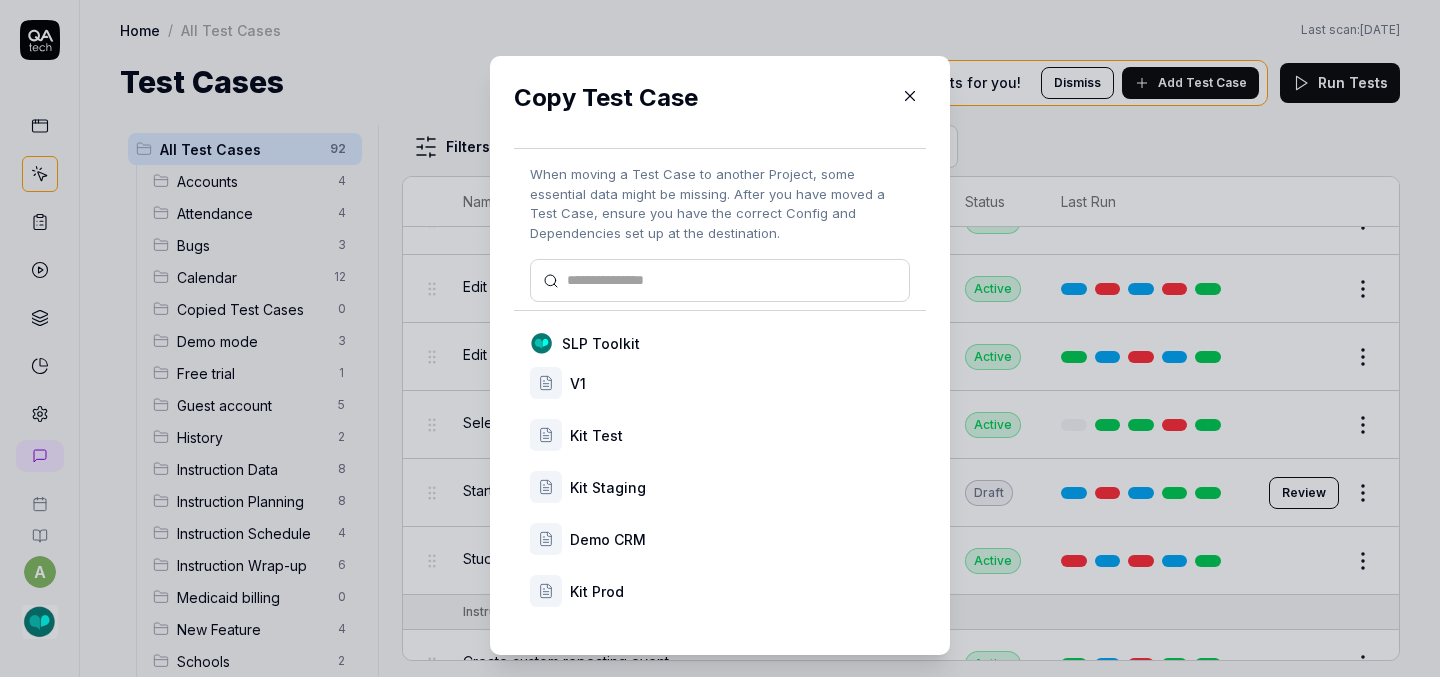 click on "Kit Prod" at bounding box center [740, 591] 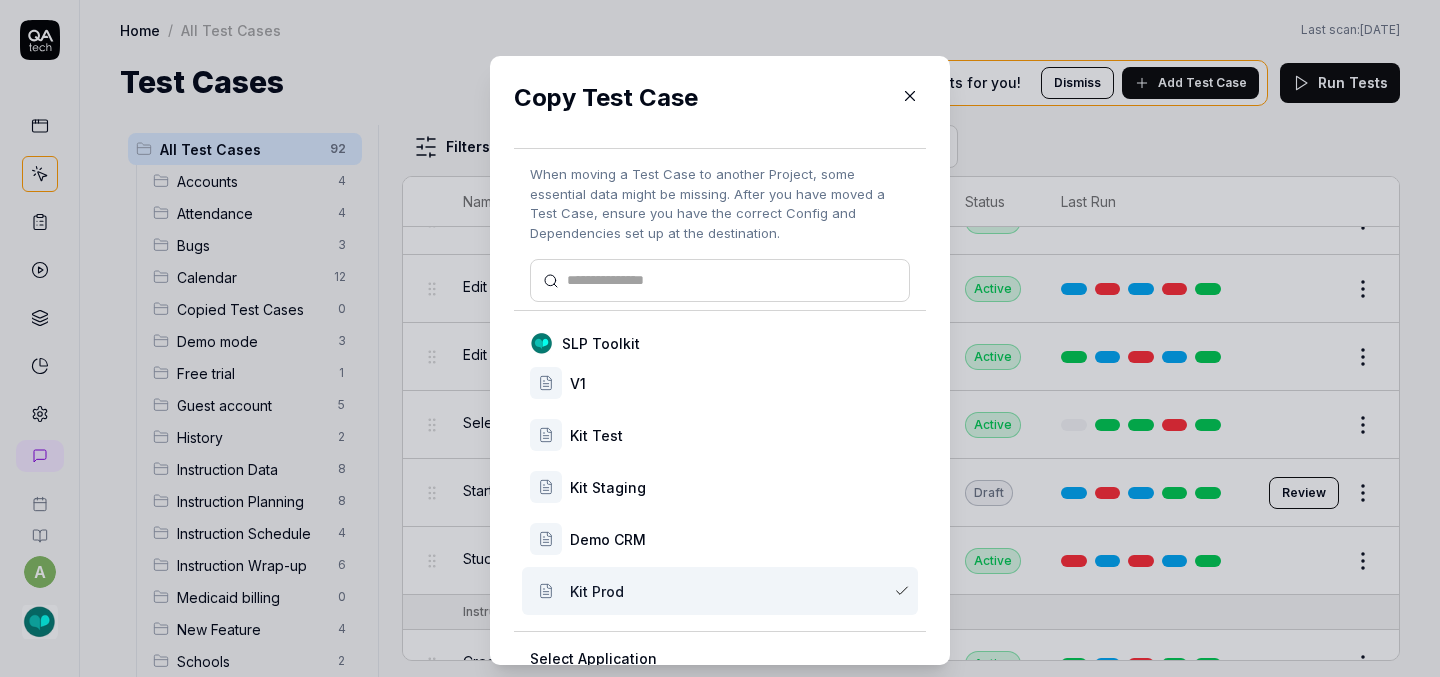 scroll, scrollTop: 167, scrollLeft: 0, axis: vertical 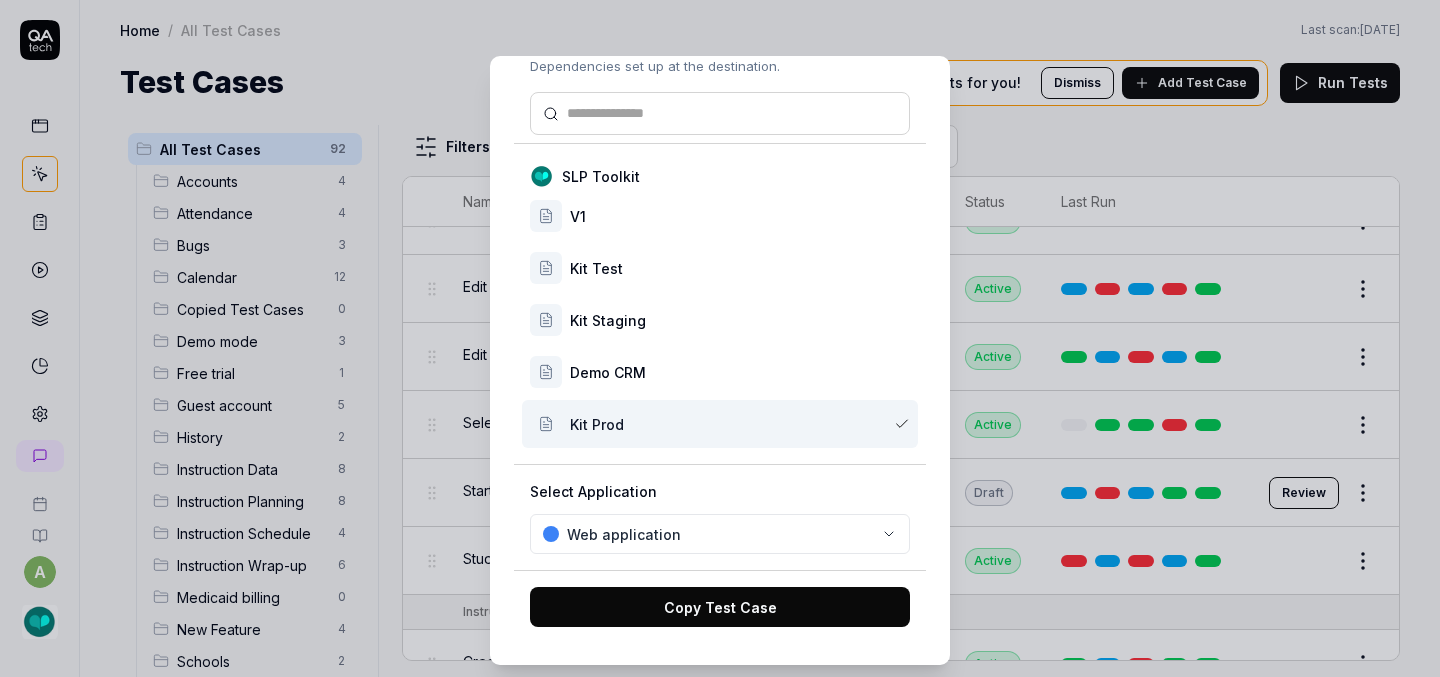 click on "Copy Test Case" at bounding box center [720, 607] 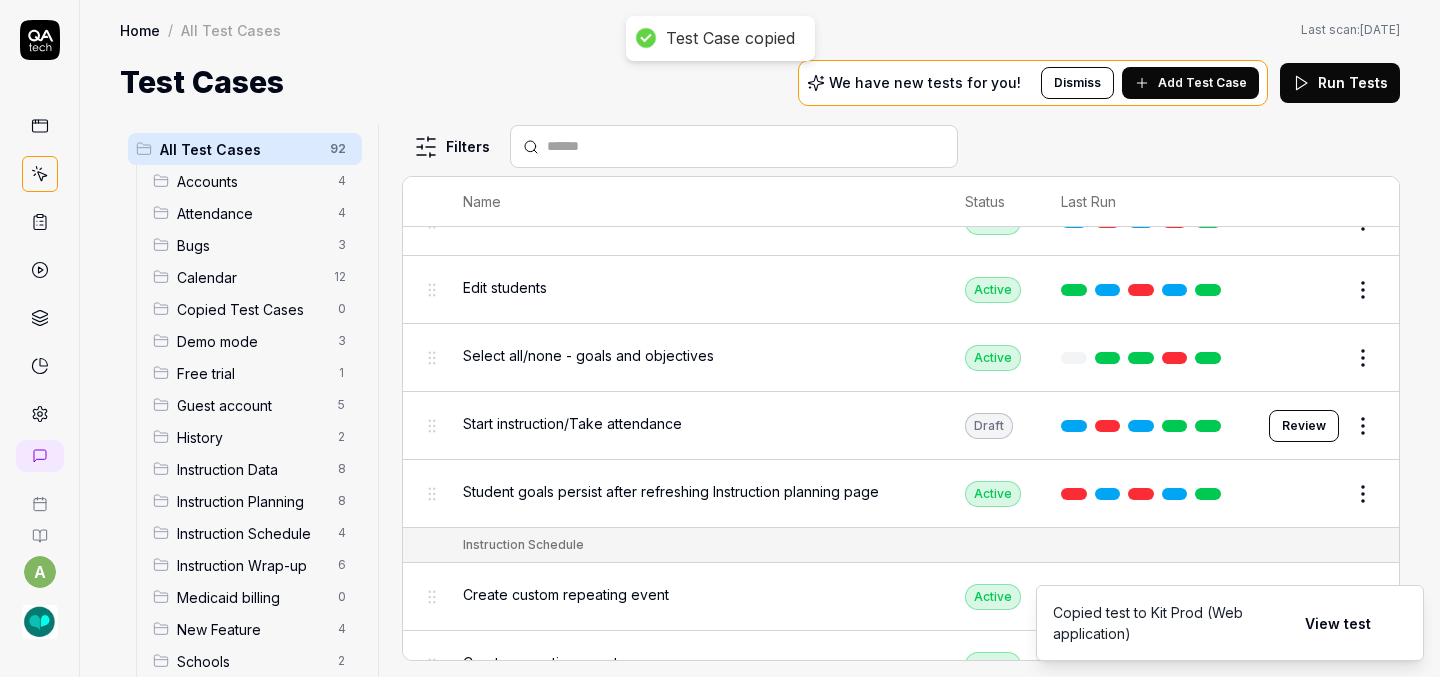 scroll, scrollTop: 3453, scrollLeft: 0, axis: vertical 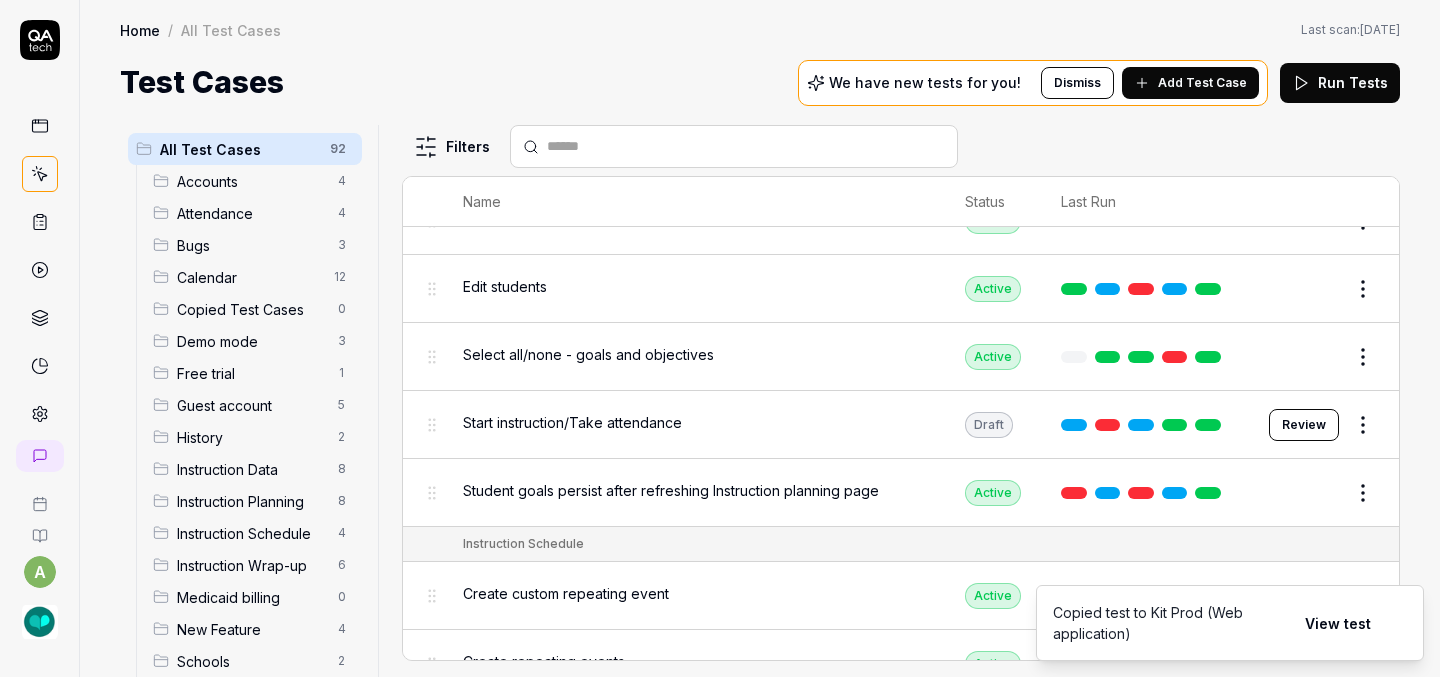 click on "a Home / All Test Cases Home / All Test Cases Last scan:  [DATE] Test Cases We have new tests for you! Dismiss Add Test Case Run Tests All Test Cases 92 Accounts 4 Attendance 4 Bugs 3 Calendar 12 Copied Test Cases 0 Demo mode 3 Free trial 1 Guest account 5 History 2 Instruction Data 8 Instruction Planning 8 Instruction Schedule 4 Instruction Wrap-up 6 Medicaid billing 0 New Feature 4 Schools 2 Sign Up 1 Students 10 Tasks 6 Teachers 3 Templates 6 Filters Name Status Last Run Accounts Edit user information in the Account Details Active Edit Log in to Kit using valid email and password Active Edit Logout from each page Active Edit Request password reset with valid email address Active Edit Attendance Expand row and scroll down Attendance report Active Edit Export Attendance report Active Edit Search and filter by custom date range Active Edit Search for specific attendance records and view attendance statistics Active Edit Bugs Check page scrolling on each page Active Edit Create custom repeating event Edit" at bounding box center (720, 338) 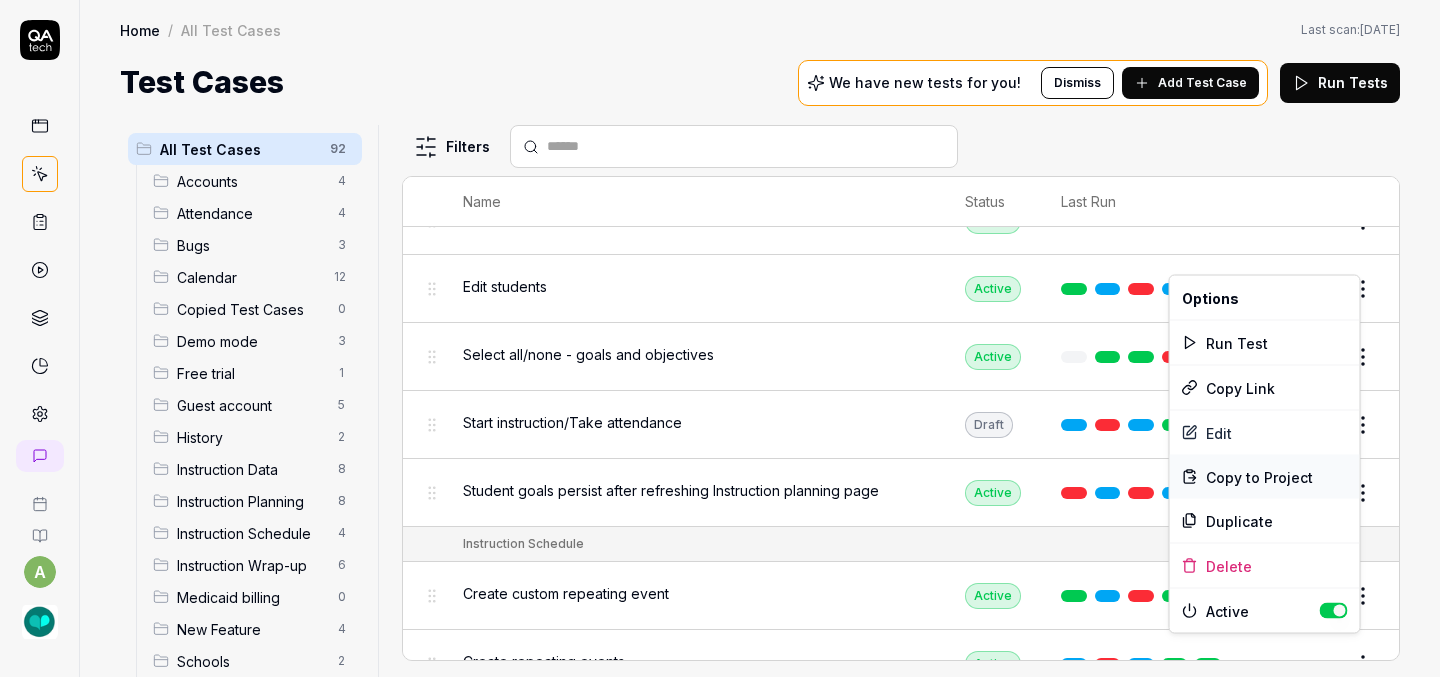 click on "Copy to Project" at bounding box center (1259, 476) 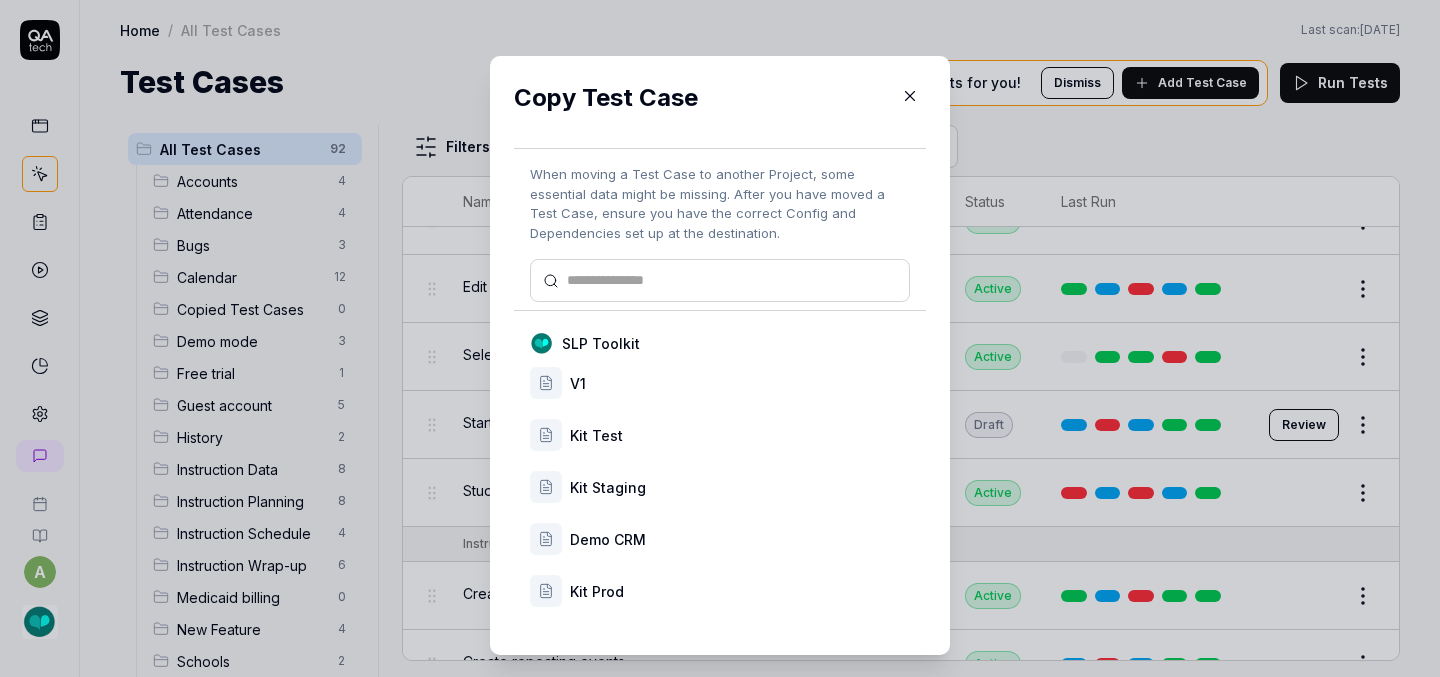 click on "Kit Prod" at bounding box center (740, 591) 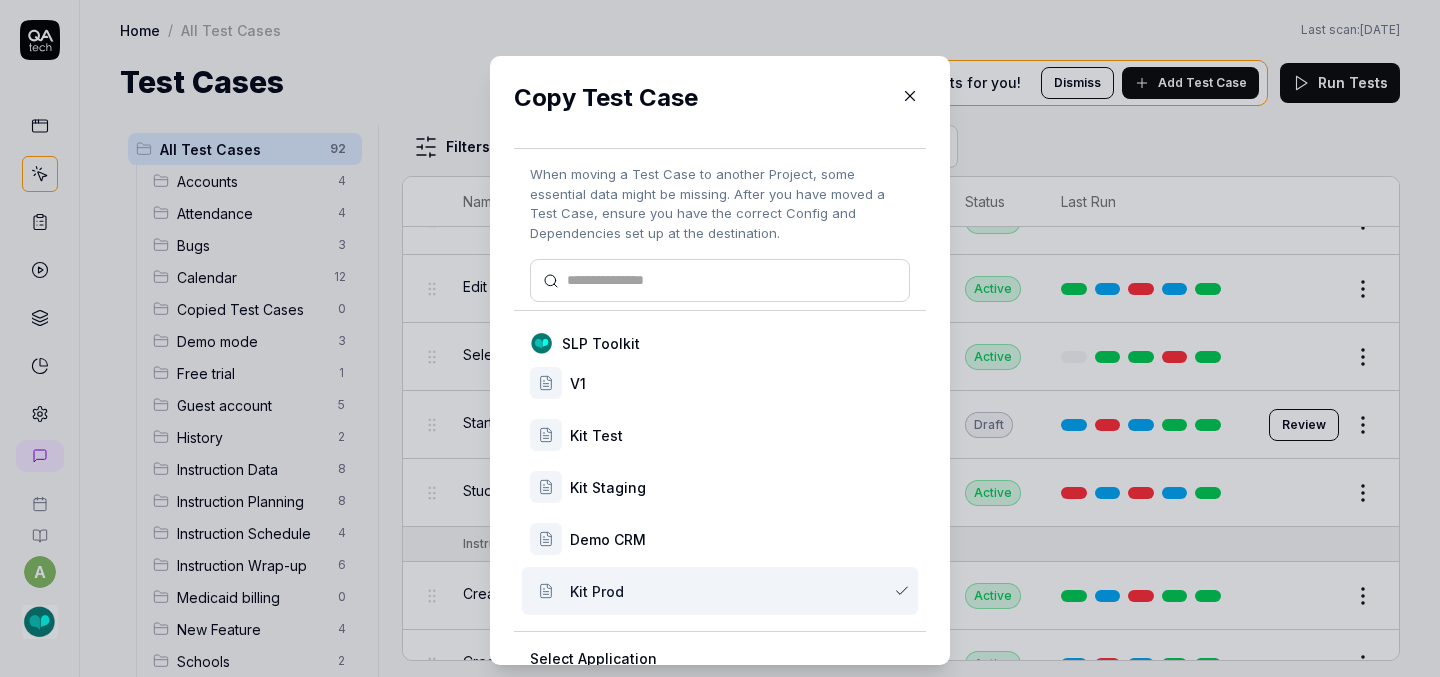 scroll, scrollTop: 167, scrollLeft: 0, axis: vertical 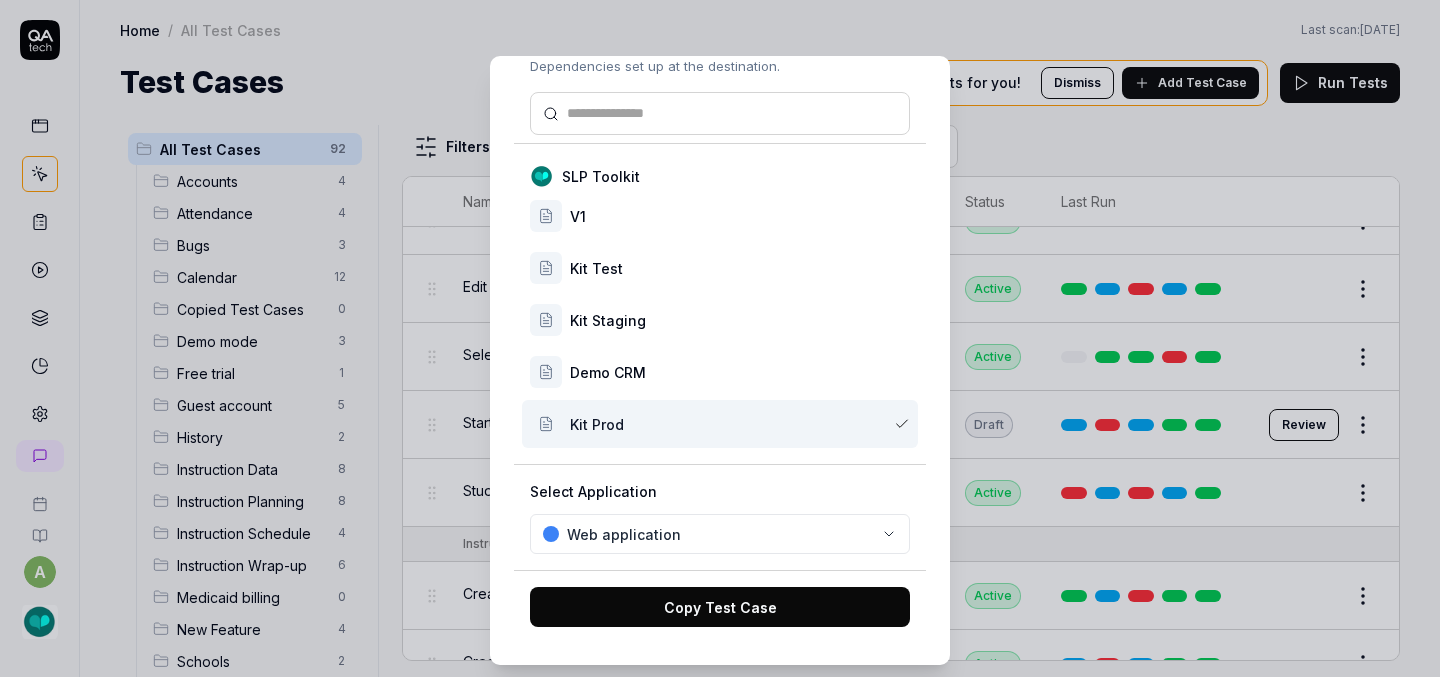 click on "Copy Test Case" at bounding box center (720, 607) 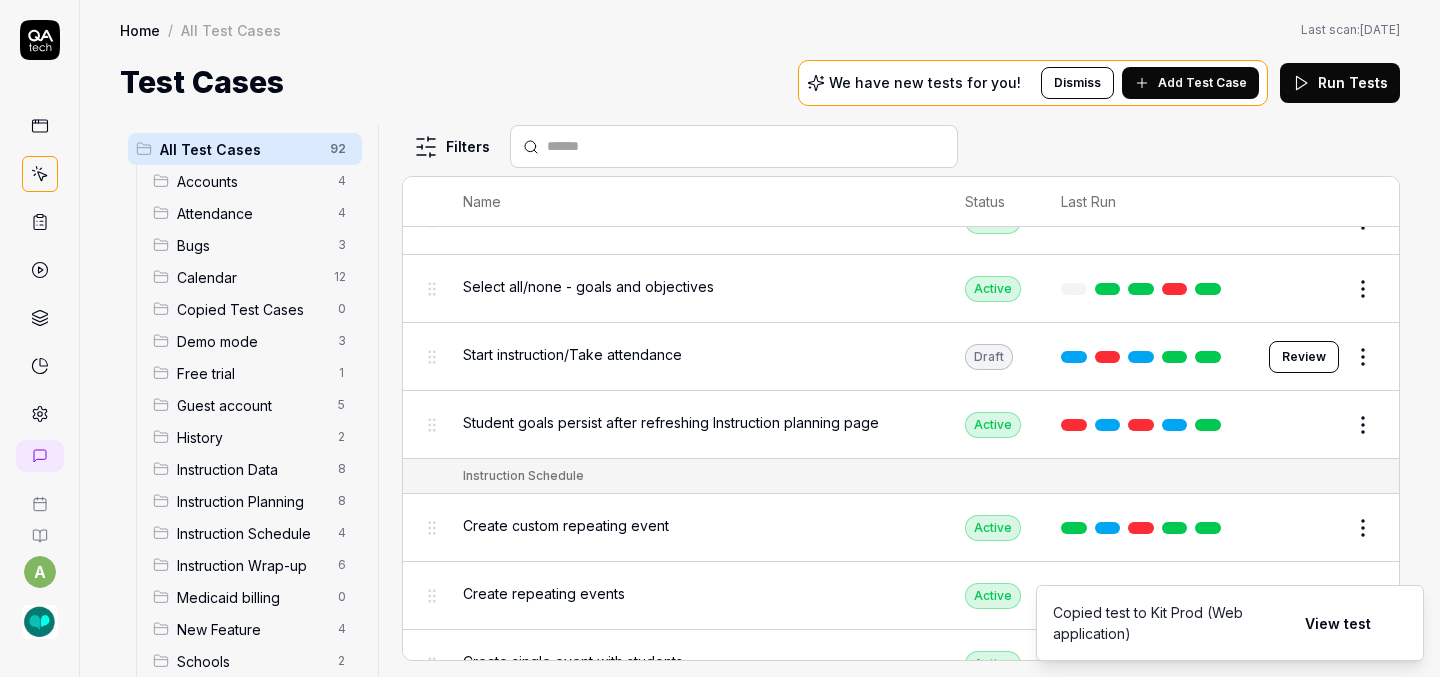 scroll, scrollTop: 3519, scrollLeft: 0, axis: vertical 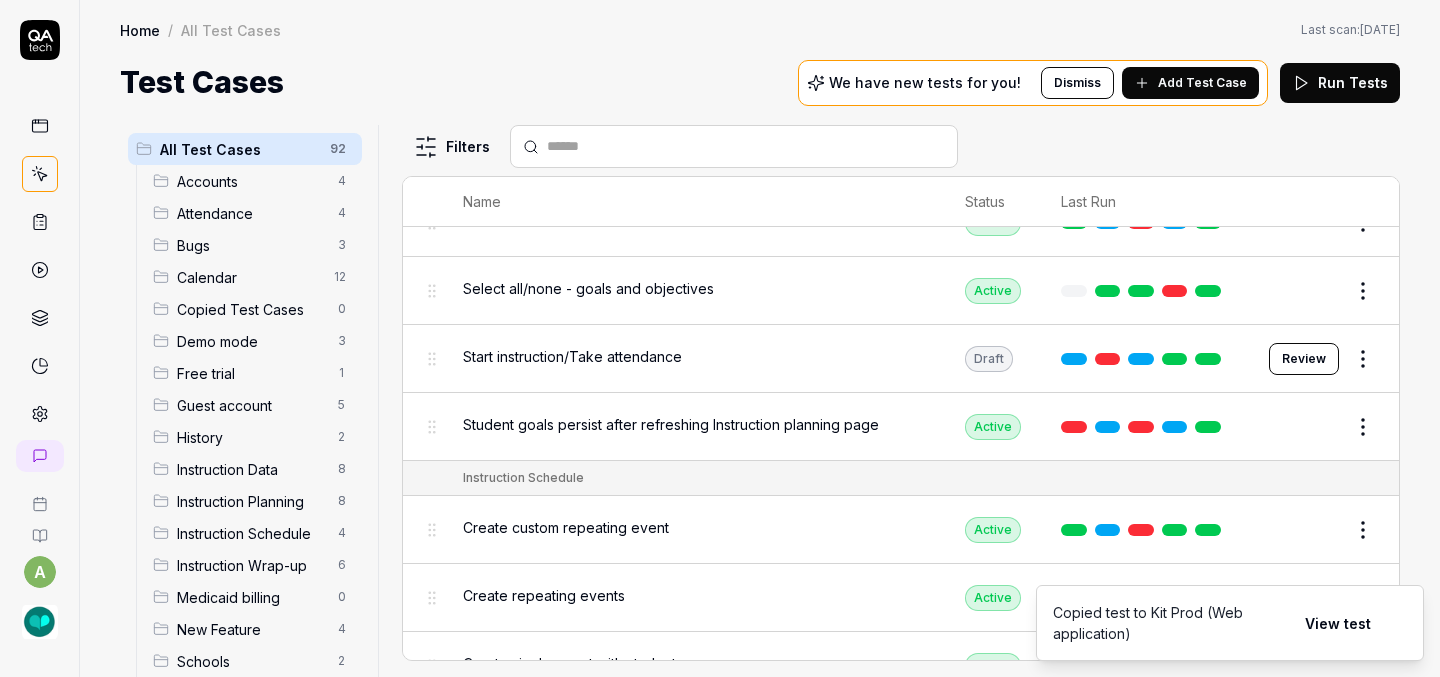 click on "a Home / All Test Cases Home / All Test Cases Last scan:  [DATE] Test Cases We have new tests for you! Dismiss Add Test Case Run Tests All Test Cases 92 Accounts 4 Attendance 4 Bugs 3 Calendar 12 Copied Test Cases 0 Demo mode 3 Free trial 1 Guest account 5 History 2 Instruction Data 8 Instruction Planning 8 Instruction Schedule 4 Instruction Wrap-up 6 Medicaid billing 0 New Feature 4 Schools 2 Sign Up 1 Students 10 Tasks 6 Teachers 3 Templates 6 Filters Name Status Last Run Accounts Edit user information in the Account Details Active Edit Log in to Kit using valid email and password Active Edit Logout from each page Active Edit Request password reset with valid email address Active Edit Attendance Expand row and scroll down Attendance report Active Edit Export Attendance report Active Edit Search and filter by custom date range Active Edit Search for specific attendance records and view attendance statistics Active Edit Bugs Check page scrolling on each page Active Edit Create custom repeating event Edit" at bounding box center (720, 338) 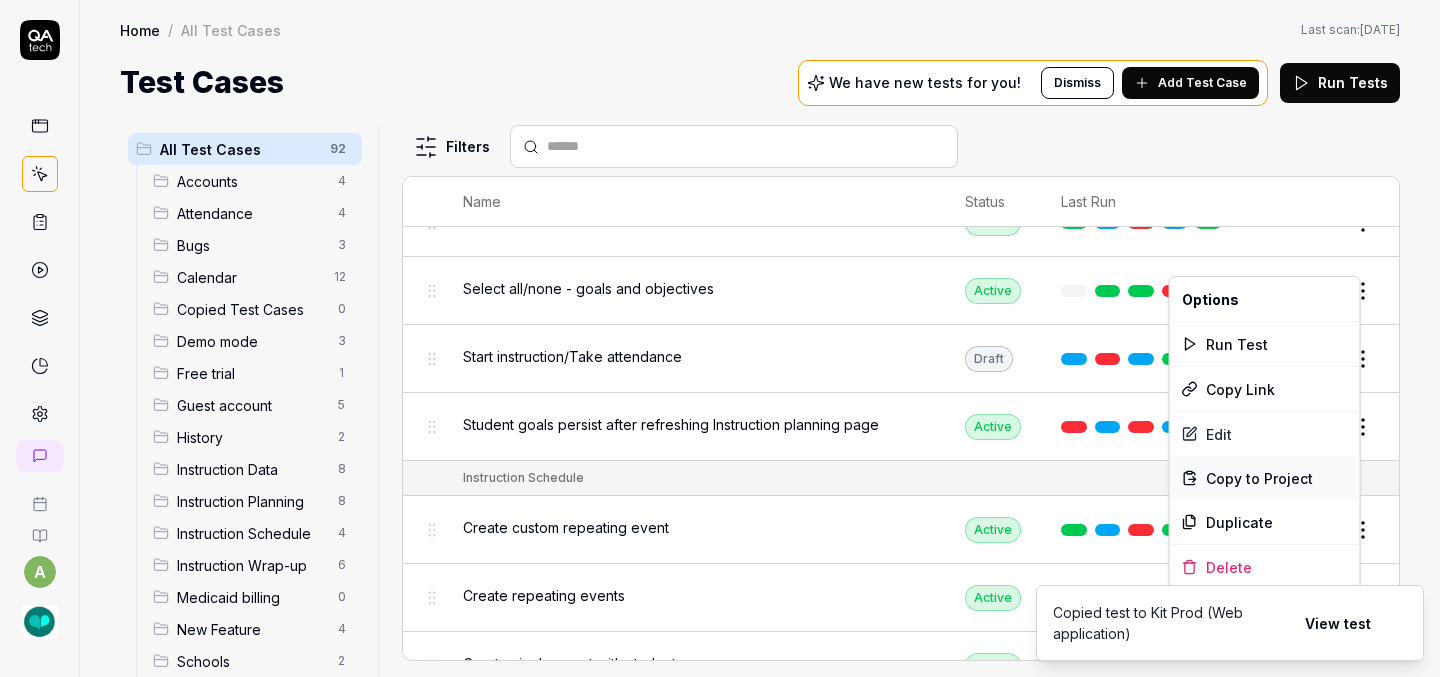 click on "Copy to Project" at bounding box center [1259, 478] 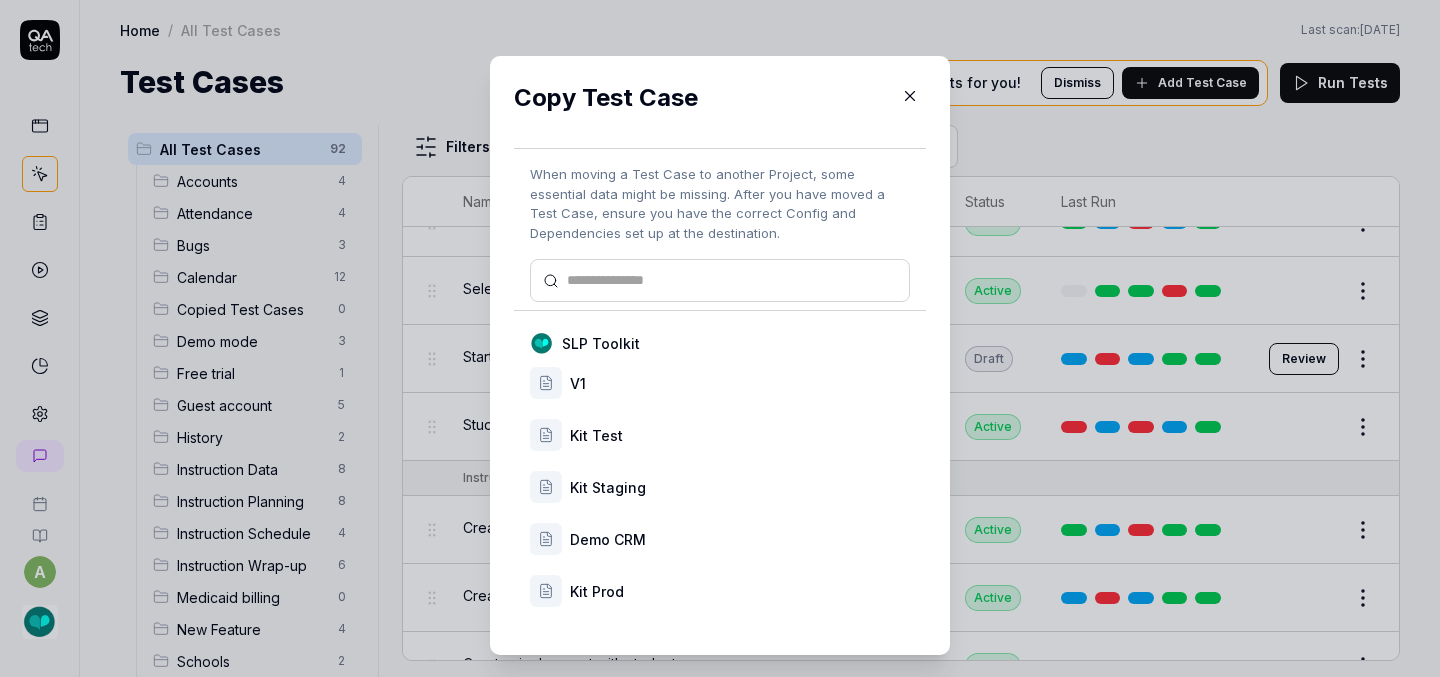 click on "Kit Prod" at bounding box center [740, 591] 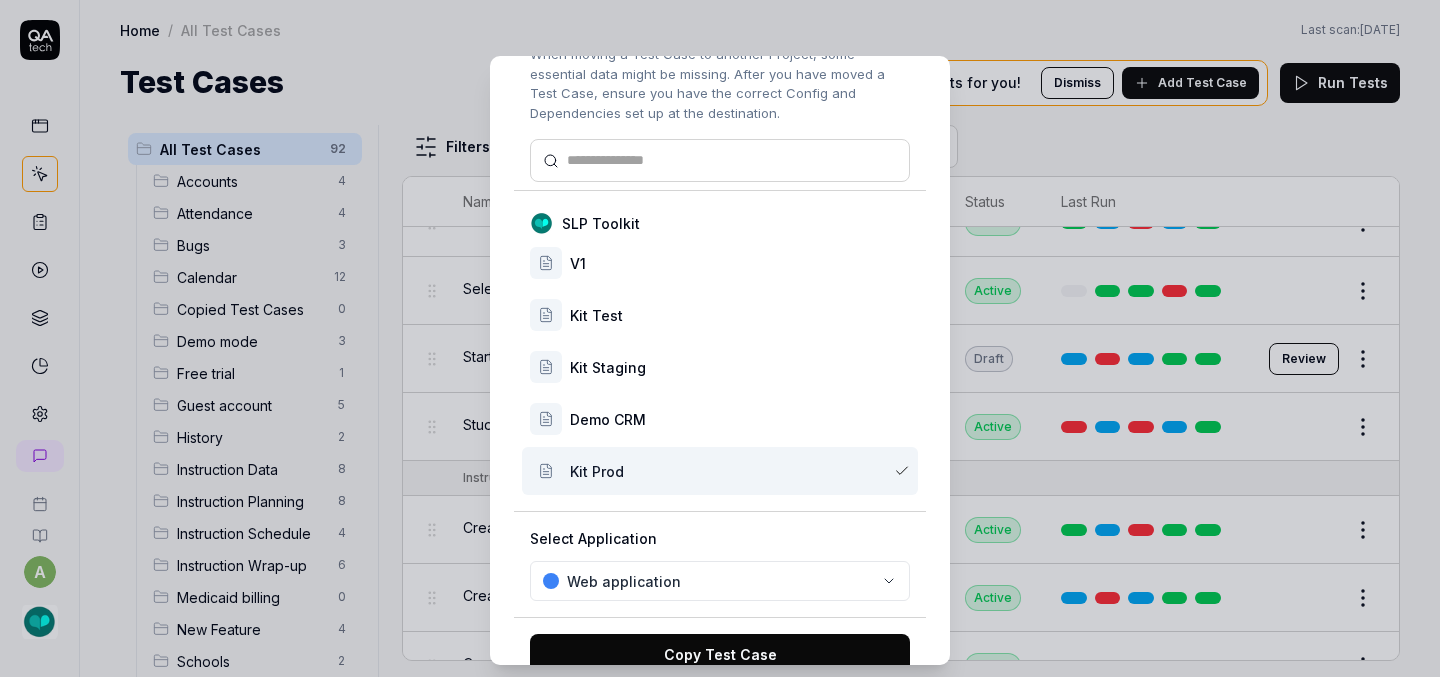 scroll, scrollTop: 167, scrollLeft: 0, axis: vertical 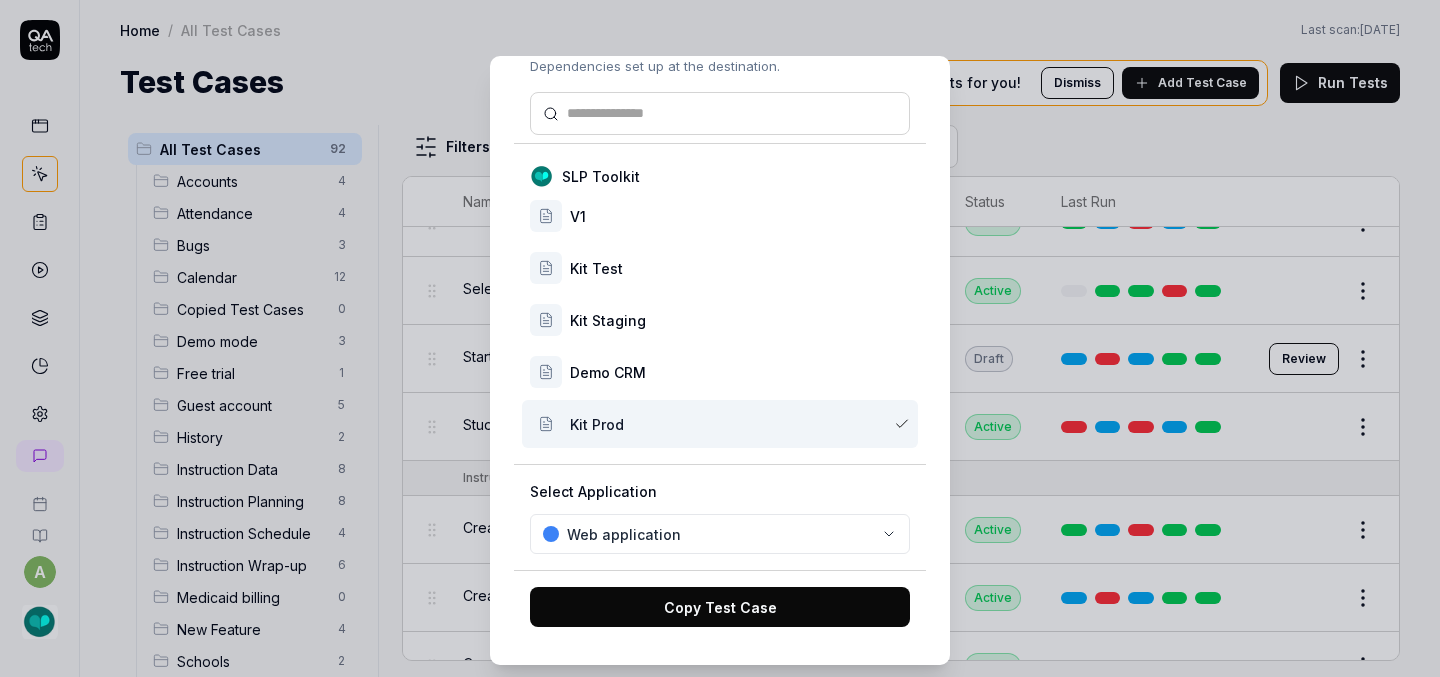 click on "Copy Test Case" at bounding box center (720, 607) 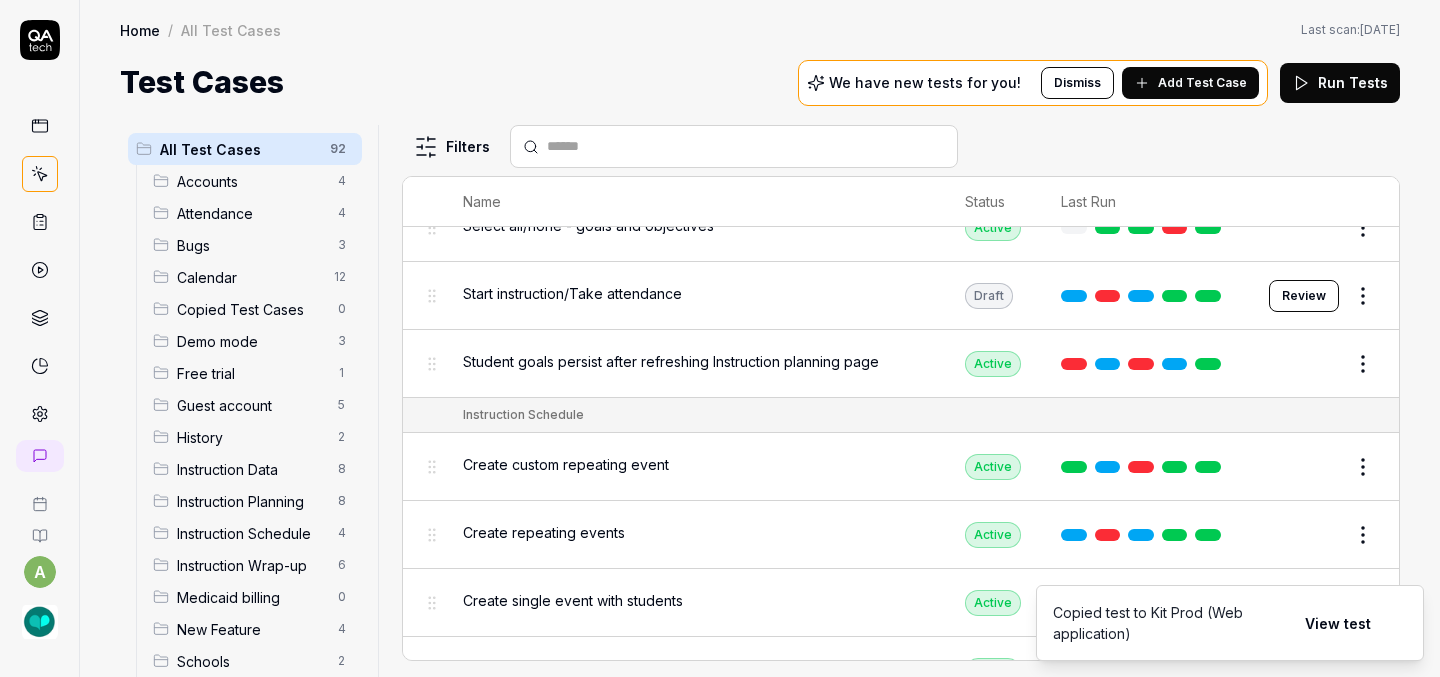 scroll, scrollTop: 3592, scrollLeft: 0, axis: vertical 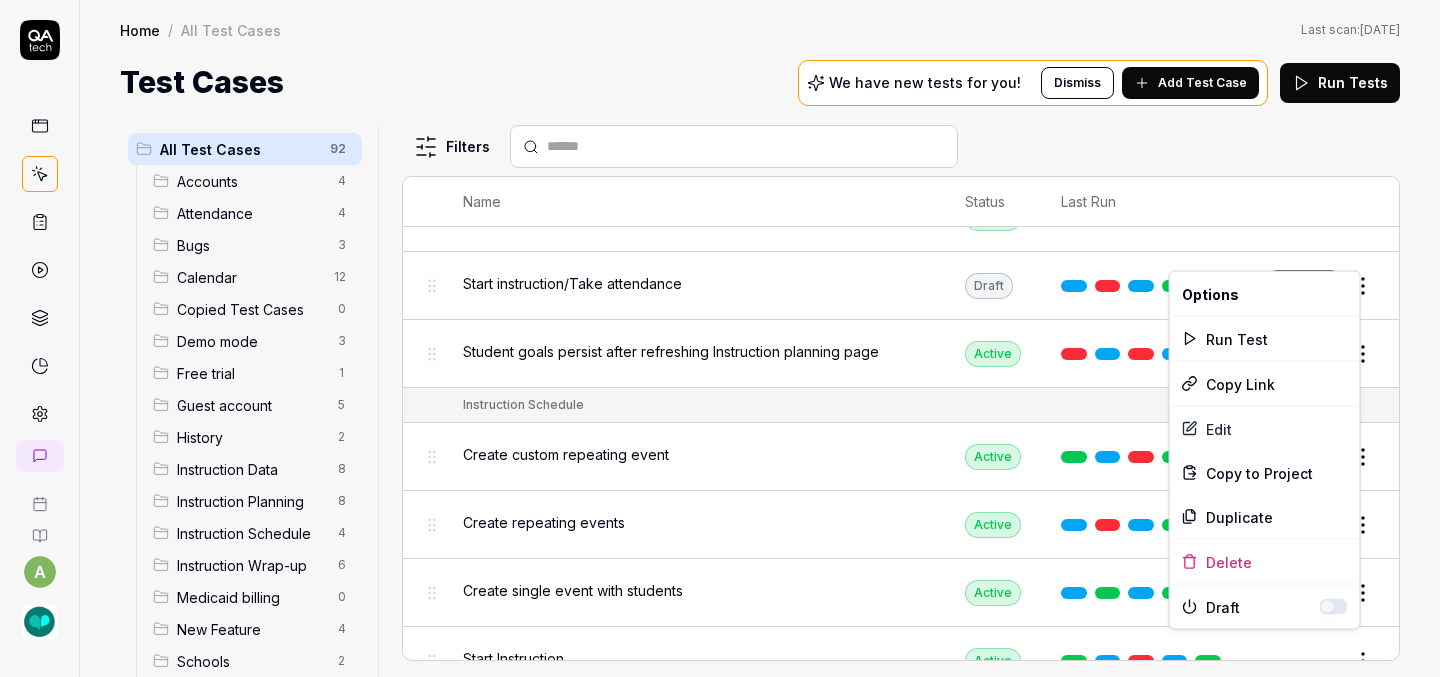 click on "a Home / All Test Cases Home / All Test Cases Last scan:  [DATE] Test Cases We have new tests for you! Dismiss Add Test Case Run Tests All Test Cases 92 Accounts 4 Attendance 4 Bugs 3 Calendar 12 Copied Test Cases 0 Demo mode 3 Free trial 1 Guest account 5 History 2 Instruction Data 8 Instruction Planning 8 Instruction Schedule 4 Instruction Wrap-up 6 Medicaid billing 0 New Feature 4 Schools 2 Sign Up 1 Students 10 Tasks 6 Teachers 3 Templates 6 Filters Name Status Last Run Accounts Edit user information in the Account Details Active Edit Log in to Kit using valid email and password Active Edit Logout from each page Active Edit Request password reset with valid email address Active Edit Attendance Expand row and scroll down Attendance report Active Edit Export Attendance report Active Edit Search and filter by custom date range Active Edit Search for specific attendance records and view attendance statistics Active Edit Bugs Check page scrolling on each page Active Edit Create custom repeating event Edit" at bounding box center [720, 338] 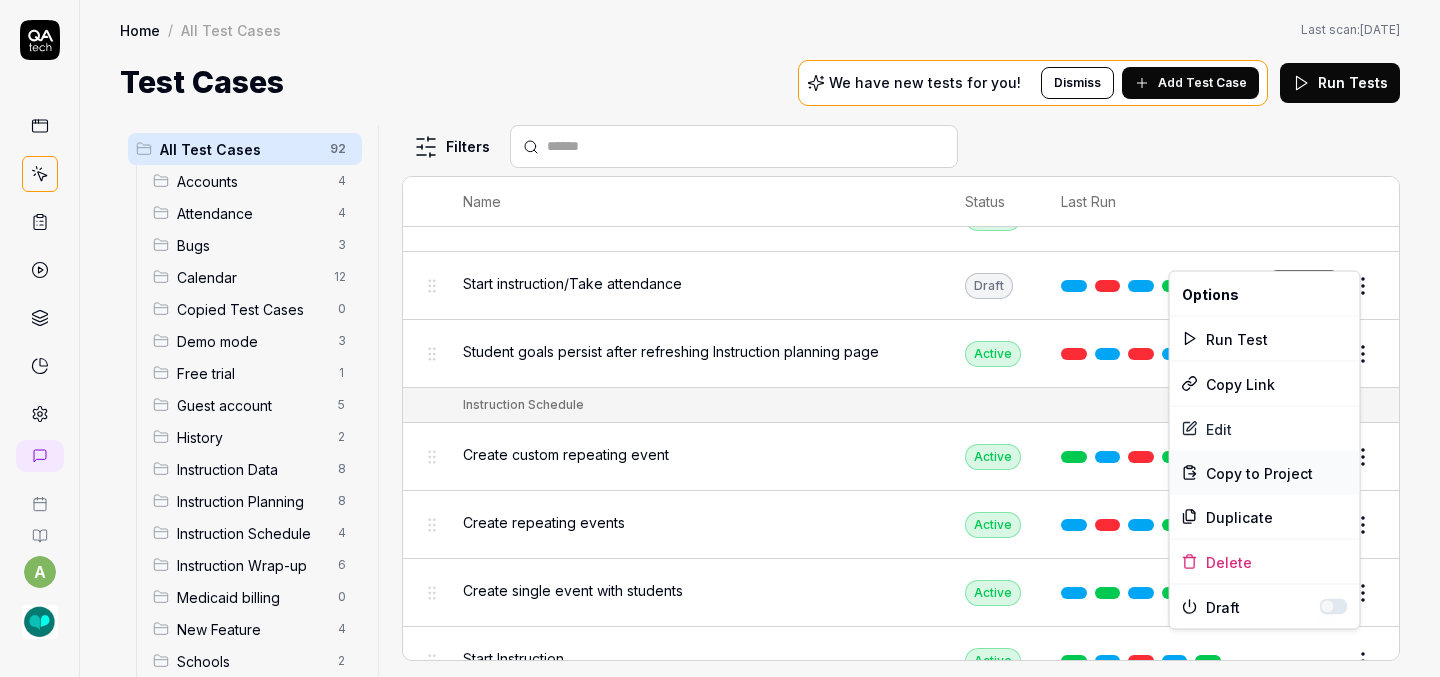 click on "Copy to Project" at bounding box center [1259, 472] 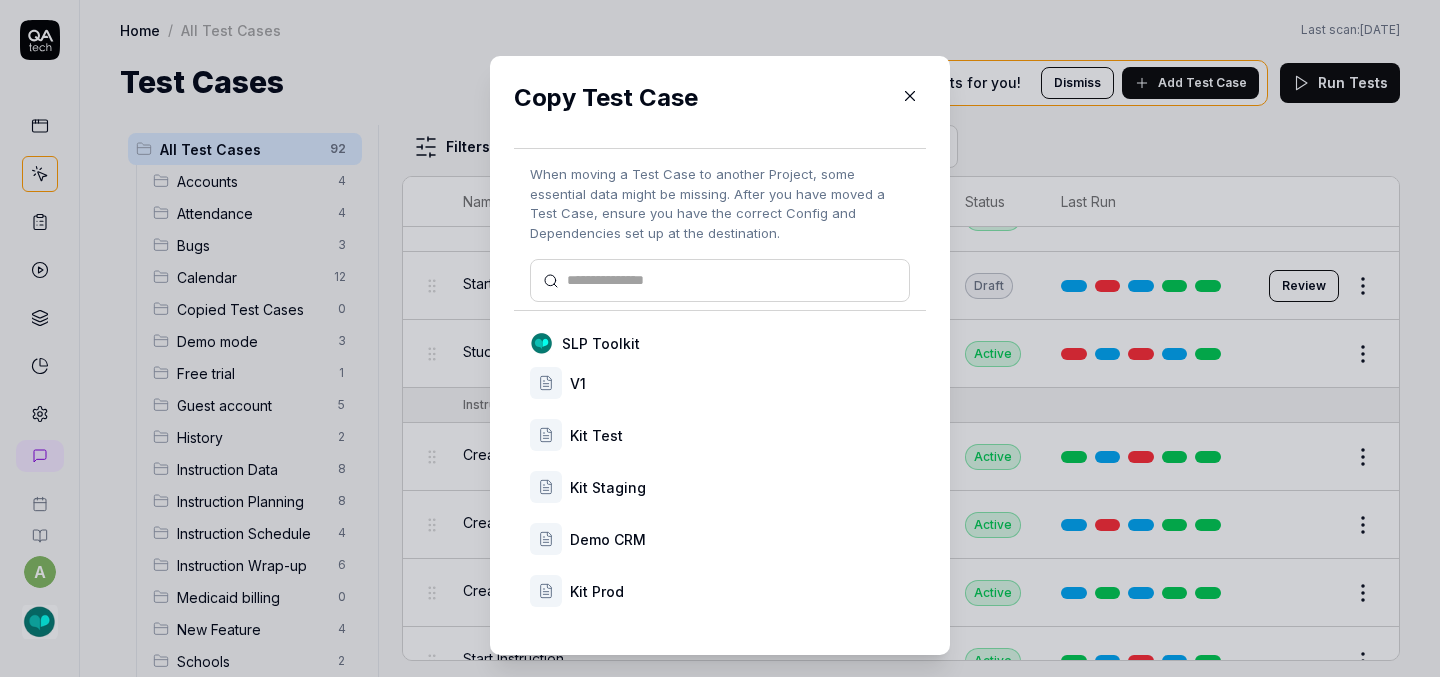 click on "Kit Prod" at bounding box center (720, 591) 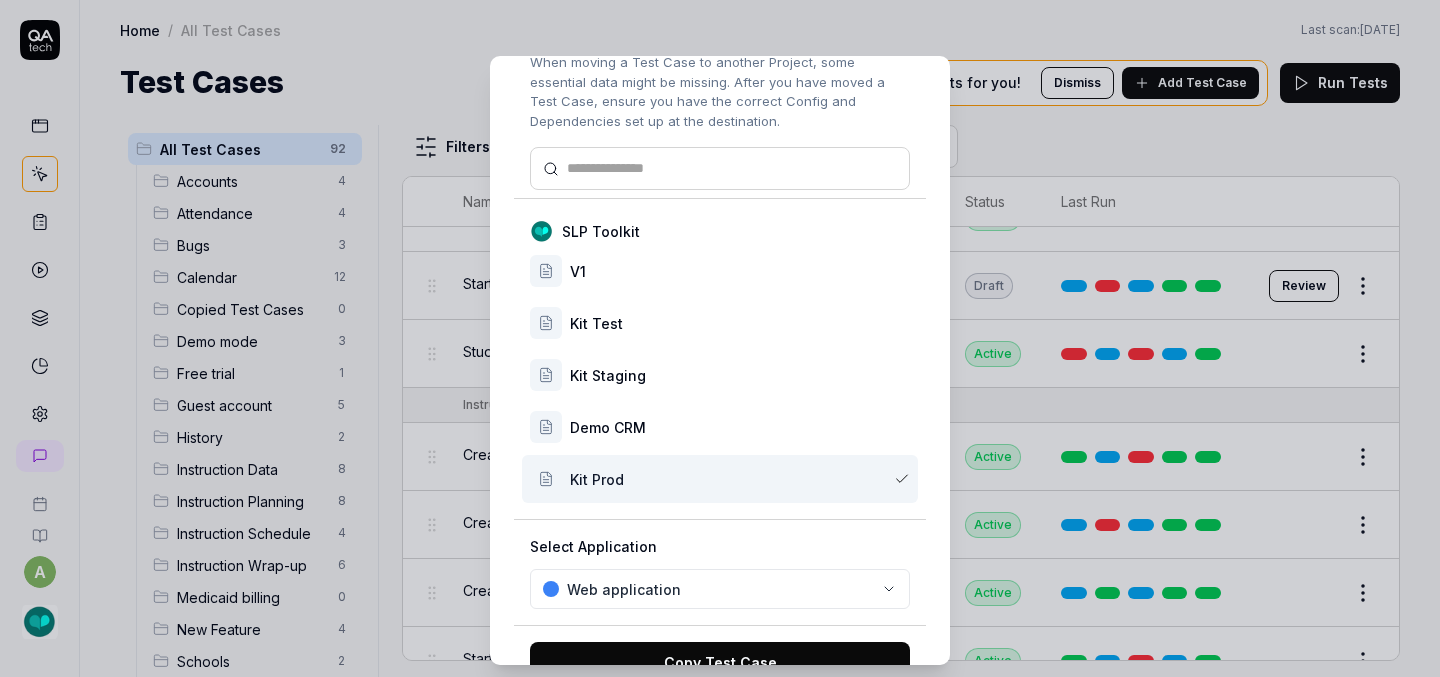 scroll, scrollTop: 167, scrollLeft: 0, axis: vertical 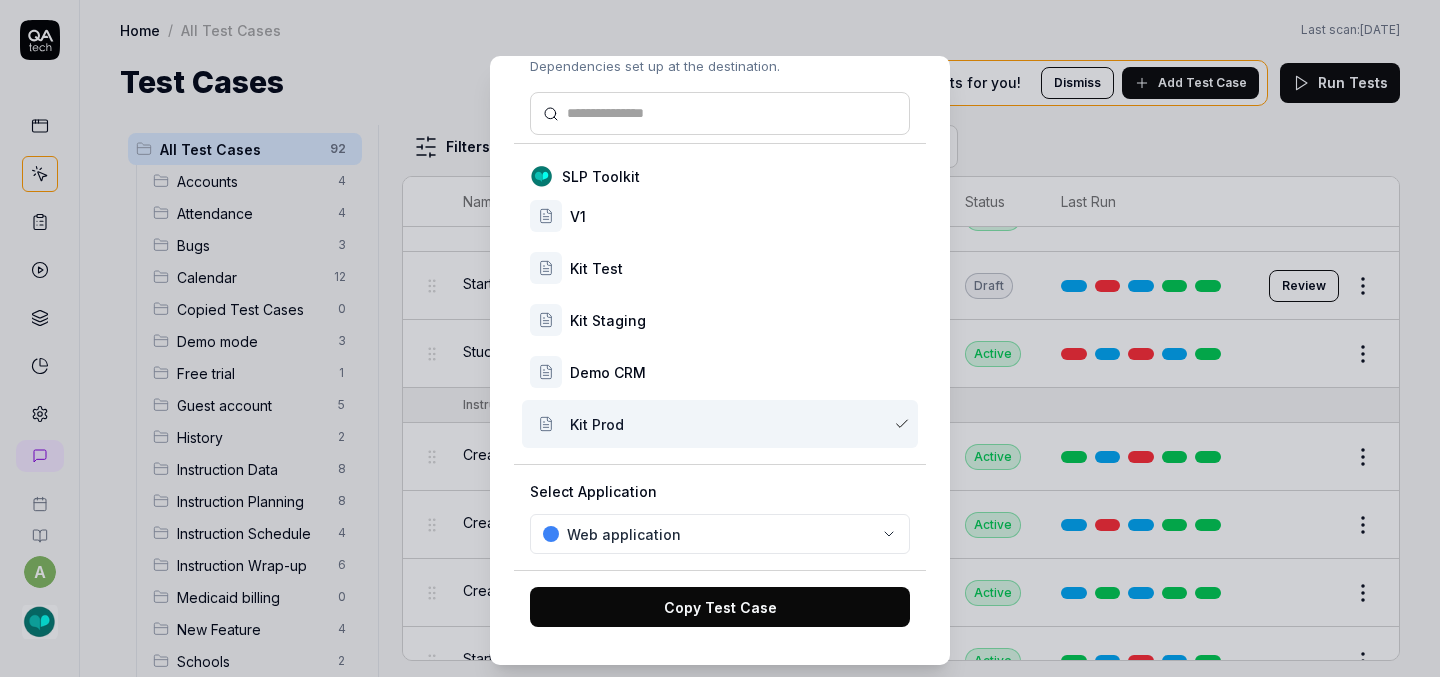 click on "Copy Test Case" at bounding box center [720, 607] 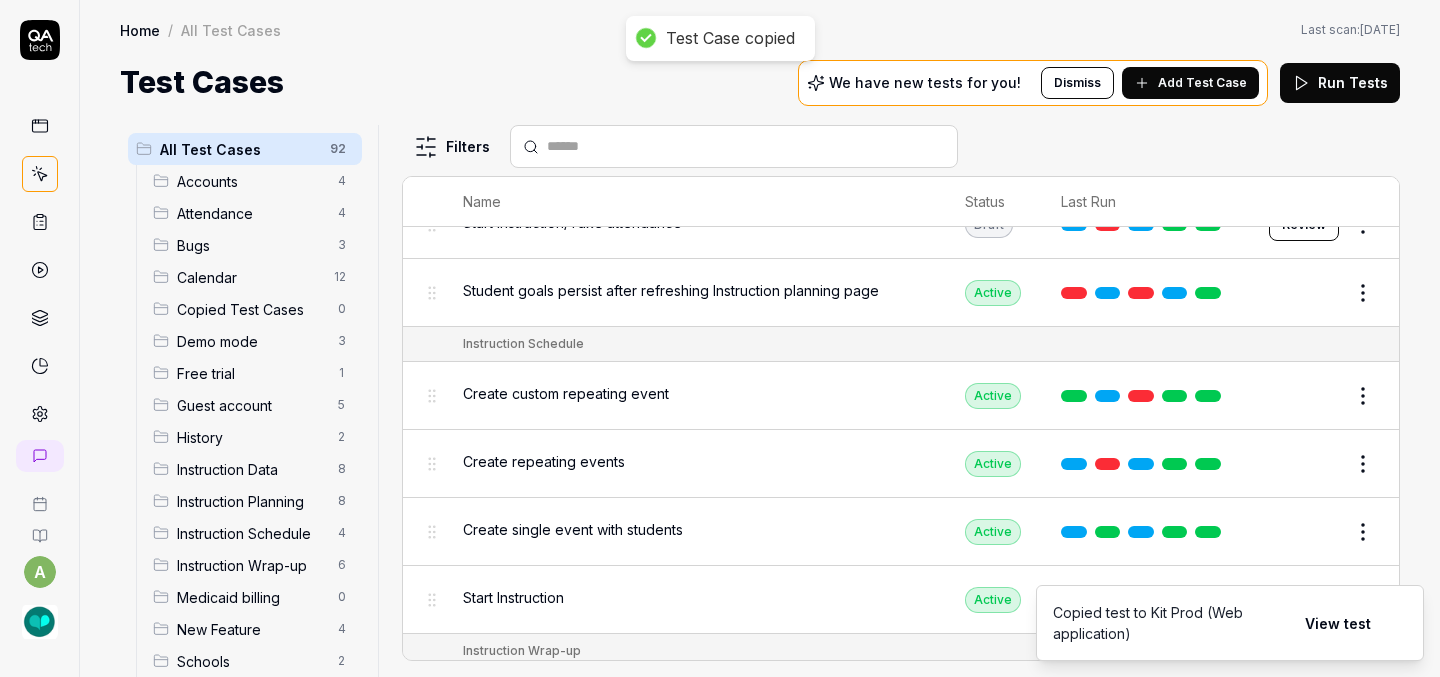 scroll, scrollTop: 3661, scrollLeft: 0, axis: vertical 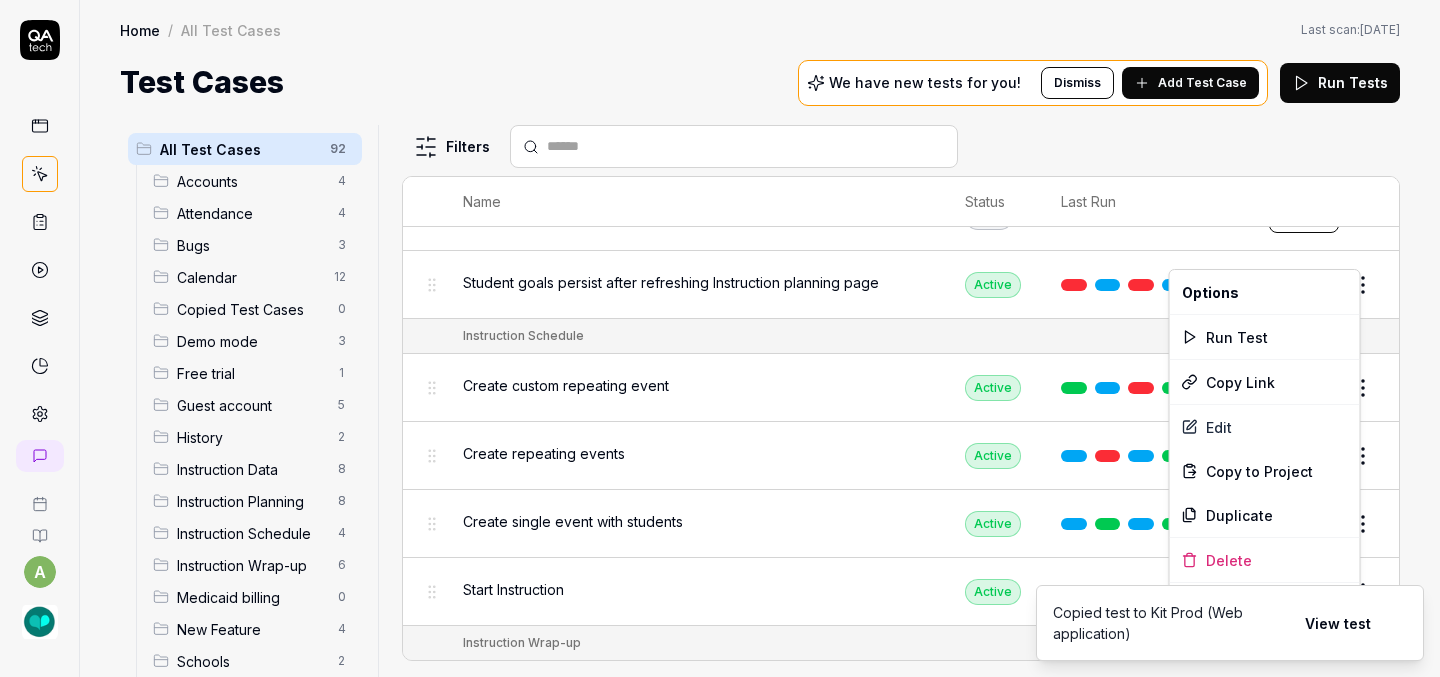 click on "Test Case copied a Home / All Test Cases Home / All Test Cases Last scan:  [DATE] Test Cases We have new tests for you! Dismiss Add Test Case Run Tests All Test Cases 92 Accounts 4 Attendance 4 Bugs 3 Calendar 12 Copied Test Cases 0 Demo mode 3 Free trial 1 Guest account 5 History 2 Instruction Data 8 Instruction Planning 8 Instruction Schedule 4 Instruction Wrap-up 6 Medicaid billing 0 New Feature 4 Schools 2 Sign Up 1 Students 10 Tasks 6 Teachers 3 Templates 6 Filters Name Status Last Run Accounts Edit user information in the Account Details Active Edit Log in to Kit using valid email and password Active Edit Logout from each page Active Edit Request password reset with valid email address Active Edit Attendance Expand row and scroll down Attendance report Active Edit Export Attendance report Active Edit Search and filter by custom date range Active Edit Search for specific attendance records and view attendance statistics Active Edit Bugs Check page scrolling on each page Active Edit Draft Review Edit" at bounding box center [720, 338] 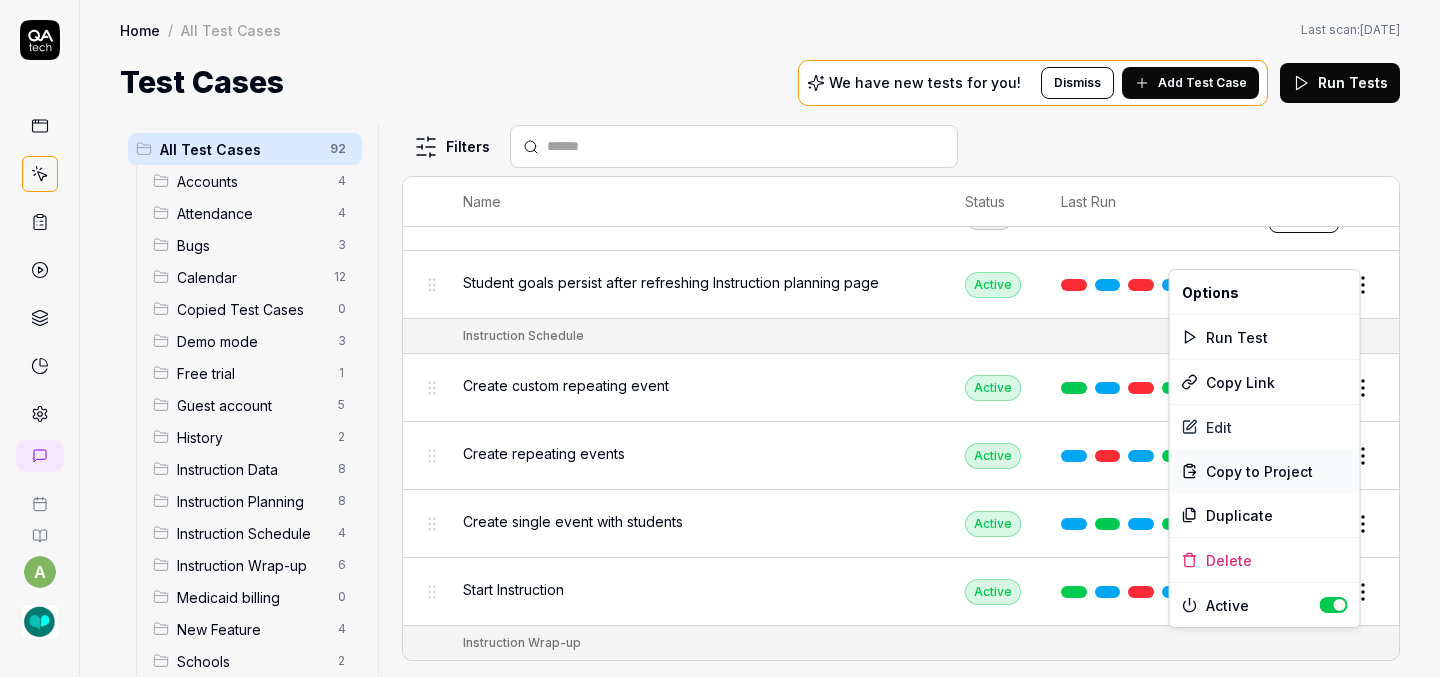 click on "Copy to Project" at bounding box center (1259, 471) 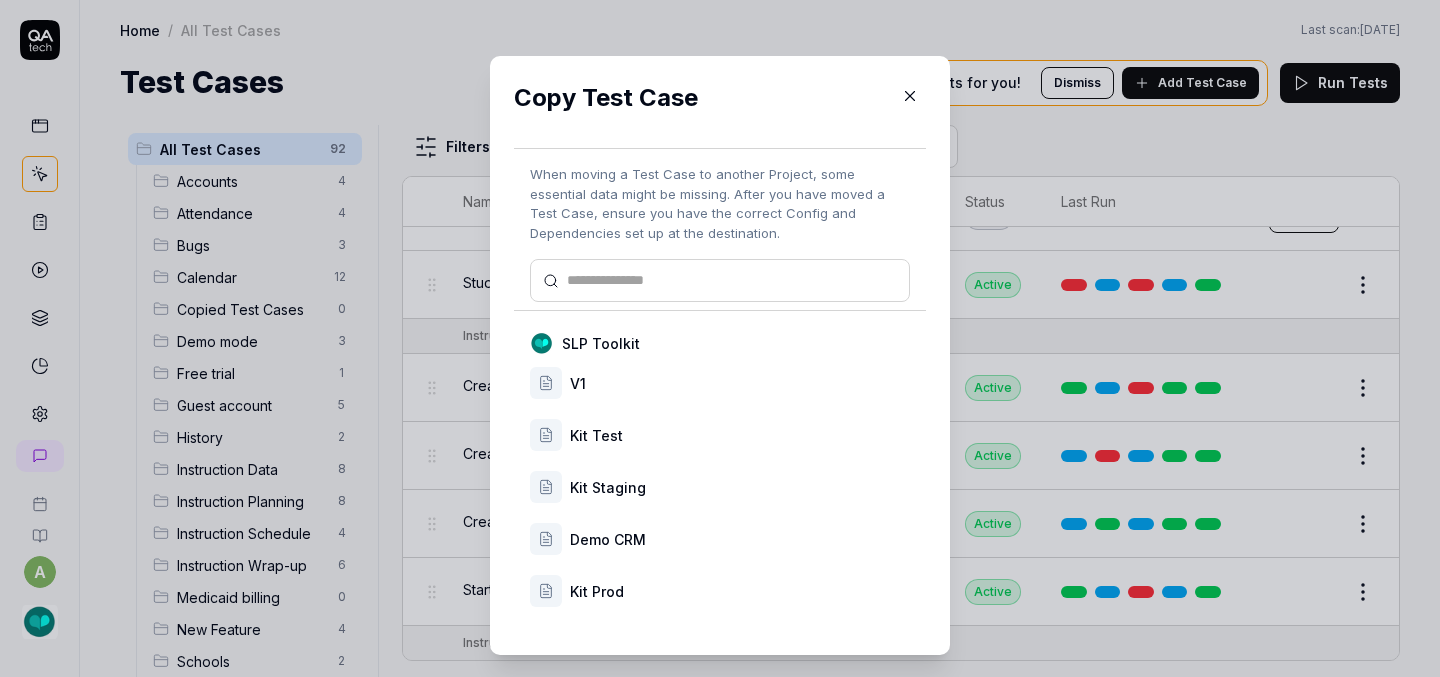 click on "Kit Prod" at bounding box center (740, 591) 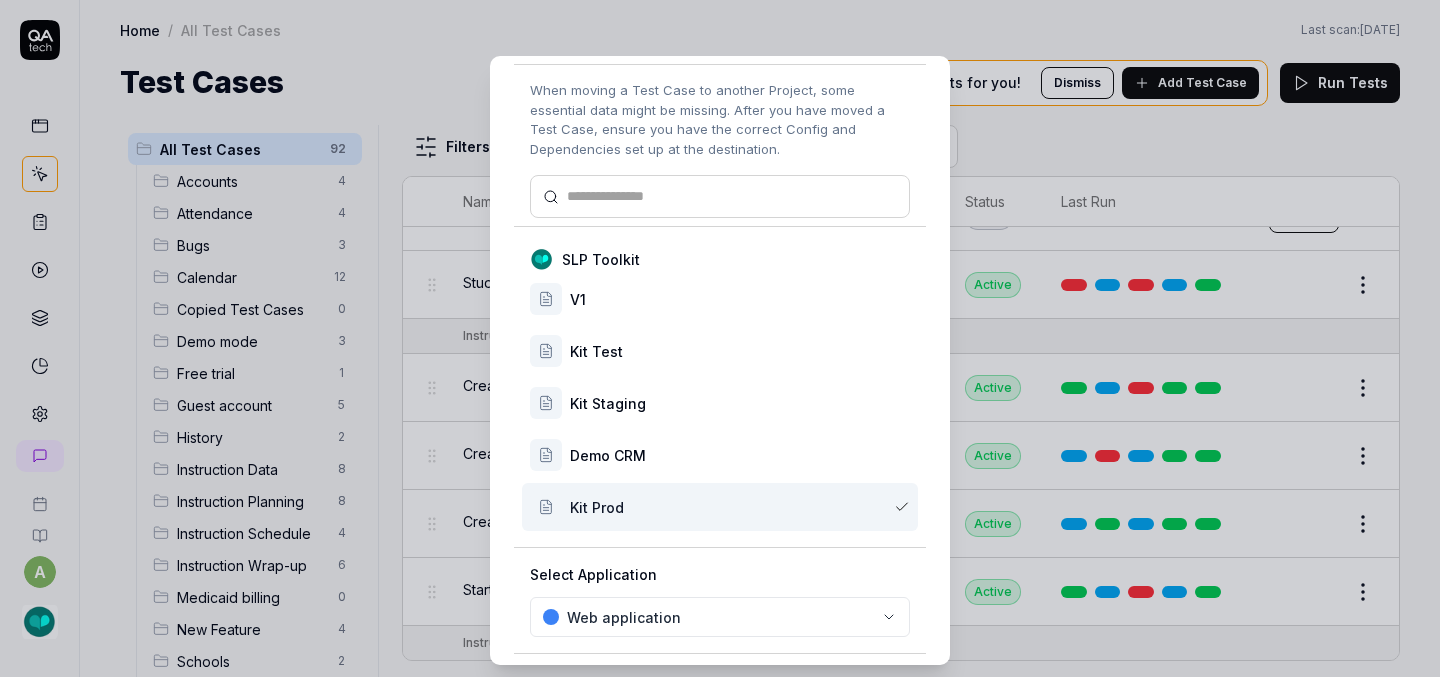 scroll, scrollTop: 167, scrollLeft: 0, axis: vertical 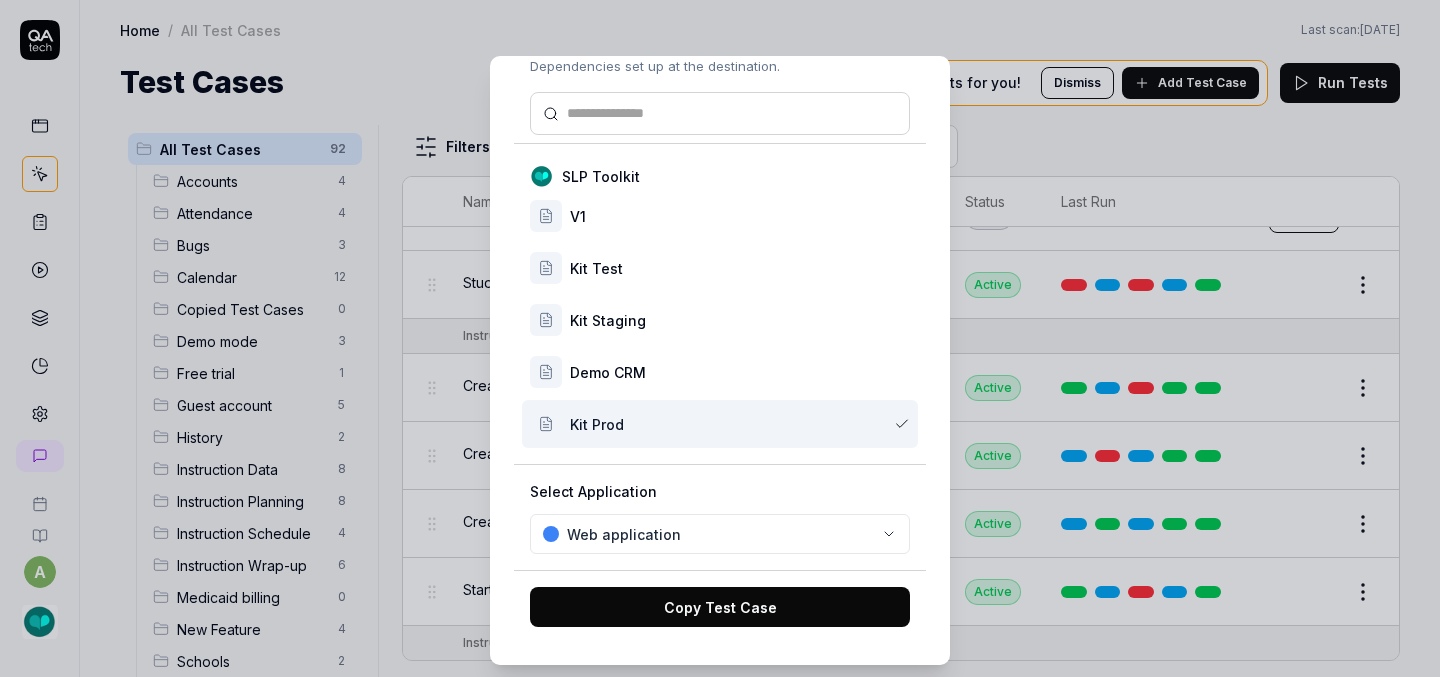 click on "Copy Test Case" at bounding box center [720, 607] 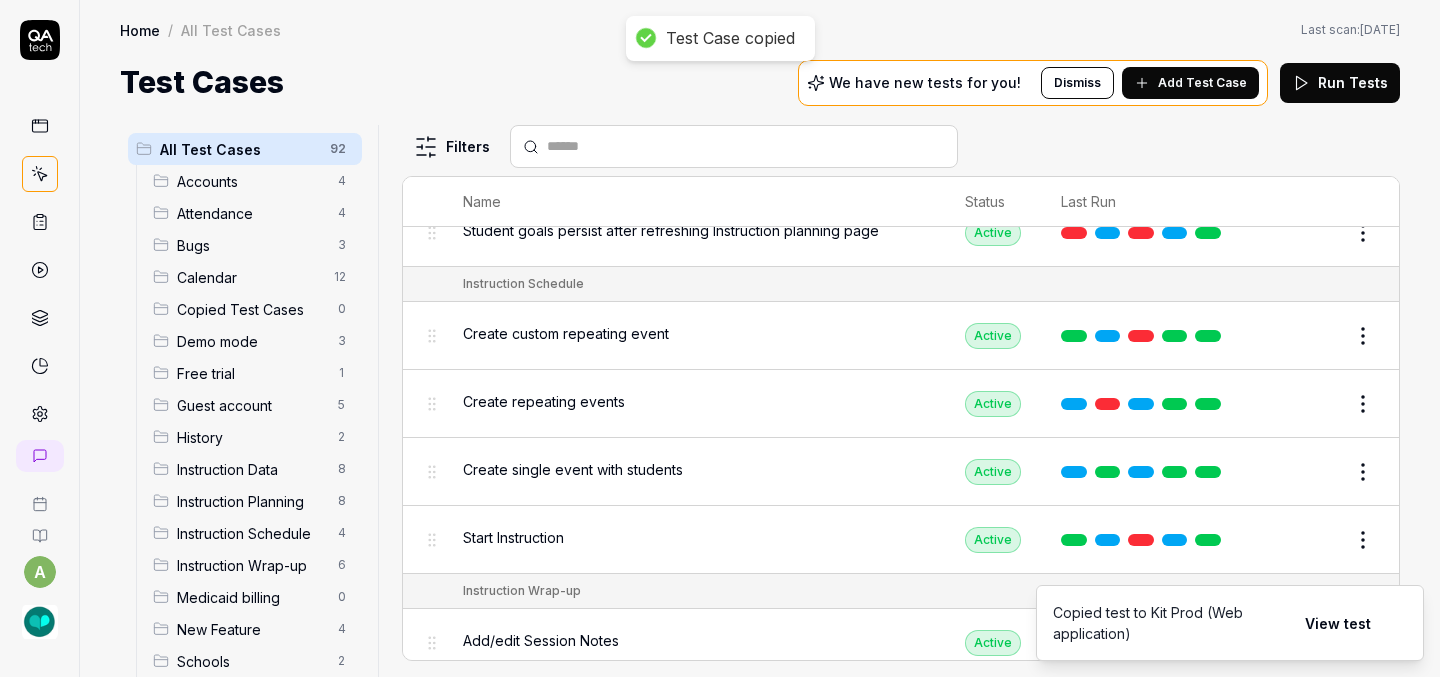 scroll, scrollTop: 3726, scrollLeft: 0, axis: vertical 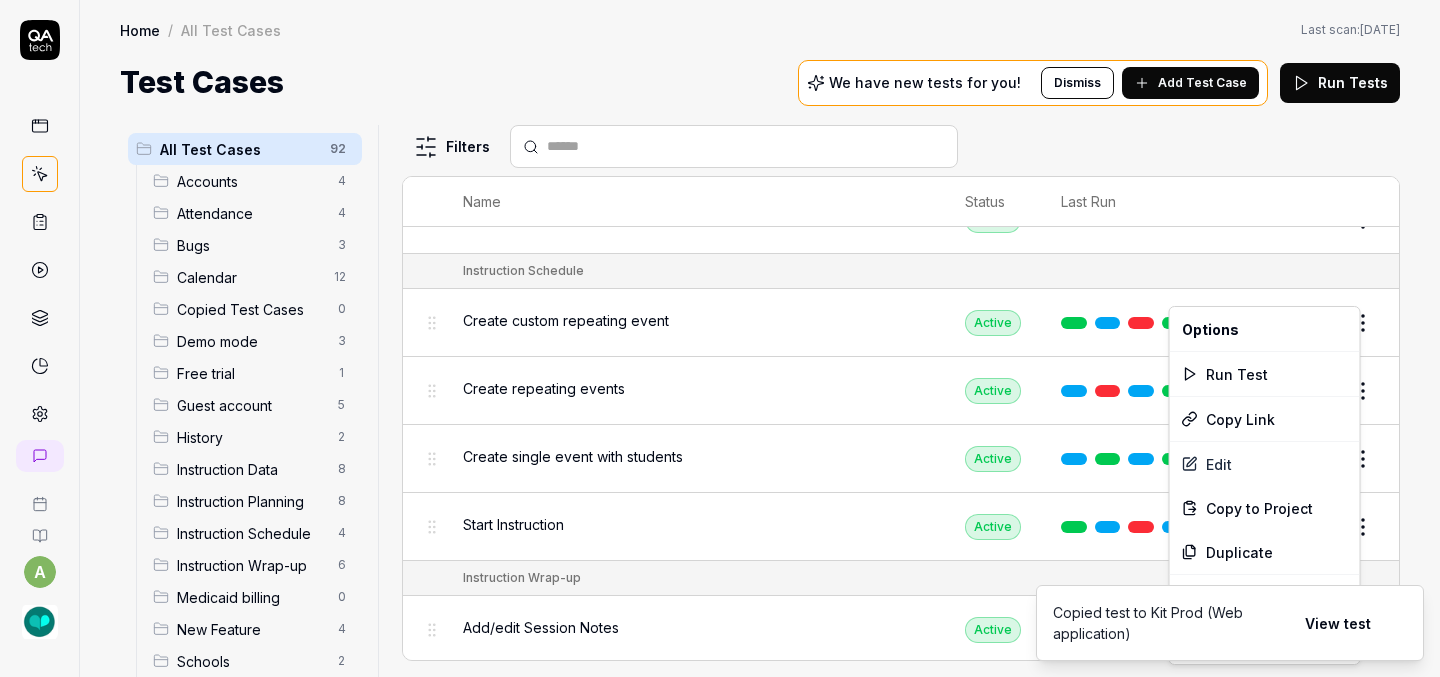 click on "a Home / All Test Cases Home / All Test Cases Last scan:  [DATE] Test Cases We have new tests for you! Dismiss Add Test Case Run Tests All Test Cases 92 Accounts 4 Attendance 4 Bugs 3 Calendar 12 Copied Test Cases 0 Demo mode 3 Free trial 1 Guest account 5 History 2 Instruction Data 8 Instruction Planning 8 Instruction Schedule 4 Instruction Wrap-up 6 Medicaid billing 0 New Feature 4 Schools 2 Sign Up 1 Students 10 Tasks 6 Teachers 3 Templates 6 Filters Name Status Last Run Accounts Edit user information in the Account Details Active Edit Log in to Kit using valid email and password Active Edit Logout from each page Active Edit Request password reset with valid email address Active Edit Attendance Expand row and scroll down Attendance report Active Edit Export Attendance report Active Edit Search and filter by custom date range Active Edit Search for specific attendance records and view attendance statistics Active Edit Bugs Check page scrolling on each page Active Edit Create custom repeating event Edit" at bounding box center (720, 338) 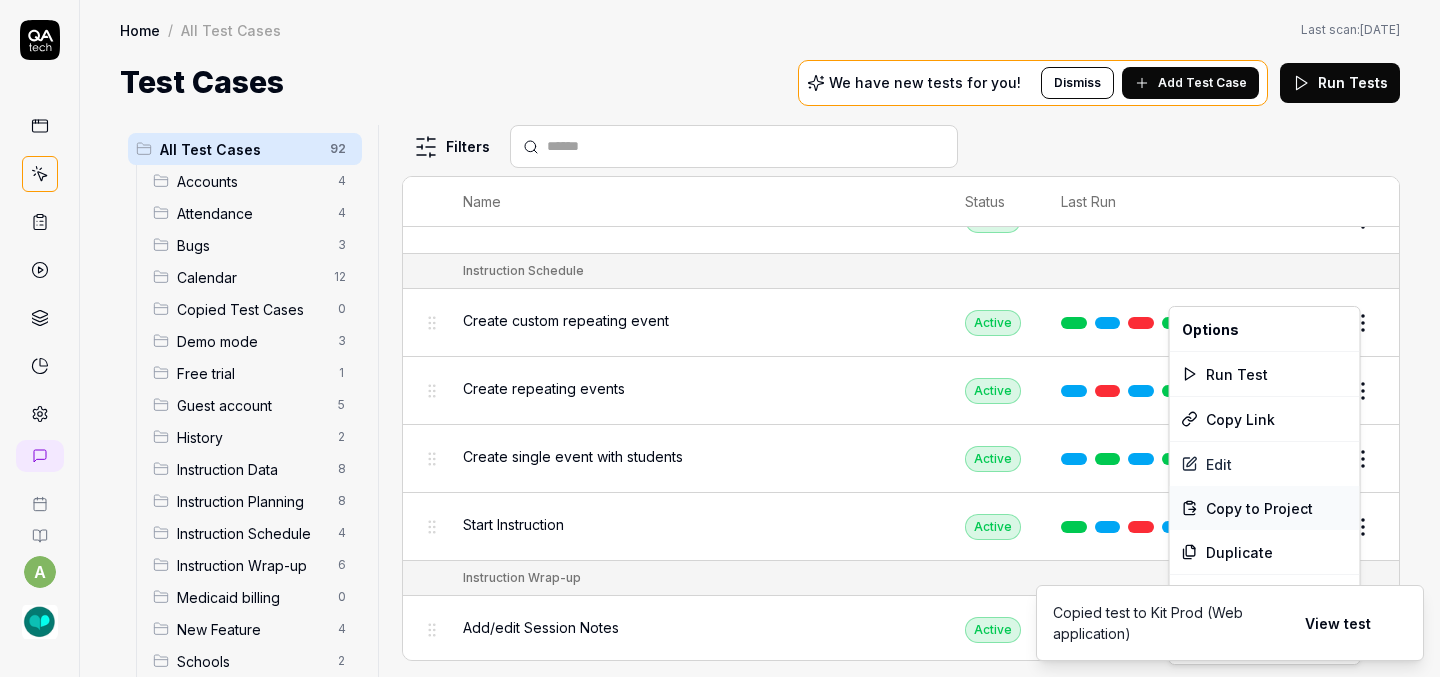 click on "Copy to Project" at bounding box center (1259, 508) 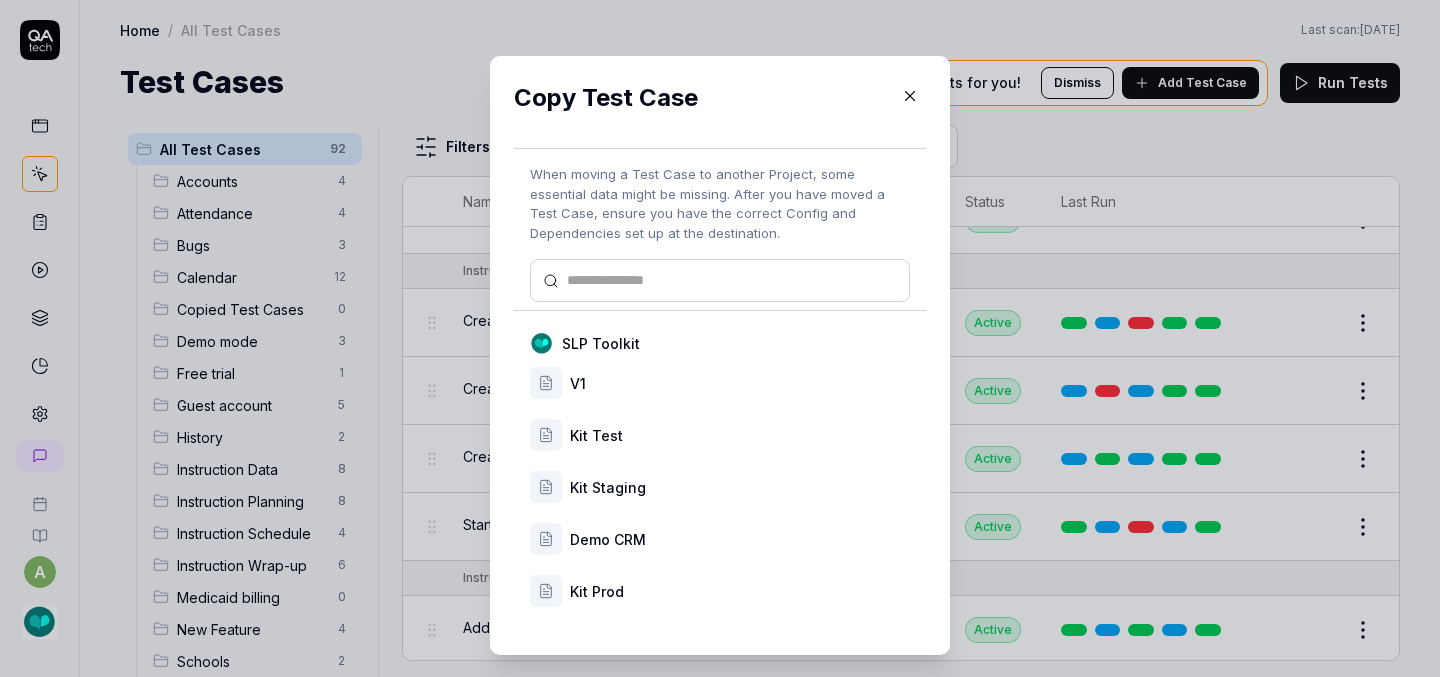 click on "Kit Prod" at bounding box center [740, 591] 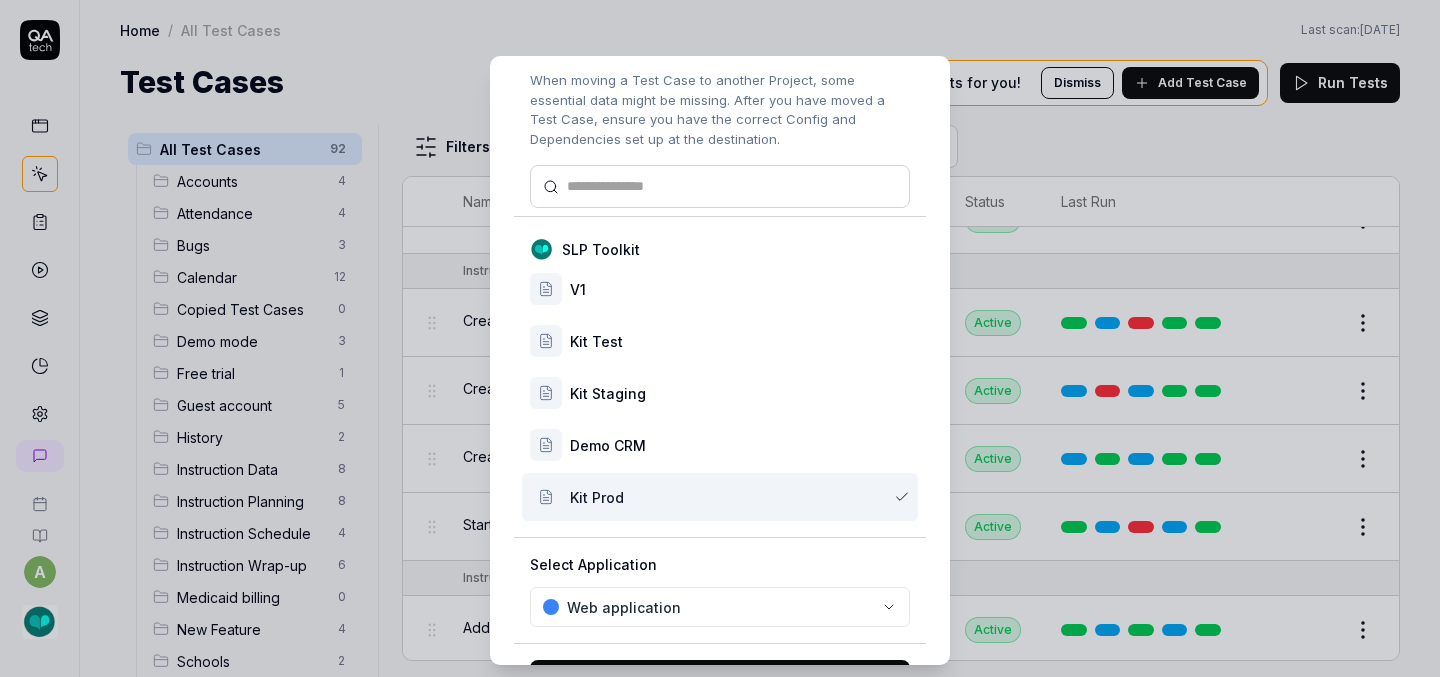scroll, scrollTop: 167, scrollLeft: 0, axis: vertical 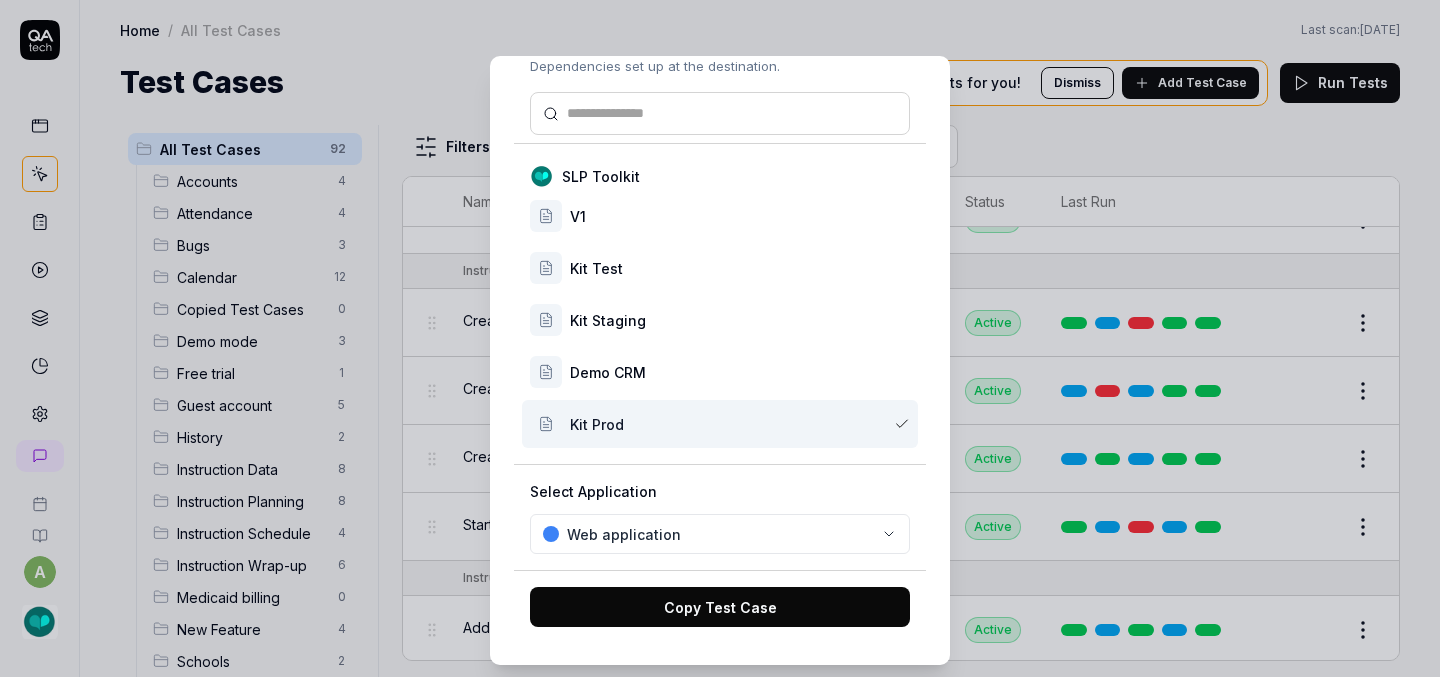 click on "Copy Test Case" at bounding box center [720, 607] 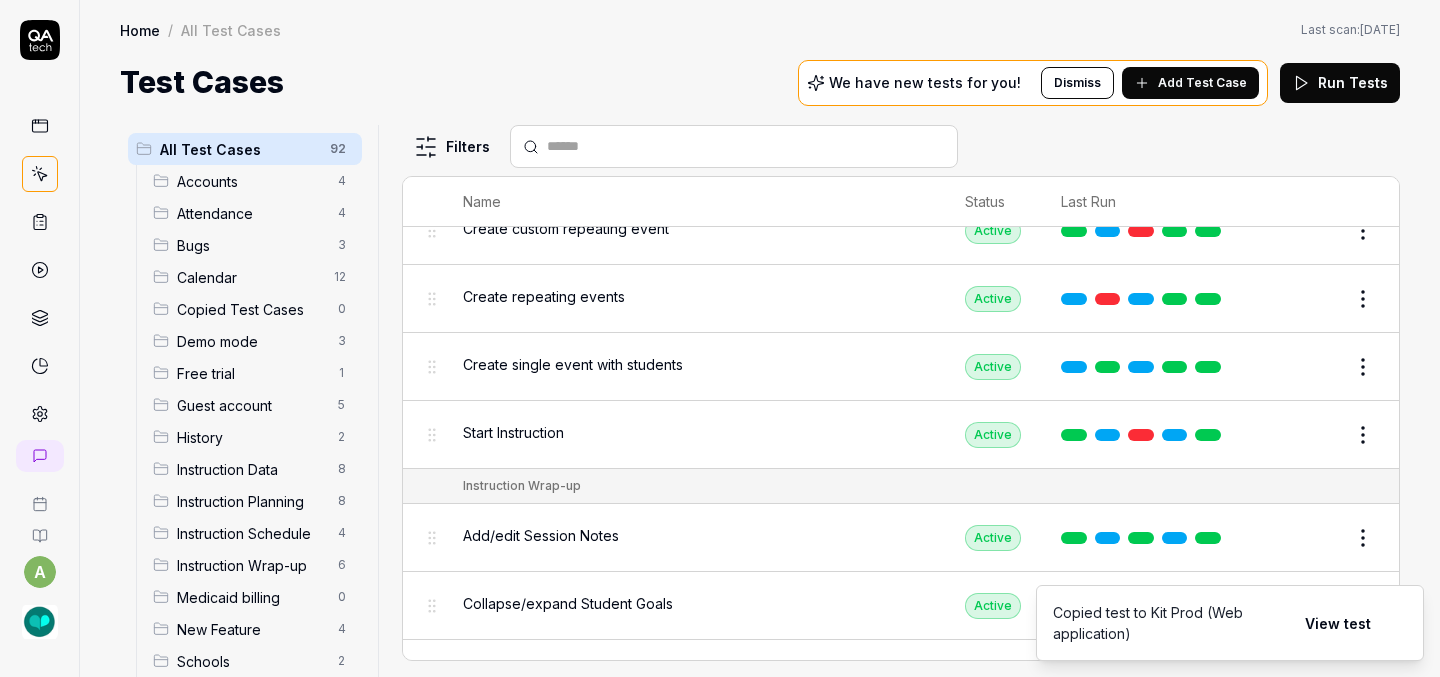 scroll, scrollTop: 3828, scrollLeft: 0, axis: vertical 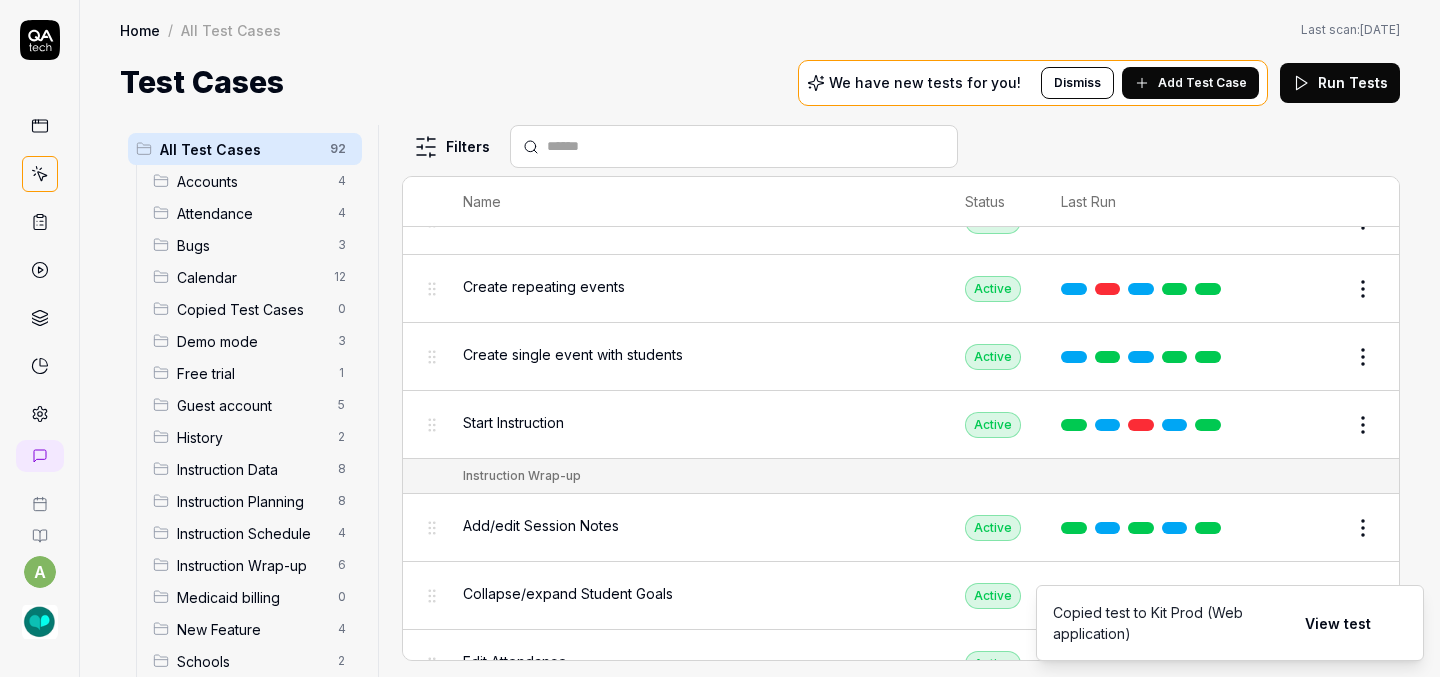 click on "a Home / All Test Cases Home / All Test Cases Last scan:  [DATE] Test Cases We have new tests for you! Dismiss Add Test Case Run Tests All Test Cases 92 Accounts 4 Attendance 4 Bugs 3 Calendar 12 Copied Test Cases 0 Demo mode 3 Free trial 1 Guest account 5 History 2 Instruction Data 8 Instruction Planning 8 Instruction Schedule 4 Instruction Wrap-up 6 Medicaid billing 0 New Feature 4 Schools 2 Sign Up 1 Students 10 Tasks 6 Teachers 3 Templates 6 Filters Name Status Last Run Accounts Edit user information in the Account Details Active Edit Log in to Kit using valid email and password Active Edit Logout from each page Active Edit Request password reset with valid email address Active Edit Attendance Expand row and scroll down Attendance report Active Edit Export Attendance report Active Edit Search and filter by custom date range Active Edit Search for specific attendance records and view attendance statistics Active Edit Bugs Check page scrolling on each page Active Edit Create custom repeating event Edit" at bounding box center [720, 338] 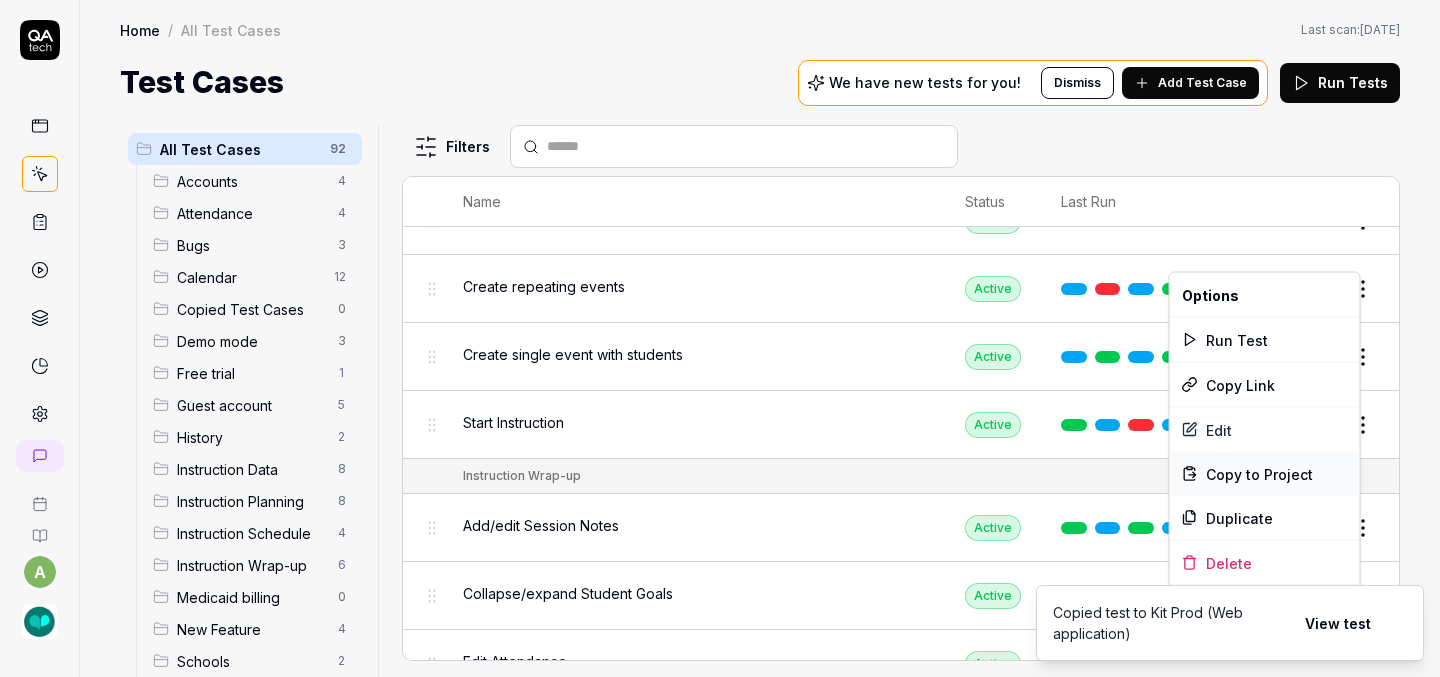 click on "Copy to Project" at bounding box center [1259, 473] 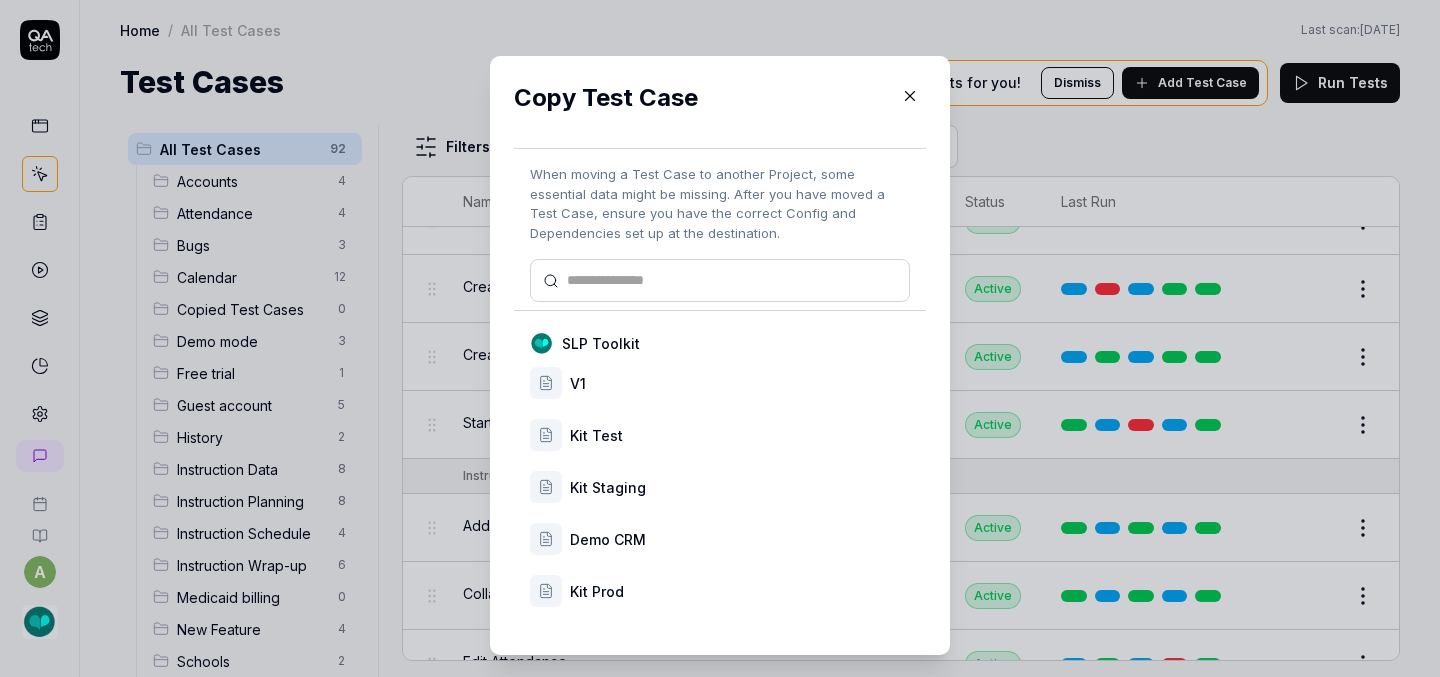 click on "Kit Prod" at bounding box center (740, 591) 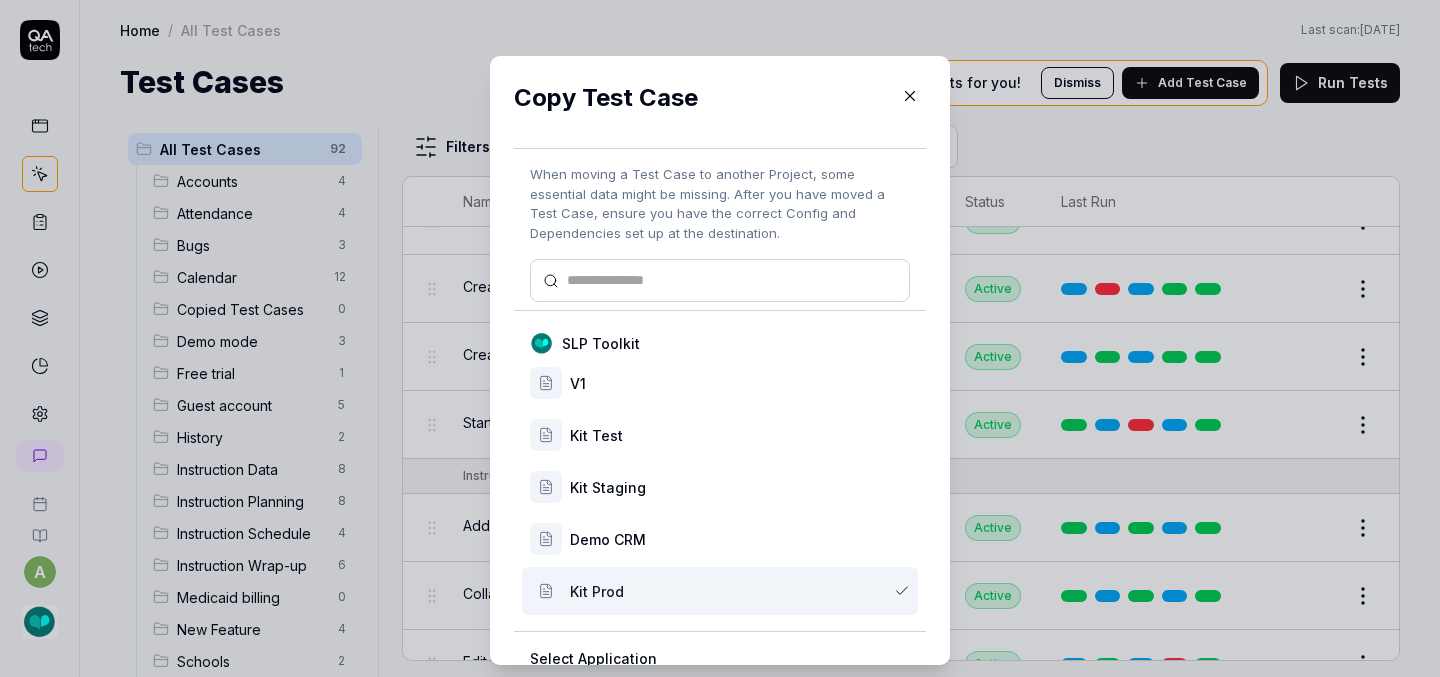 scroll, scrollTop: 167, scrollLeft: 0, axis: vertical 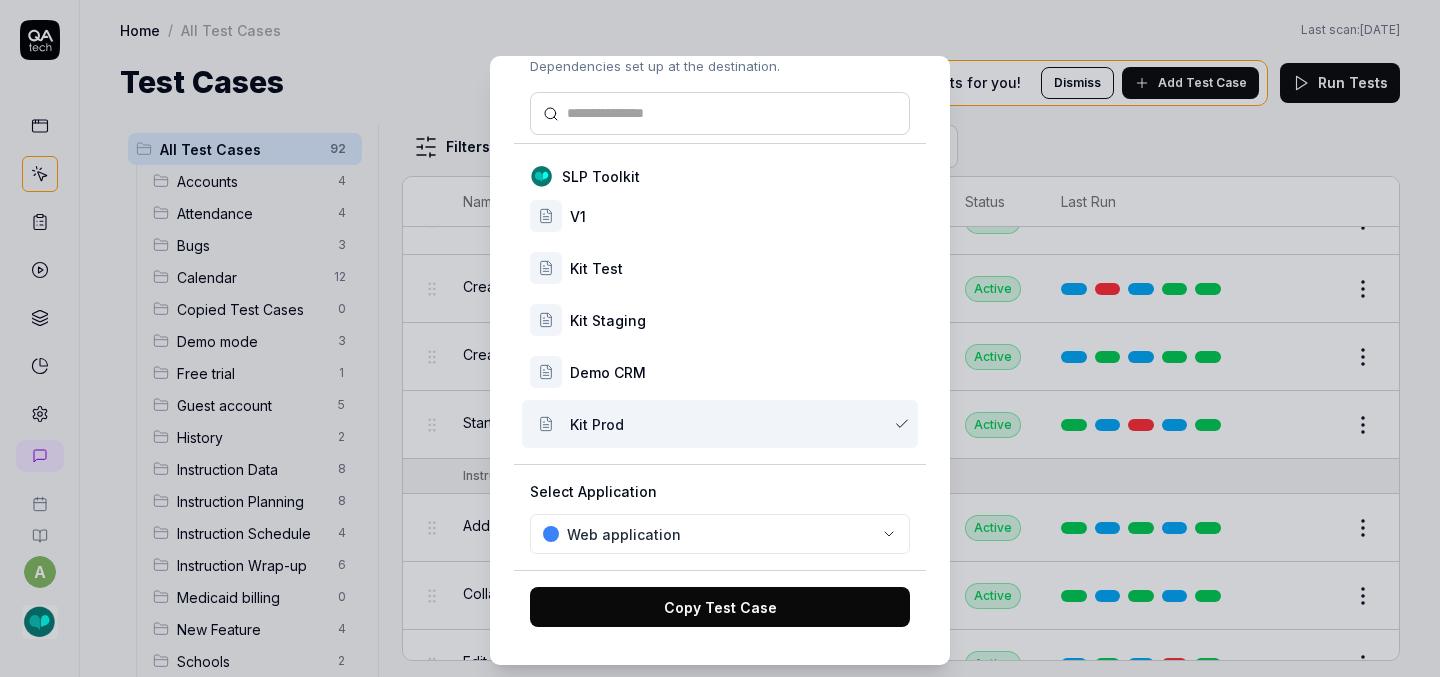 click on "Copy Test Case" at bounding box center (720, 607) 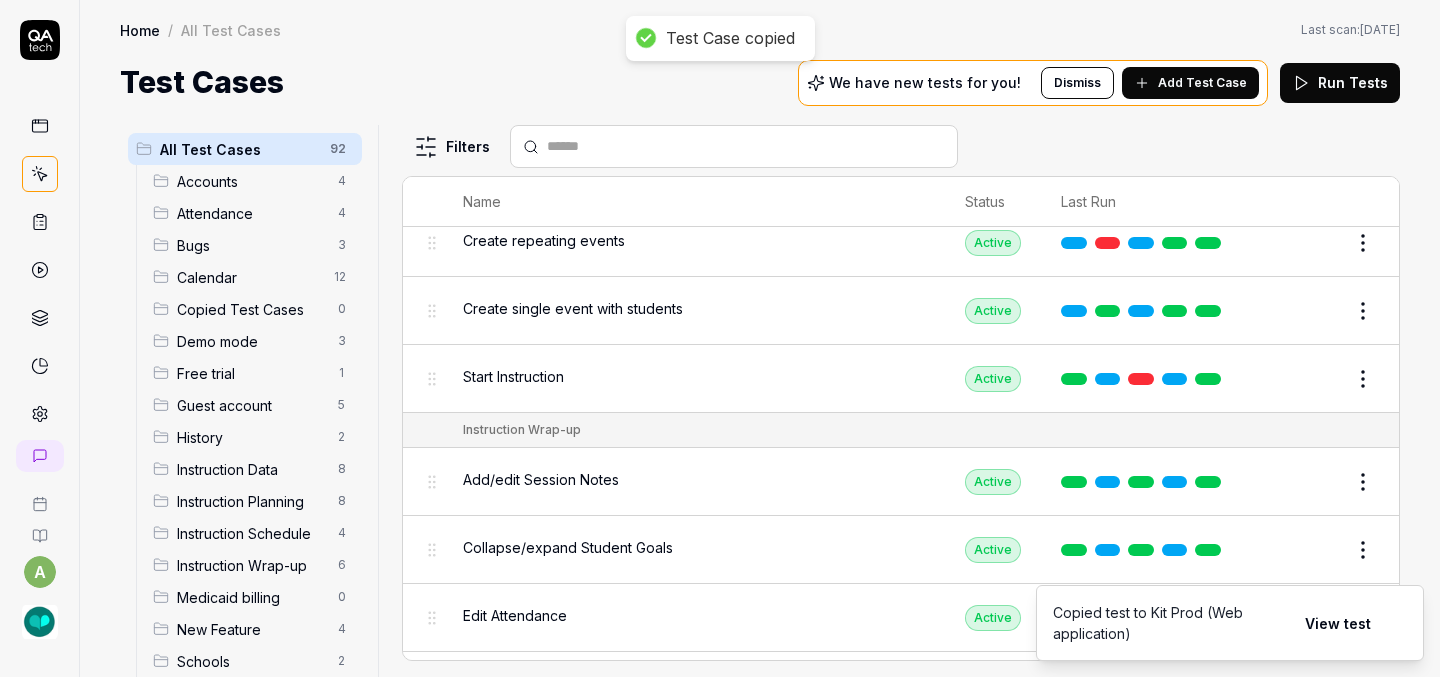 scroll, scrollTop: 3890, scrollLeft: 0, axis: vertical 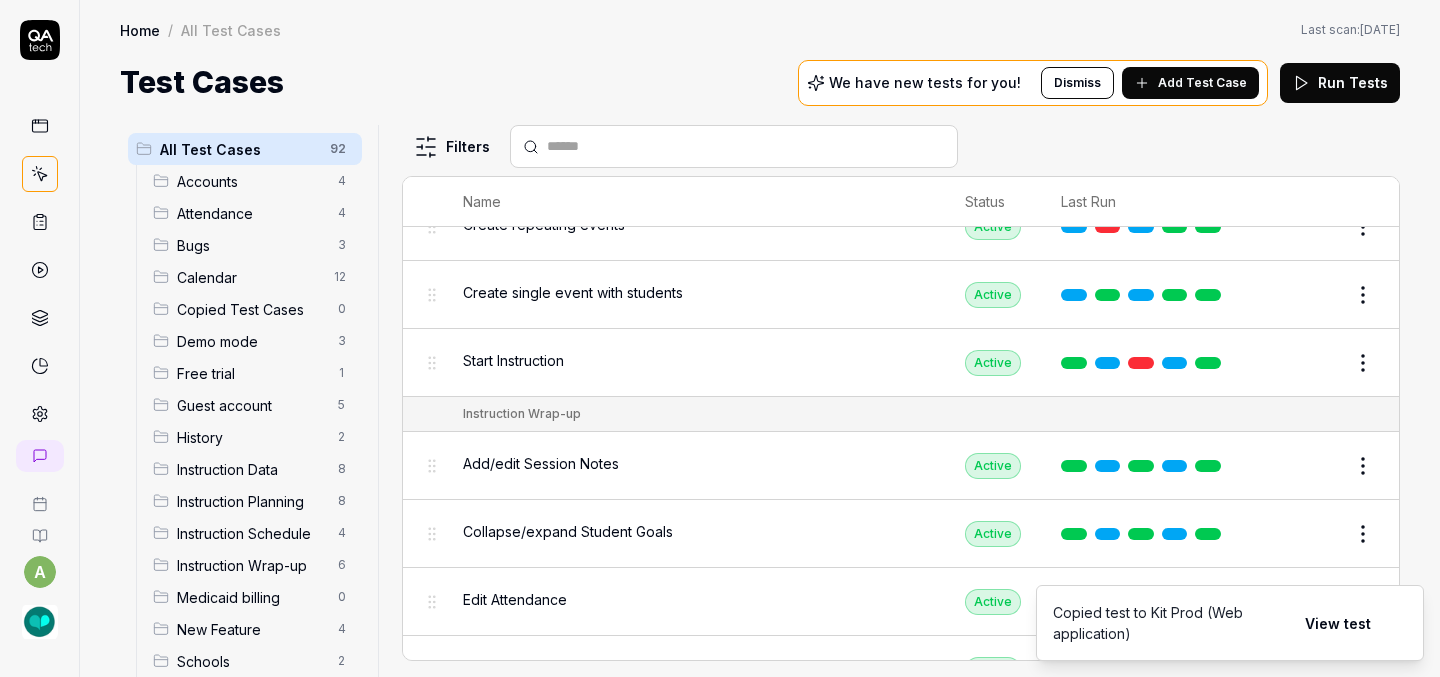 click on "Test Case copied a Home / All Test Cases Home / All Test Cases Last scan:  [DATE] Test Cases We have new tests for you! Dismiss Add Test Case Run Tests All Test Cases 92 Accounts 4 Attendance 4 Bugs 3 Calendar 12 Copied Test Cases 0 Demo mode 3 Free trial 1 Guest account 5 History 2 Instruction Data 8 Instruction Planning 8 Instruction Schedule 4 Instruction Wrap-up 6 Medicaid billing 0 New Feature 4 Schools 2 Sign Up 1 Students 10 Tasks 6 Teachers 3 Templates 6 Filters Name Status Last Run Accounts Edit user information in the Account Details Active Edit Log in to Kit using valid email and password Active Edit Logout from each page Active Edit Request password reset with valid email address Active Edit Attendance Expand row and scroll down Attendance report Active Edit Export Attendance report Active Edit Search and filter by custom date range Active Edit Search for specific attendance records and view attendance statistics Active Edit Bugs Check page scrolling on each page Active Edit Draft Review Edit" at bounding box center (720, 338) 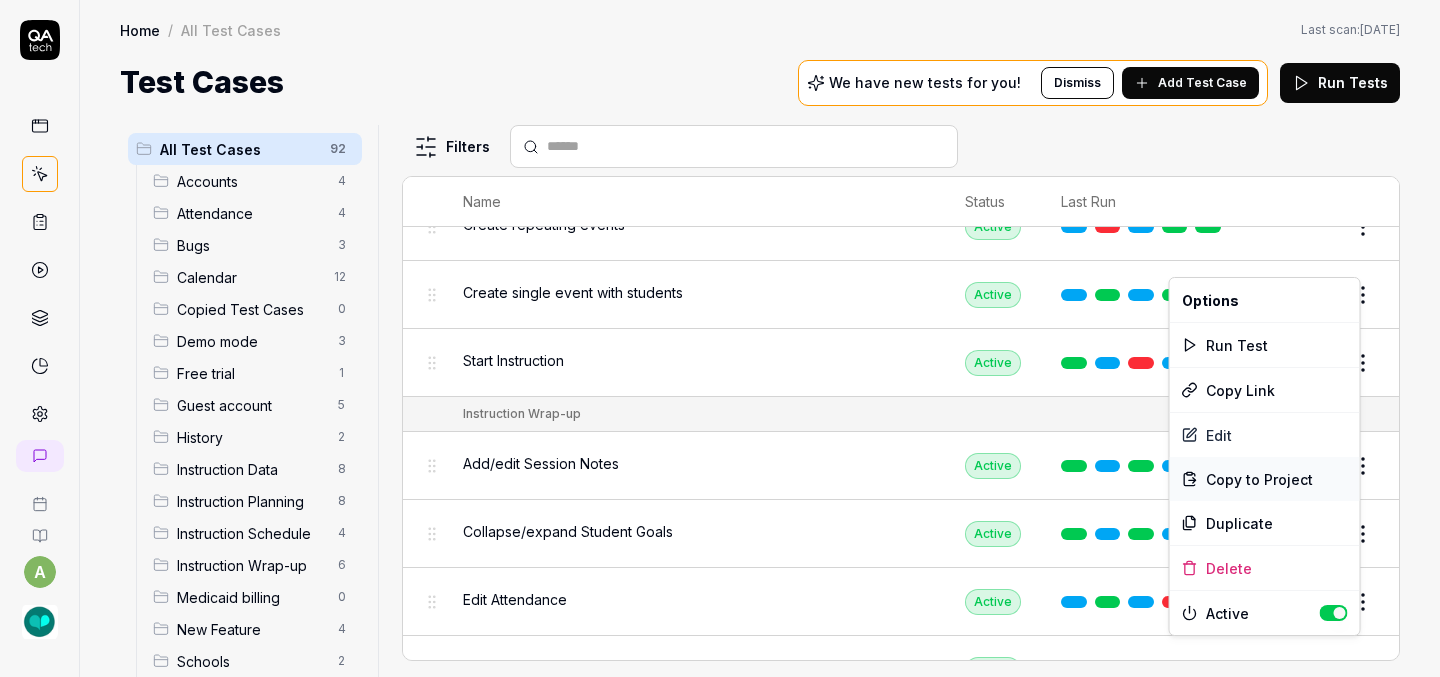 click on "Copy to Project" at bounding box center (1259, 479) 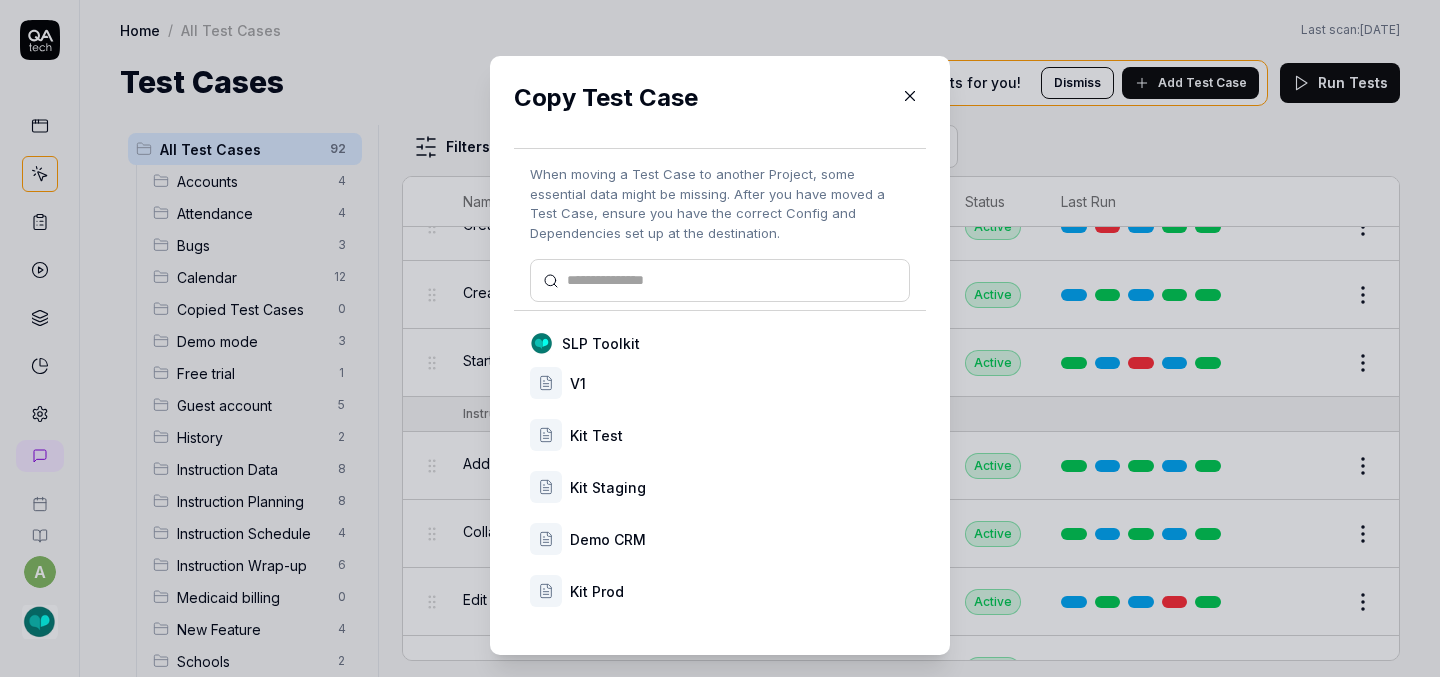 click on "Kit Prod" at bounding box center (740, 591) 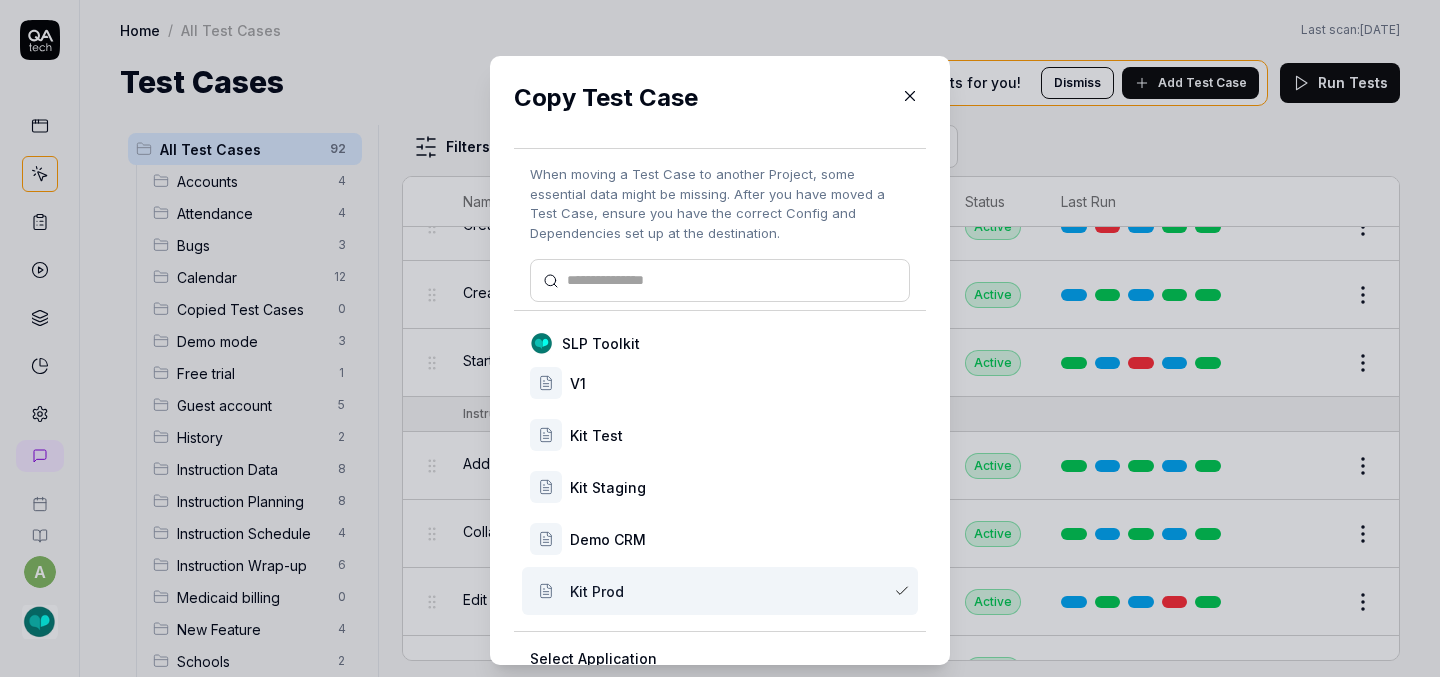 scroll, scrollTop: 167, scrollLeft: 0, axis: vertical 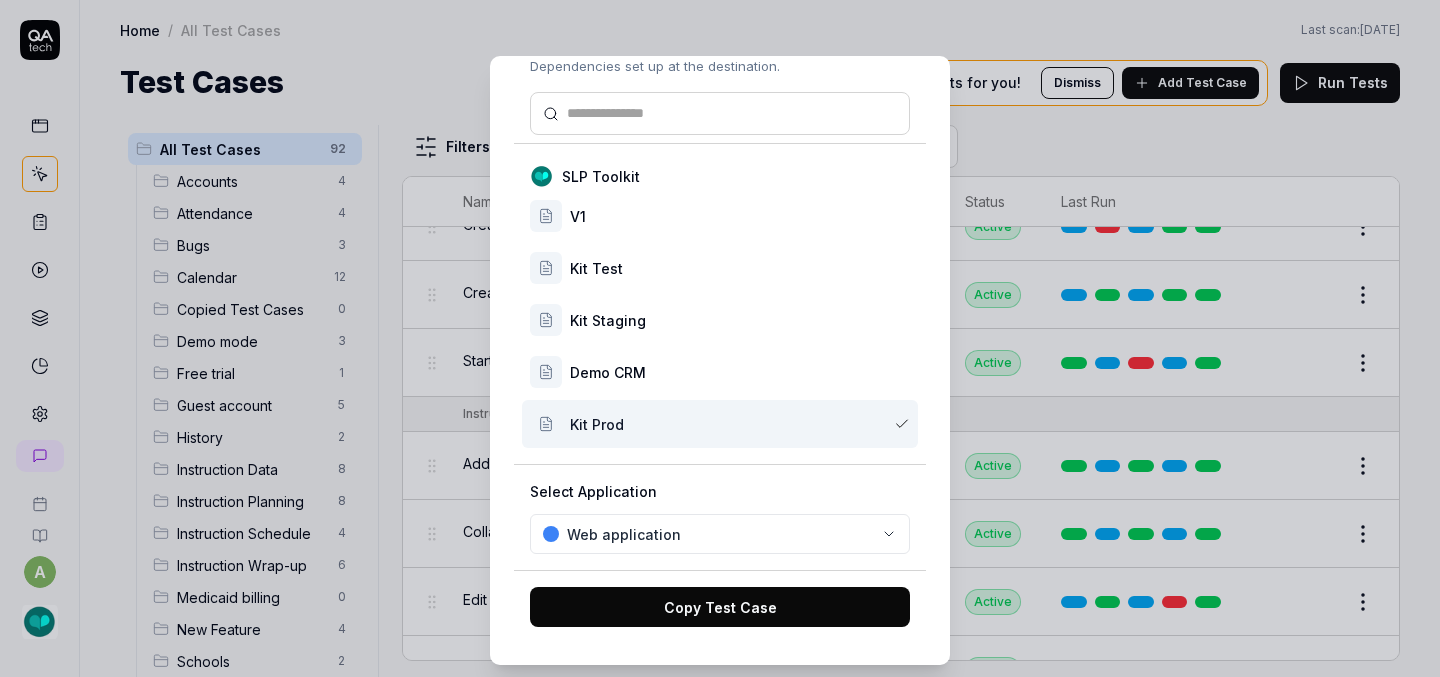 click on "Copy Test Case" at bounding box center [720, 607] 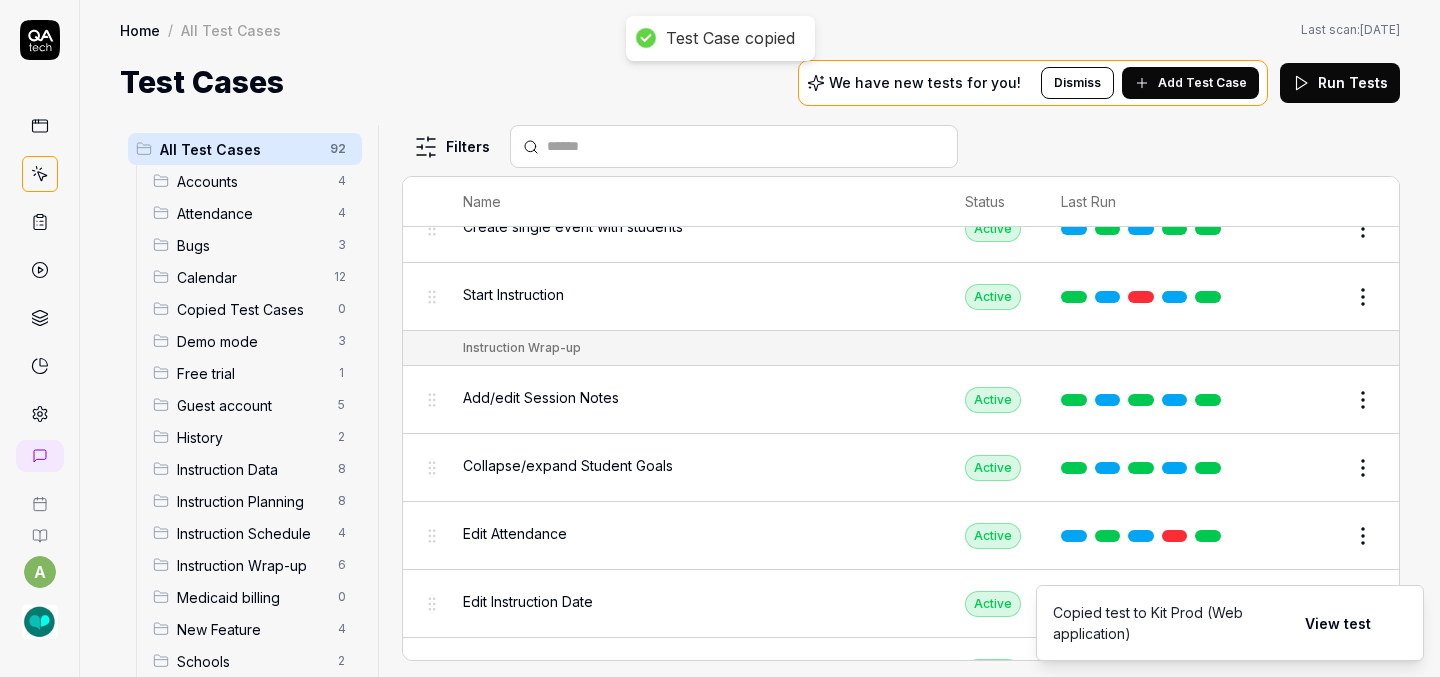 scroll, scrollTop: 3965, scrollLeft: 0, axis: vertical 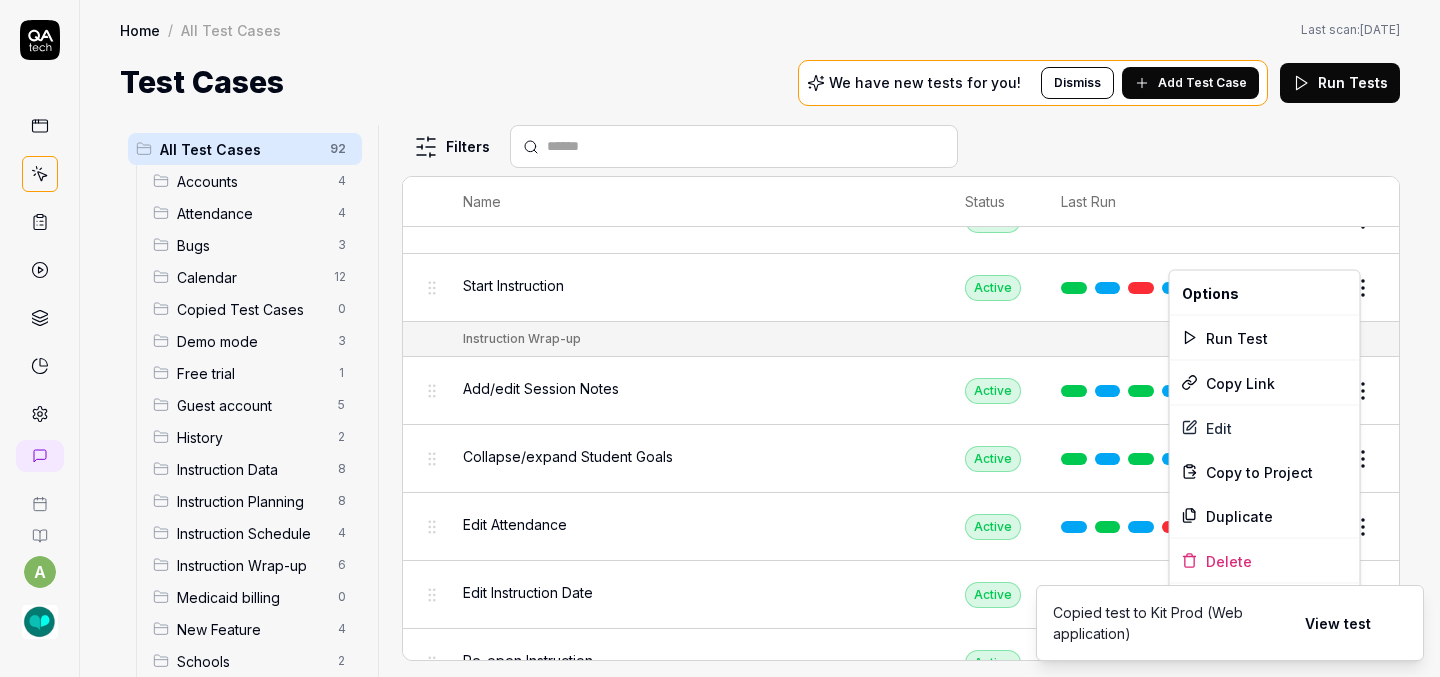 click on "Test Case copied a Home / All Test Cases Home / All Test Cases Last scan:  [DATE] Test Cases We have new tests for you! Dismiss Add Test Case Run Tests All Test Cases 92 Accounts 4 Attendance 4 Bugs 3 Calendar 12 Copied Test Cases 0 Demo mode 3 Free trial 1 Guest account 5 History 2 Instruction Data 8 Instruction Planning 8 Instruction Schedule 4 Instruction Wrap-up 6 Medicaid billing 0 New Feature 4 Schools 2 Sign Up 1 Students 10 Tasks 6 Teachers 3 Templates 6 Filters Name Status Last Run Accounts Edit user information in the Account Details Active Edit Log in to Kit using valid email and password Active Edit Logout from each page Active Edit Request password reset with valid email address Active Edit Attendance Expand row and scroll down Attendance report Active Edit Export Attendance report Active Edit Search and filter by custom date range Active Edit Search for specific attendance records and view attendance statistics Active Edit Bugs Check page scrolling on each page Active Edit Draft Review Edit" at bounding box center (720, 338) 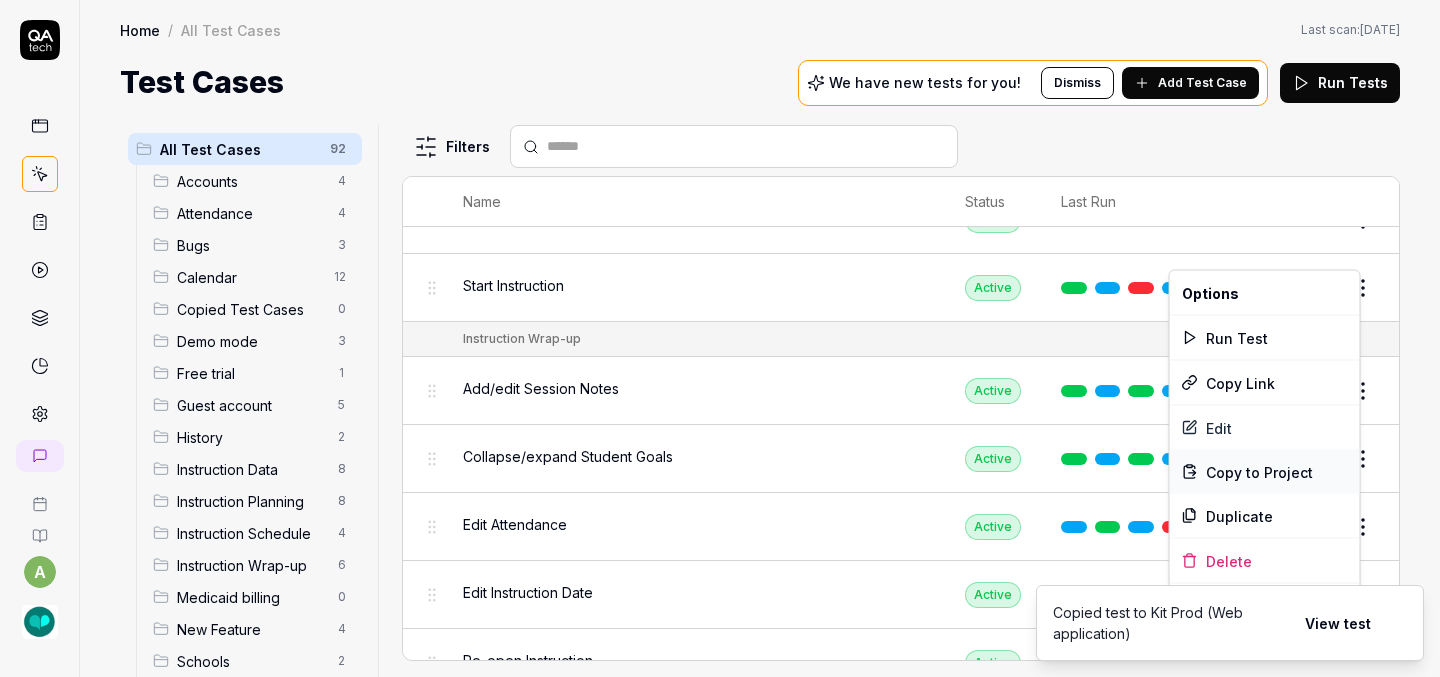click on "Copy to Project" at bounding box center [1259, 471] 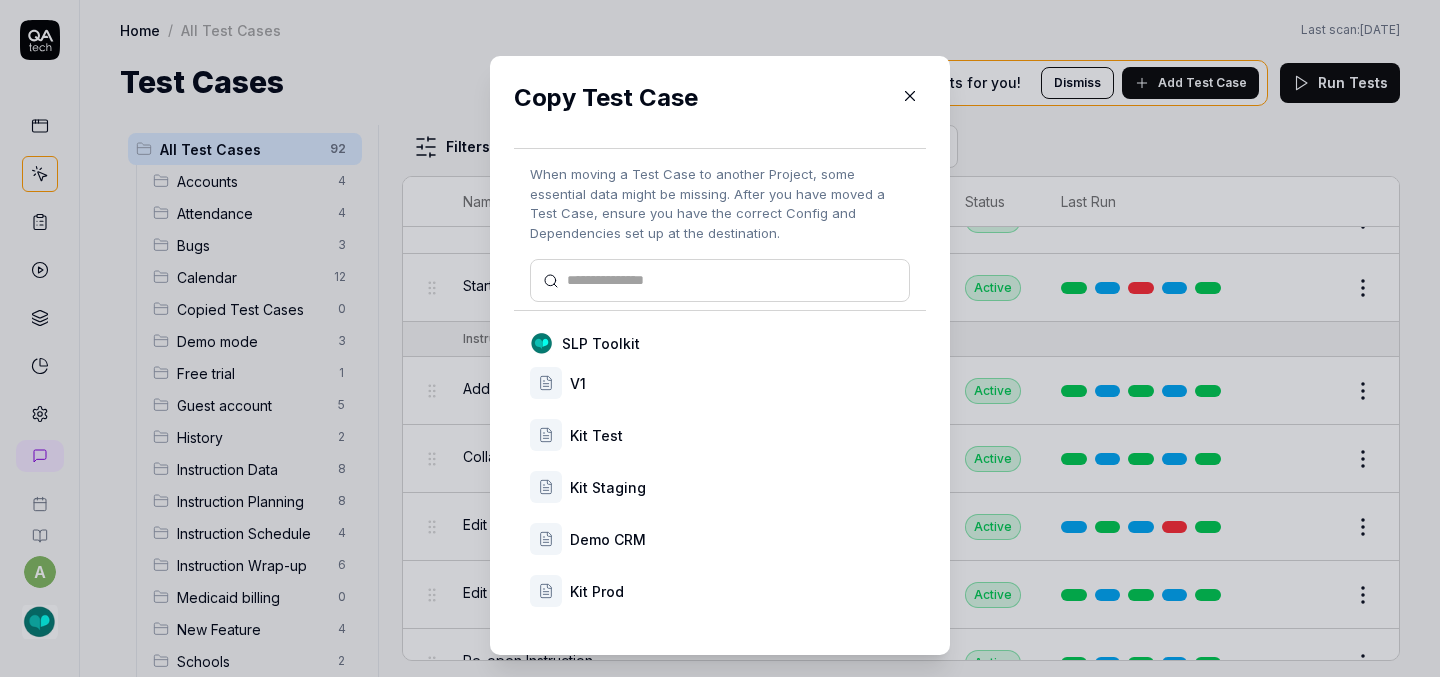 click on "Kit Prod" at bounding box center (740, 591) 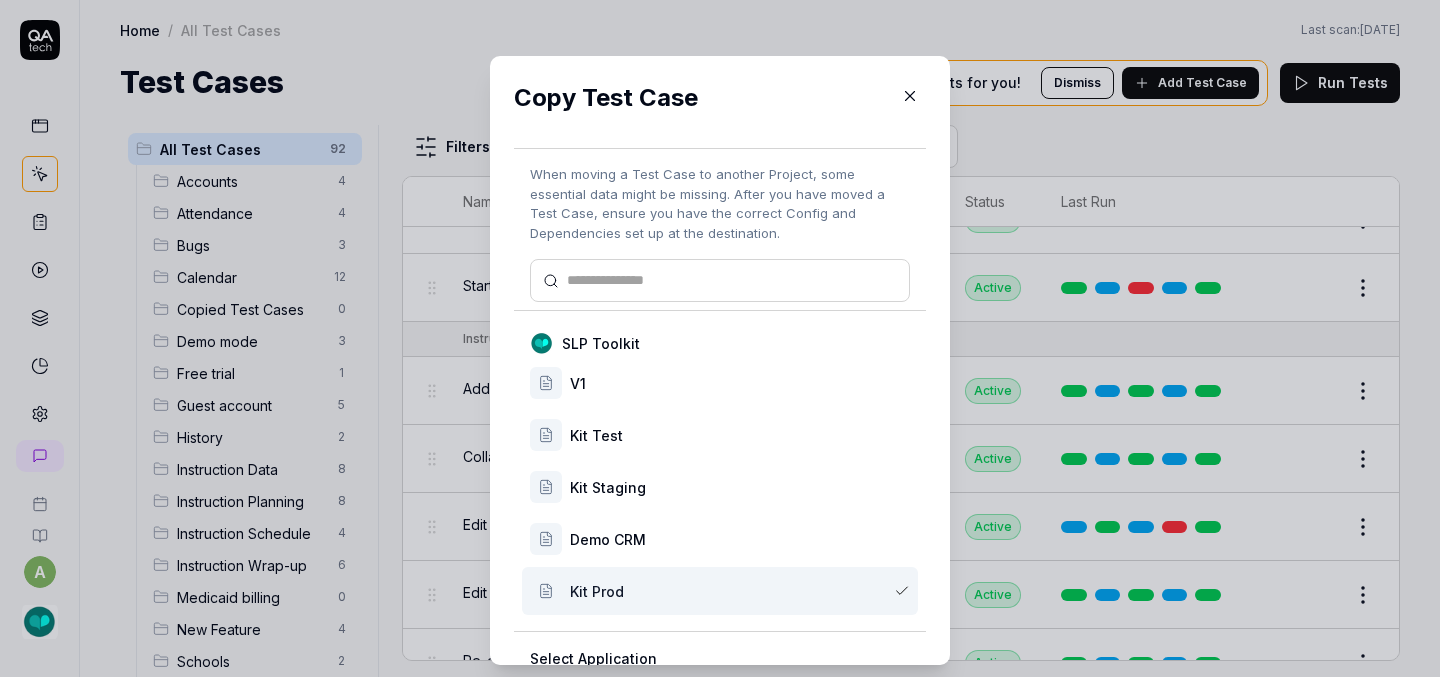 scroll, scrollTop: 167, scrollLeft: 0, axis: vertical 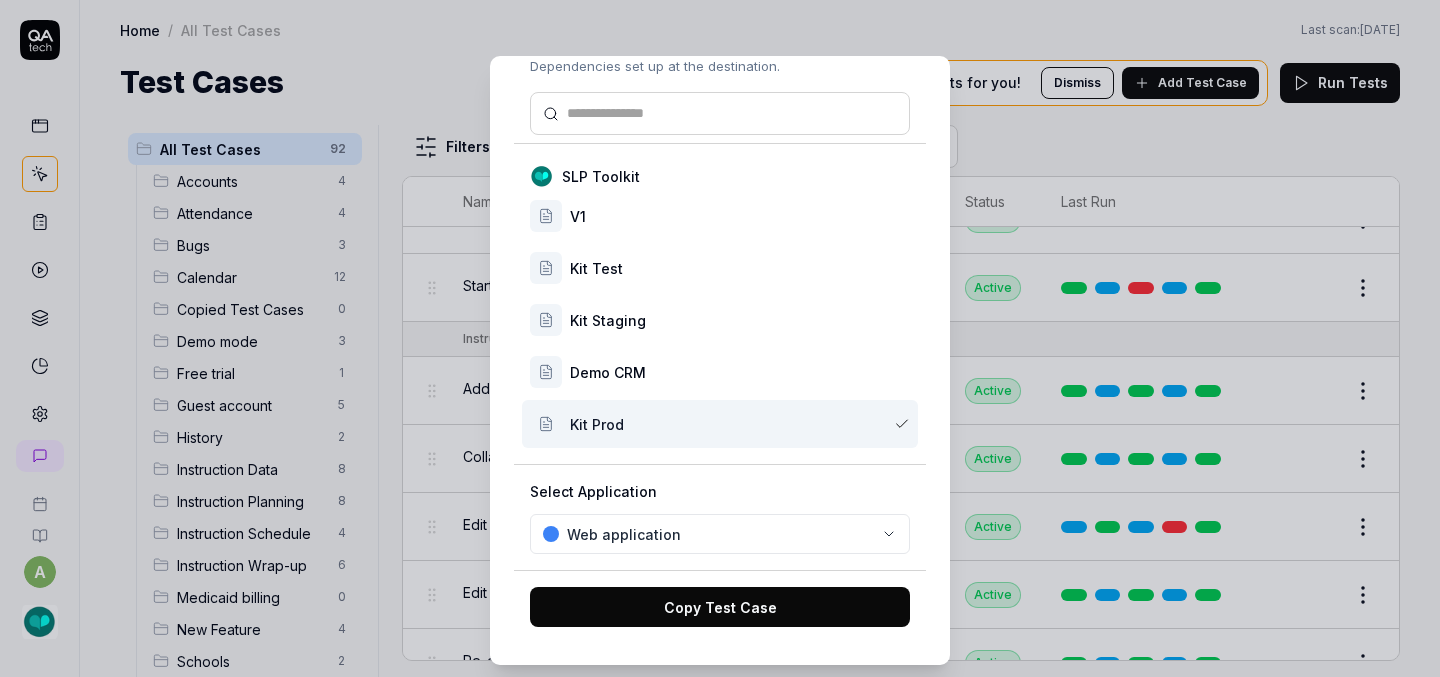 click on "Copy Test Case" at bounding box center (720, 607) 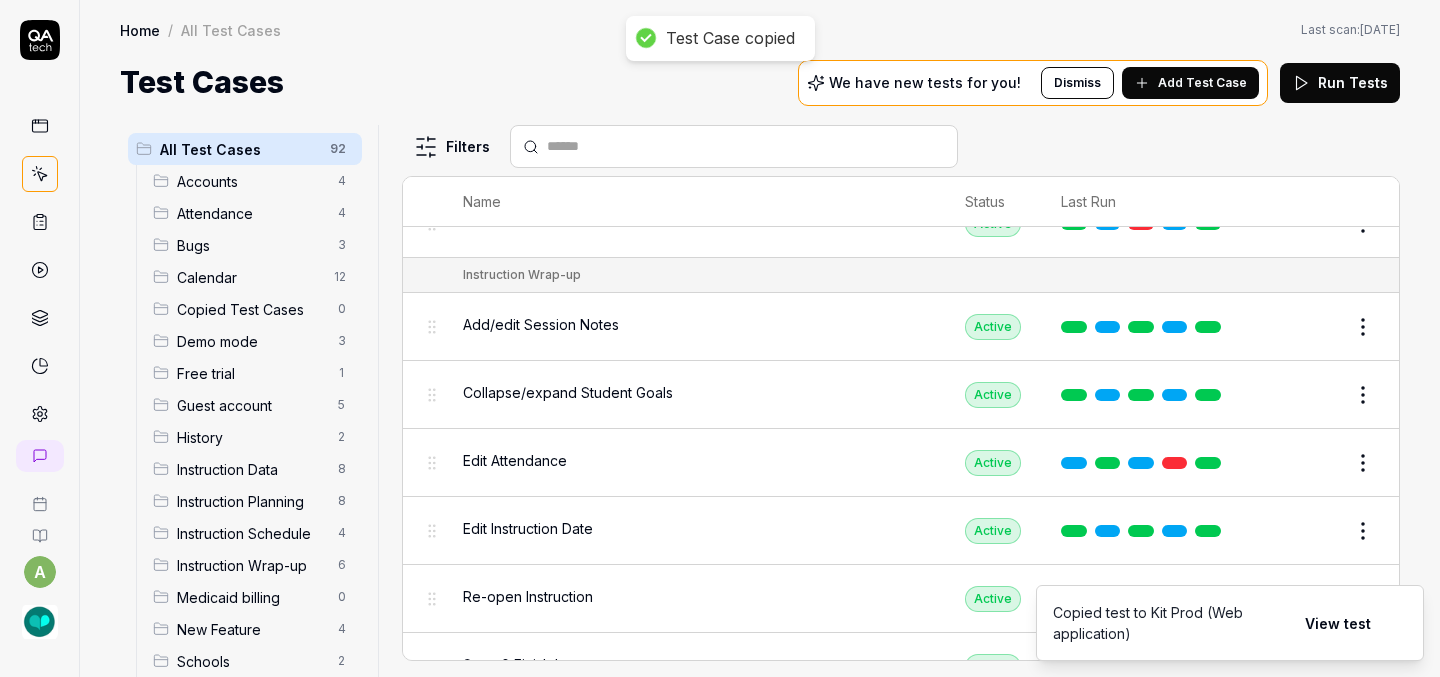 scroll, scrollTop: 4031, scrollLeft: 0, axis: vertical 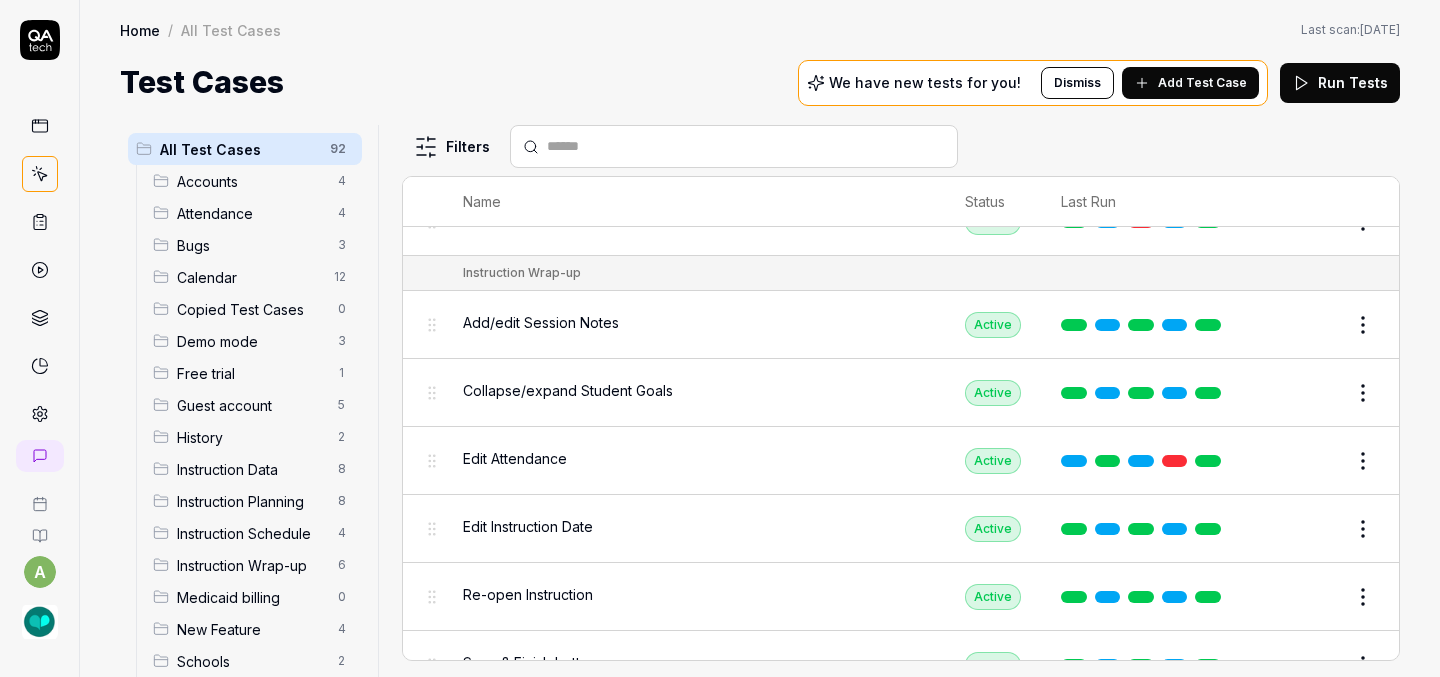 click on "a Home / All Test Cases Home / All Test Cases Last scan:  [DATE] Test Cases We have new tests for you! Dismiss Add Test Case Run Tests All Test Cases 92 Accounts 4 Attendance 4 Bugs 3 Calendar 12 Copied Test Cases 0 Demo mode 3 Free trial 1 Guest account 5 History 2 Instruction Data 8 Instruction Planning 8 Instruction Schedule 4 Instruction Wrap-up 6 Medicaid billing 0 New Feature 4 Schools 2 Sign Up 1 Students 10 Tasks 6 Teachers 3 Templates 6 Filters Name Status Last Run Accounts Edit user information in the Account Details Active Edit Log in to Kit using valid email and password Active Edit Logout from each page Active Edit Request password reset with valid email address Active Edit Attendance Expand row and scroll down Attendance report Active Edit Export Attendance report Active Edit Search and filter by custom date range Active Edit Search for specific attendance records and view attendance statistics Active Edit Bugs Check page scrolling on each page Active Edit Create custom repeating event Edit" at bounding box center (720, 338) 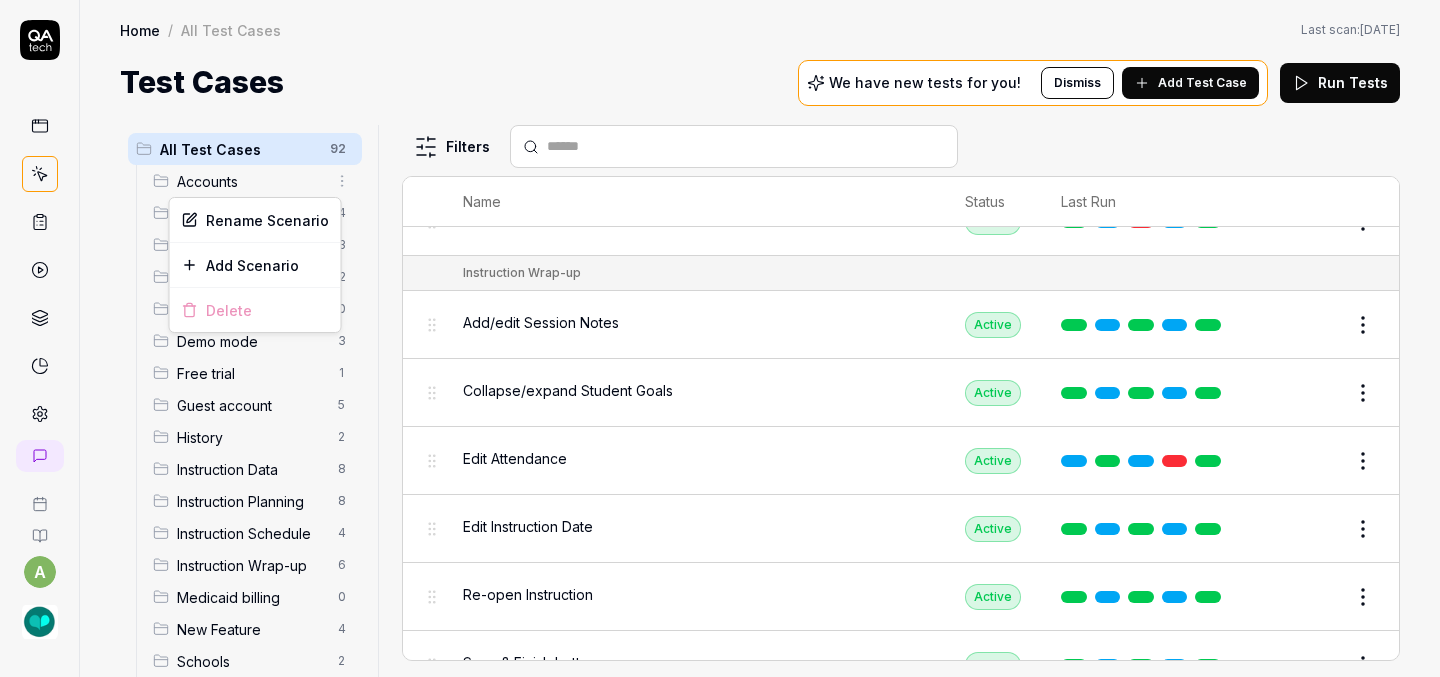 click on "a Home / All Test Cases Home / All Test Cases Last scan:  [DATE] Test Cases We have new tests for you! Dismiss Add Test Case Run Tests All Test Cases 92 Accounts 4 Attendance 4 Bugs 3 Calendar 12 Copied Test Cases 0 Demo mode 3 Free trial 1 Guest account 5 History 2 Instruction Data 8 Instruction Planning 8 Instruction Schedule 4 Instruction Wrap-up 6 Medicaid billing 0 New Feature 4 Schools 2 Sign Up 1 Students 10 Tasks 6 Teachers 3 Templates 6 Filters Name Status Last Run Accounts Edit user information in the Account Details Active Edit Log in to Kit using valid email and password Active Edit Logout from each page Active Edit Request password reset with valid email address Active Edit Attendance Expand row and scroll down Attendance report Active Edit Export Attendance report Active Edit Search and filter by custom date range Active Edit Search for specific attendance records and view attendance statistics Active Edit Bugs Check page scrolling on each page Active Edit Create custom repeating event Edit" at bounding box center [720, 338] 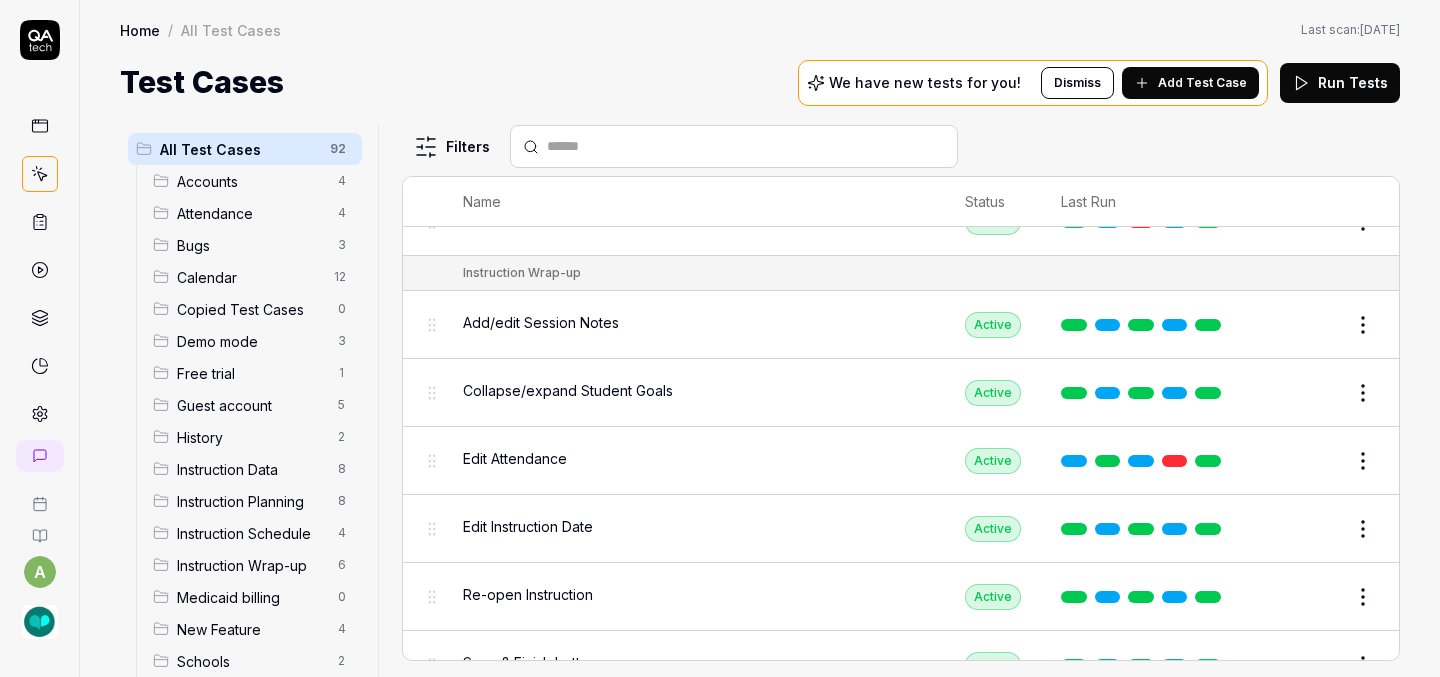 click on "a Home / All Test Cases Home / All Test Cases Last scan:  [DATE] Test Cases We have new tests for you! Dismiss Add Test Case Run Tests All Test Cases 92 Accounts 4 Attendance 4 Bugs 3 Calendar 12 Copied Test Cases 0 Demo mode 3 Free trial 1 Guest account 5 History 2 Instruction Data 8 Instruction Planning 8 Instruction Schedule 4 Instruction Wrap-up 6 Medicaid billing 0 New Feature 4 Schools 2 Sign Up 1 Students 10 Tasks 6 Teachers 3 Templates 6 Filters Name Status Last Run Accounts Edit user information in the Account Details Active Edit Log in to Kit using valid email and password Active Edit Logout from each page Active Edit Request password reset with valid email address Active Edit Attendance Expand row and scroll down Attendance report Active Edit Export Attendance report Active Edit Search and filter by custom date range Active Edit Search for specific attendance records and view attendance statistics Active Edit Bugs Check page scrolling on each page Active Edit Create custom repeating event Edit" at bounding box center [720, 338] 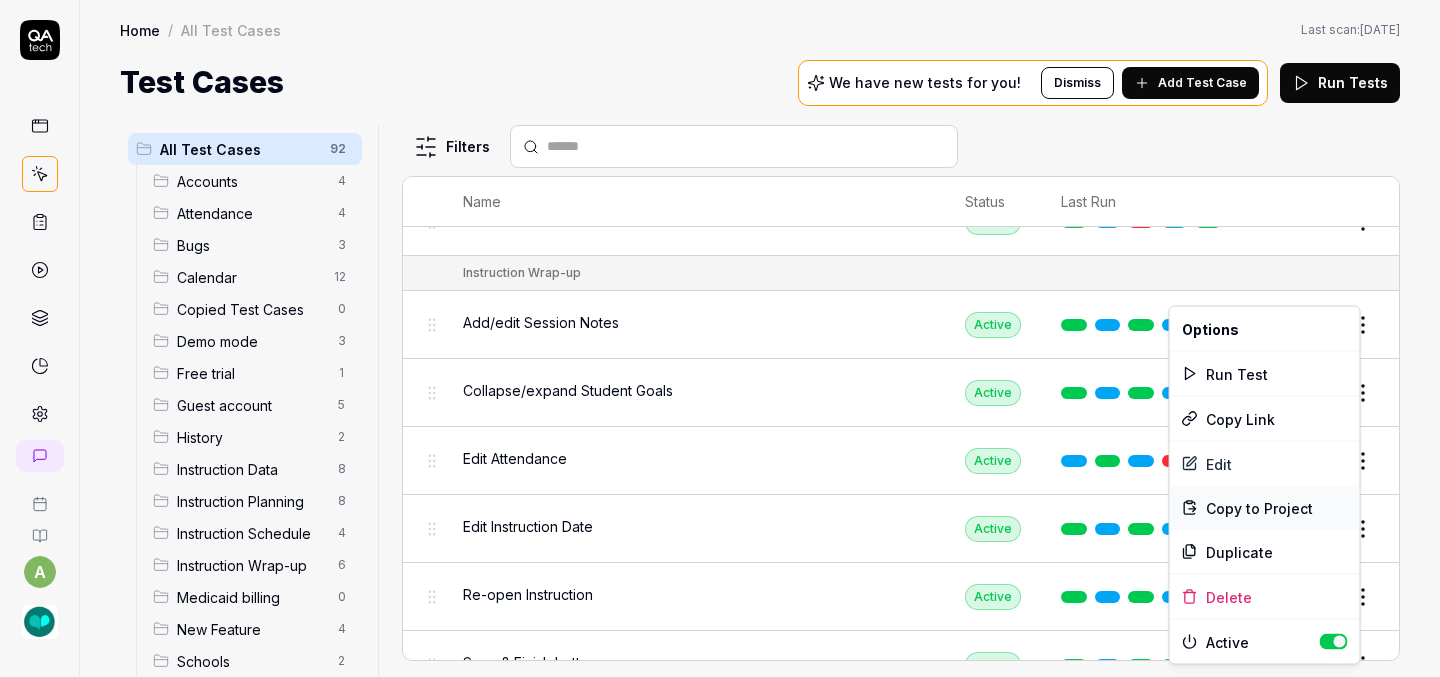 click on "Copy to Project" at bounding box center (1259, 507) 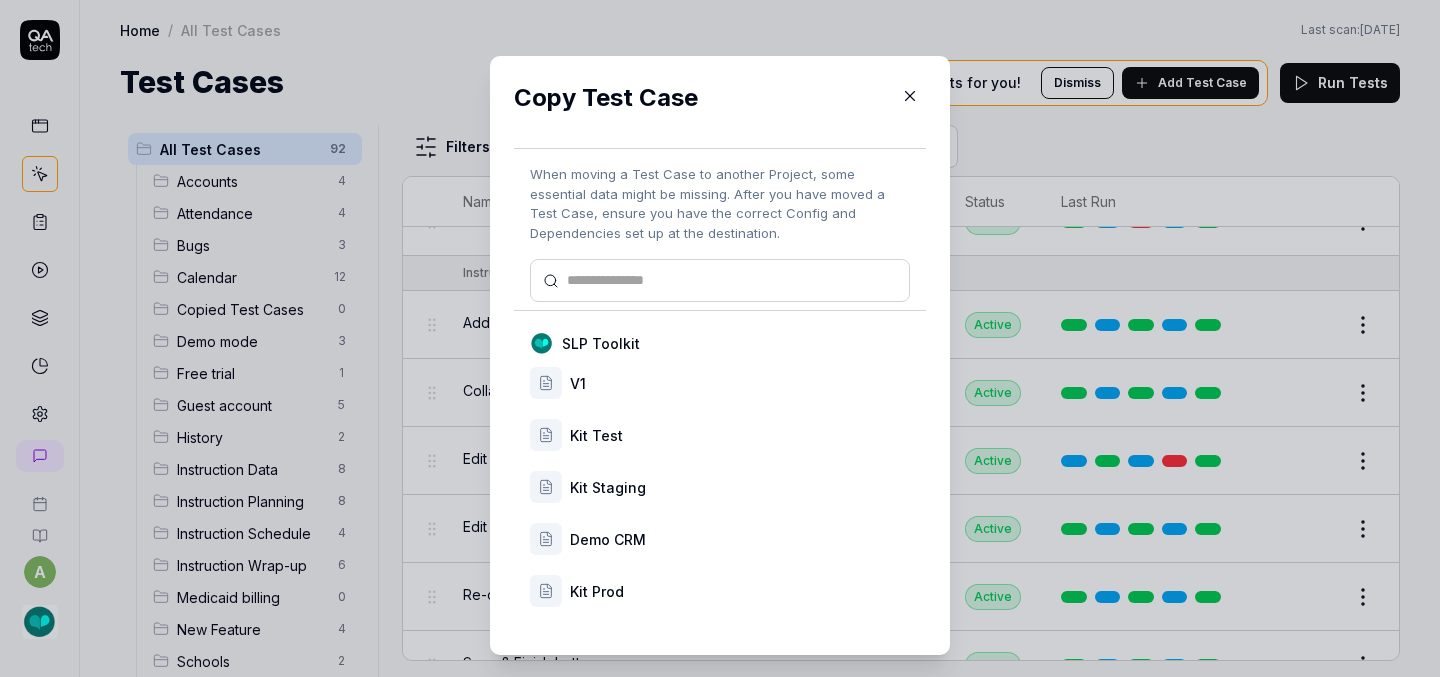 click on "Kit Prod" at bounding box center [720, 591] 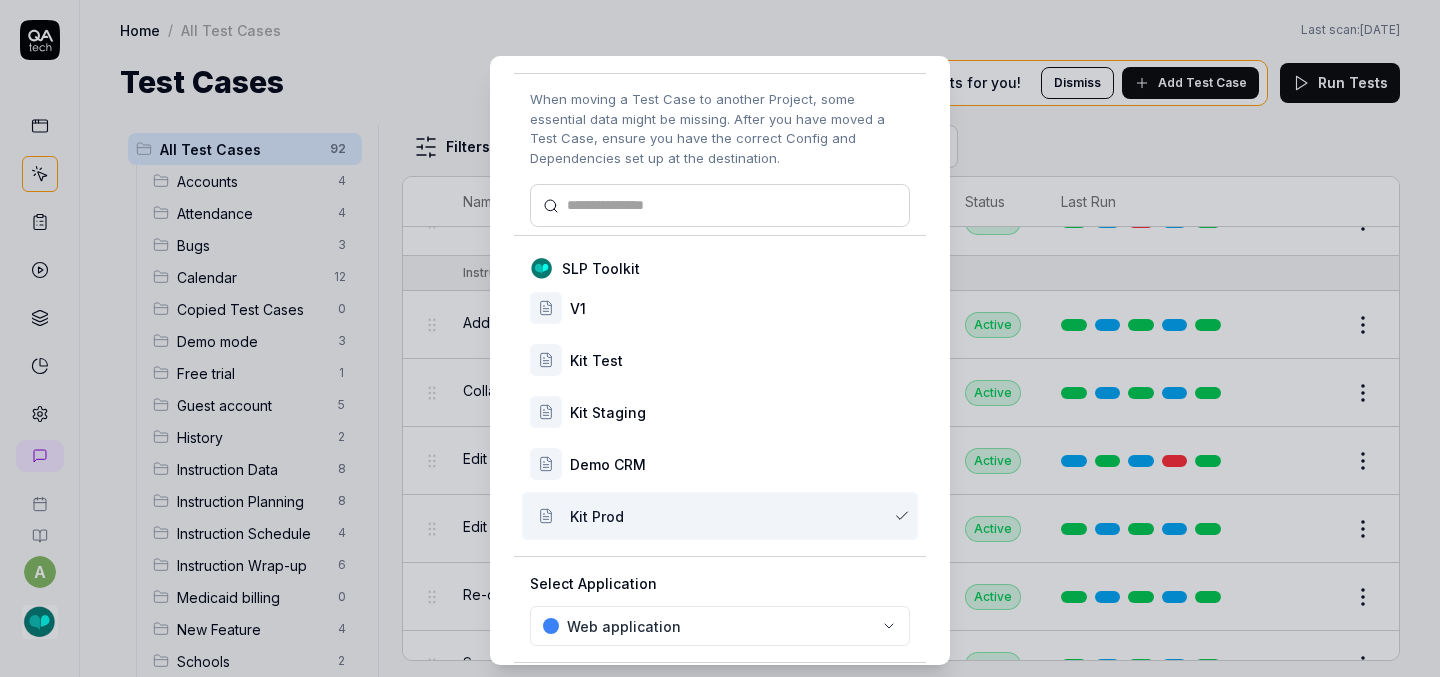 scroll, scrollTop: 167, scrollLeft: 0, axis: vertical 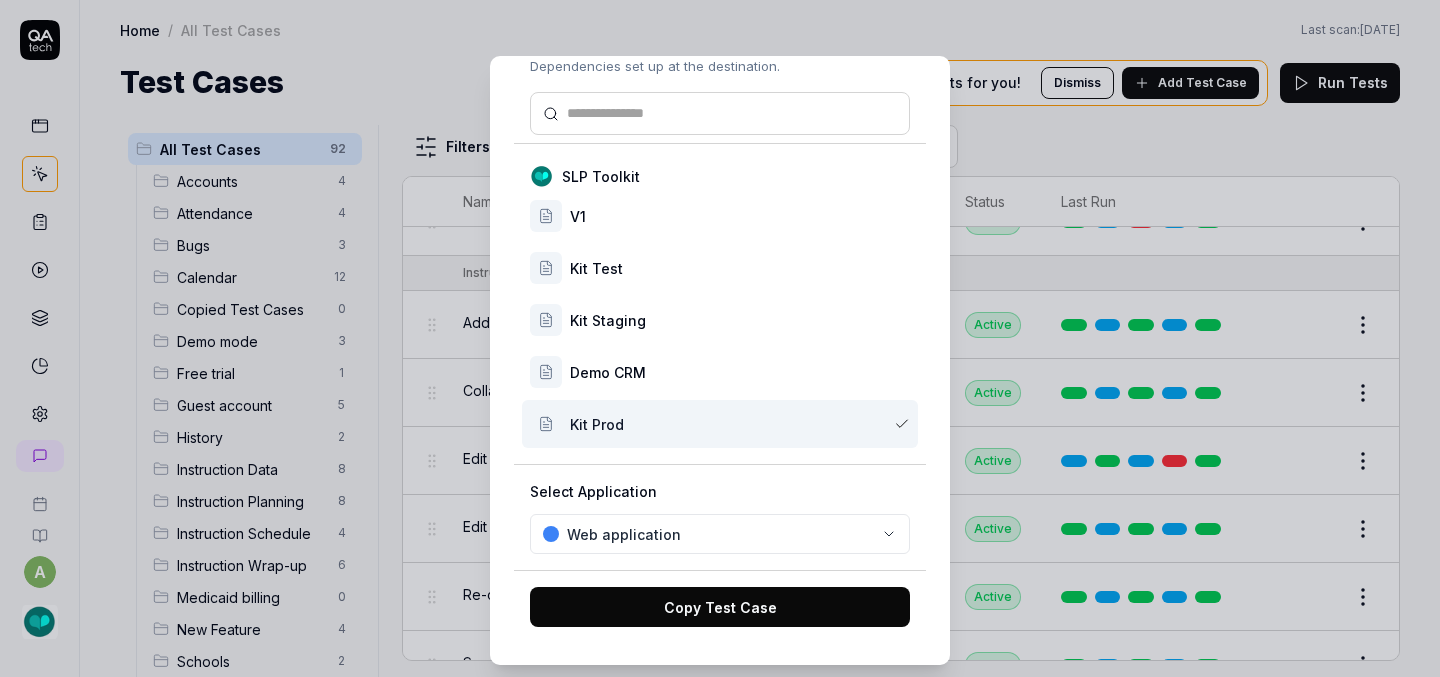 click on "Copy Test Case" at bounding box center [720, 607] 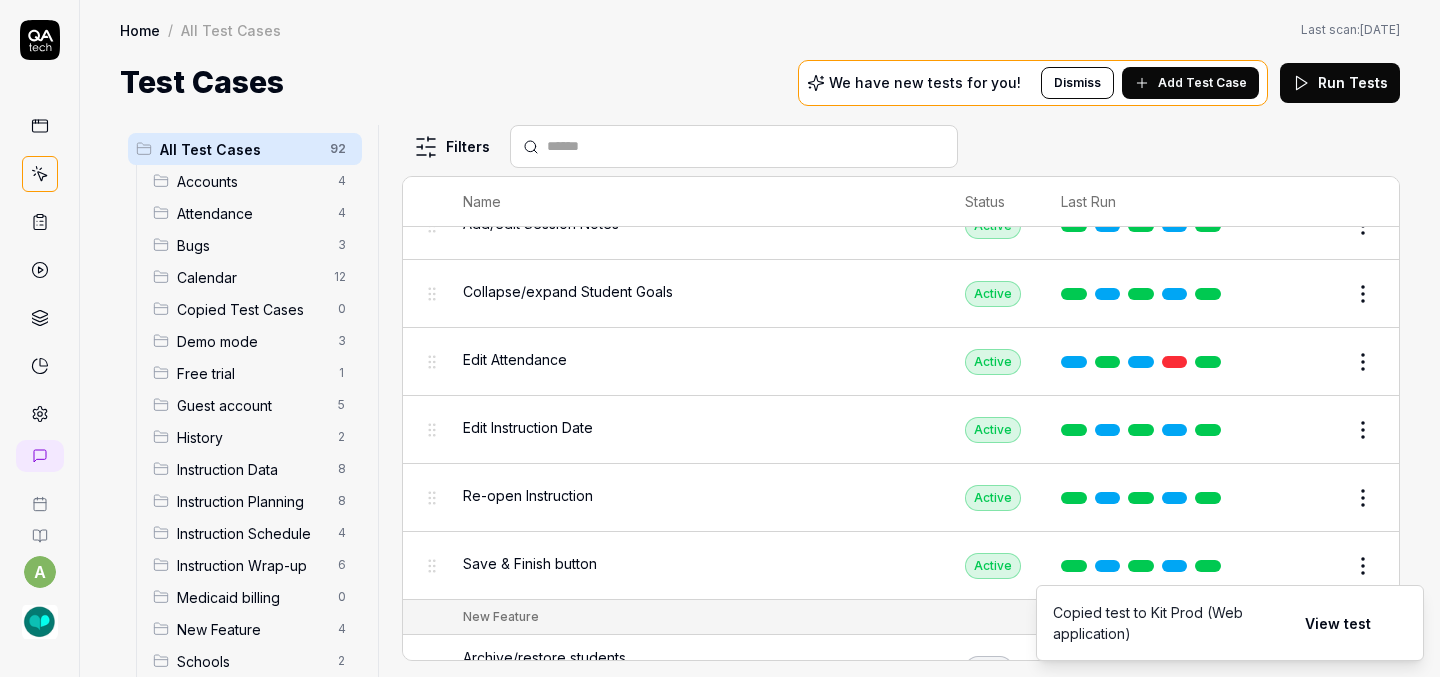 scroll, scrollTop: 4133, scrollLeft: 0, axis: vertical 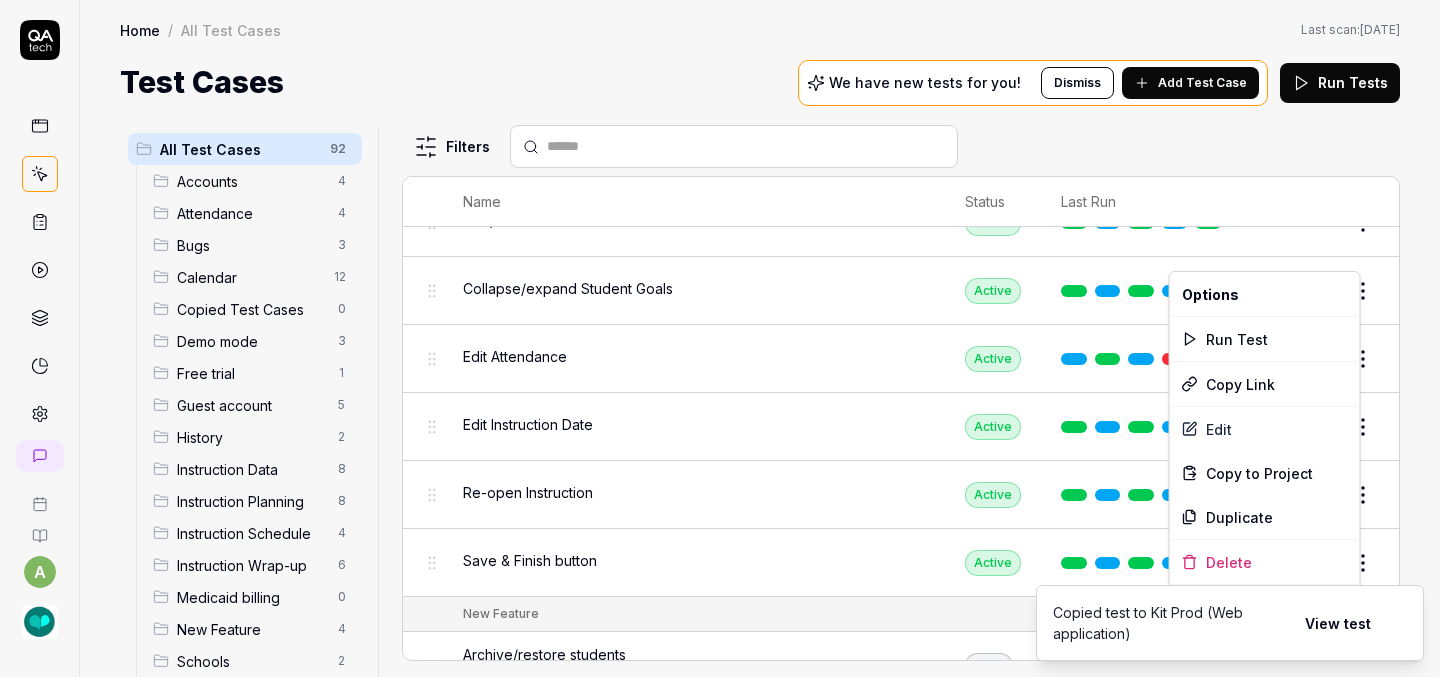 click on "a Home / All Test Cases Home / All Test Cases Last scan:  [DATE] Test Cases We have new tests for you! Dismiss Add Test Case Run Tests All Test Cases 92 Accounts 4 Attendance 4 Bugs 3 Calendar 12 Copied Test Cases 0 Demo mode 3 Free trial 1 Guest account 5 History 2 Instruction Data 8 Instruction Planning 8 Instruction Schedule 4 Instruction Wrap-up 6 Medicaid billing 0 New Feature 4 Schools 2 Sign Up 1 Students 10 Tasks 6 Teachers 3 Templates 6 Filters Name Status Last Run Accounts Edit user information in the Account Details Active Edit Log in to Kit using valid email and password Active Edit Logout from each page Active Edit Request password reset with valid email address Active Edit Attendance Expand row and scroll down Attendance report Active Edit Export Attendance report Active Edit Search and filter by custom date range Active Edit Search for specific attendance records and view attendance statistics Active Edit Bugs Check page scrolling on each page Active Edit Create custom repeating event Edit" at bounding box center [720, 338] 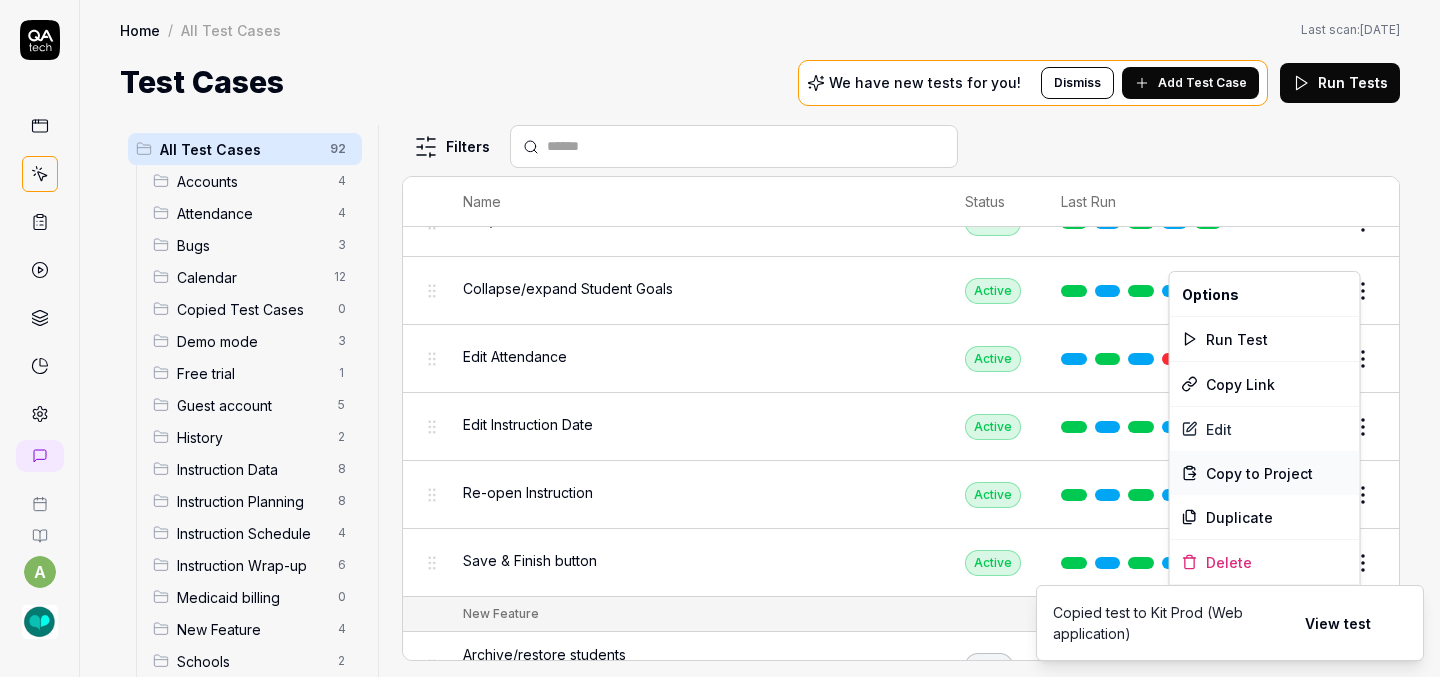 click on "Copy to Project" at bounding box center (1259, 473) 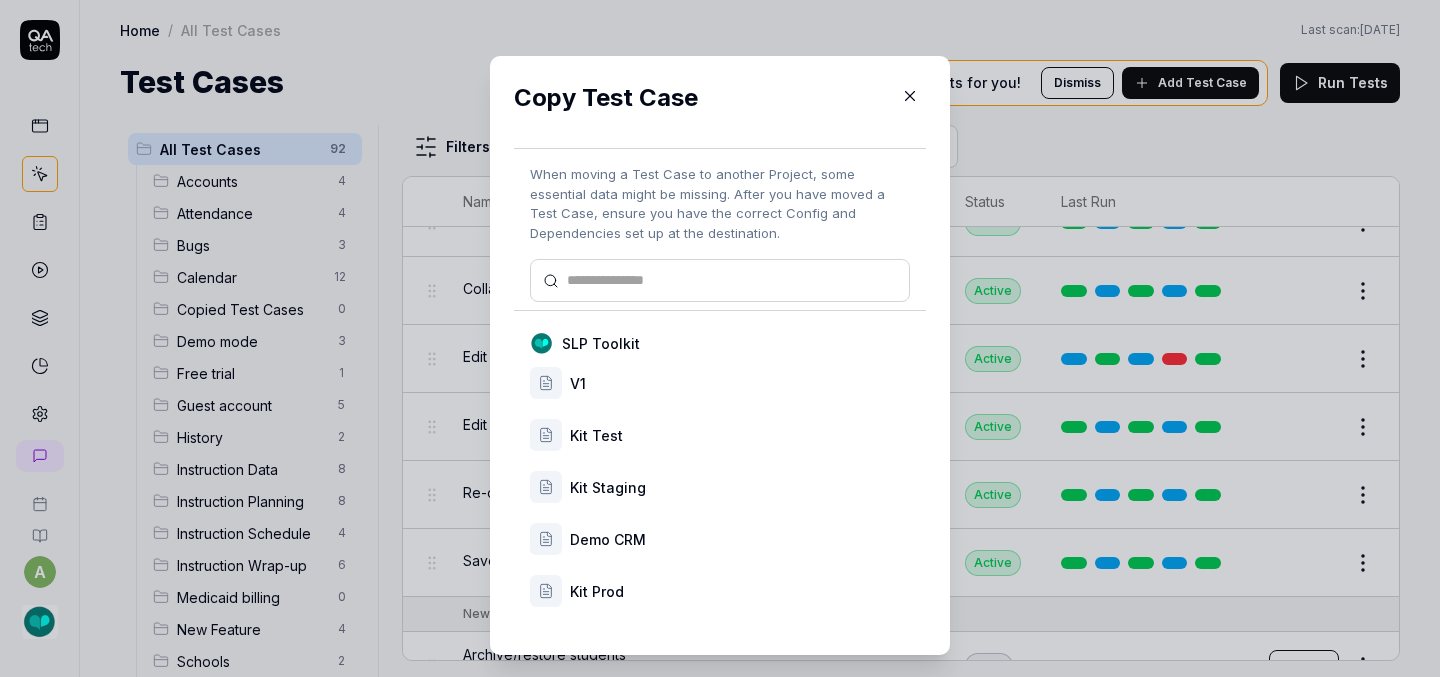 click on "Kit Prod" at bounding box center [740, 591] 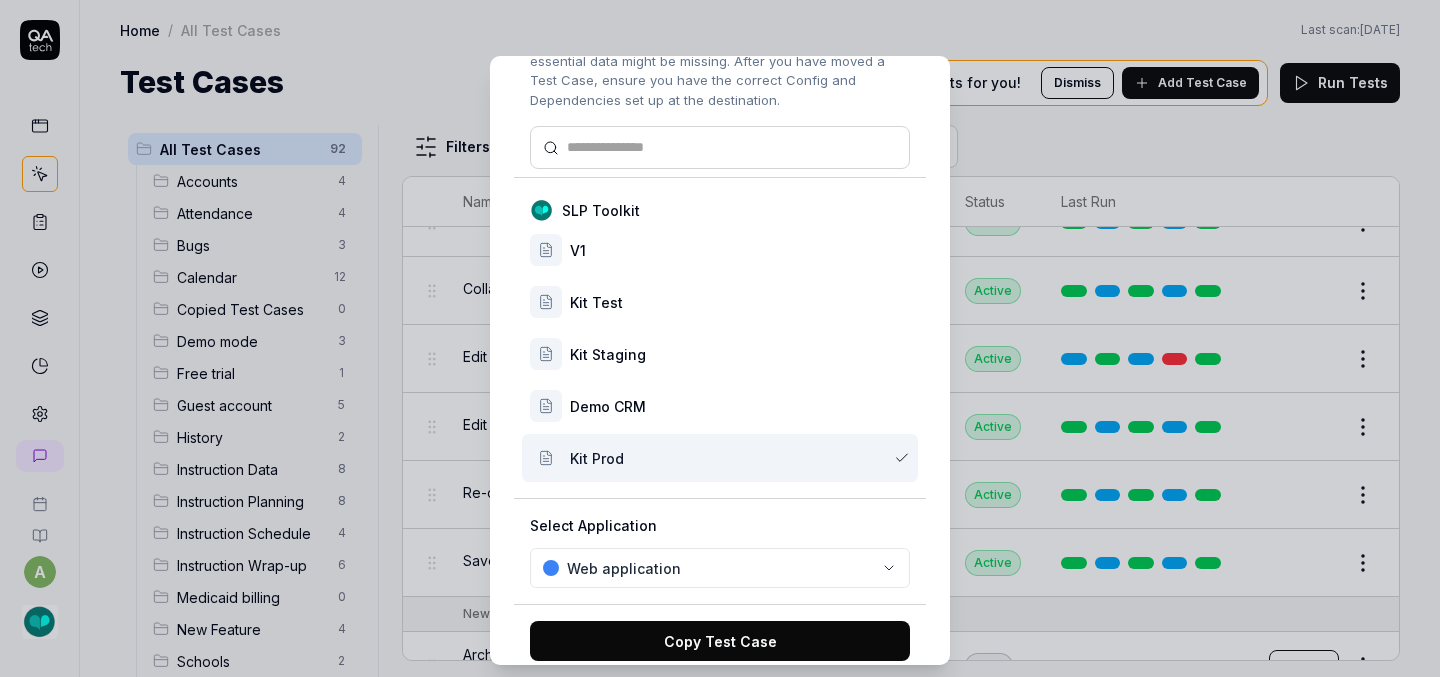 scroll, scrollTop: 167, scrollLeft: 0, axis: vertical 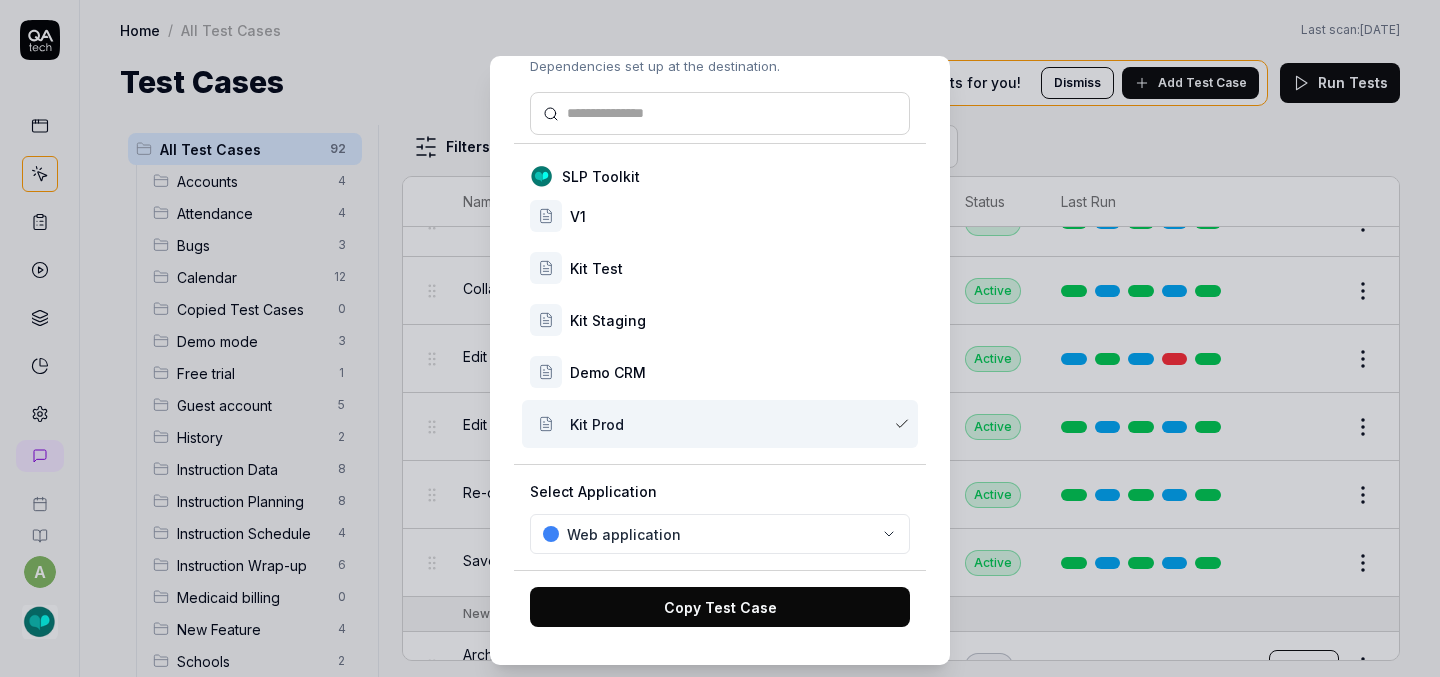 click on "Copy Test Case" at bounding box center (720, 607) 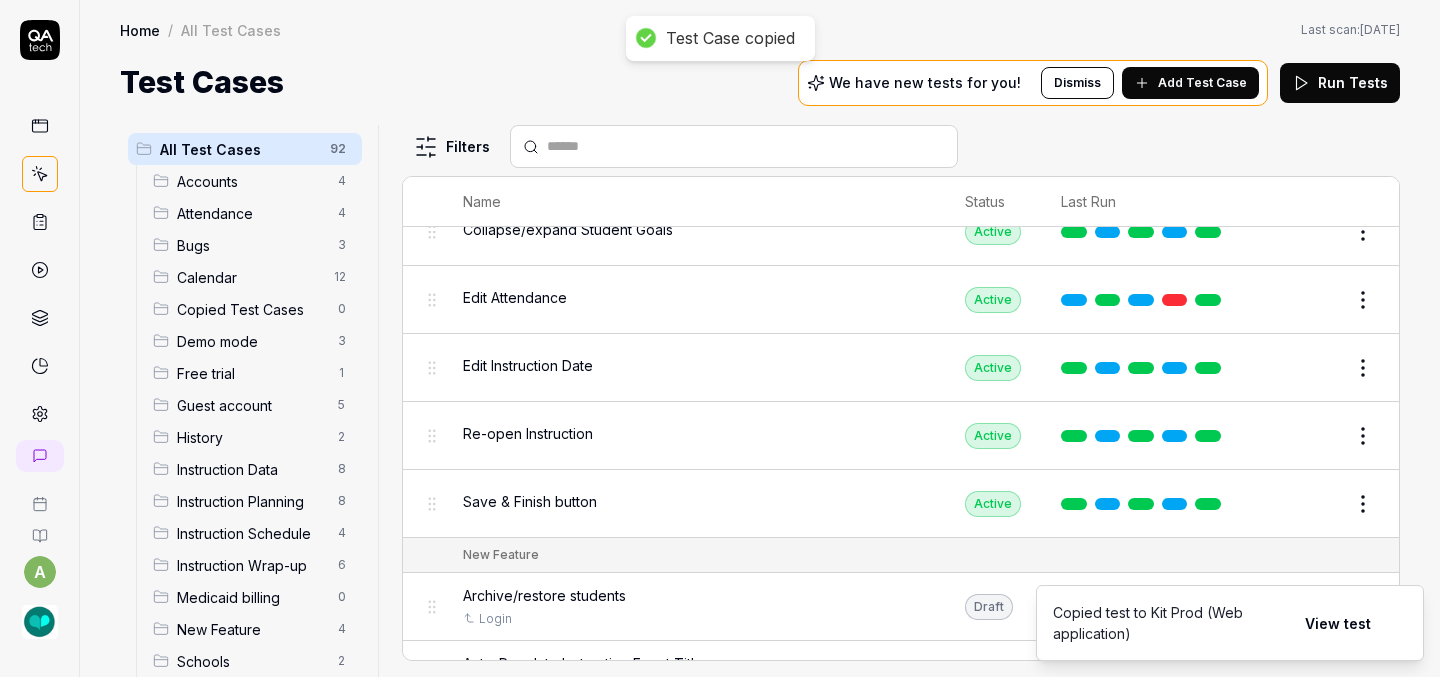 scroll, scrollTop: 4198, scrollLeft: 0, axis: vertical 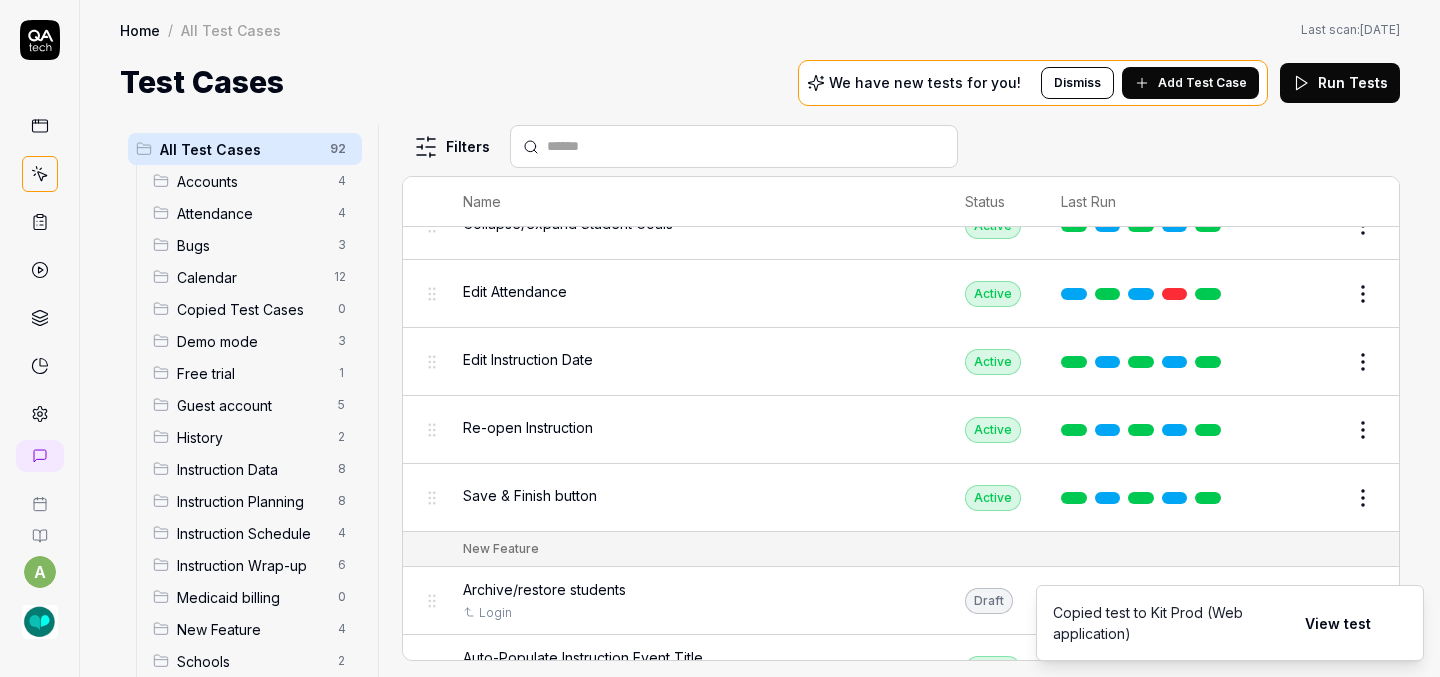 click on "a Home / All Test Cases Home / All Test Cases Last scan:  [DATE] Test Cases We have new tests for you! Dismiss Add Test Case Run Tests All Test Cases 92 Accounts 4 Attendance 4 Bugs 3 Calendar 12 Copied Test Cases 0 Demo mode 3 Free trial 1 Guest account 5 History 2 Instruction Data 8 Instruction Planning 8 Instruction Schedule 4 Instruction Wrap-up 6 Medicaid billing 0 New Feature 4 Schools 2 Sign Up 1 Students 10 Tasks 6 Teachers 3 Templates 6 Filters Name Status Last Run Accounts Edit user information in the Account Details Active Edit Log in to Kit using valid email and password Active Edit Logout from each page Active Edit Request password reset with valid email address Active Edit Attendance Expand row and scroll down Attendance report Active Edit Export Attendance report Active Edit Search and filter by custom date range Active Edit Search for specific attendance records and view attendance statistics Active Edit Bugs Check page scrolling on each page Active Edit Create custom repeating event Edit" at bounding box center [720, 338] 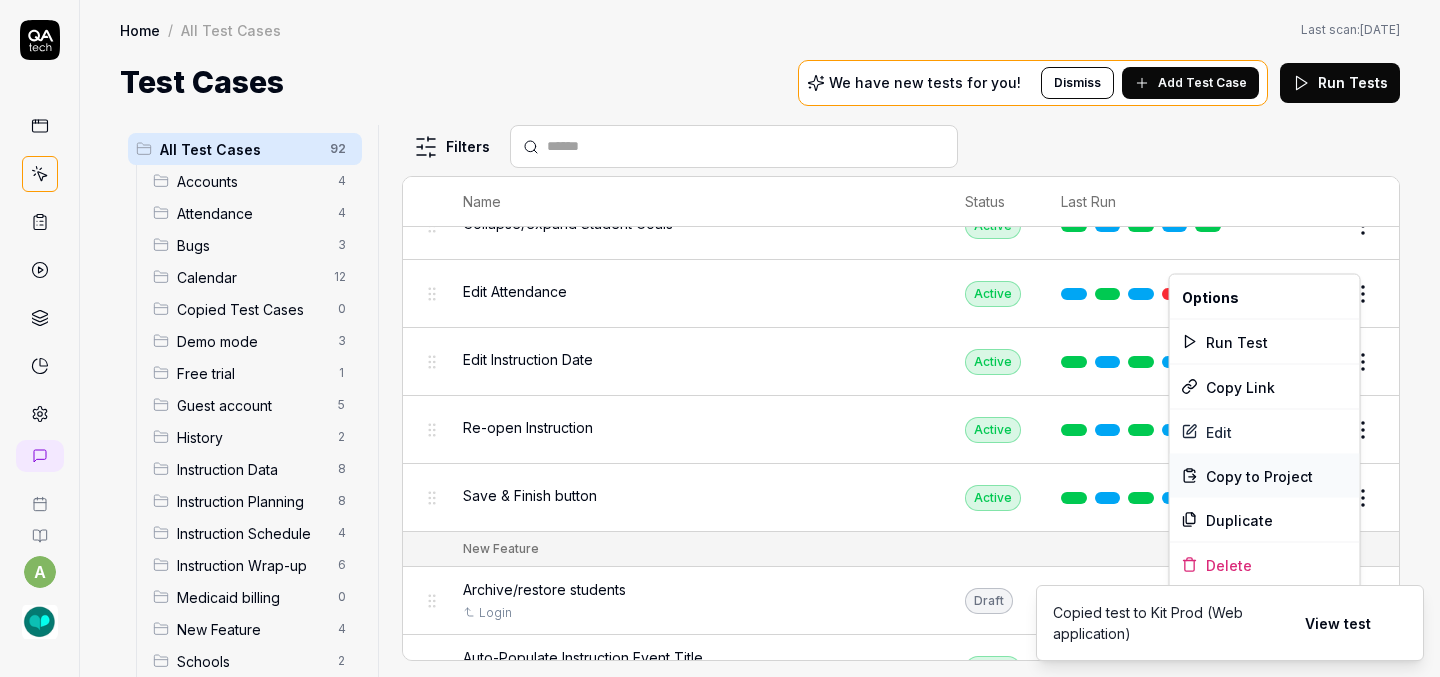 click on "Copy to Project" at bounding box center (1259, 475) 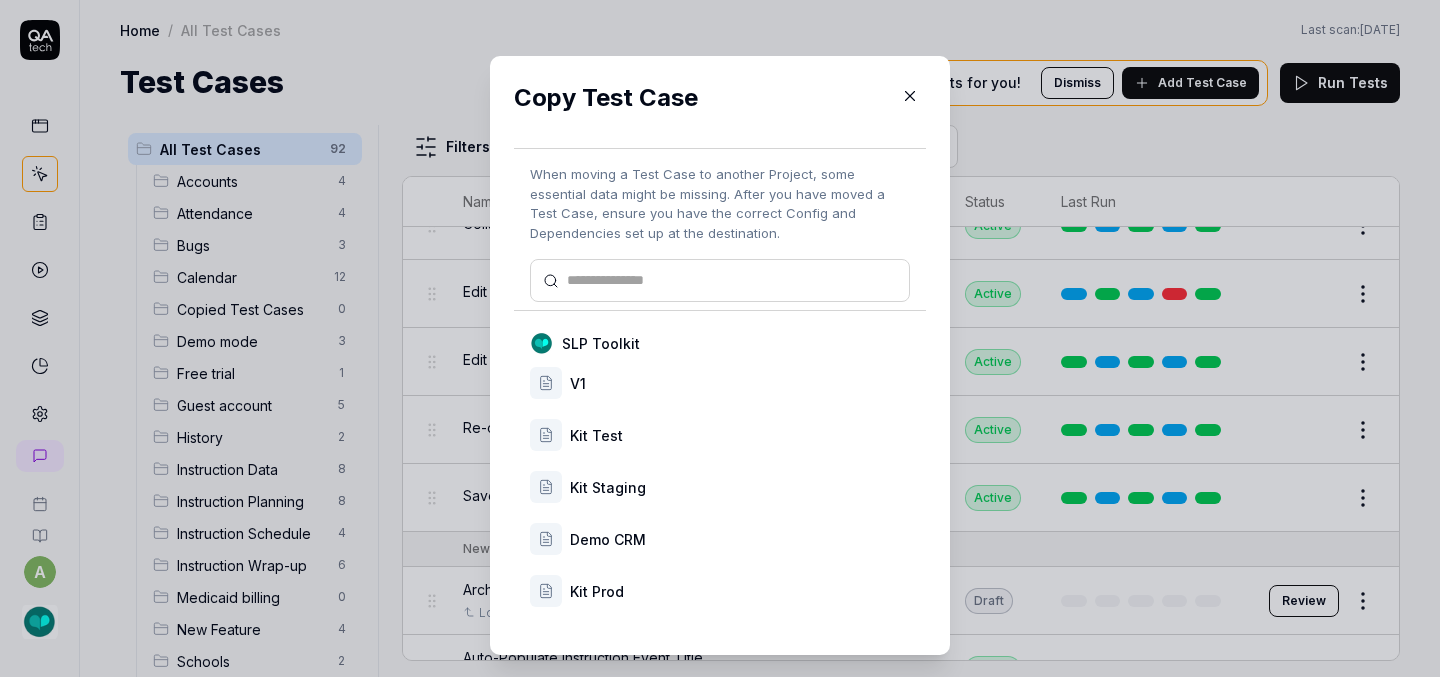 click on "Kit Prod" at bounding box center [740, 591] 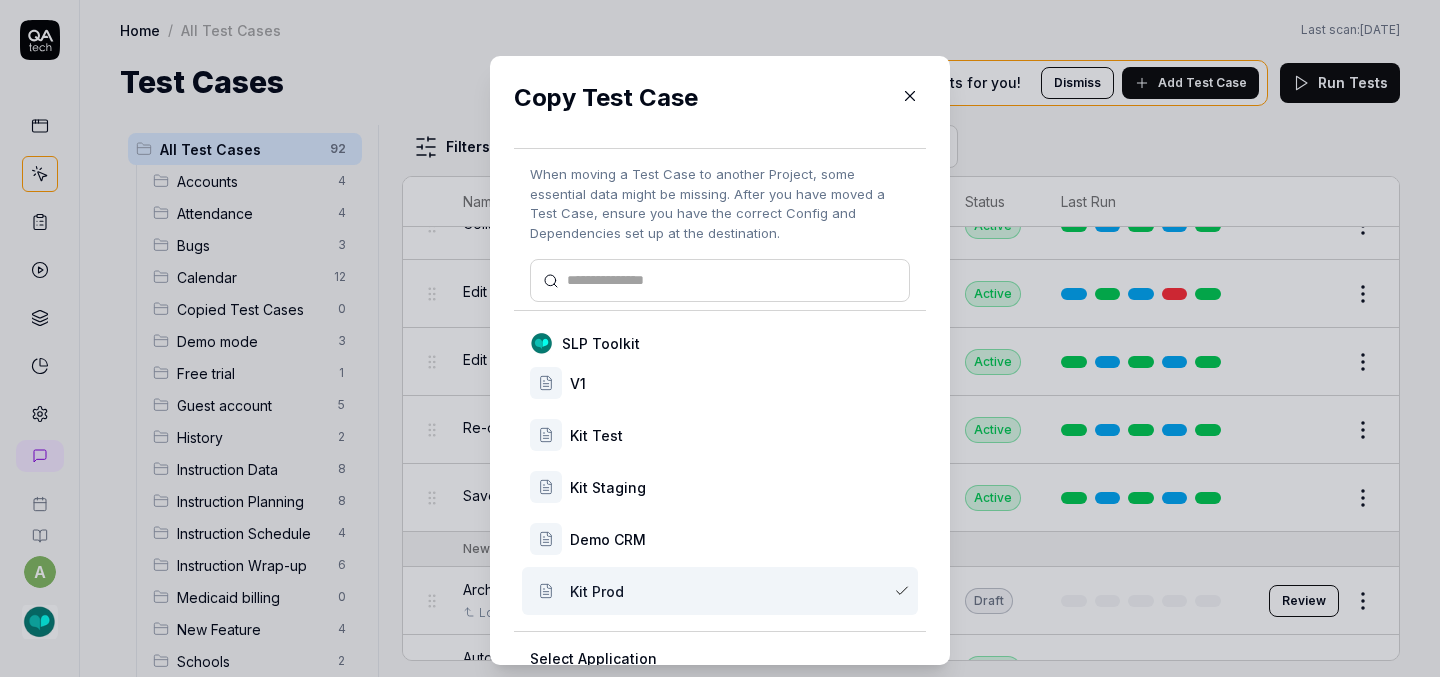 scroll, scrollTop: 167, scrollLeft: 0, axis: vertical 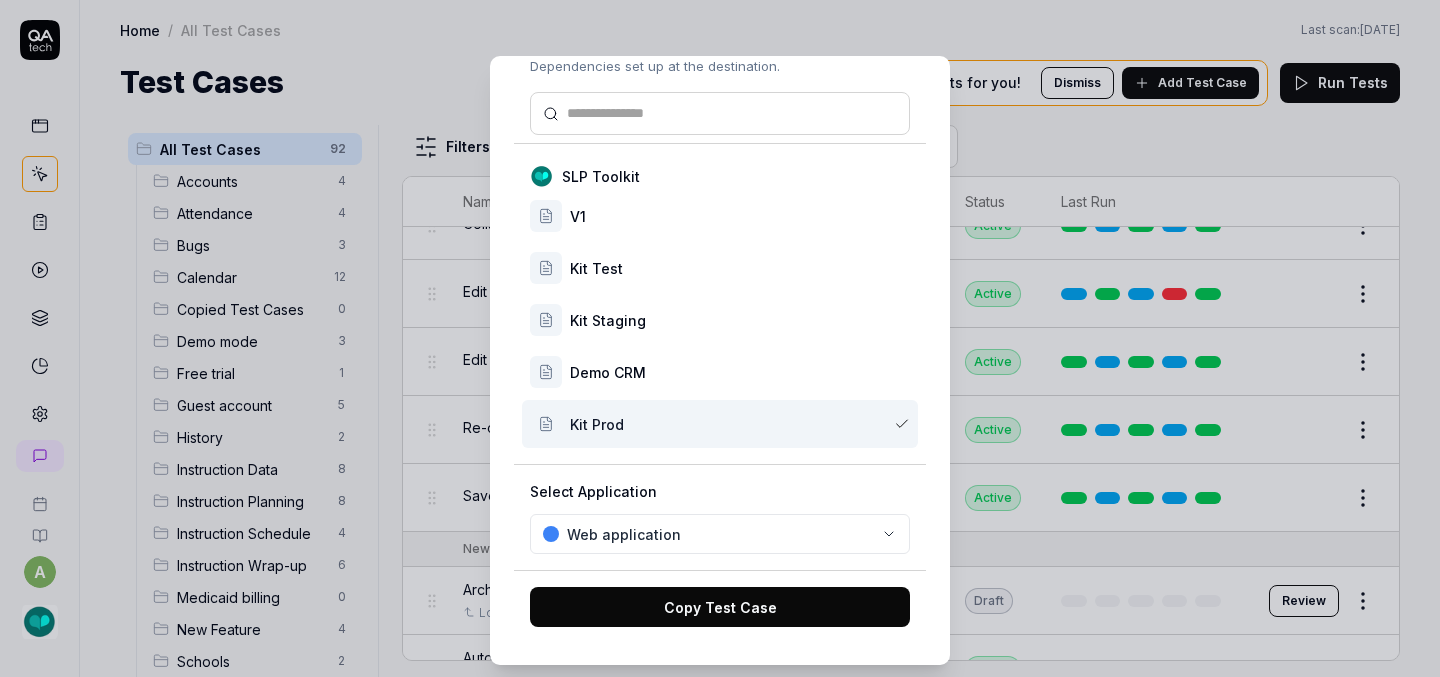click on "Copy Test Case" at bounding box center (720, 607) 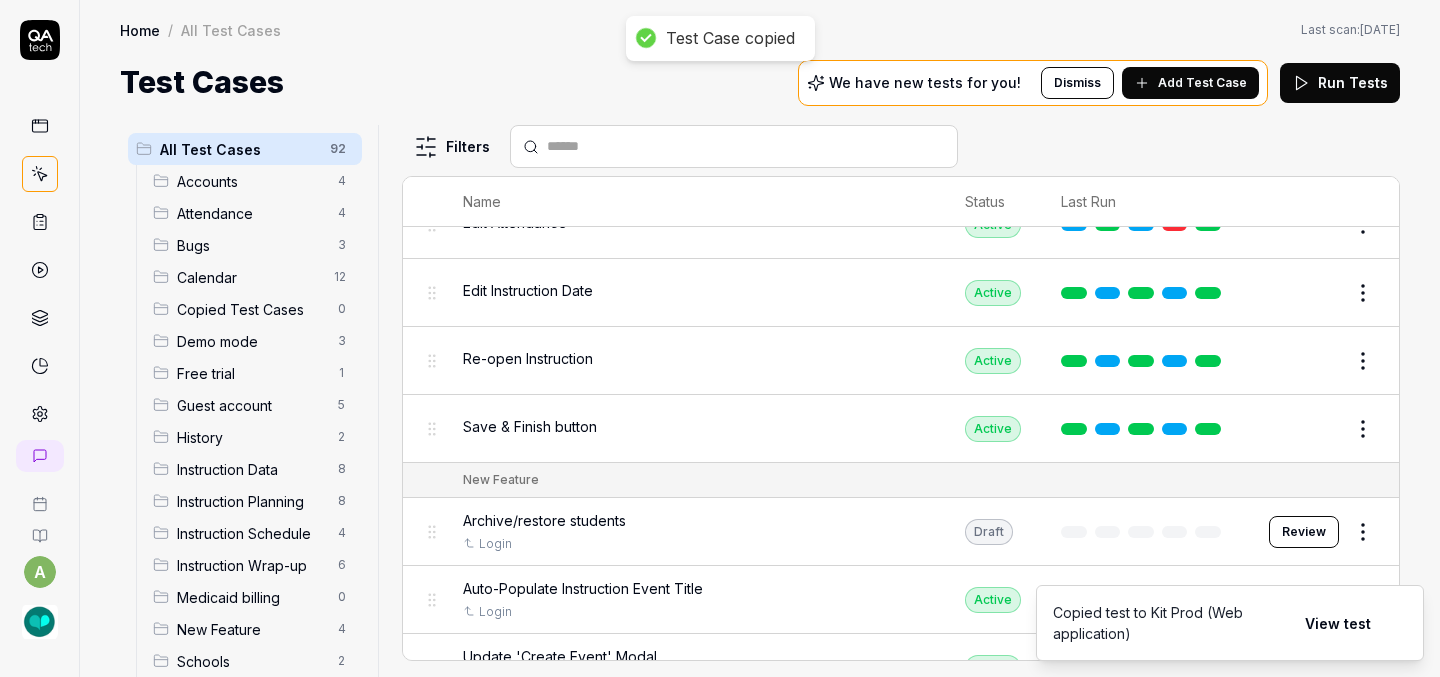 scroll, scrollTop: 4268, scrollLeft: 0, axis: vertical 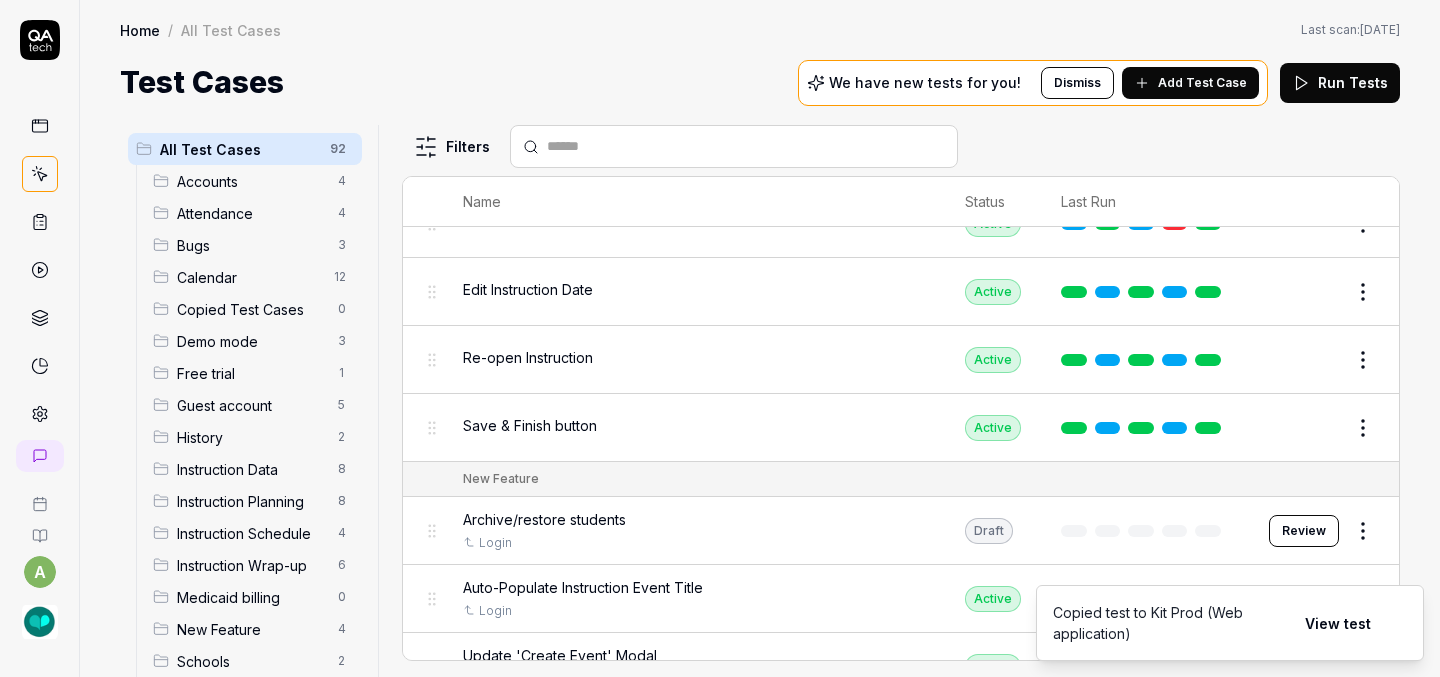 click on "Test Case copied a Home / All Test Cases Home / All Test Cases Last scan:  [DATE] Test Cases We have new tests for you! Dismiss Add Test Case Run Tests All Test Cases 92 Accounts 4 Attendance 4 Bugs 3 Calendar 12 Copied Test Cases 0 Demo mode 3 Free trial 1 Guest account 5 History 2 Instruction Data 8 Instruction Planning 8 Instruction Schedule 4 Instruction Wrap-up 6 Medicaid billing 0 New Feature 4 Schools 2 Sign Up 1 Students 10 Tasks 6 Teachers 3 Templates 6 Filters Name Status Last Run Accounts Edit user information in the Account Details Active Edit Log in to Kit using valid email and password Active Edit Logout from each page Active Edit Request password reset with valid email address Active Edit Attendance Expand row and scroll down Attendance report Active Edit Export Attendance report Active Edit Search and filter by custom date range Active Edit Search for specific attendance records and view attendance statistics Active Edit Bugs Check page scrolling on each page Active Edit Draft Review Edit" at bounding box center (720, 338) 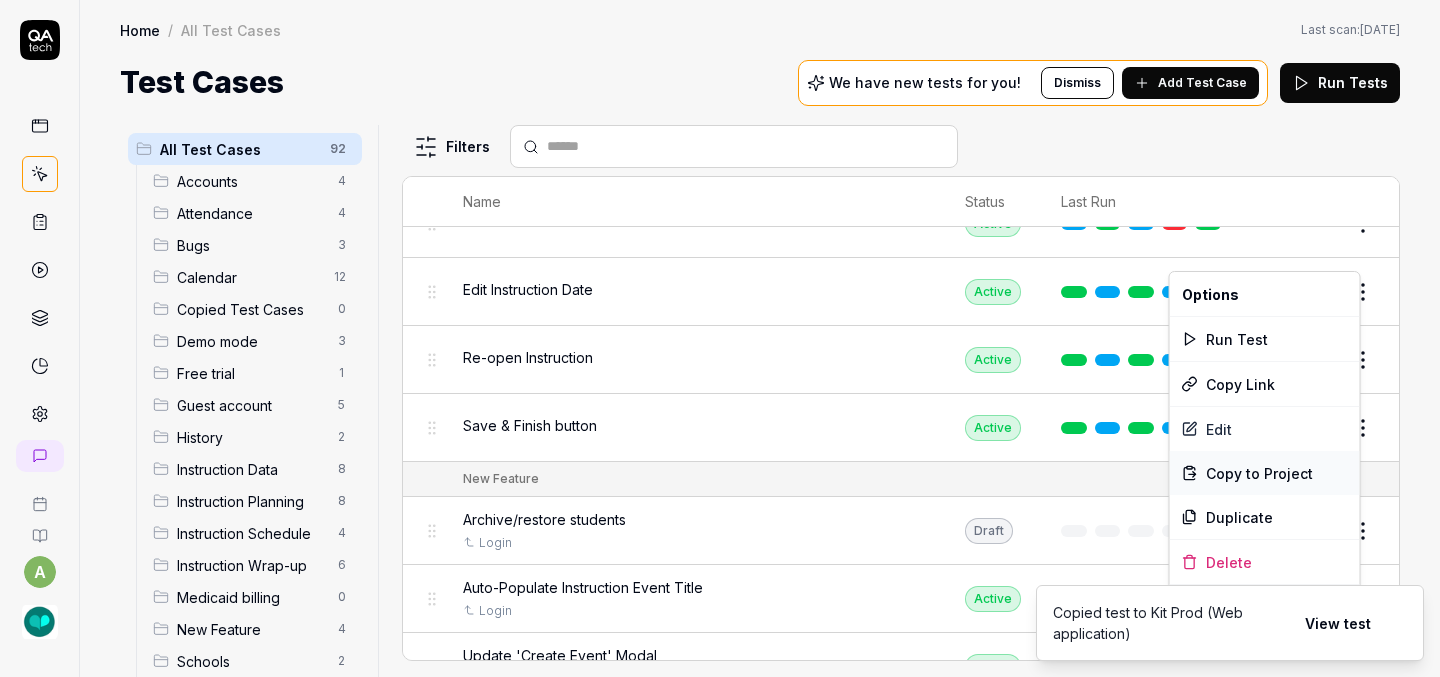 click on "Copy to Project" at bounding box center [1259, 473] 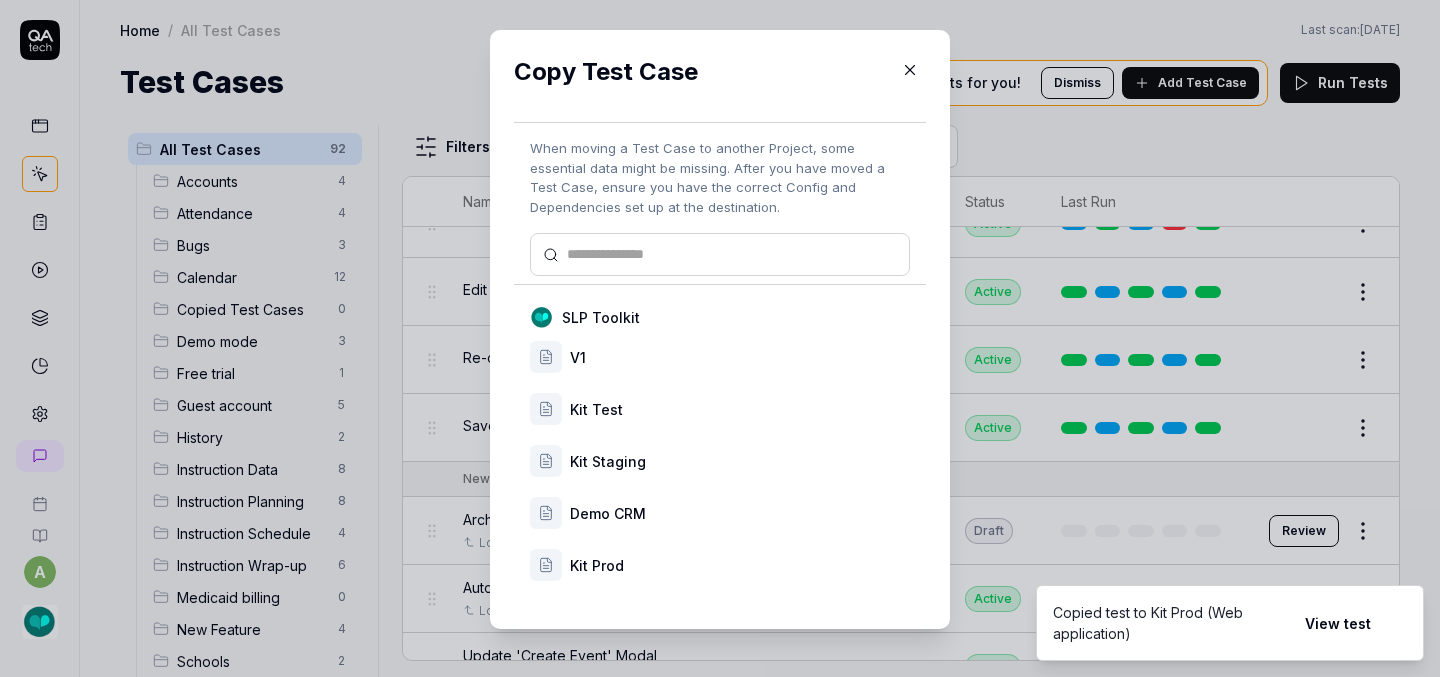 scroll, scrollTop: 33, scrollLeft: 0, axis: vertical 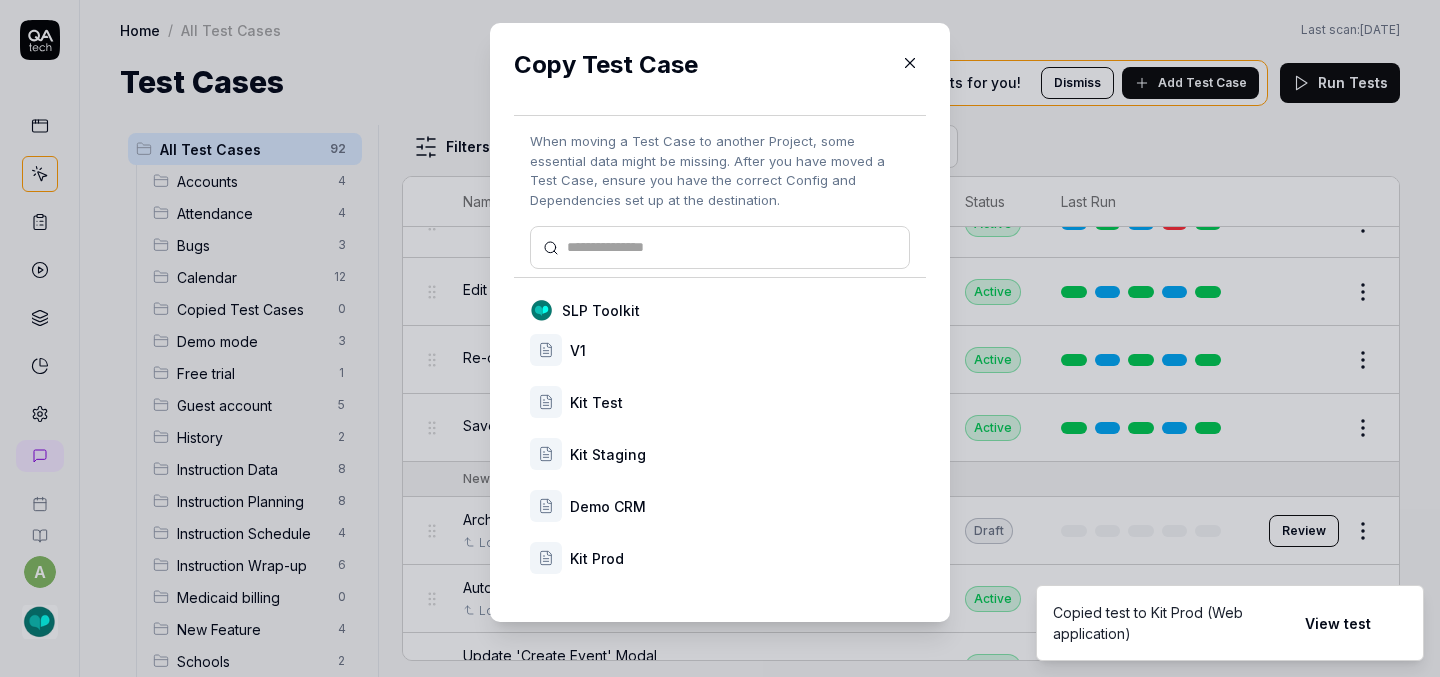 click on "Kit Prod" at bounding box center [740, 558] 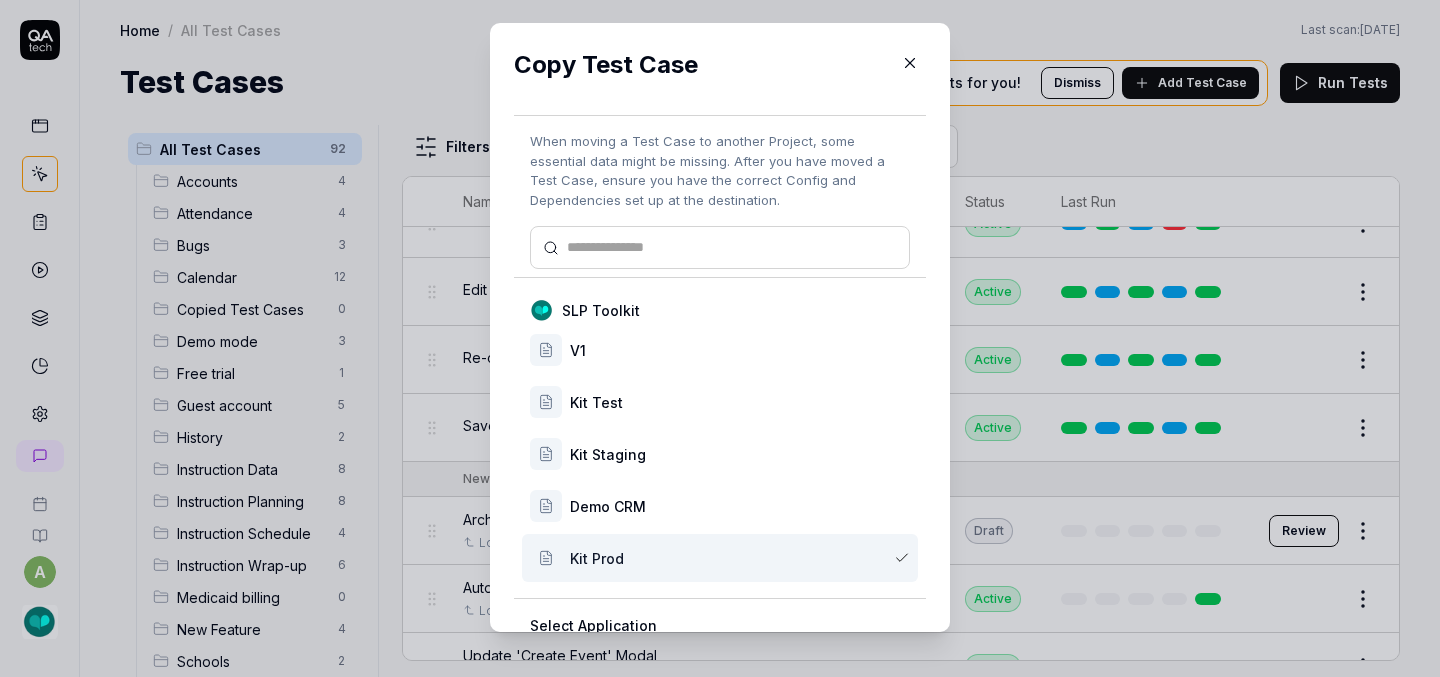 scroll, scrollTop: 167, scrollLeft: 0, axis: vertical 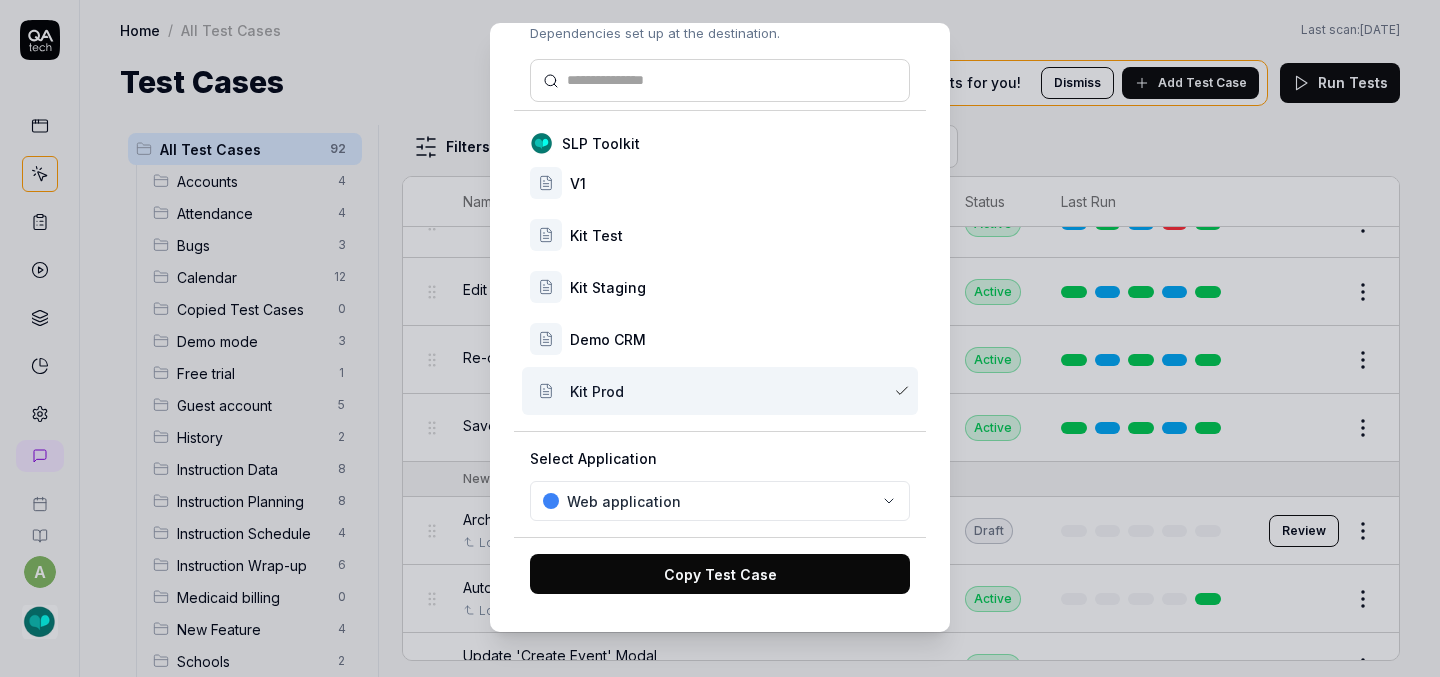 click on "Copy Test Case" at bounding box center [720, 574] 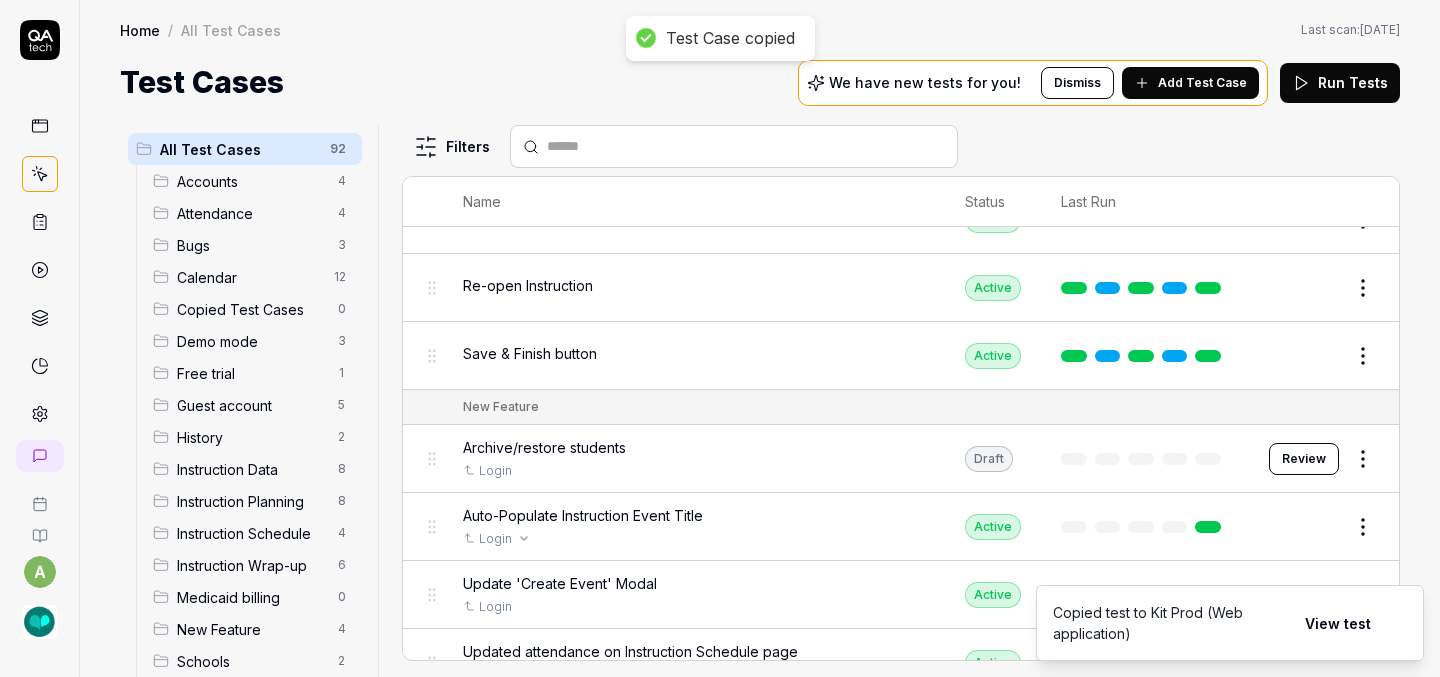 scroll, scrollTop: 4338, scrollLeft: 0, axis: vertical 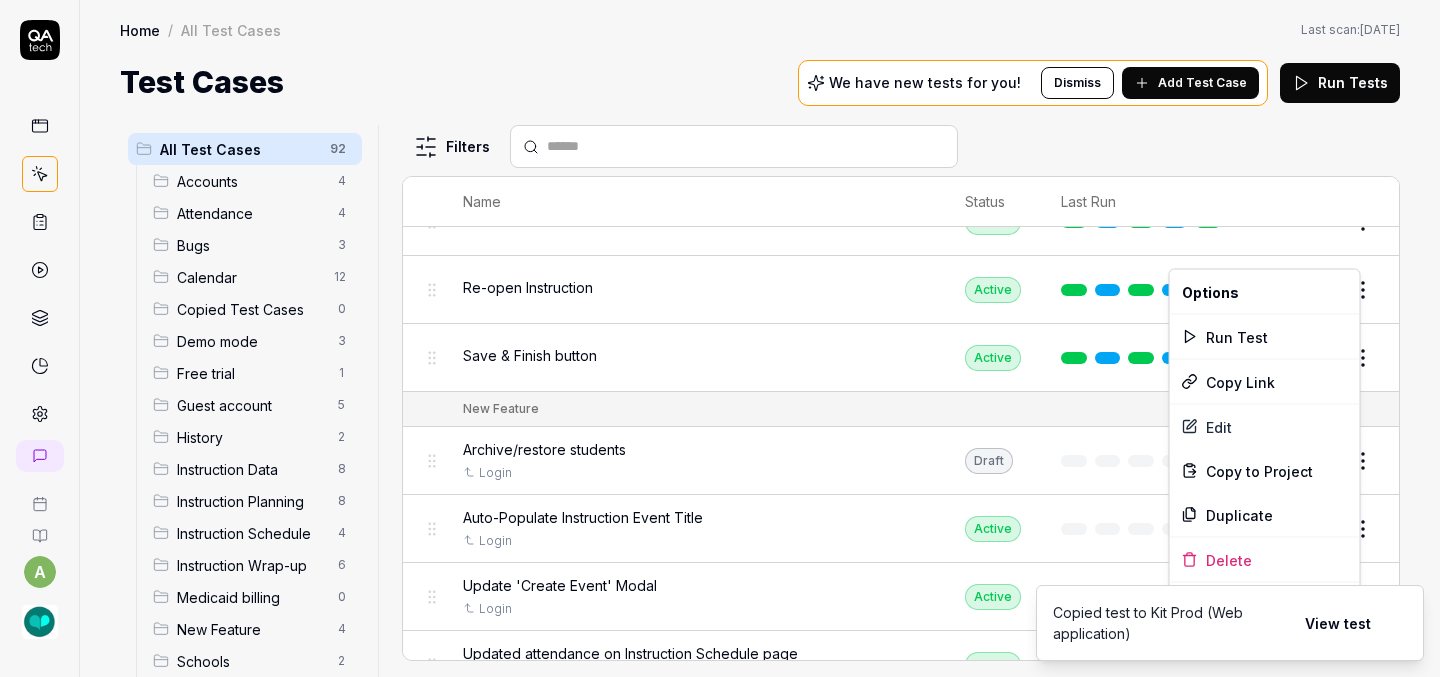 click on "a Home / All Test Cases Home / All Test Cases Last scan:  [DATE] Test Cases We have new tests for you! Dismiss Add Test Case Run Tests All Test Cases 92 Accounts 4 Attendance 4 Bugs 3 Calendar 12 Copied Test Cases 0 Demo mode 3 Free trial 1 Guest account 5 History 2 Instruction Data 8 Instruction Planning 8 Instruction Schedule 4 Instruction Wrap-up 6 Medicaid billing 0 New Feature 4 Schools 2 Sign Up 1 Students 10 Tasks 6 Teachers 3 Templates 6 Filters Name Status Last Run Accounts Edit user information in the Account Details Active Edit Log in to Kit using valid email and password Active Edit Logout from each page Active Edit Request password reset with valid email address Active Edit Attendance Expand row and scroll down Attendance report Active Edit Export Attendance report Active Edit Search and filter by custom date range Active Edit Search for specific attendance records and view attendance statistics Active Edit Bugs Check page scrolling on each page Active Edit Create custom repeating event Edit" at bounding box center (720, 338) 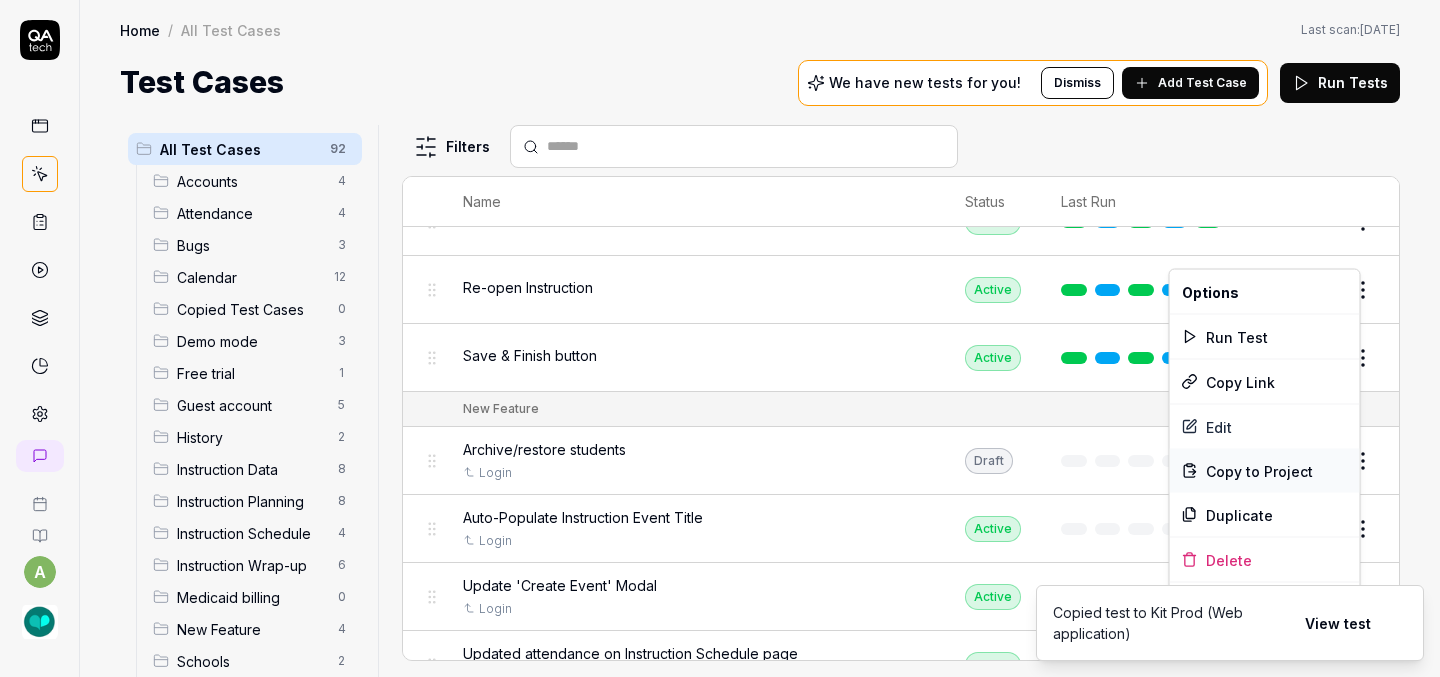 click on "Copy to Project" at bounding box center [1259, 470] 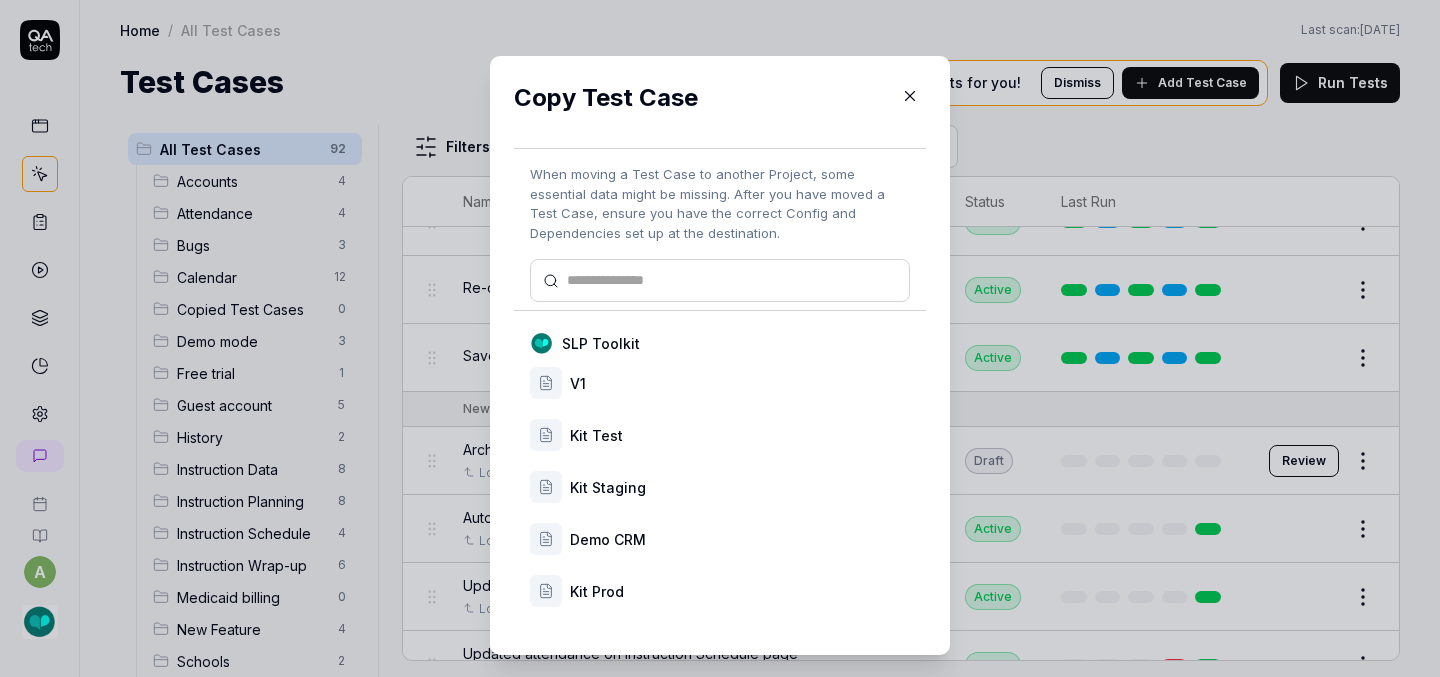 click on "Kit Prod" at bounding box center [740, 591] 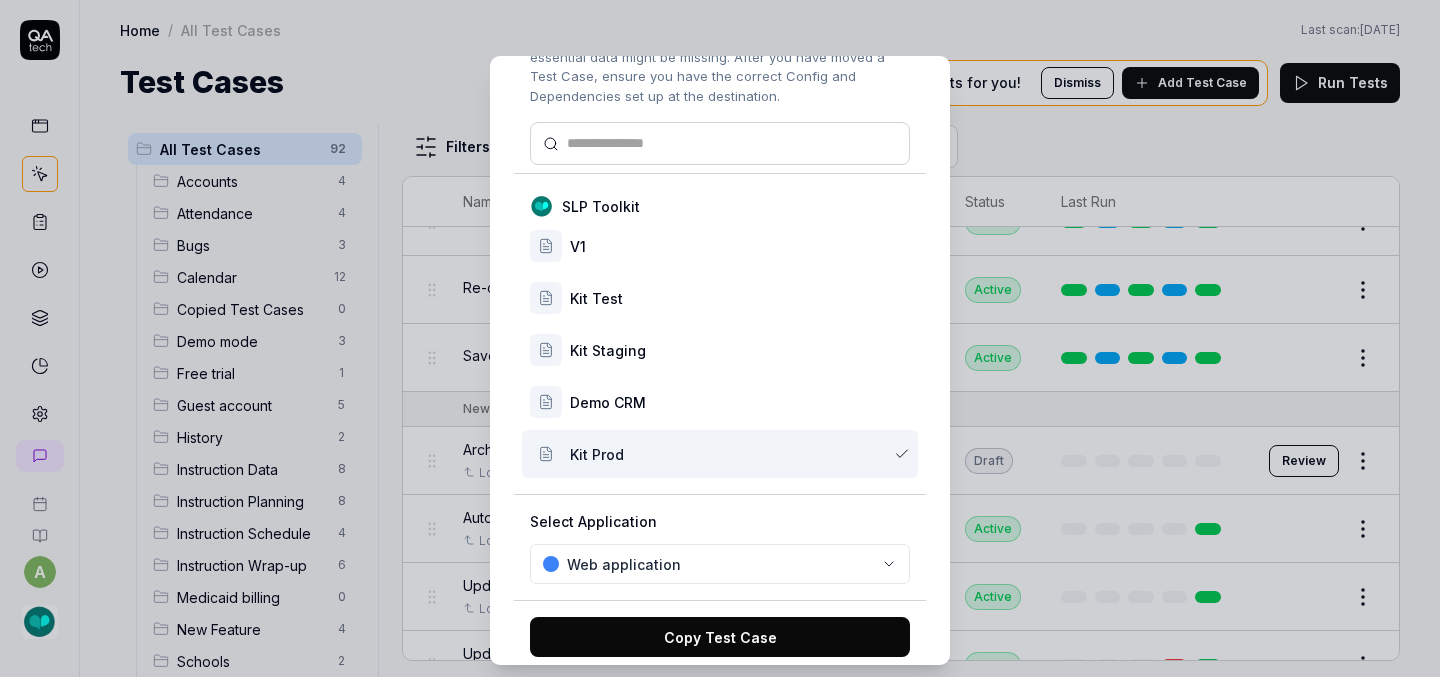 scroll, scrollTop: 167, scrollLeft: 0, axis: vertical 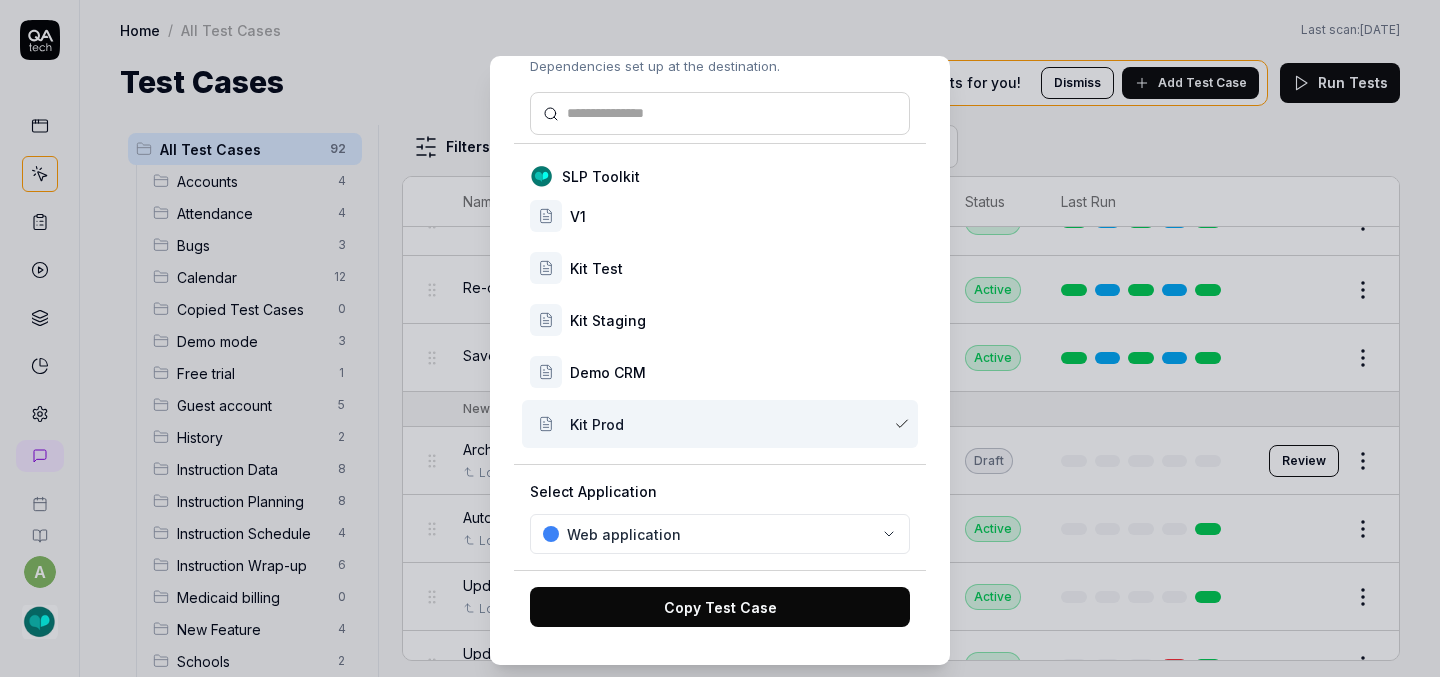 click on "Copy Test Case" at bounding box center [720, 607] 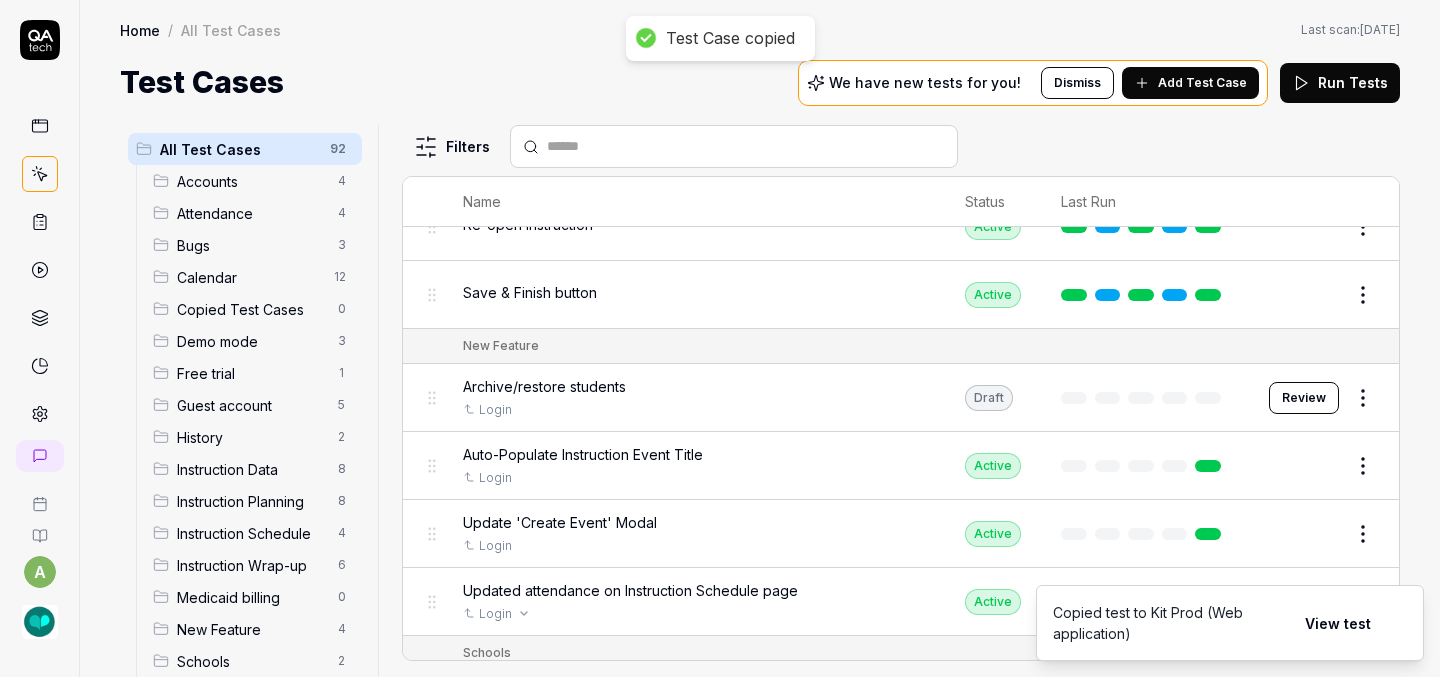 scroll, scrollTop: 4405, scrollLeft: 0, axis: vertical 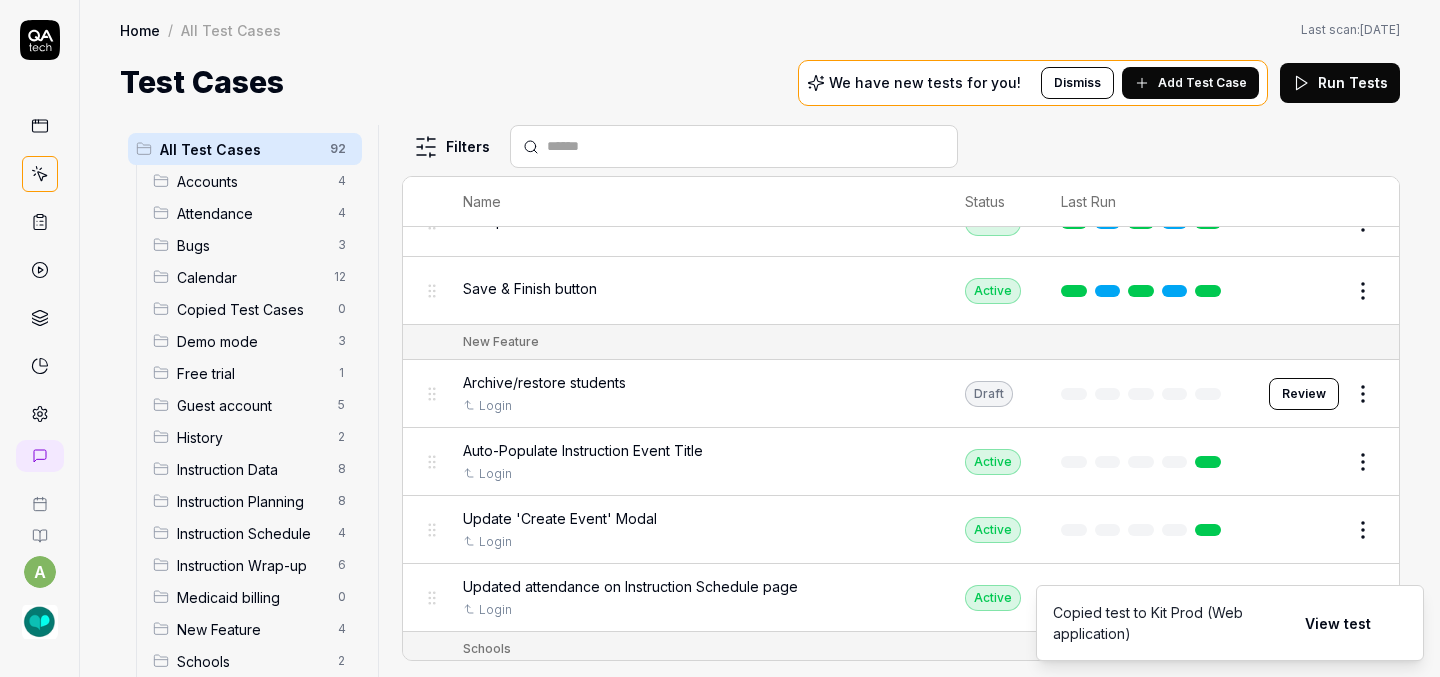 click on "Test Case copied a Home / All Test Cases Home / All Test Cases Last scan:  [DATE] Test Cases We have new tests for you! Dismiss Add Test Case Run Tests All Test Cases 92 Accounts 4 Attendance 4 Bugs 3 Calendar 12 Copied Test Cases 0 Demo mode 3 Free trial 1 Guest account 5 History 2 Instruction Data 8 Instruction Planning 8 Instruction Schedule 4 Instruction Wrap-up 6 Medicaid billing 0 New Feature 4 Schools 2 Sign Up 1 Students 10 Tasks 6 Teachers 3 Templates 6 Filters Name Status Last Run Accounts Edit user information in the Account Details Active Edit Log in to Kit using valid email and password Active Edit Logout from each page Active Edit Request password reset with valid email address Active Edit Attendance Expand row and scroll down Attendance report Active Edit Export Attendance report Active Edit Search and filter by custom date range Active Edit Search for specific attendance records and view attendance statistics Active Edit Bugs Check page scrolling on each page Active Edit Draft Review Edit" at bounding box center (720, 338) 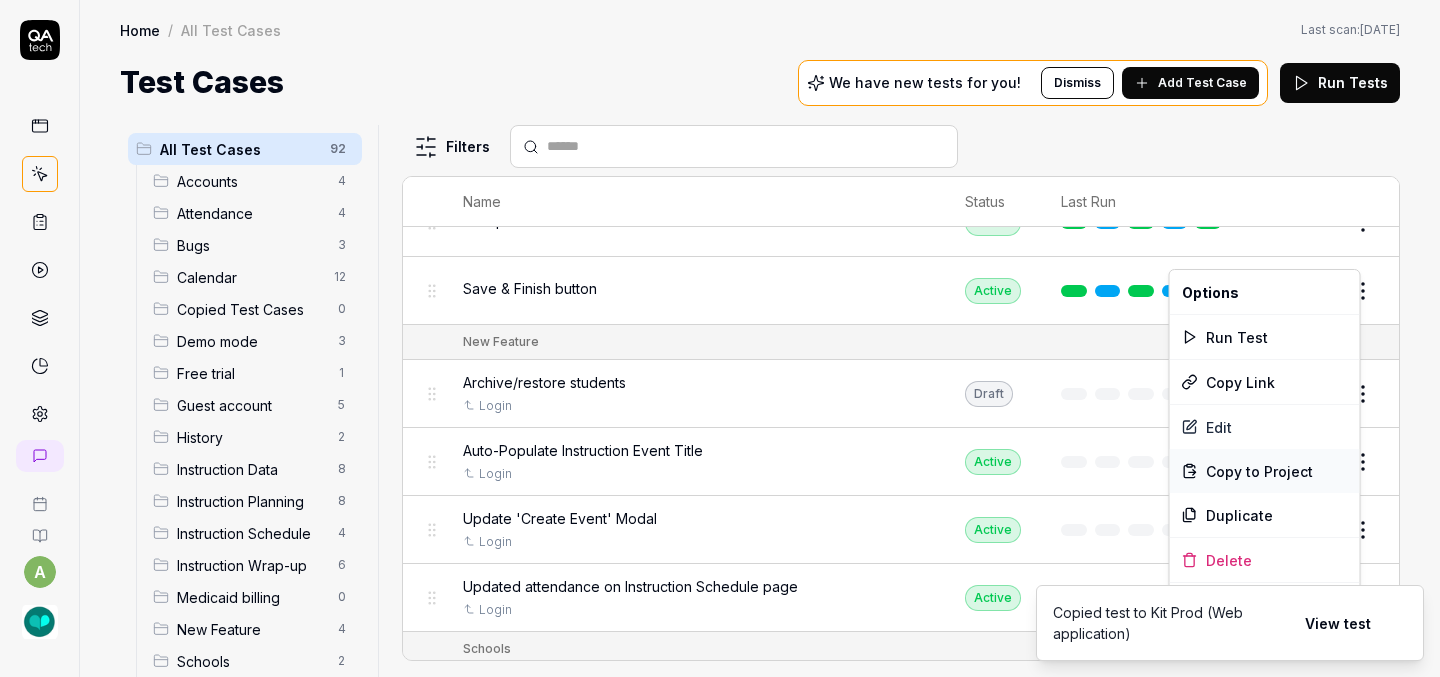 click on "Copy to Project" at bounding box center (1259, 471) 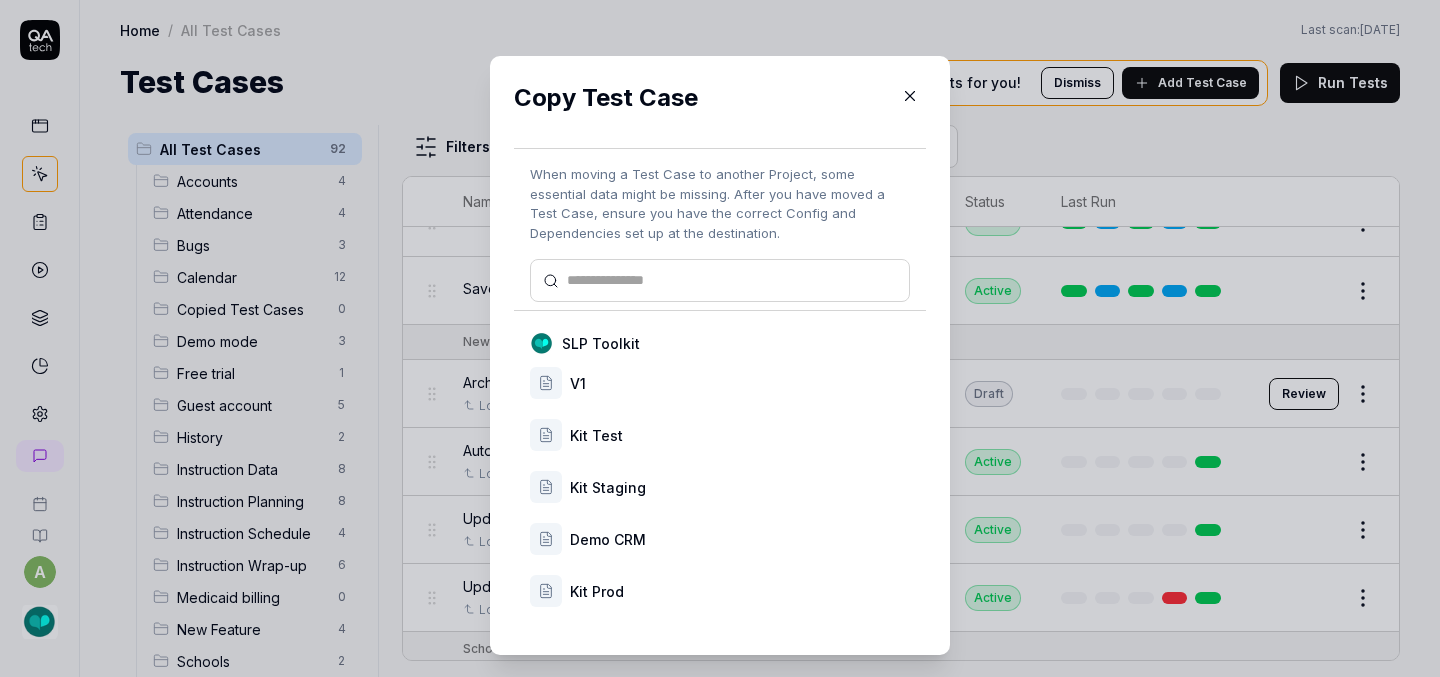 click on "Kit Prod" at bounding box center [720, 591] 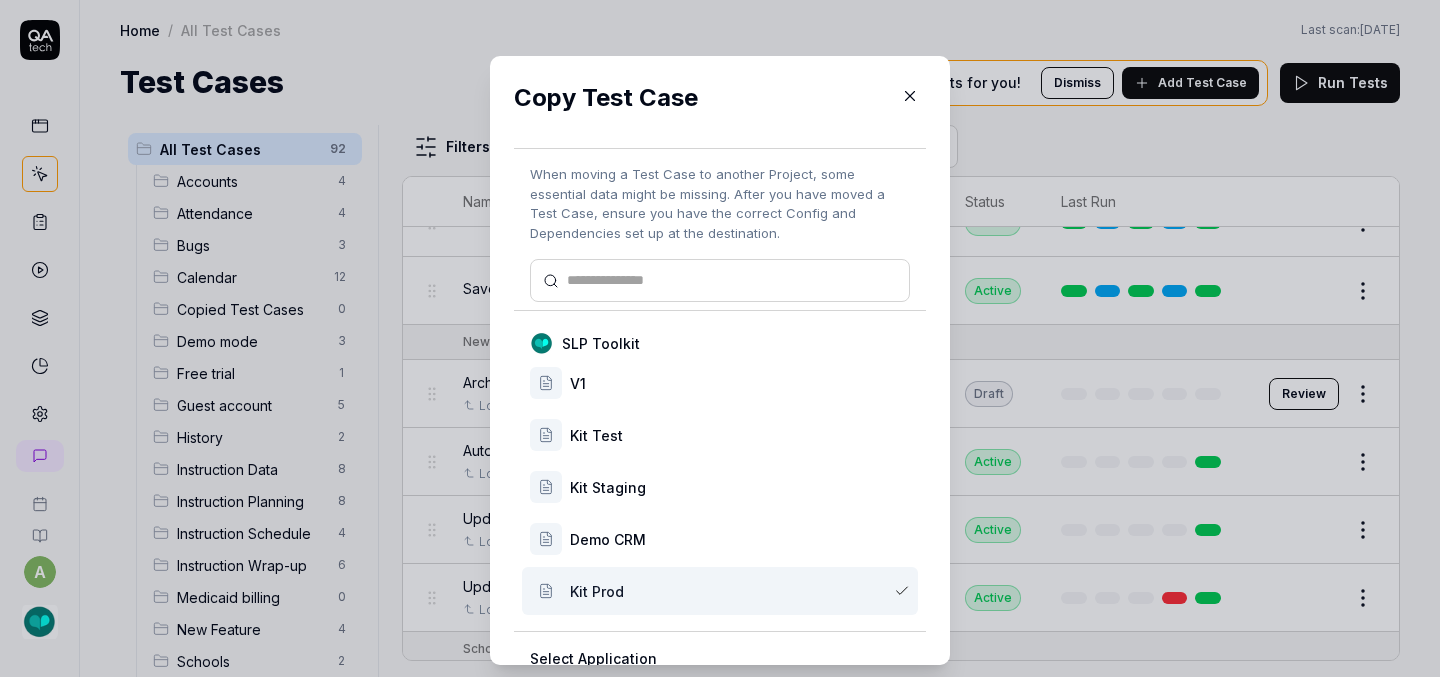 scroll, scrollTop: 167, scrollLeft: 0, axis: vertical 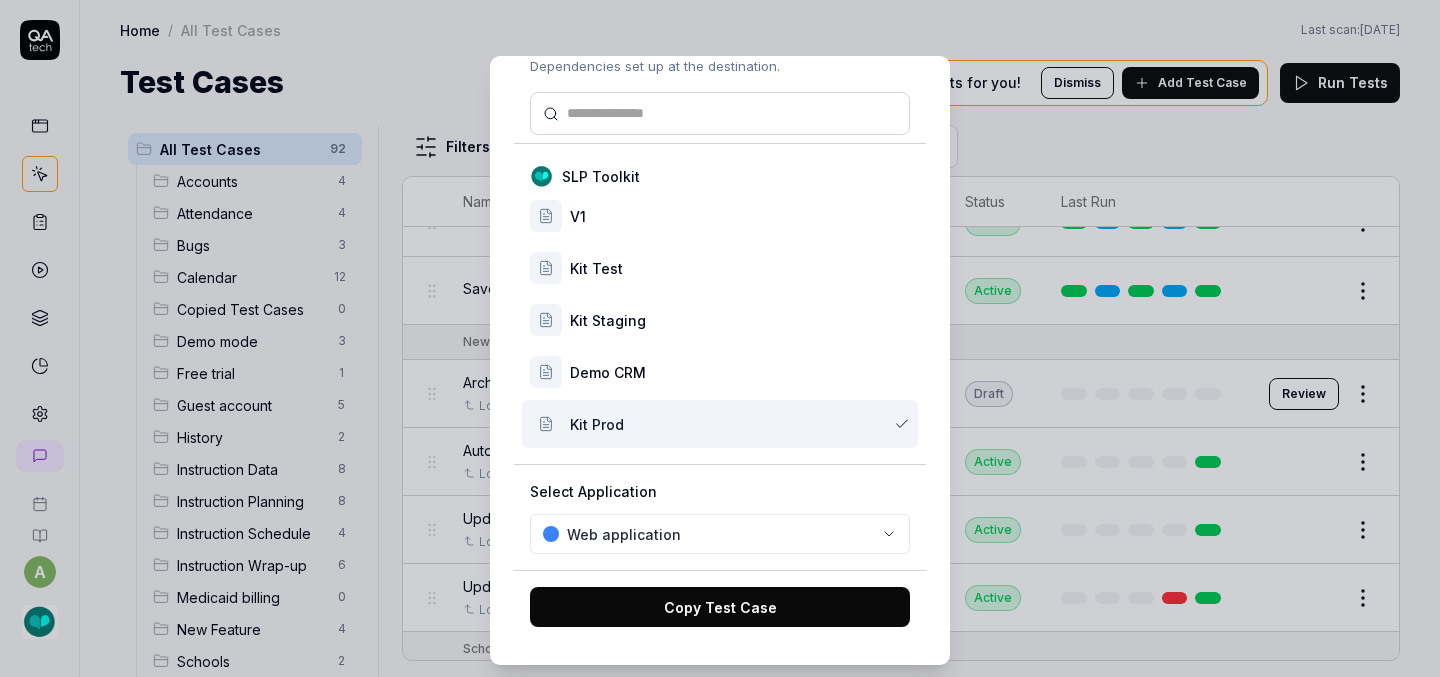 click on "Copy Test Case" at bounding box center [720, 607] 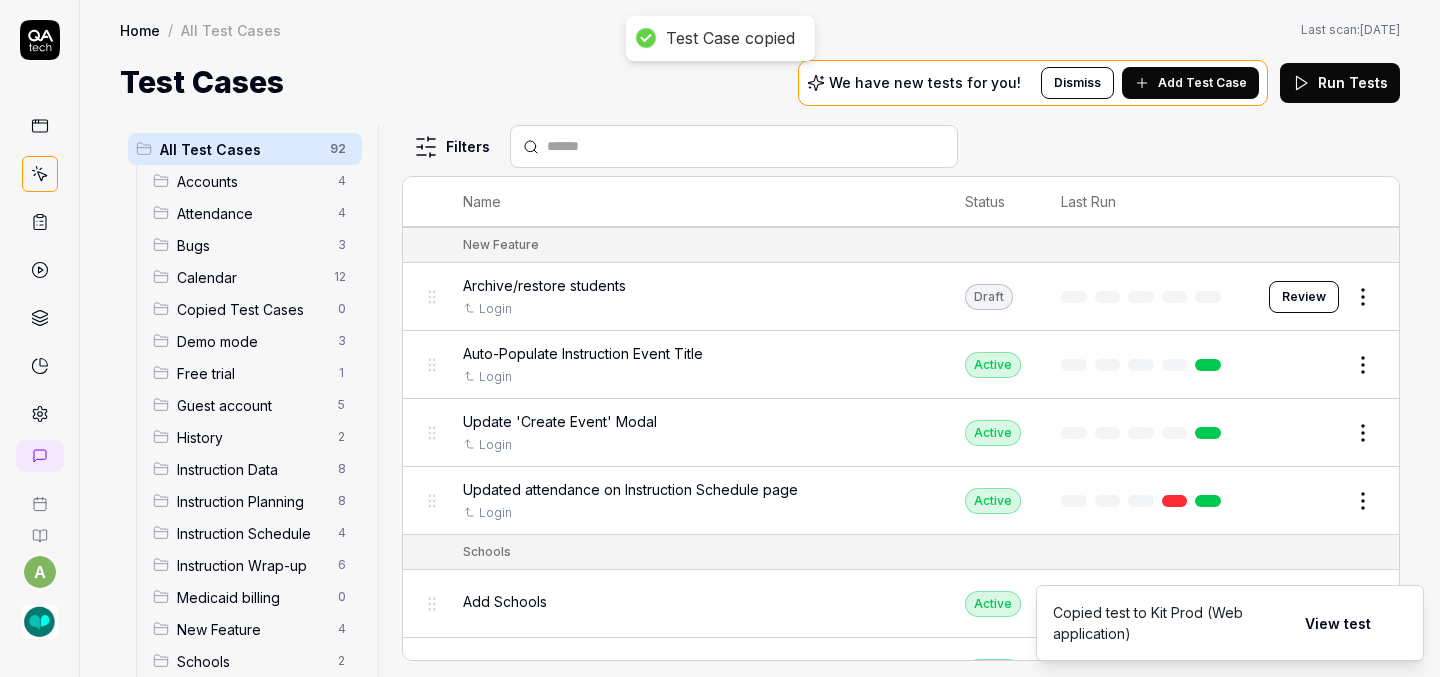 scroll, scrollTop: 4505, scrollLeft: 0, axis: vertical 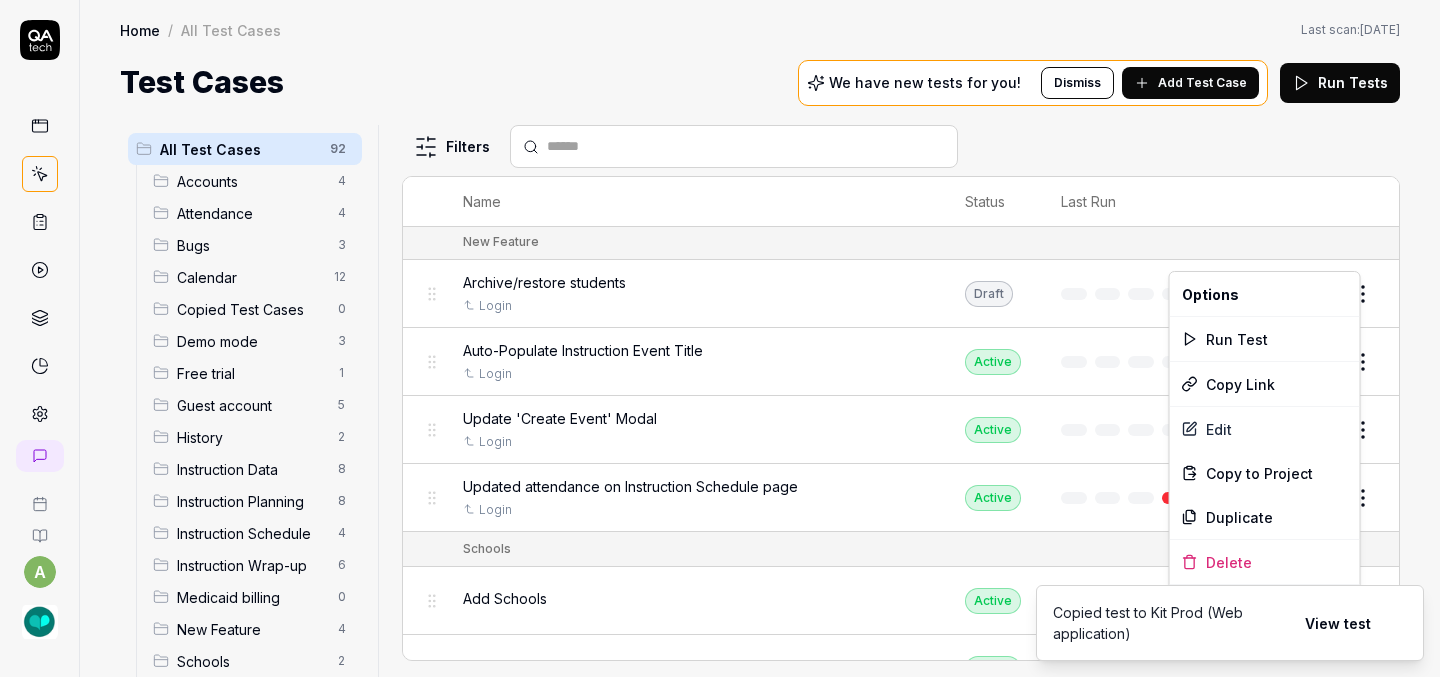 click on "a Home / All Test Cases Home / All Test Cases Last scan:  [DATE] Test Cases We have new tests for you! Dismiss Add Test Case Run Tests All Test Cases 92 Accounts 4 Attendance 4 Bugs 3 Calendar 12 Copied Test Cases 0 Demo mode 3 Free trial 1 Guest account 5 History 2 Instruction Data 8 Instruction Planning 8 Instruction Schedule 4 Instruction Wrap-up 6 Medicaid billing 0 New Feature 4 Schools 2 Sign Up 1 Students 10 Tasks 6 Teachers 3 Templates 6 Filters Name Status Last Run Accounts Edit user information in the Account Details Active Edit Log in to Kit using valid email and password Active Edit Logout from each page Active Edit Request password reset with valid email address Active Edit Attendance Expand row and scroll down Attendance report Active Edit Export Attendance report Active Edit Search and filter by custom date range Active Edit Search for specific attendance records and view attendance statistics Active Edit Bugs Check page scrolling on each page Active Edit Create custom repeating event Edit" at bounding box center (720, 338) 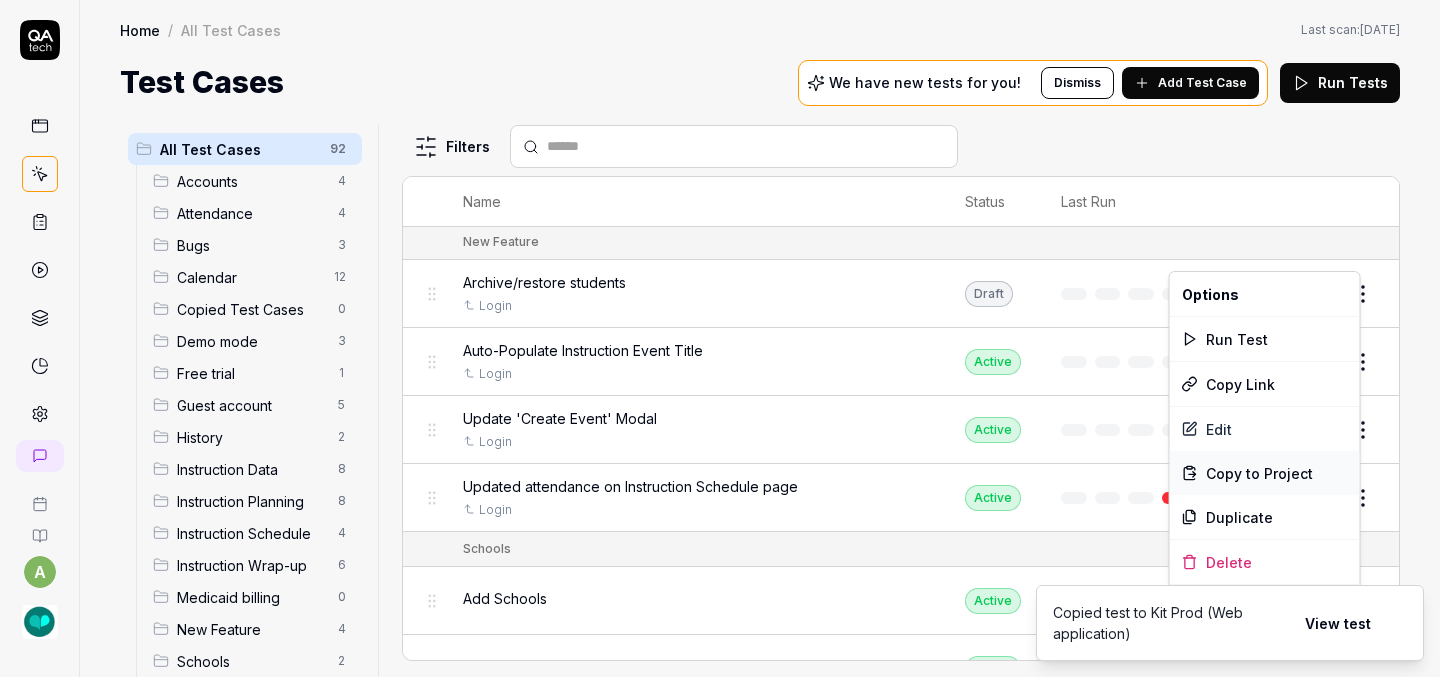 click on "Copy to Project" at bounding box center (1259, 473) 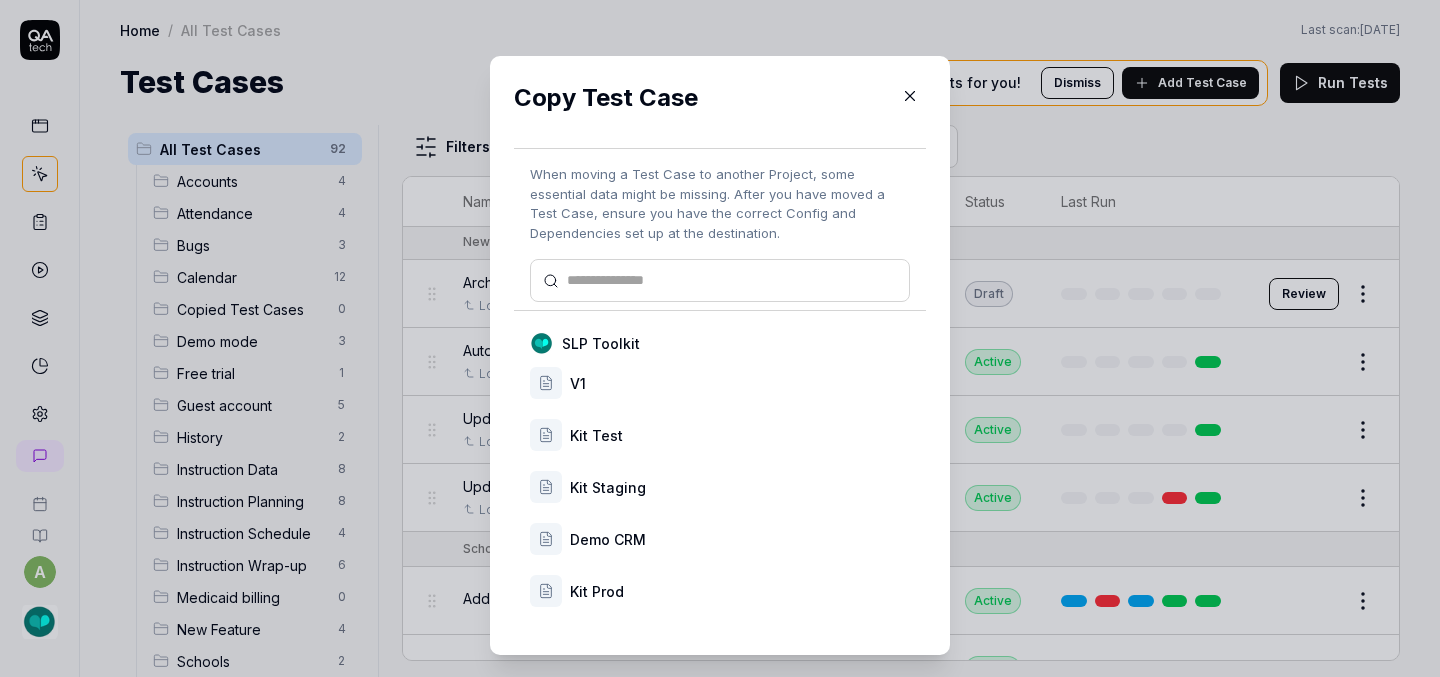 click on "Kit Prod" at bounding box center [740, 591] 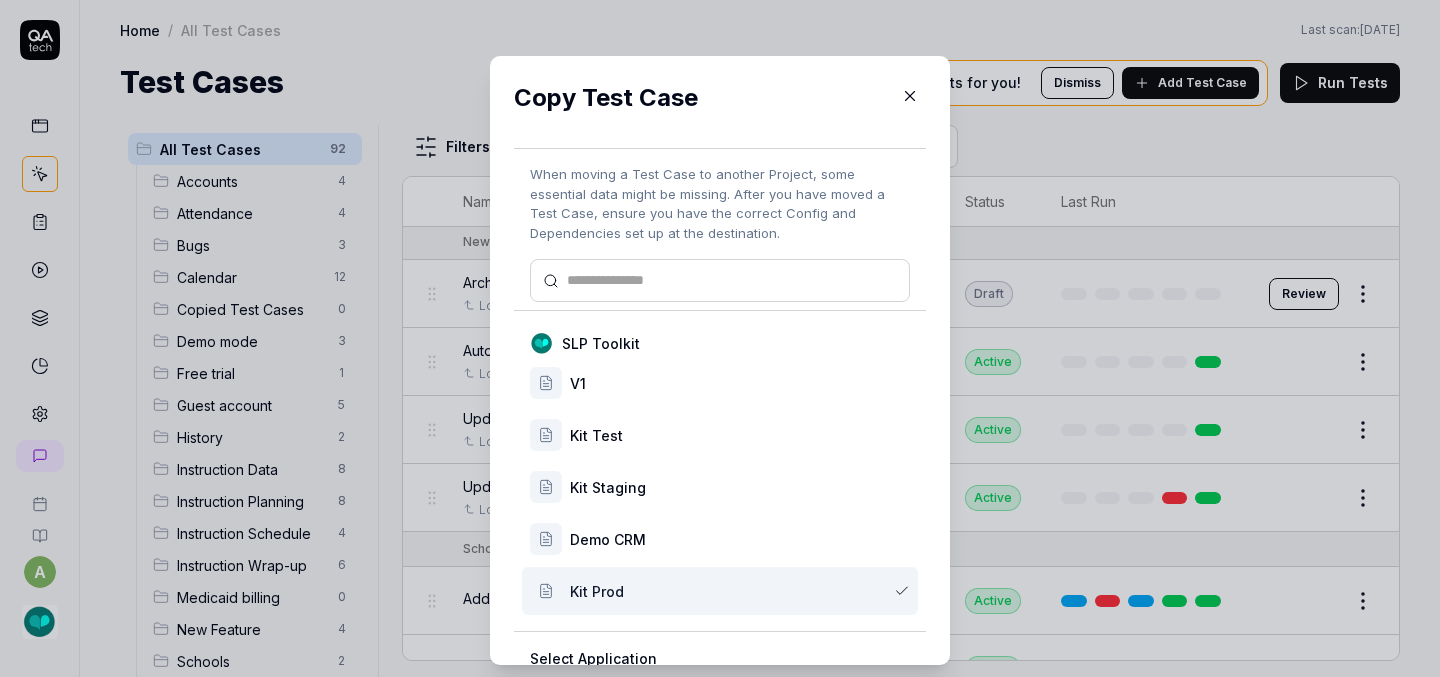 scroll, scrollTop: 167, scrollLeft: 0, axis: vertical 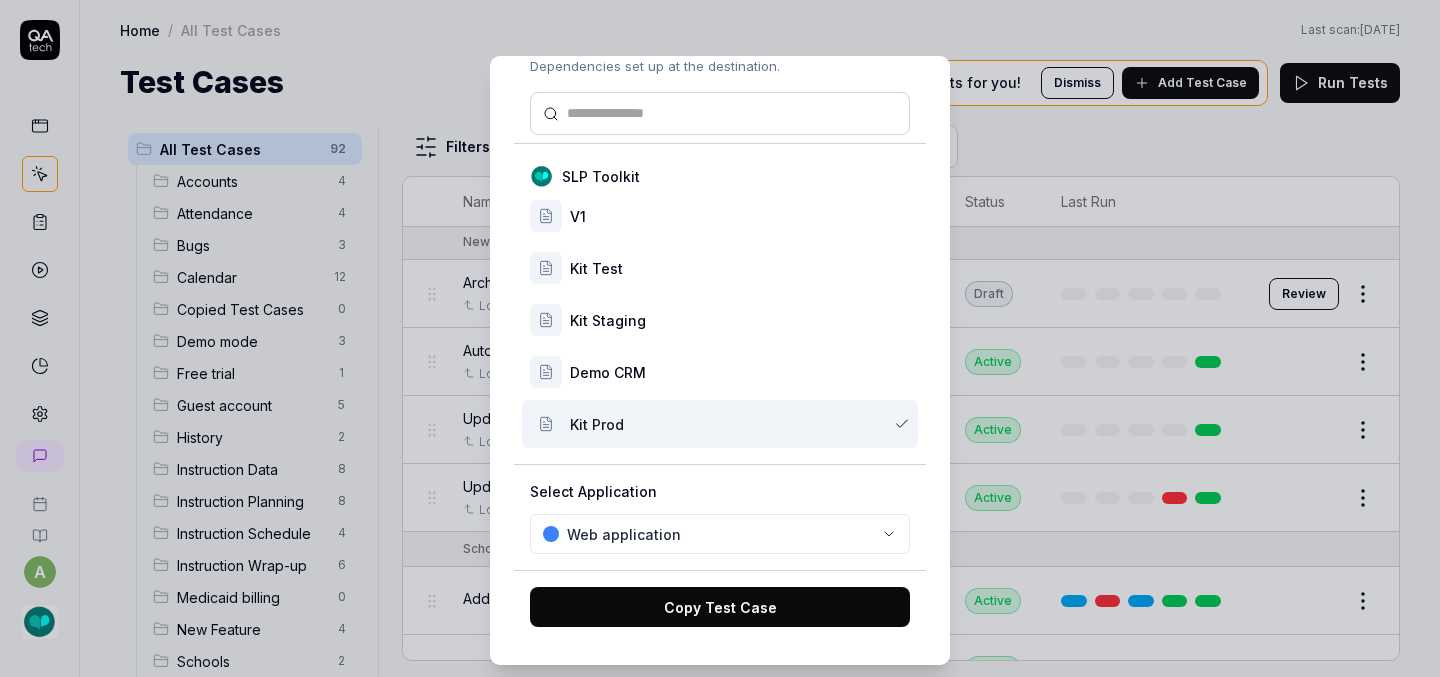 click on "Copy Test Case" at bounding box center (720, 607) 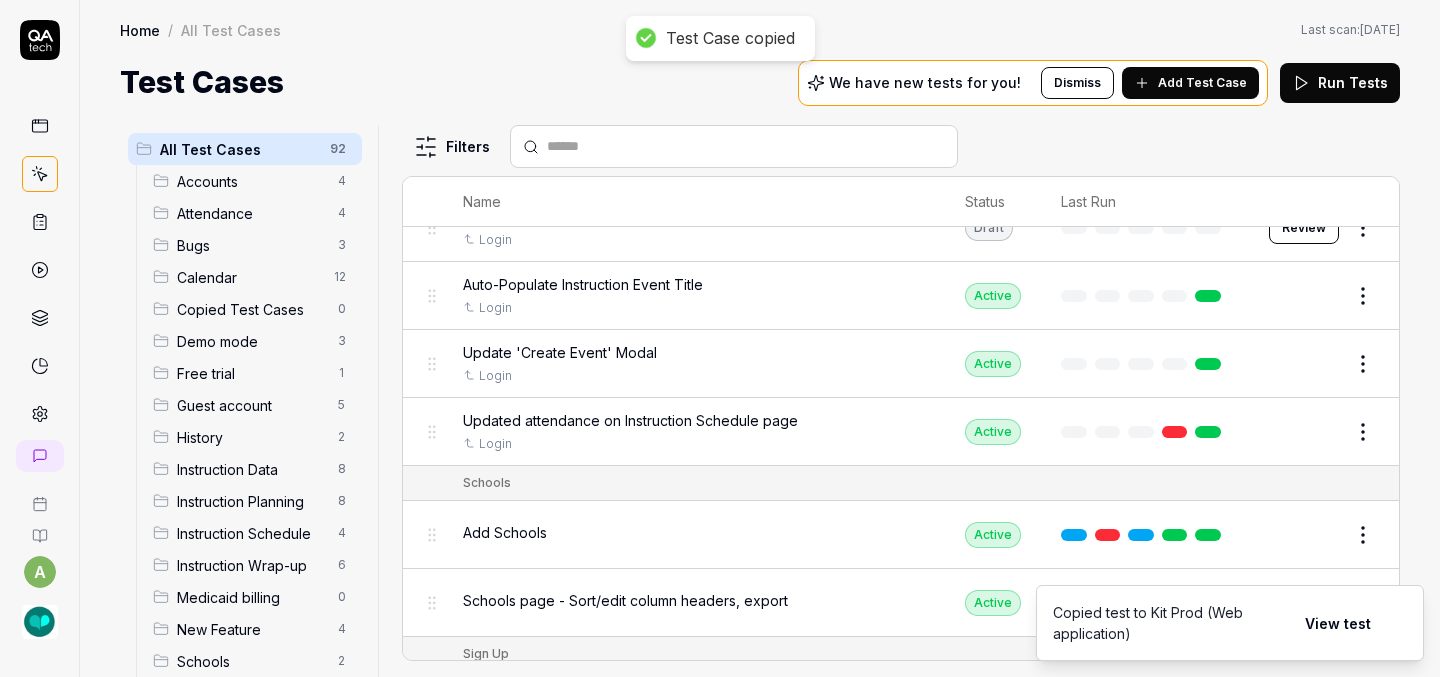 scroll, scrollTop: 4577, scrollLeft: 0, axis: vertical 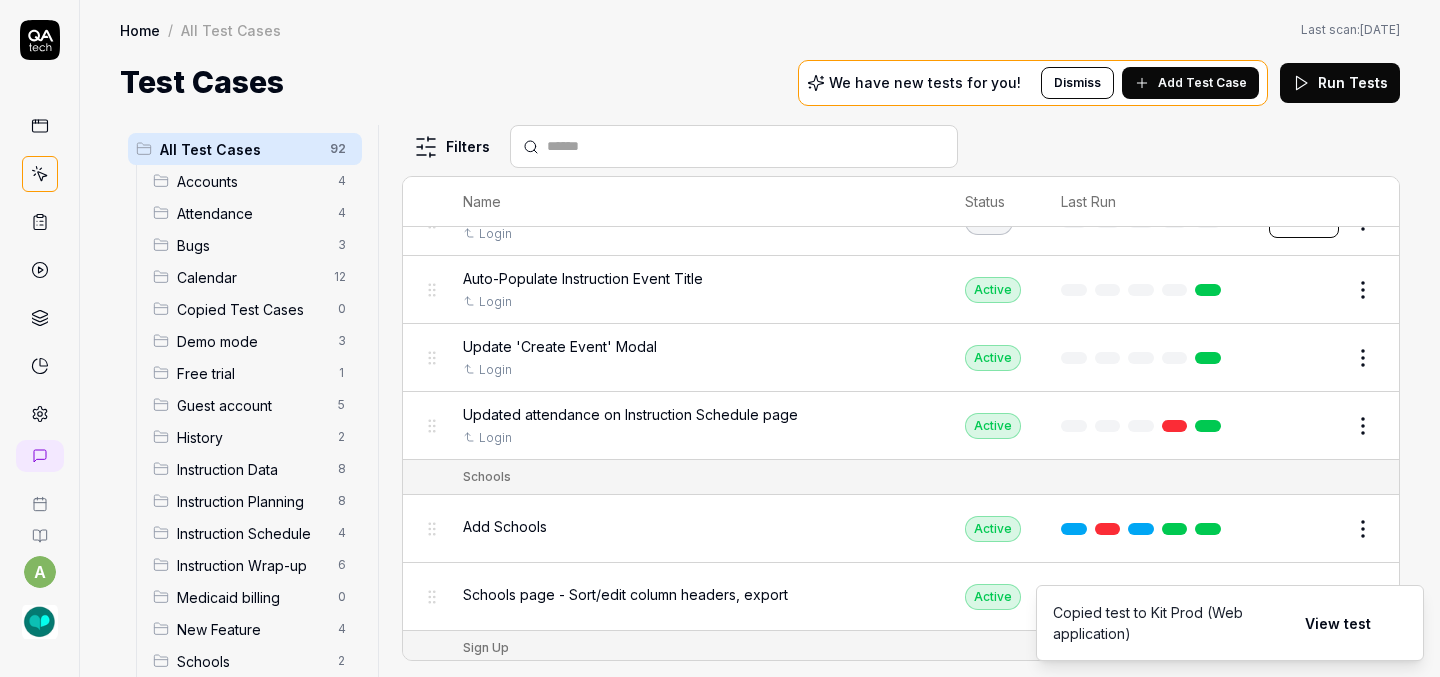 click on "Test Case copied a Home / All Test Cases Home / All Test Cases Last scan:  [DATE] Test Cases We have new tests for you! Dismiss Add Test Case Run Tests All Test Cases 92 Accounts 4 Attendance 4 Bugs 3 Calendar 12 Copied Test Cases 0 Demo mode 3 Free trial 1 Guest account 5 History 2 Instruction Data 8 Instruction Planning 8 Instruction Schedule 4 Instruction Wrap-up 6 Medicaid billing 0 New Feature 4 Schools 2 Sign Up 1 Students 10 Tasks 6 Teachers 3 Templates 6 Filters Name Status Last Run Accounts Edit user information in the Account Details Active Edit Log in to Kit using valid email and password Active Edit Logout from each page Active Edit Request password reset with valid email address Active Edit Attendance Expand row and scroll down Attendance report Active Edit Export Attendance report Active Edit Search and filter by custom date range Active Edit Search for specific attendance records and view attendance statistics Active Edit Bugs Check page scrolling on each page Active Edit Draft Review Edit" at bounding box center [720, 338] 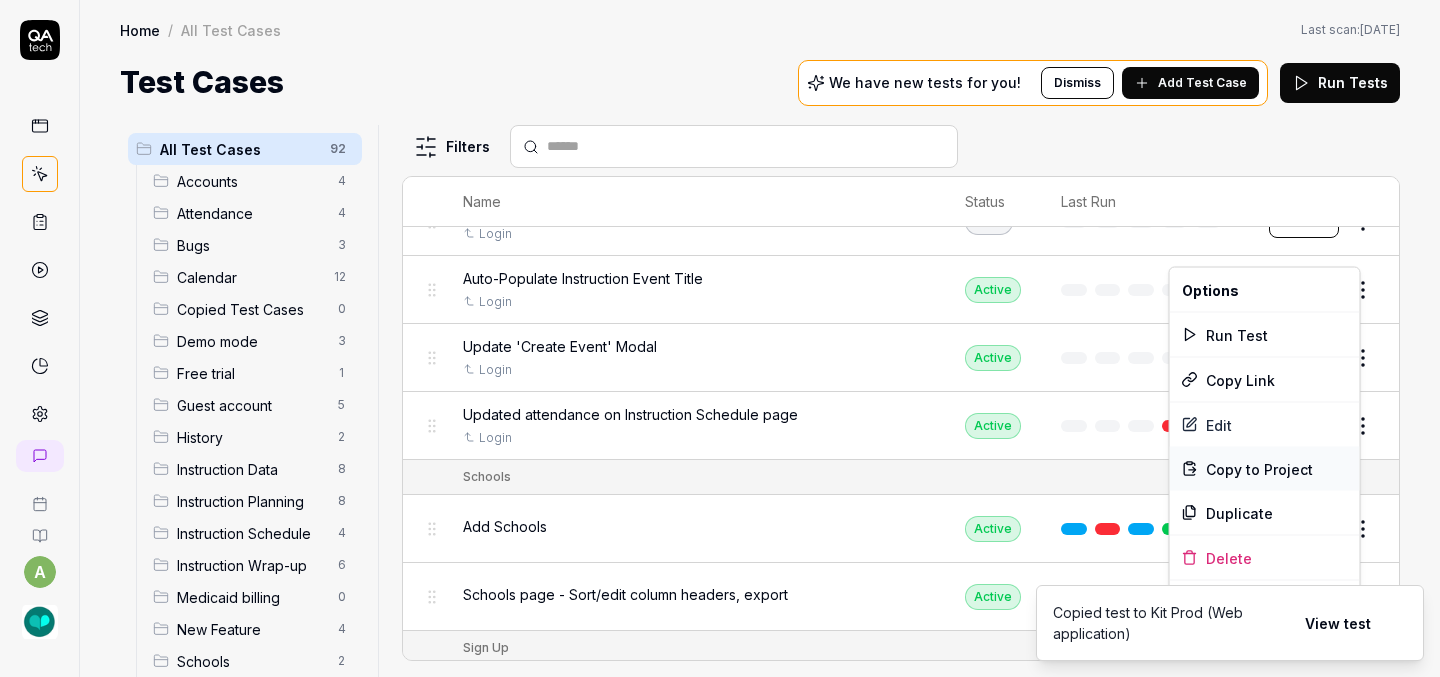 click on "Copy to Project" at bounding box center [1259, 468] 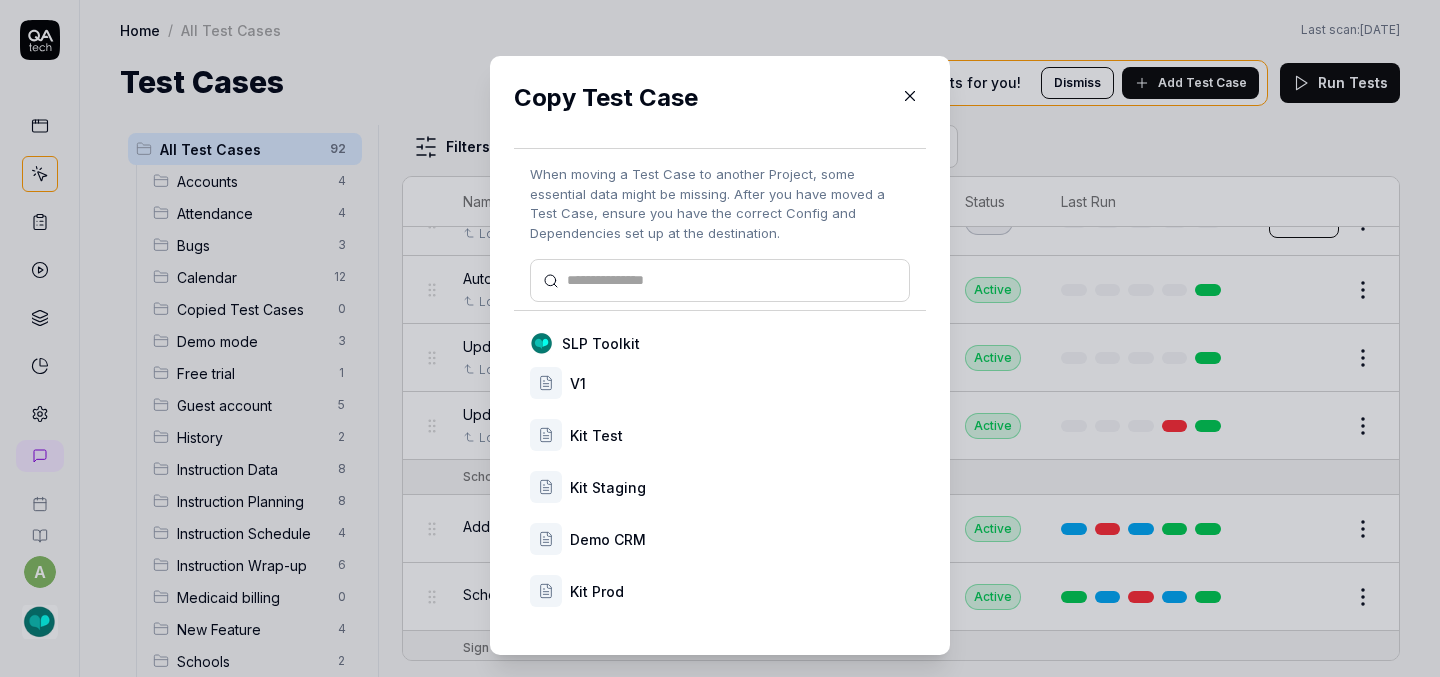 click on "Kit Prod" at bounding box center (720, 591) 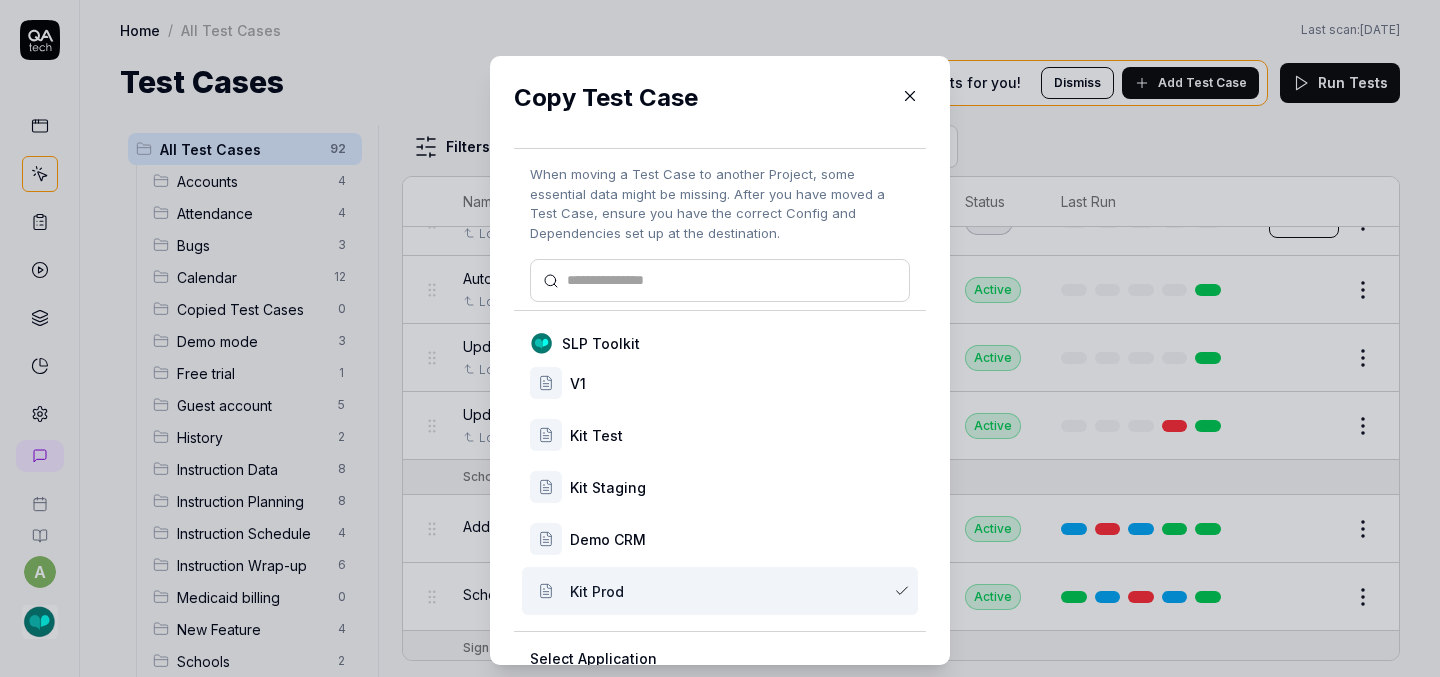 scroll, scrollTop: 167, scrollLeft: 0, axis: vertical 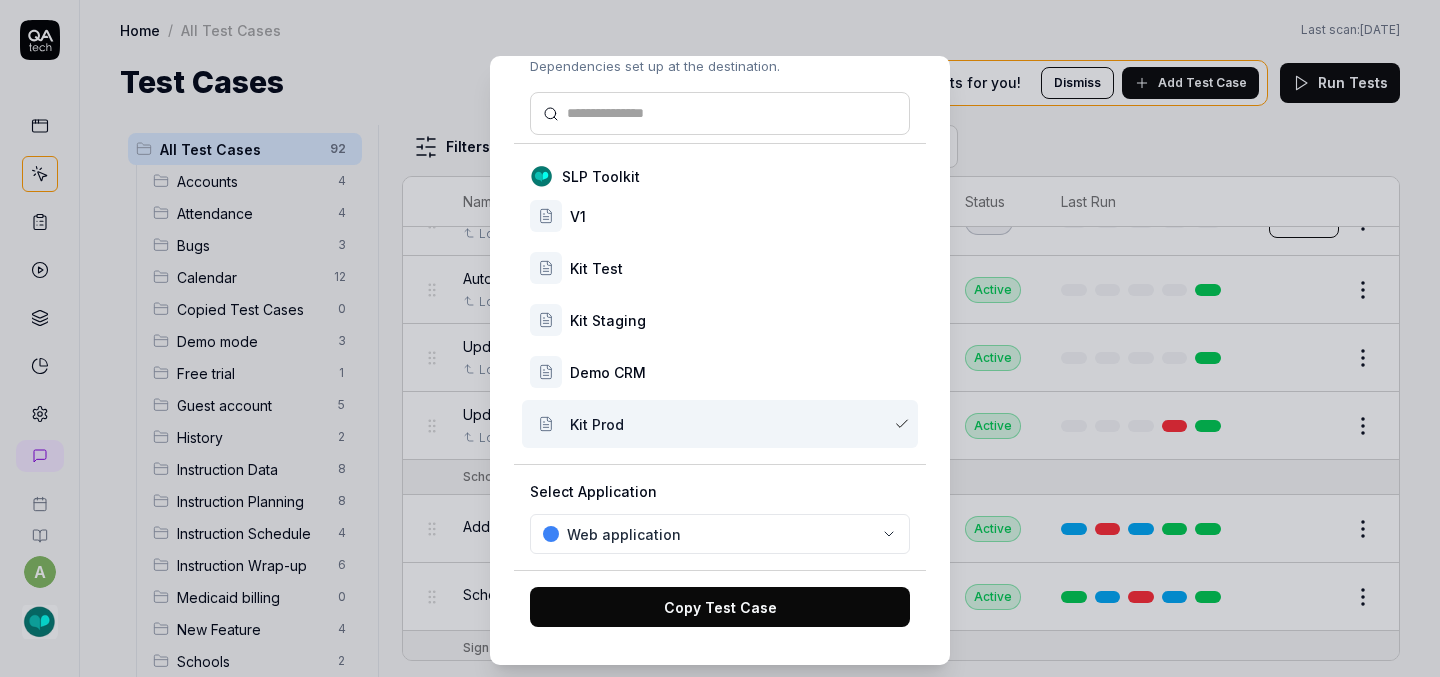 click on "Copy Test Case" at bounding box center [720, 607] 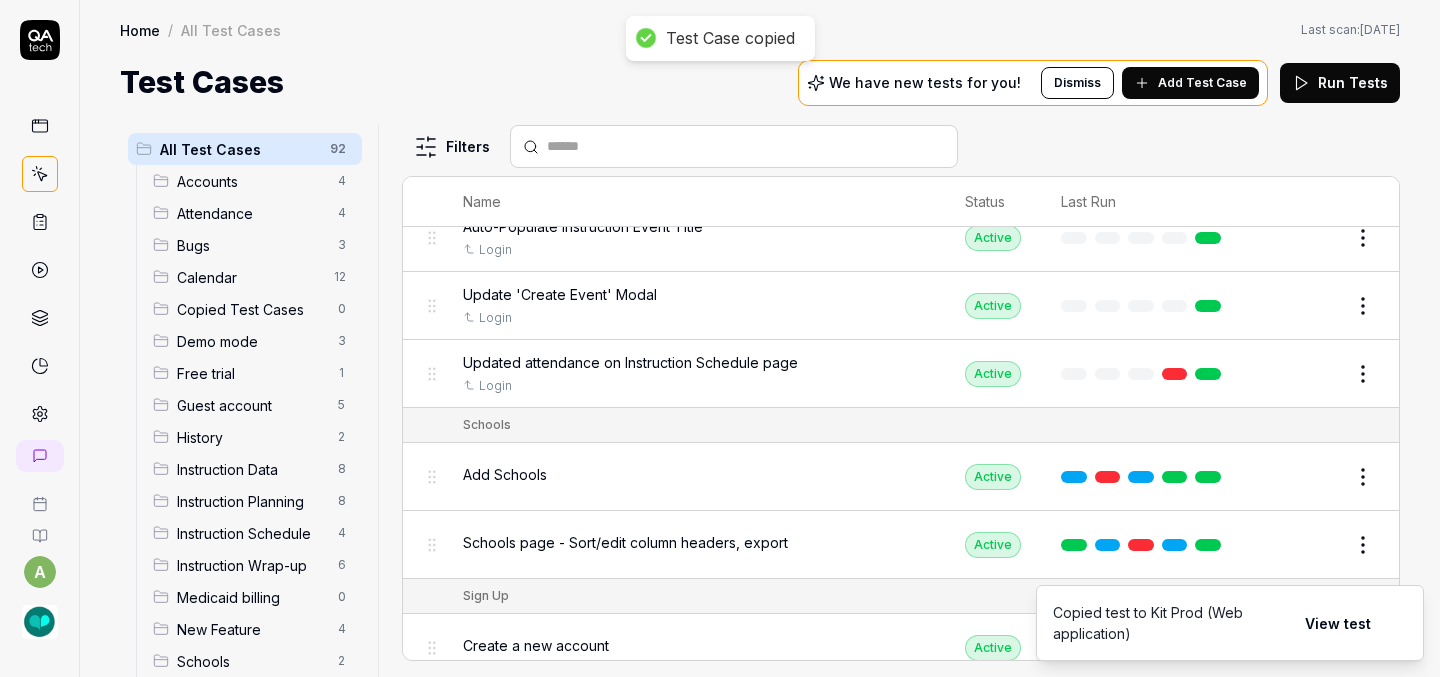 scroll, scrollTop: 4635, scrollLeft: 0, axis: vertical 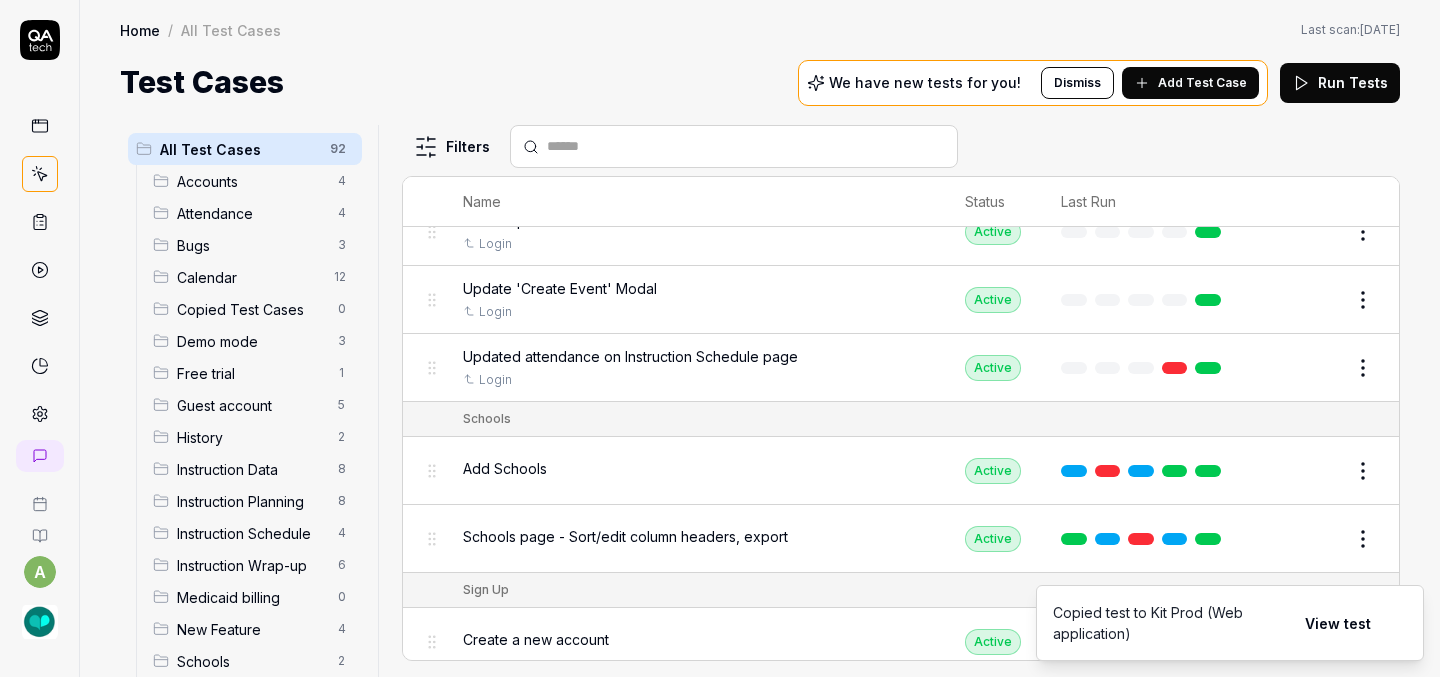 click on "a Home / All Test Cases Home / All Test Cases Last scan:  [DATE] Test Cases We have new tests for you! Dismiss Add Test Case Run Tests All Test Cases 92 Accounts 4 Attendance 4 Bugs 3 Calendar 12 Copied Test Cases 0 Demo mode 3 Free trial 1 Guest account 5 History 2 Instruction Data 8 Instruction Planning 8 Instruction Schedule 4 Instruction Wrap-up 6 Medicaid billing 0 New Feature 4 Schools 2 Sign Up 1 Students 10 Tasks 6 Teachers 3 Templates 6 Filters Name Status Last Run Accounts Edit user information in the Account Details Active Edit Log in to Kit using valid email and password Active Edit Logout from each page Active Edit Request password reset with valid email address Active Edit Attendance Expand row and scroll down Attendance report Active Edit Export Attendance report Active Edit Search and filter by custom date range Active Edit Search for specific attendance records and view attendance statistics Active Edit Bugs Check page scrolling on each page Active Edit Create custom repeating event Edit" at bounding box center (720, 338) 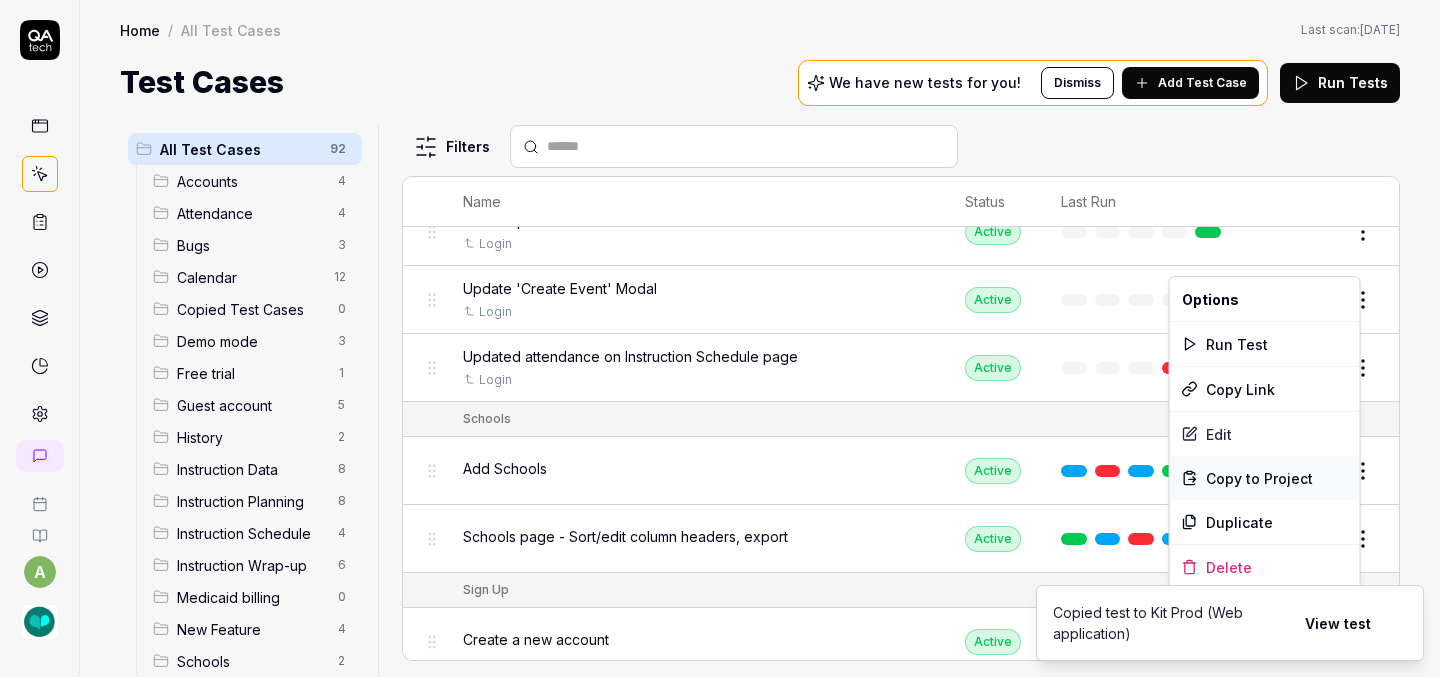 click on "Copy to Project" at bounding box center [1259, 478] 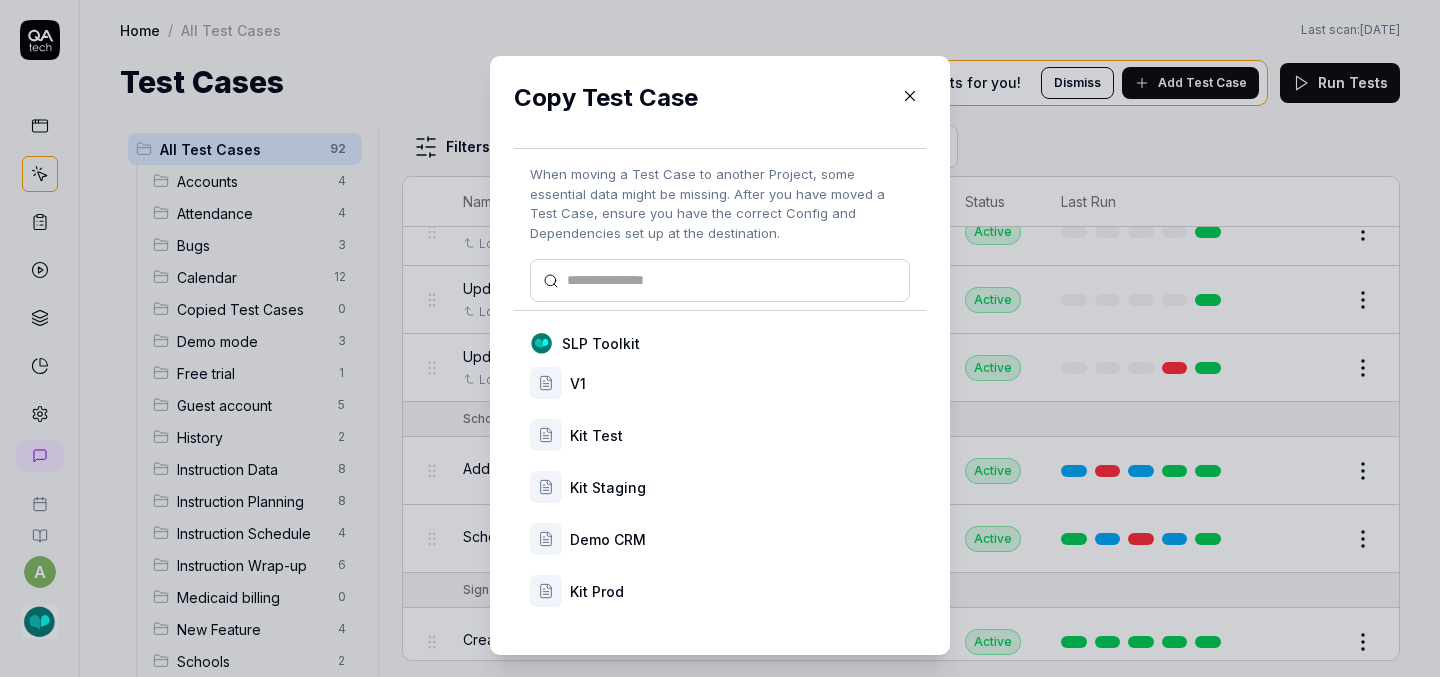 click on "Kit Prod" at bounding box center [740, 591] 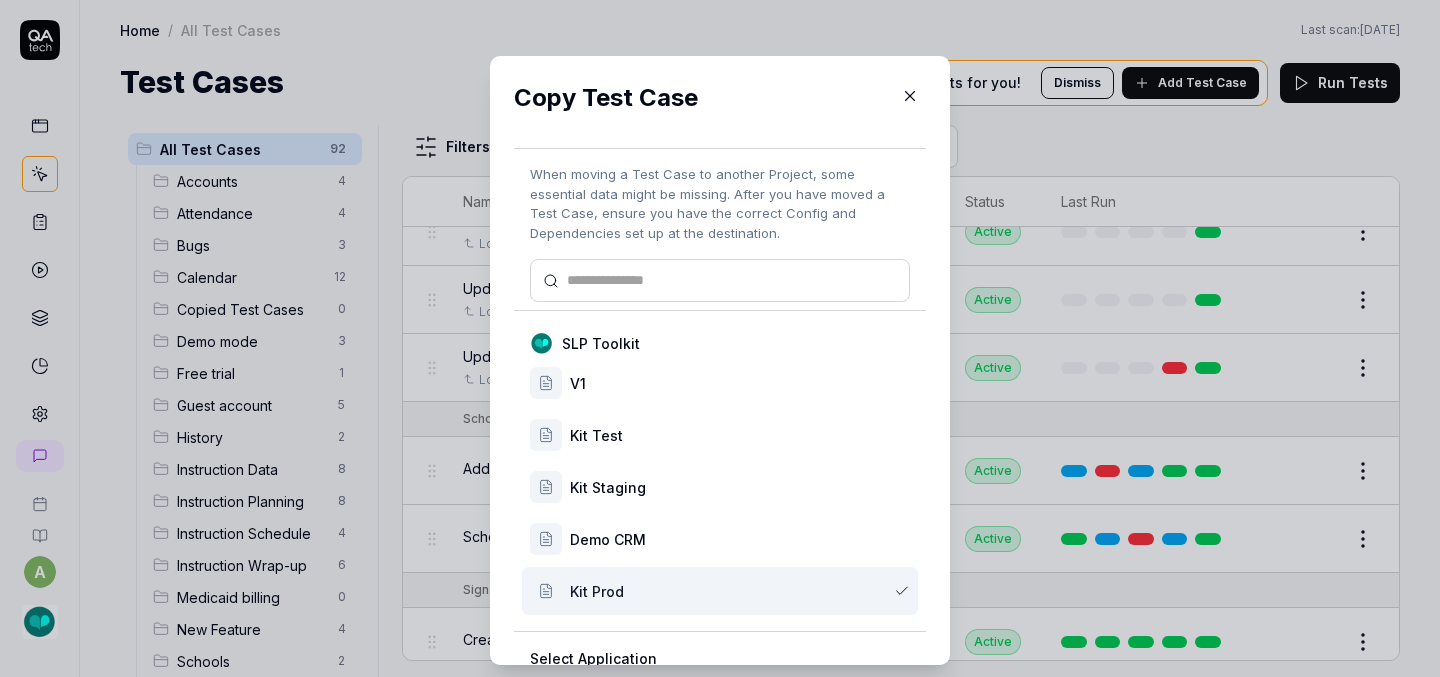 scroll, scrollTop: 167, scrollLeft: 0, axis: vertical 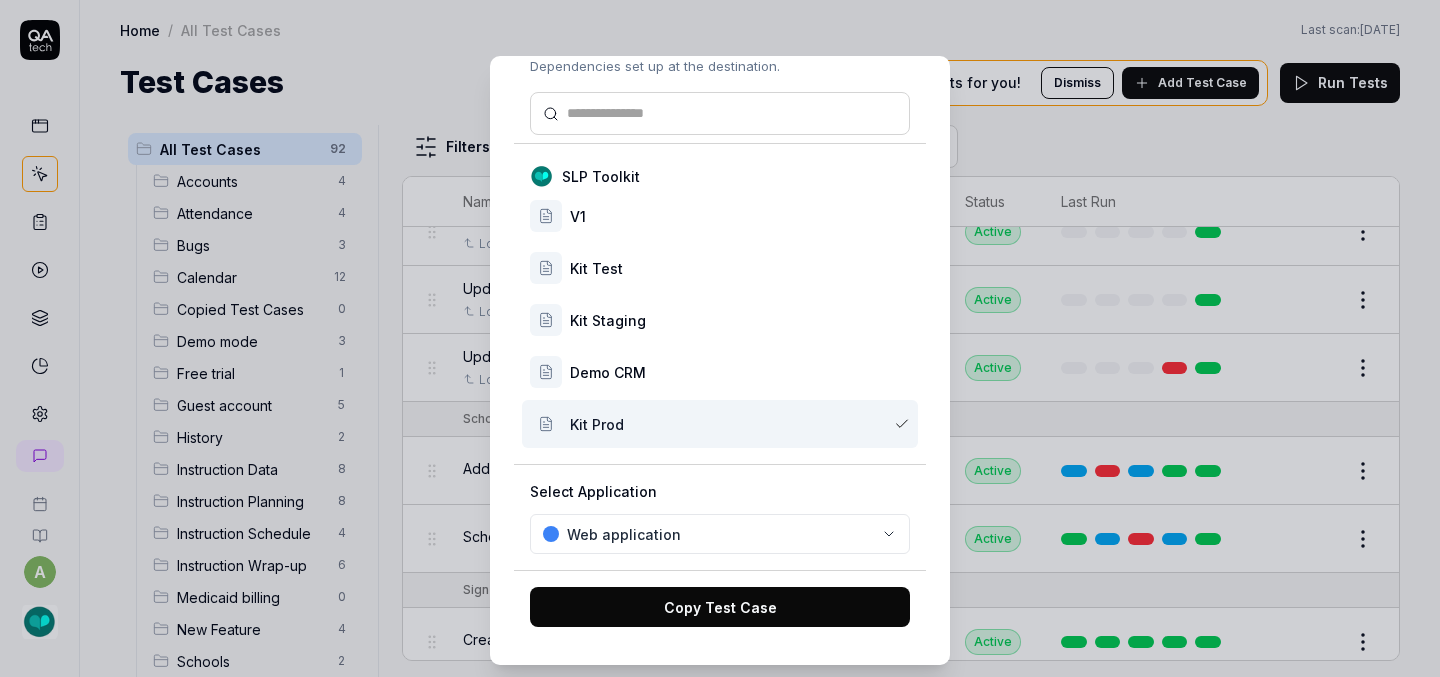 click on "Copy Test Case" at bounding box center (720, 607) 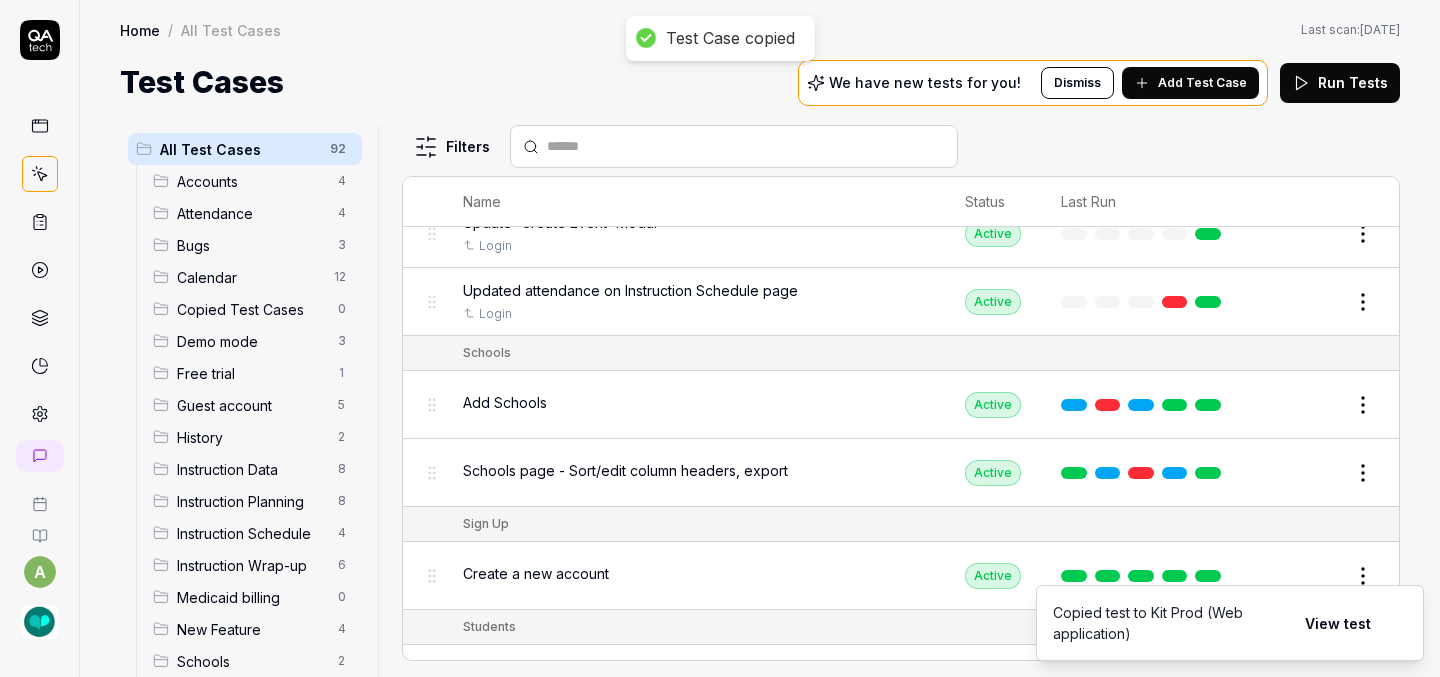scroll, scrollTop: 4709, scrollLeft: 0, axis: vertical 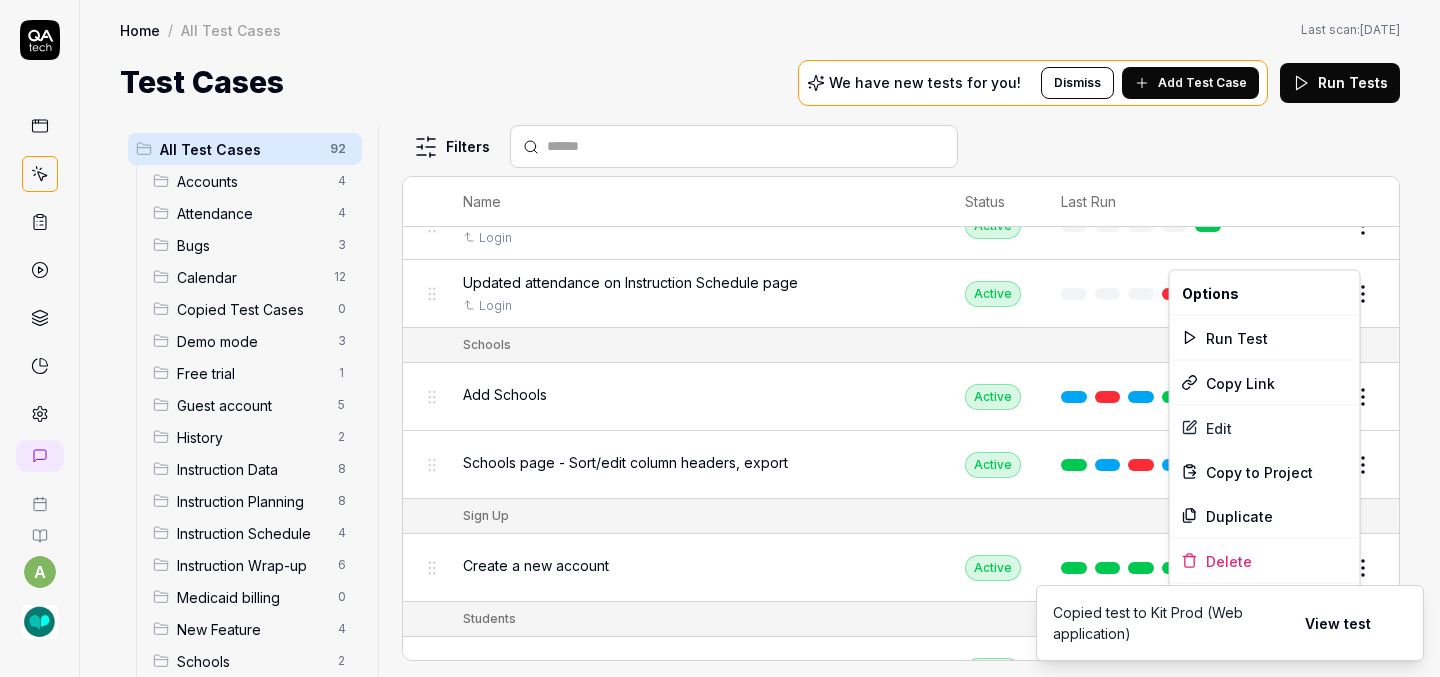 click on "a Home / All Test Cases Home / All Test Cases Last scan:  [DATE] Test Cases We have new tests for you! Dismiss Add Test Case Run Tests All Test Cases 92 Accounts 4 Attendance 4 Bugs 3 Calendar 12 Copied Test Cases 0 Demo mode 3 Free trial 1 Guest account 5 History 2 Instruction Data 8 Instruction Planning 8 Instruction Schedule 4 Instruction Wrap-up 6 Medicaid billing 0 New Feature 4 Schools 2 Sign Up 1 Students 10 Tasks 6 Teachers 3 Templates 6 Filters Name Status Last Run Accounts Edit user information in the Account Details Active Edit Log in to Kit using valid email and password Active Edit Logout from each page Active Edit Request password reset with valid email address Active Edit Attendance Expand row and scroll down Attendance report Active Edit Export Attendance report Active Edit Search and filter by custom date range Active Edit Search for specific attendance records and view attendance statistics Active Edit Bugs Check page scrolling on each page Active Edit Create custom repeating event Edit" at bounding box center (720, 338) 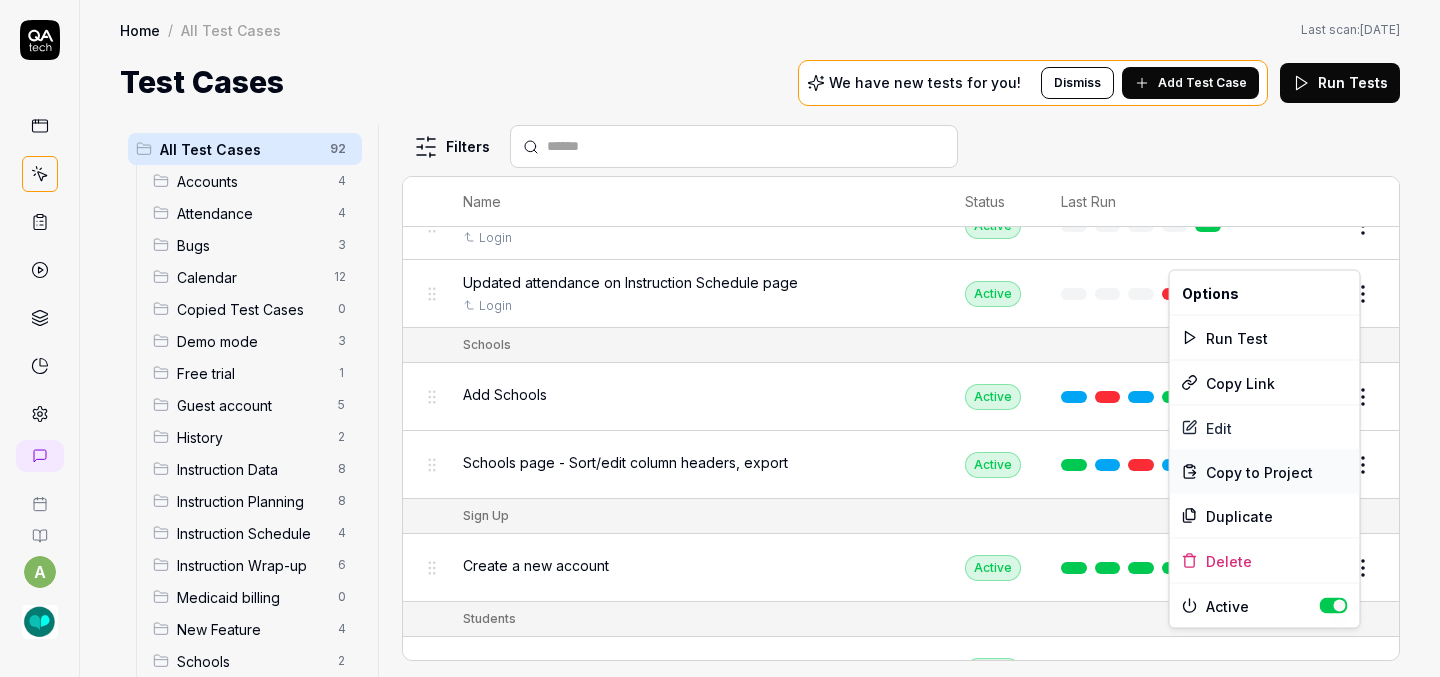 click on "Copy to Project" at bounding box center (1259, 471) 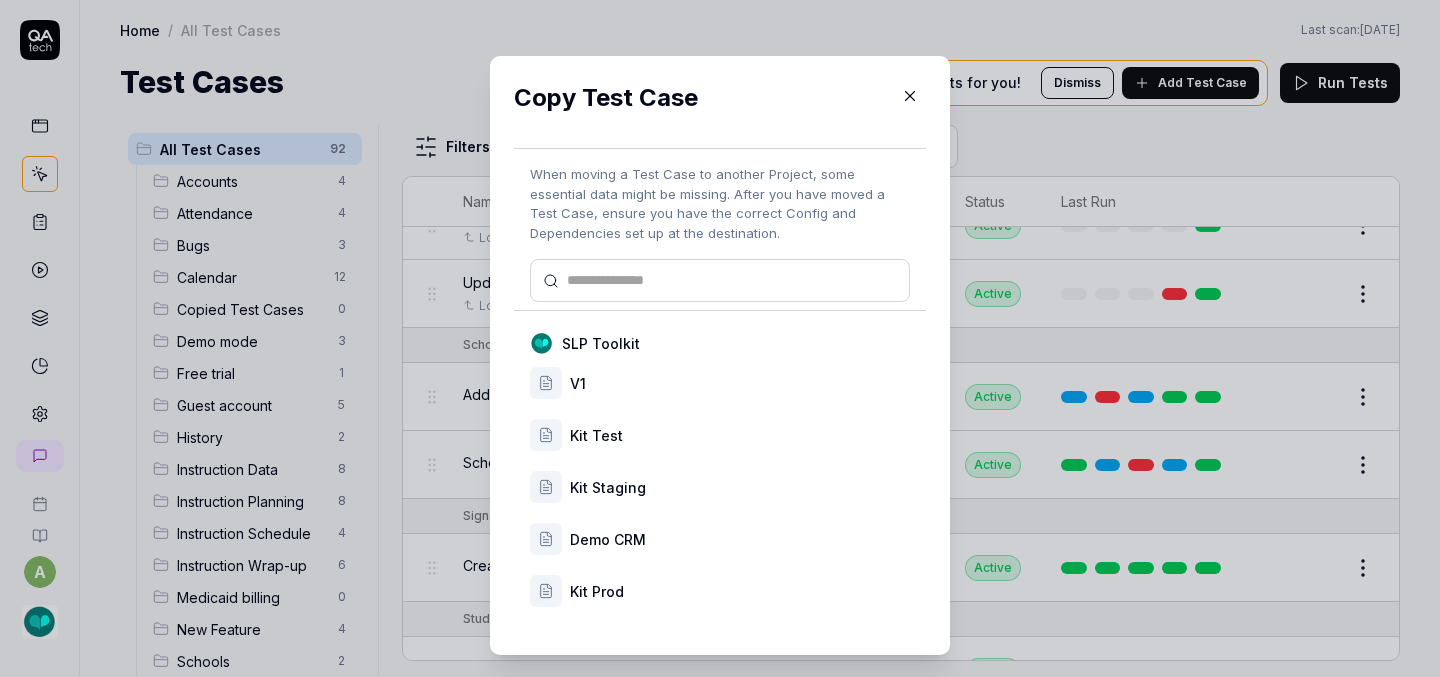 click on "Kit Prod" at bounding box center (740, 591) 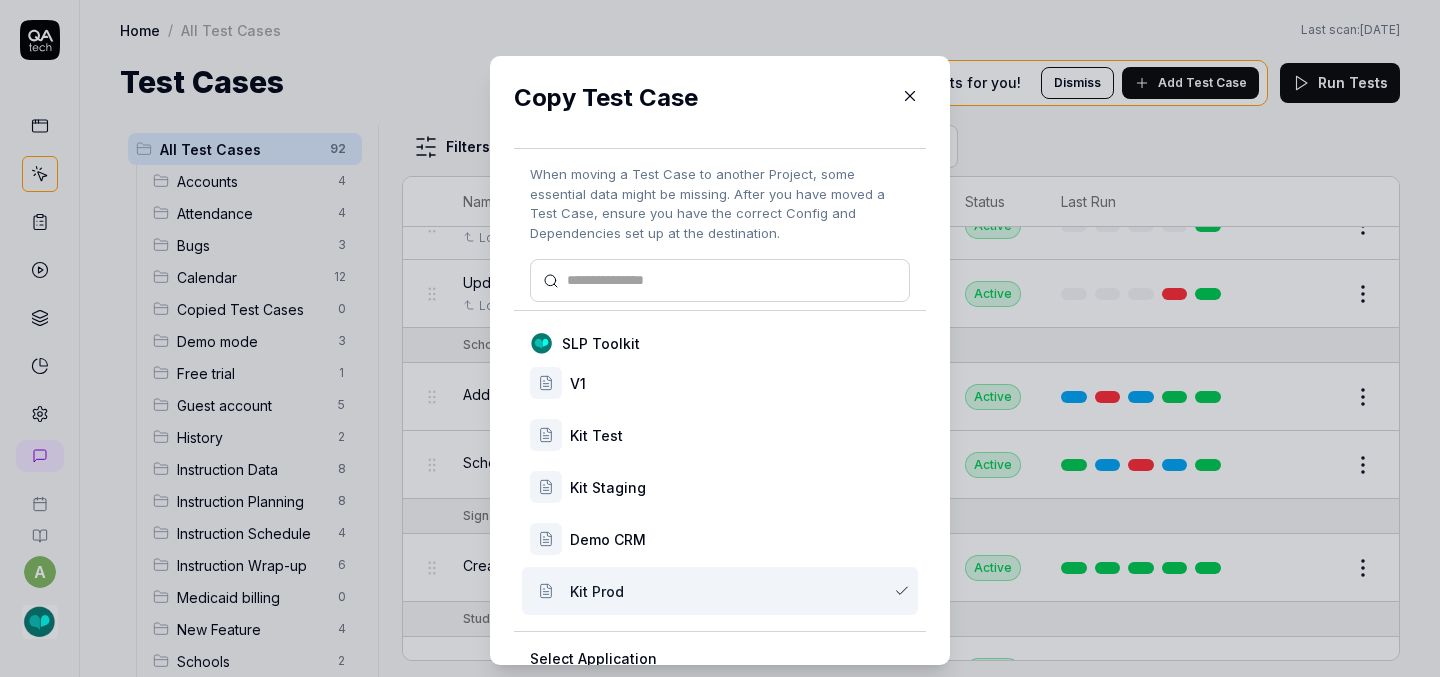 scroll, scrollTop: 167, scrollLeft: 0, axis: vertical 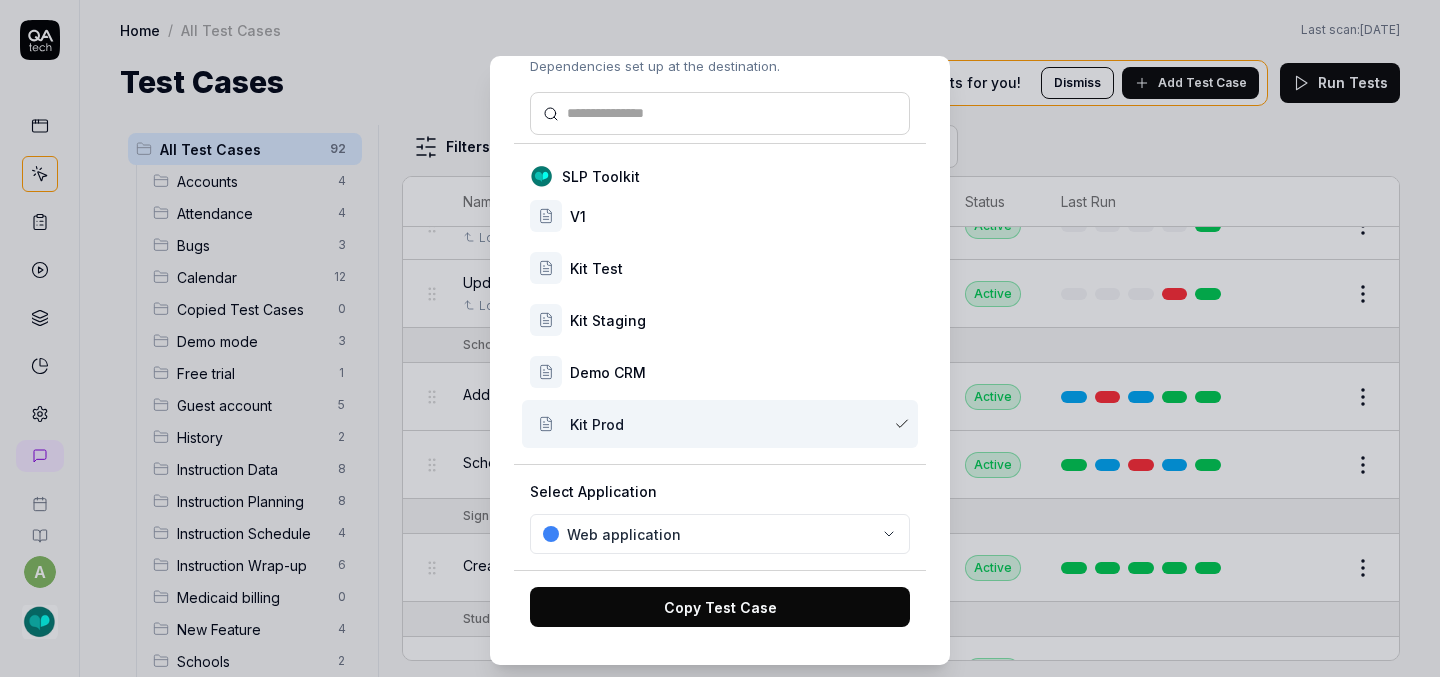 click on "Copy Test Case" at bounding box center (720, 607) 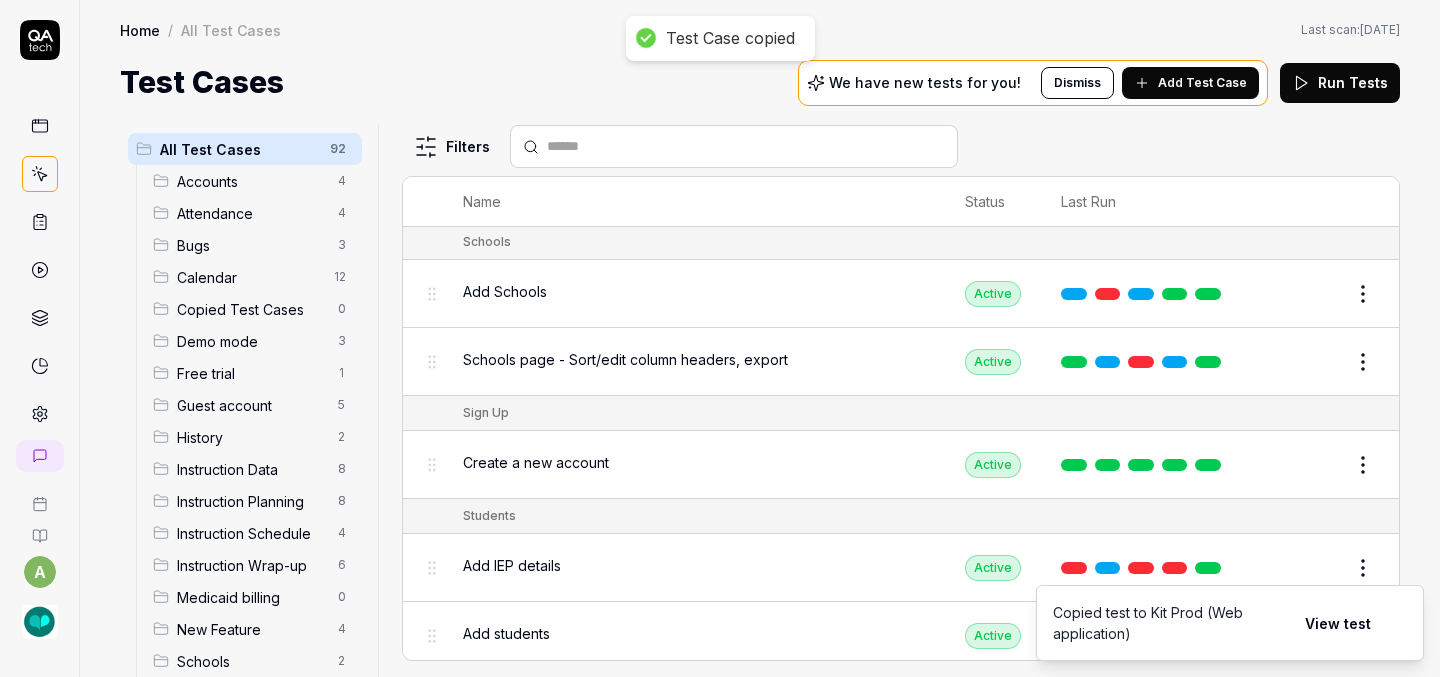 scroll, scrollTop: 4814, scrollLeft: 0, axis: vertical 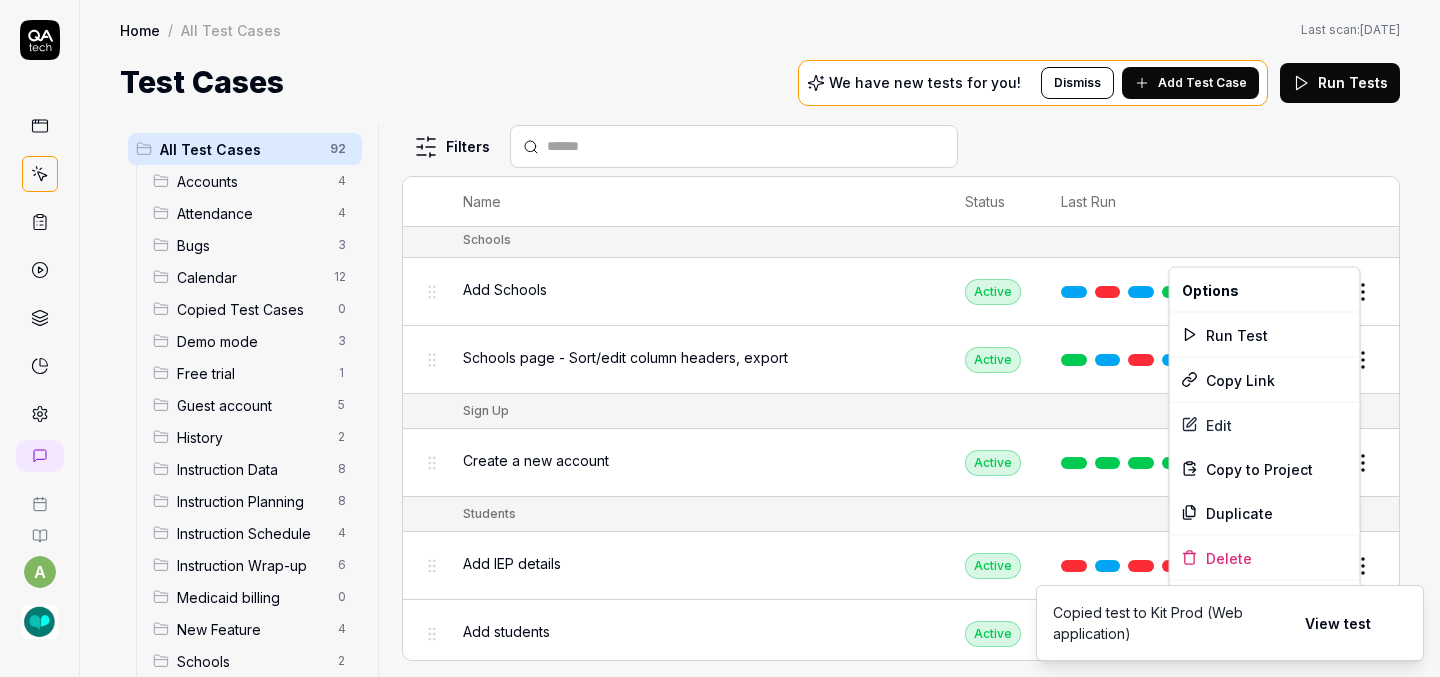 click on "a Home / All Test Cases Home / All Test Cases Last scan:  [DATE] Test Cases We have new tests for you! Dismiss Add Test Case Run Tests All Test Cases 92 Accounts 4 Attendance 4 Bugs 3 Calendar 12 Copied Test Cases 0 Demo mode 3 Free trial 1 Guest account 5 History 2 Instruction Data 8 Instruction Planning 8 Instruction Schedule 4 Instruction Wrap-up 6 Medicaid billing 0 New Feature 4 Schools 2 Sign Up 1 Students 10 Tasks 6 Teachers 3 Templates 6 Filters Name Status Last Run Accounts Edit user information in the Account Details Active Edit Log in to Kit using valid email and password Active Edit Logout from each page Active Edit Request password reset with valid email address Active Edit Attendance Expand row and scroll down Attendance report Active Edit Export Attendance report Active Edit Search and filter by custom date range Active Edit Search for specific attendance records and view attendance statistics Active Edit Bugs Check page scrolling on each page Active Edit Create custom repeating event Edit" at bounding box center (720, 338) 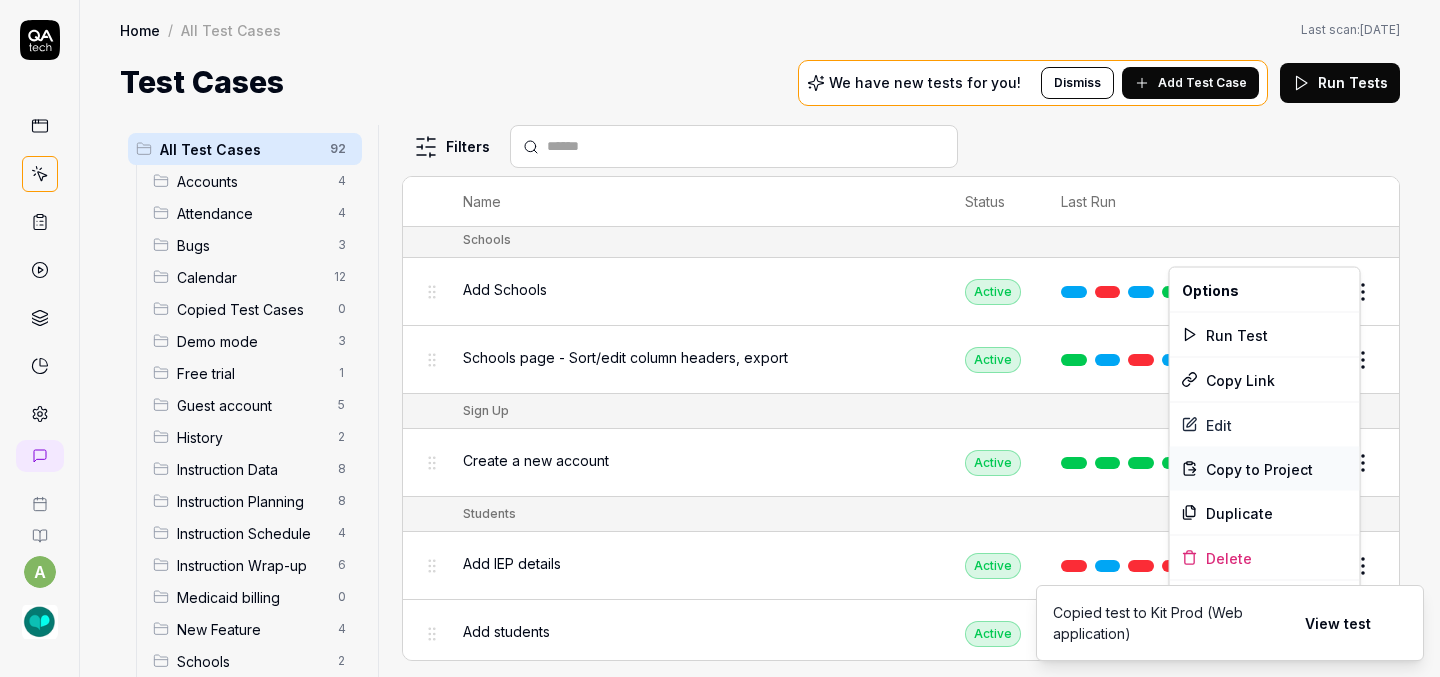 click on "Copy to Project" at bounding box center [1259, 468] 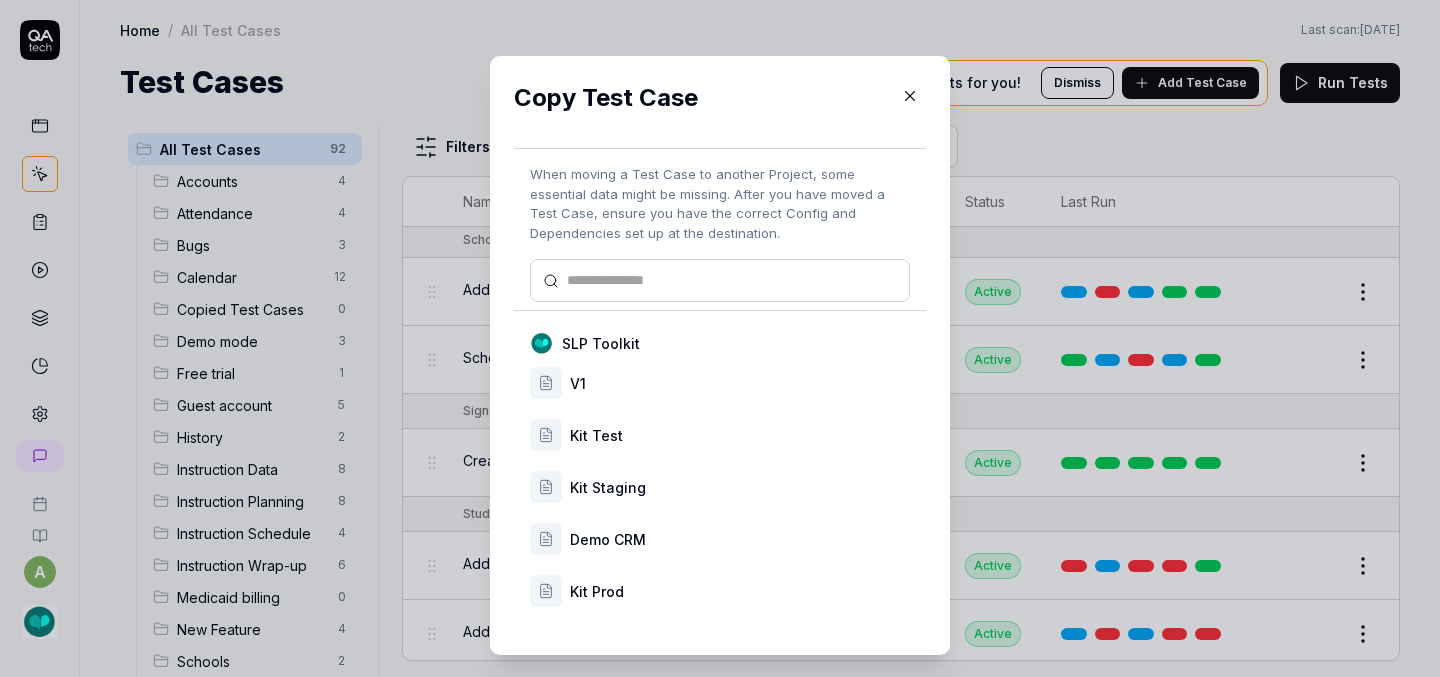 click on "Kit Prod" at bounding box center [740, 591] 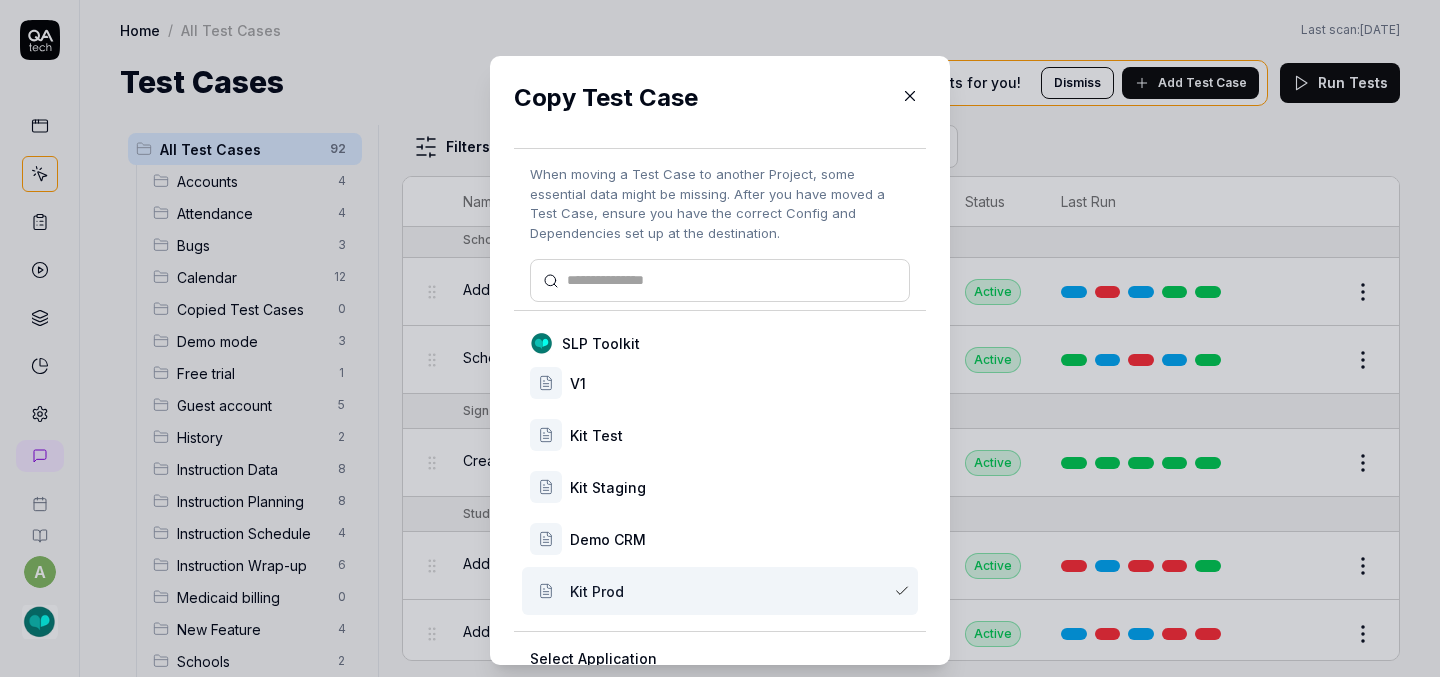 scroll, scrollTop: 167, scrollLeft: 0, axis: vertical 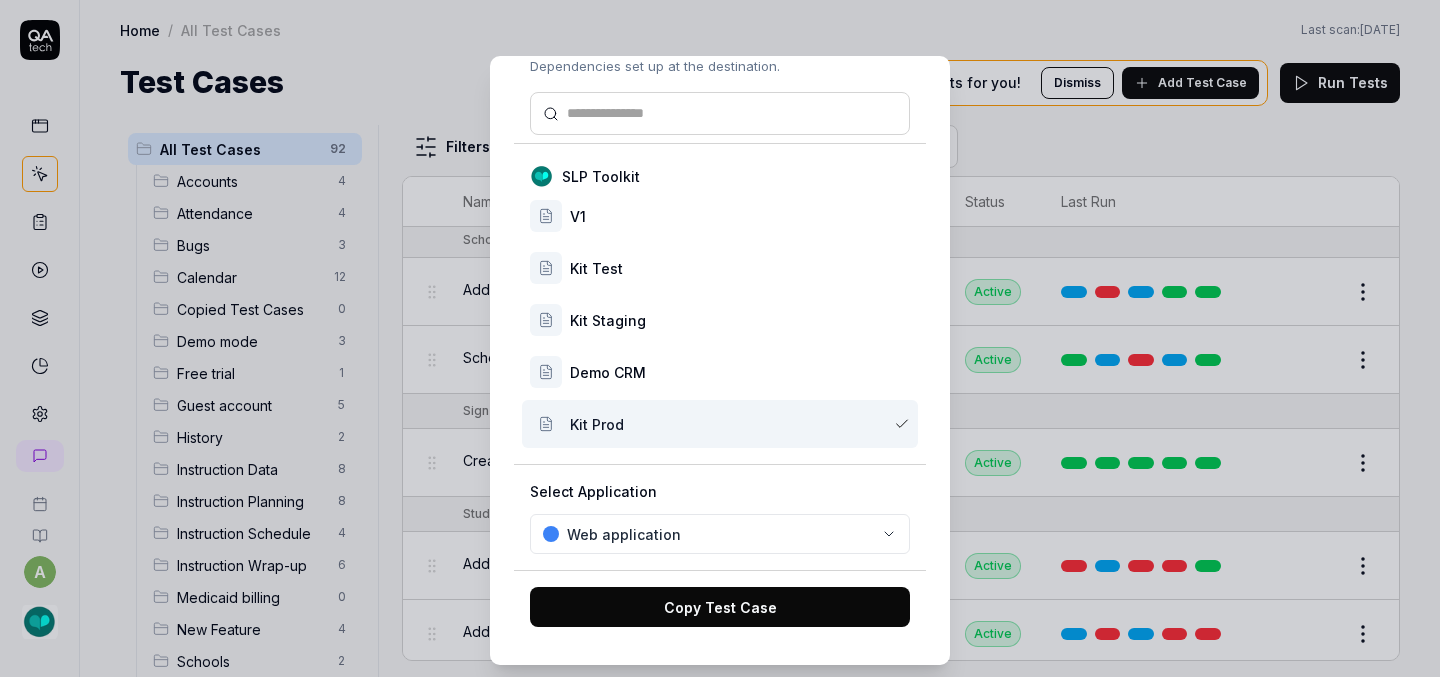 click on "Copy Test Case" at bounding box center (720, 607) 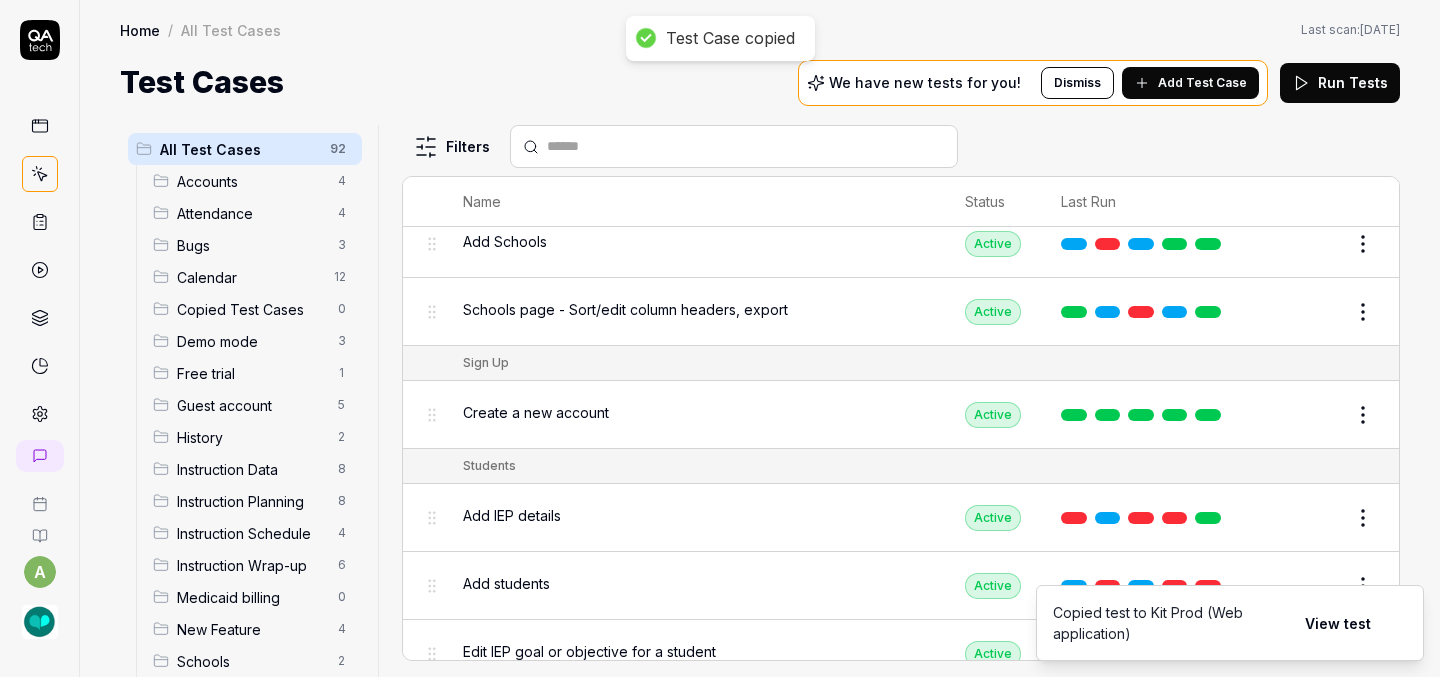 scroll, scrollTop: 4878, scrollLeft: 0, axis: vertical 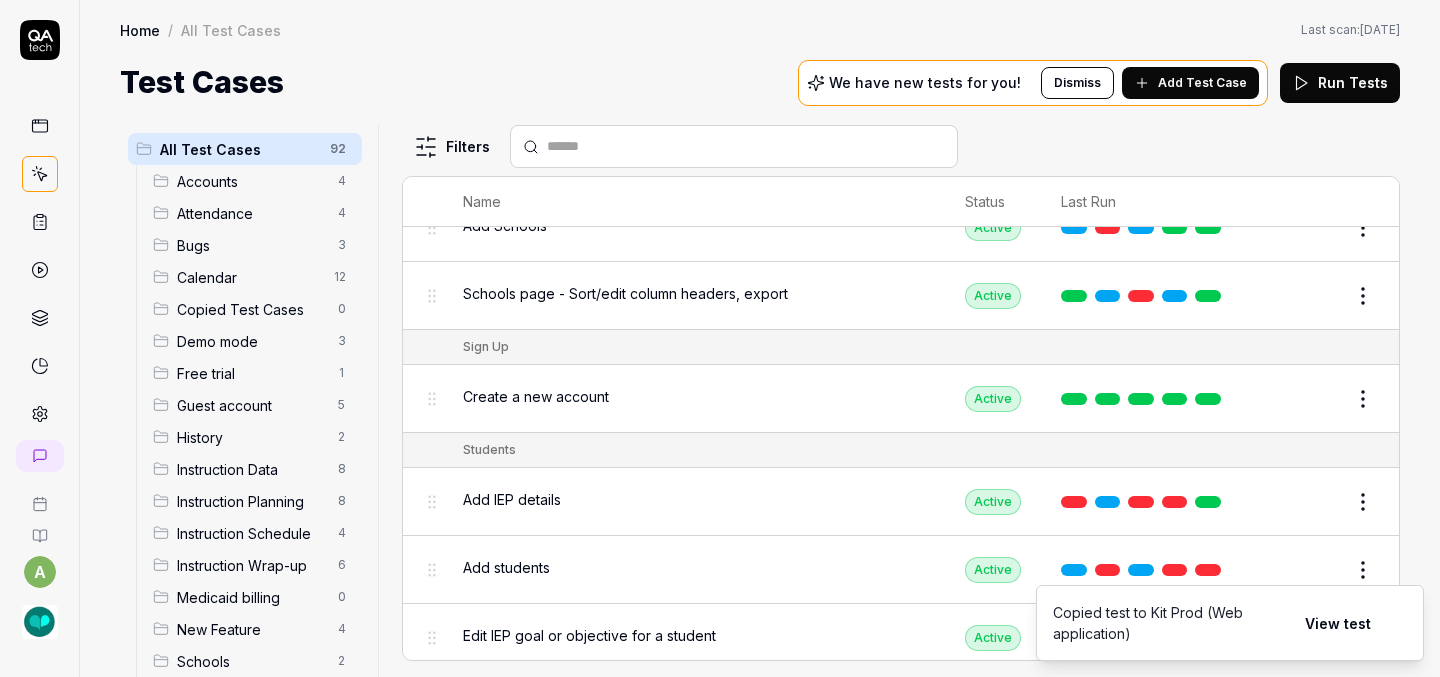 click on "a Home / All Test Cases Home / All Test Cases Last scan:  [DATE] Test Cases We have new tests for you! Dismiss Add Test Case Run Tests All Test Cases 92 Accounts 4 Attendance 4 Bugs 3 Calendar 12 Copied Test Cases 0 Demo mode 3 Free trial 1 Guest account 5 History 2 Instruction Data 8 Instruction Planning 8 Instruction Schedule 4 Instruction Wrap-up 6 Medicaid billing 0 New Feature 4 Schools 2 Sign Up 1 Students 10 Tasks 6 Teachers 3 Templates 6 Filters Name Status Last Run Accounts Edit user information in the Account Details Active Edit Log in to Kit using valid email and password Active Edit Logout from each page Active Edit Request password reset with valid email address Active Edit Attendance Expand row and scroll down Attendance report Active Edit Export Attendance report Active Edit Search and filter by custom date range Active Edit Search for specific attendance records and view attendance statistics Active Edit Bugs Check page scrolling on each page Active Edit Create custom repeating event Edit" at bounding box center (720, 338) 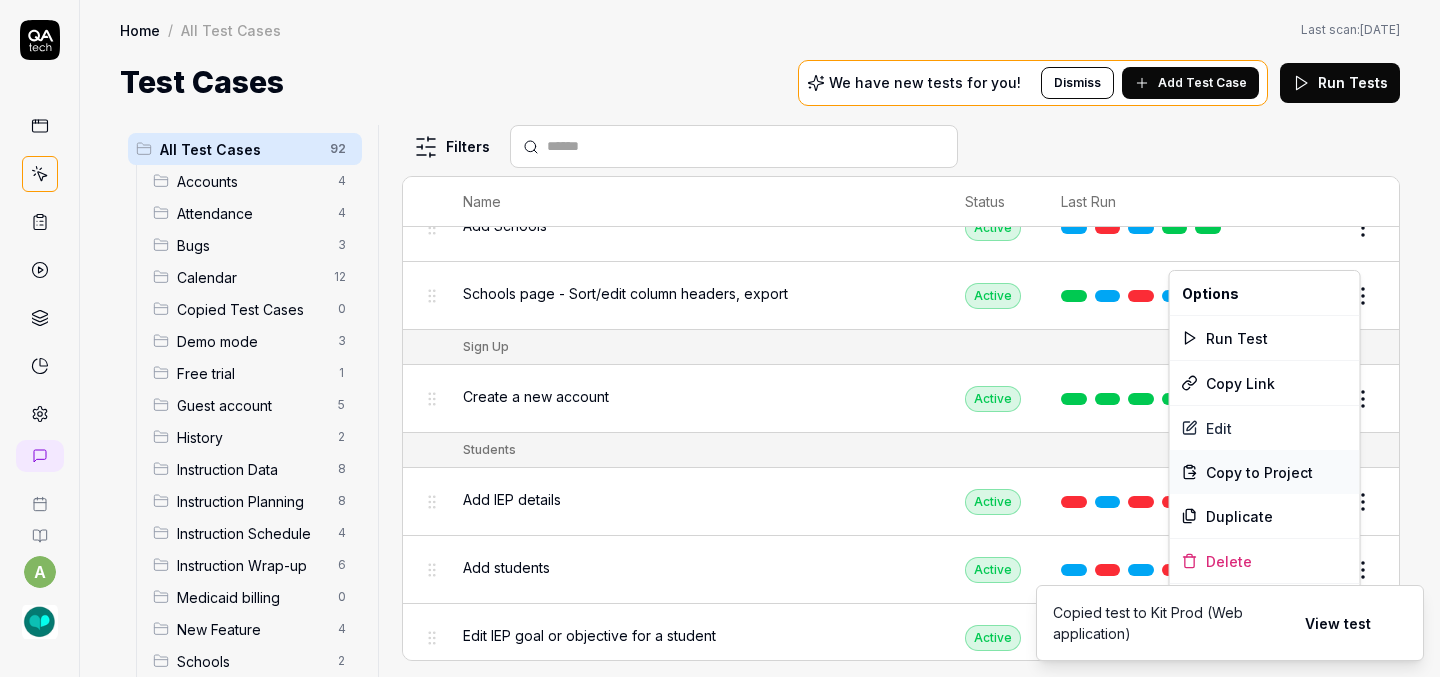 click on "Copy to Project" at bounding box center (1259, 472) 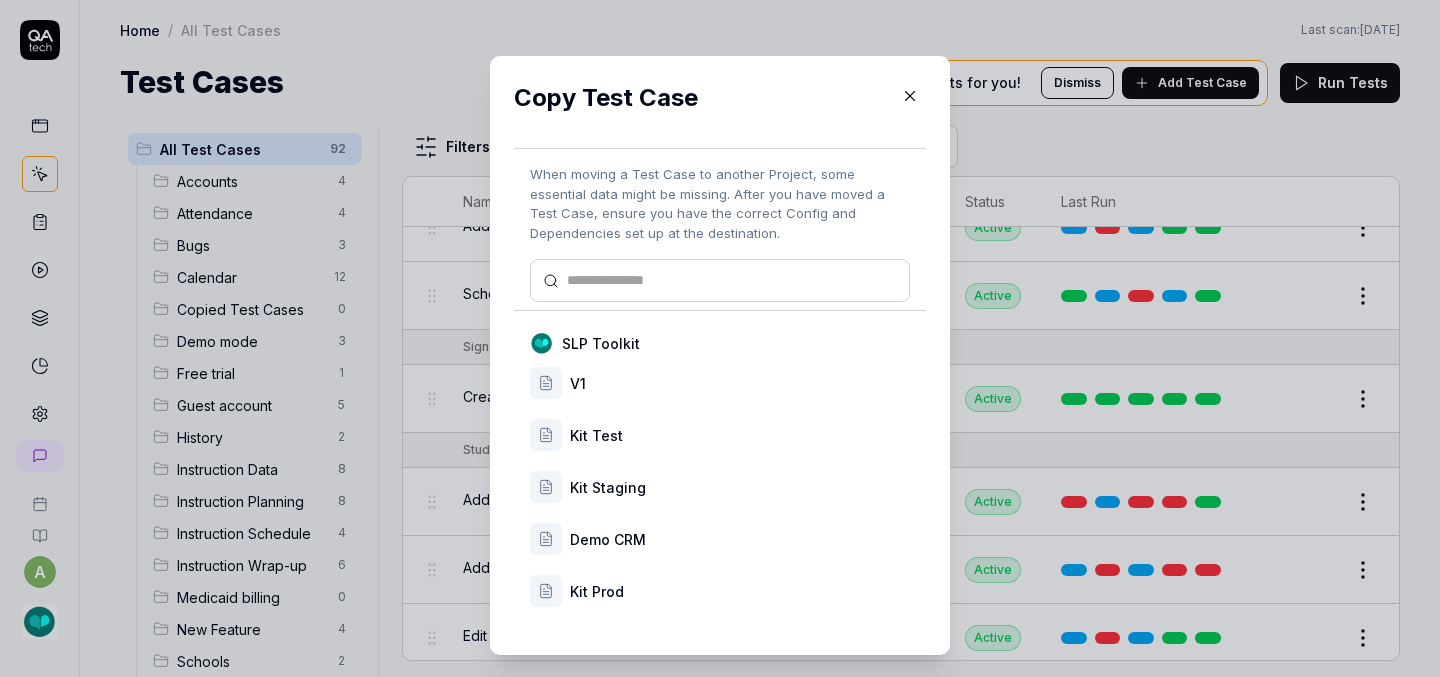 click on "Kit Prod" at bounding box center (740, 591) 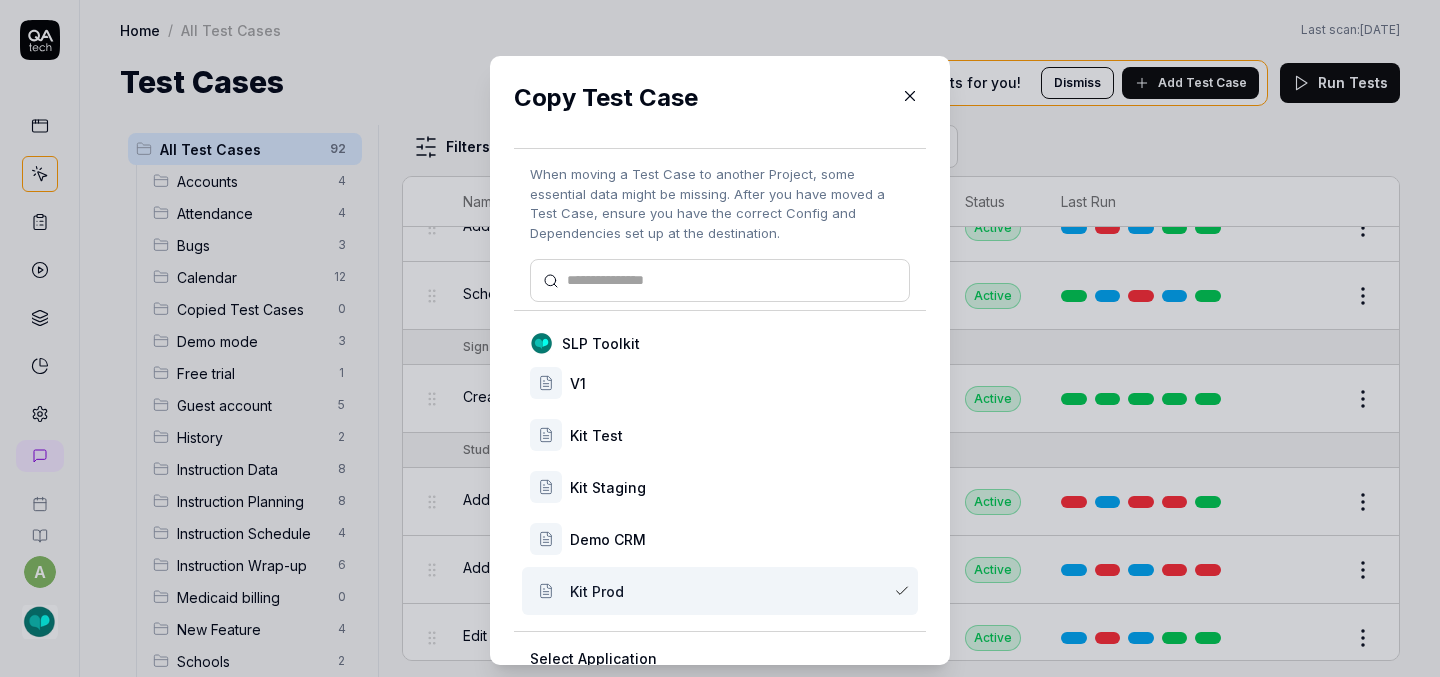 scroll, scrollTop: 167, scrollLeft: 0, axis: vertical 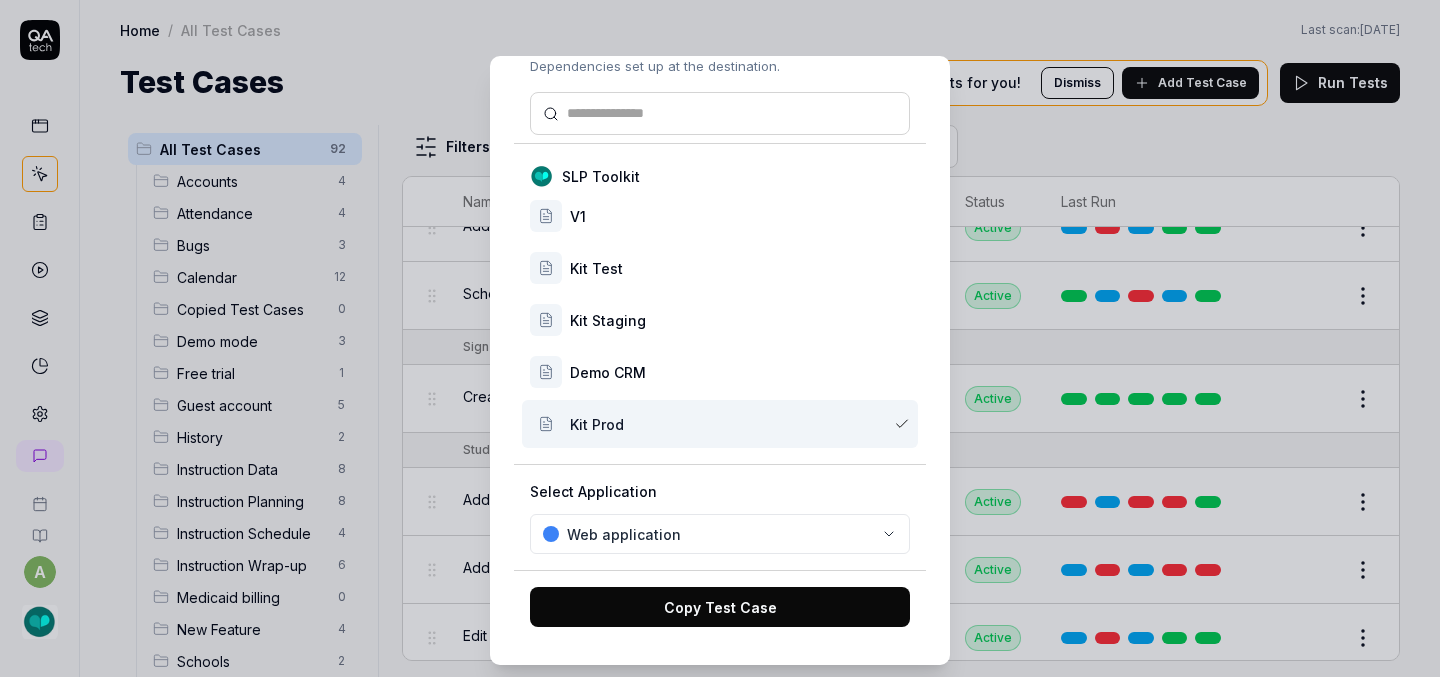 click on "Copy Test Case" at bounding box center (720, 607) 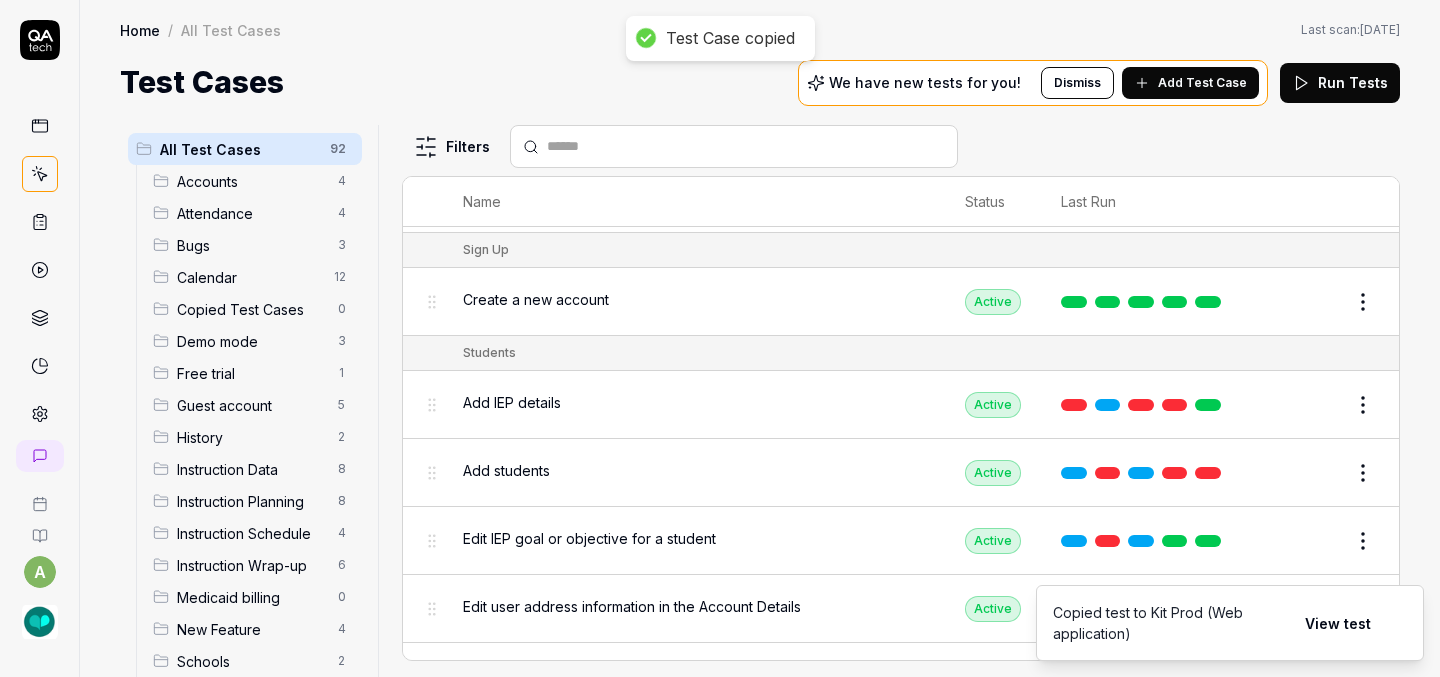 scroll, scrollTop: 4979, scrollLeft: 0, axis: vertical 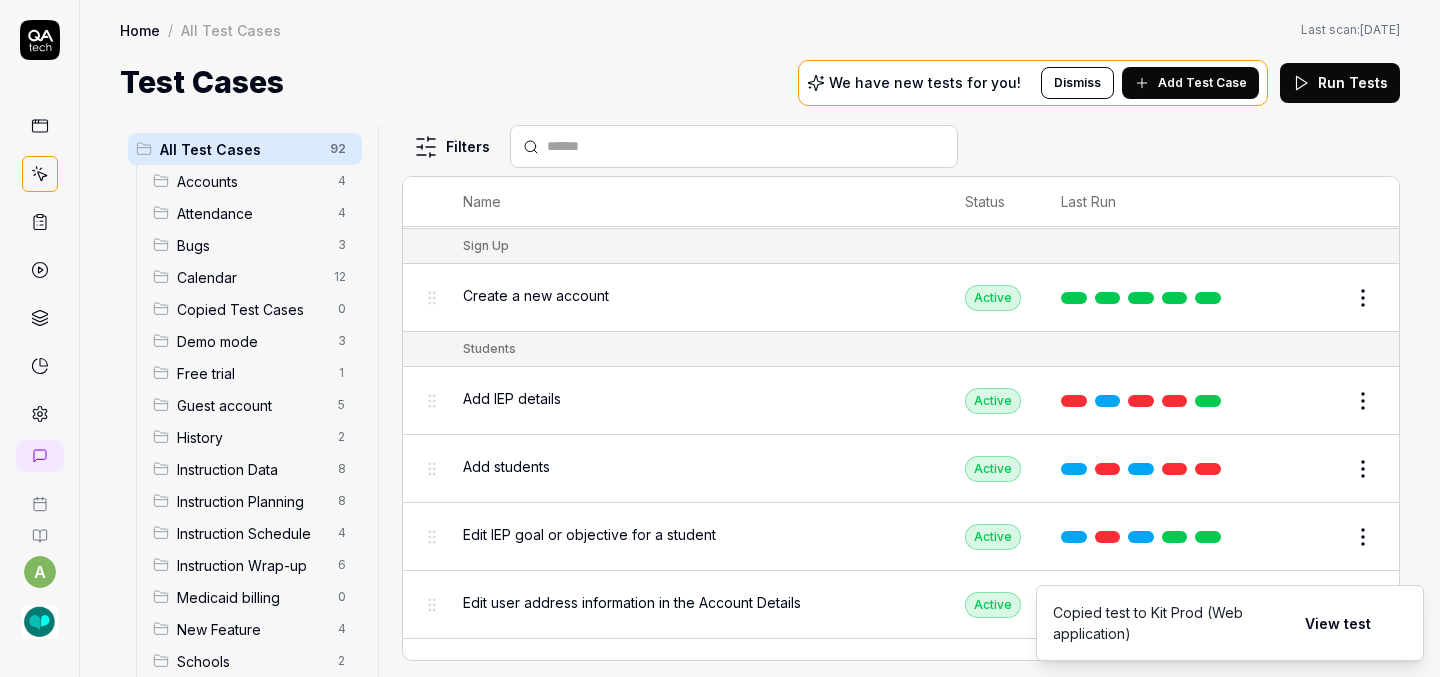 click on "a Home / All Test Cases Home / All Test Cases Last scan:  [DATE] Test Cases We have new tests for you! Dismiss Add Test Case Run Tests All Test Cases 92 Accounts 4 Attendance 4 Bugs 3 Calendar 12 Copied Test Cases 0 Demo mode 3 Free trial 1 Guest account 5 History 2 Instruction Data 8 Instruction Planning 8 Instruction Schedule 4 Instruction Wrap-up 6 Medicaid billing 0 New Feature 4 Schools 2 Sign Up 1 Students 10 Tasks 6 Teachers 3 Templates 6 Filters Name Status Last Run Accounts Edit user information in the Account Details Active Edit Log in to Kit using valid email and password Active Edit Logout from each page Active Edit Request password reset with valid email address Active Edit Attendance Expand row and scroll down Attendance report Active Edit Export Attendance report Active Edit Search and filter by custom date range Active Edit Search for specific attendance records and view attendance statistics Active Edit Bugs Check page scrolling on each page Active Edit Create custom repeating event Edit" at bounding box center [720, 338] 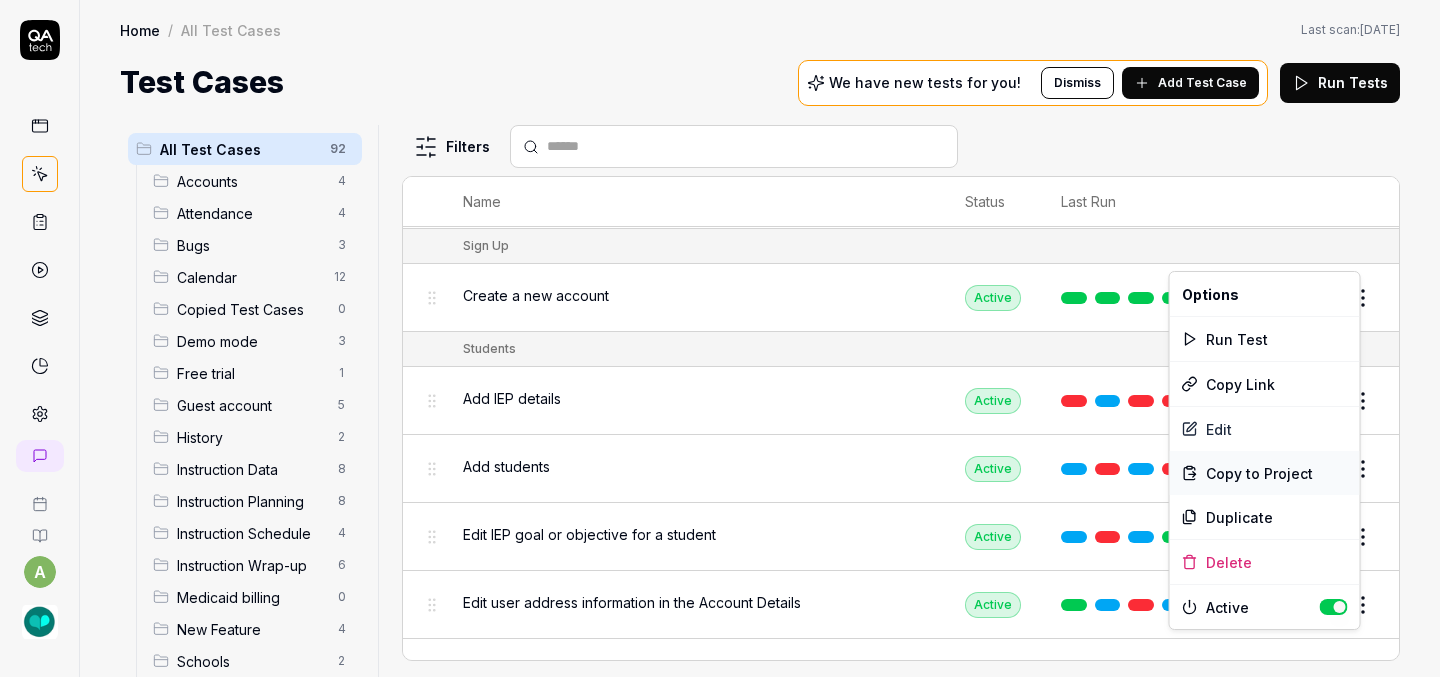 click on "Copy to Project" at bounding box center (1259, 473) 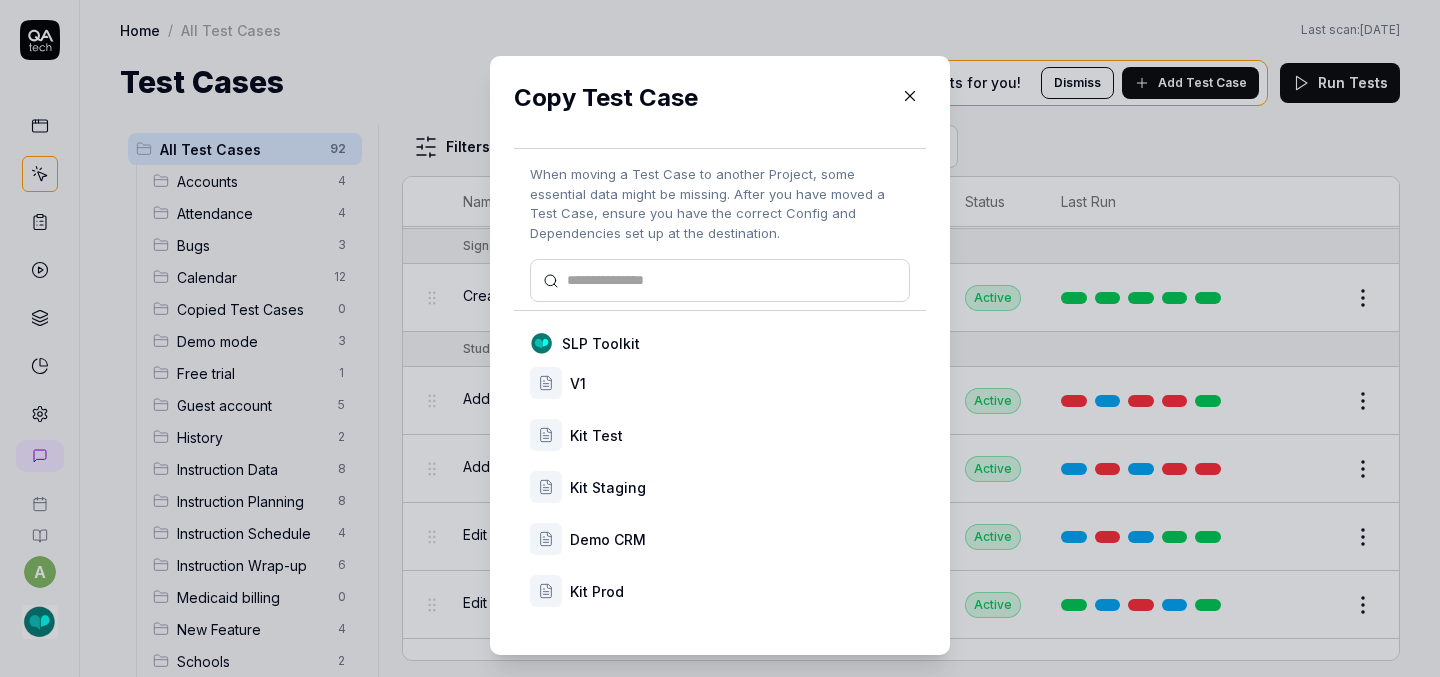 click on "Kit Prod" at bounding box center [740, 591] 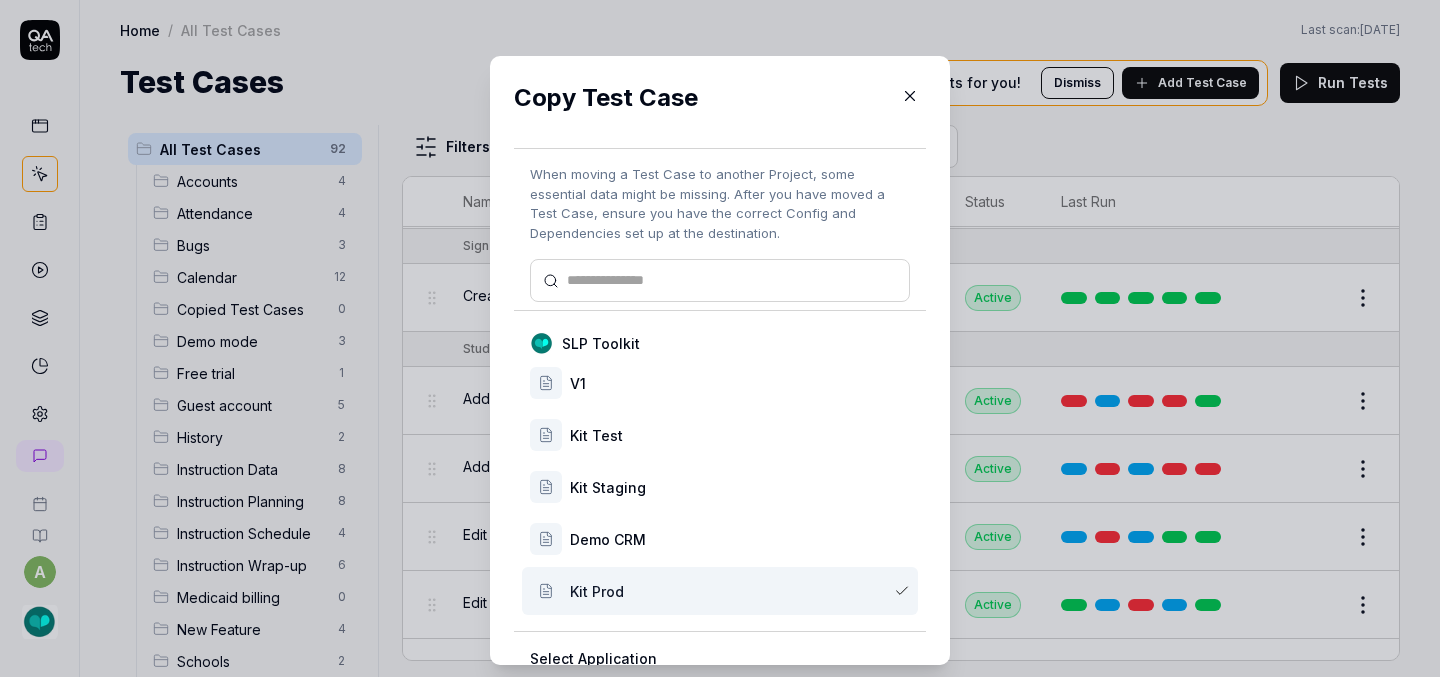 scroll, scrollTop: 167, scrollLeft: 0, axis: vertical 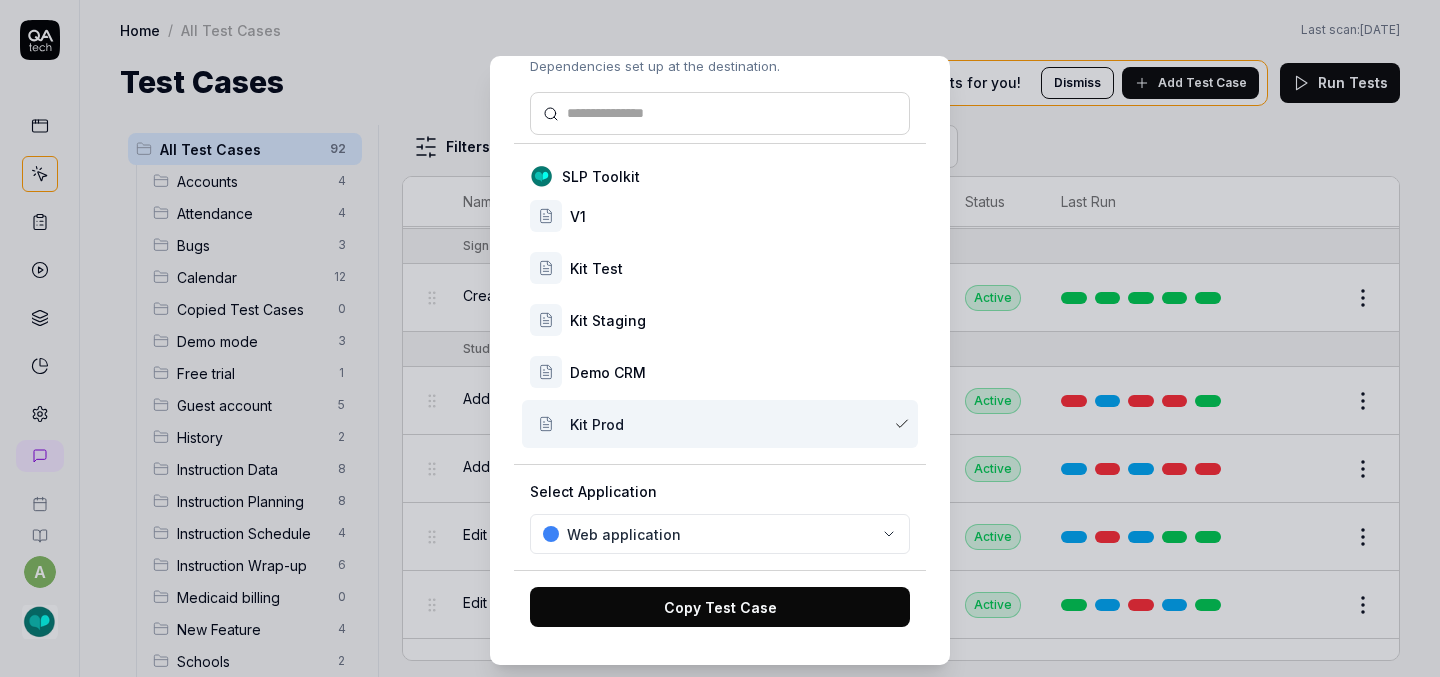 click on "Copy Test Case" at bounding box center (720, 607) 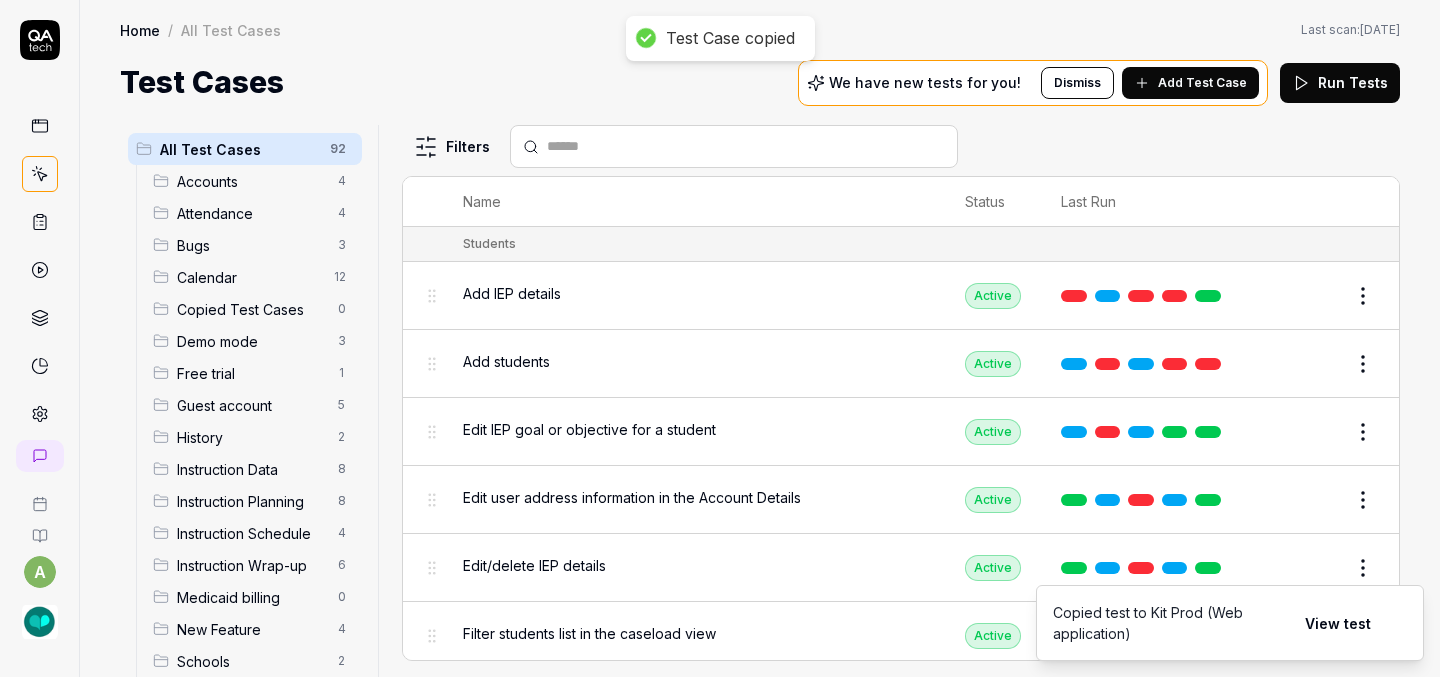 scroll, scrollTop: 5085, scrollLeft: 0, axis: vertical 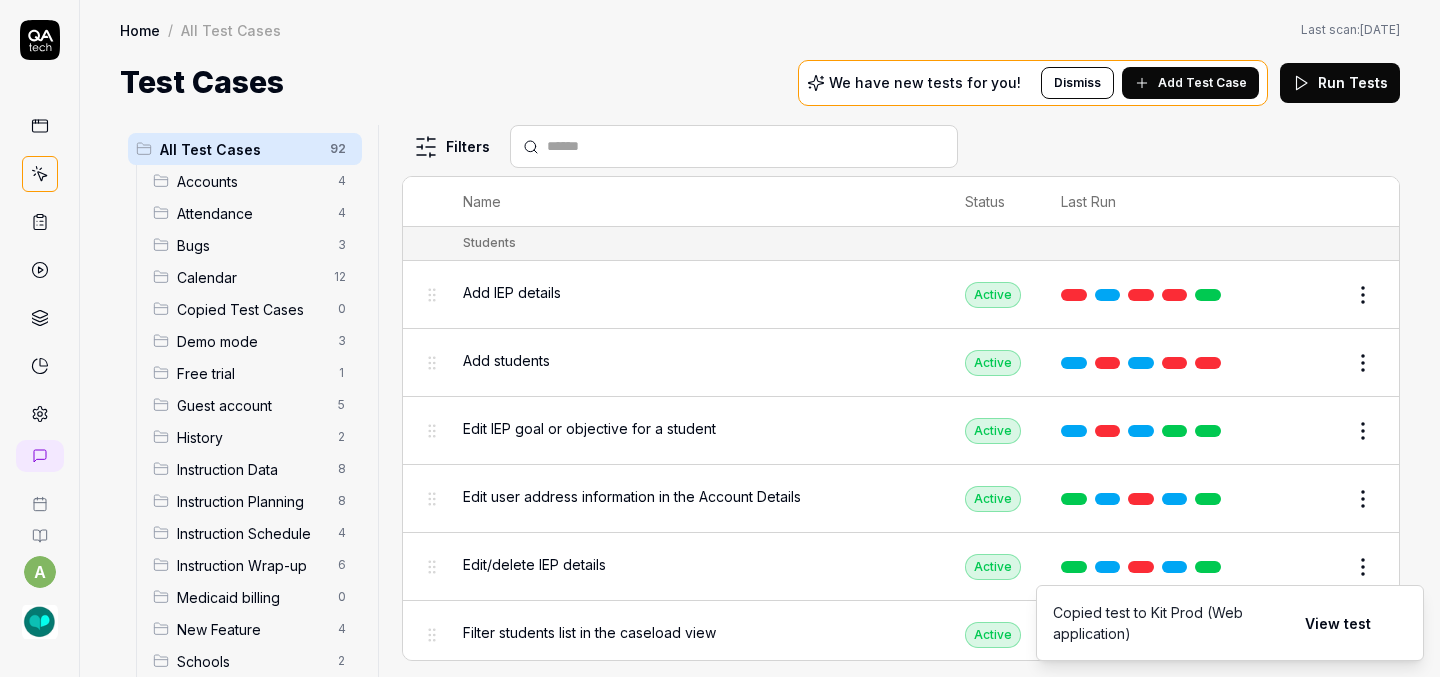 click on "Test Case copied a Home / All Test Cases Home / All Test Cases Last scan:  [DATE] Test Cases We have new tests for you! Dismiss Add Test Case Run Tests All Test Cases 92 Accounts 4 Attendance 4 Bugs 3 Calendar 12 Copied Test Cases 0 Demo mode 3 Free trial 1 Guest account 5 History 2 Instruction Data 8 Instruction Planning 8 Instruction Schedule 4 Instruction Wrap-up 6 Medicaid billing 0 New Feature 4 Schools 2 Sign Up 1 Students 10 Tasks 6 Teachers 3 Templates 6 Filters Name Status Last Run Accounts Edit user information in the Account Details Active Edit Log in to Kit using valid email and password Active Edit Logout from each page Active Edit Request password reset with valid email address Active Edit Attendance Expand row and scroll down Attendance report Active Edit Export Attendance report Active Edit Search and filter by custom date range Active Edit Search for specific attendance records and view attendance statistics Active Edit Bugs Check page scrolling on each page Active Edit Draft Review Edit" at bounding box center [720, 338] 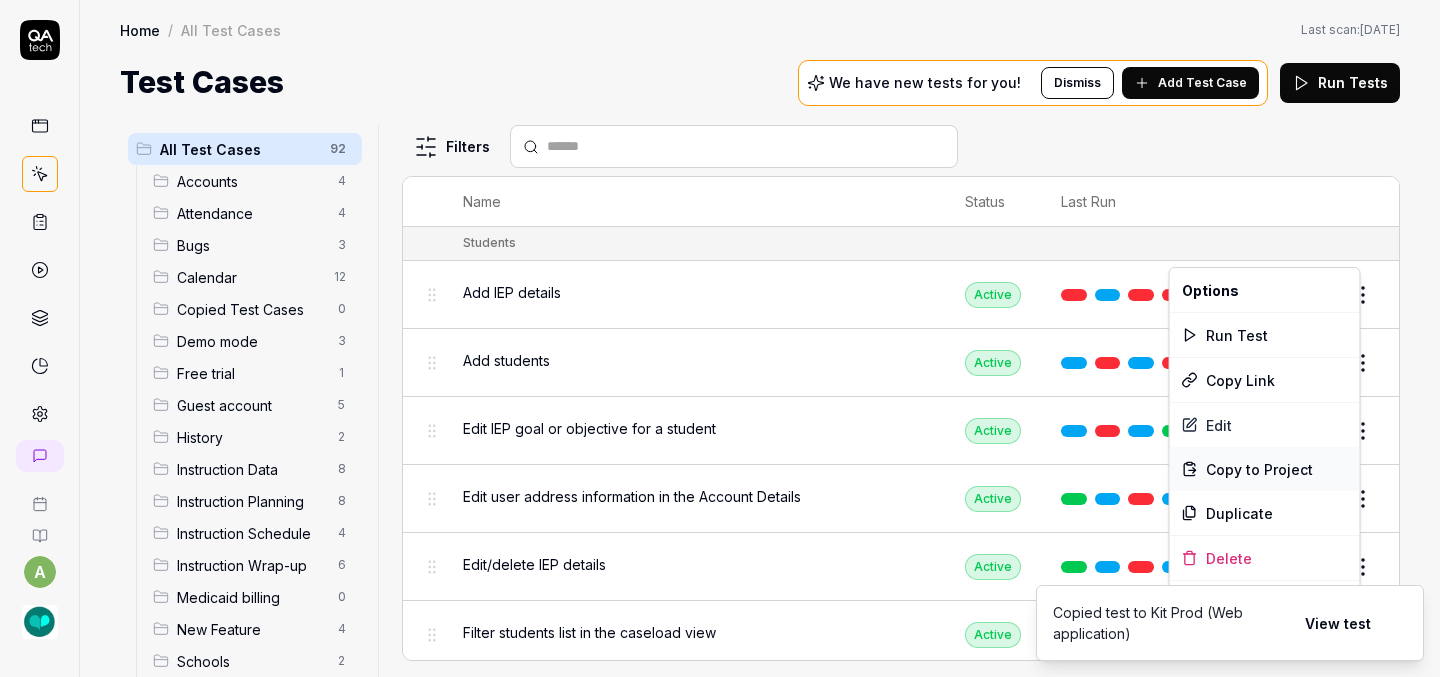 click on "Copy to Project" at bounding box center (1259, 469) 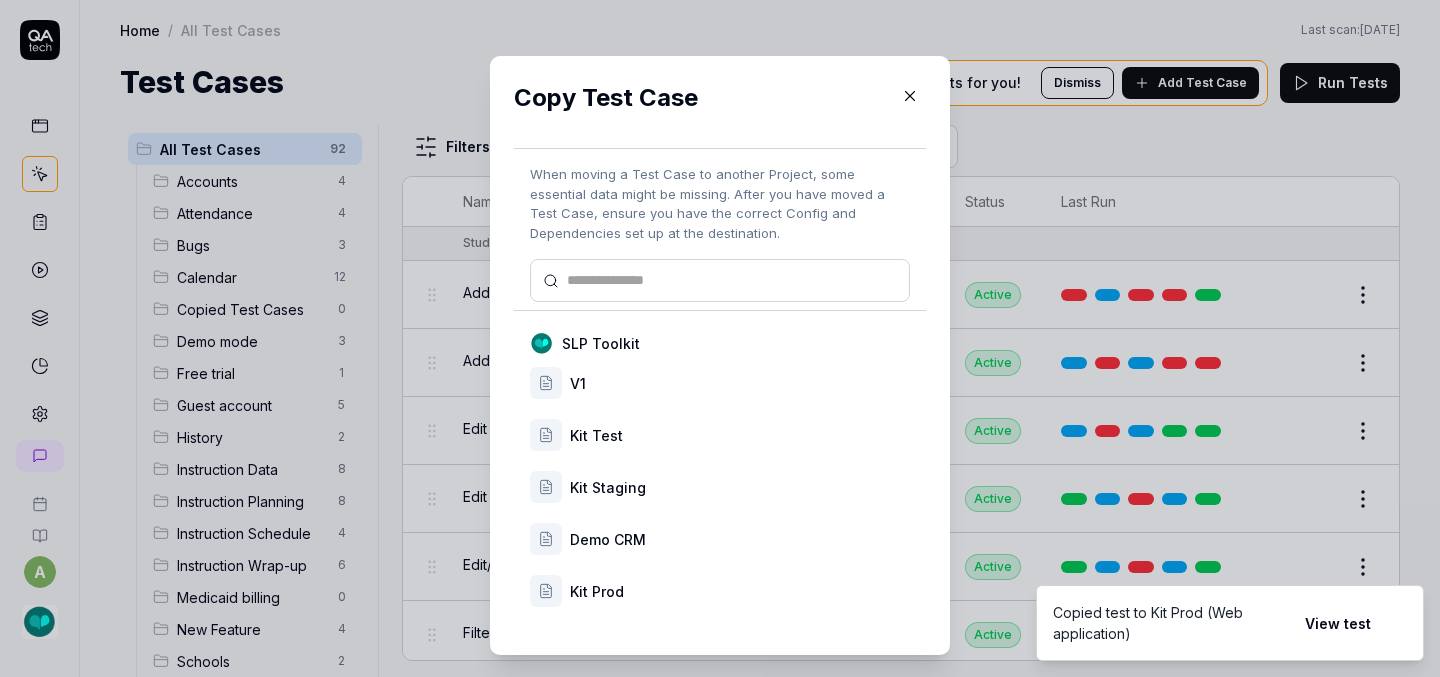 scroll, scrollTop: 33, scrollLeft: 0, axis: vertical 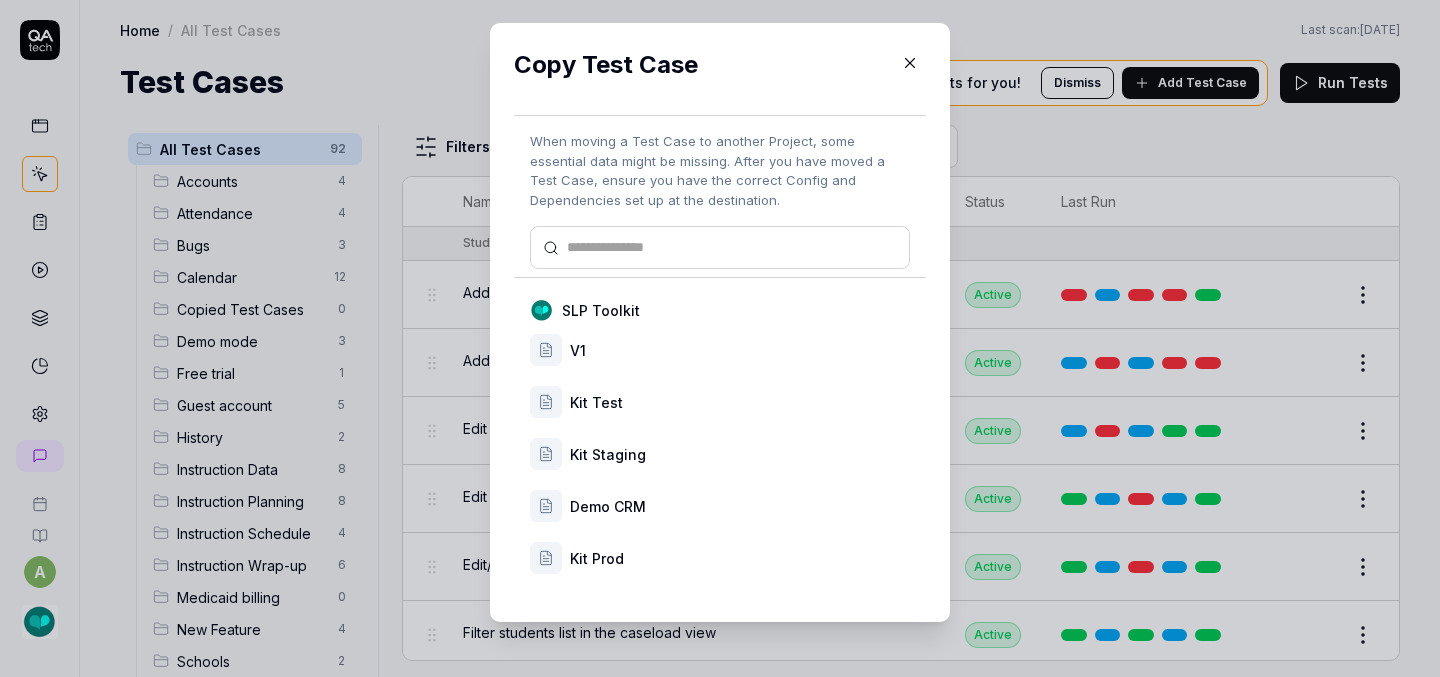 click on "Kit Prod" at bounding box center (740, 558) 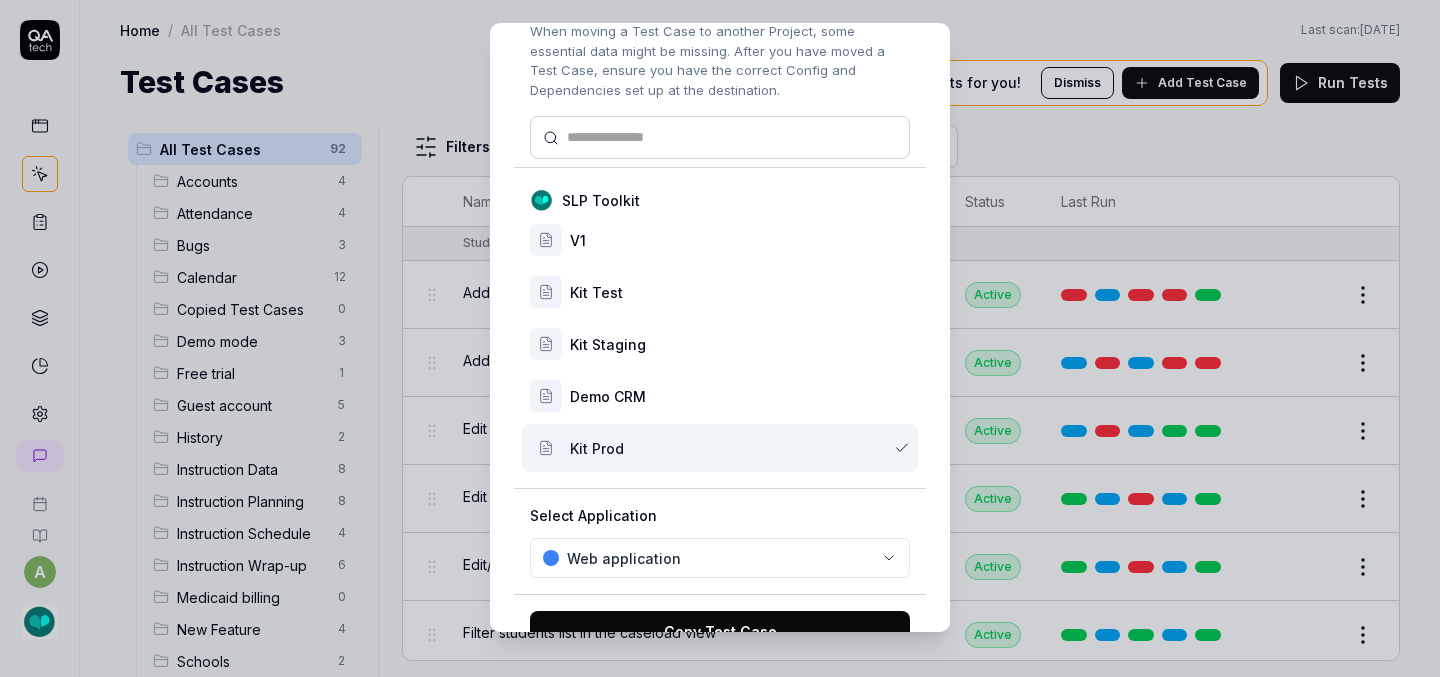 scroll, scrollTop: 167, scrollLeft: 0, axis: vertical 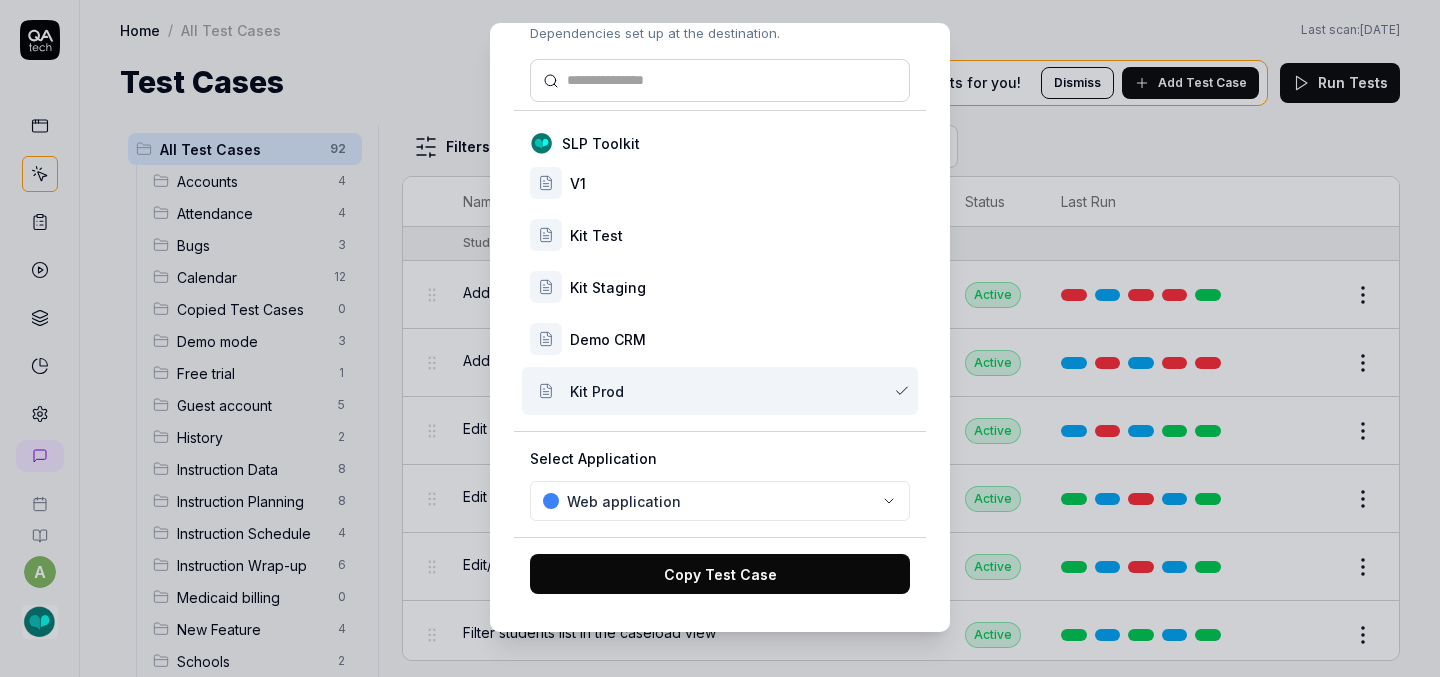 click on "Copy Test Case" at bounding box center (720, 574) 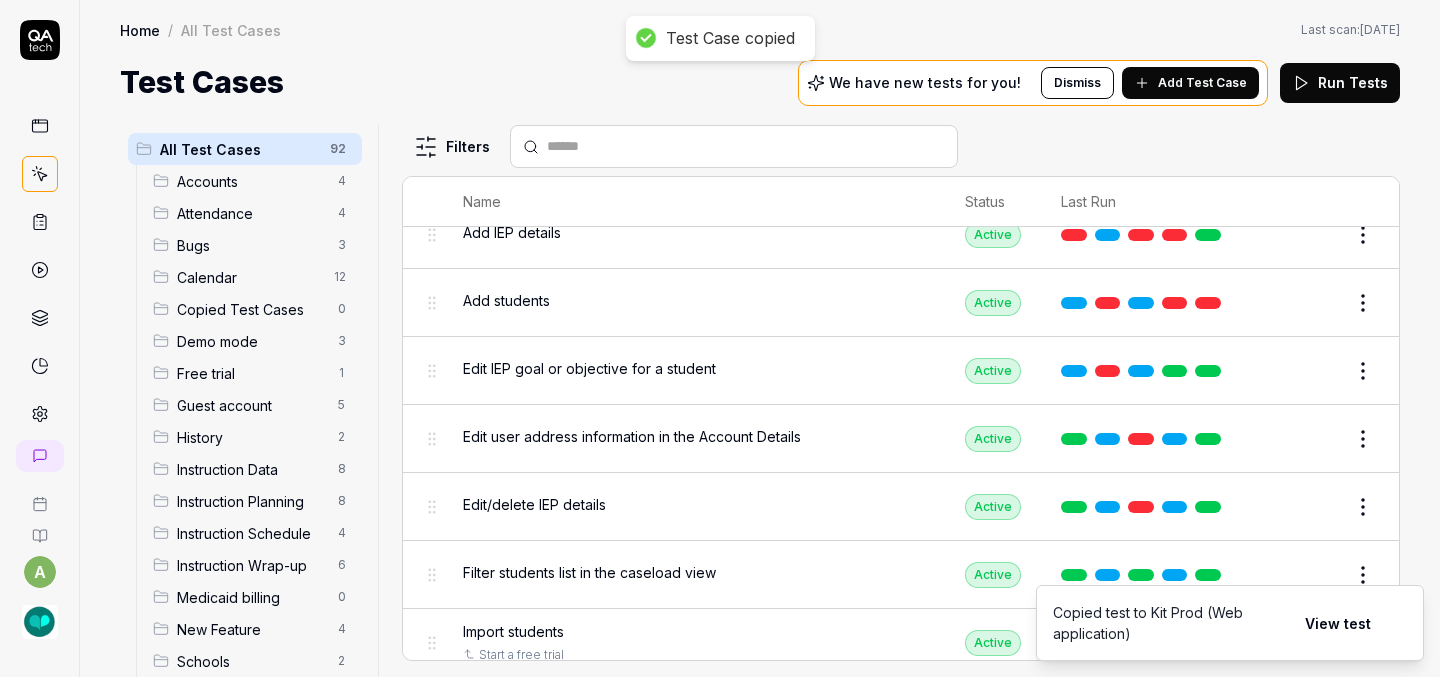 scroll, scrollTop: 5148, scrollLeft: 0, axis: vertical 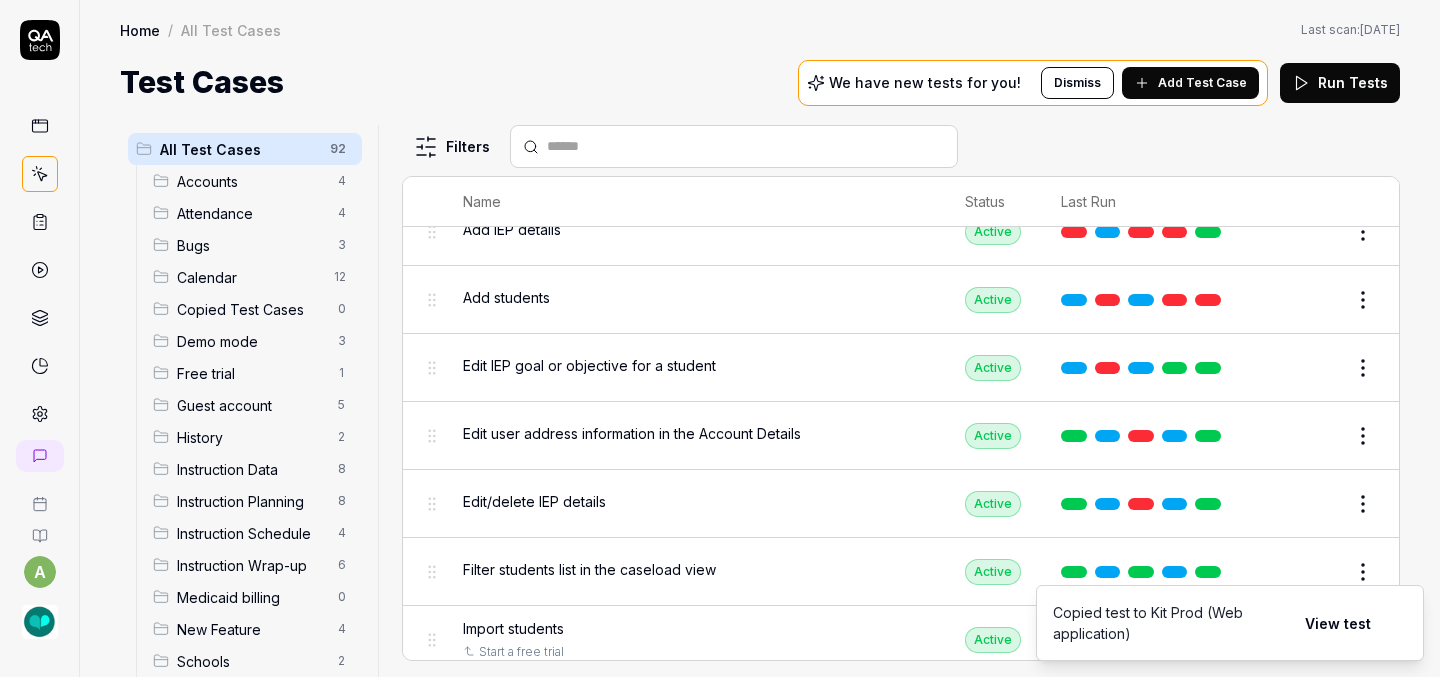 click on "Test Case copied a Home / All Test Cases Home / All Test Cases Last scan:  [DATE] Test Cases We have new tests for you! Dismiss Add Test Case Run Tests All Test Cases 92 Accounts 4 Attendance 4 Bugs 3 Calendar 12 Copied Test Cases 0 Demo mode 3 Free trial 1 Guest account 5 History 2 Instruction Data 8 Instruction Planning 8 Instruction Schedule 4 Instruction Wrap-up 6 Medicaid billing 0 New Feature 4 Schools 2 Sign Up 1 Students 10 Tasks 6 Teachers 3 Templates 6 Filters Name Status Last Run Accounts Edit user information in the Account Details Active Edit Log in to Kit using valid email and password Active Edit Logout from each page Active Edit Request password reset with valid email address Active Edit Attendance Expand row and scroll down Attendance report Active Edit Export Attendance report Active Edit Search and filter by custom date range Active Edit Search for specific attendance records and view attendance statistics Active Edit Bugs Check page scrolling on each page Active Edit Draft Review Edit" at bounding box center [720, 338] 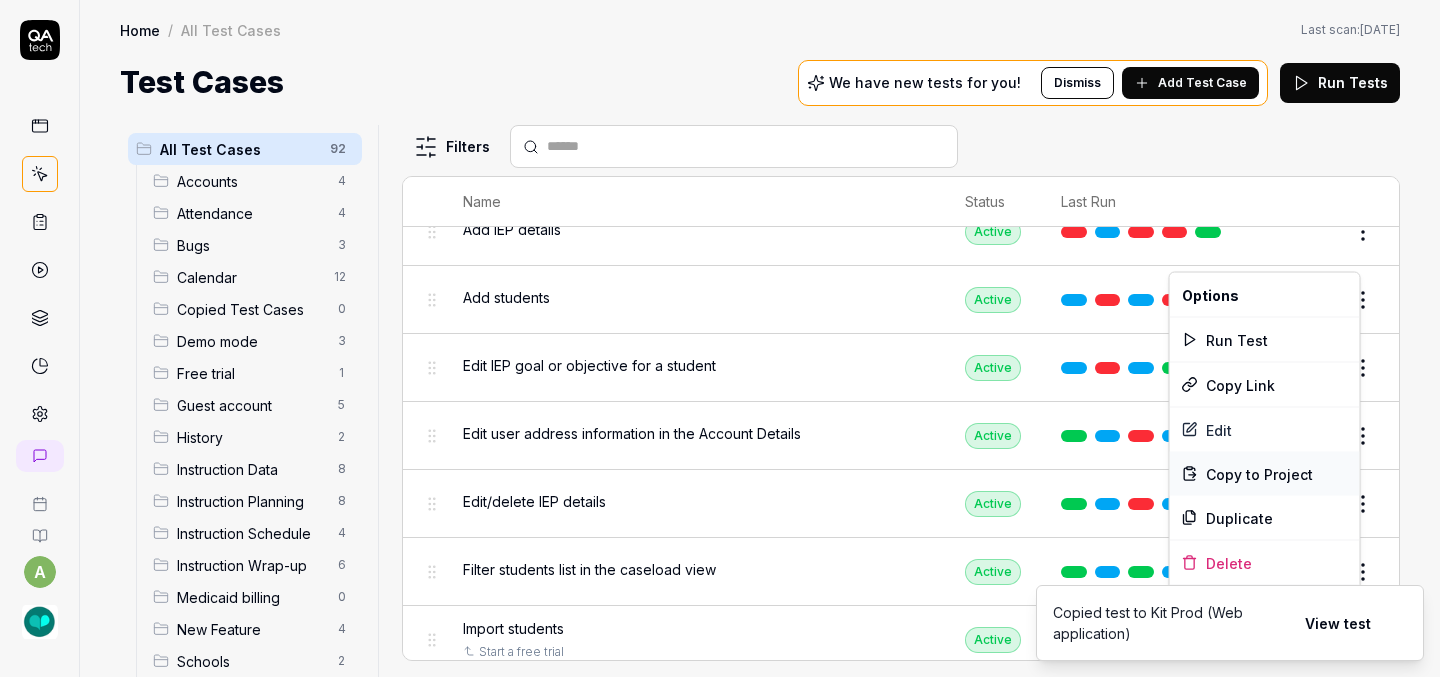 click on "Copy to Project" at bounding box center (1259, 473) 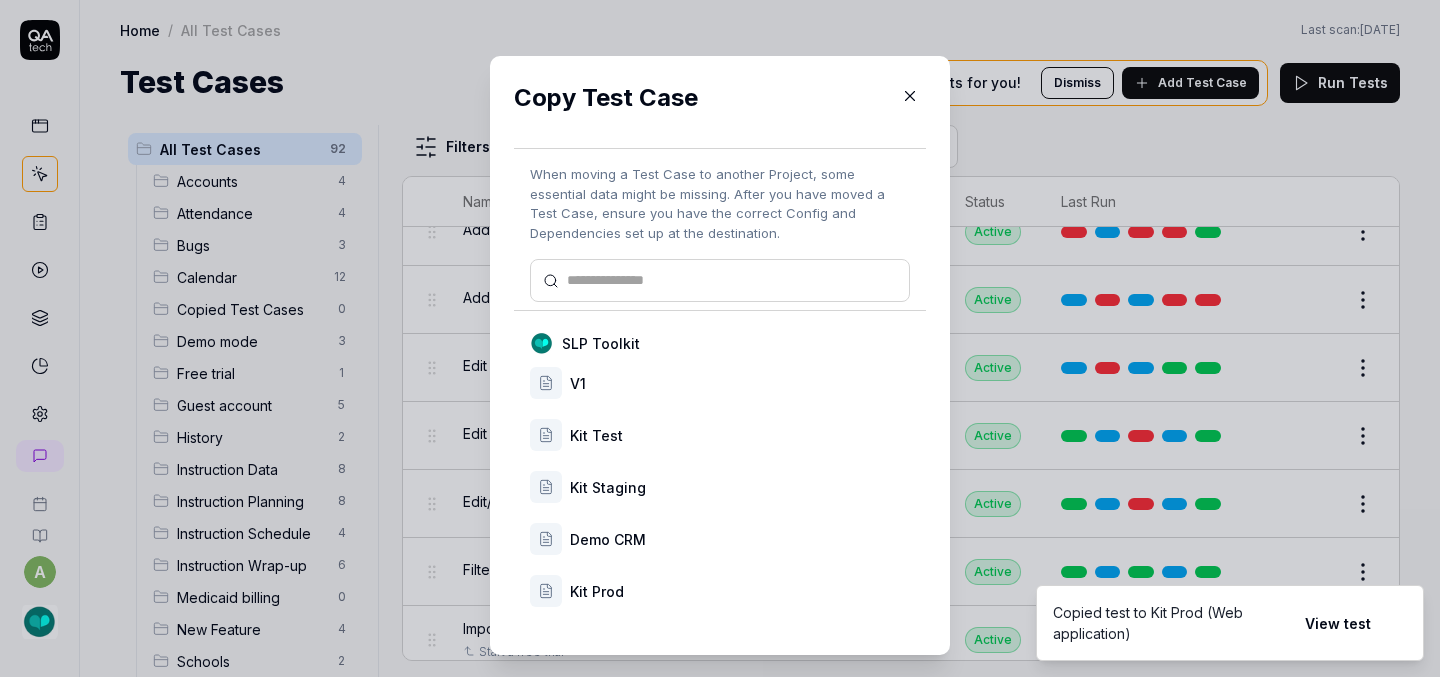 scroll, scrollTop: 33, scrollLeft: 0, axis: vertical 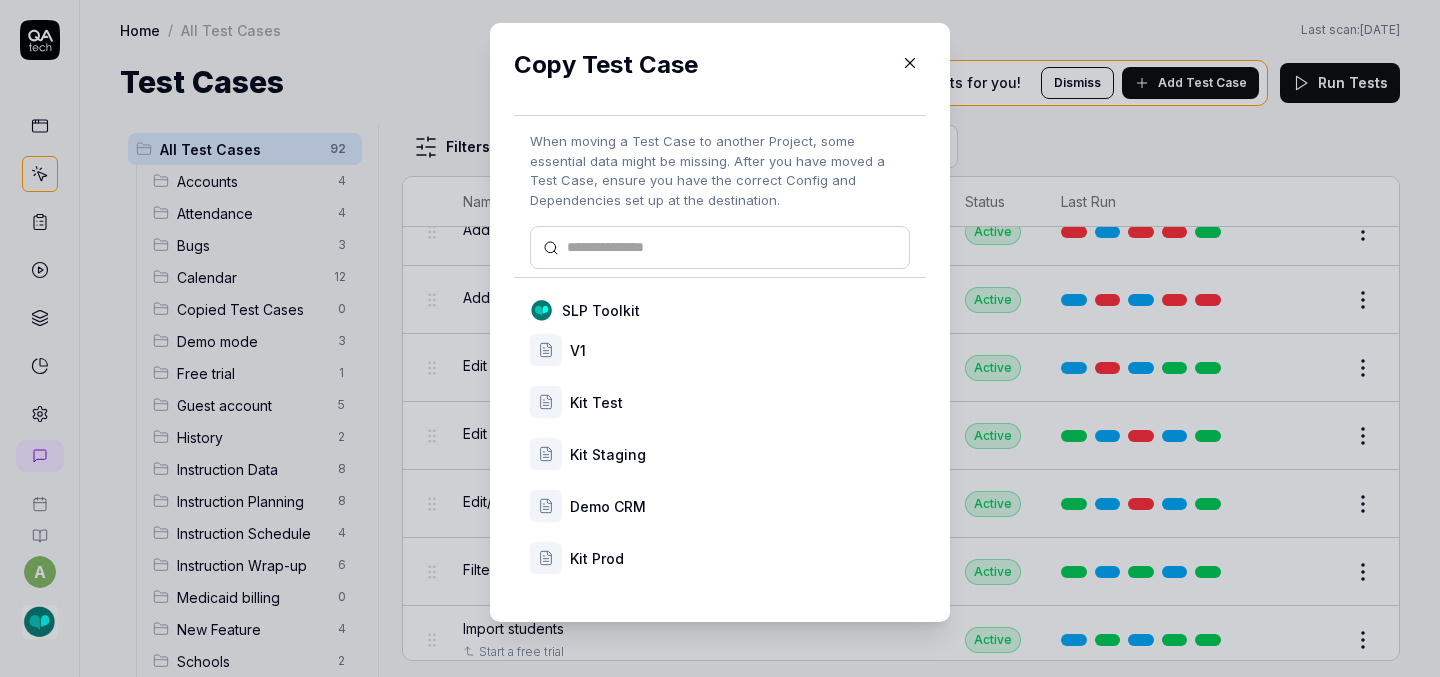 click on "Kit Prod" at bounding box center [740, 558] 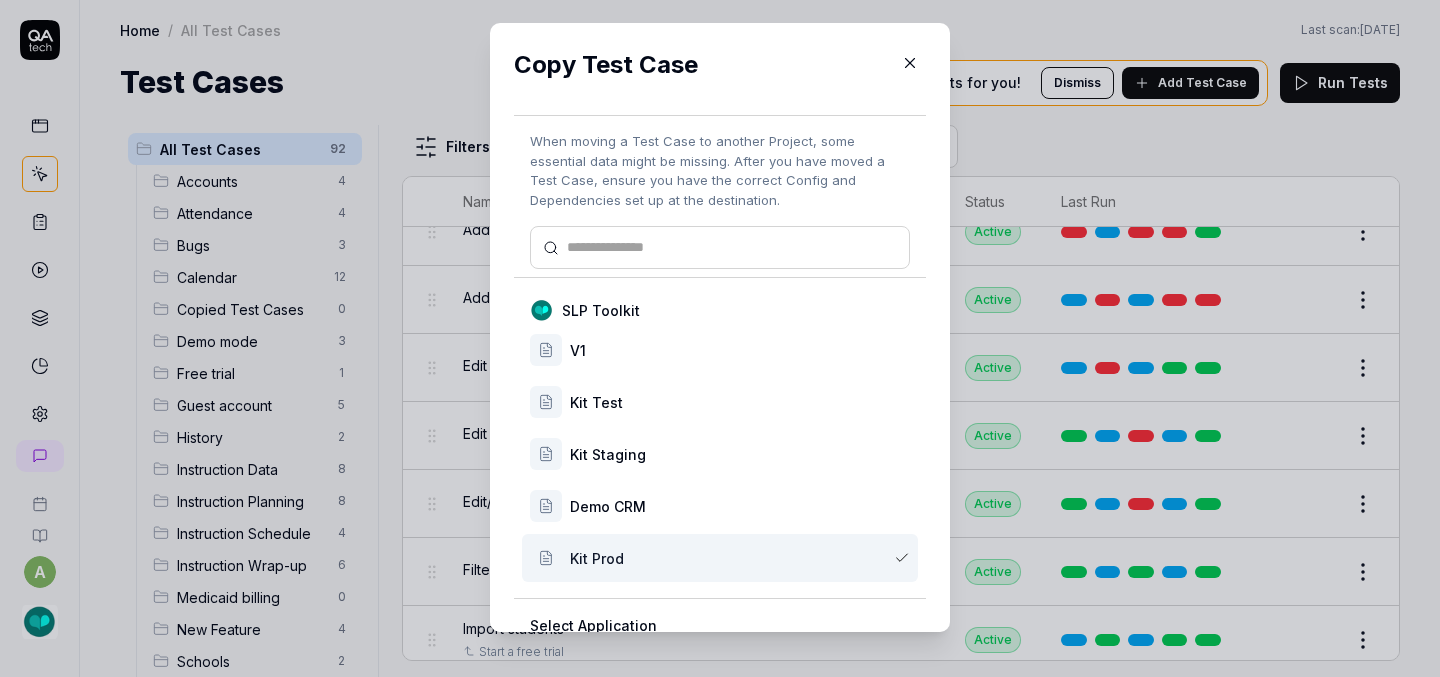 scroll, scrollTop: 167, scrollLeft: 0, axis: vertical 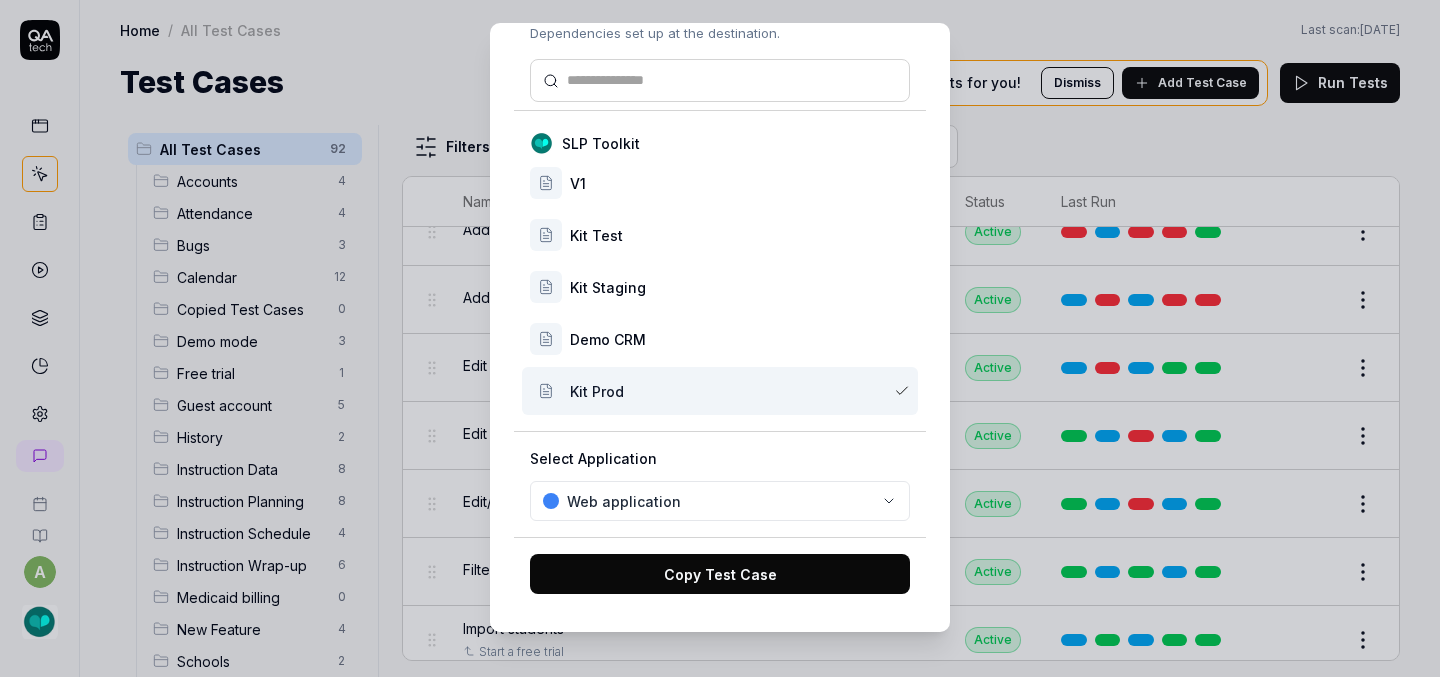 click on "Copy Test Case" at bounding box center [720, 574] 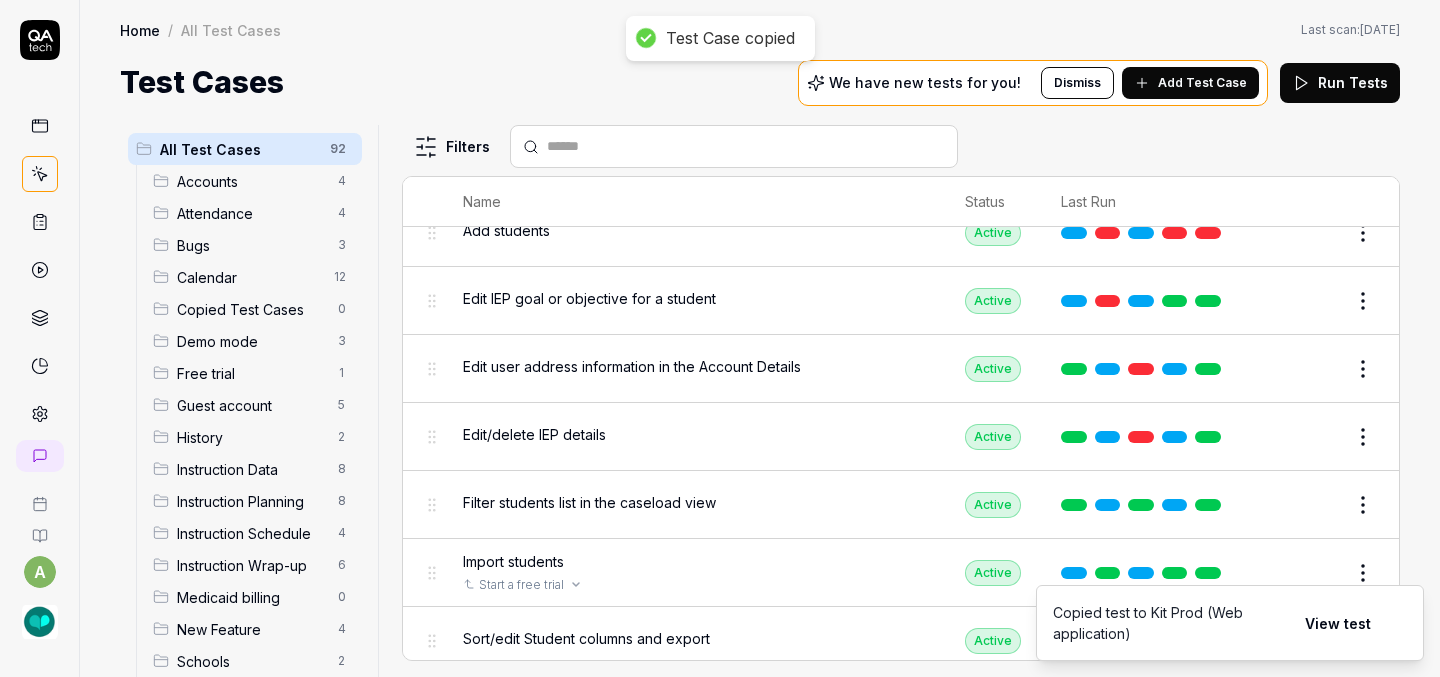 scroll, scrollTop: 5219, scrollLeft: 0, axis: vertical 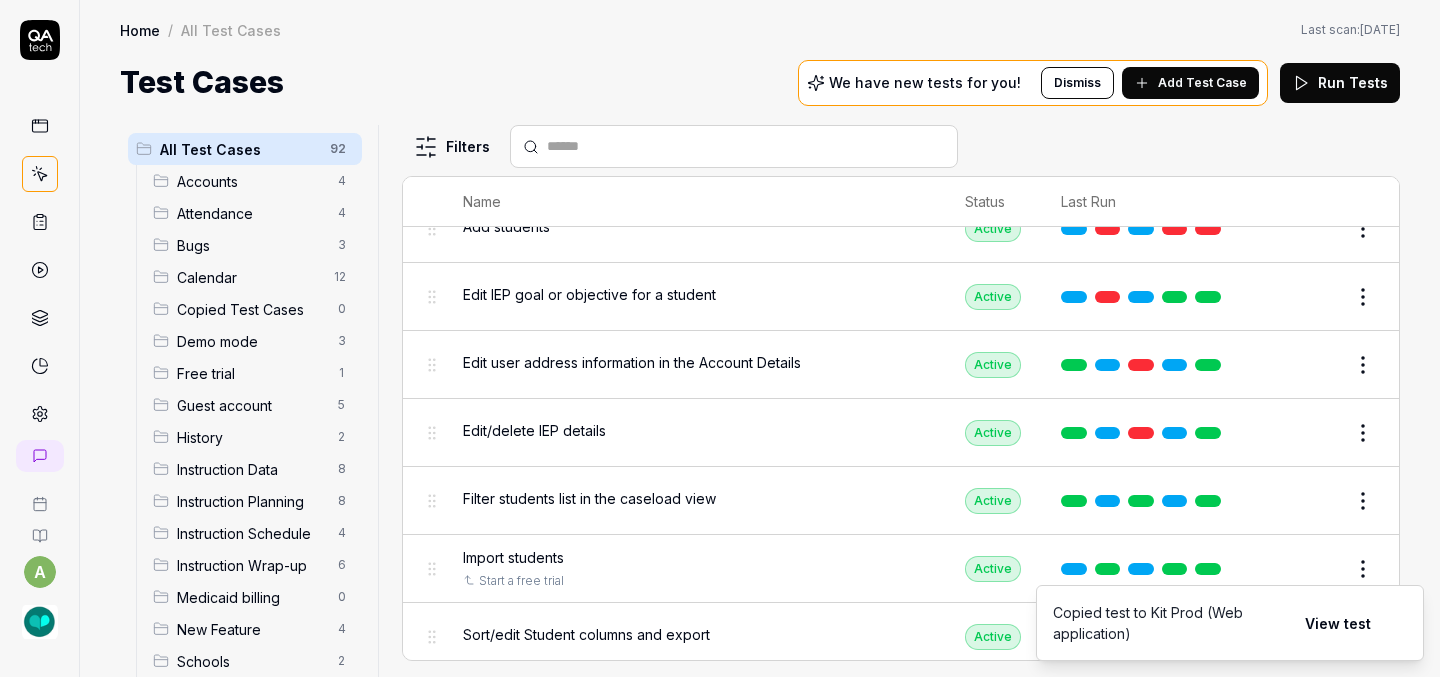 click on "Test Case copied a Home / All Test Cases Home / All Test Cases Last scan:  [DATE] Test Cases We have new tests for you! Dismiss Add Test Case Run Tests All Test Cases 92 Accounts 4 Attendance 4 Bugs 3 Calendar 12 Copied Test Cases 0 Demo mode 3 Free trial 1 Guest account 5 History 2 Instruction Data 8 Instruction Planning 8 Instruction Schedule 4 Instruction Wrap-up 6 Medicaid billing 0 New Feature 4 Schools 2 Sign Up 1 Students 10 Tasks 6 Teachers 3 Templates 6 Filters Name Status Last Run Accounts Edit user information in the Account Details Active Edit Log in to Kit using valid email and password Active Edit Logout from each page Active Edit Request password reset with valid email address Active Edit Attendance Expand row and scroll down Attendance report Active Edit Export Attendance report Active Edit Search and filter by custom date range Active Edit Search for specific attendance records and view attendance statistics Active Edit Bugs Check page scrolling on each page Active Edit Draft Review Edit" at bounding box center [720, 338] 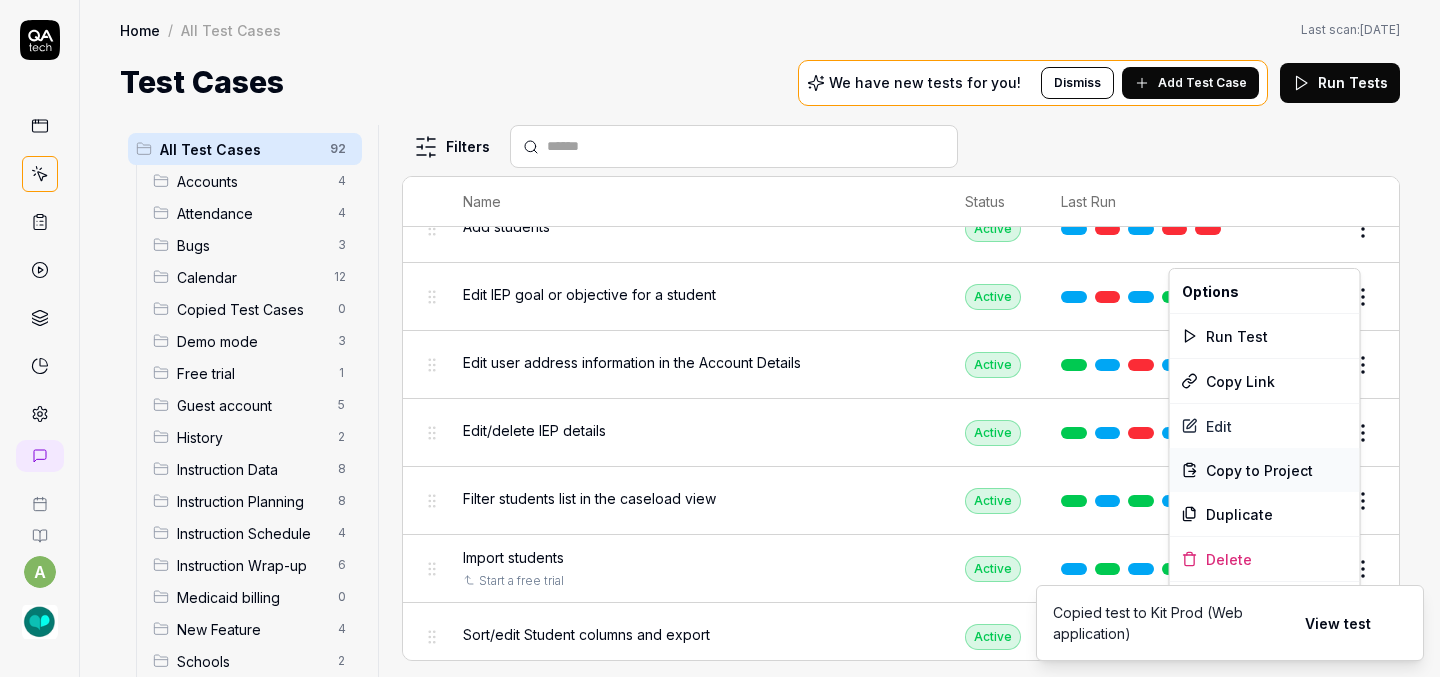 click on "Copy to Project" at bounding box center [1259, 470] 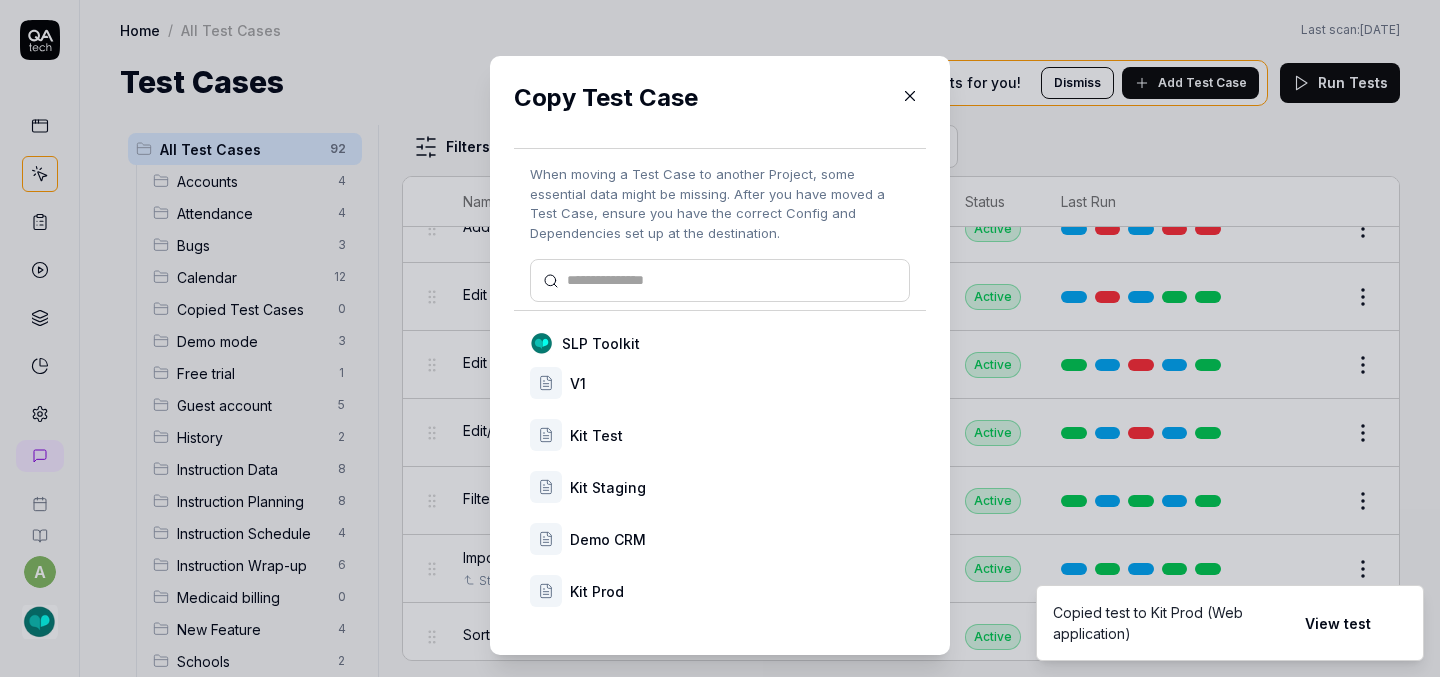 scroll, scrollTop: 33, scrollLeft: 0, axis: vertical 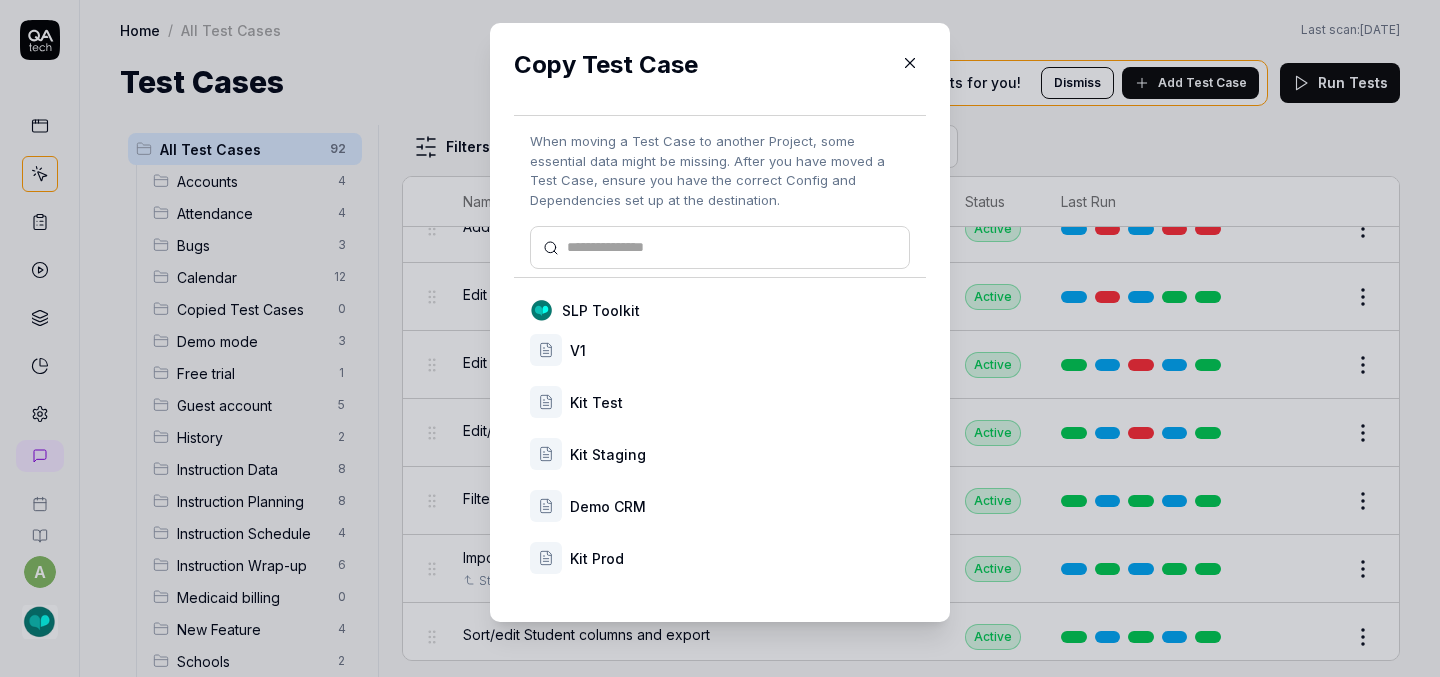 click on "Kit Prod" at bounding box center [720, 558] 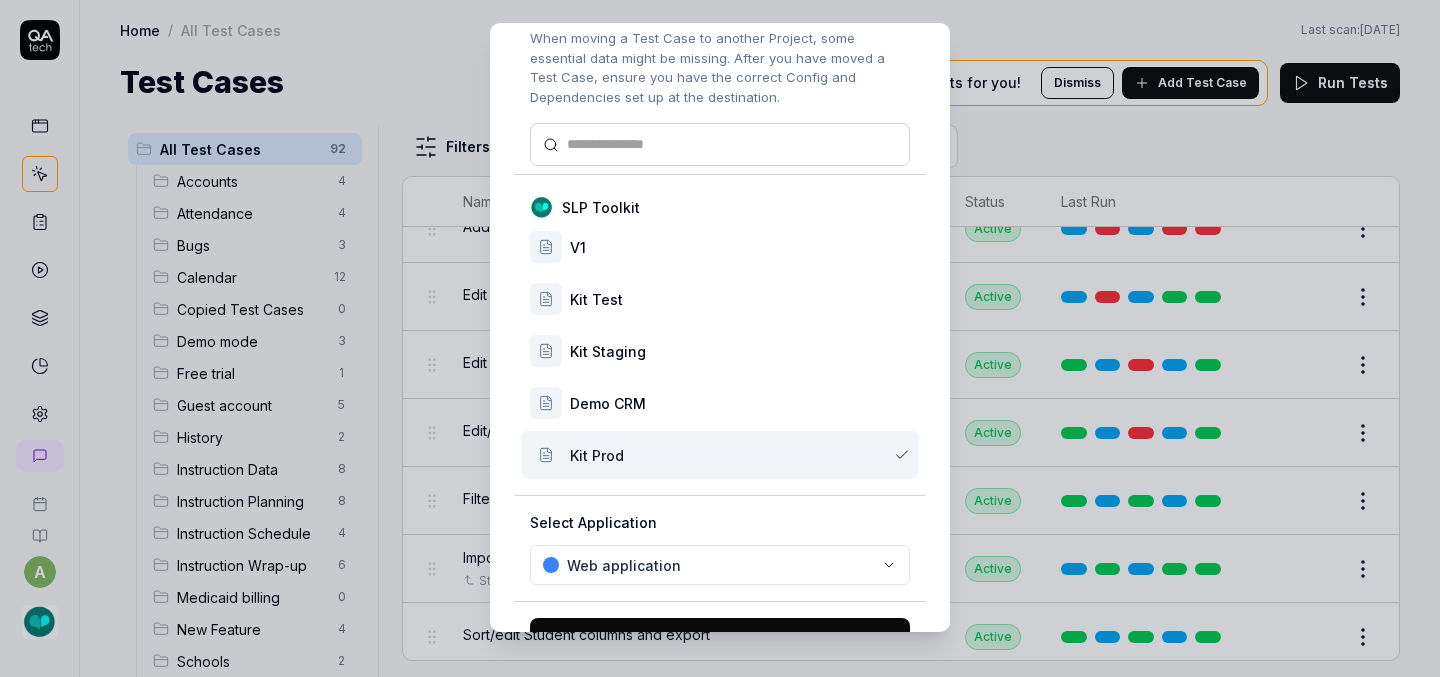 scroll, scrollTop: 167, scrollLeft: 0, axis: vertical 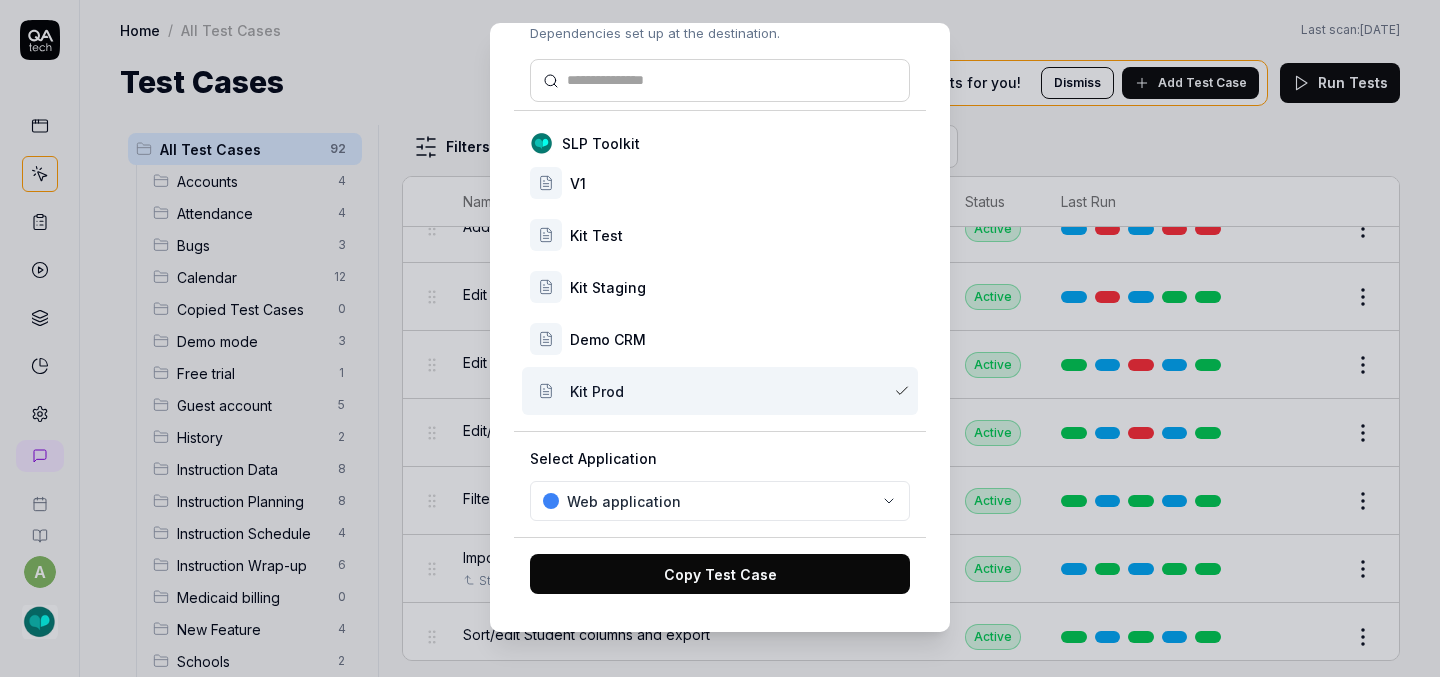 click on "Copy Test Case" at bounding box center (720, 574) 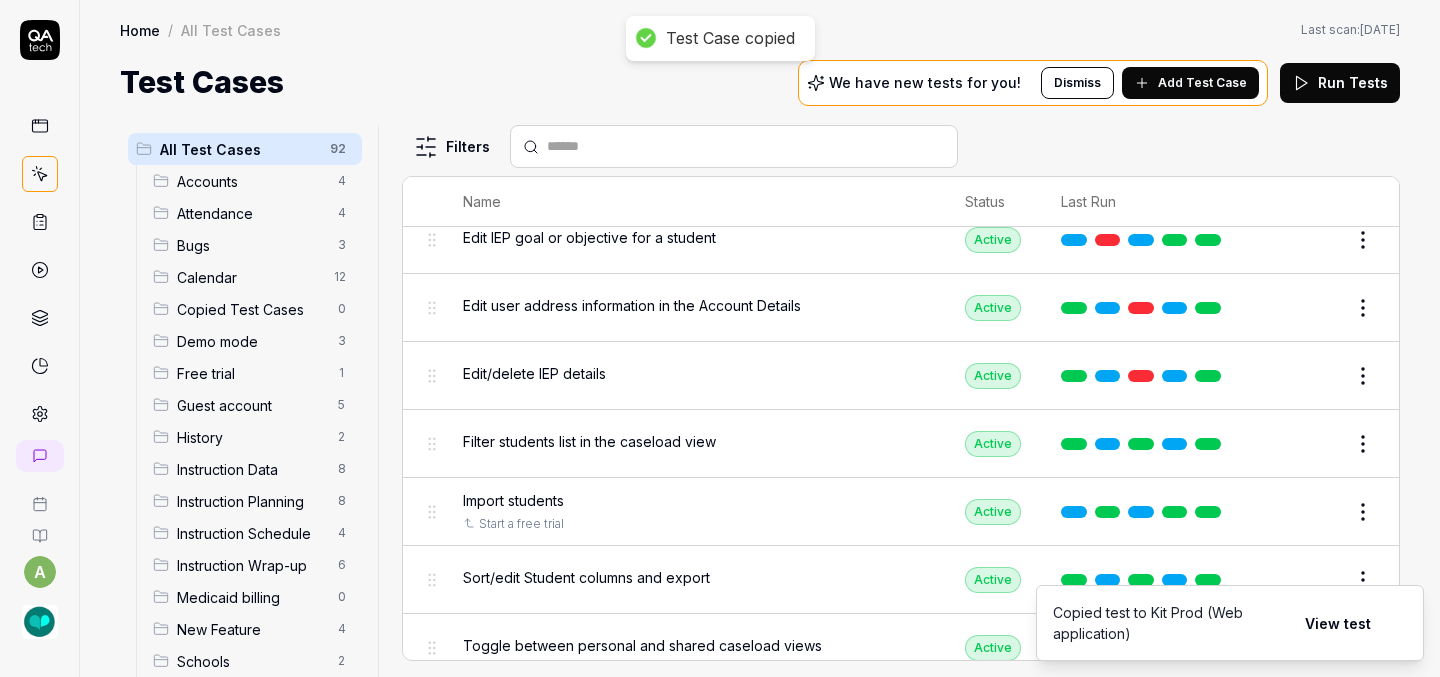 scroll, scrollTop: 5282, scrollLeft: 0, axis: vertical 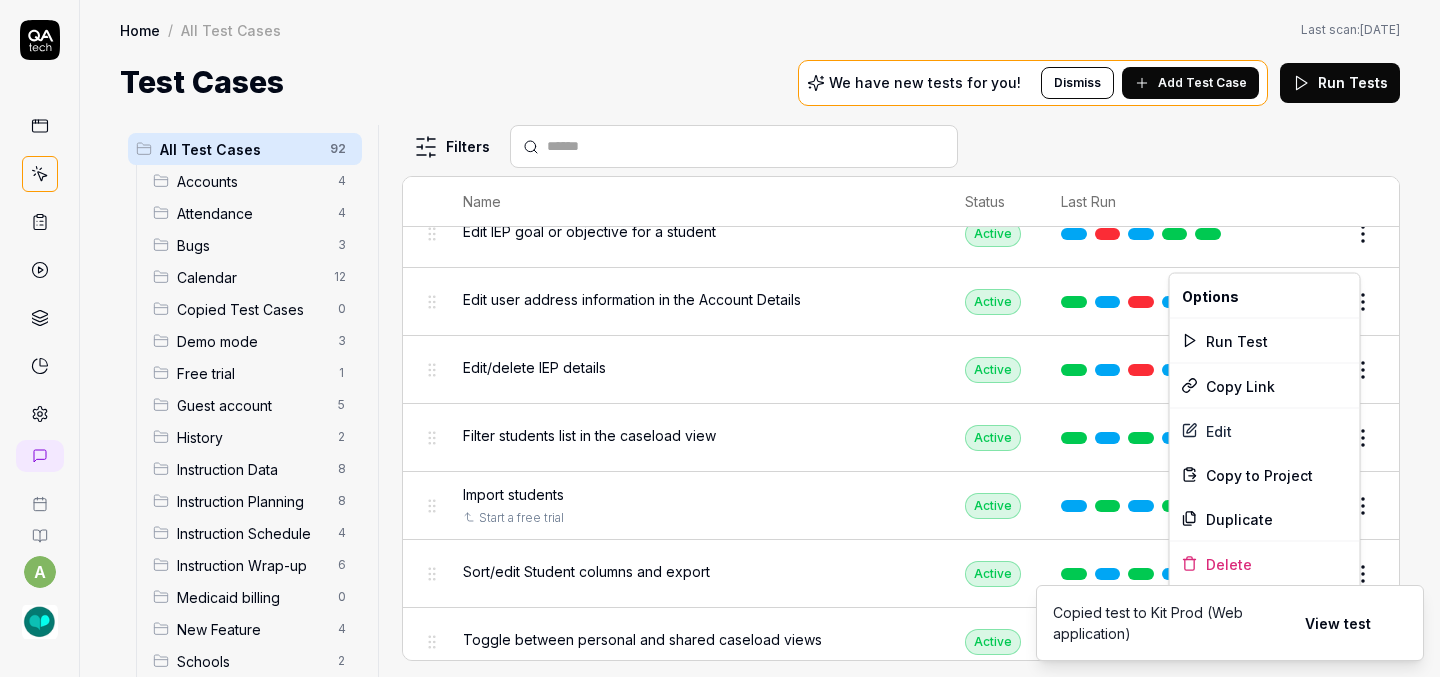 click on "a Home / All Test Cases Home / All Test Cases Last scan:  [DATE] Test Cases We have new tests for you! Dismiss Add Test Case Run Tests All Test Cases 92 Accounts 4 Attendance 4 Bugs 3 Calendar 12 Copied Test Cases 0 Demo mode 3 Free trial 1 Guest account 5 History 2 Instruction Data 8 Instruction Planning 8 Instruction Schedule 4 Instruction Wrap-up 6 Medicaid billing 0 New Feature 4 Schools 2 Sign Up 1 Students 10 Tasks 6 Teachers 3 Templates 6 Filters Name Status Last Run Accounts Edit user information in the Account Details Active Edit Log in to Kit using valid email and password Active Edit Logout from each page Active Edit Request password reset with valid email address Active Edit Attendance Expand row and scroll down Attendance report Active Edit Export Attendance report Active Edit Search and filter by custom date range Active Edit Search for specific attendance records and view attendance statistics Active Edit Bugs Check page scrolling on each page Active Edit Create custom repeating event Edit" at bounding box center [720, 338] 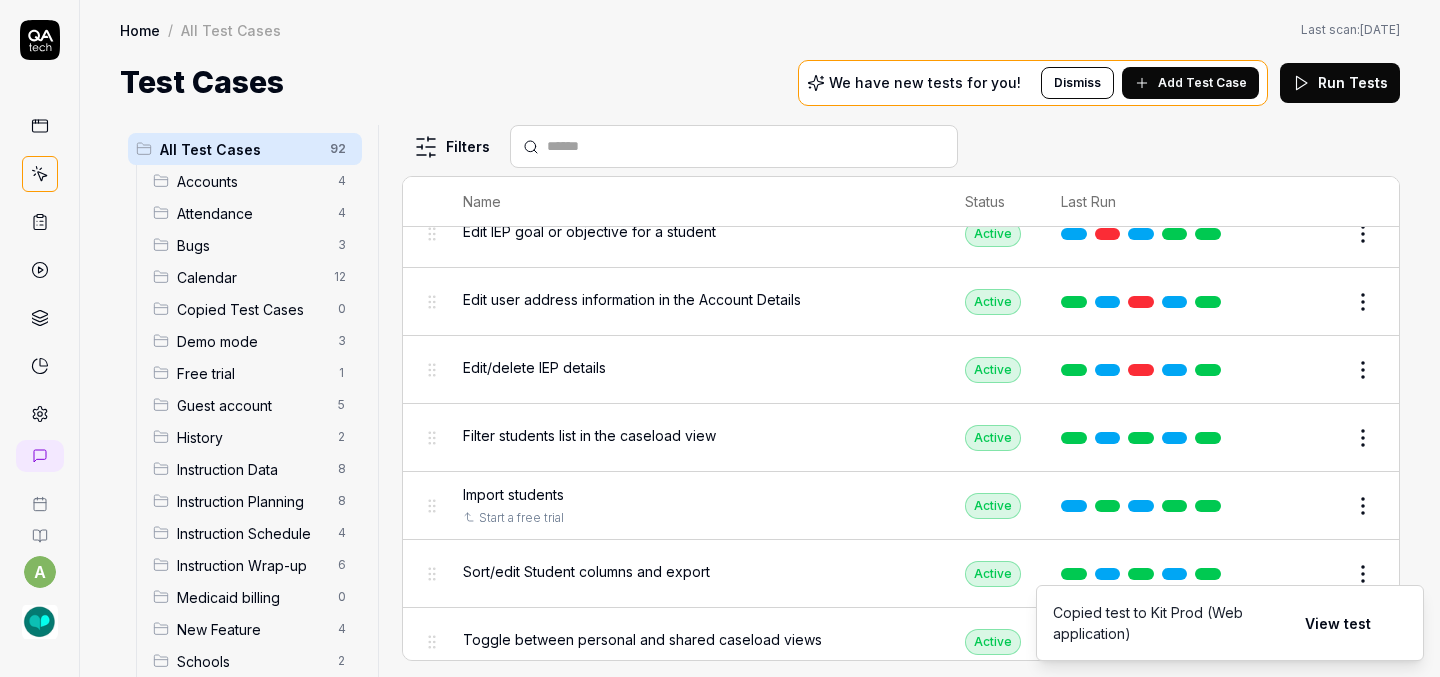 click on "a Home / All Test Cases Home / All Test Cases Last scan:  [DATE] Test Cases We have new tests for you! Dismiss Add Test Case Run Tests All Test Cases 92 Accounts 4 Attendance 4 Bugs 3 Calendar 12 Copied Test Cases 0 Demo mode 3 Free trial 1 Guest account 5 History 2 Instruction Data 8 Instruction Planning 8 Instruction Schedule 4 Instruction Wrap-up 6 Medicaid billing 0 New Feature 4 Schools 2 Sign Up 1 Students 10 Tasks 6 Teachers 3 Templates 6 Filters Name Status Last Run Accounts Edit user information in the Account Details Active Edit Log in to Kit using valid email and password Active Edit Logout from each page Active Edit Request password reset with valid email address Active Edit Attendance Expand row and scroll down Attendance report Active Edit Export Attendance report Active Edit Search and filter by custom date range Active Edit Search for specific attendance records and view attendance statistics Active Edit Bugs Check page scrolling on each page Active Edit Create custom repeating event Edit" at bounding box center [720, 338] 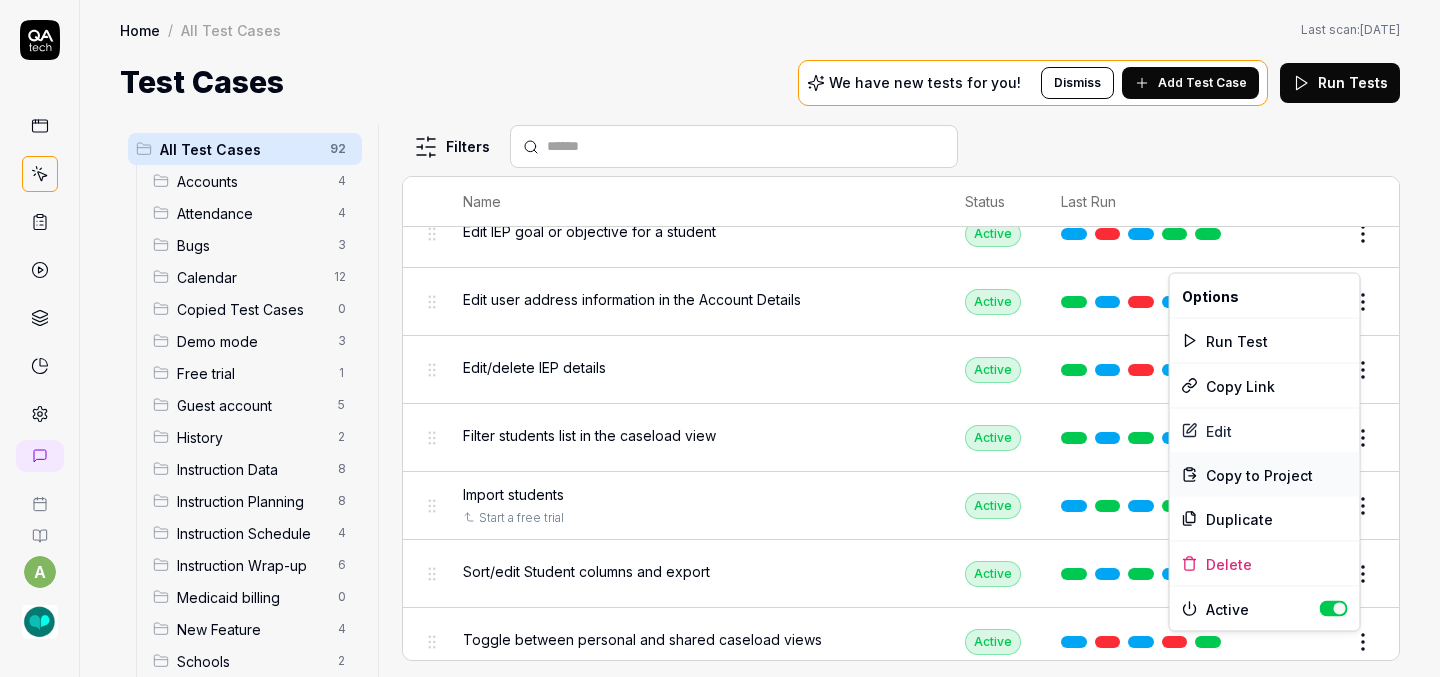 click on "Copy to Project" at bounding box center (1259, 474) 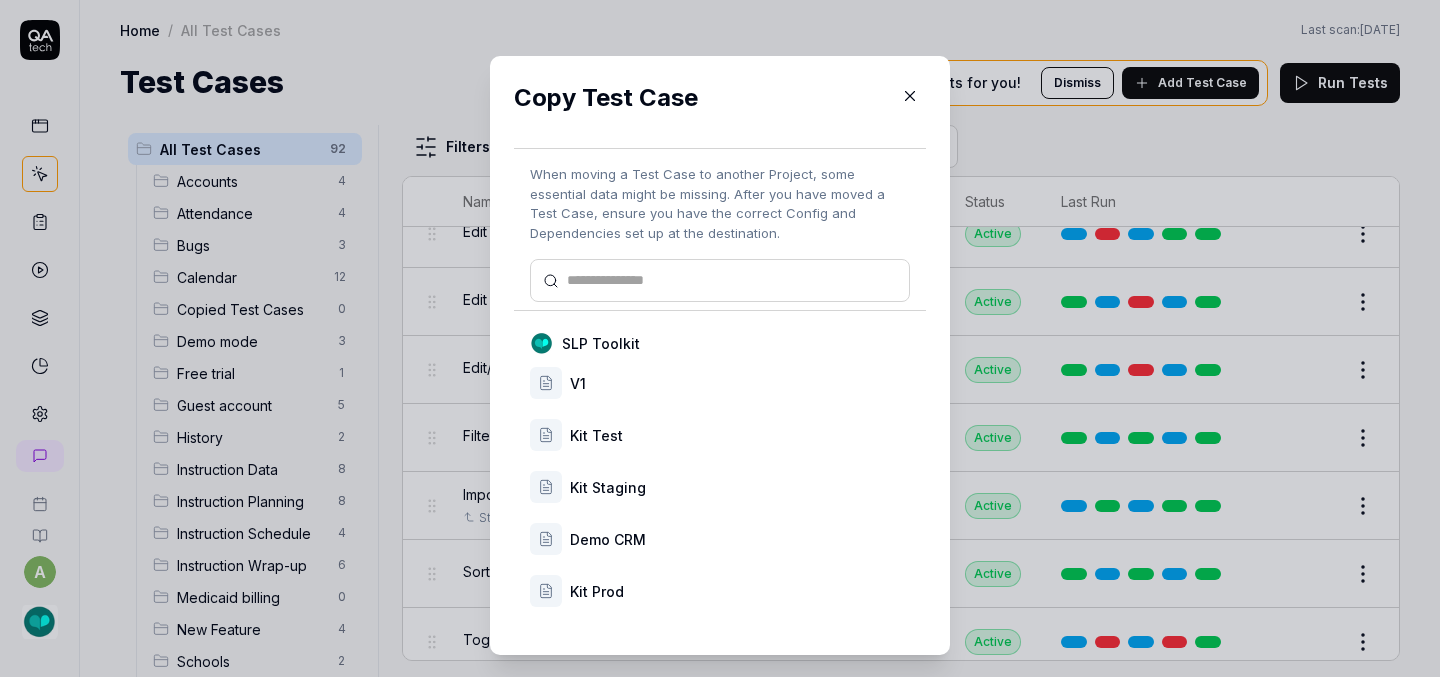 scroll, scrollTop: 33, scrollLeft: 0, axis: vertical 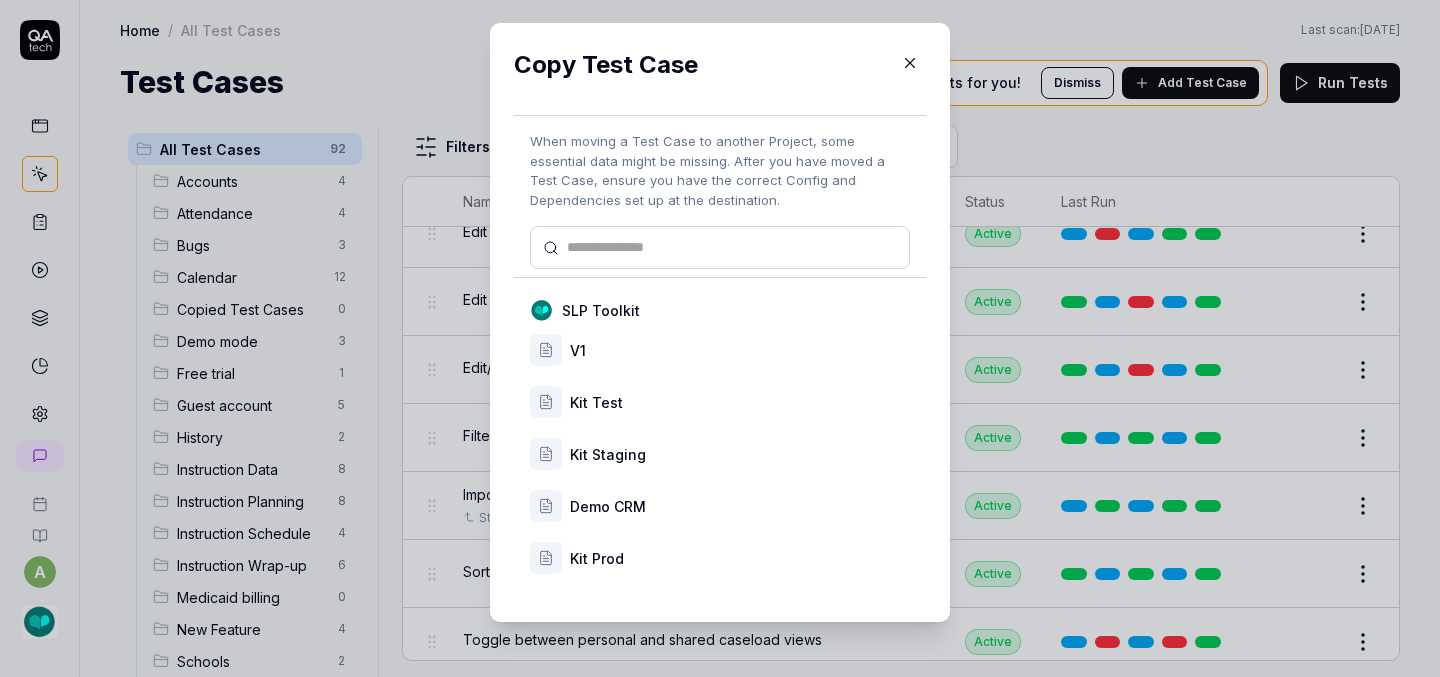 click on "Kit Prod" at bounding box center (740, 558) 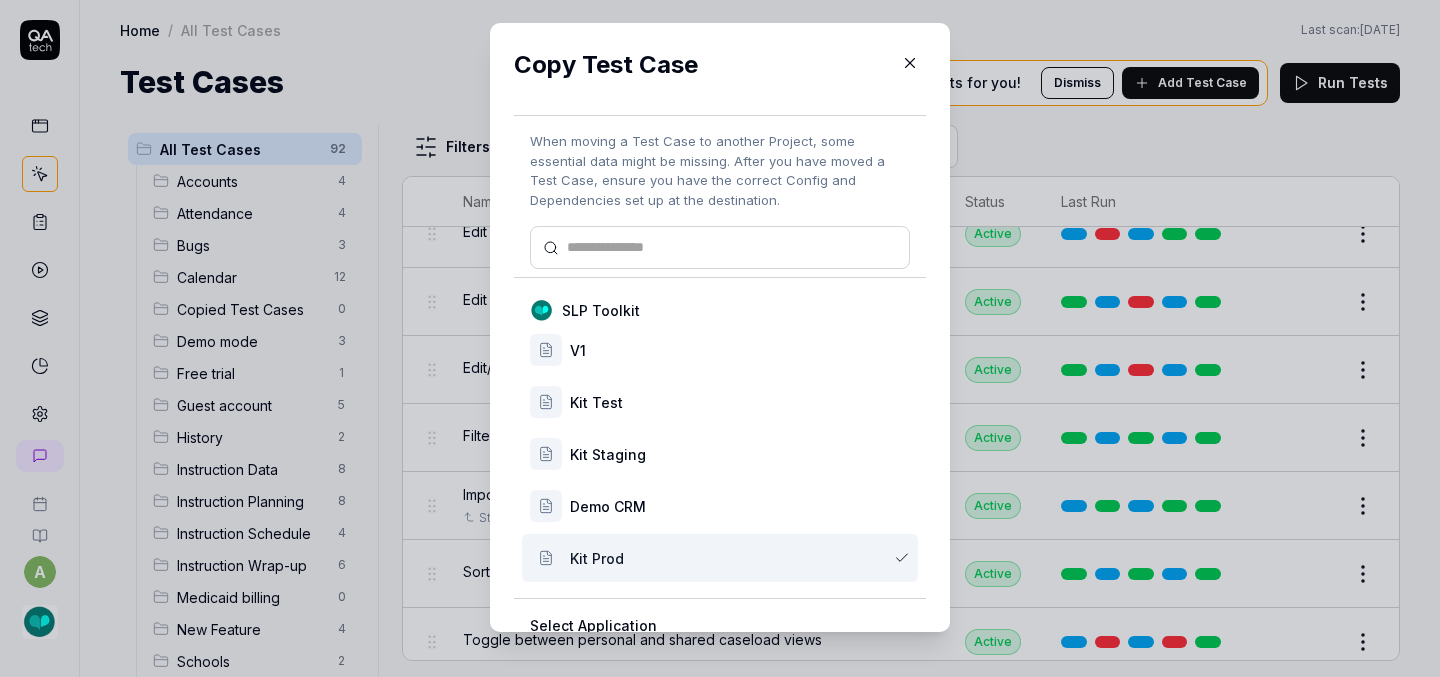 scroll, scrollTop: 167, scrollLeft: 0, axis: vertical 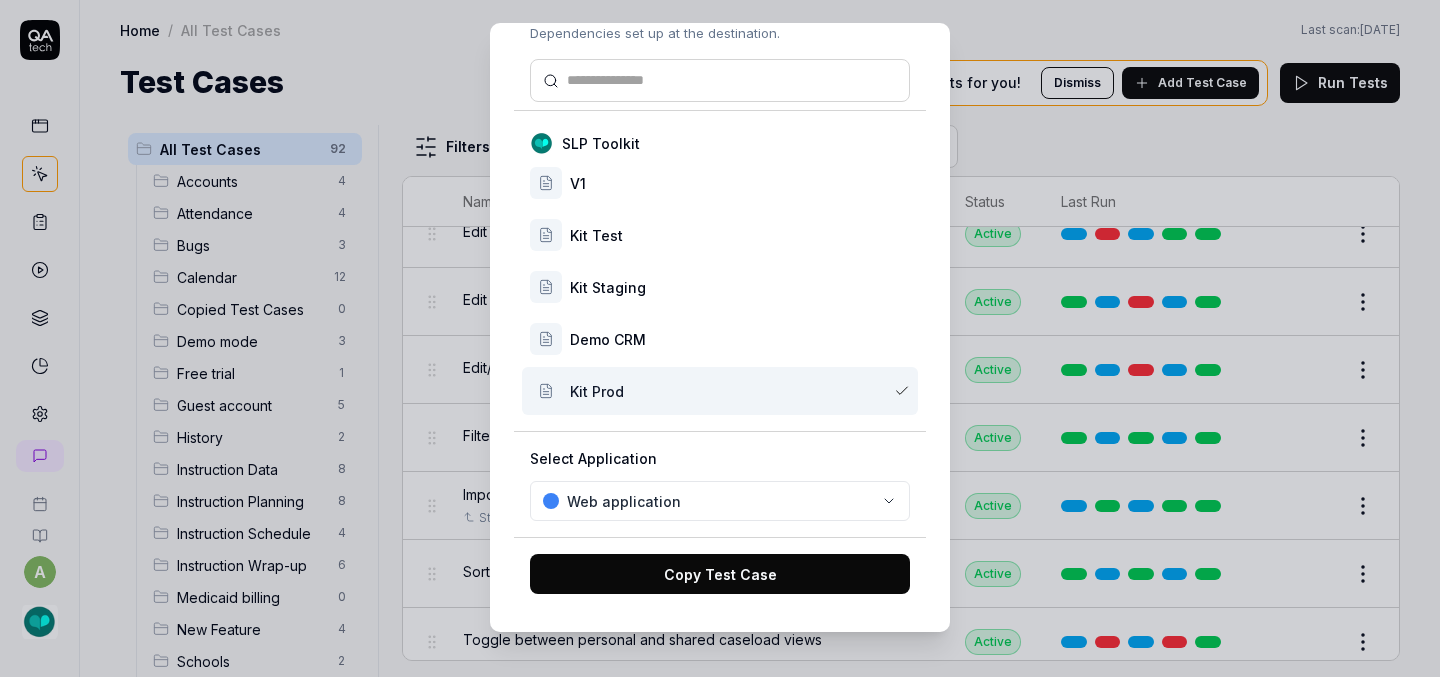 click on "Copy Test Case" at bounding box center (720, 574) 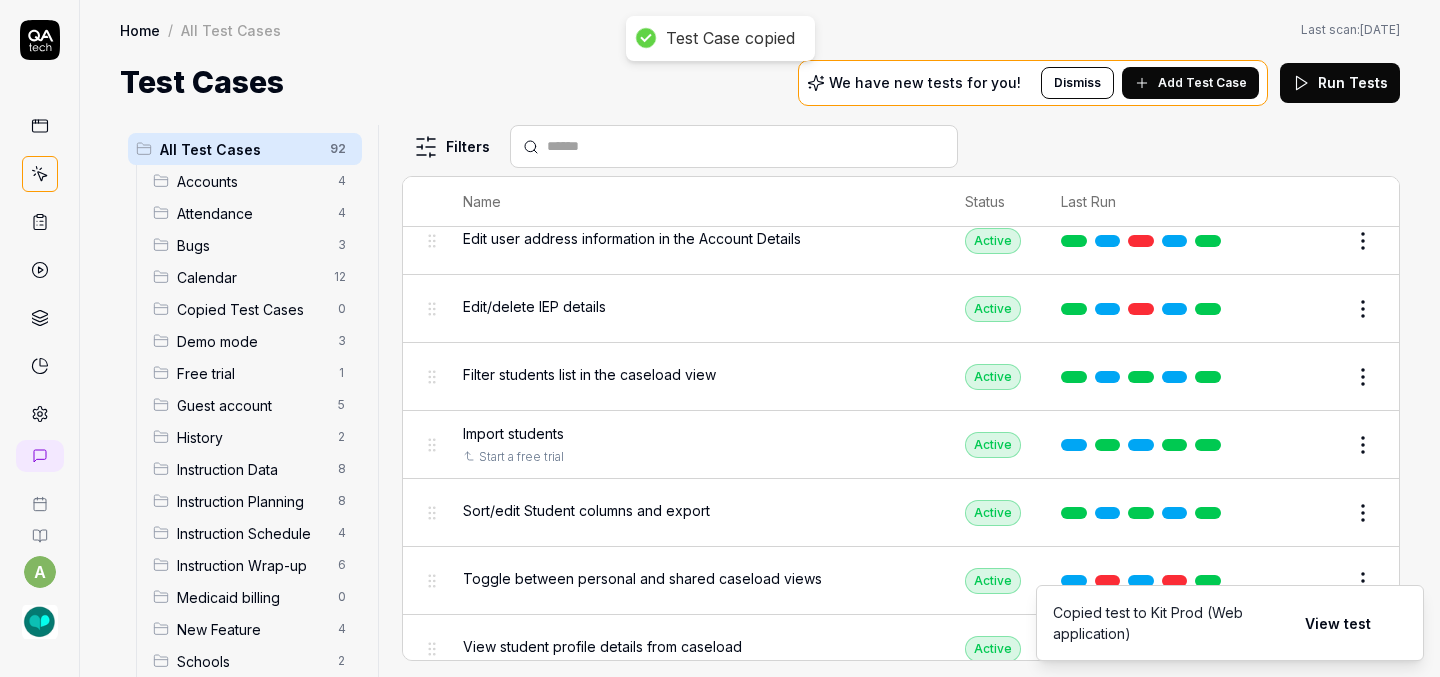 scroll, scrollTop: 5350, scrollLeft: 0, axis: vertical 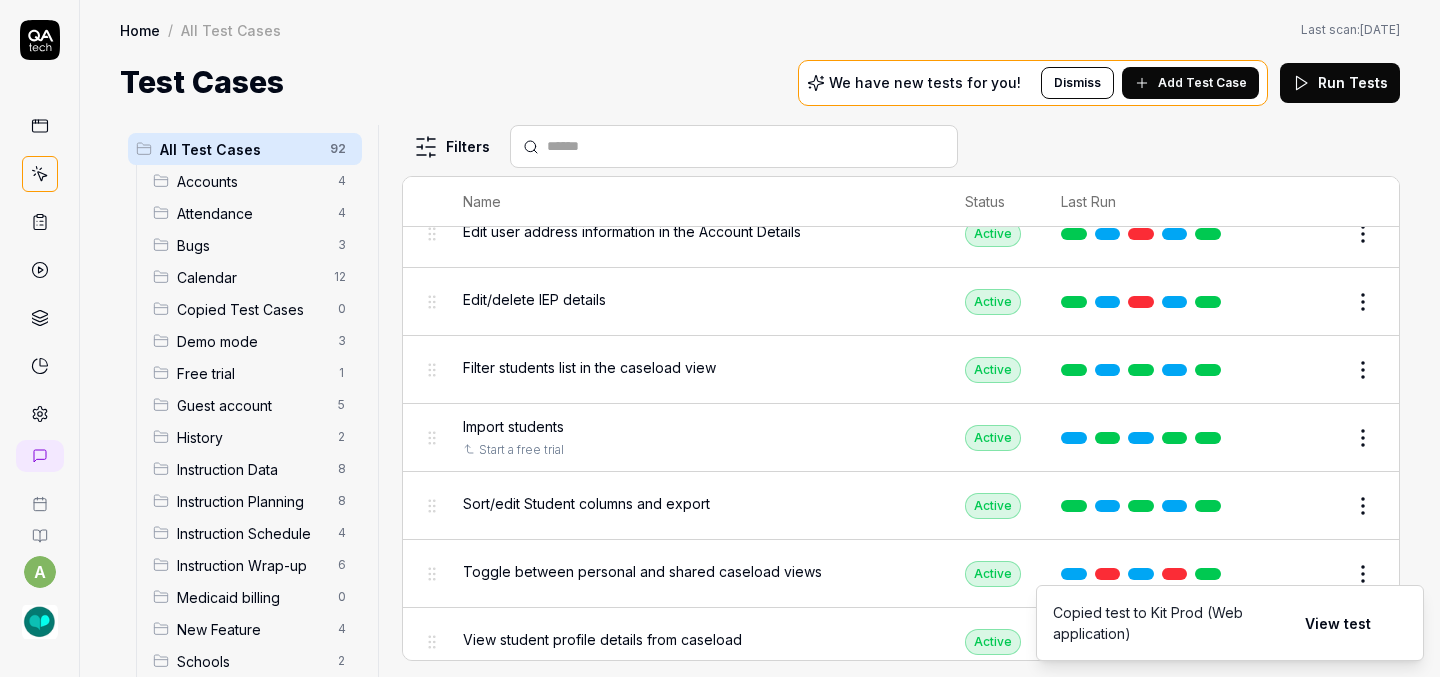 click on "a Home / All Test Cases Home / All Test Cases Last scan:  [DATE] Test Cases We have new tests for you! Dismiss Add Test Case Run Tests All Test Cases 92 Accounts 4 Attendance 4 Bugs 3 Calendar 12 Copied Test Cases 0 Demo mode 3 Free trial 1 Guest account 5 History 2 Instruction Data 8 Instruction Planning 8 Instruction Schedule 4 Instruction Wrap-up 6 Medicaid billing 0 New Feature 4 Schools 2 Sign Up 1 Students 10 Tasks 6 Teachers 3 Templates 6 Filters Name Status Last Run Accounts Edit user information in the Account Details Active Edit Log in to Kit using valid email and password Active Edit Logout from each page Active Edit Request password reset with valid email address Active Edit Attendance Expand row and scroll down Attendance report Active Edit Export Attendance report Active Edit Search and filter by custom date range Active Edit Search for specific attendance records and view attendance statistics Active Edit Bugs Check page scrolling on each page Active Edit Create custom repeating event Edit" at bounding box center [720, 338] 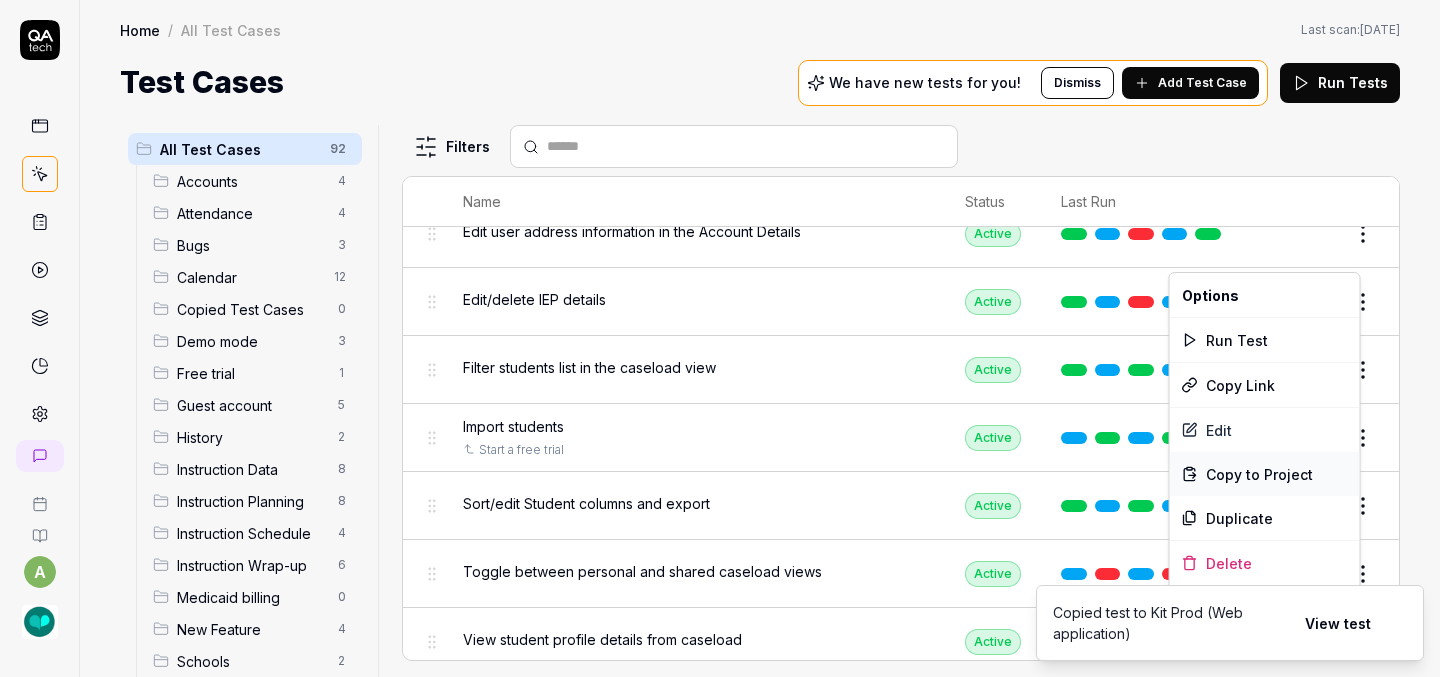 click on "Copy to Project" at bounding box center [1259, 474] 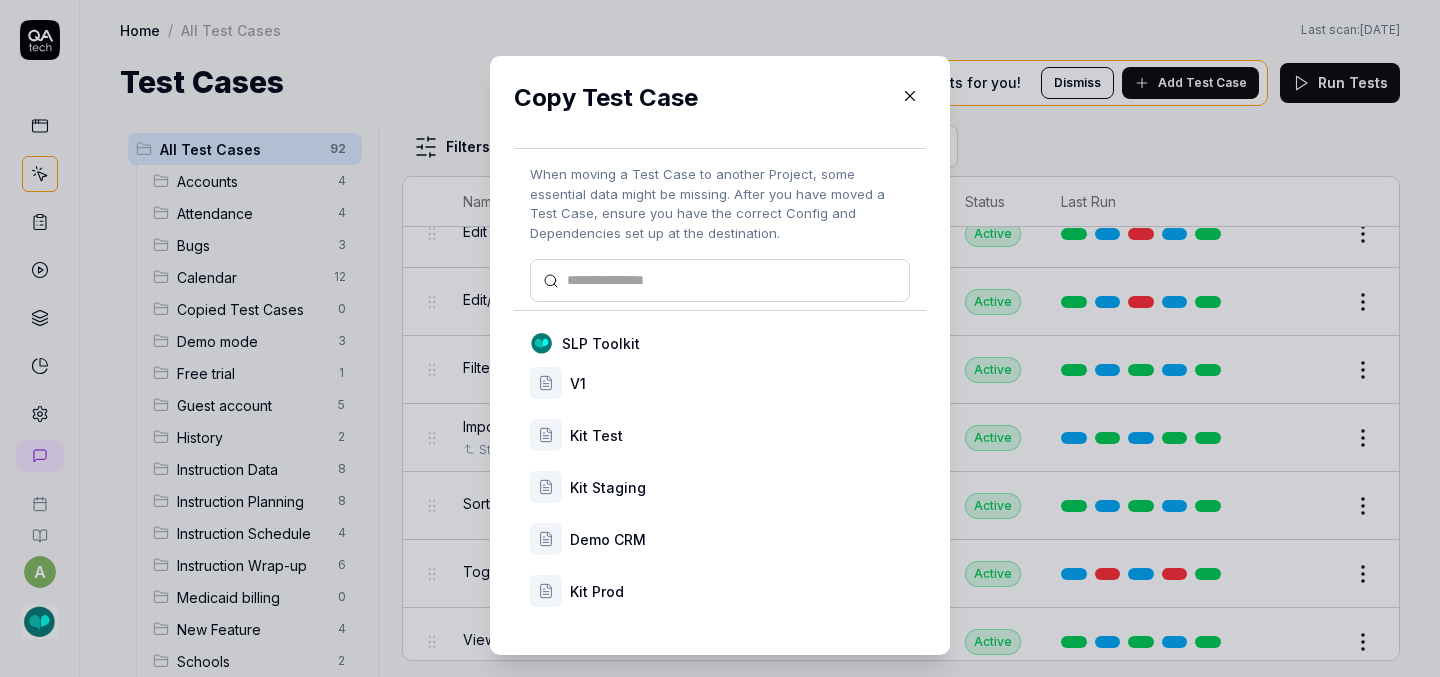 click on "Kit Prod" at bounding box center [740, 591] 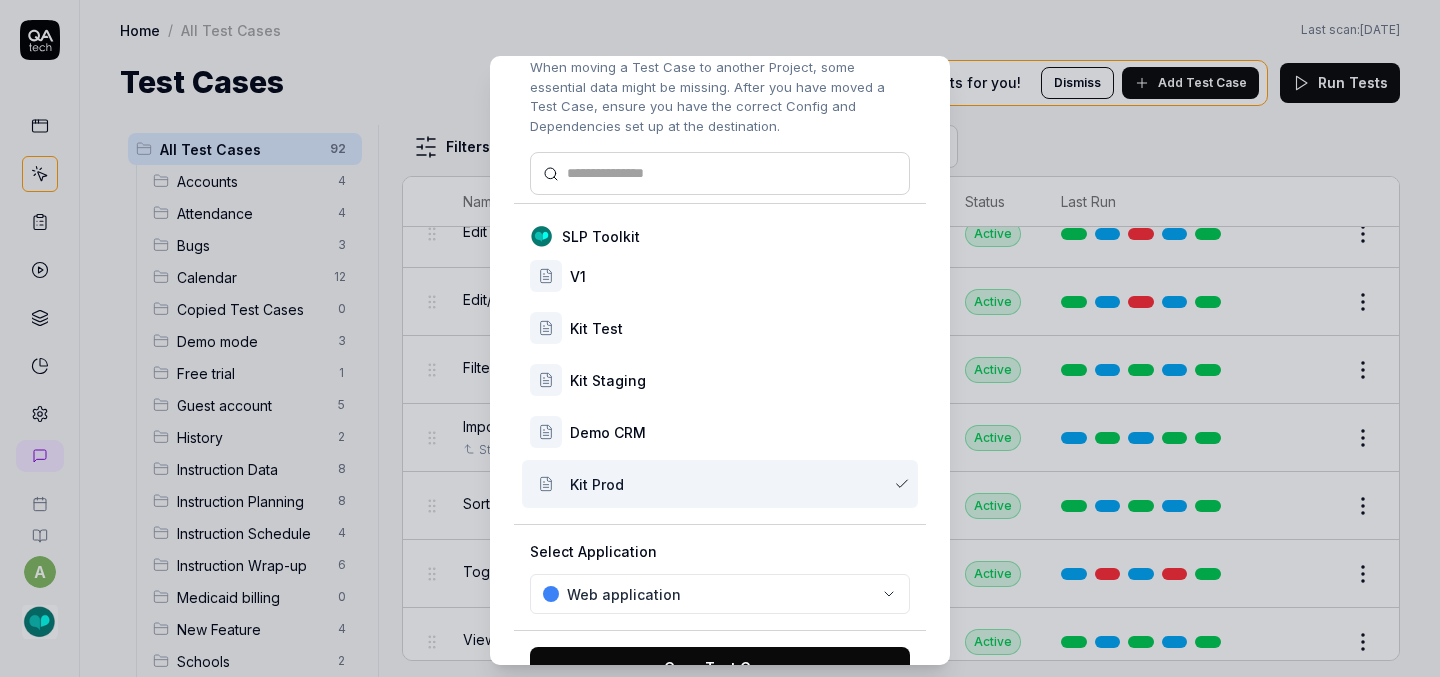 scroll, scrollTop: 167, scrollLeft: 0, axis: vertical 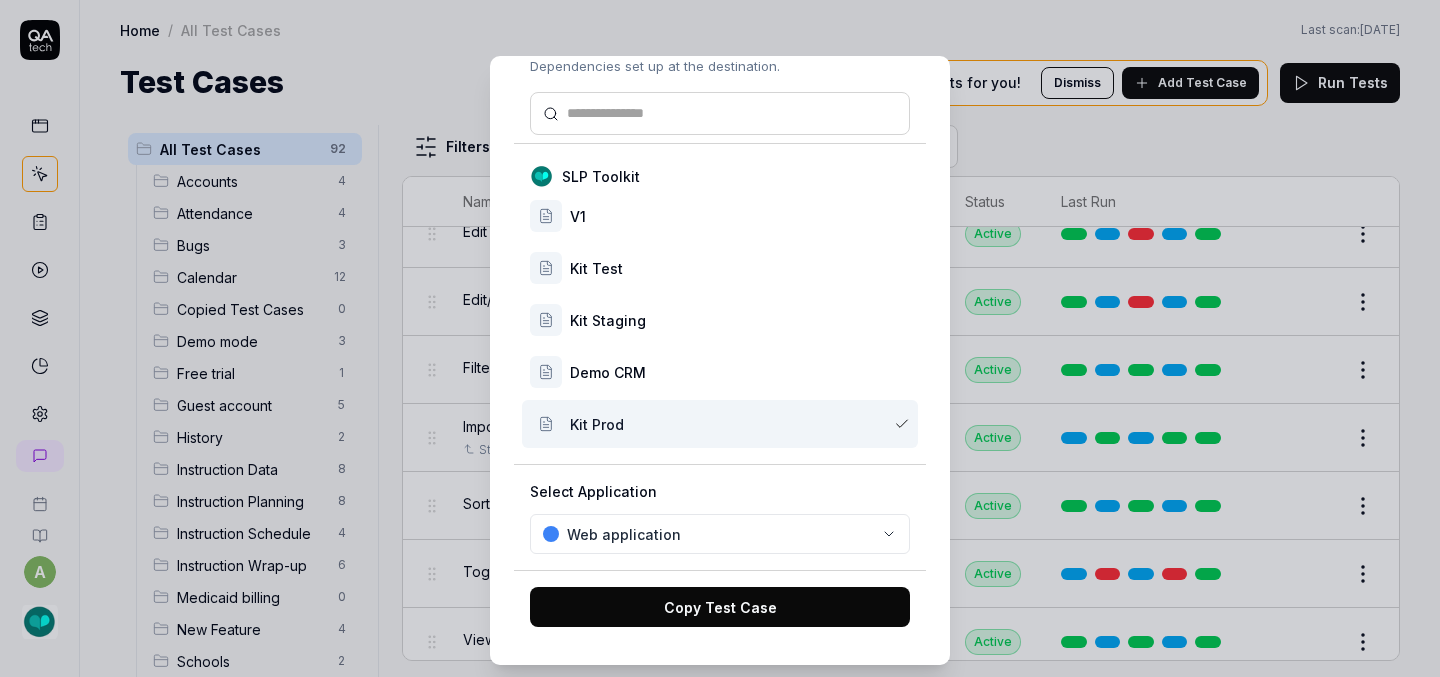 click on "Copy Test Case" at bounding box center (720, 607) 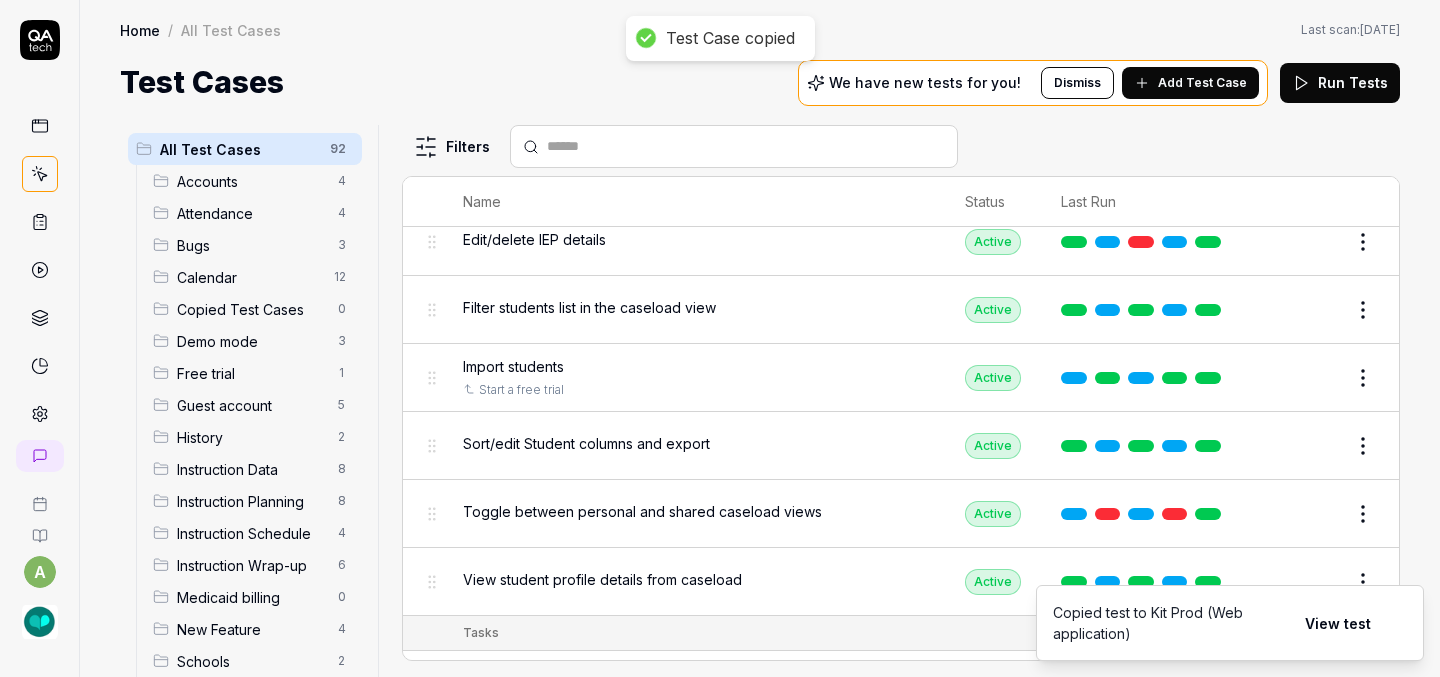 scroll, scrollTop: 5416, scrollLeft: 0, axis: vertical 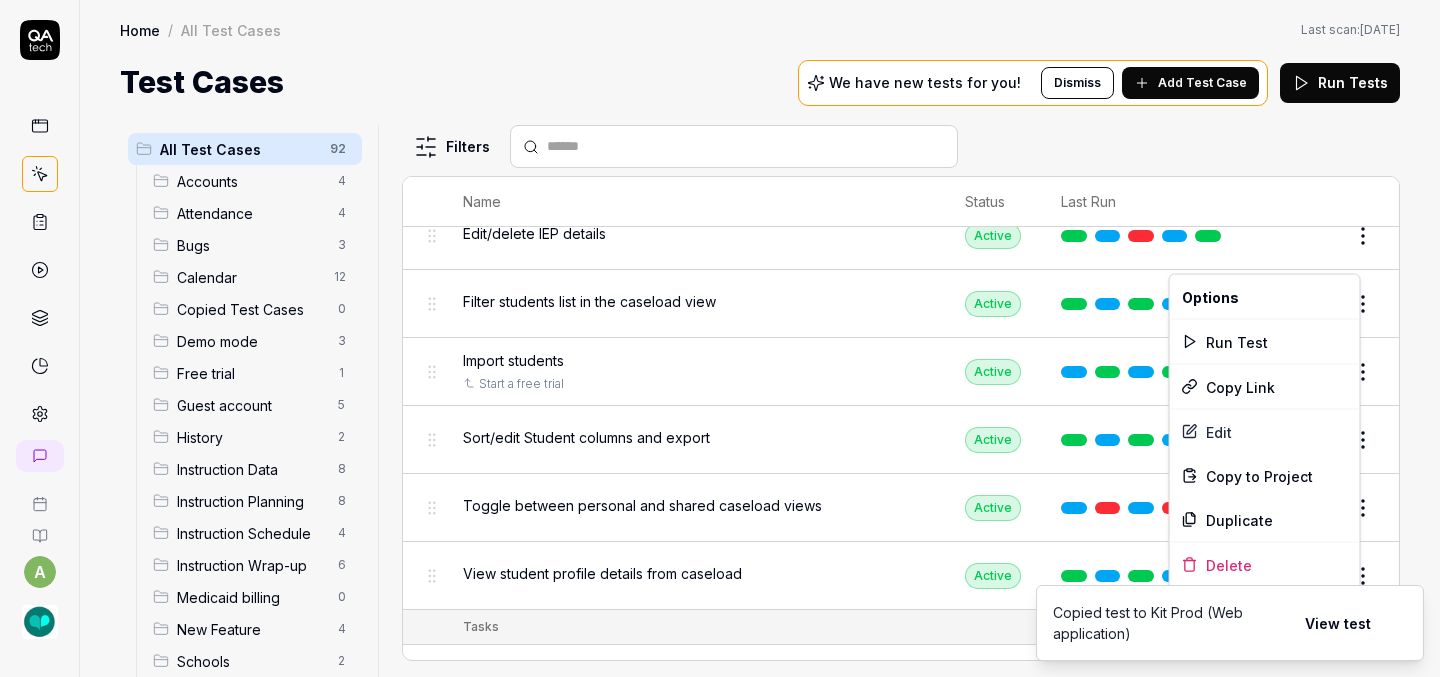 click on "a Home / All Test Cases Home / All Test Cases Last scan:  [DATE] Test Cases We have new tests for you! Dismiss Add Test Case Run Tests All Test Cases 92 Accounts 4 Attendance 4 Bugs 3 Calendar 12 Copied Test Cases 0 Demo mode 3 Free trial 1 Guest account 5 History 2 Instruction Data 8 Instruction Planning 8 Instruction Schedule 4 Instruction Wrap-up 6 Medicaid billing 0 New Feature 4 Schools 2 Sign Up 1 Students 10 Tasks 6 Teachers 3 Templates 6 Filters Name Status Last Run Accounts Edit user information in the Account Details Active Edit Log in to Kit using valid email and password Active Edit Logout from each page Active Edit Request password reset with valid email address Active Edit Attendance Expand row and scroll down Attendance report Active Edit Export Attendance report Active Edit Search and filter by custom date range Active Edit Search for specific attendance records and view attendance statistics Active Edit Bugs Check page scrolling on each page Active Edit Create custom repeating event Edit" at bounding box center (720, 338) 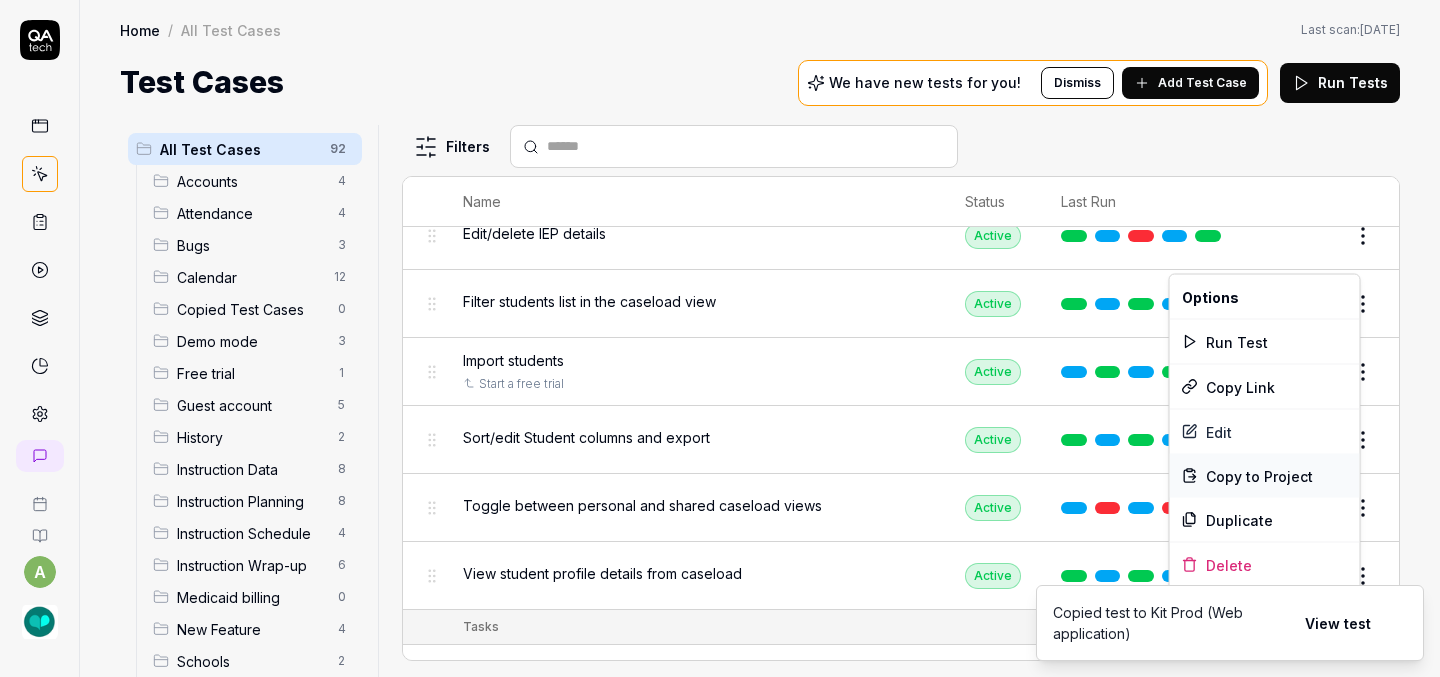 click on "Copy to Project" at bounding box center [1259, 475] 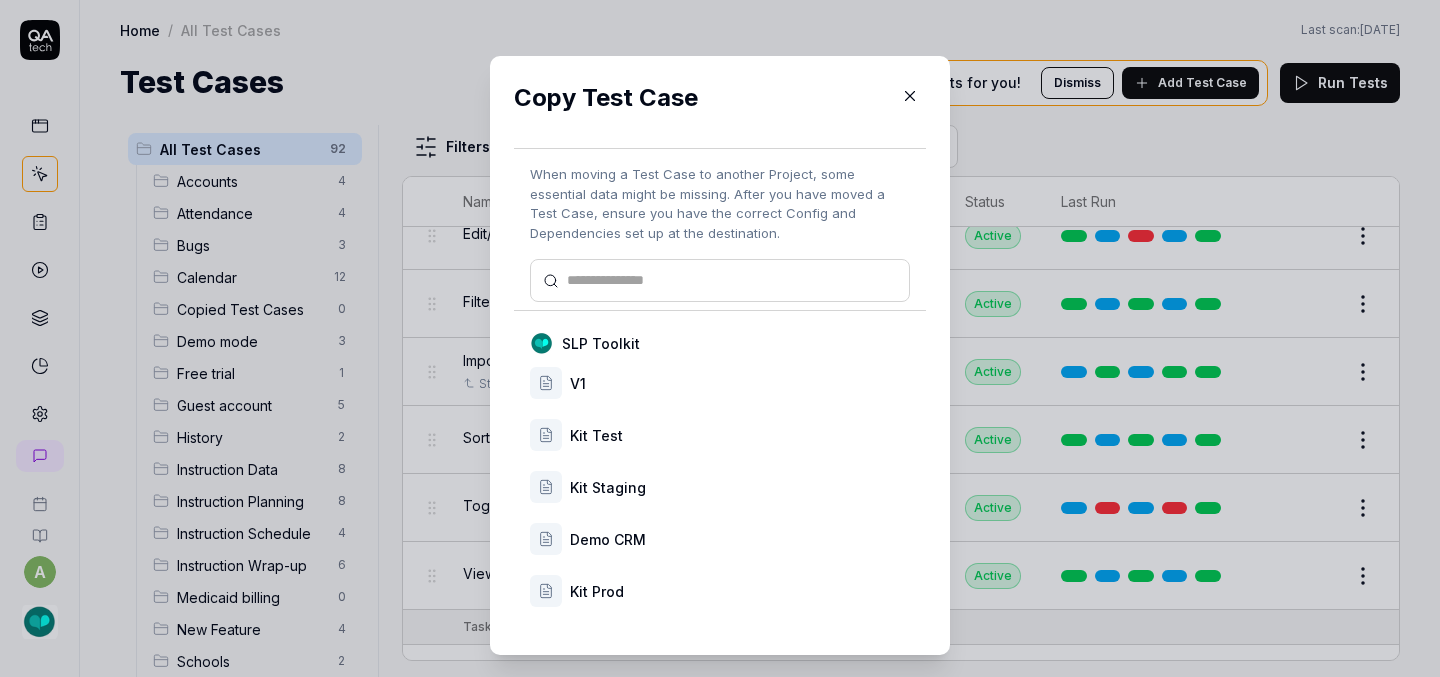 click on "Kit Prod" at bounding box center [740, 591] 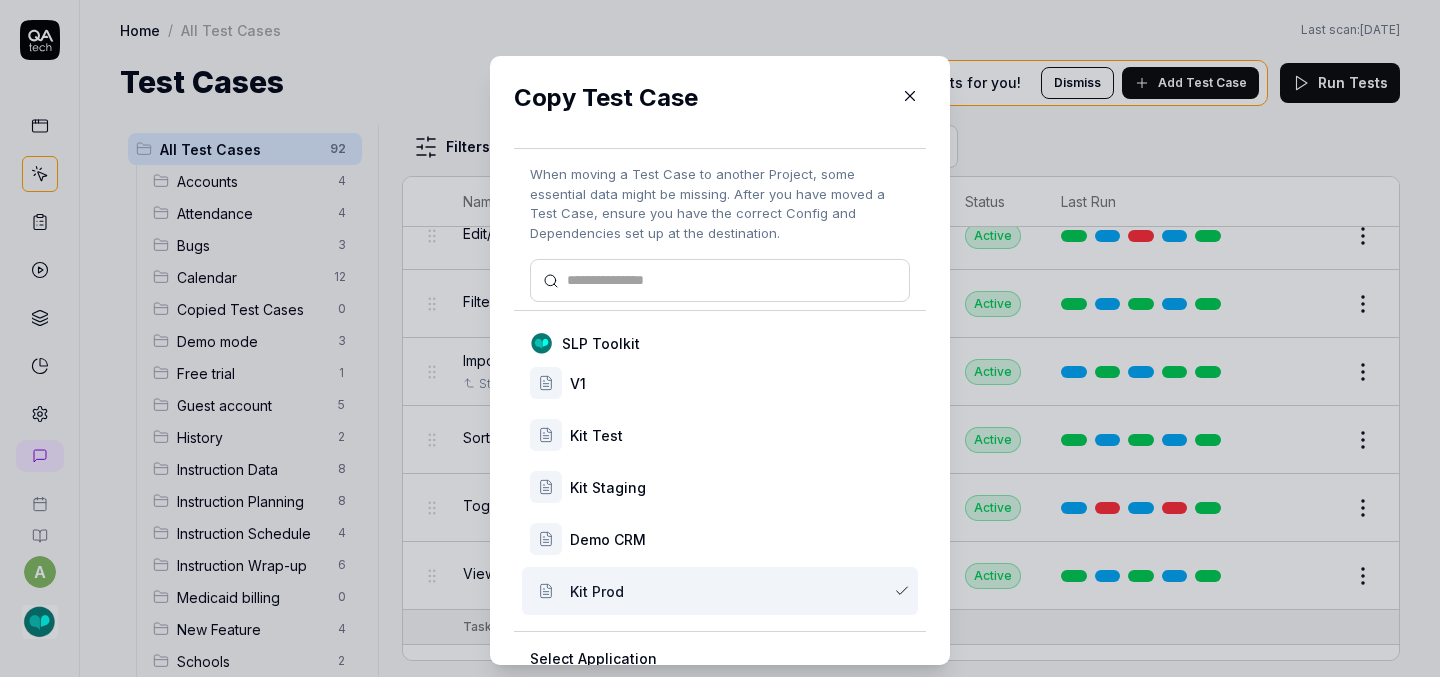 scroll, scrollTop: 167, scrollLeft: 0, axis: vertical 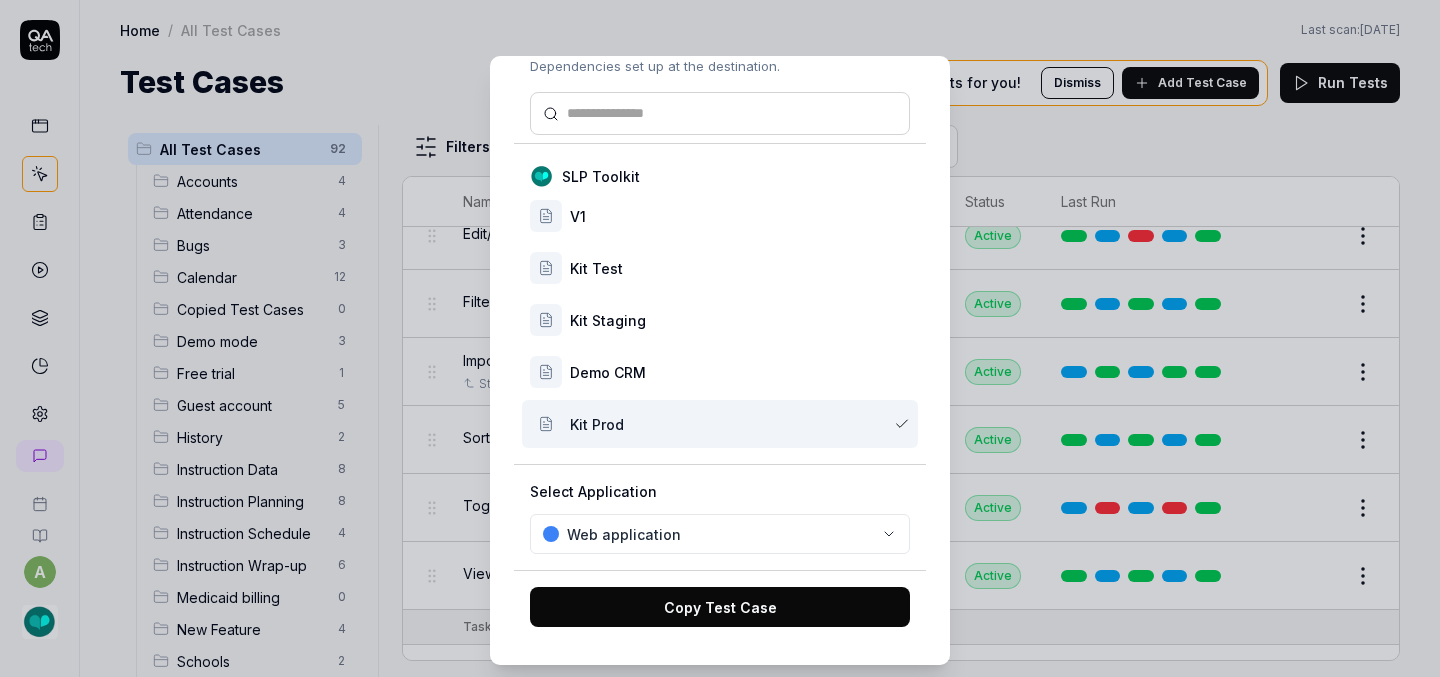 click on "Copy Test Case" at bounding box center (720, 607) 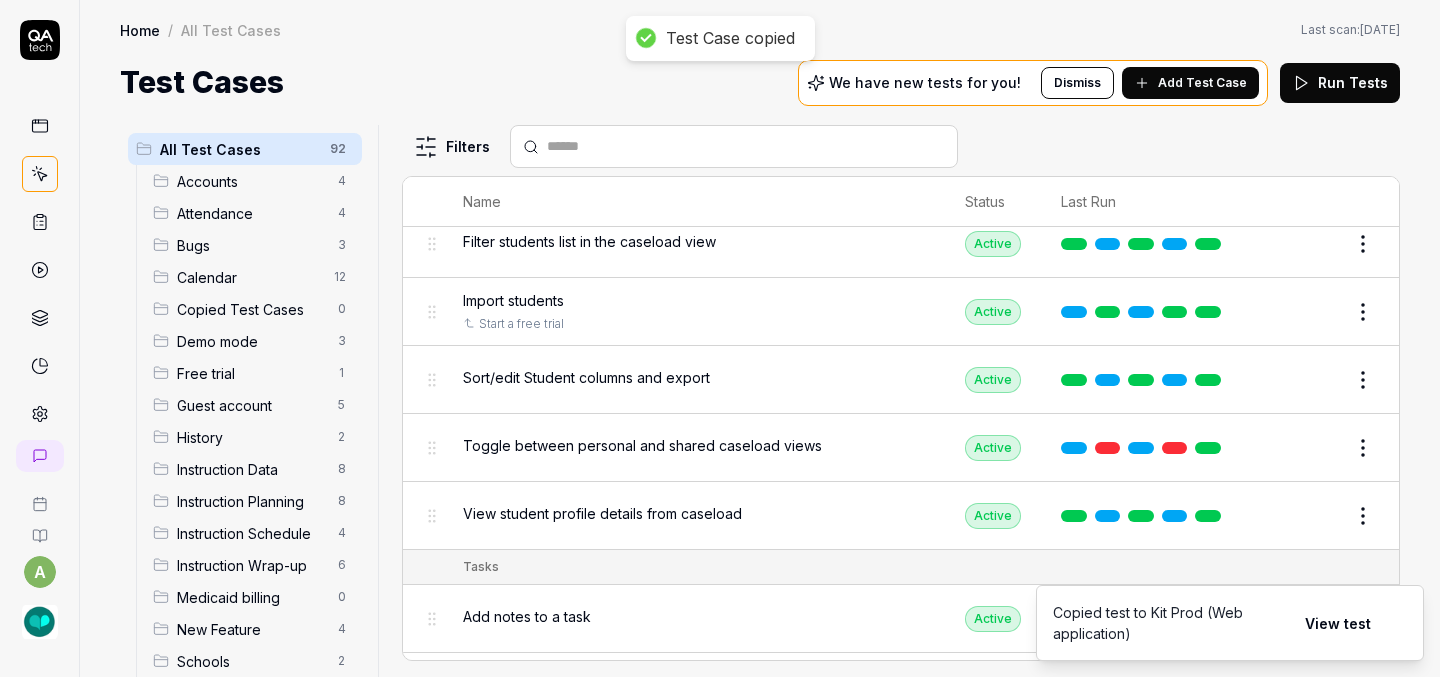 scroll, scrollTop: 5482, scrollLeft: 0, axis: vertical 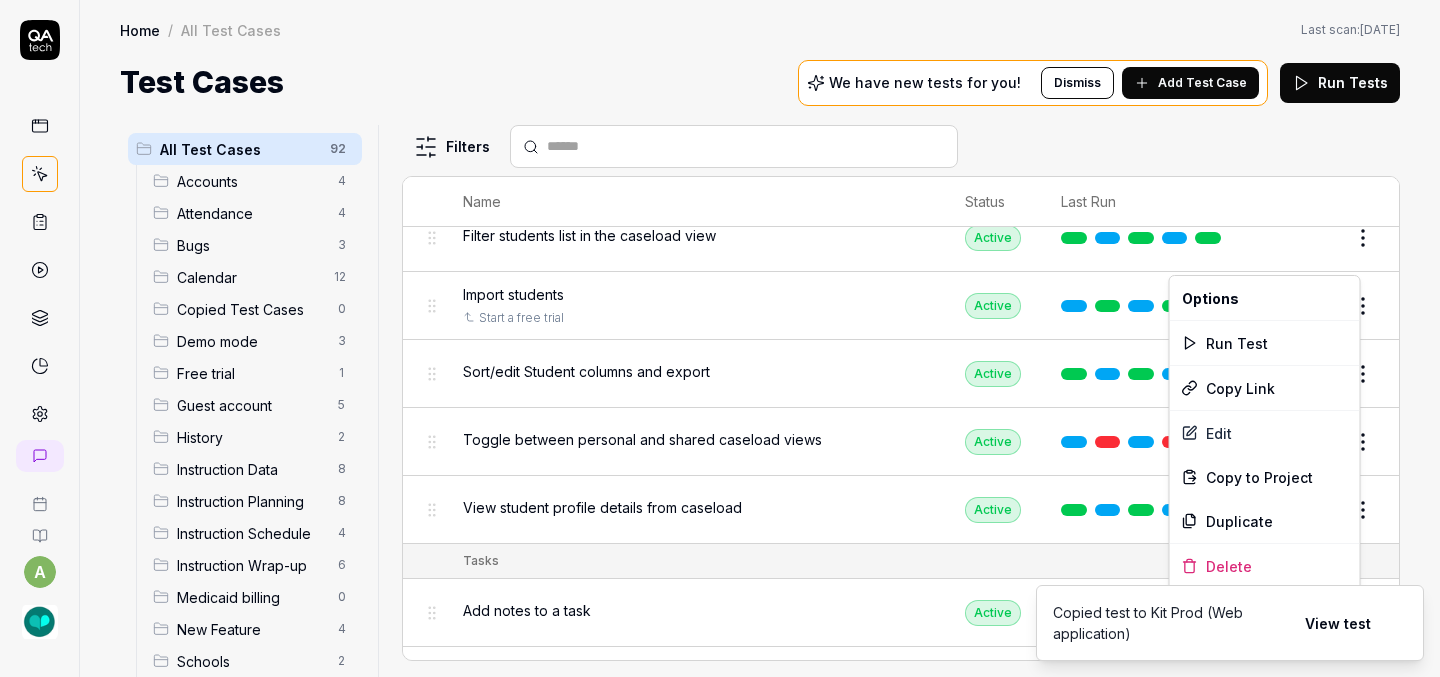 click on "a Home / All Test Cases Home / All Test Cases Last scan:  [DATE] Test Cases We have new tests for you! Dismiss Add Test Case Run Tests All Test Cases 92 Accounts 4 Attendance 4 Bugs 3 Calendar 12 Copied Test Cases 0 Demo mode 3 Free trial 1 Guest account 5 History 2 Instruction Data 8 Instruction Planning 8 Instruction Schedule 4 Instruction Wrap-up 6 Medicaid billing 0 New Feature 4 Schools 2 Sign Up 1 Students 10 Tasks 6 Teachers 3 Templates 6 Filters Name Status Last Run Accounts Edit user information in the Account Details Active Edit Log in to Kit using valid email and password Active Edit Logout from each page Active Edit Request password reset with valid email address Active Edit Attendance Expand row and scroll down Attendance report Active Edit Export Attendance report Active Edit Search and filter by custom date range Active Edit Search for specific attendance records and view attendance statistics Active Edit Bugs Check page scrolling on each page Active Edit Create custom repeating event Edit" at bounding box center [720, 338] 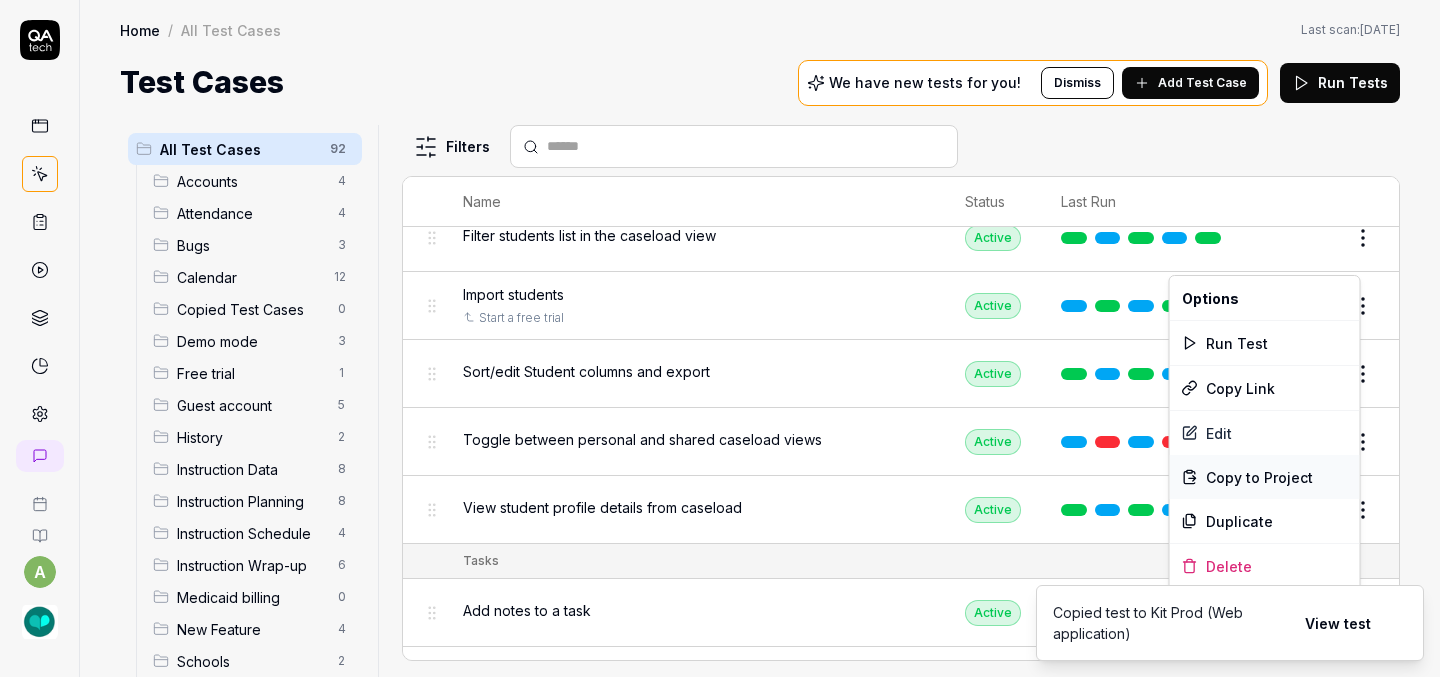 click on "Copy to Project" at bounding box center [1259, 477] 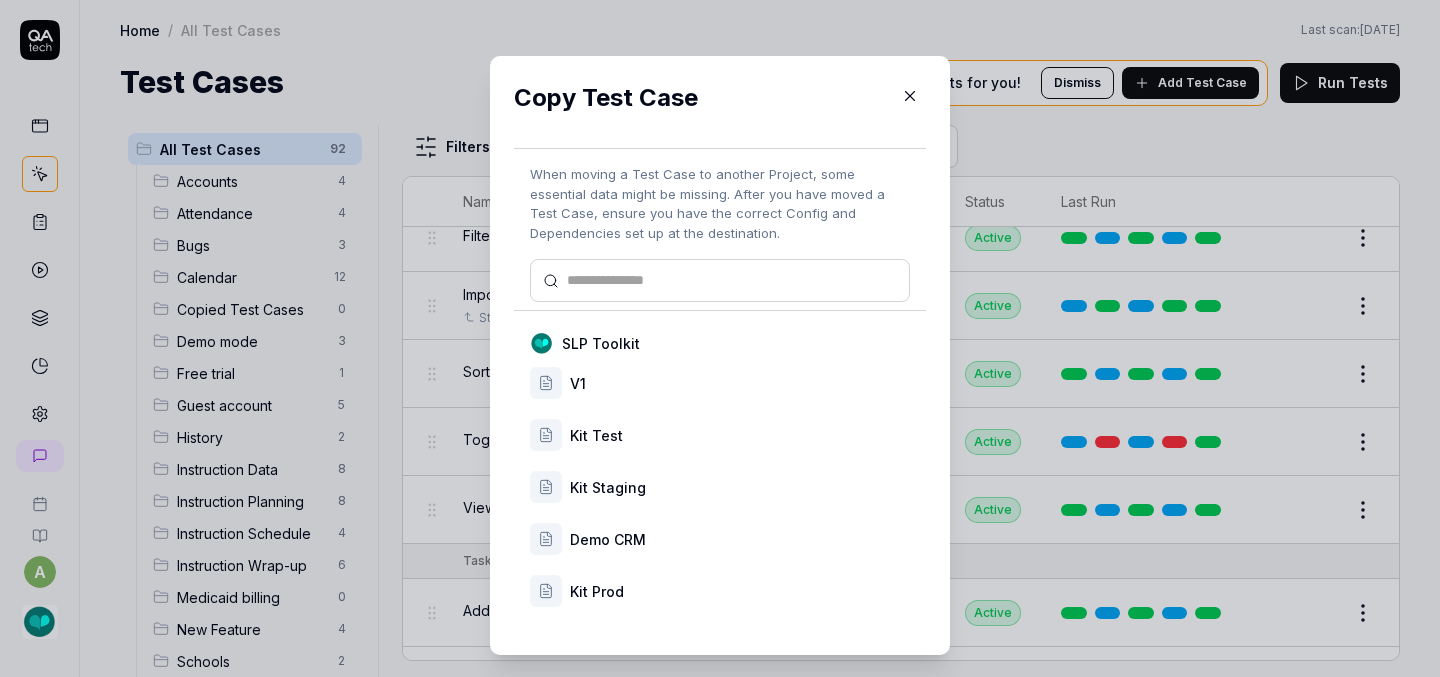 click on "Kit Prod" at bounding box center (720, 591) 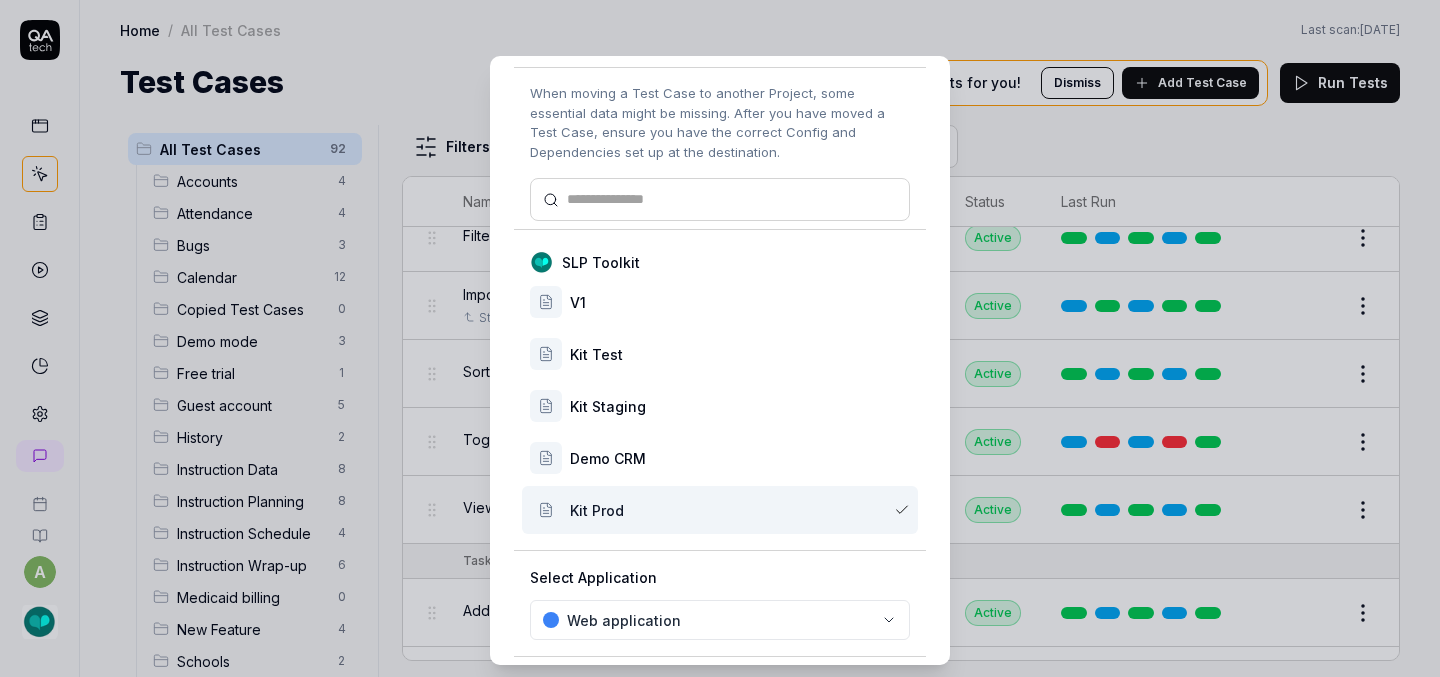 scroll, scrollTop: 167, scrollLeft: 0, axis: vertical 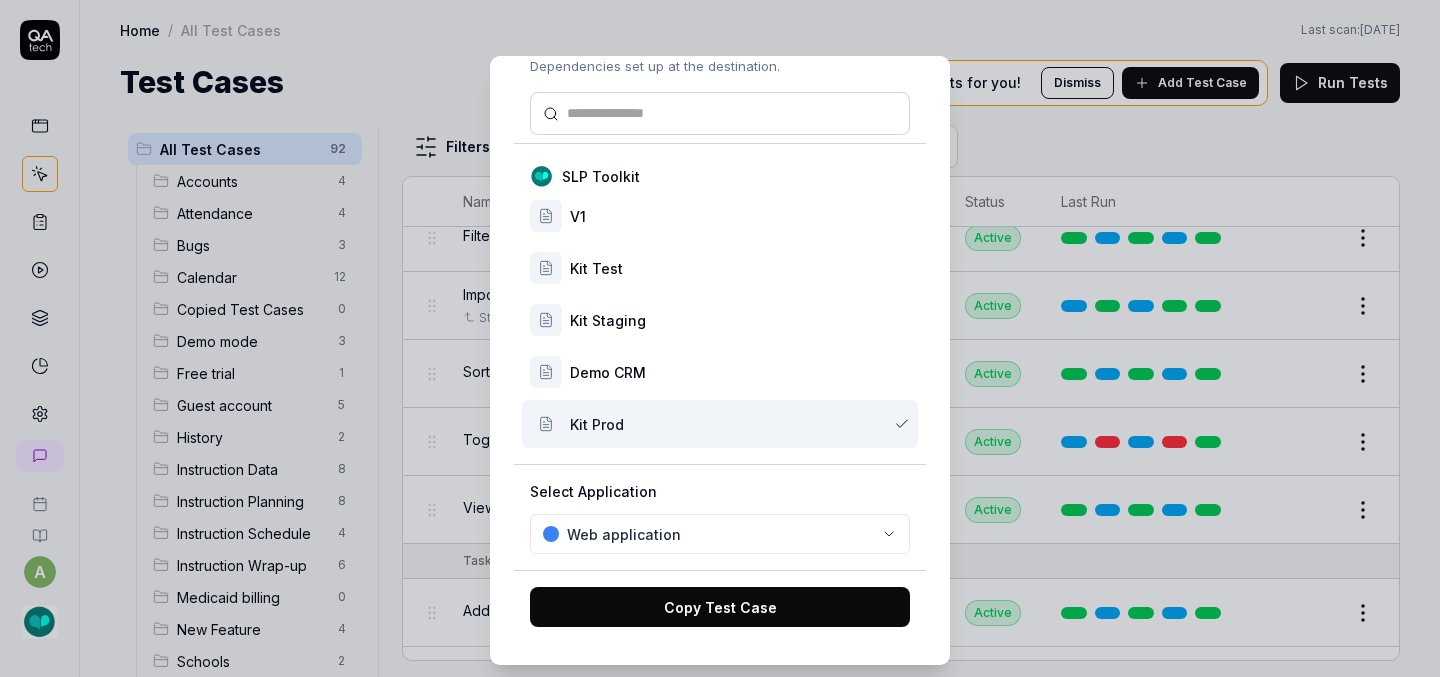 click on "Copy Test Case" at bounding box center (720, 607) 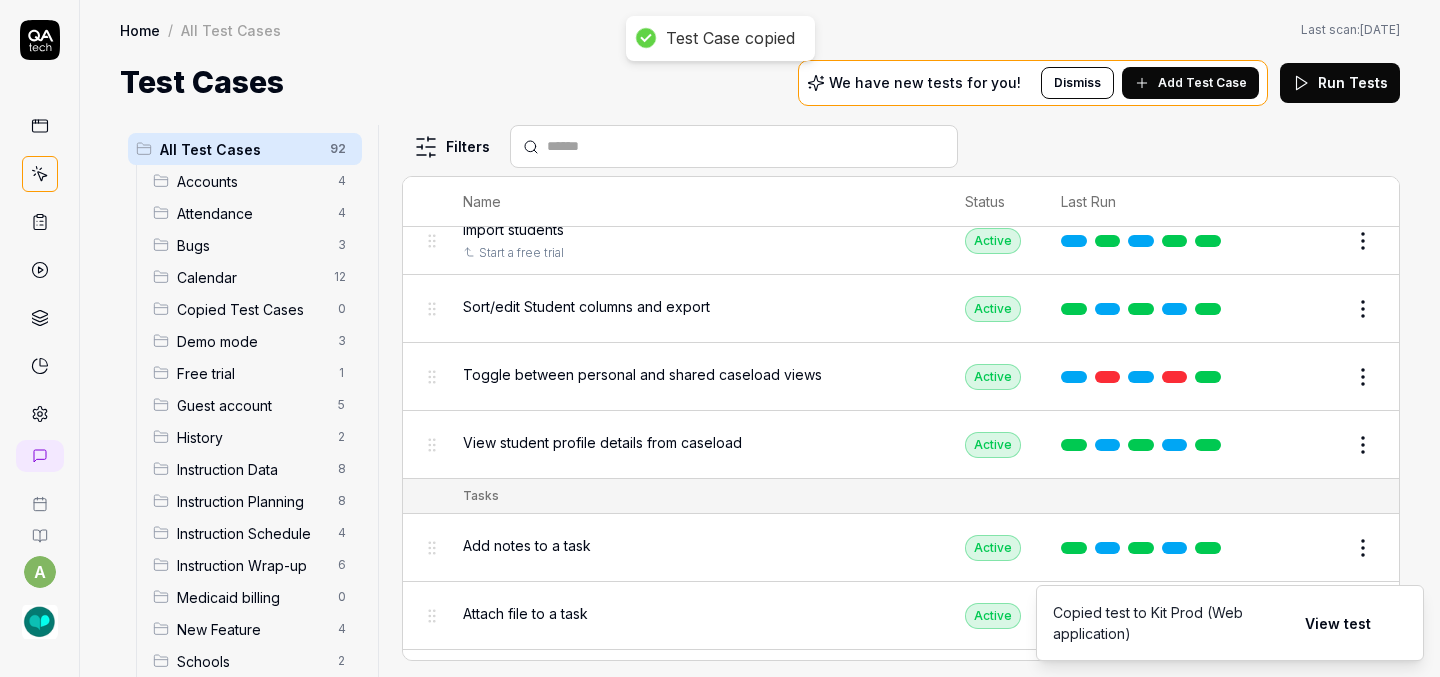 scroll, scrollTop: 5557, scrollLeft: 0, axis: vertical 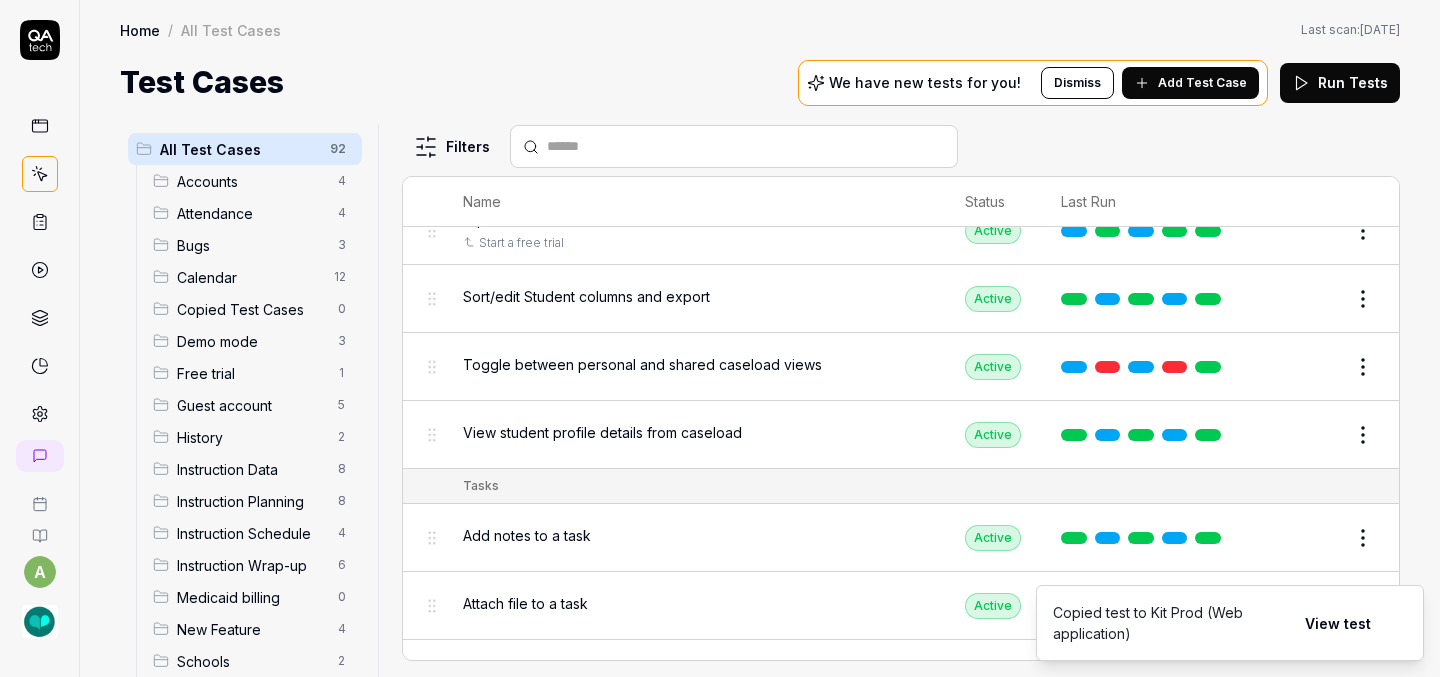 click on "Test Case copied a Home / All Test Cases Home / All Test Cases Last scan:  [DATE] Test Cases We have new tests for you! Dismiss Add Test Case Run Tests All Test Cases 92 Accounts 4 Attendance 4 Bugs 3 Calendar 12 Copied Test Cases 0 Demo mode 3 Free trial 1 Guest account 5 History 2 Instruction Data 8 Instruction Planning 8 Instruction Schedule 4 Instruction Wrap-up 6 Medicaid billing 0 New Feature 4 Schools 2 Sign Up 1 Students 10 Tasks 6 Teachers 3 Templates 6 Filters Name Status Last Run Accounts Edit user information in the Account Details Active Edit Log in to Kit using valid email and password Active Edit Logout from each page Active Edit Request password reset with valid email address Active Edit Attendance Expand row and scroll down Attendance report Active Edit Export Attendance report Active Edit Search and filter by custom date range Active Edit Search for specific attendance records and view attendance statistics Active Edit Bugs Check page scrolling on each page Active Edit Draft Review Edit" at bounding box center [720, 338] 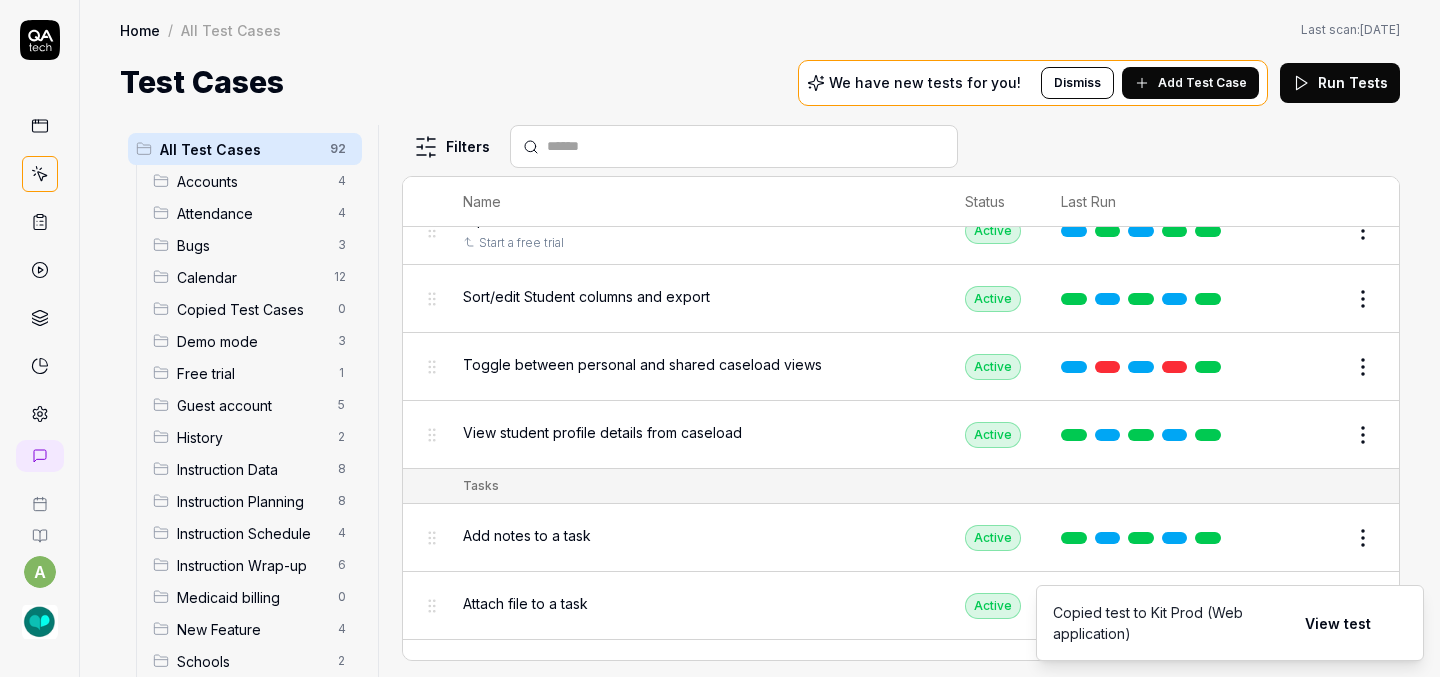 click on "a Home / All Test Cases Home / All Test Cases Last scan:  [DATE] Test Cases We have new tests for you! Dismiss Add Test Case Run Tests All Test Cases 92 Accounts 4 Attendance 4 Bugs 3 Calendar 12 Copied Test Cases 0 Demo mode 3 Free trial 1 Guest account 5 History 2 Instruction Data 8 Instruction Planning 8 Instruction Schedule 4 Instruction Wrap-up 6 Medicaid billing 0 New Feature 4 Schools 2 Sign Up 1 Students 10 Tasks 6 Teachers 3 Templates 6 Filters Name Status Last Run Accounts Edit user information in the Account Details Active Edit Log in to Kit using valid email and password Active Edit Logout from each page Active Edit Request password reset with valid email address Active Edit Attendance Expand row and scroll down Attendance report Active Edit Export Attendance report Active Edit Search and filter by custom date range Active Edit Search for specific attendance records and view attendance statistics Active Edit Bugs Check page scrolling on each page Active Edit Create custom repeating event Edit" at bounding box center (720, 338) 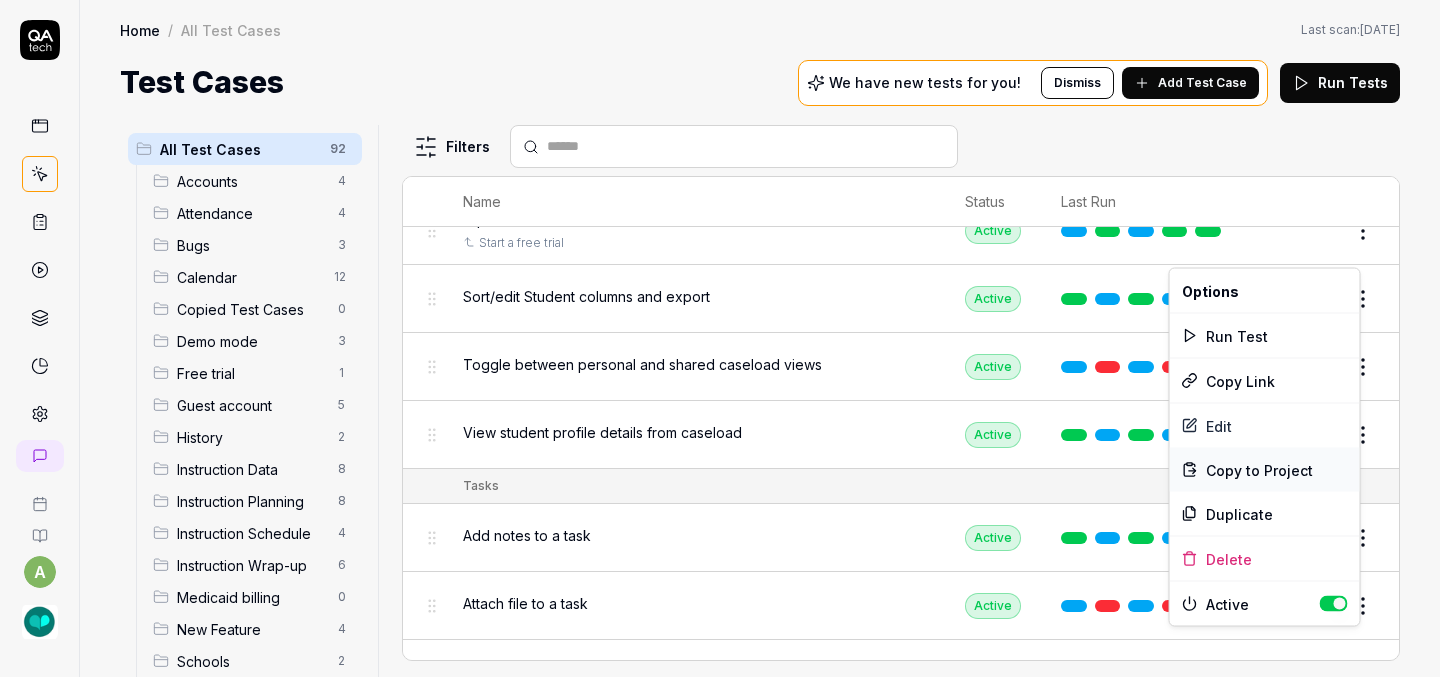 click on "Copy to Project" at bounding box center (1259, 469) 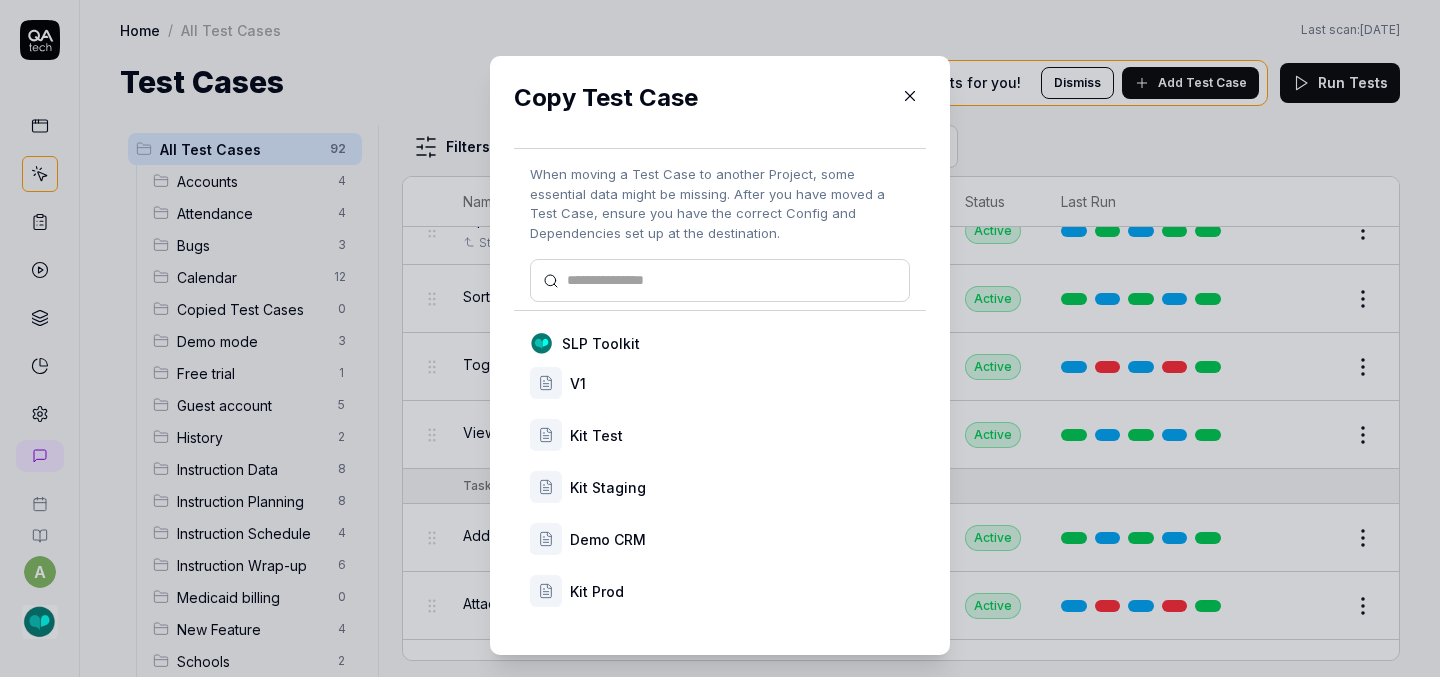 click on "Kit Prod" at bounding box center (740, 591) 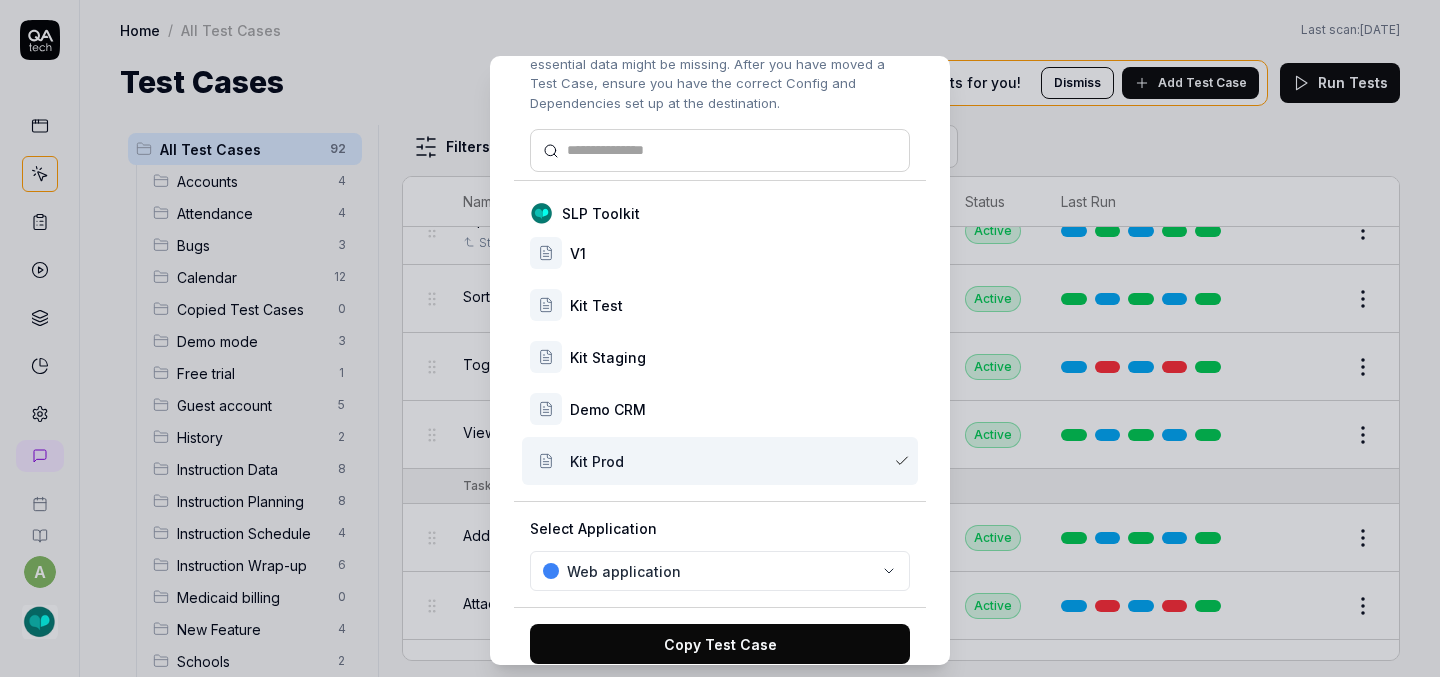 scroll, scrollTop: 167, scrollLeft: 0, axis: vertical 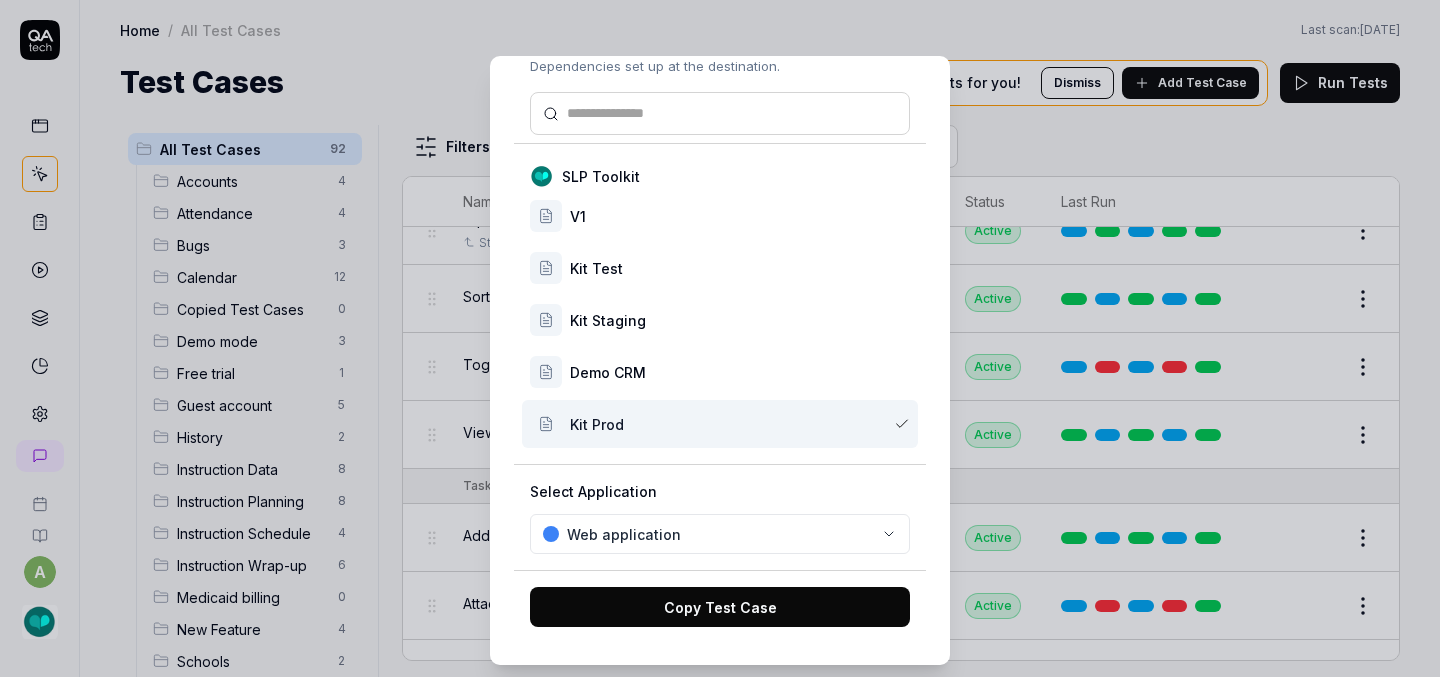 click on "Copy Test Case" at bounding box center (720, 607) 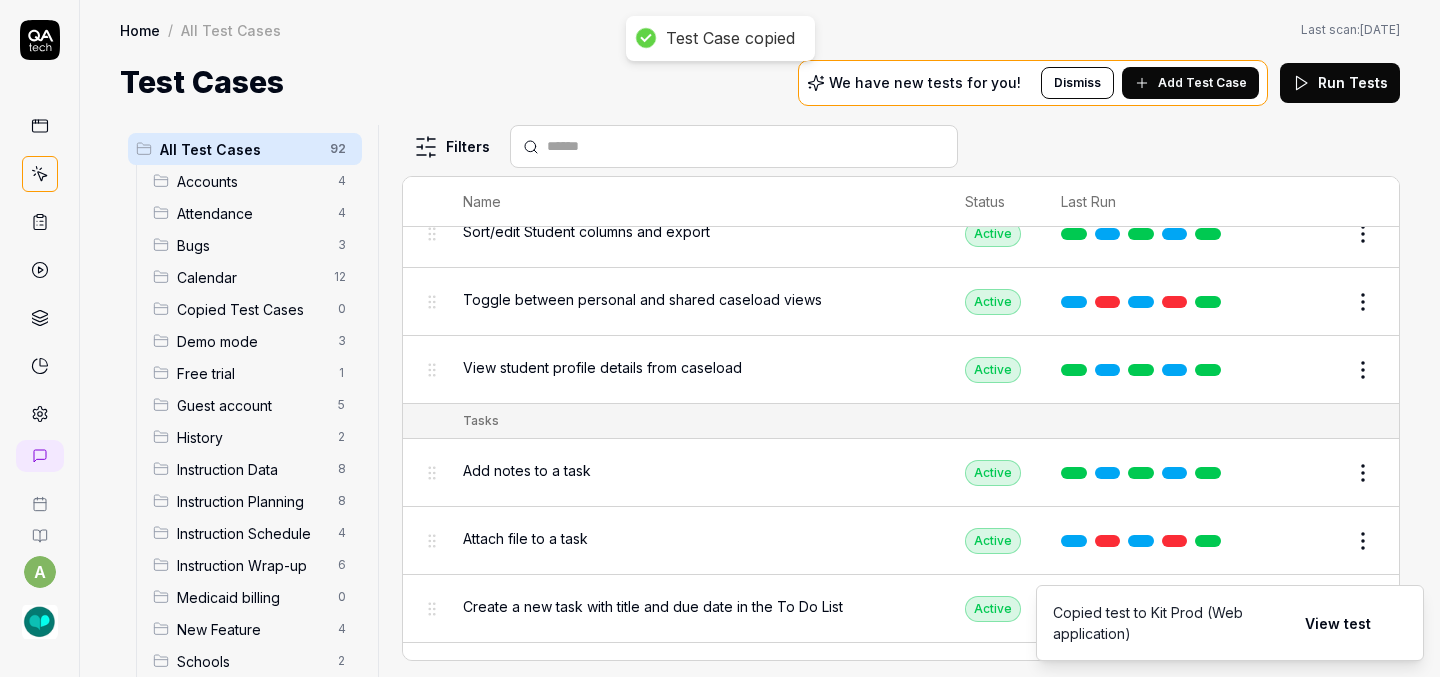 scroll, scrollTop: 5623, scrollLeft: 0, axis: vertical 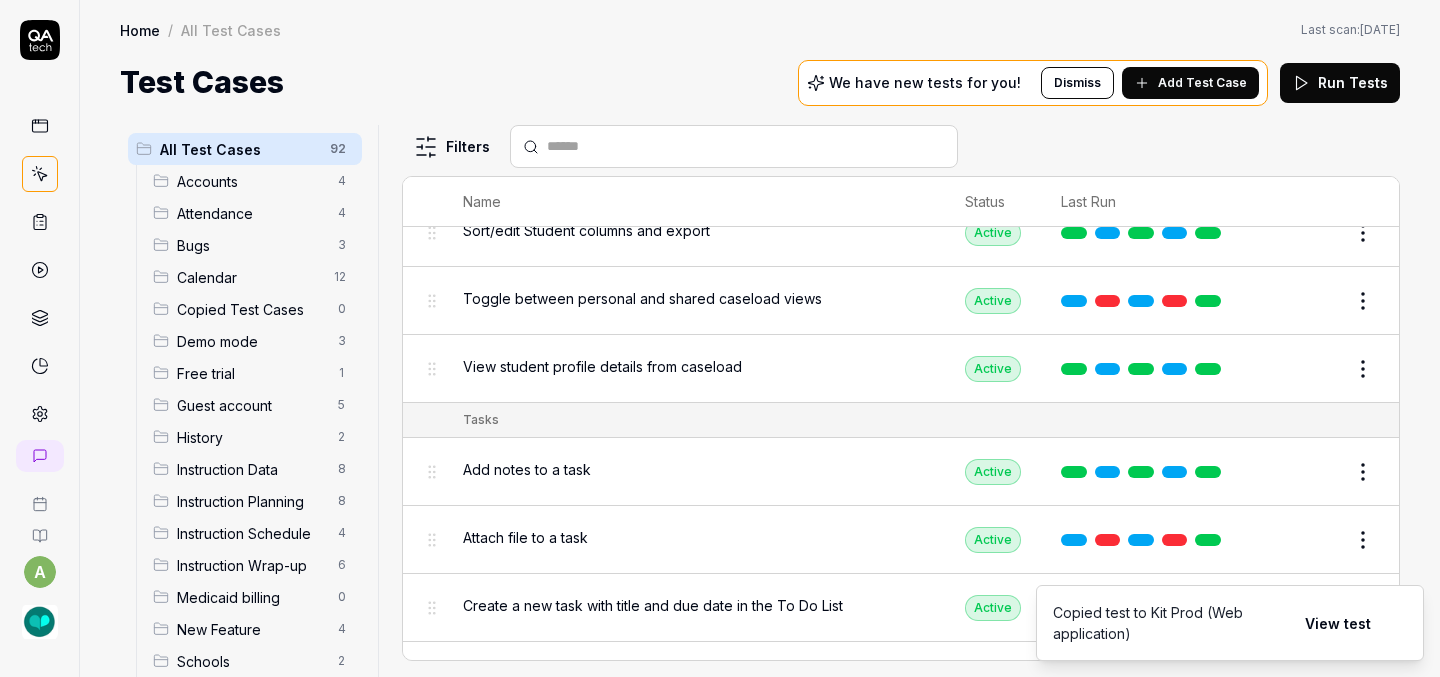 click on "Test Case copied a Home / All Test Cases Home / All Test Cases Last scan:  [DATE] Test Cases We have new tests for you! Dismiss Add Test Case Run Tests All Test Cases 92 Accounts 4 Attendance 4 Bugs 3 Calendar 12 Copied Test Cases 0 Demo mode 3 Free trial 1 Guest account 5 History 2 Instruction Data 8 Instruction Planning 8 Instruction Schedule 4 Instruction Wrap-up 6 Medicaid billing 0 New Feature 4 Schools 2 Sign Up 1 Students 10 Tasks 6 Teachers 3 Templates 6 Filters Name Status Last Run Accounts Edit user information in the Account Details Active Edit Log in to Kit using valid email and password Active Edit Logout from each page Active Edit Request password reset with valid email address Active Edit Attendance Expand row and scroll down Attendance report Active Edit Export Attendance report Active Edit Search and filter by custom date range Active Edit Search for specific attendance records and view attendance statistics Active Edit Bugs Check page scrolling on each page Active Edit Draft Review Edit" at bounding box center [720, 338] 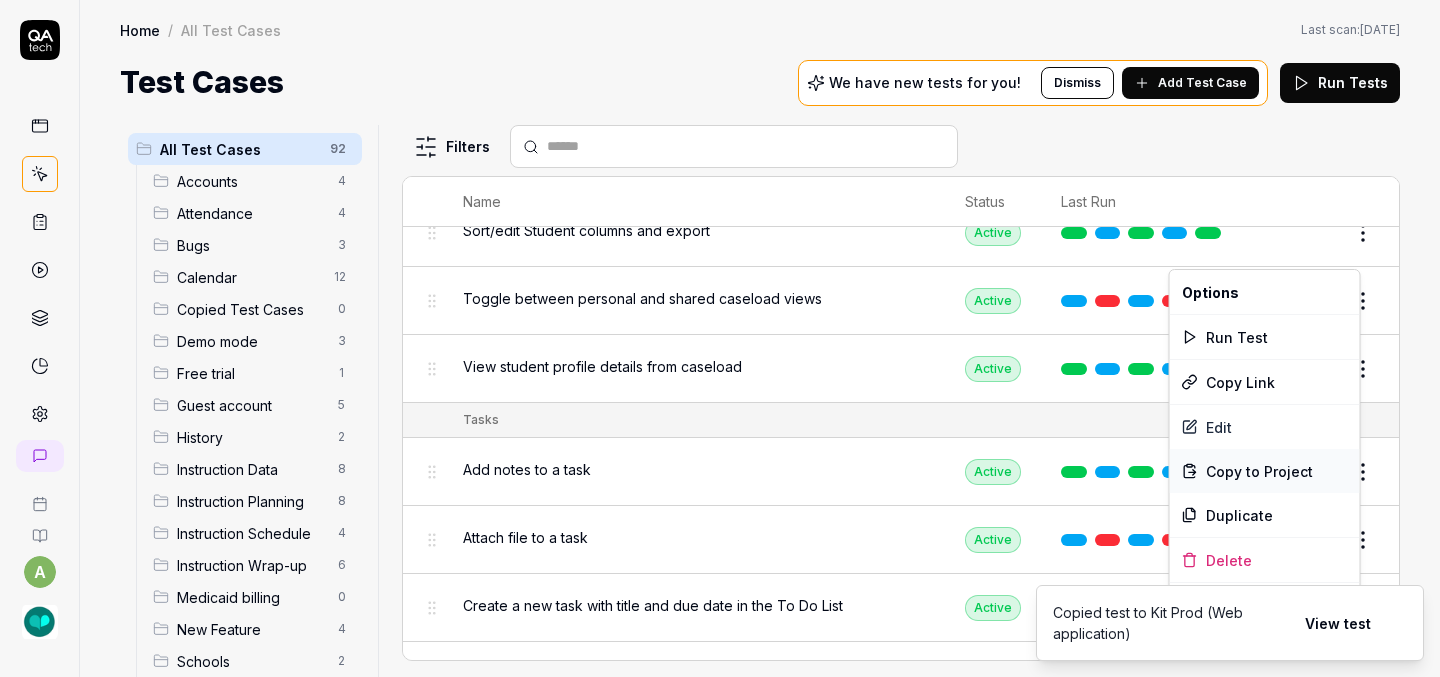 click on "Copy to Project" at bounding box center (1259, 471) 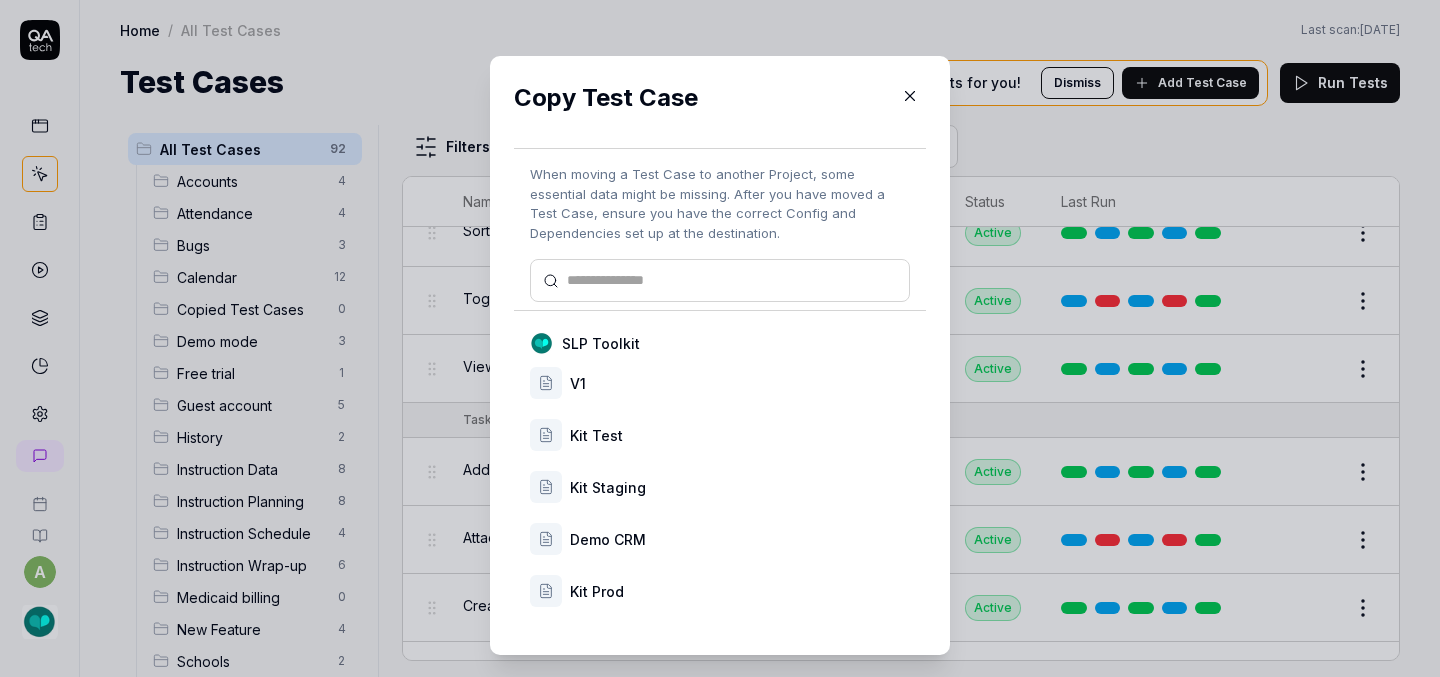 click on "Kit Prod" at bounding box center [740, 591] 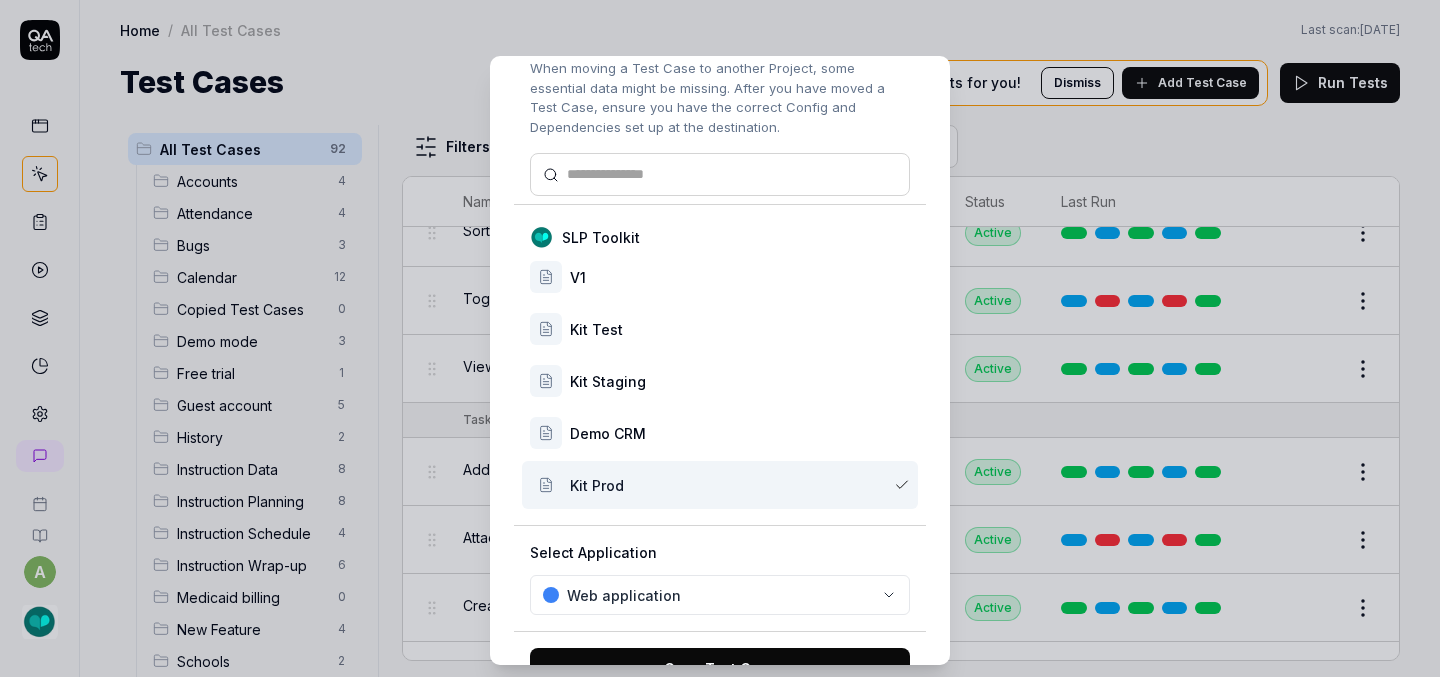 scroll, scrollTop: 167, scrollLeft: 0, axis: vertical 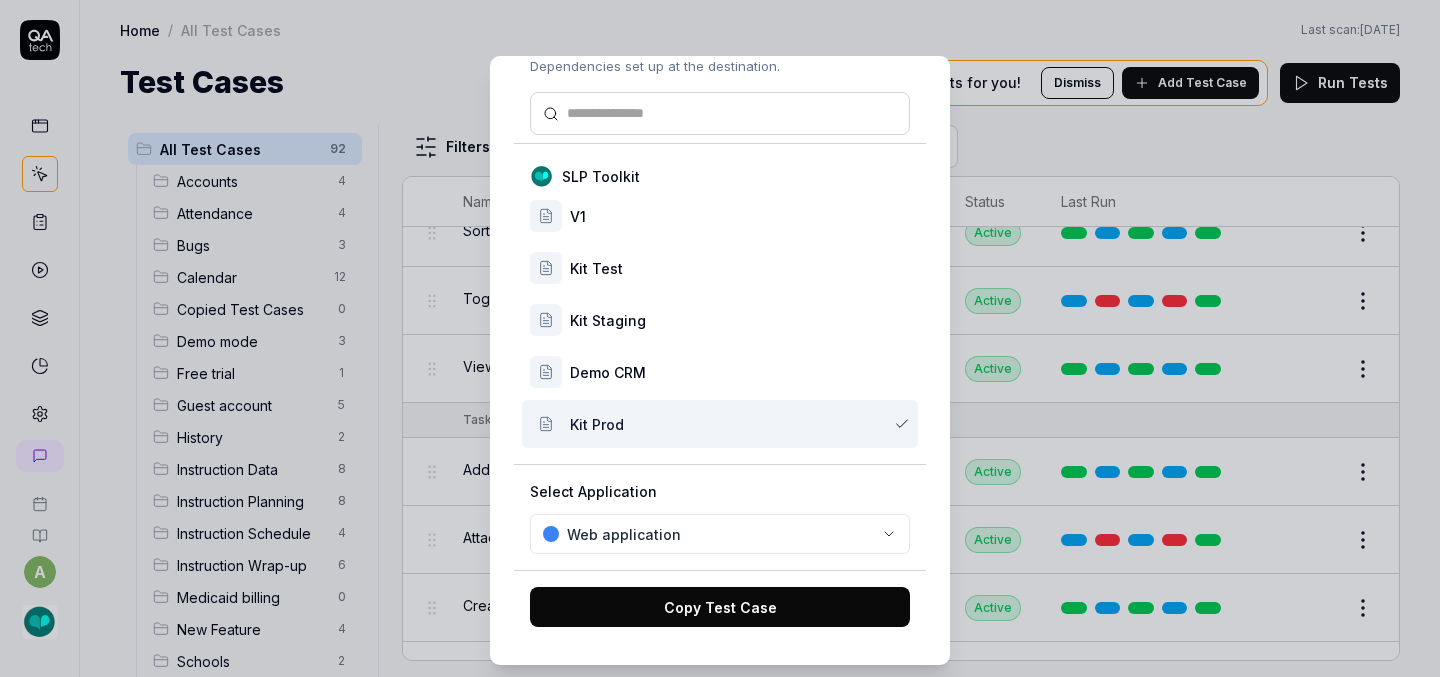 click on "Copy Test Case" at bounding box center (720, 607) 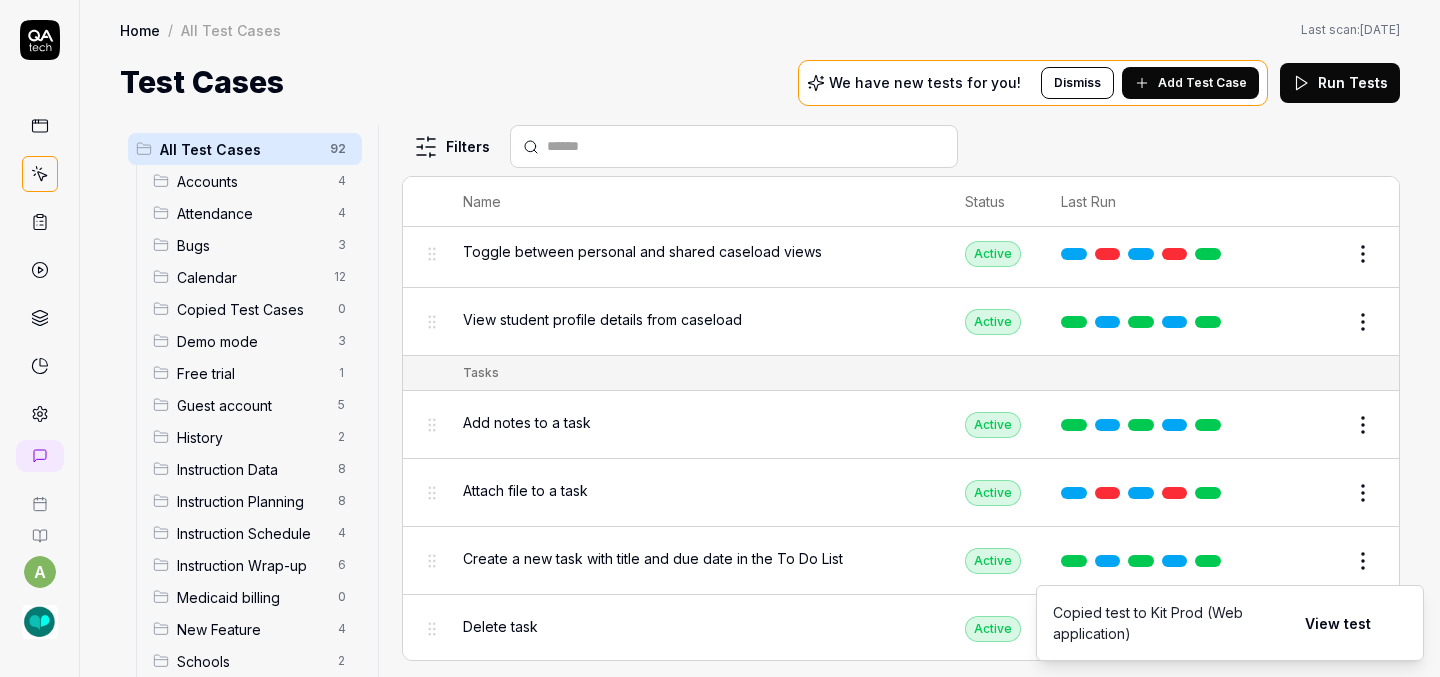scroll, scrollTop: 5689, scrollLeft: 0, axis: vertical 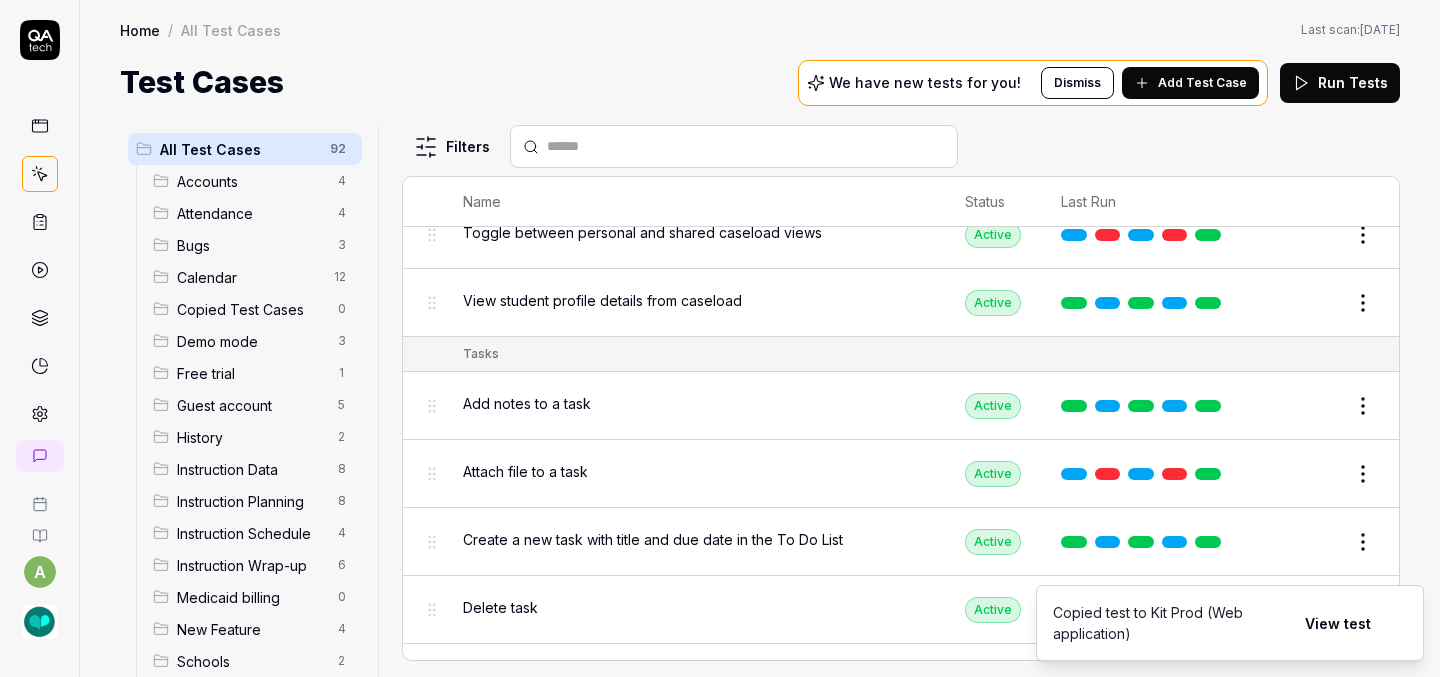 click on "a Home / All Test Cases Home / All Test Cases Last scan:  [DATE] Test Cases We have new tests for you! Dismiss Add Test Case Run Tests All Test Cases 92 Accounts 4 Attendance 4 Bugs 3 Calendar 12 Copied Test Cases 0 Demo mode 3 Free trial 1 Guest account 5 History 2 Instruction Data 8 Instruction Planning 8 Instruction Schedule 4 Instruction Wrap-up 6 Medicaid billing 0 New Feature 4 Schools 2 Sign Up 1 Students 10 Tasks 6 Teachers 3 Templates 6 Filters Name Status Last Run Accounts Edit user information in the Account Details Active Edit Log in to Kit using valid email and password Active Edit Logout from each page Active Edit Request password reset with valid email address Active Edit Attendance Expand row and scroll down Attendance report Active Edit Export Attendance report Active Edit Search and filter by custom date range Active Edit Search for specific attendance records and view attendance statistics Active Edit Bugs Check page scrolling on each page Active Edit Create custom repeating event Edit" at bounding box center (720, 338) 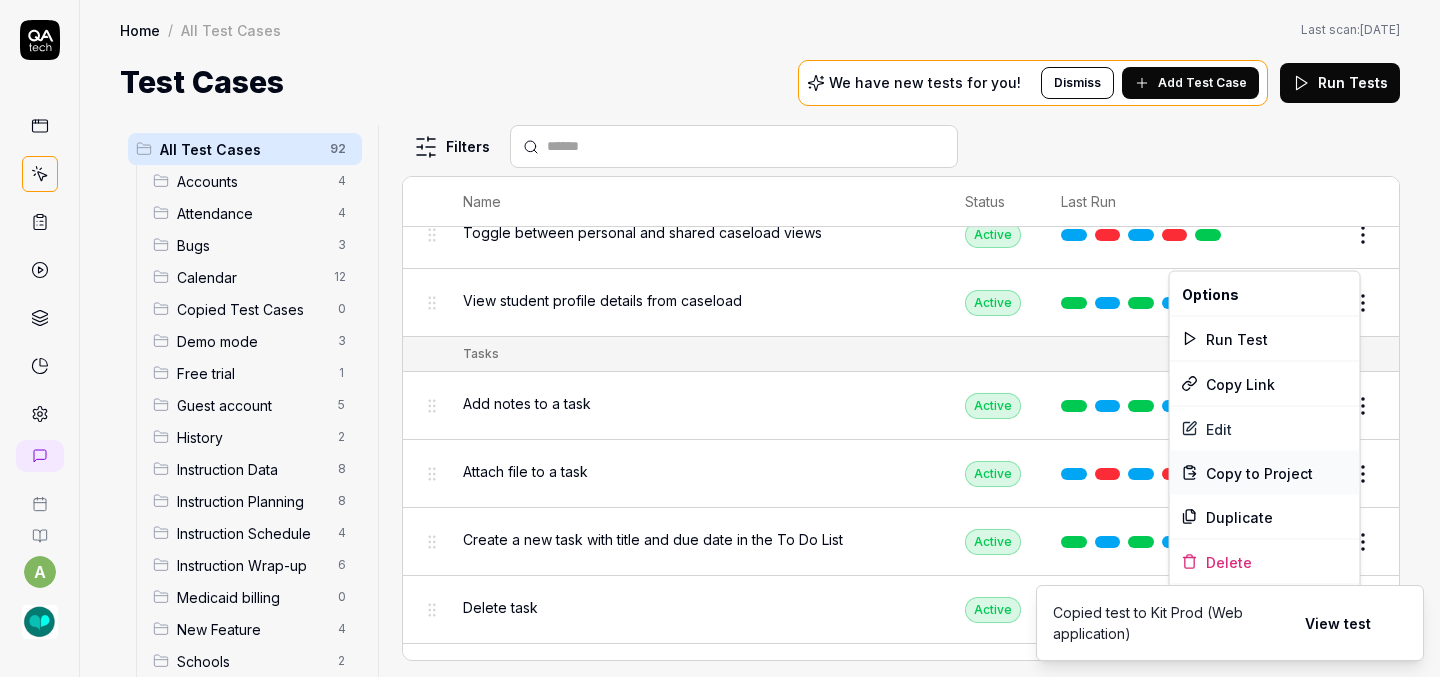 click on "Copy to Project" at bounding box center [1259, 472] 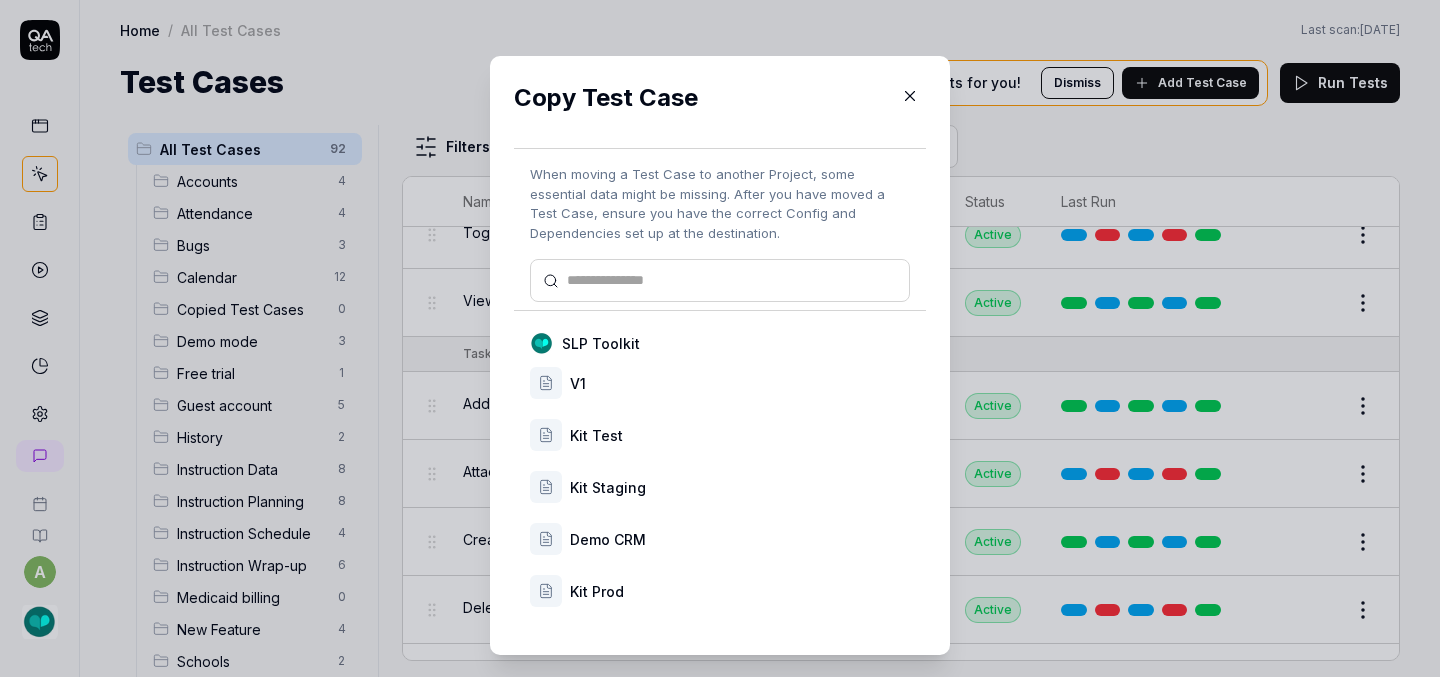 scroll, scrollTop: 33, scrollLeft: 0, axis: vertical 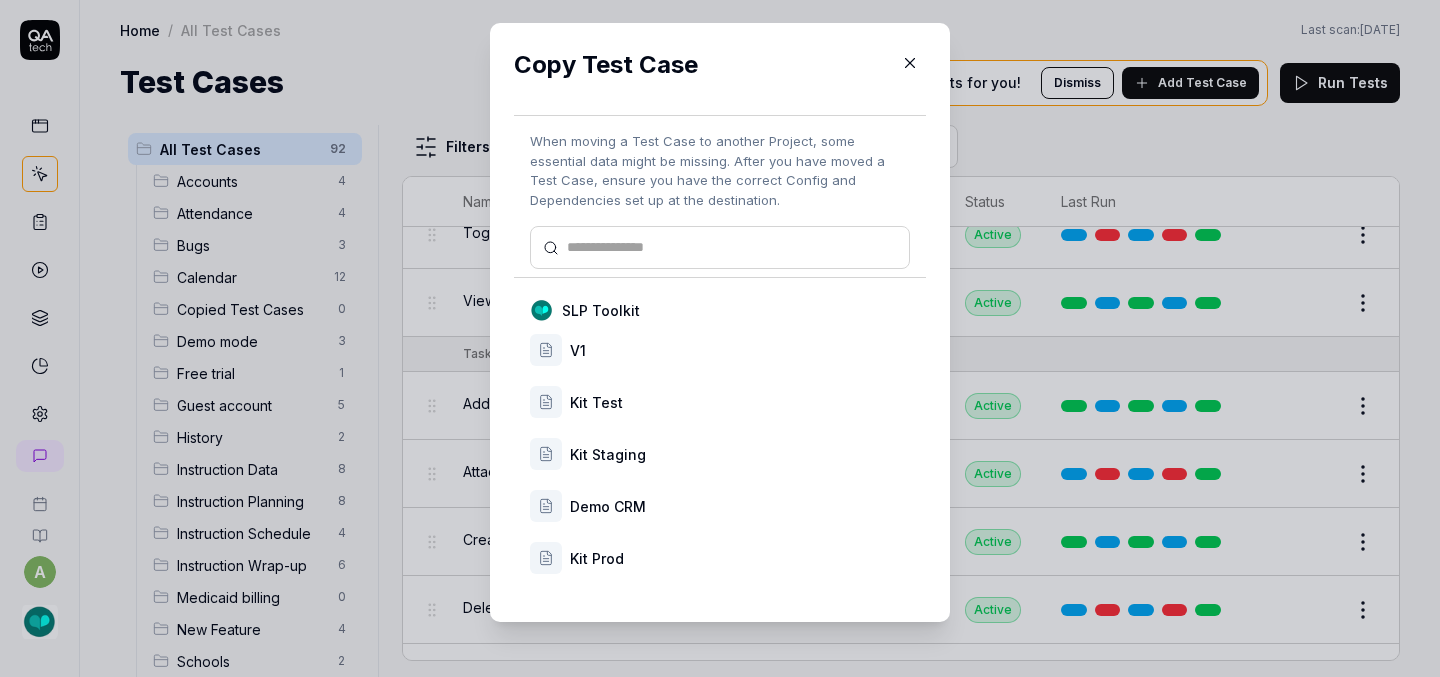 click on "Kit Prod" at bounding box center (720, 558) 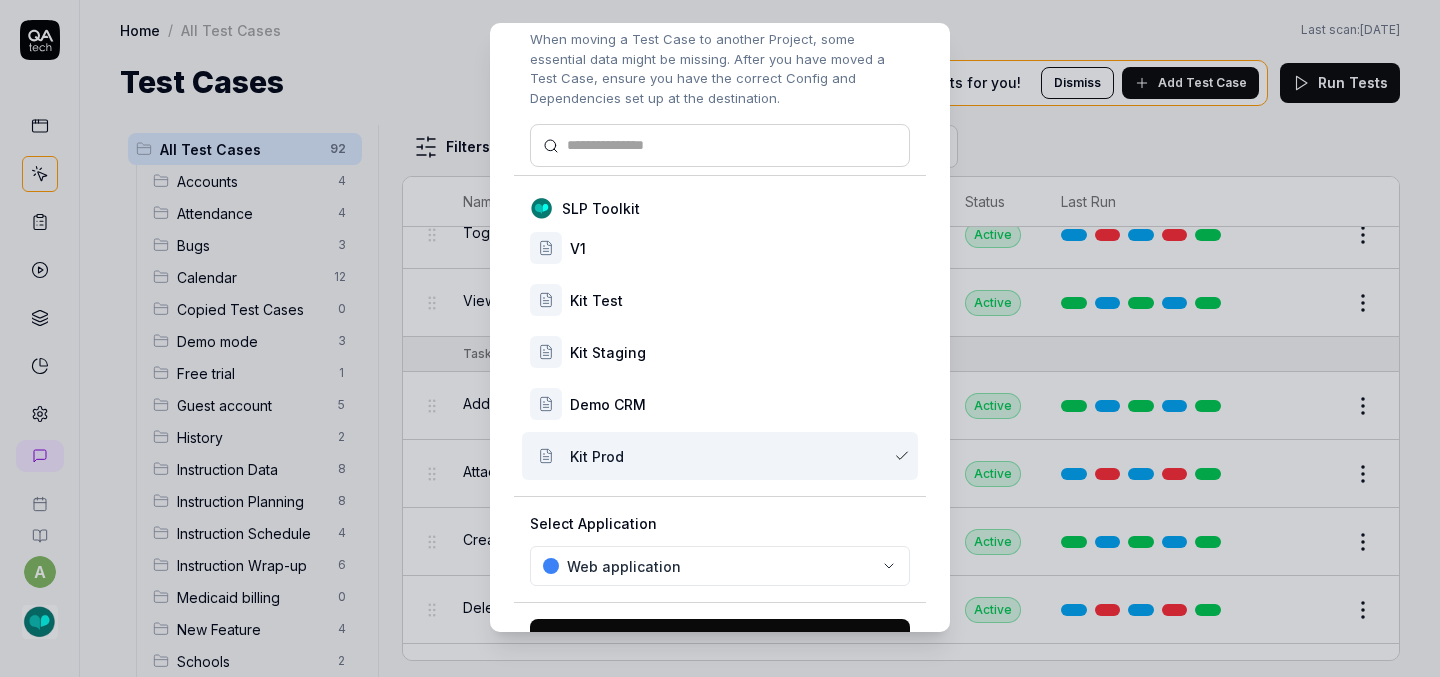 scroll, scrollTop: 167, scrollLeft: 0, axis: vertical 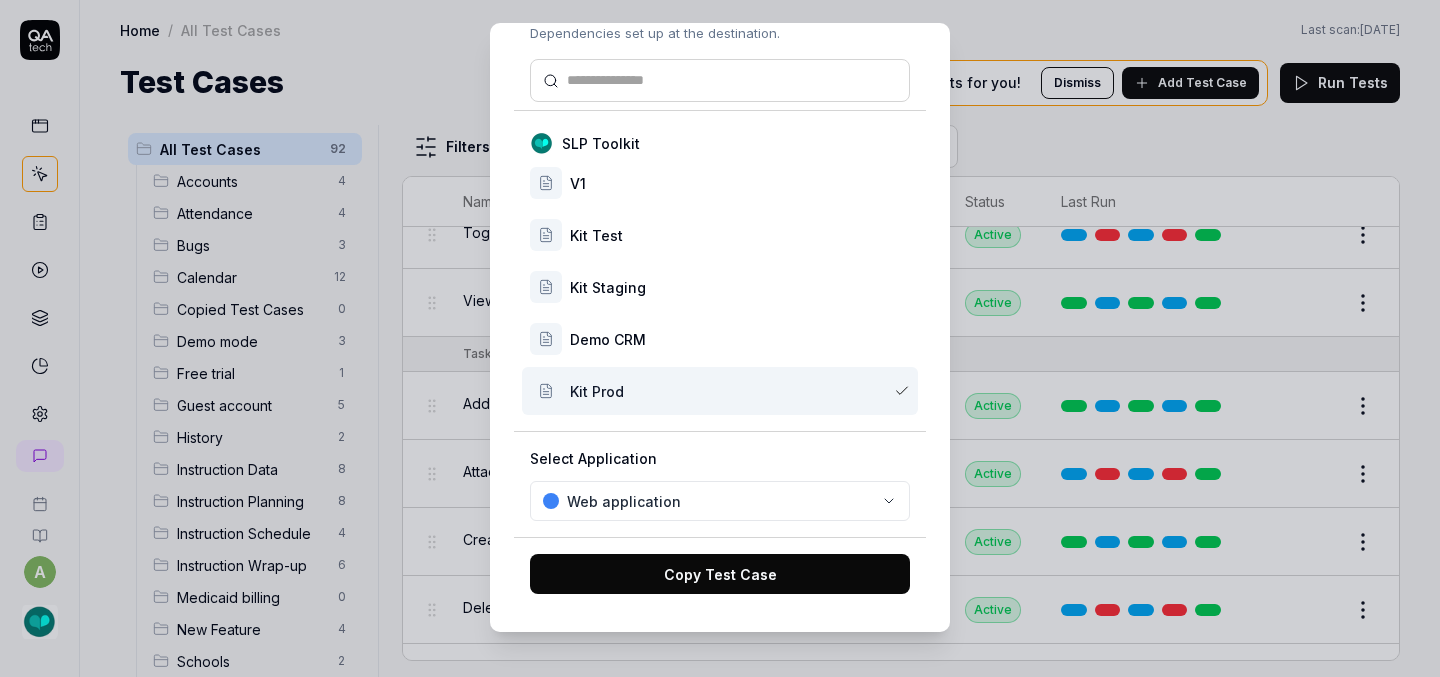 click on "Copy Test Case" at bounding box center [720, 574] 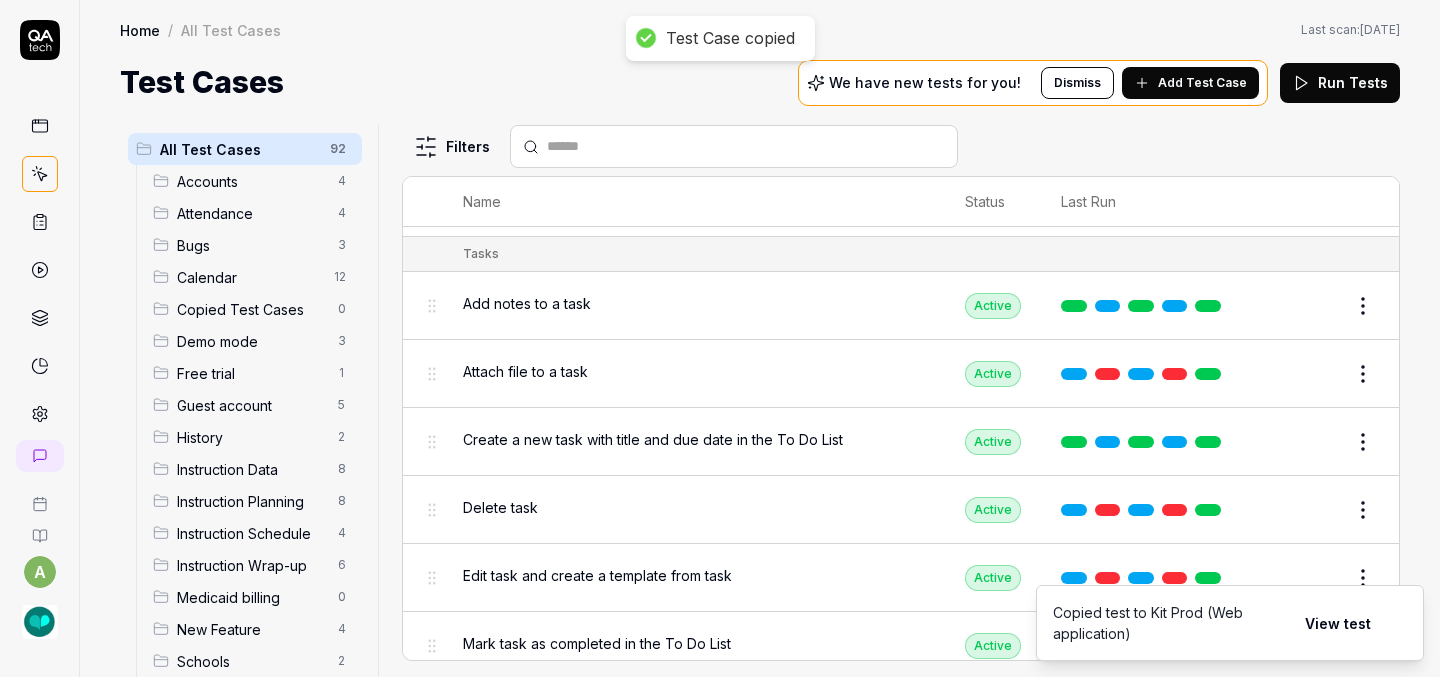 scroll, scrollTop: 5793, scrollLeft: 0, axis: vertical 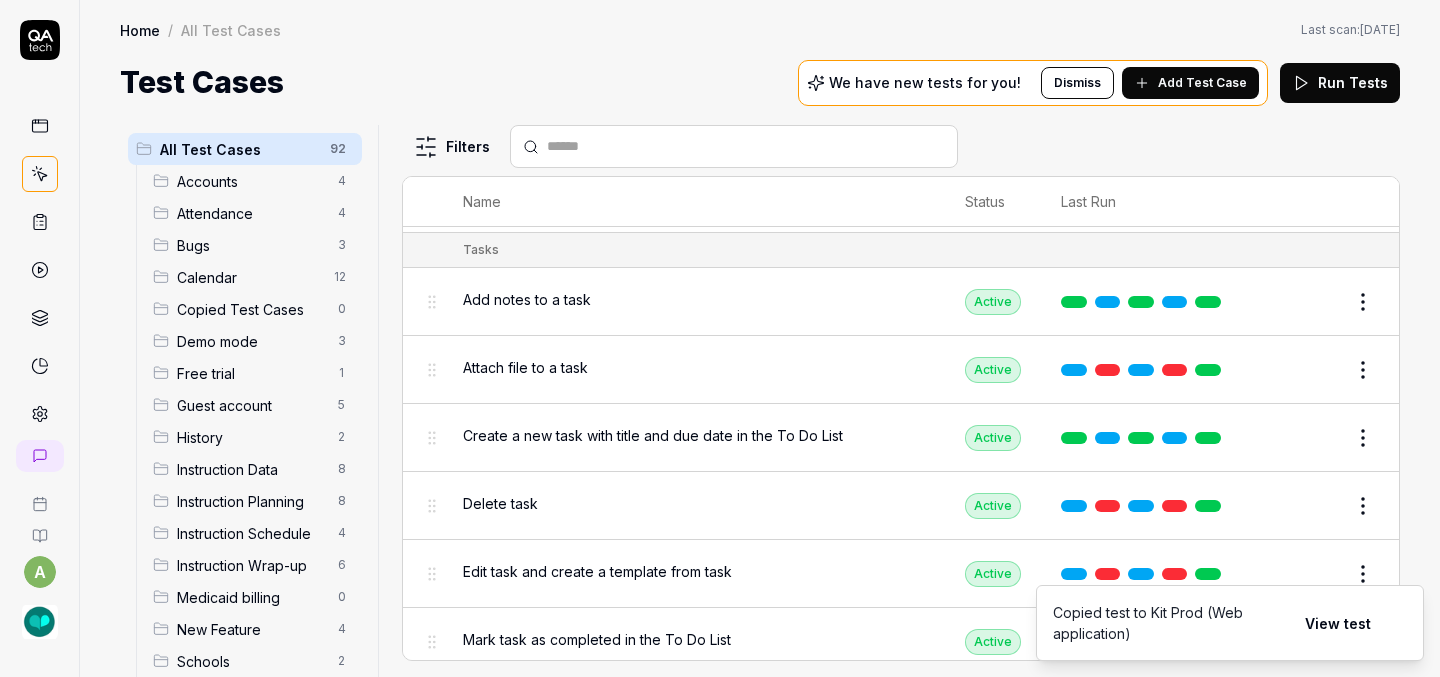 click on "a Home / All Test Cases Home / All Test Cases Last scan:  [DATE] Test Cases We have new tests for you! Dismiss Add Test Case Run Tests All Test Cases 92 Accounts 4 Attendance 4 Bugs 3 Calendar 12 Copied Test Cases 0 Demo mode 3 Free trial 1 Guest account 5 History 2 Instruction Data 8 Instruction Planning 8 Instruction Schedule 4 Instruction Wrap-up 6 Medicaid billing 0 New Feature 4 Schools 2 Sign Up 1 Students 10 Tasks 6 Teachers 3 Templates 6 Filters Name Status Last Run Accounts Edit user information in the Account Details Active Edit Log in to Kit using valid email and password Active Edit Logout from each page Active Edit Request password reset with valid email address Active Edit Attendance Expand row and scroll down Attendance report Active Edit Export Attendance report Active Edit Search and filter by custom date range Active Edit Search for specific attendance records and view attendance statistics Active Edit Bugs Check page scrolling on each page Active Edit Create custom repeating event Edit" at bounding box center (720, 338) 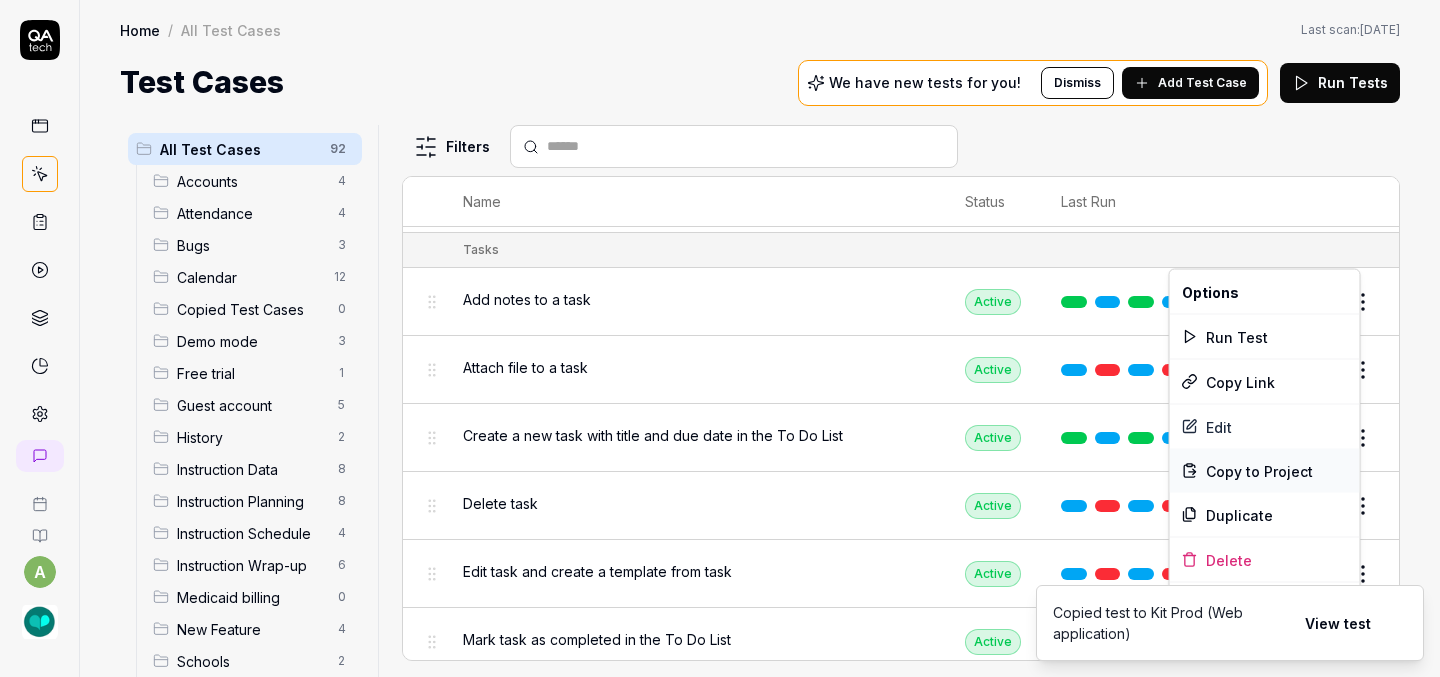 click on "Copy to Project" at bounding box center [1259, 470] 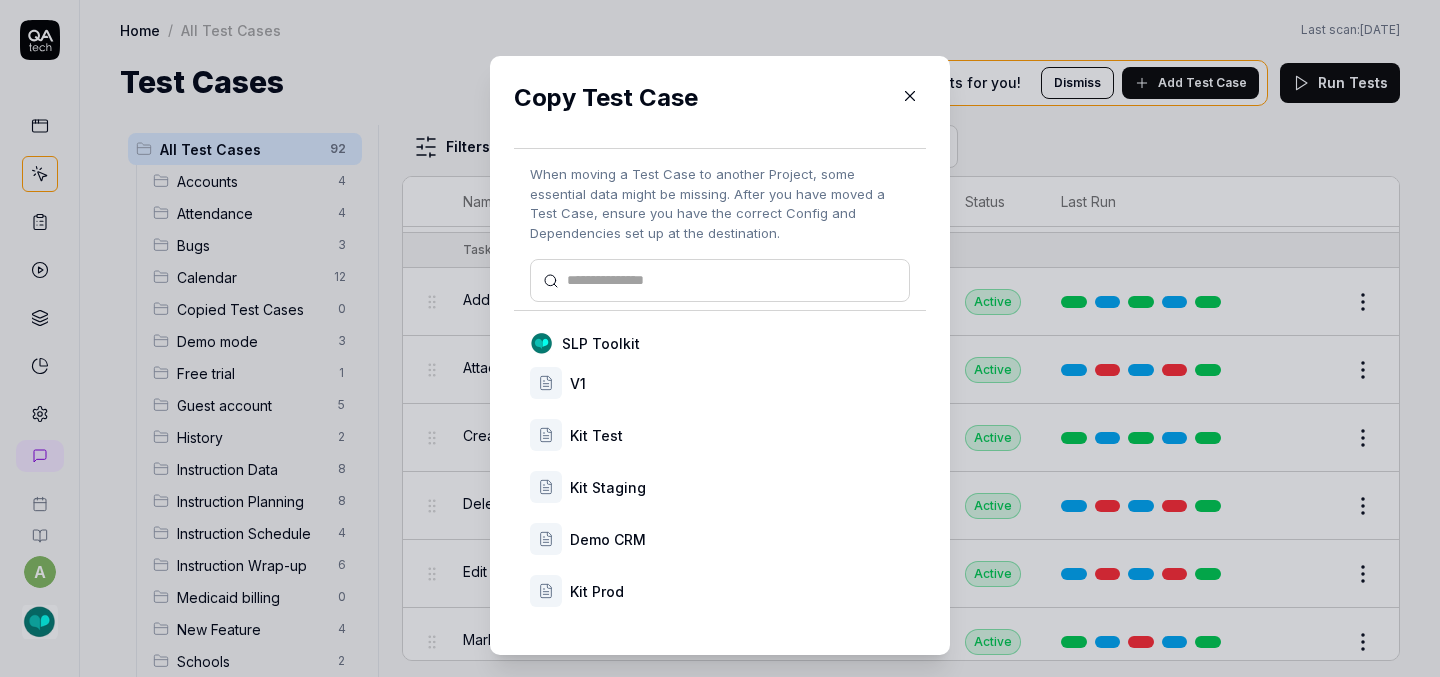 click on "Kit Prod" at bounding box center (720, 591) 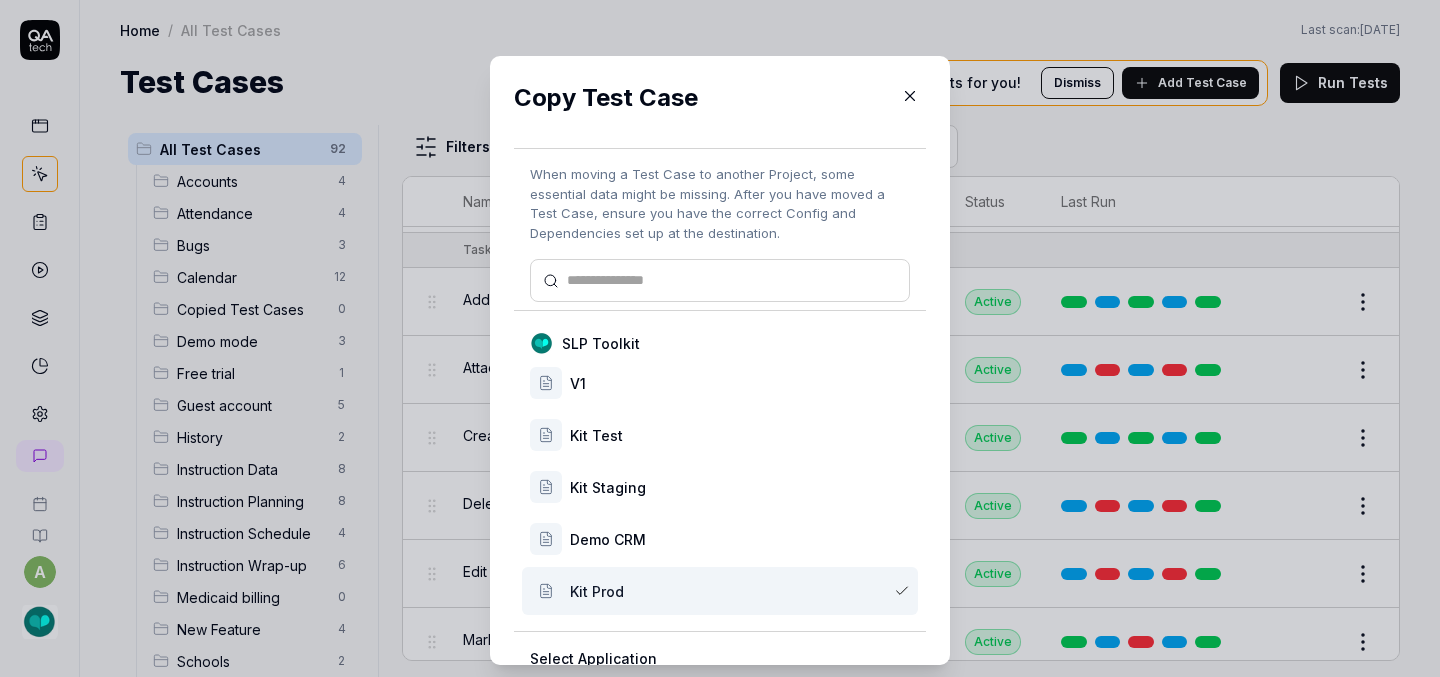 scroll, scrollTop: 167, scrollLeft: 0, axis: vertical 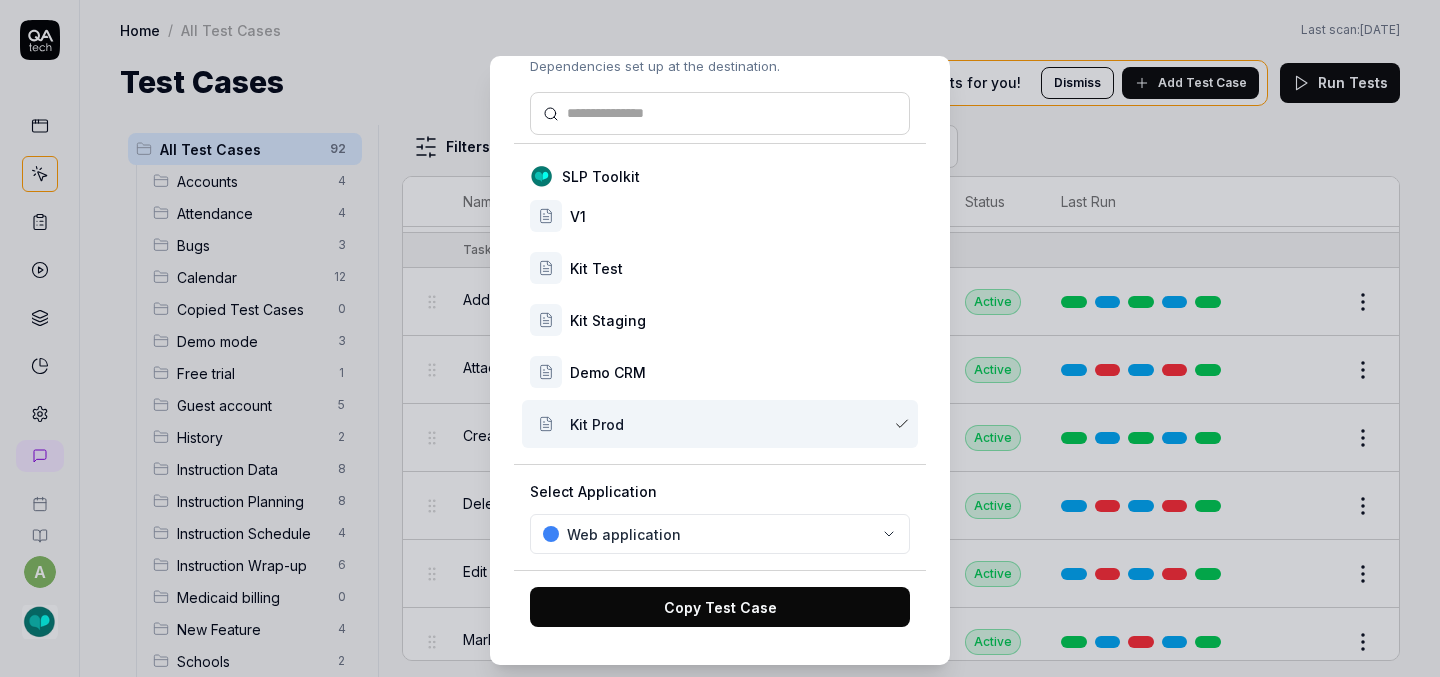 click on "Copy Test Case" at bounding box center (720, 607) 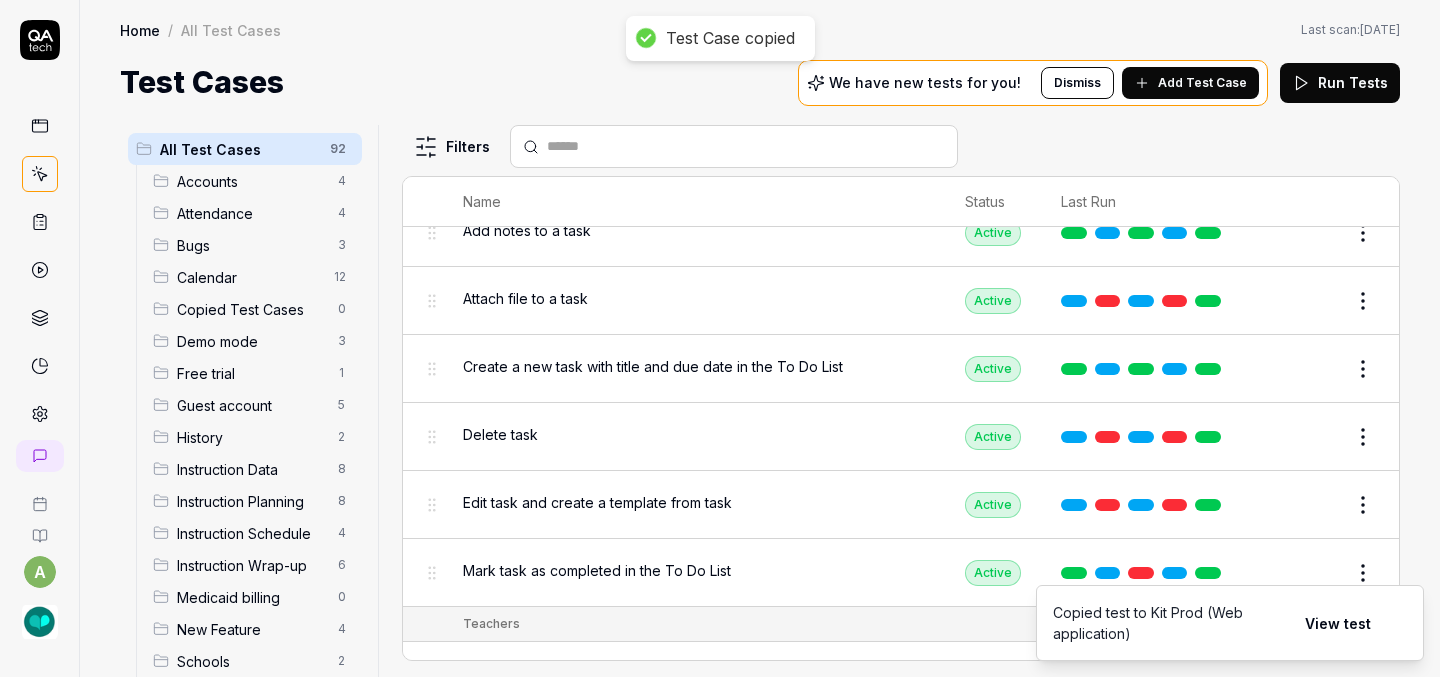 scroll, scrollTop: 5863, scrollLeft: 0, axis: vertical 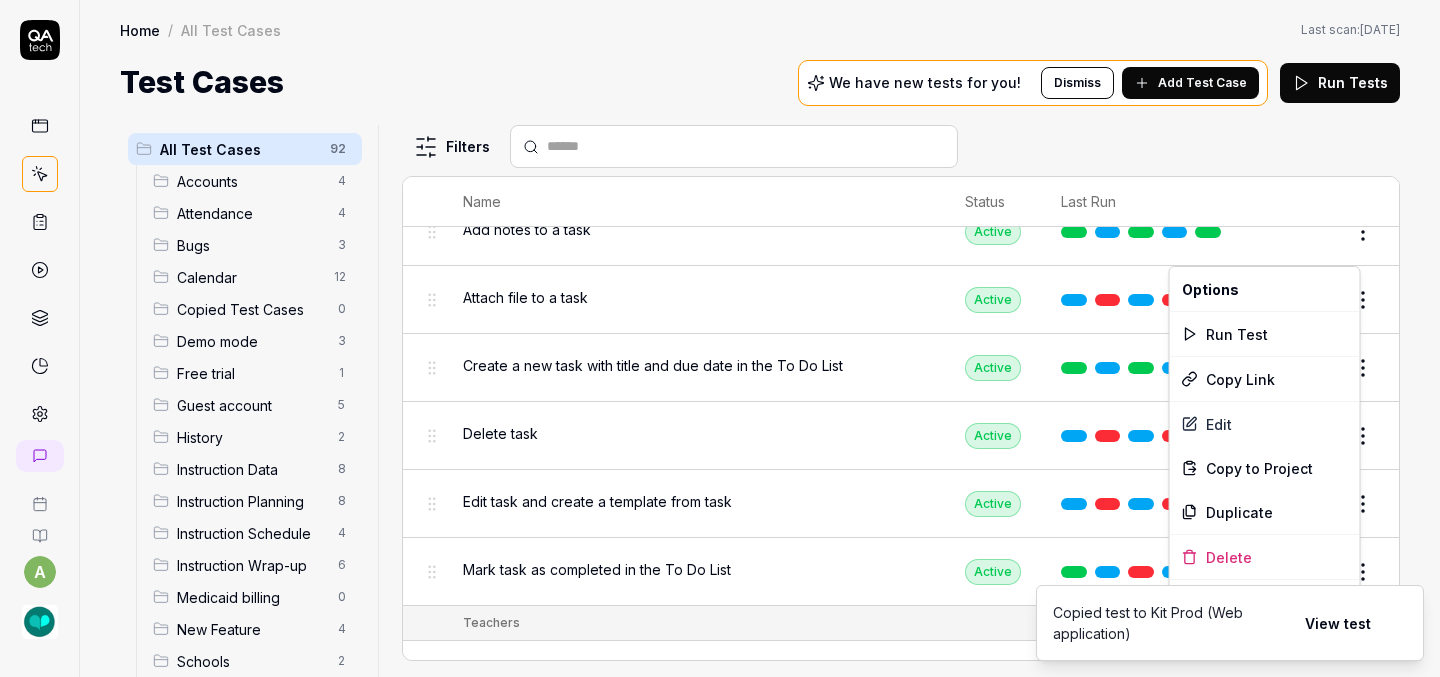 click on "a Home / All Test Cases Home / All Test Cases Last scan:  [DATE] Test Cases We have new tests for you! Dismiss Add Test Case Run Tests All Test Cases 92 Accounts 4 Attendance 4 Bugs 3 Calendar 12 Copied Test Cases 0 Demo mode 3 Free trial 1 Guest account 5 History 2 Instruction Data 8 Instruction Planning 8 Instruction Schedule 4 Instruction Wrap-up 6 Medicaid billing 0 New Feature 4 Schools 2 Sign Up 1 Students 10 Tasks 6 Teachers 3 Templates 6 Filters Name Status Last Run Accounts Edit user information in the Account Details Active Edit Log in to Kit using valid email and password Active Edit Logout from each page Active Edit Request password reset with valid email address Active Edit Attendance Expand row and scroll down Attendance report Active Edit Export Attendance report Active Edit Search and filter by custom date range Active Edit Search for specific attendance records and view attendance statistics Active Edit Bugs Check page scrolling on each page Active Edit Create custom repeating event Edit" at bounding box center [720, 338] 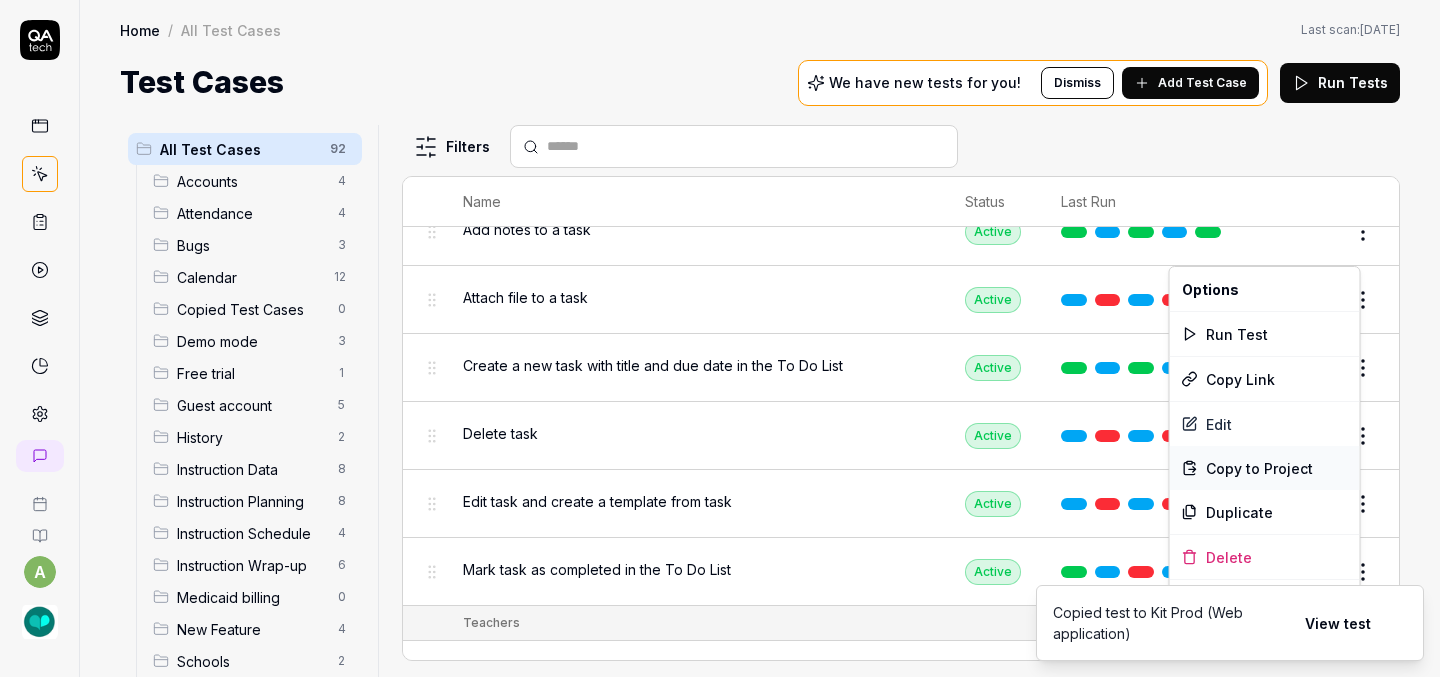 click on "Copy to Project" at bounding box center [1259, 468] 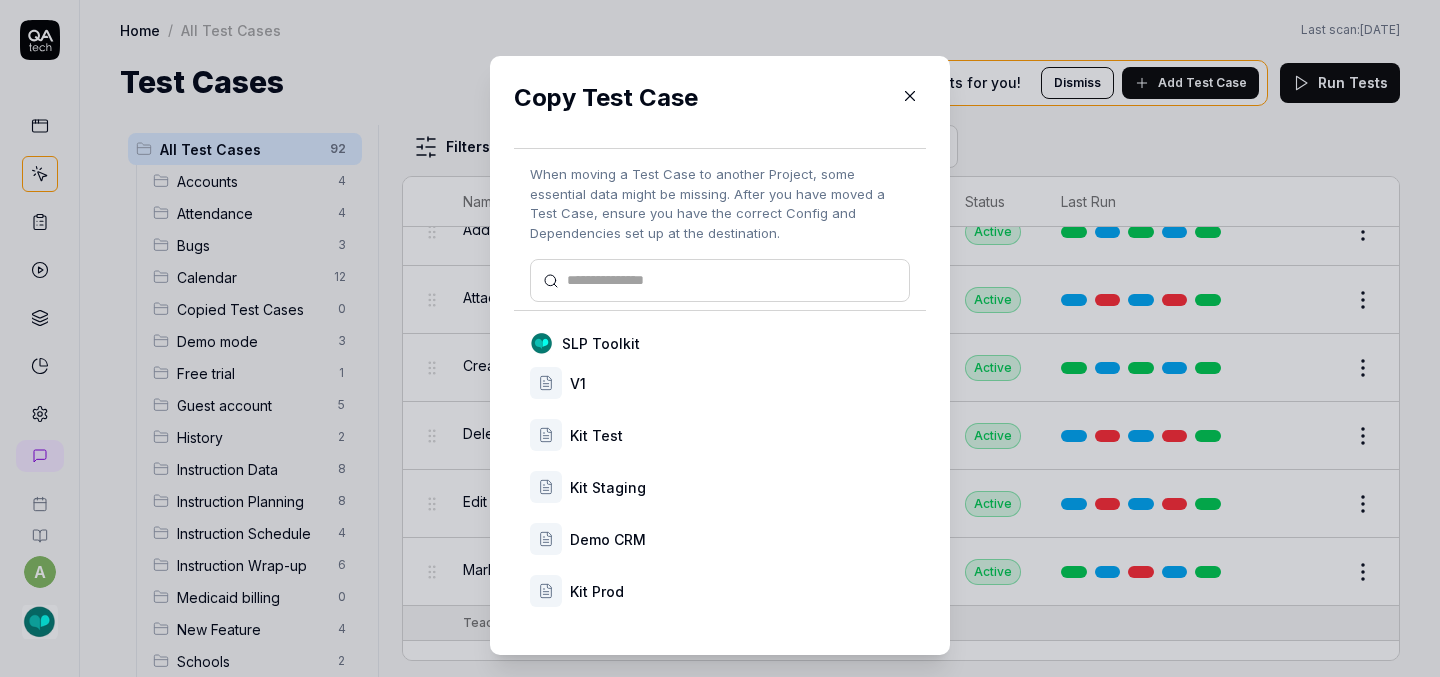 click on "Kit Prod" at bounding box center [740, 591] 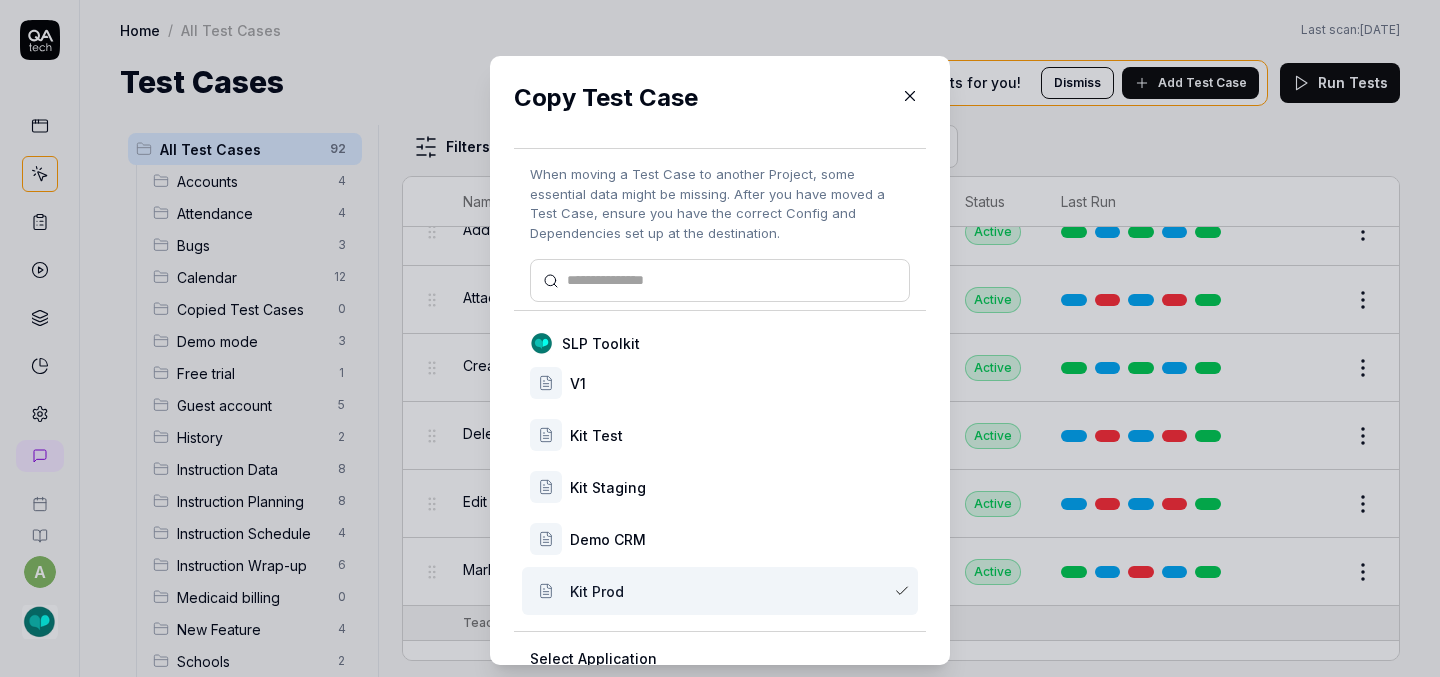 scroll, scrollTop: 167, scrollLeft: 0, axis: vertical 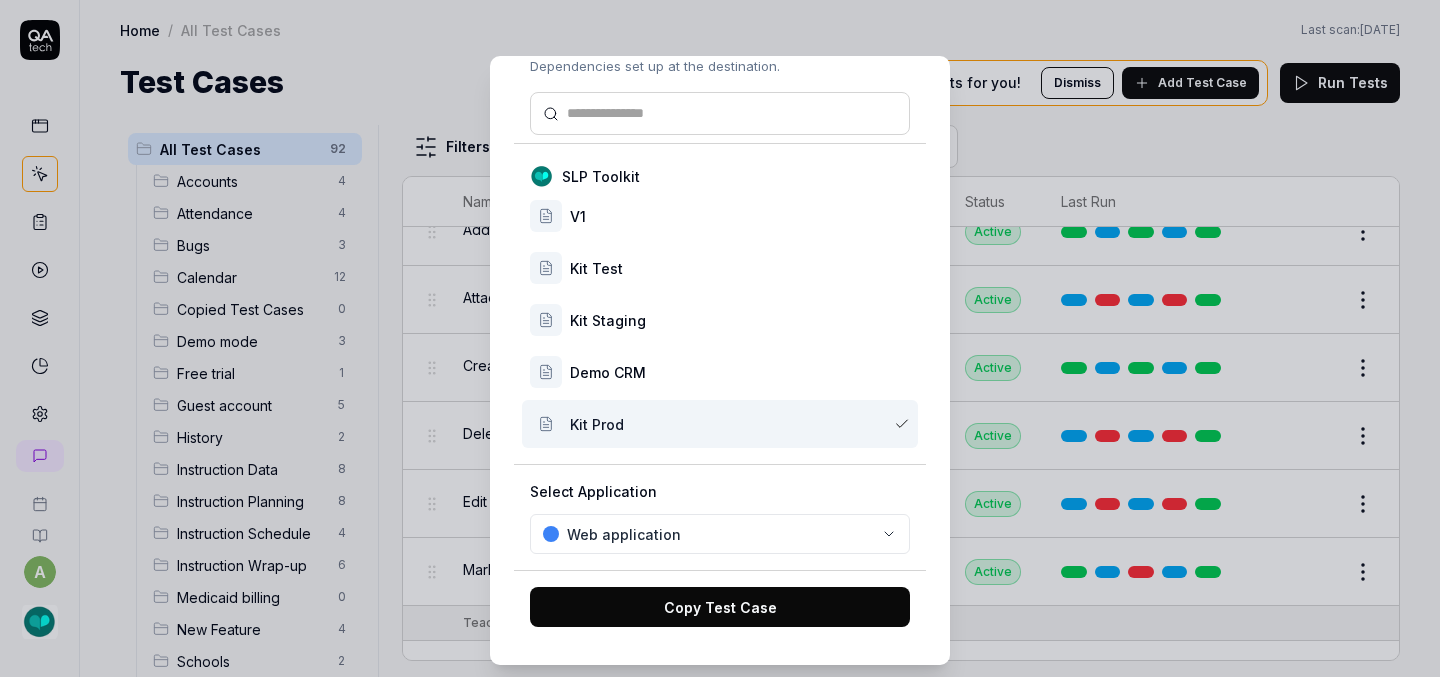 click on "Copy Test Case" at bounding box center (720, 607) 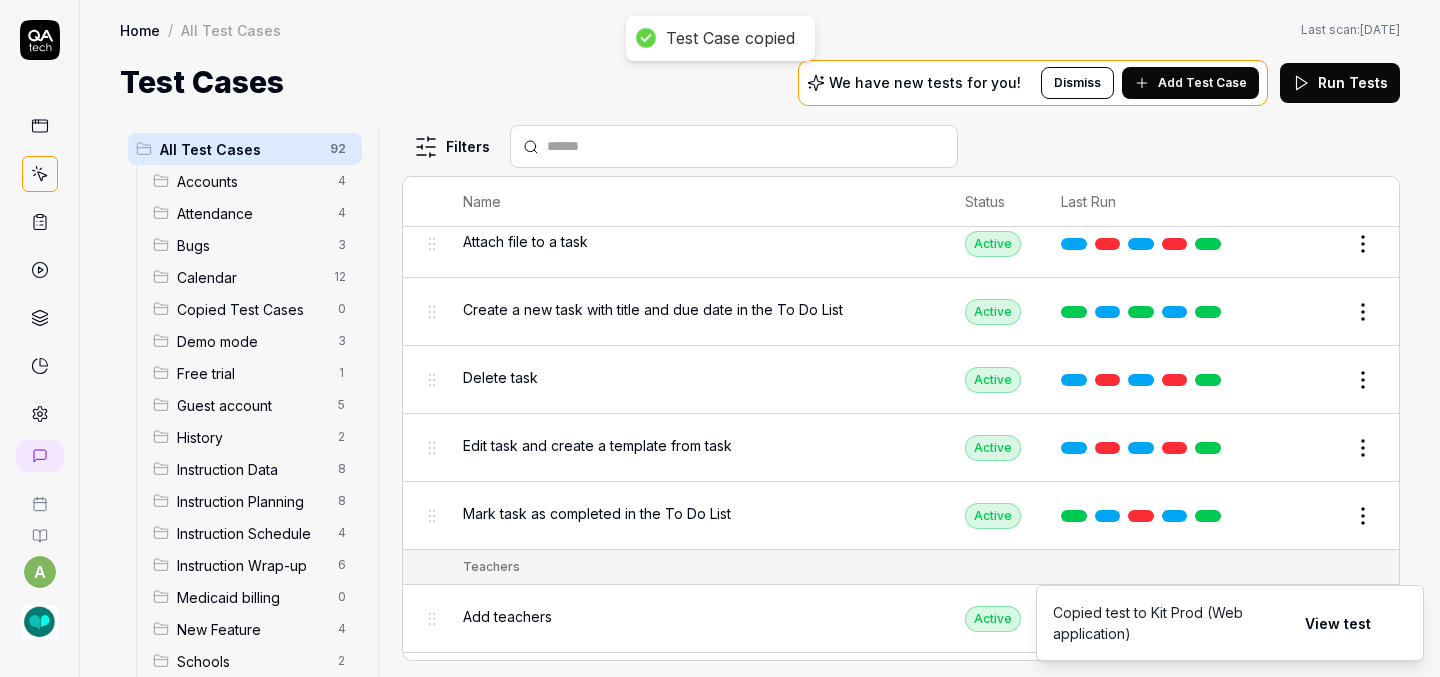 scroll, scrollTop: 5923, scrollLeft: 0, axis: vertical 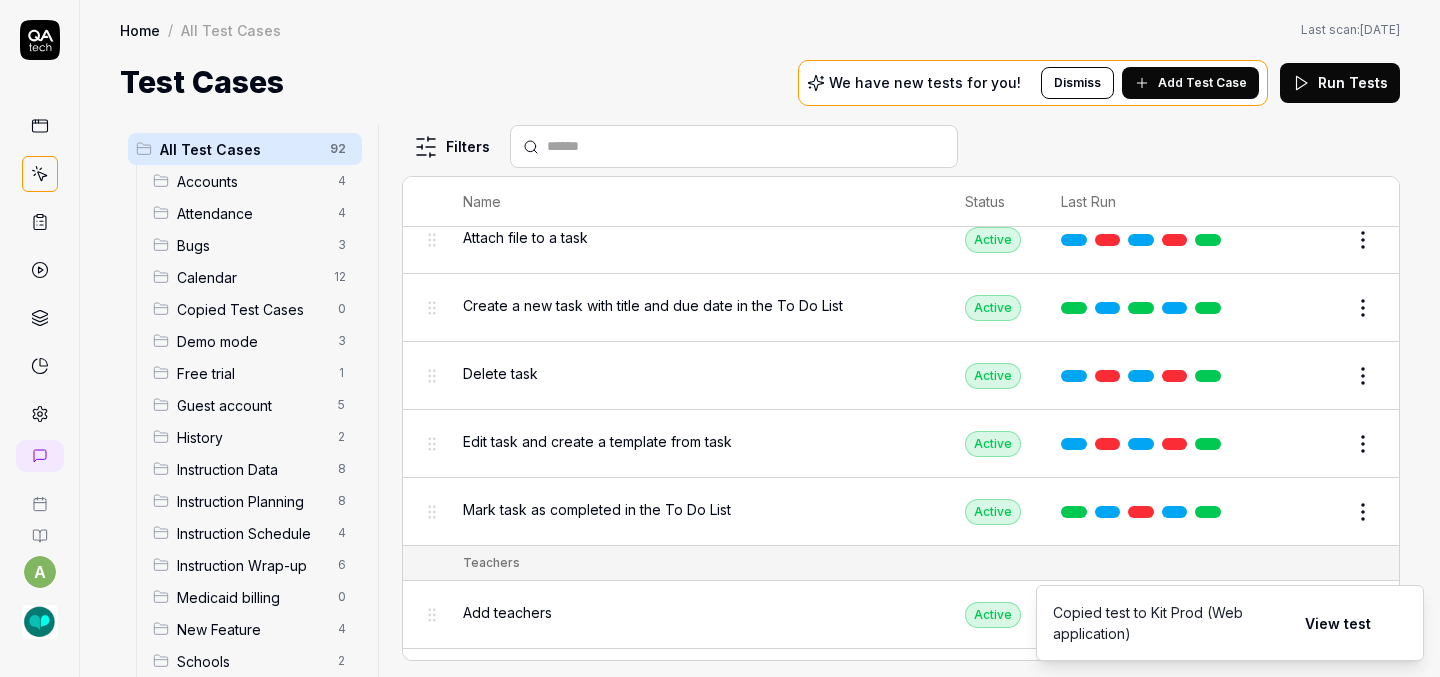 click on "Test Case copied a Home / All Test Cases Home / All Test Cases Last scan:  [DATE] Test Cases We have new tests for you! Dismiss Add Test Case Run Tests All Test Cases 92 Accounts 4 Attendance 4 Bugs 3 Calendar 12 Copied Test Cases 0 Demo mode 3 Free trial 1 Guest account 5 History 2 Instruction Data 8 Instruction Planning 8 Instruction Schedule 4 Instruction Wrap-up 6 Medicaid billing 0 New Feature 4 Schools 2 Sign Up 1 Students 10 Tasks 6 Teachers 3 Templates 6 Filters Name Status Last Run Accounts Edit user information in the Account Details Active Edit Log in to Kit using valid email and password Active Edit Logout from each page Active Edit Request password reset with valid email address Active Edit Attendance Expand row and scroll down Attendance report Active Edit Export Attendance report Active Edit Search and filter by custom date range Active Edit Search for specific attendance records and view attendance statistics Active Edit Bugs Check page scrolling on each page Active Edit Draft Review Edit" at bounding box center [720, 338] 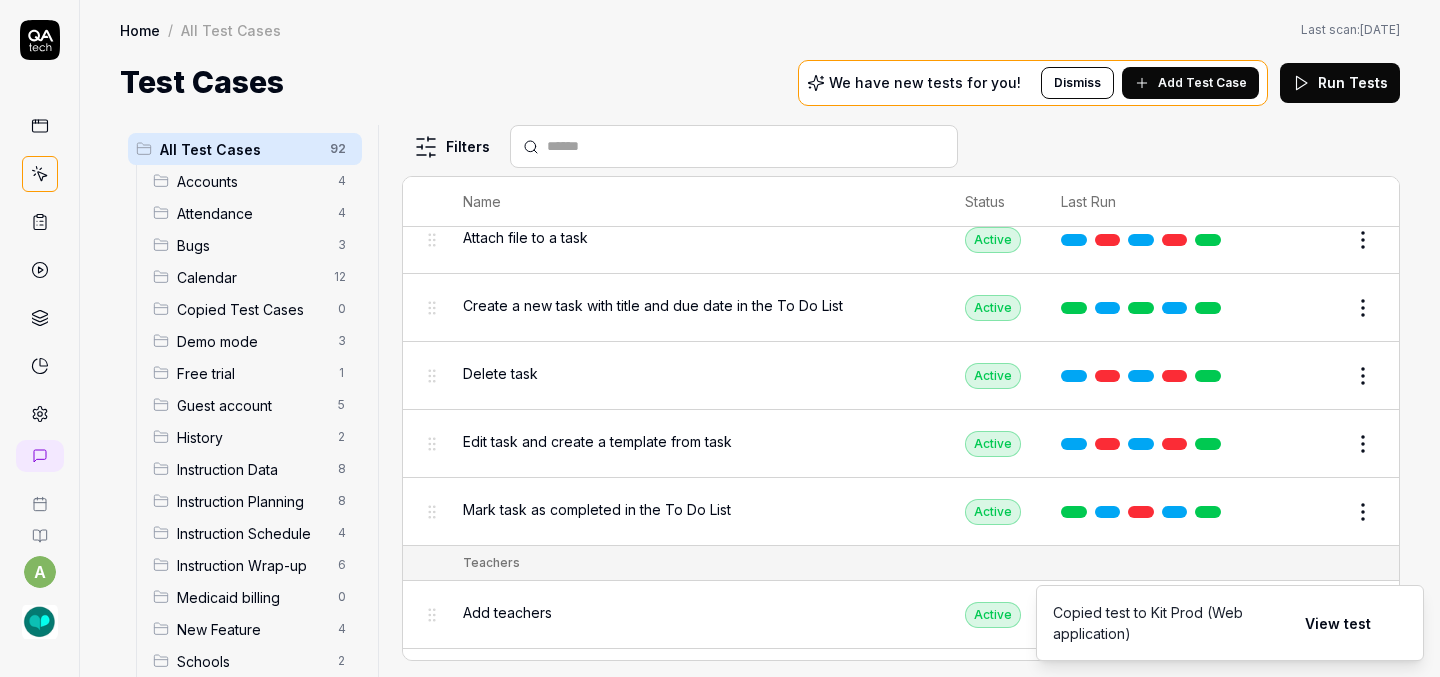 click on "a Home / All Test Cases Home / All Test Cases Last scan:  [DATE] Test Cases We have new tests for you! Dismiss Add Test Case Run Tests All Test Cases 92 Accounts 4 Attendance 4 Bugs 3 Calendar 12 Copied Test Cases 0 Demo mode 3 Free trial 1 Guest account 5 History 2 Instruction Data 8 Instruction Planning 8 Instruction Schedule 4 Instruction Wrap-up 6 Medicaid billing 0 New Feature 4 Schools 2 Sign Up 1 Students 10 Tasks 6 Teachers 3 Templates 6 Filters Name Status Last Run Accounts Edit user information in the Account Details Active Edit Log in to Kit using valid email and password Active Edit Logout from each page Active Edit Request password reset with valid email address Active Edit Attendance Expand row and scroll down Attendance report Active Edit Export Attendance report Active Edit Search and filter by custom date range Active Edit Search for specific attendance records and view attendance statistics Active Edit Bugs Check page scrolling on each page Active Edit Create custom repeating event Edit" at bounding box center [720, 338] 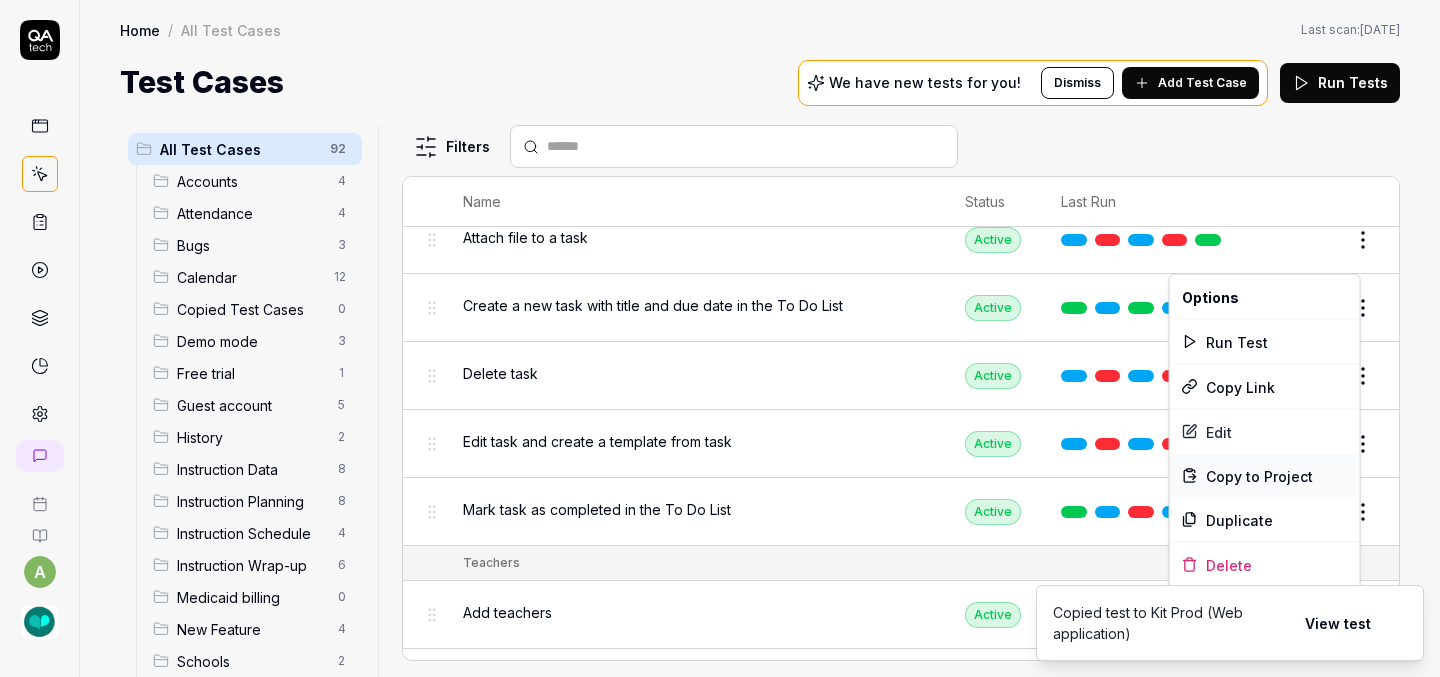click on "Copy to Project" at bounding box center [1259, 475] 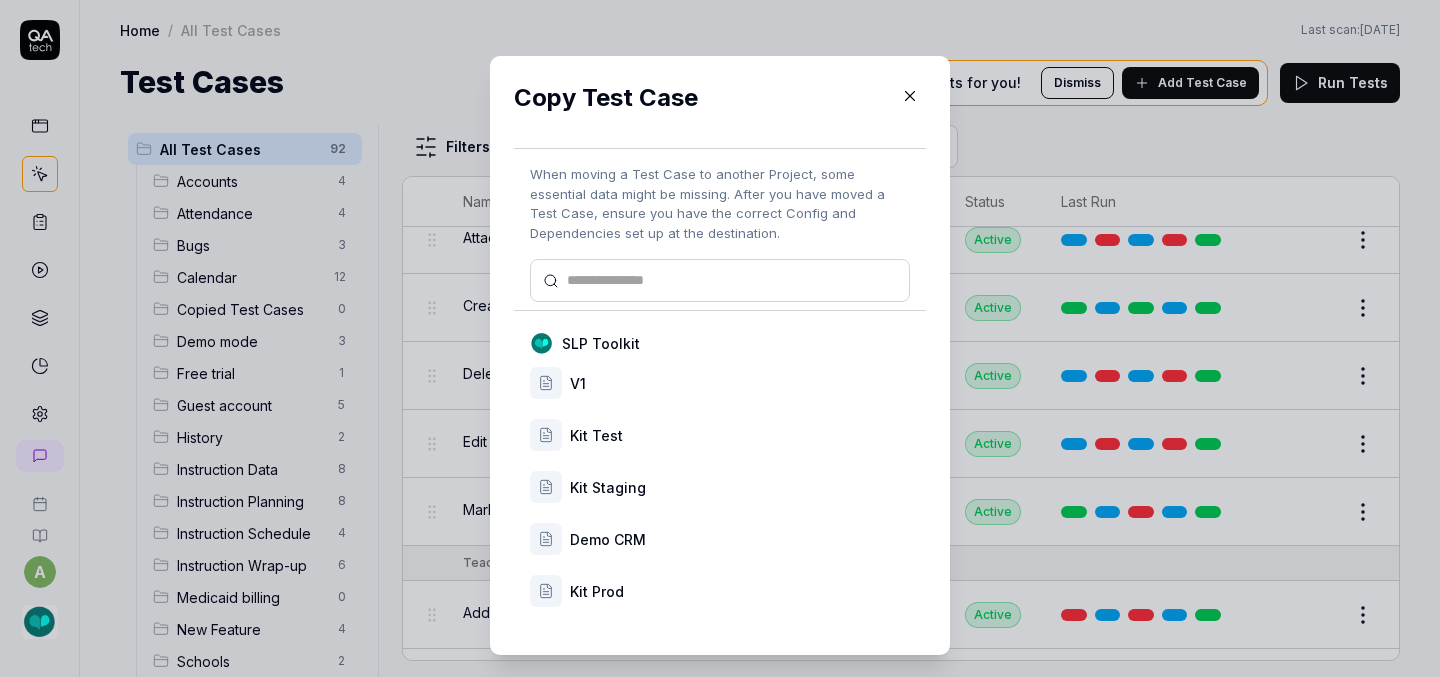 click on "Kit Prod" at bounding box center [740, 591] 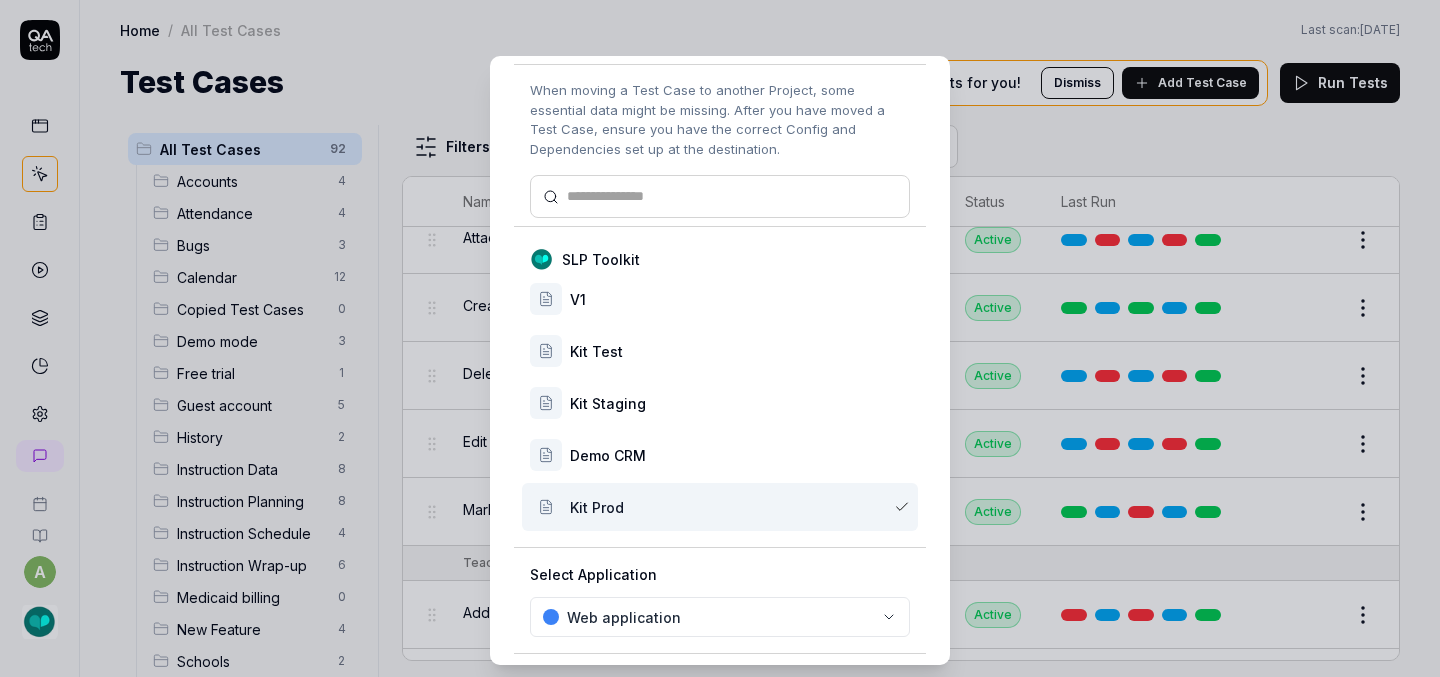 scroll, scrollTop: 167, scrollLeft: 0, axis: vertical 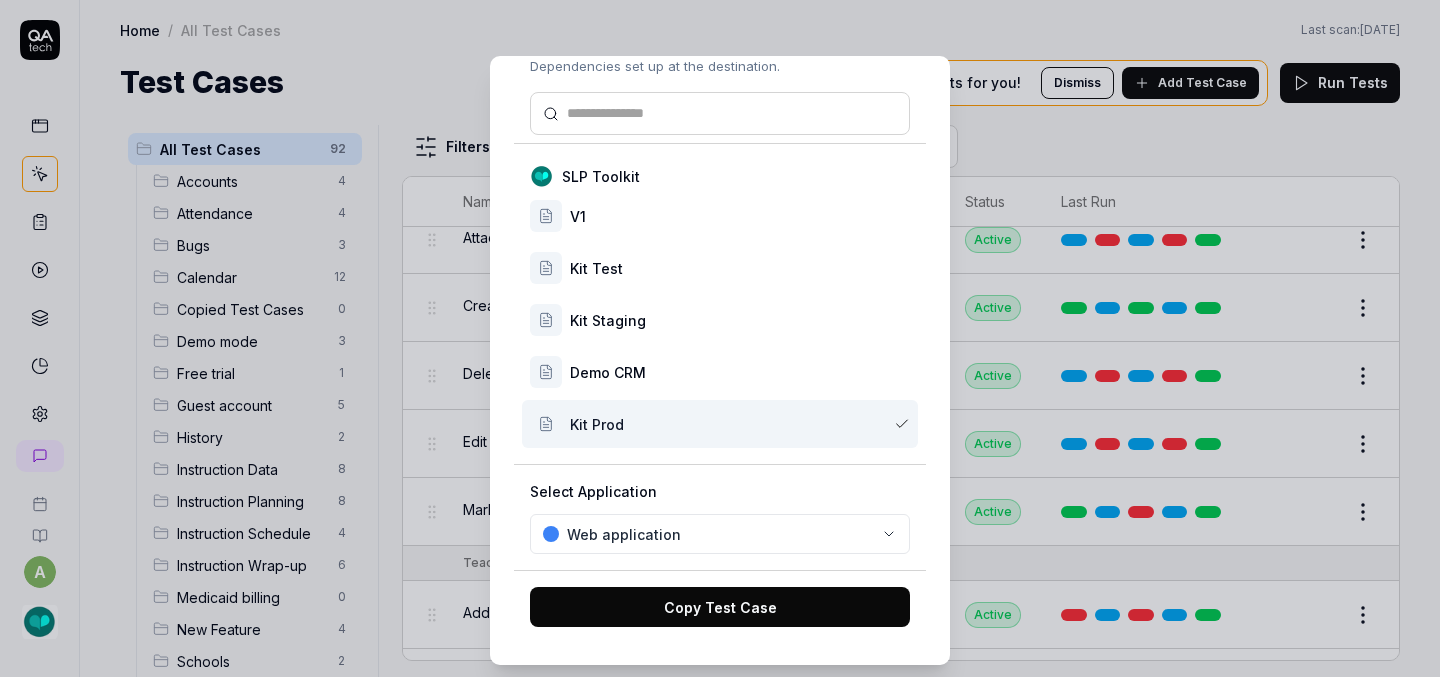 click on "Copy Test Case" at bounding box center [720, 607] 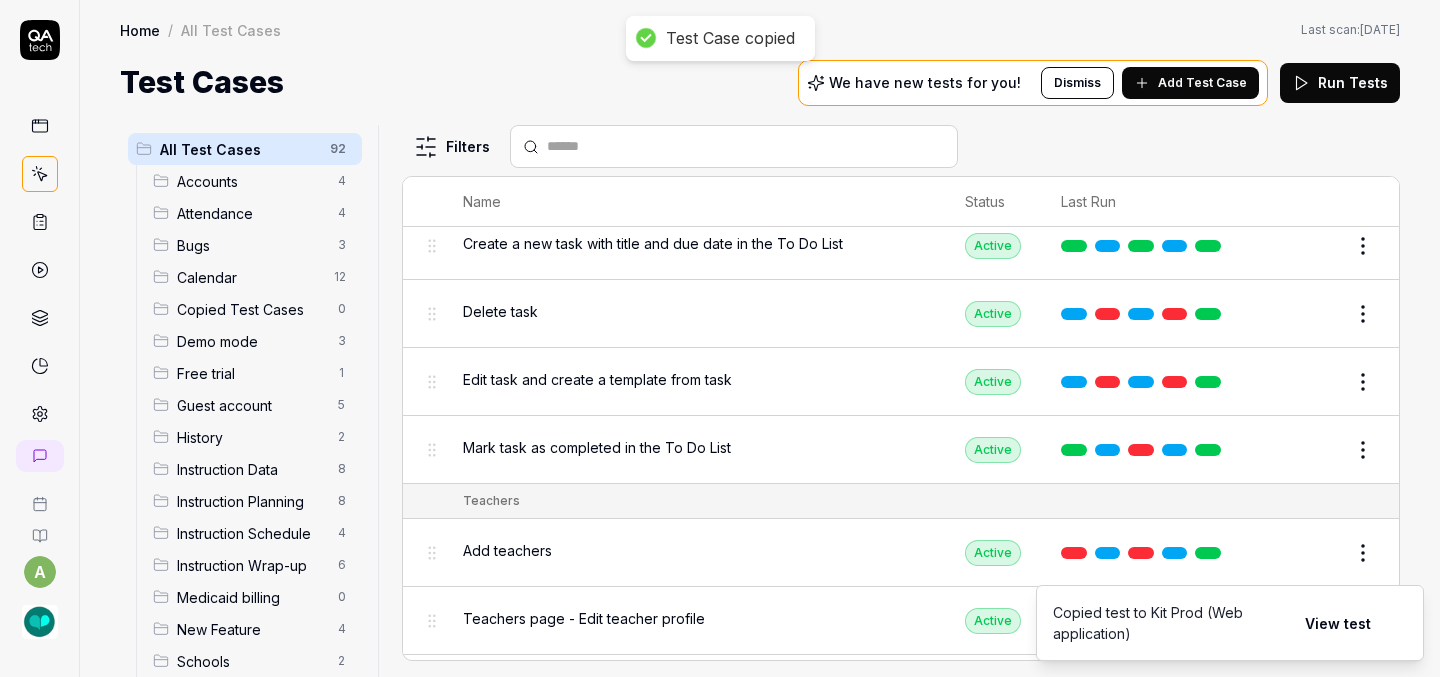 scroll, scrollTop: 5991, scrollLeft: 0, axis: vertical 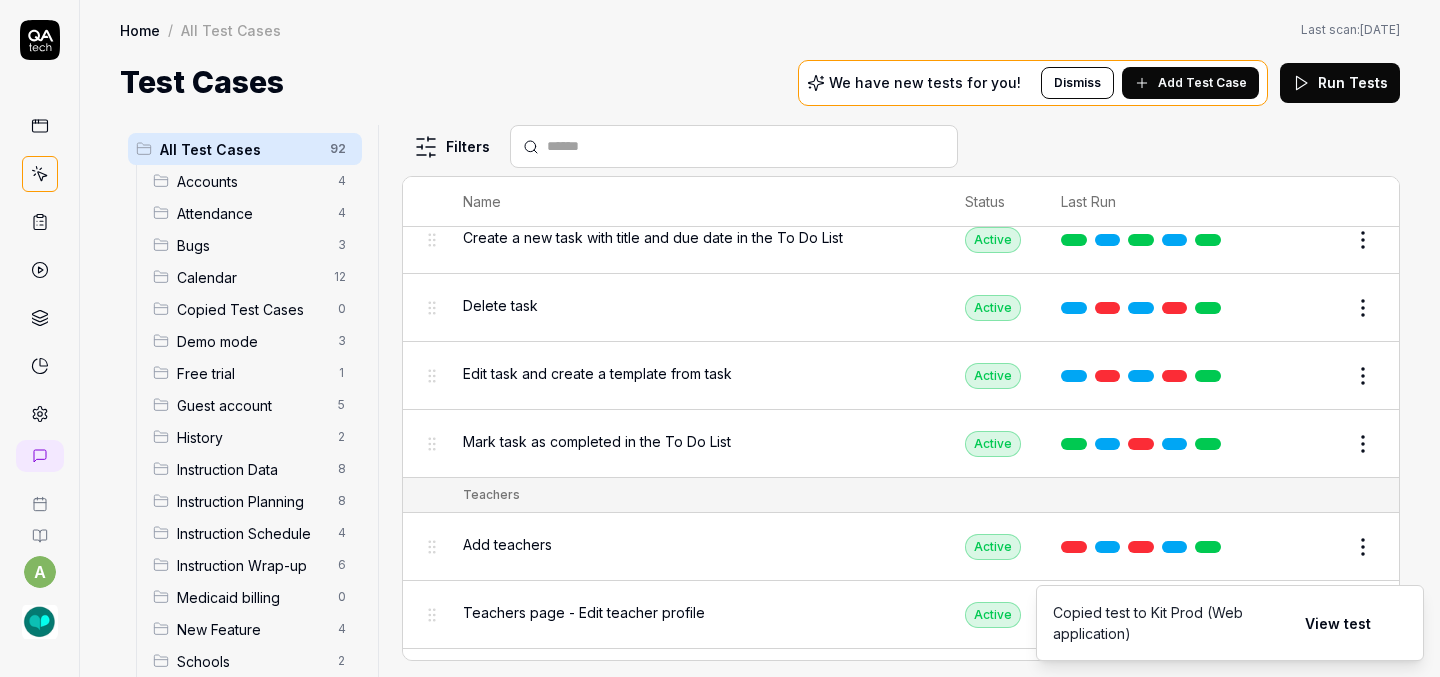 click on "Test Case copied a Home / All Test Cases Home / All Test Cases Last scan:  [DATE] Test Cases We have new tests for you! Dismiss Add Test Case Run Tests All Test Cases 92 Accounts 4 Attendance 4 Bugs 3 Calendar 12 Copied Test Cases 0 Demo mode 3 Free trial 1 Guest account 5 History 2 Instruction Data 8 Instruction Planning 8 Instruction Schedule 4 Instruction Wrap-up 6 Medicaid billing 0 New Feature 4 Schools 2 Sign Up 1 Students 10 Tasks 6 Teachers 3 Templates 6 Filters Name Status Last Run Accounts Edit user information in the Account Details Active Edit Log in to Kit using valid email and password Active Edit Logout from each page Active Edit Request password reset with valid email address Active Edit Attendance Expand row and scroll down Attendance report Active Edit Export Attendance report Active Edit Search and filter by custom date range Active Edit Search for specific attendance records and view attendance statistics Active Edit Bugs Check page scrolling on each page Active Edit Draft Review Edit" at bounding box center (720, 338) 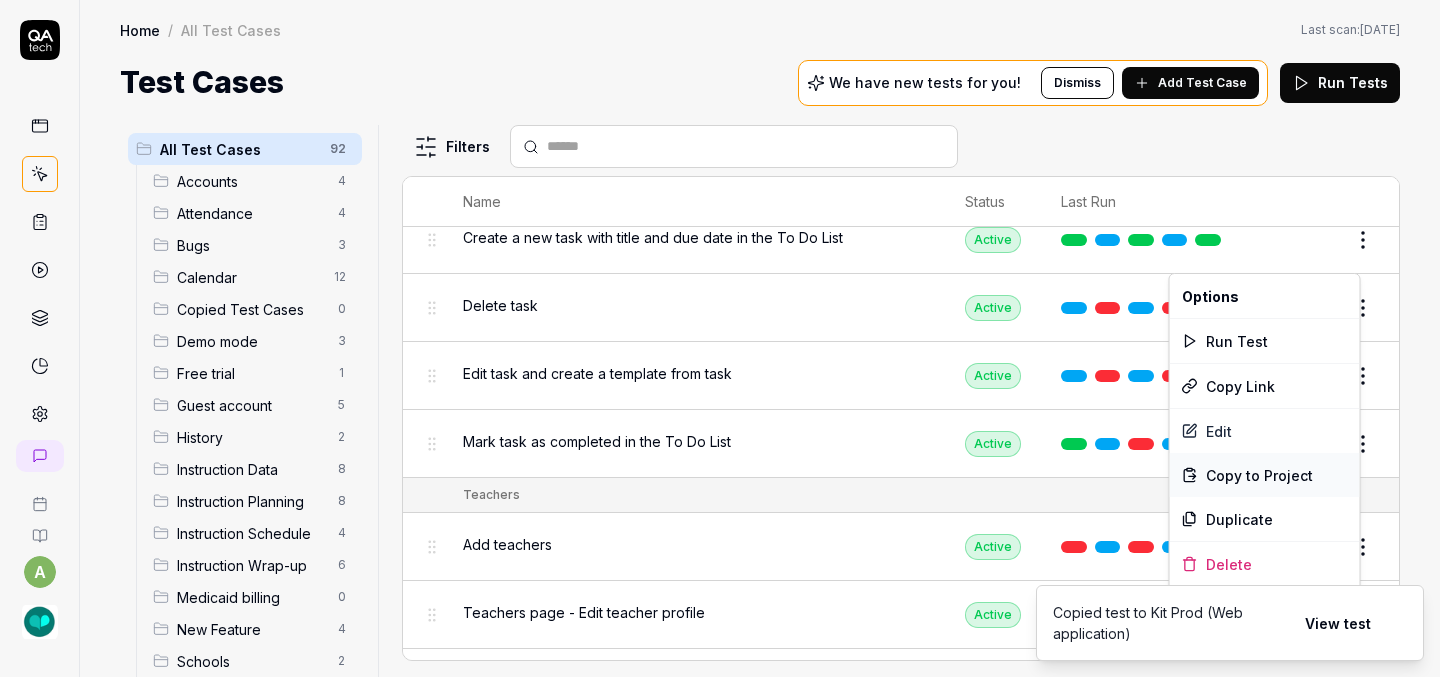 click on "Copy to Project" at bounding box center [1259, 475] 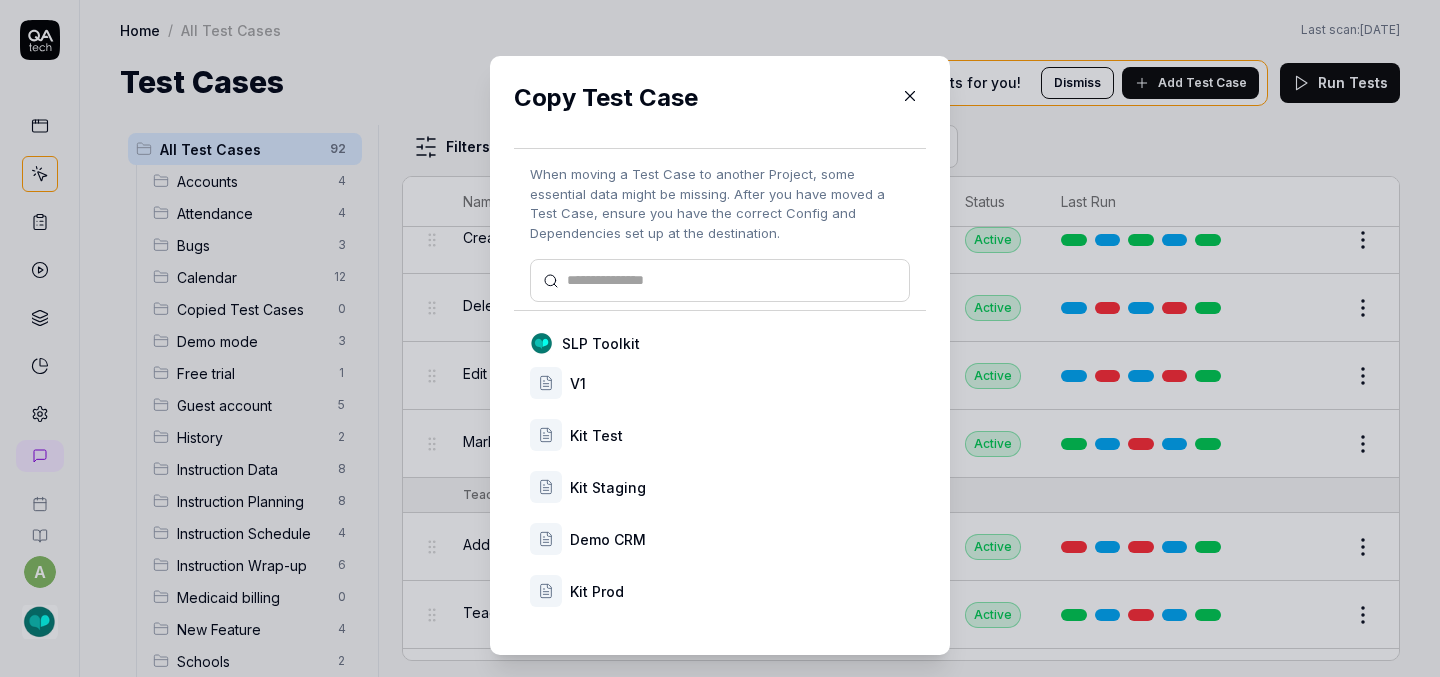 click on "Kit Prod" at bounding box center [740, 591] 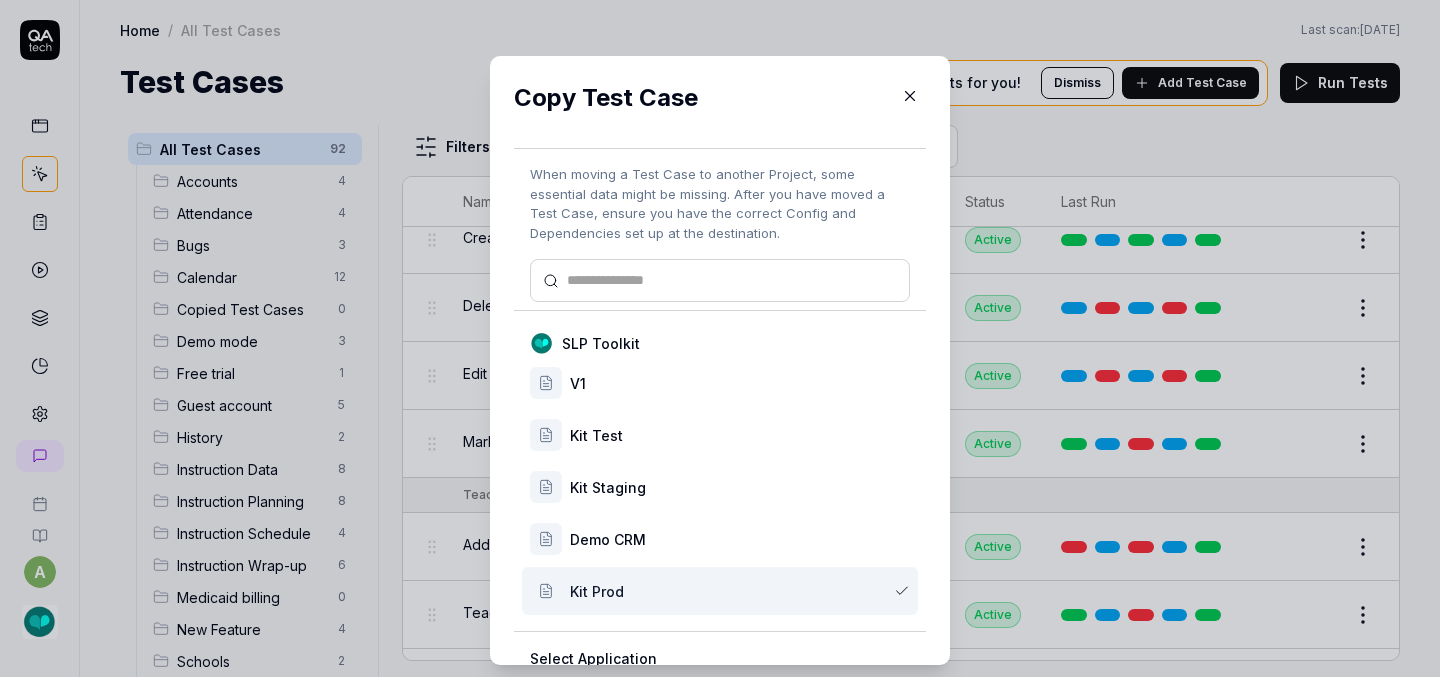 scroll, scrollTop: 167, scrollLeft: 0, axis: vertical 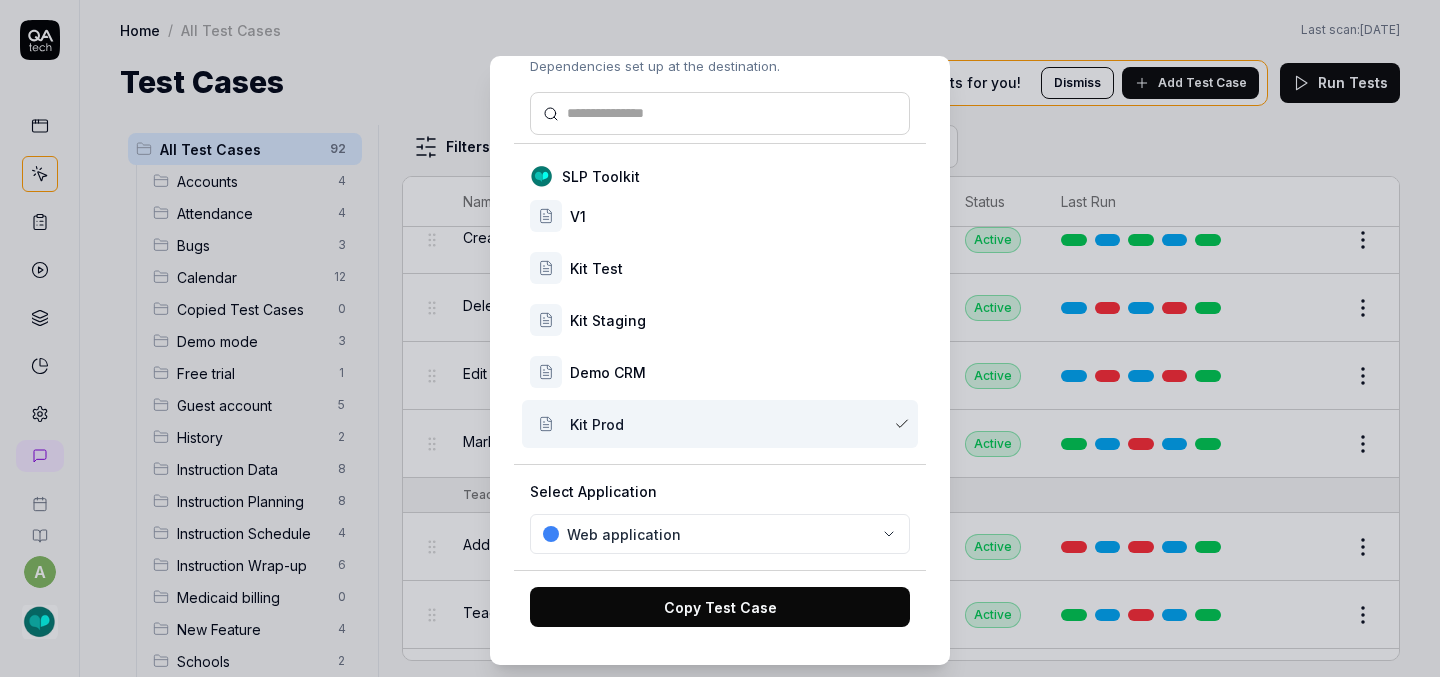click on "Copy Test Case" at bounding box center (720, 607) 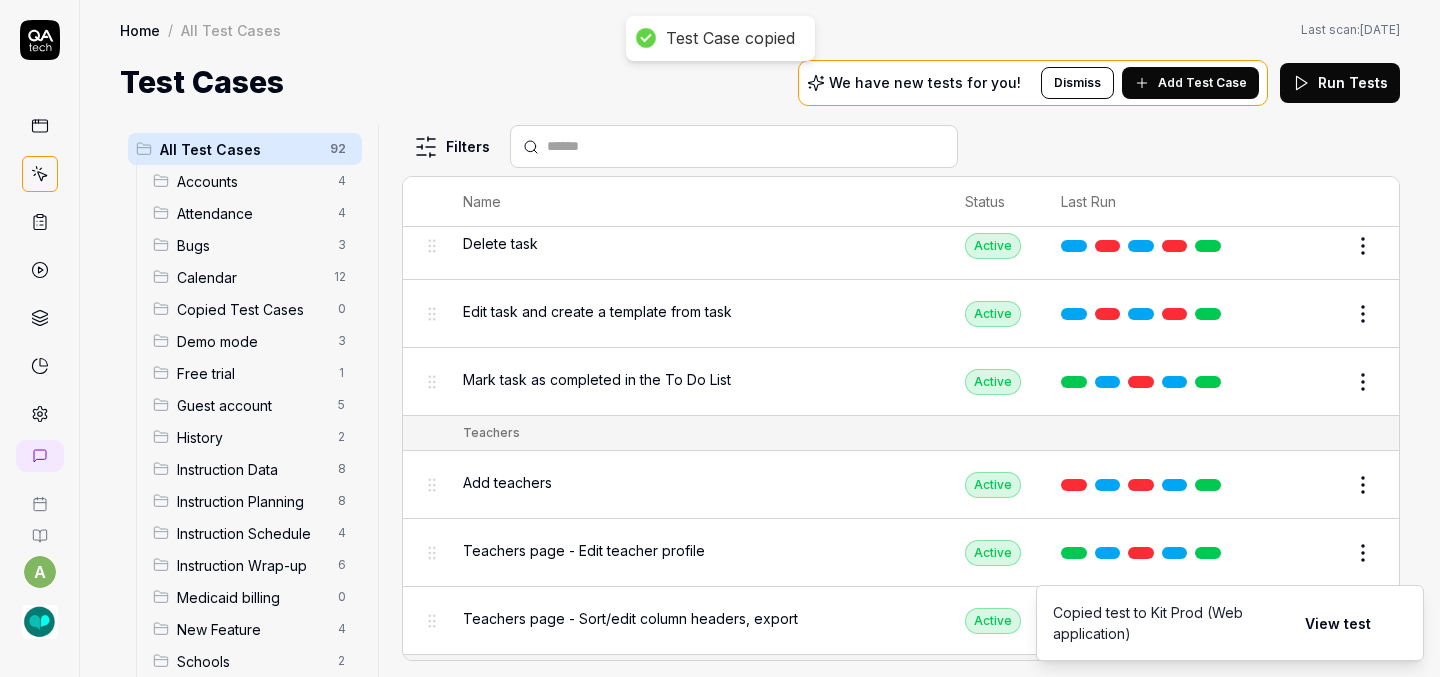 scroll, scrollTop: 6056, scrollLeft: 0, axis: vertical 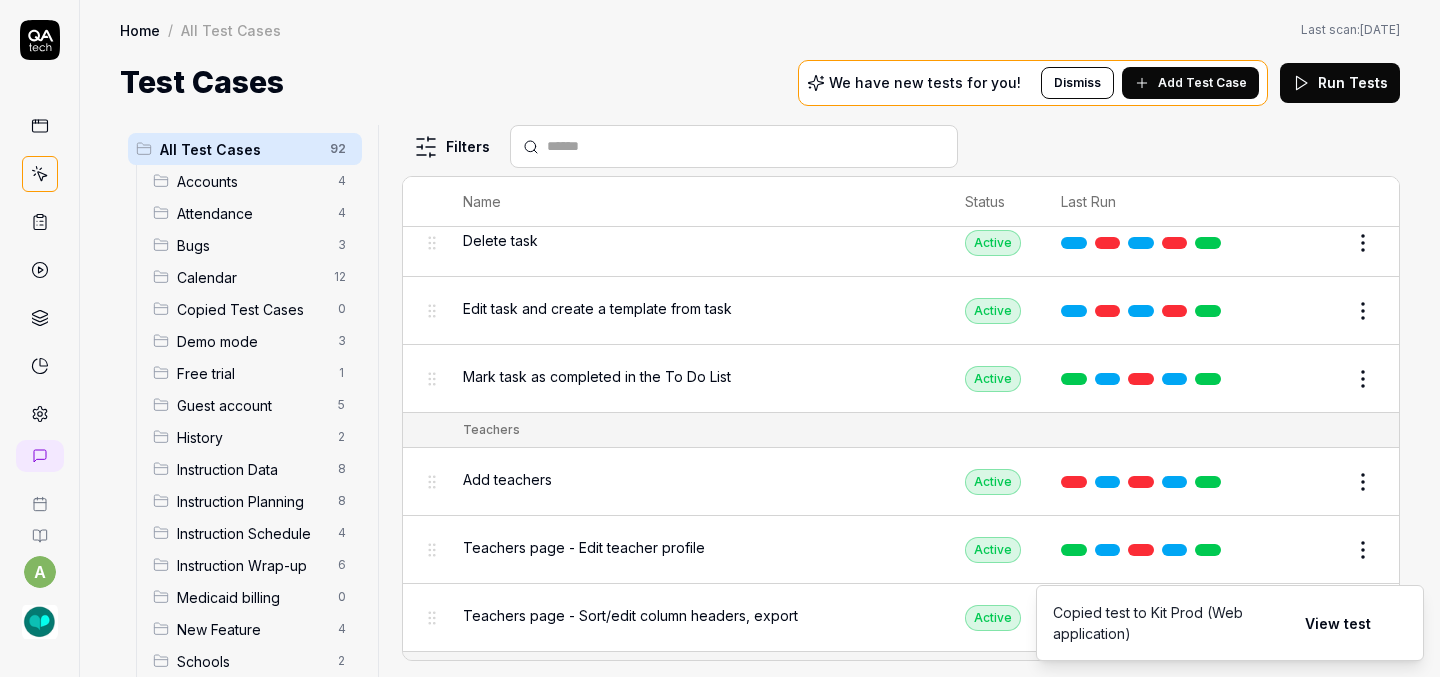 click on "Test Case copied a Home / All Test Cases Home / All Test Cases Last scan:  [DATE] Test Cases We have new tests for you! Dismiss Add Test Case Run Tests All Test Cases 92 Accounts 4 Attendance 4 Bugs 3 Calendar 12 Copied Test Cases 0 Demo mode 3 Free trial 1 Guest account 5 History 2 Instruction Data 8 Instruction Planning 8 Instruction Schedule 4 Instruction Wrap-up 6 Medicaid billing 0 New Feature 4 Schools 2 Sign Up 1 Students 10 Tasks 6 Teachers 3 Templates 6 Filters Name Status Last Run Accounts Edit user information in the Account Details Active Edit Log in to Kit using valid email and password Active Edit Logout from each page Active Edit Request password reset with valid email address Active Edit Attendance Expand row and scroll down Attendance report Active Edit Export Attendance report Active Edit Search and filter by custom date range Active Edit Search for specific attendance records and view attendance statistics Active Edit Bugs Check page scrolling on each page Active Edit Draft Review Edit" at bounding box center [720, 338] 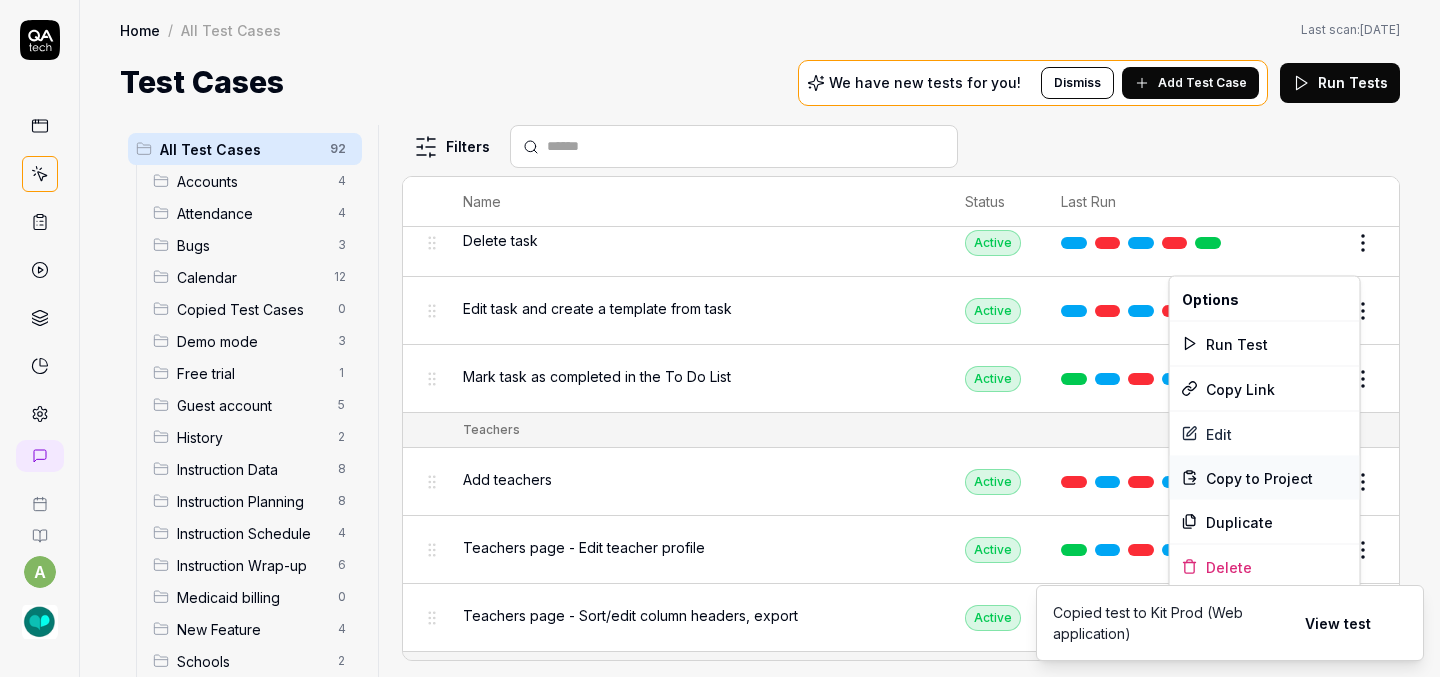 click on "Copy to Project" at bounding box center (1259, 477) 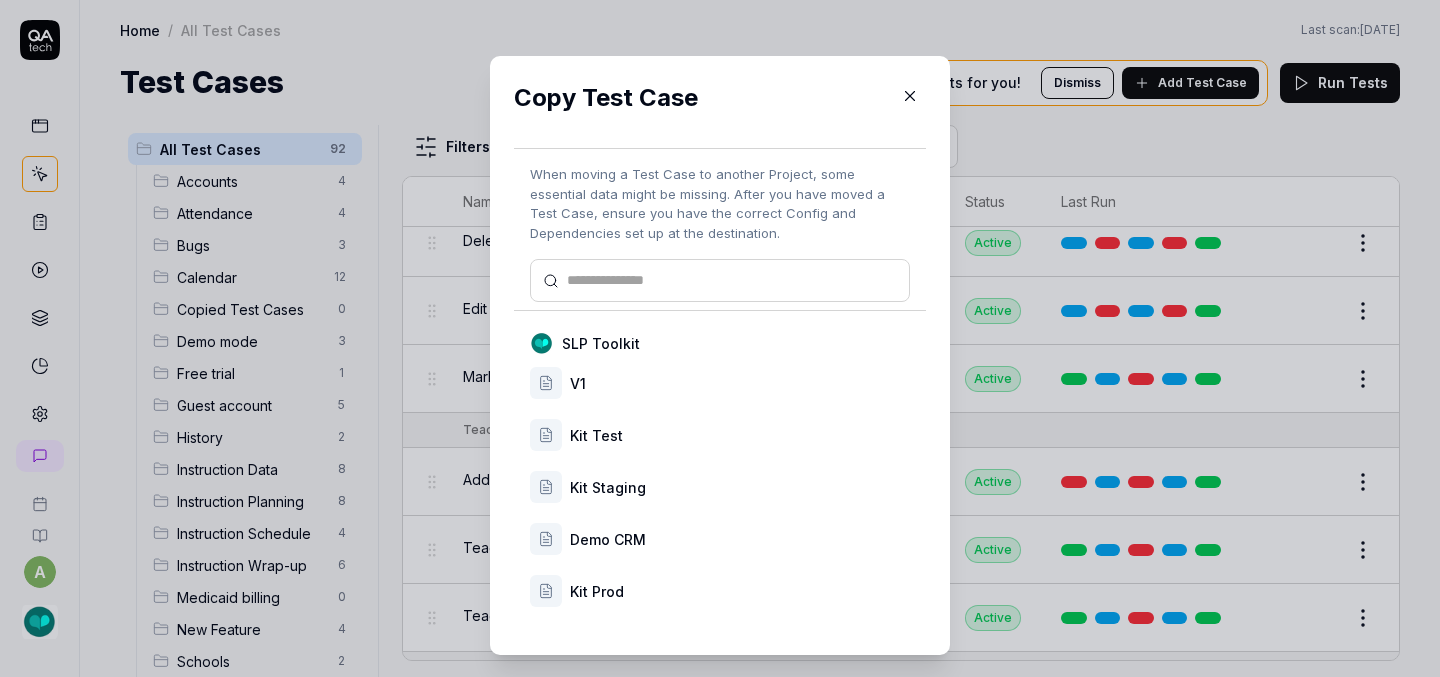 click on "Kit Prod" at bounding box center [740, 591] 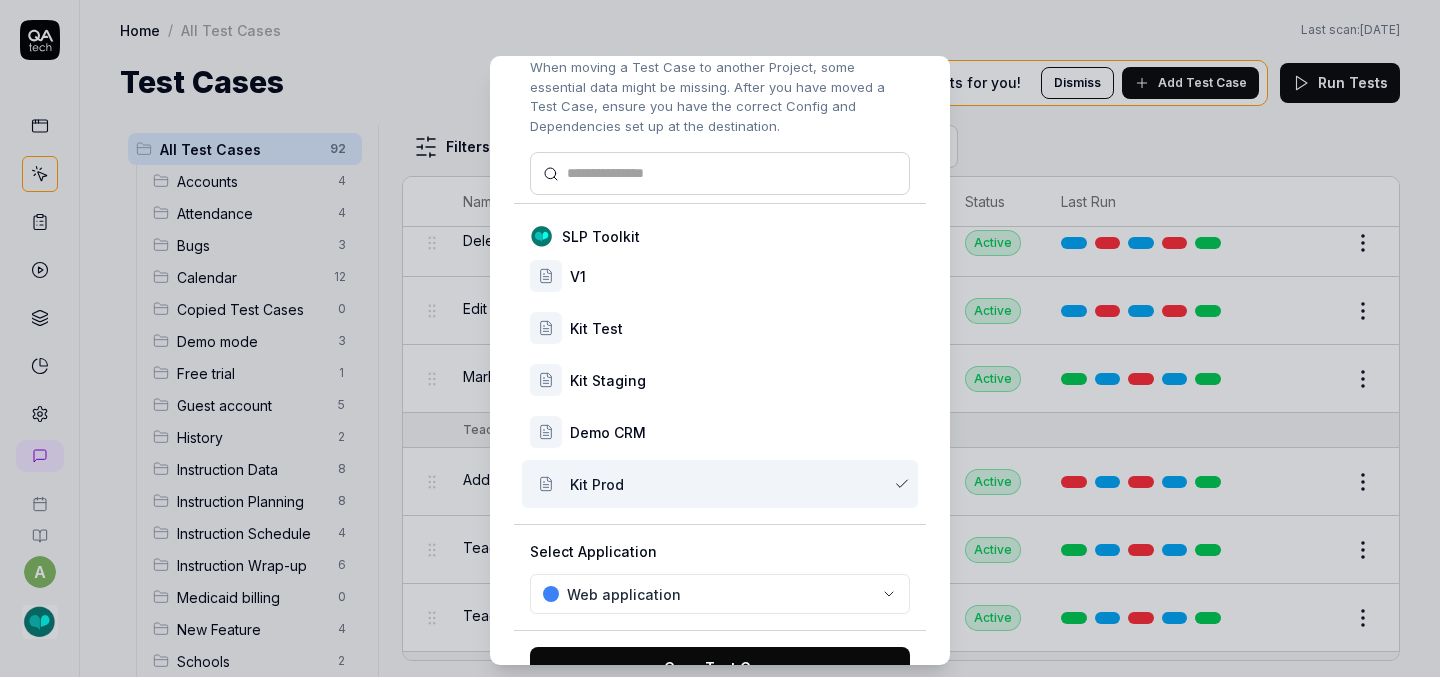 scroll, scrollTop: 167, scrollLeft: 0, axis: vertical 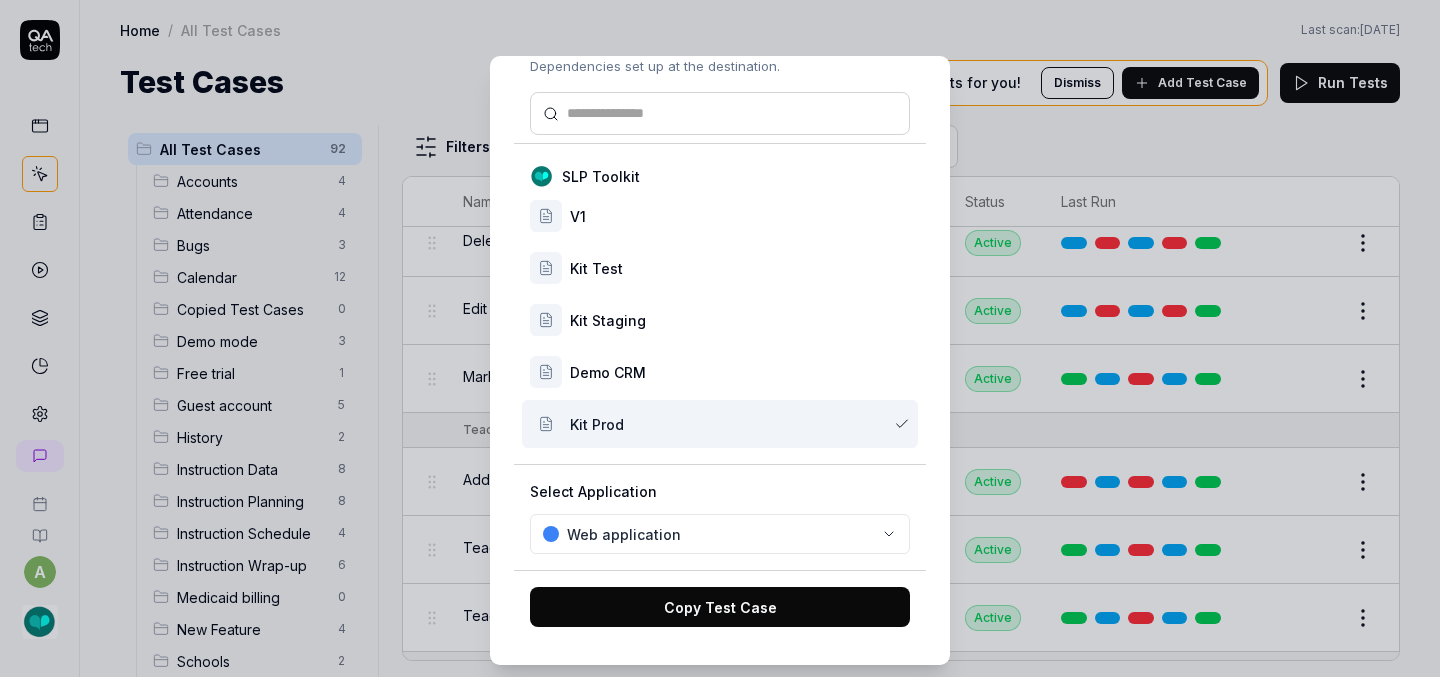 click on "Copy Test Case" at bounding box center [720, 607] 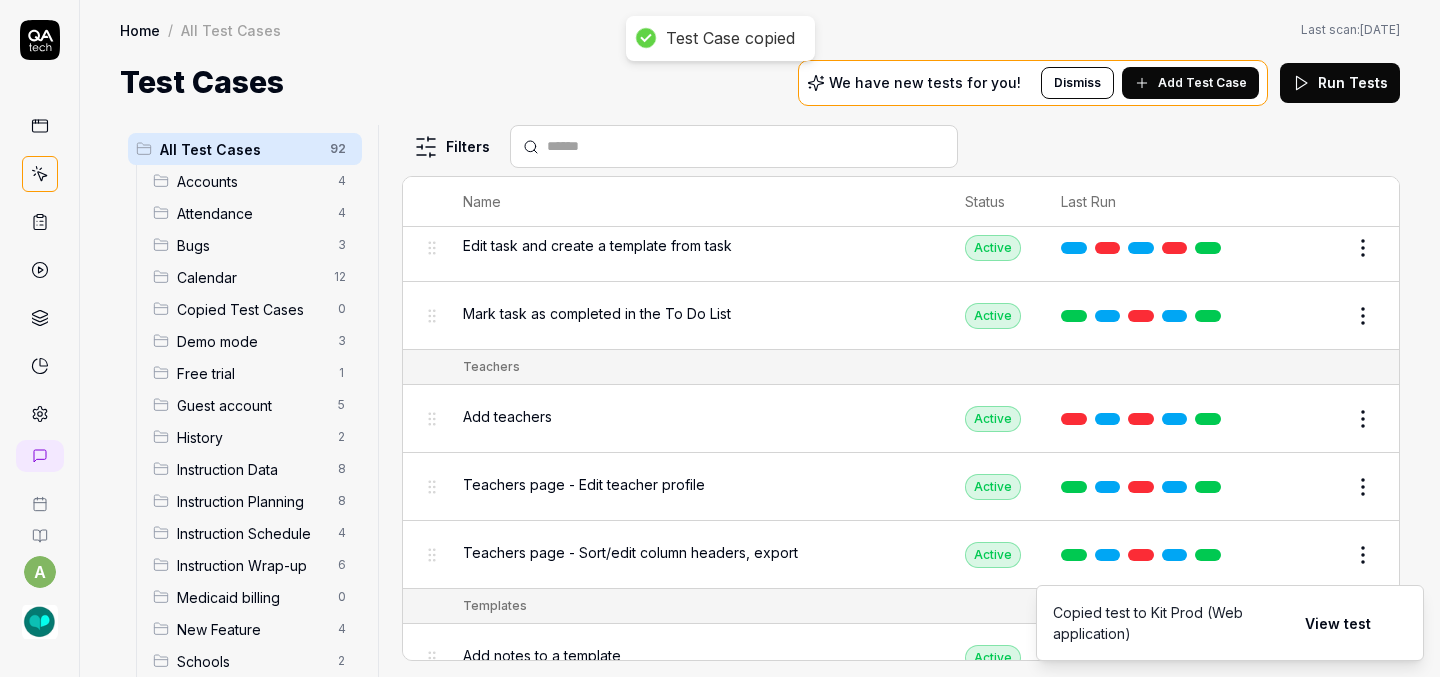 scroll, scrollTop: 6127, scrollLeft: 0, axis: vertical 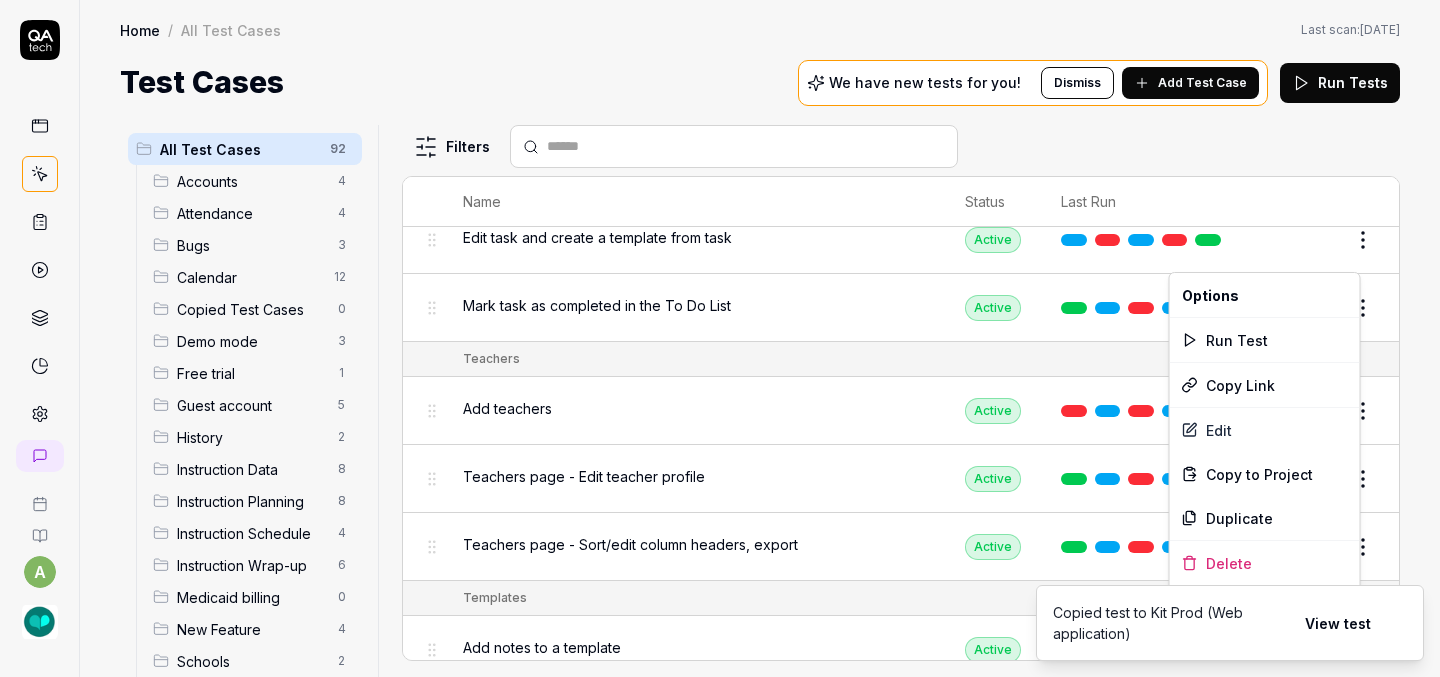 click on "a Home / All Test Cases Home / All Test Cases Last scan:  [DATE] Test Cases We have new tests for you! Dismiss Add Test Case Run Tests All Test Cases 92 Accounts 4 Attendance 4 Bugs 3 Calendar 12 Copied Test Cases 0 Demo mode 3 Free trial 1 Guest account 5 History 2 Instruction Data 8 Instruction Planning 8 Instruction Schedule 4 Instruction Wrap-up 6 Medicaid billing 0 New Feature 4 Schools 2 Sign Up 1 Students 10 Tasks 6 Teachers 3 Templates 6 Filters Name Status Last Run Accounts Edit user information in the Account Details Active Edit Log in to Kit using valid email and password Active Edit Logout from each page Active Edit Request password reset with valid email address Active Edit Attendance Expand row and scroll down Attendance report Active Edit Export Attendance report Active Edit Search and filter by custom date range Active Edit Search for specific attendance records and view attendance statistics Active Edit Bugs Check page scrolling on each page Active Edit Create custom repeating event Edit" at bounding box center [720, 338] 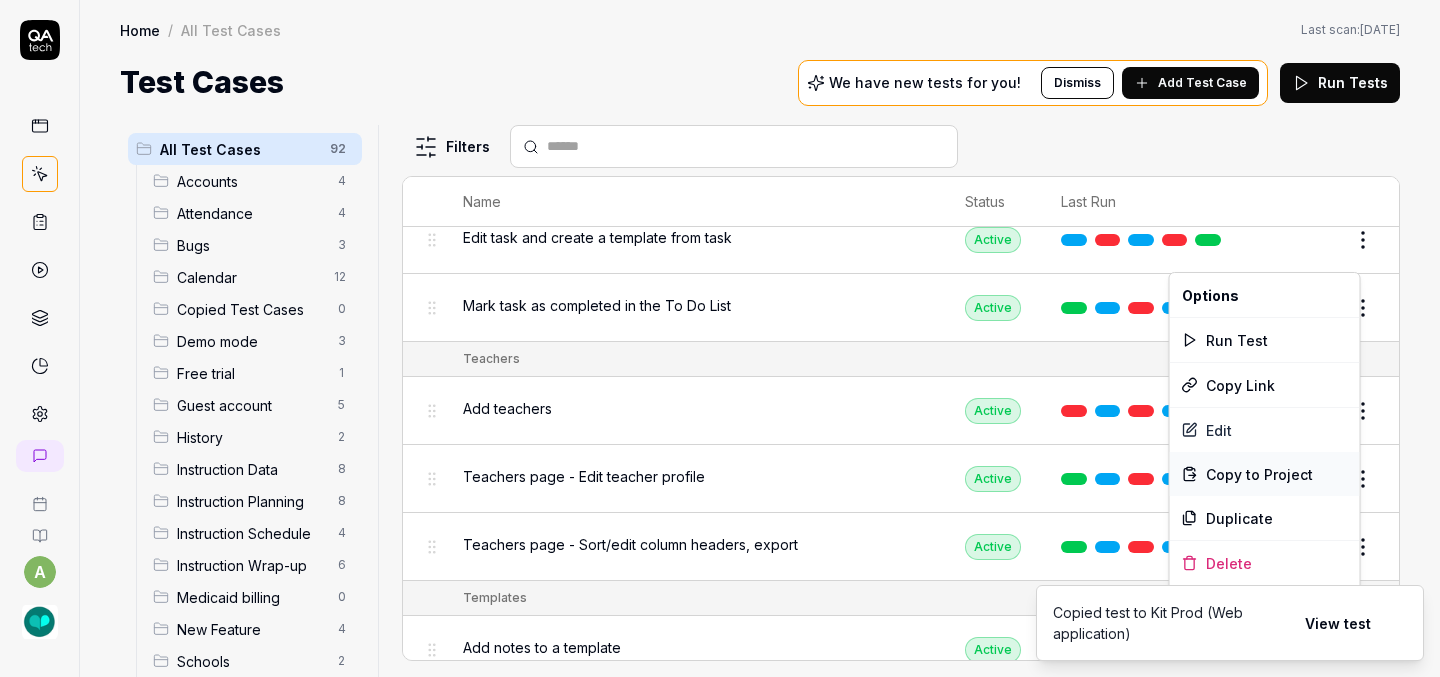 click on "Copy to Project" at bounding box center [1259, 474] 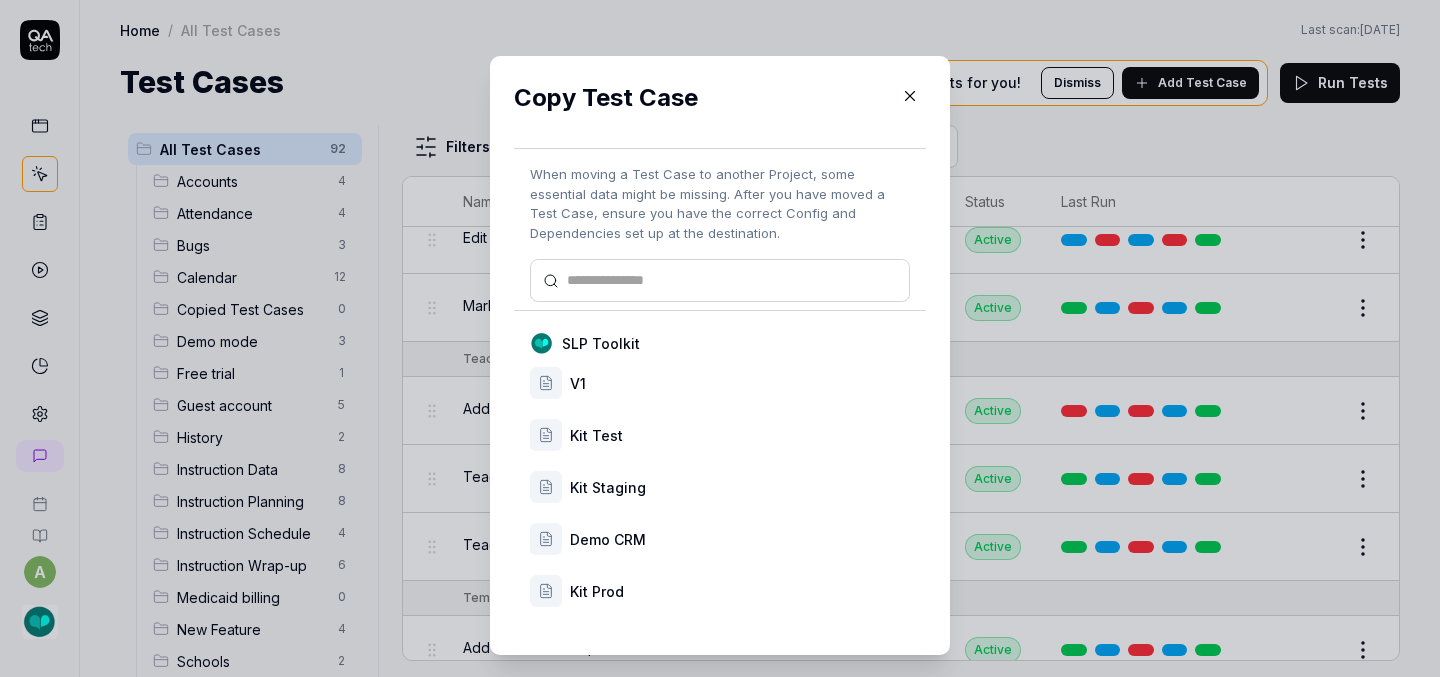 click on "Kit Prod" at bounding box center (740, 591) 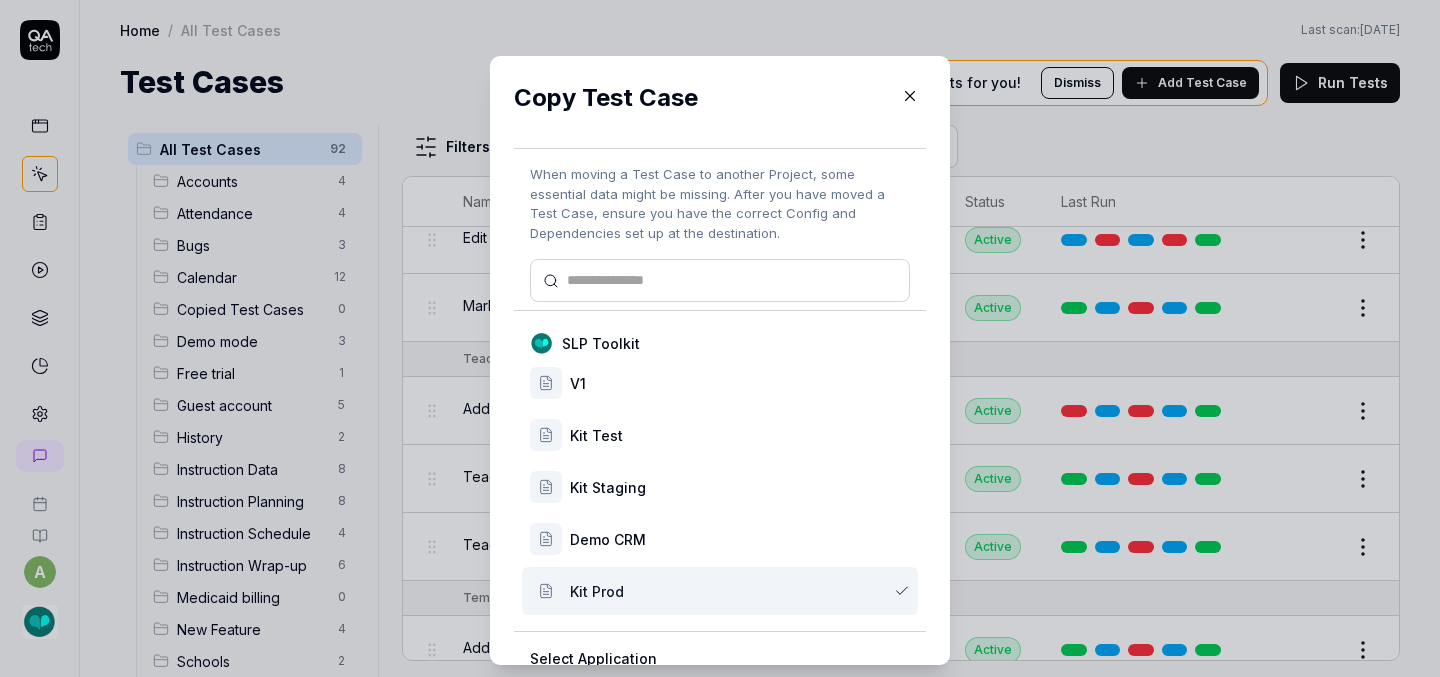 scroll, scrollTop: 167, scrollLeft: 0, axis: vertical 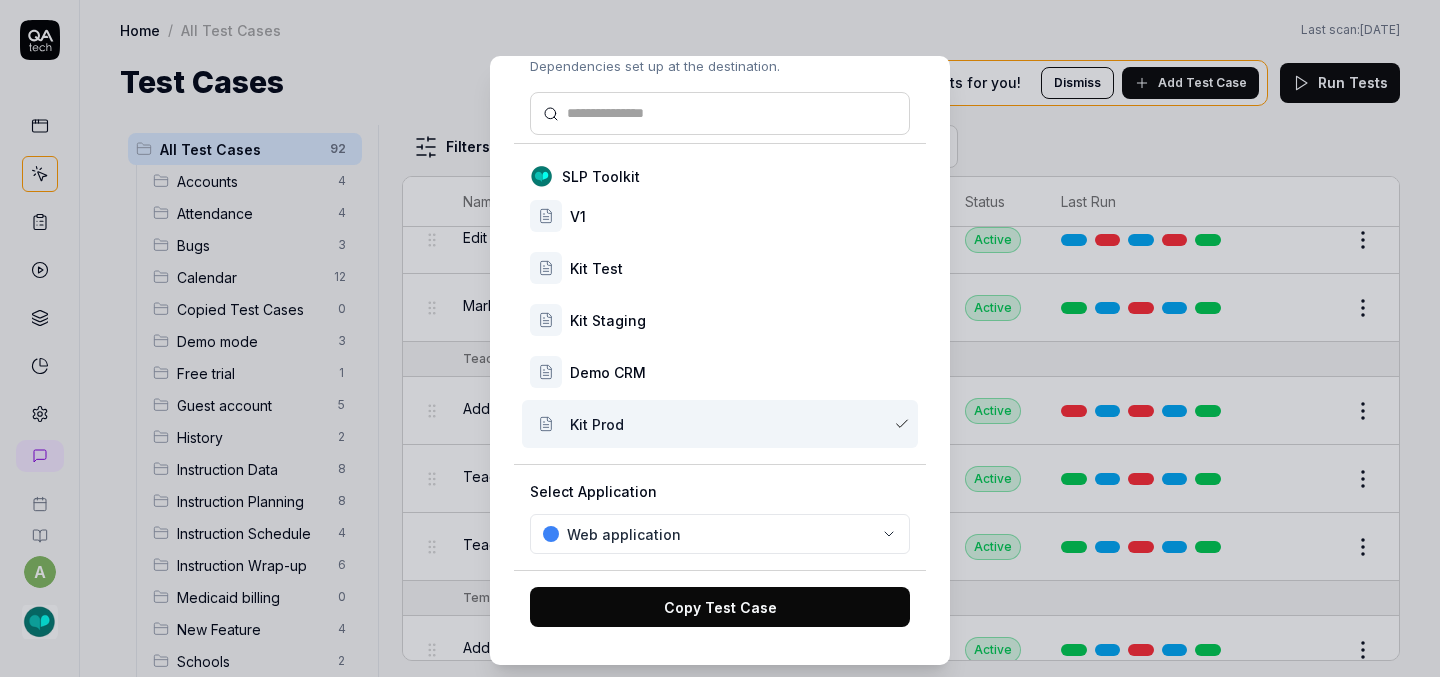 click on "Copy Test Case" at bounding box center (720, 607) 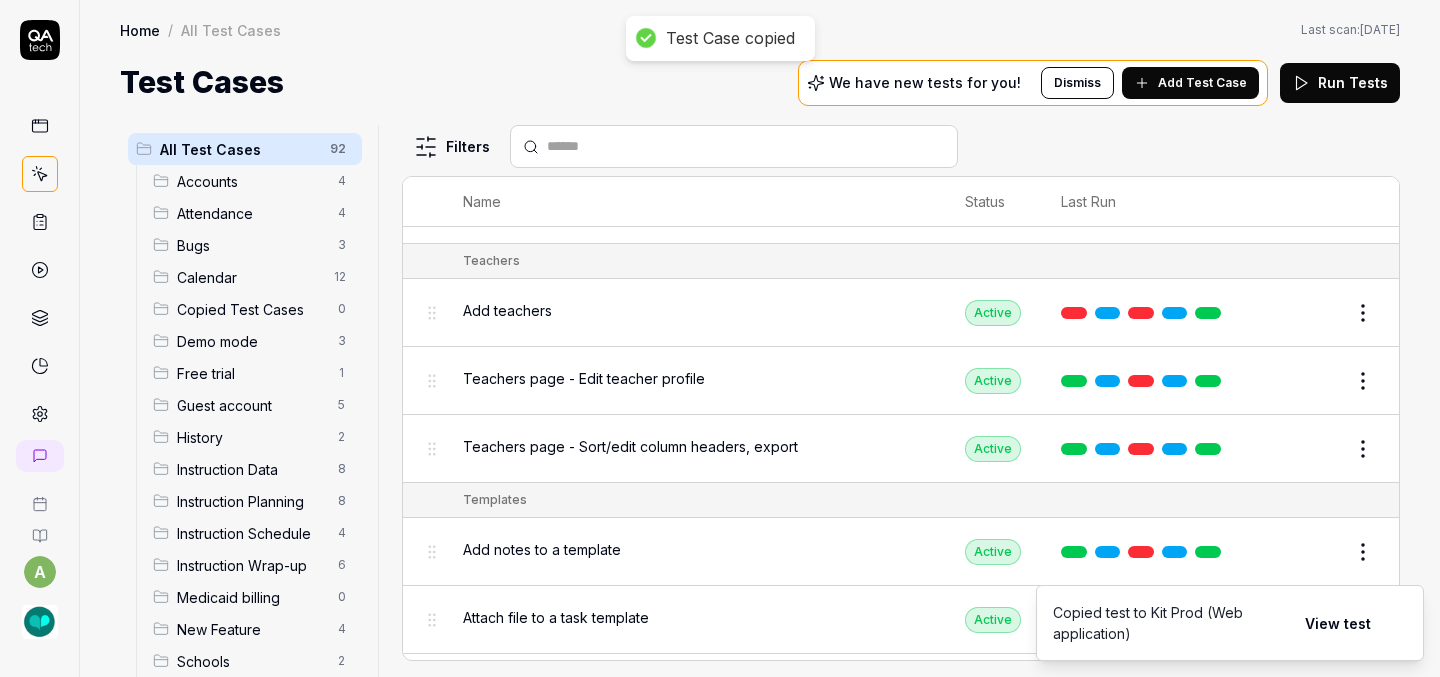 scroll, scrollTop: 6228, scrollLeft: 0, axis: vertical 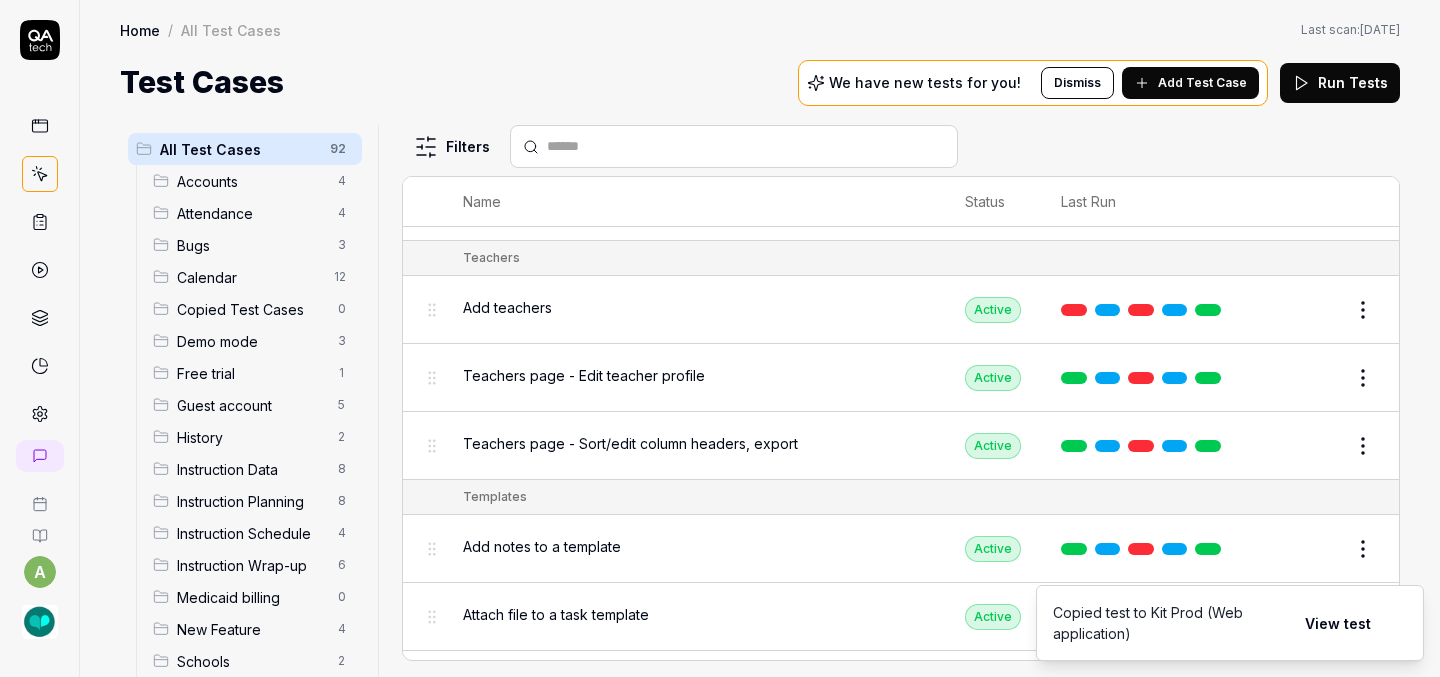 click on "a Home / All Test Cases Home / All Test Cases Last scan:  [DATE] Test Cases We have new tests for you! Dismiss Add Test Case Run Tests All Test Cases 92 Accounts 4 Attendance 4 Bugs 3 Calendar 12 Copied Test Cases 0 Demo mode 3 Free trial 1 Guest account 5 History 2 Instruction Data 8 Instruction Planning 8 Instruction Schedule 4 Instruction Wrap-up 6 Medicaid billing 0 New Feature 4 Schools 2 Sign Up 1 Students 10 Tasks 6 Teachers 3 Templates 6 Filters Name Status Last Run Accounts Edit user information in the Account Details Active Edit Log in to Kit using valid email and password Active Edit Logout from each page Active Edit Request password reset with valid email address Active Edit Attendance Expand row and scroll down Attendance report Active Edit Export Attendance report Active Edit Search and filter by custom date range Active Edit Search for specific attendance records and view attendance statistics Active Edit Bugs Check page scrolling on each page Active Edit Create custom repeating event Edit" at bounding box center [720, 338] 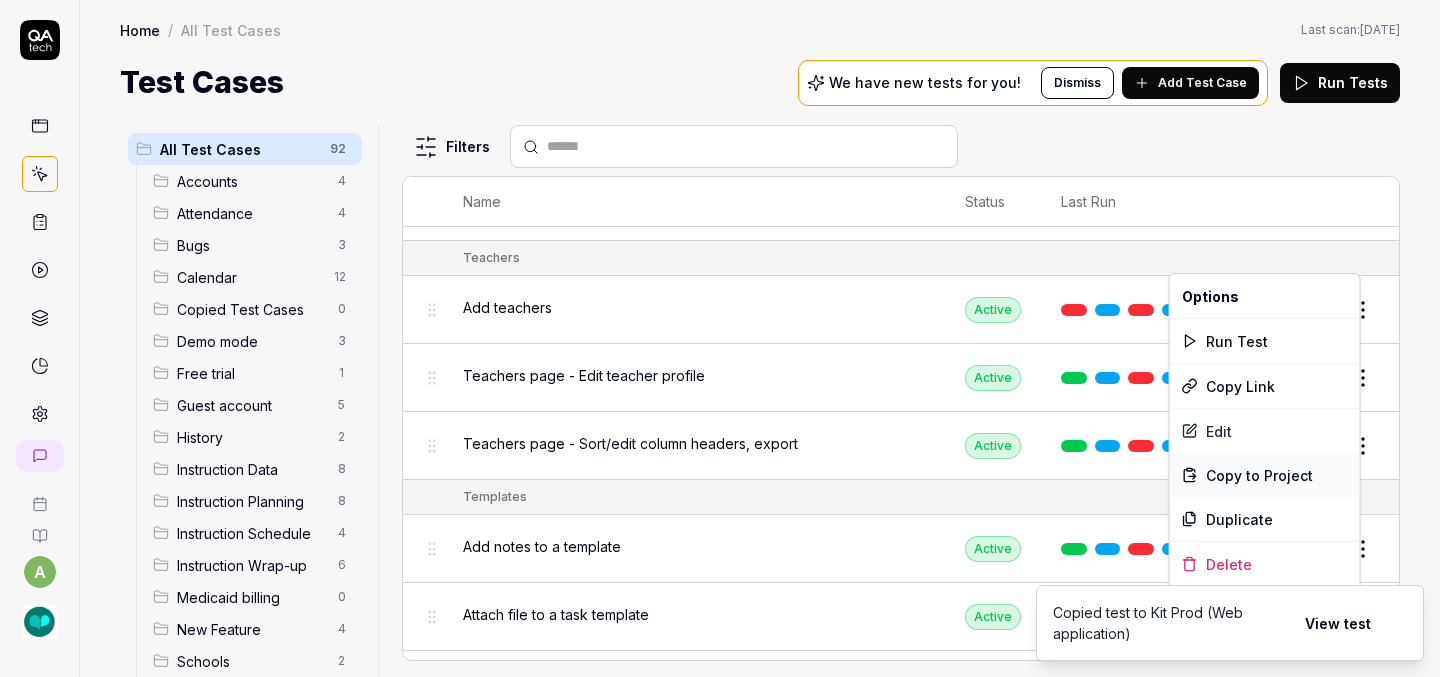 click on "Copy to Project" at bounding box center (1259, 475) 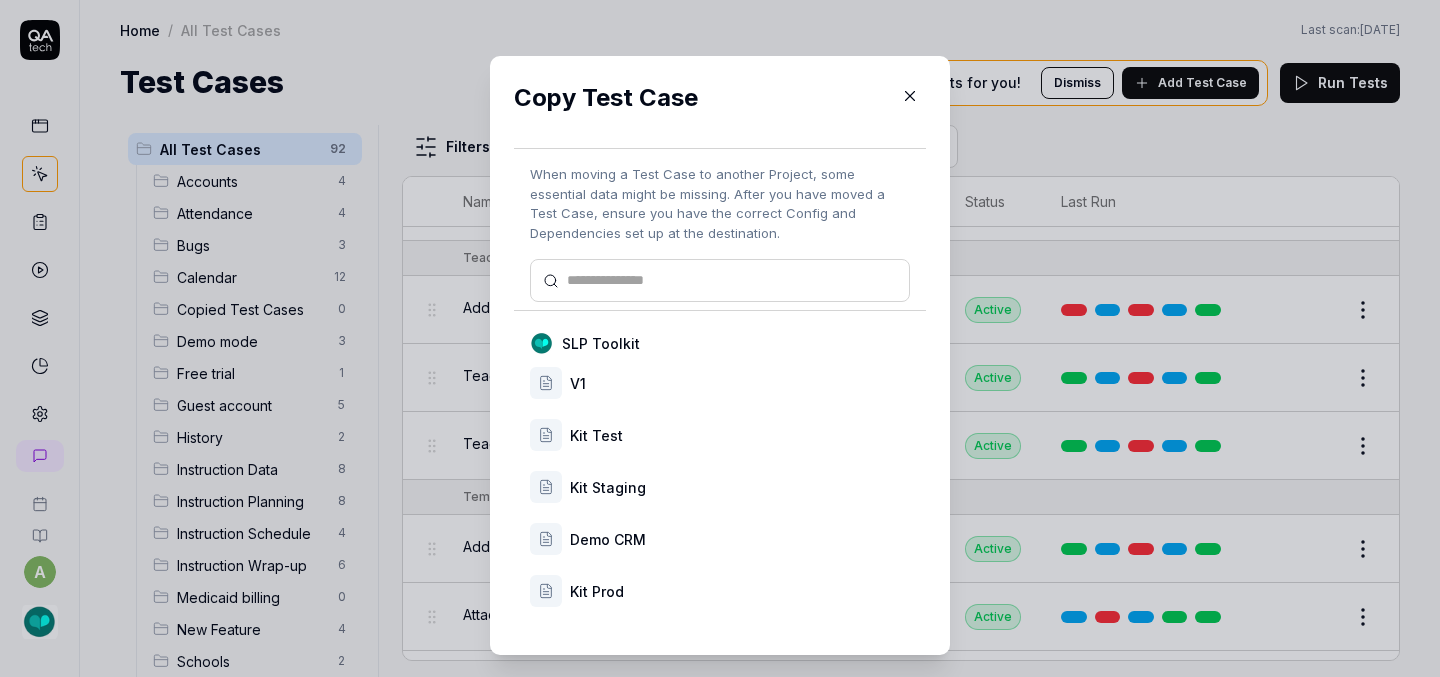 click on "Kit Prod" at bounding box center (740, 591) 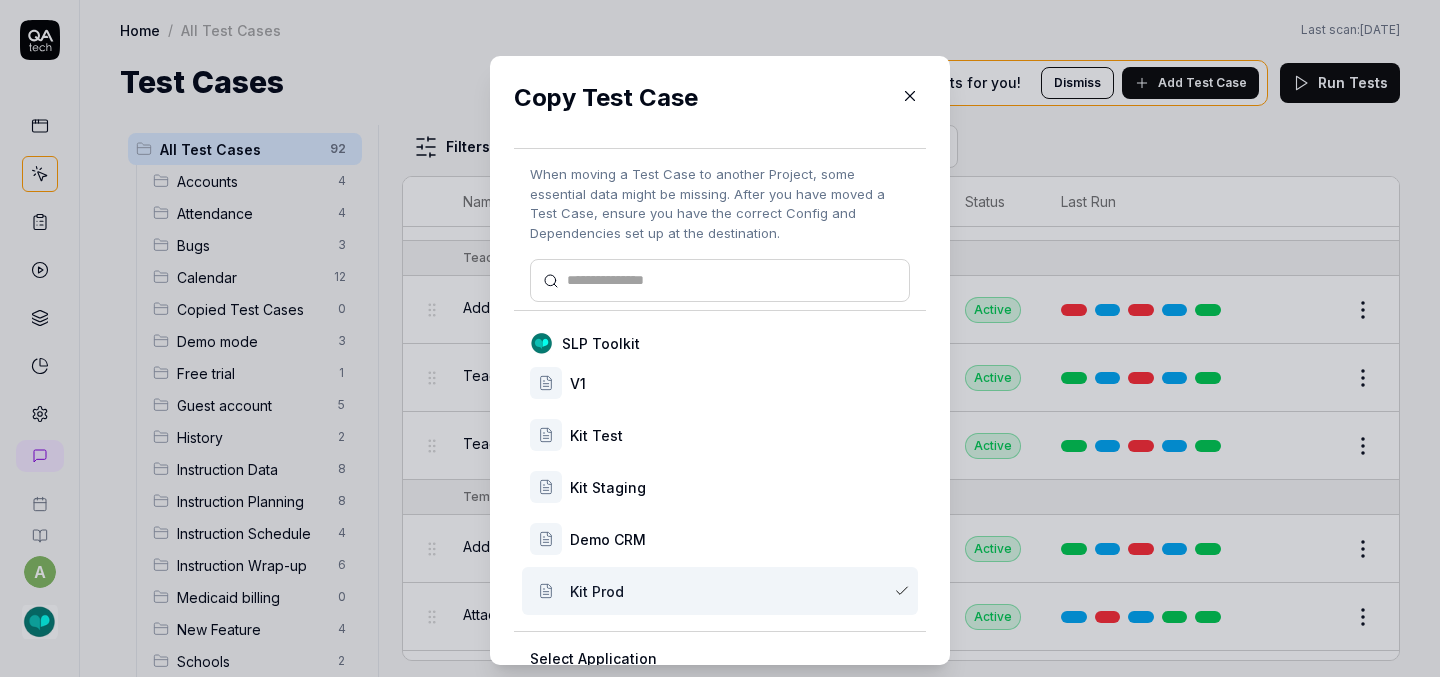 scroll, scrollTop: 167, scrollLeft: 0, axis: vertical 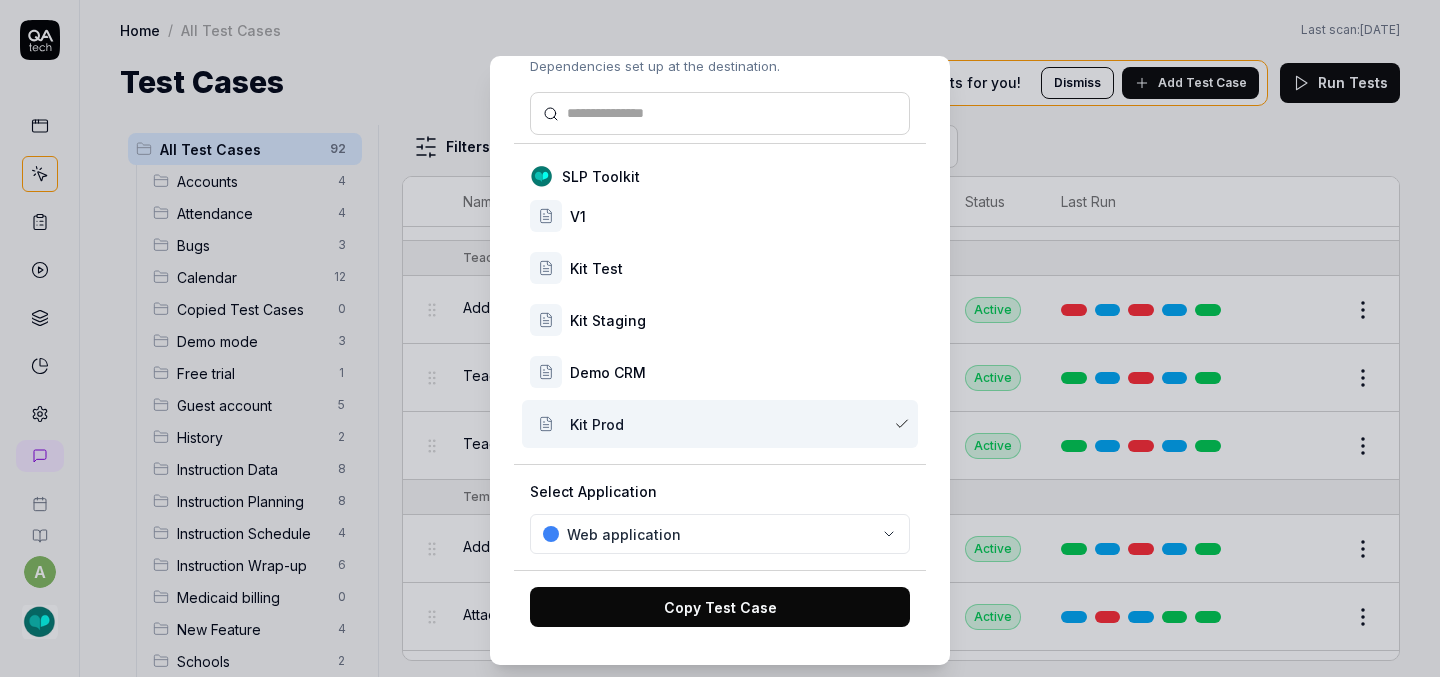 click on "Copy Test Case" at bounding box center (720, 607) 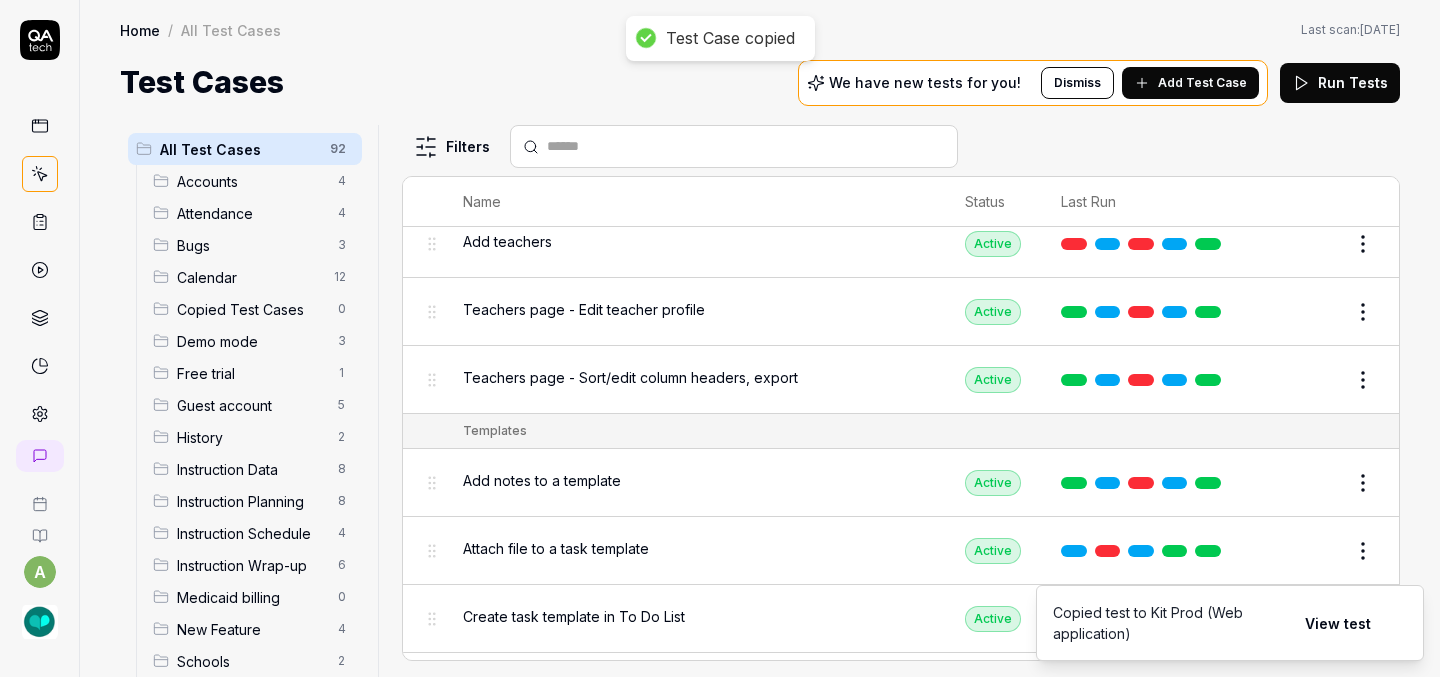 scroll, scrollTop: 6297, scrollLeft: 0, axis: vertical 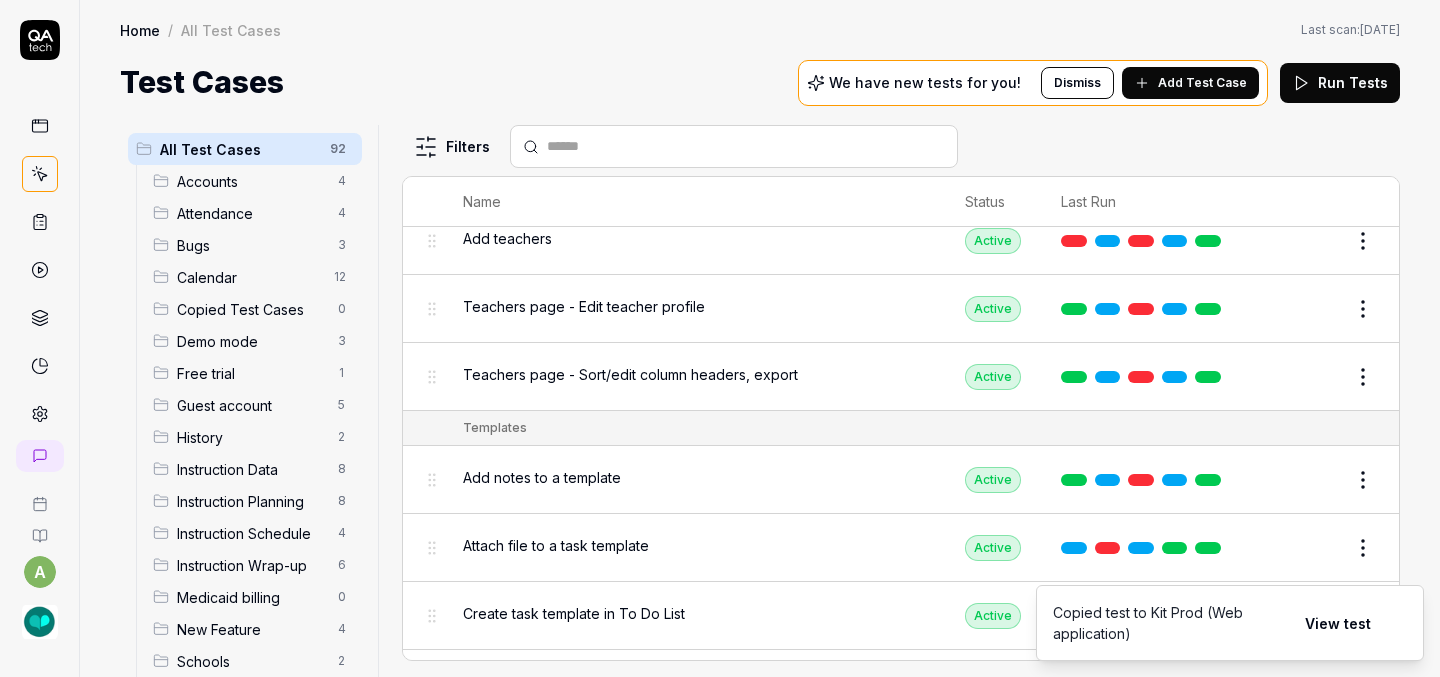 click on "Test Case copied a Home / All Test Cases Home / All Test Cases Last scan:  [DATE] Test Cases We have new tests for you! Dismiss Add Test Case Run Tests All Test Cases 92 Accounts 4 Attendance 4 Bugs 3 Calendar 12 Copied Test Cases 0 Demo mode 3 Free trial 1 Guest account 5 History 2 Instruction Data 8 Instruction Planning 8 Instruction Schedule 4 Instruction Wrap-up 6 Medicaid billing 0 New Feature 4 Schools 2 Sign Up 1 Students 10 Tasks 6 Teachers 3 Templates 6 Filters Name Status Last Run Accounts Edit user information in the Account Details Active Edit Log in to Kit using valid email and password Active Edit Logout from each page Active Edit Request password reset with valid email address Active Edit Attendance Expand row and scroll down Attendance report Active Edit Export Attendance report Active Edit Search and filter by custom date range Active Edit Search for specific attendance records and view attendance statistics Active Edit Bugs Check page scrolling on each page Active Edit Draft Review Edit" at bounding box center (720, 338) 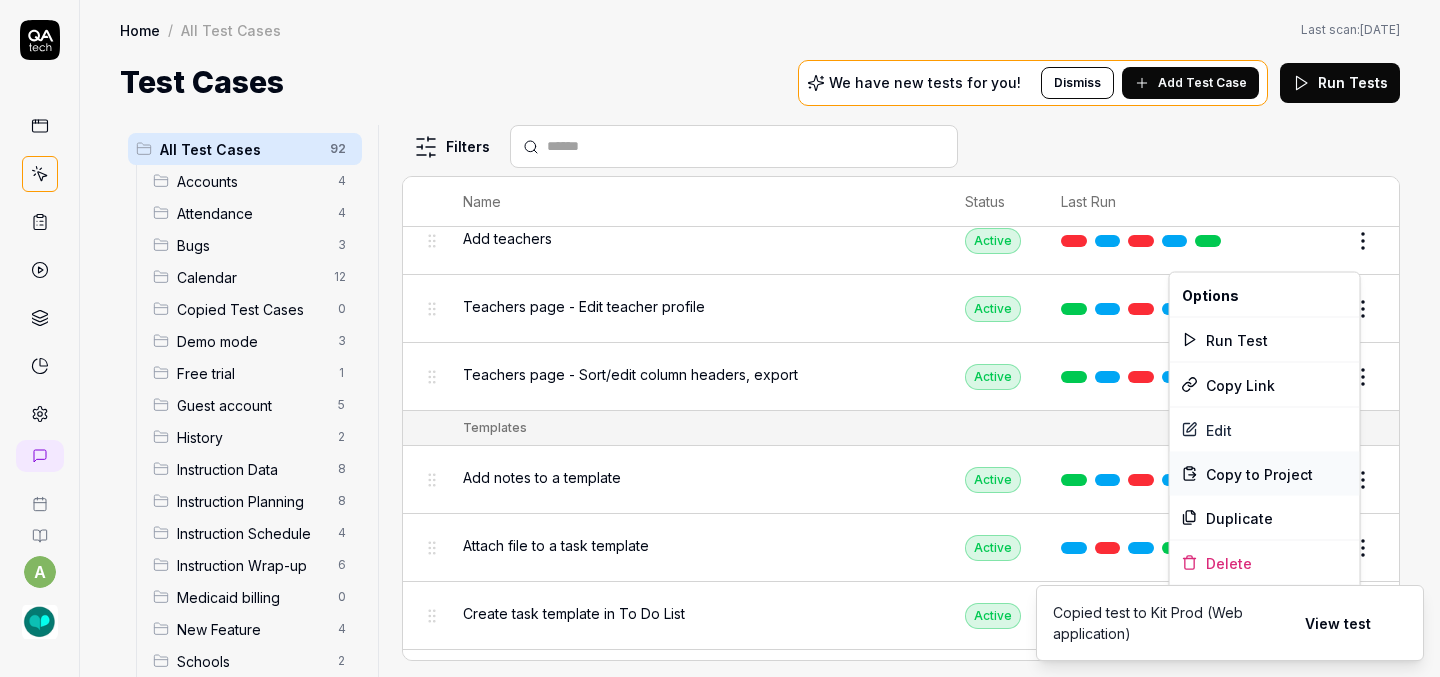 click on "Copy to Project" at bounding box center [1259, 473] 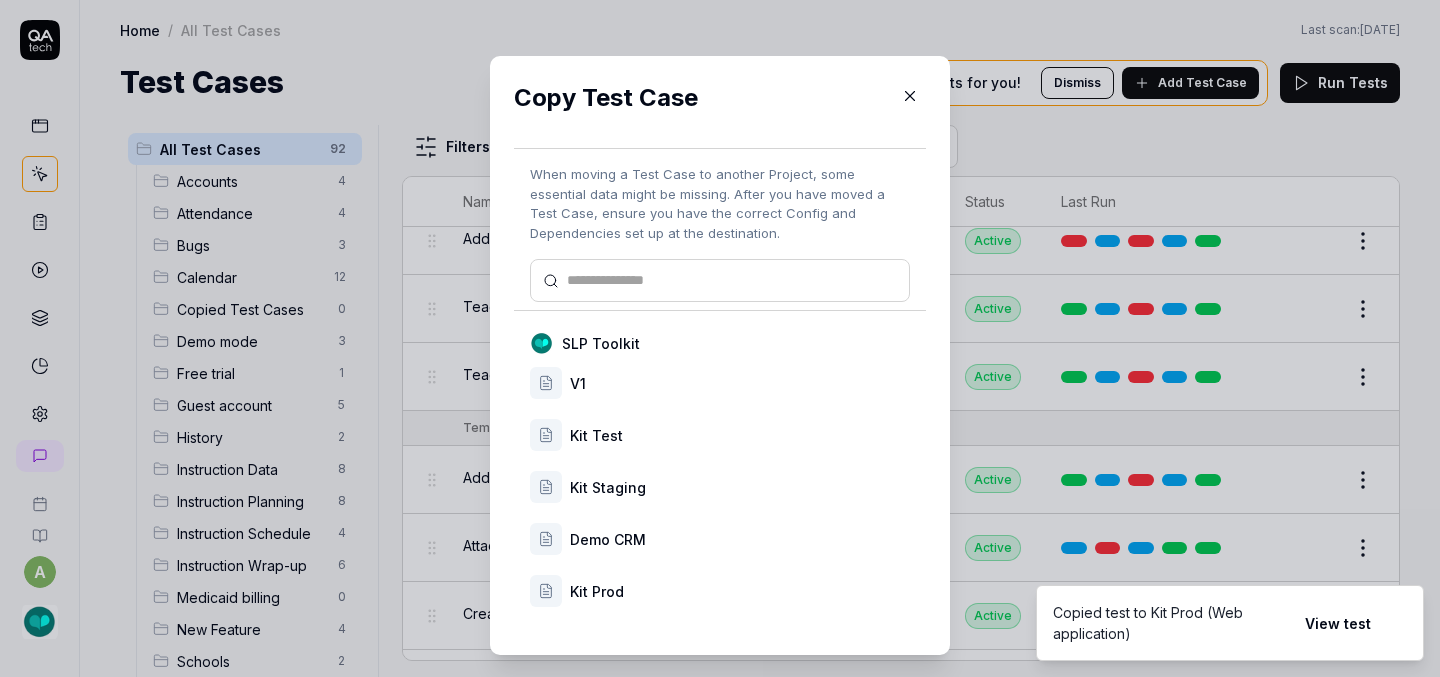 click on "Kit Prod" at bounding box center (740, 591) 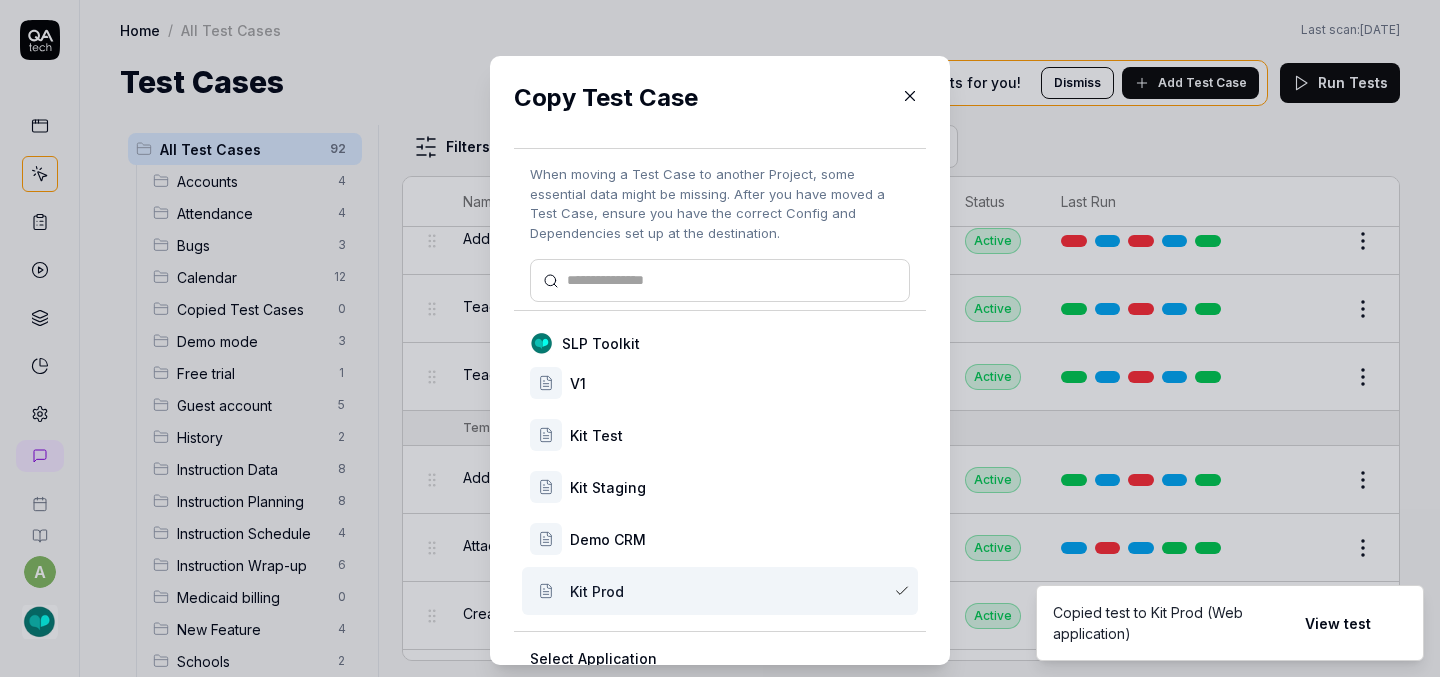scroll, scrollTop: 167, scrollLeft: 0, axis: vertical 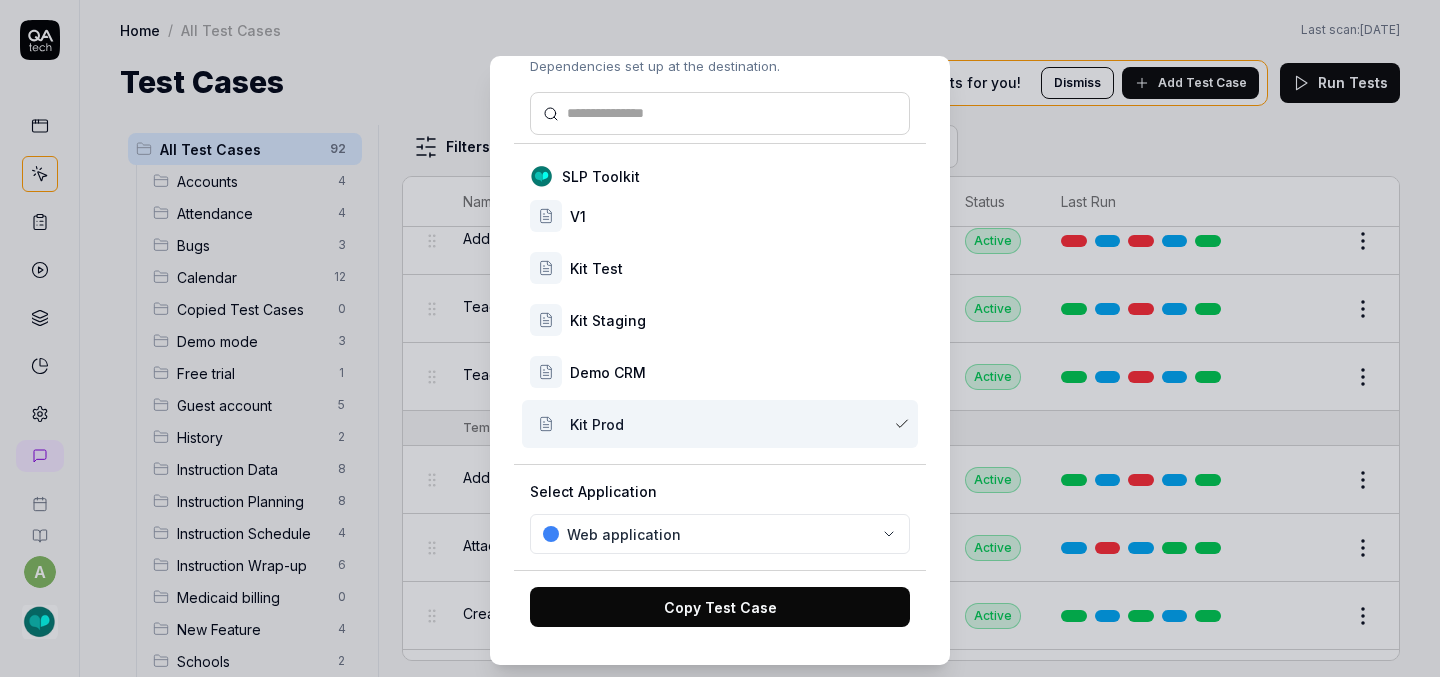click on "Copy Test Case" at bounding box center (720, 607) 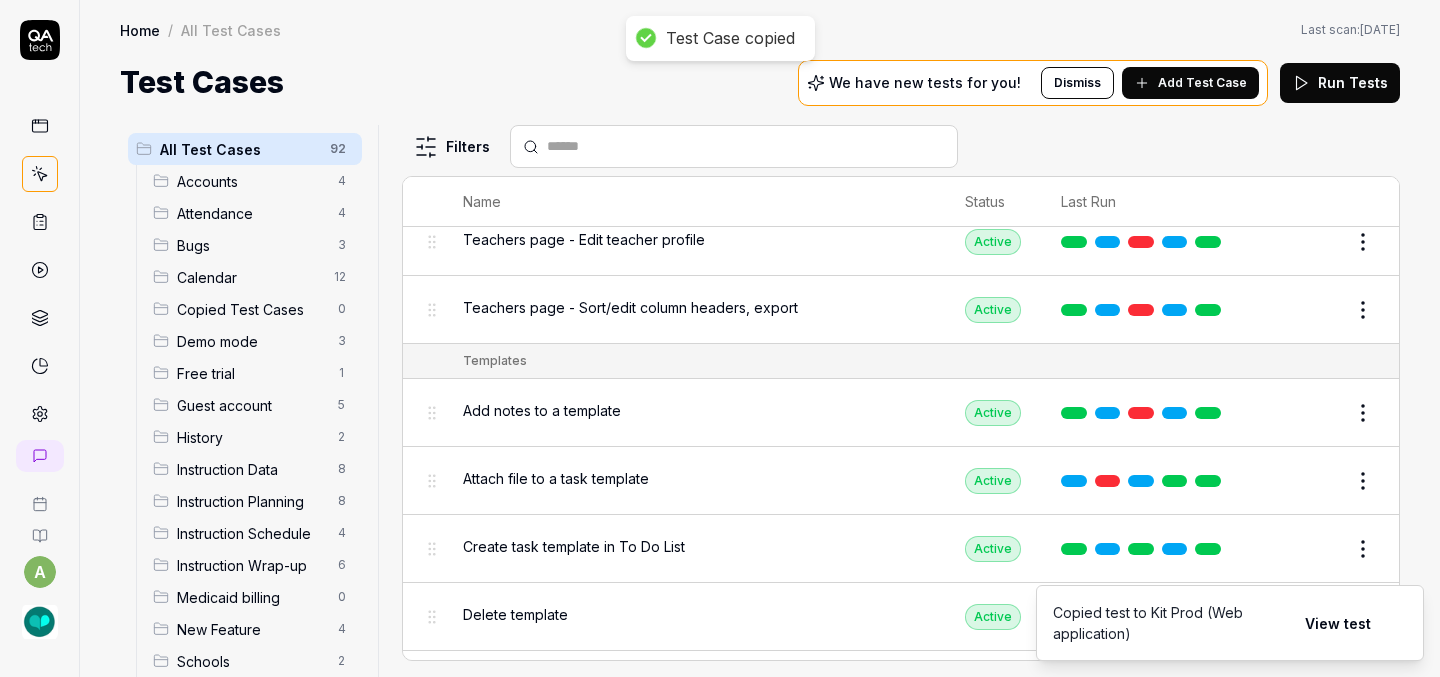 scroll, scrollTop: 6366, scrollLeft: 0, axis: vertical 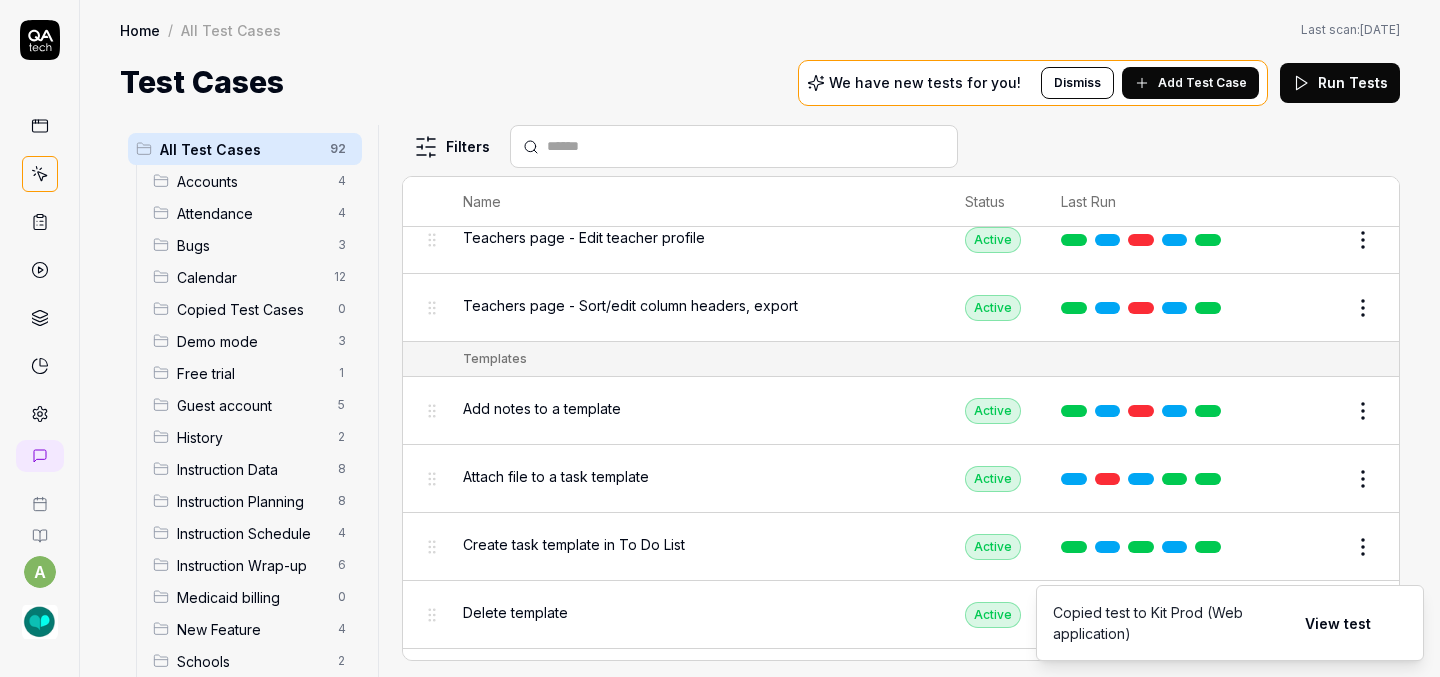 click on "Test Case copied a Home / All Test Cases Home / All Test Cases Last scan:  [DATE] Test Cases We have new tests for you! Dismiss Add Test Case Run Tests All Test Cases 92 Accounts 4 Attendance 4 Bugs 3 Calendar 12 Copied Test Cases 0 Demo mode 3 Free trial 1 Guest account 5 History 2 Instruction Data 8 Instruction Planning 8 Instruction Schedule 4 Instruction Wrap-up 6 Medicaid billing 0 New Feature 4 Schools 2 Sign Up 1 Students 10 Tasks 6 Teachers 3 Templates 6 Filters Name Status Last Run Accounts Edit user information in the Account Details Active Edit Log in to Kit using valid email and password Active Edit Logout from each page Active Edit Request password reset with valid email address Active Edit Attendance Expand row and scroll down Attendance report Active Edit Export Attendance report Active Edit Search and filter by custom date range Active Edit Search for specific attendance records and view attendance statistics Active Edit Bugs Check page scrolling on each page Active Edit Draft Review Edit" at bounding box center (720, 338) 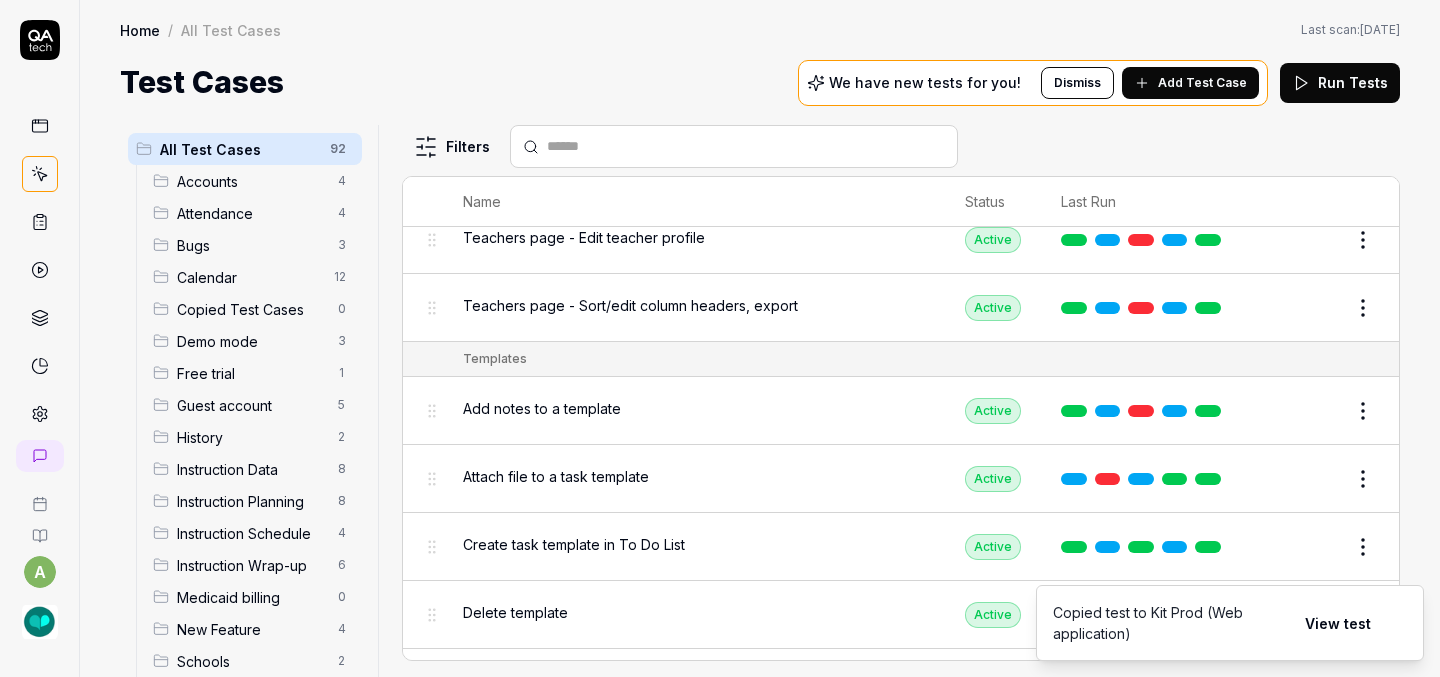 click on "a Home / All Test Cases Home / All Test Cases Last scan:  [DATE] Test Cases We have new tests for you! Dismiss Add Test Case Run Tests All Test Cases 92 Accounts 4 Attendance 4 Bugs 3 Calendar 12 Copied Test Cases 0 Demo mode 3 Free trial 1 Guest account 5 History 2 Instruction Data 8 Instruction Planning 8 Instruction Schedule 4 Instruction Wrap-up 6 Medicaid billing 0 New Feature 4 Schools 2 Sign Up 1 Students 10 Tasks 6 Teachers 3 Templates 6 Filters Name Status Last Run Accounts Edit user information in the Account Details Active Edit Log in to Kit using valid email and password Active Edit Logout from each page Active Edit Request password reset with valid email address Active Edit Attendance Expand row and scroll down Attendance report Active Edit Export Attendance report Active Edit Search and filter by custom date range Active Edit Search for specific attendance records and view attendance statistics Active Edit Bugs Check page scrolling on each page Active Edit Create custom repeating event Edit" at bounding box center [720, 338] 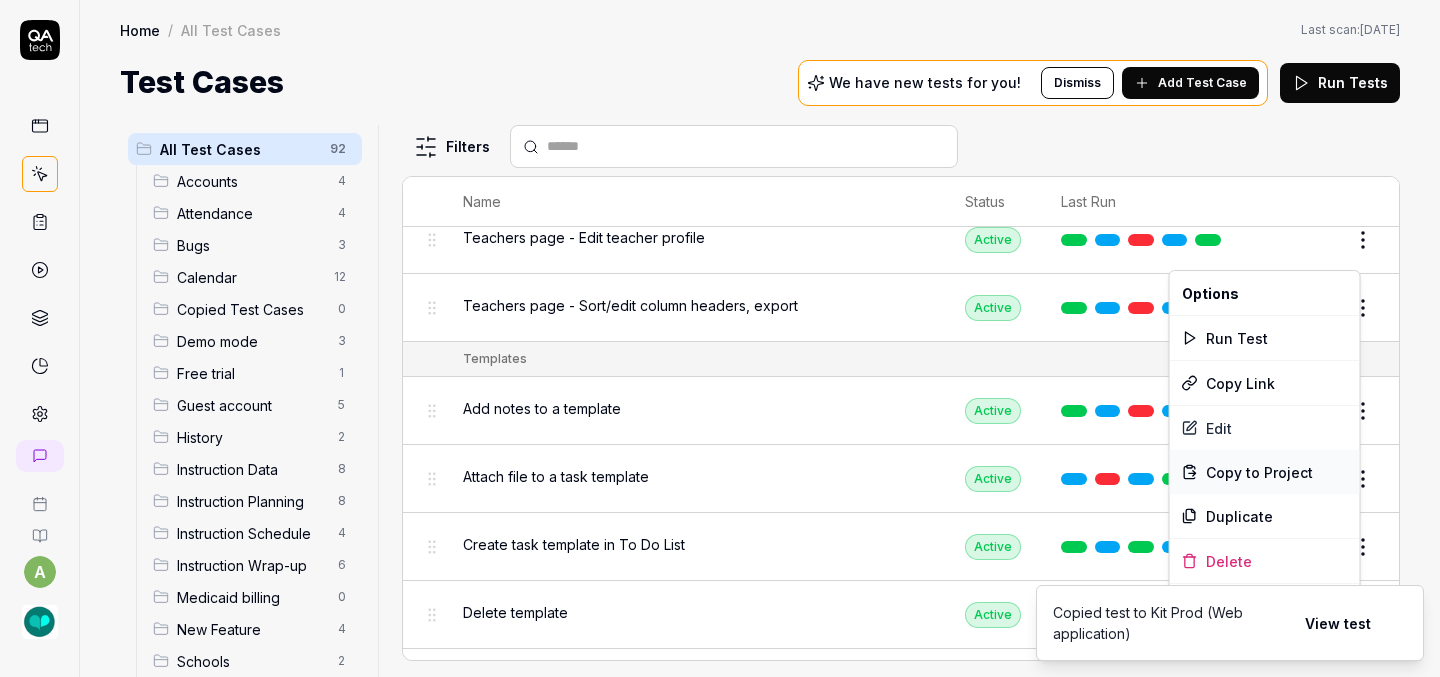click on "Copy to Project" at bounding box center (1259, 472) 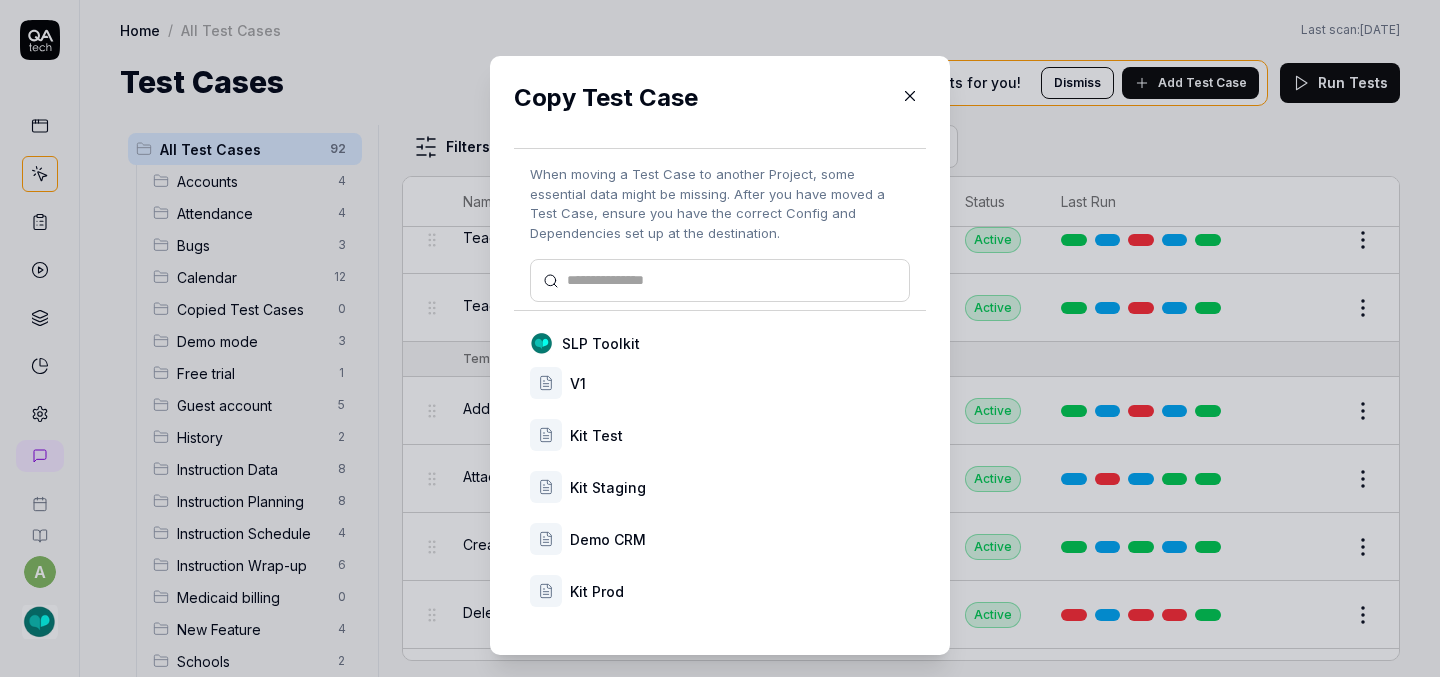 click on "Kit Prod" at bounding box center [740, 591] 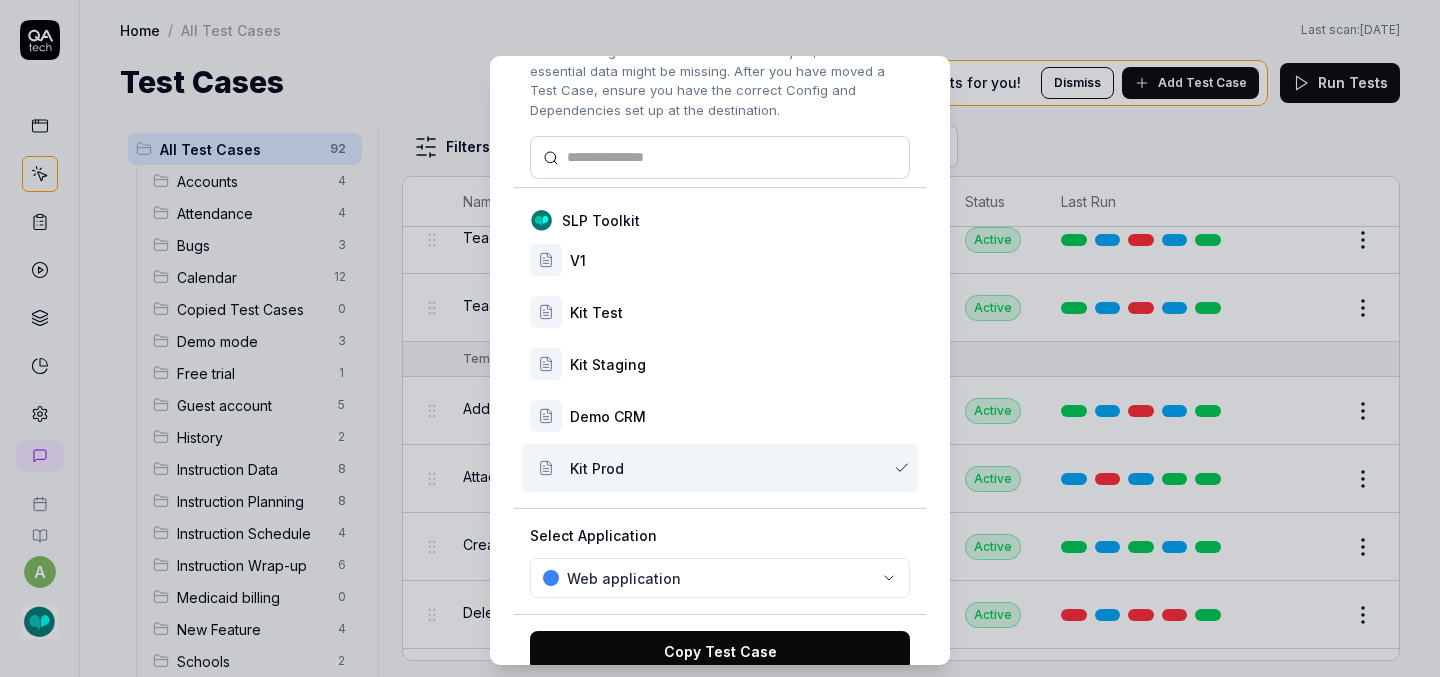 scroll, scrollTop: 167, scrollLeft: 0, axis: vertical 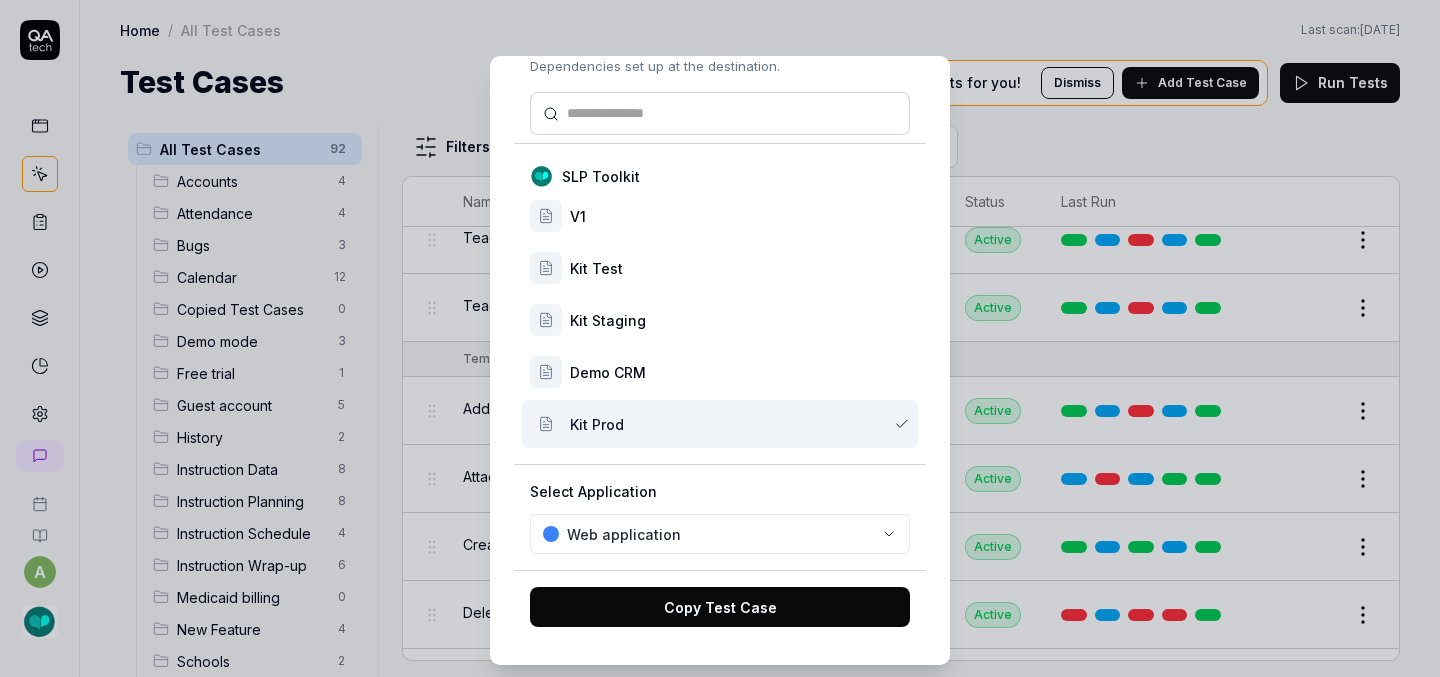 click on "Copy Test Case" at bounding box center (720, 607) 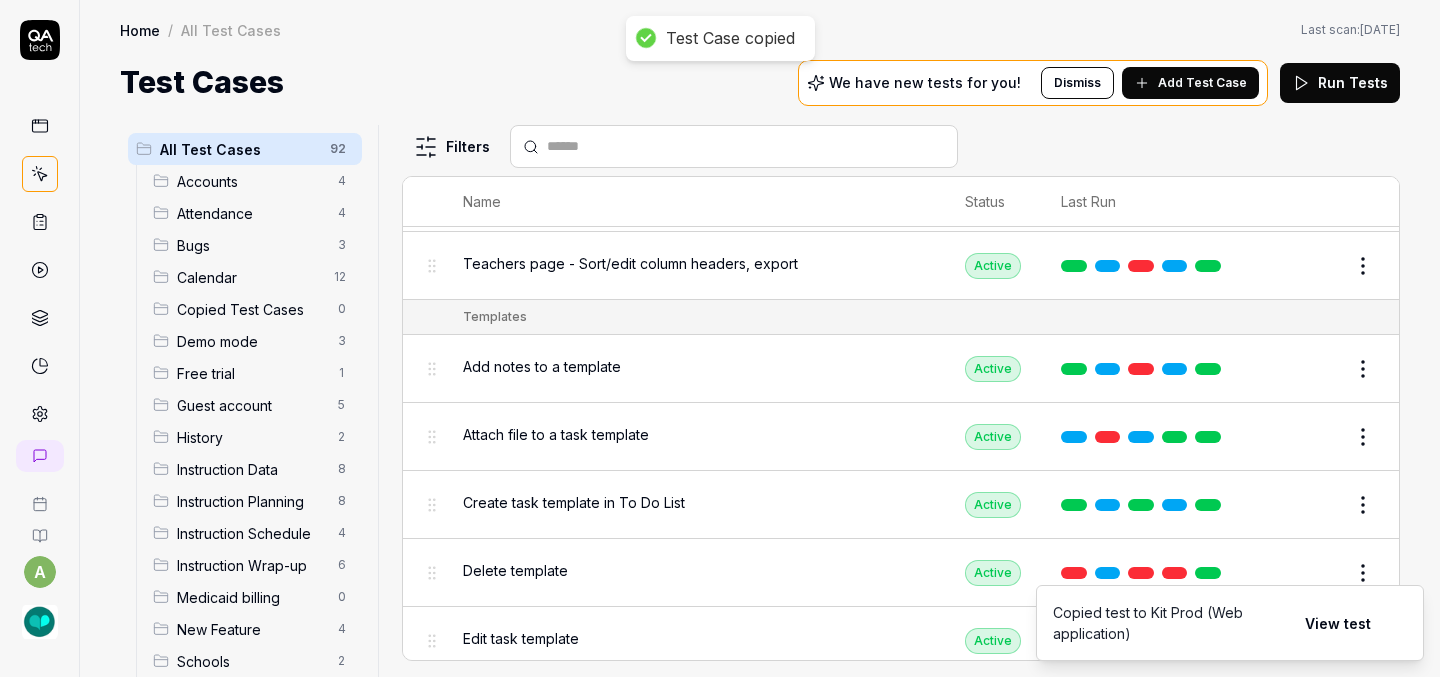 scroll, scrollTop: 6432, scrollLeft: 0, axis: vertical 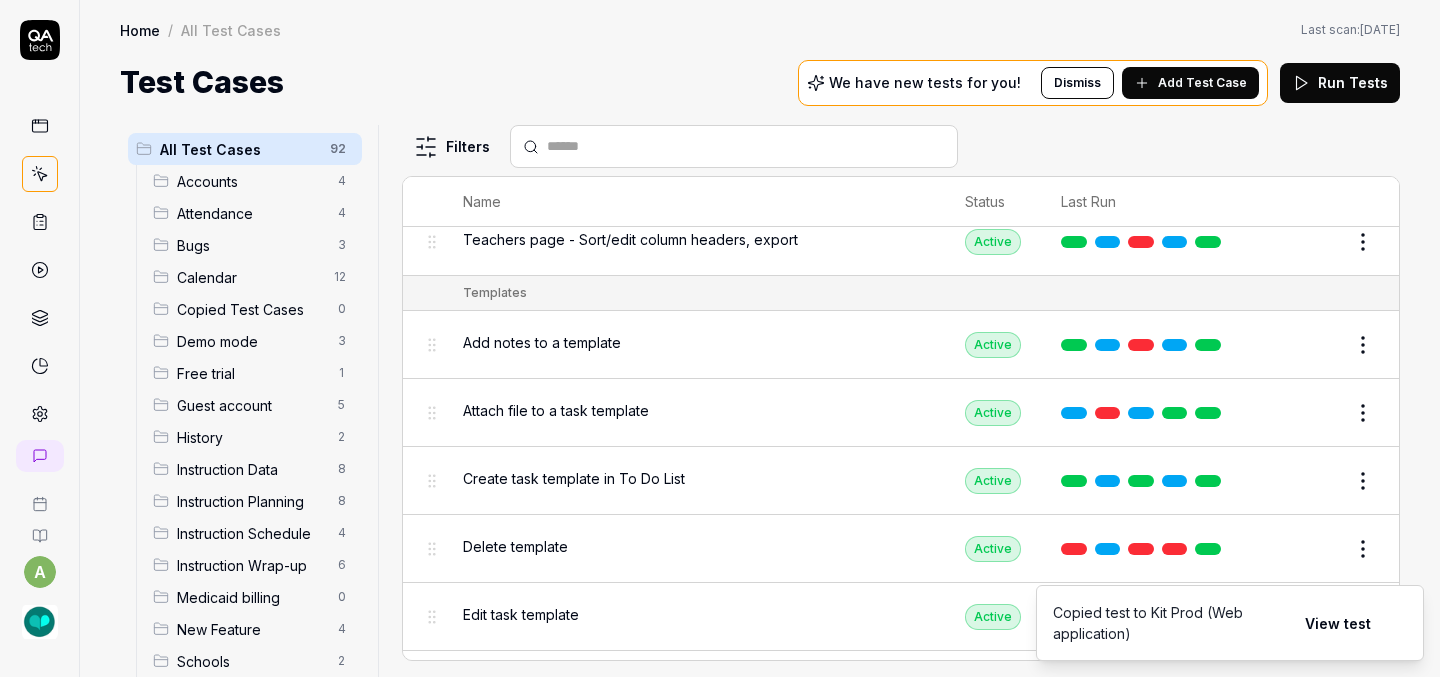click on "Test Case copied a Home / All Test Cases Home / All Test Cases Last scan:  [DATE] Test Cases We have new tests for you! Dismiss Add Test Case Run Tests All Test Cases 92 Accounts 4 Attendance 4 Bugs 3 Calendar 12 Copied Test Cases 0 Demo mode 3 Free trial 1 Guest account 5 History 2 Instruction Data 8 Instruction Planning 8 Instruction Schedule 4 Instruction Wrap-up 6 Medicaid billing 0 New Feature 4 Schools 2 Sign Up 1 Students 10 Tasks 6 Teachers 3 Templates 6 Filters Name Status Last Run Accounts Edit user information in the Account Details Active Edit Log in to Kit using valid email and password Active Edit Logout from each page Active Edit Request password reset with valid email address Active Edit Attendance Expand row and scroll down Attendance report Active Edit Export Attendance report Active Edit Search and filter by custom date range Active Edit Search for specific attendance records and view attendance statistics Active Edit Bugs Check page scrolling on each page Active Edit Draft Review Edit" at bounding box center (720, 338) 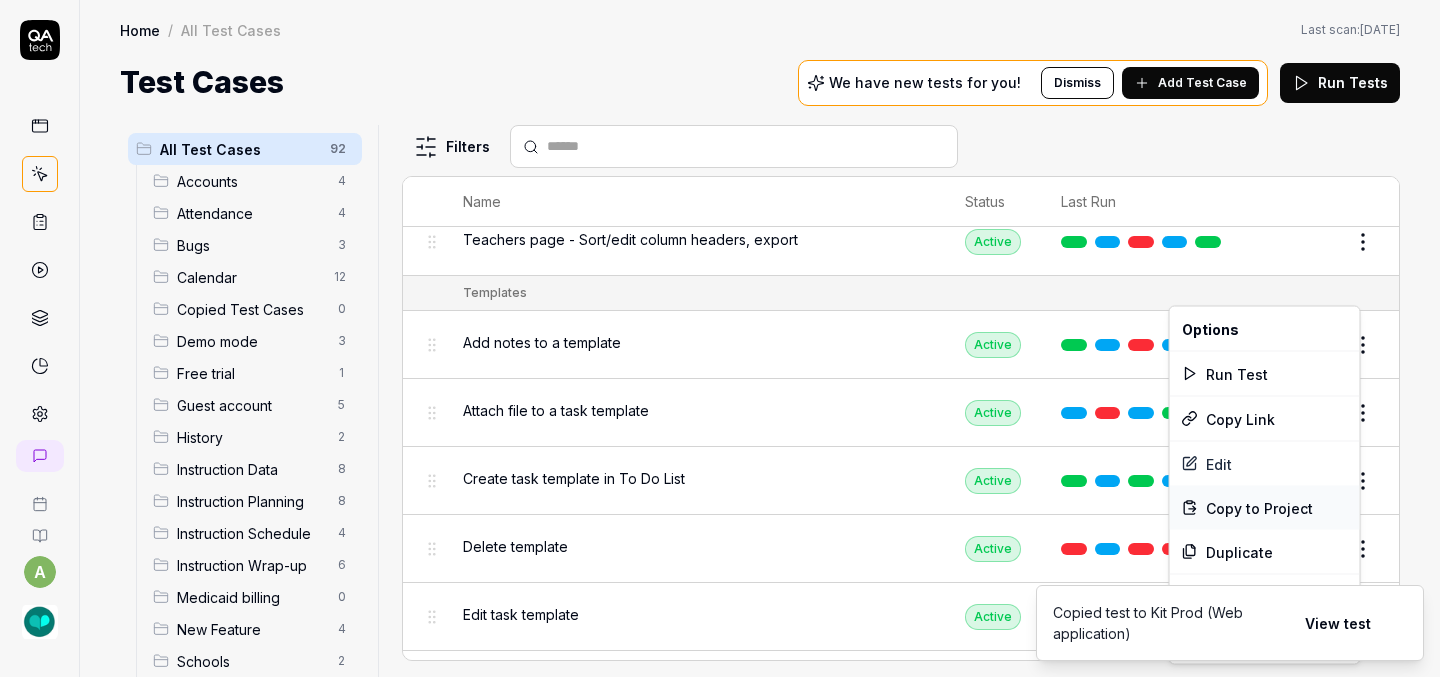 click on "Copy to Project" at bounding box center (1259, 507) 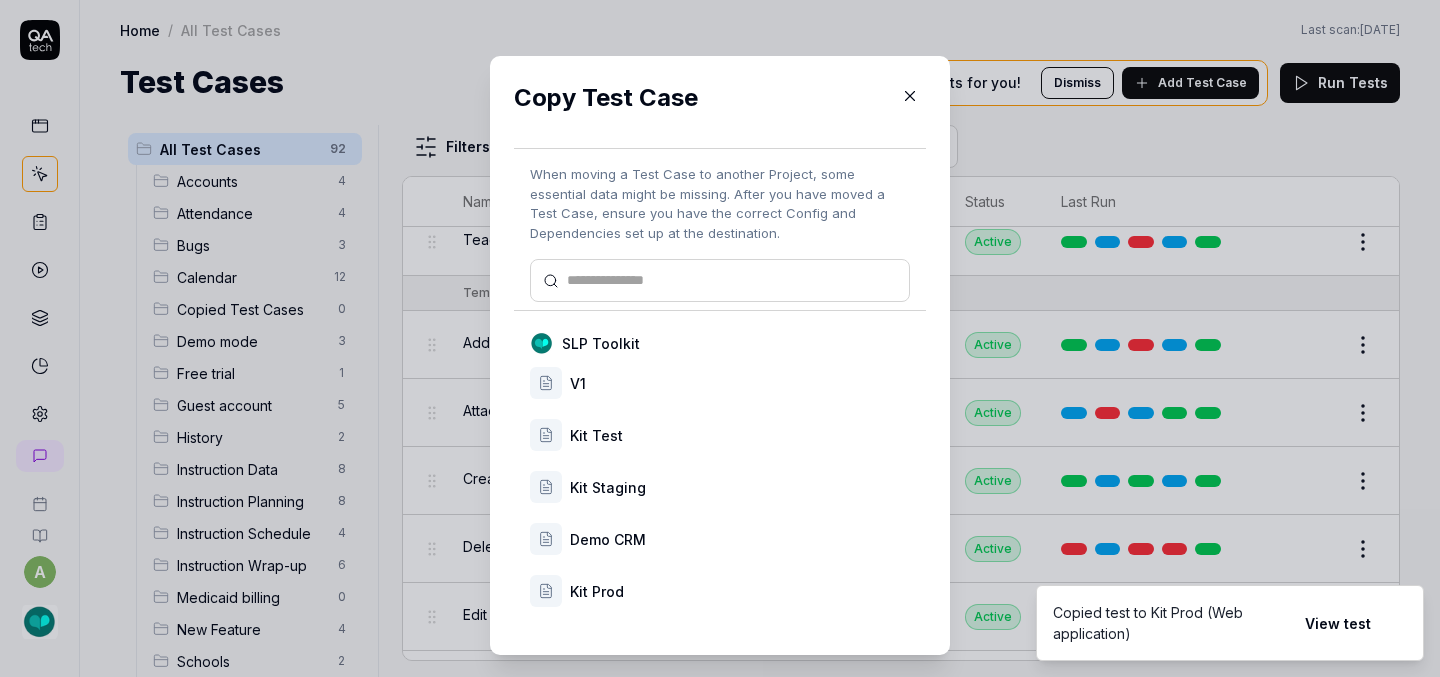 click on "Kit Prod" at bounding box center [740, 591] 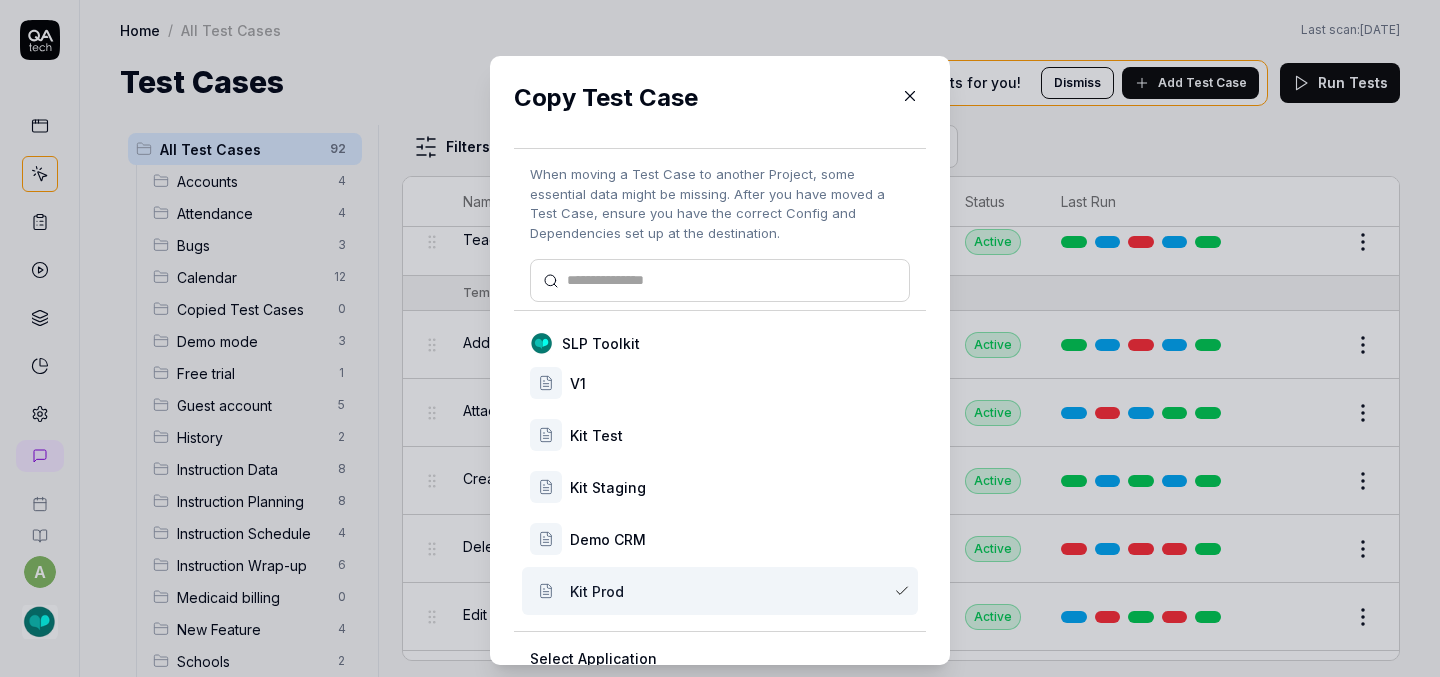 scroll, scrollTop: 167, scrollLeft: 0, axis: vertical 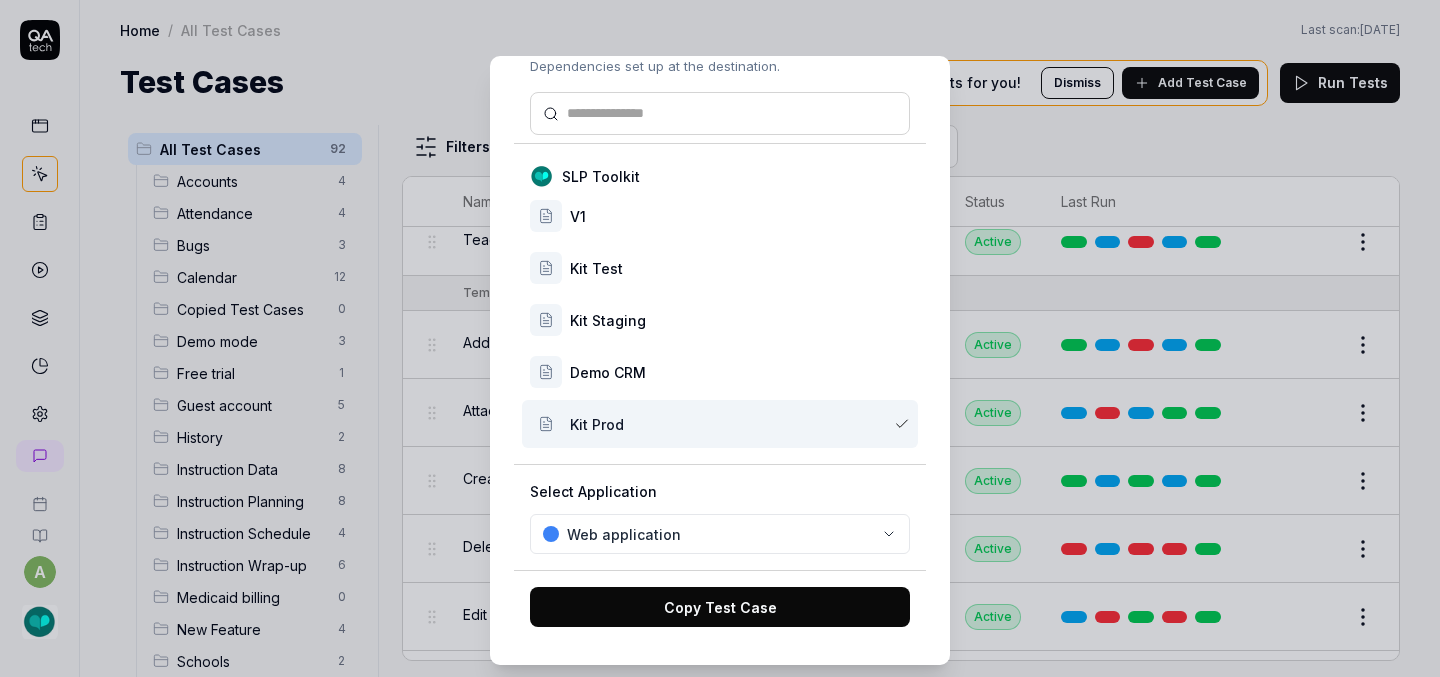 click on "Copy Test Case" at bounding box center (720, 607) 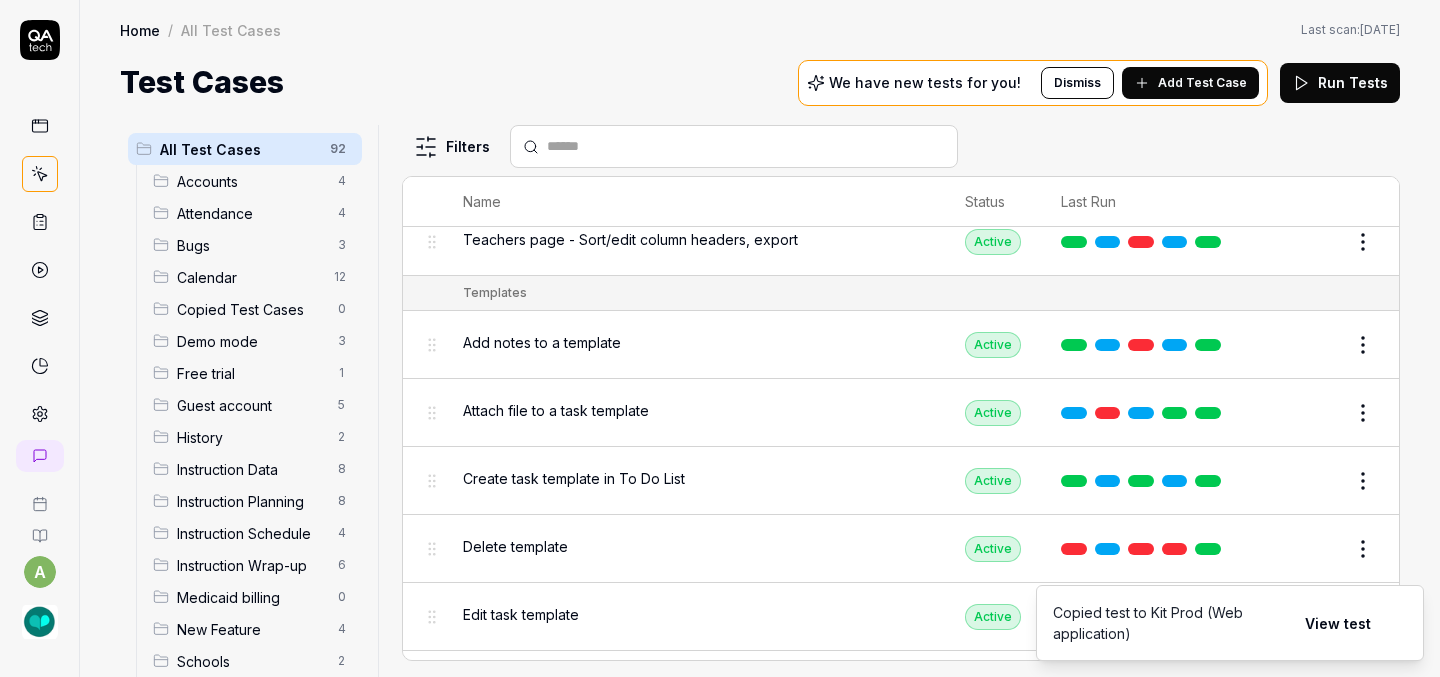 click on "Test Case copied a Home / All Test Cases Home / All Test Cases Last scan:  [DATE] Test Cases We have new tests for you! Dismiss Add Test Case Run Tests All Test Cases 92 Accounts 4 Attendance 4 Bugs 3 Calendar 12 Copied Test Cases 0 Demo mode 3 Free trial 1 Guest account 5 History 2 Instruction Data 8 Instruction Planning 8 Instruction Schedule 4 Instruction Wrap-up 6 Medicaid billing 0 New Feature 4 Schools 2 Sign Up 1 Students 10 Tasks 6 Teachers 3 Templates 6 Filters Name Status Last Run Accounts Edit user information in the Account Details Active Edit Log in to Kit using valid email and password Active Edit Logout from each page Active Edit Request password reset with valid email address Active Edit Attendance Expand row and scroll down Attendance report Active Edit Export Attendance report Active Edit Search and filter by custom date range Active Edit Search for specific attendance records and view attendance statistics Active Edit Bugs Check page scrolling on each page Active Edit Draft Review Edit" at bounding box center (720, 338) 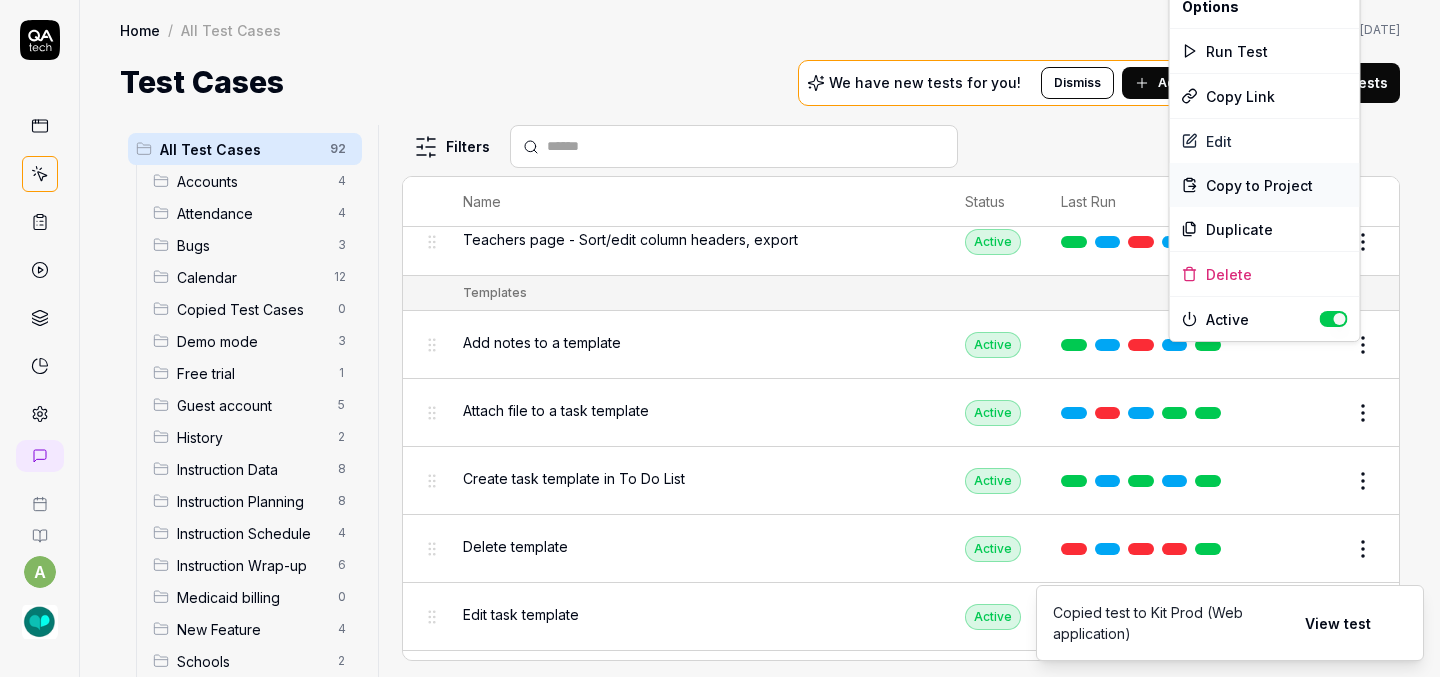 click on "Copy to Project" at bounding box center (1259, 185) 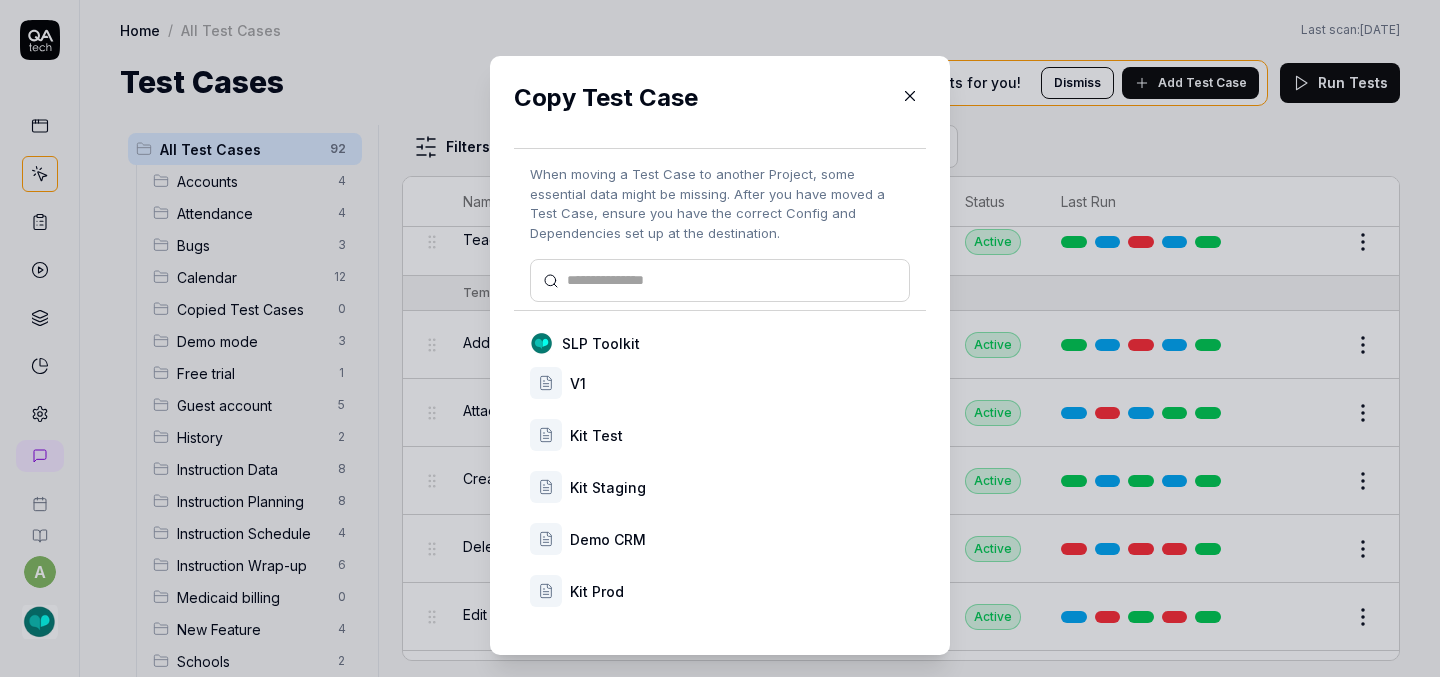 click on "Kit Prod" at bounding box center (740, 591) 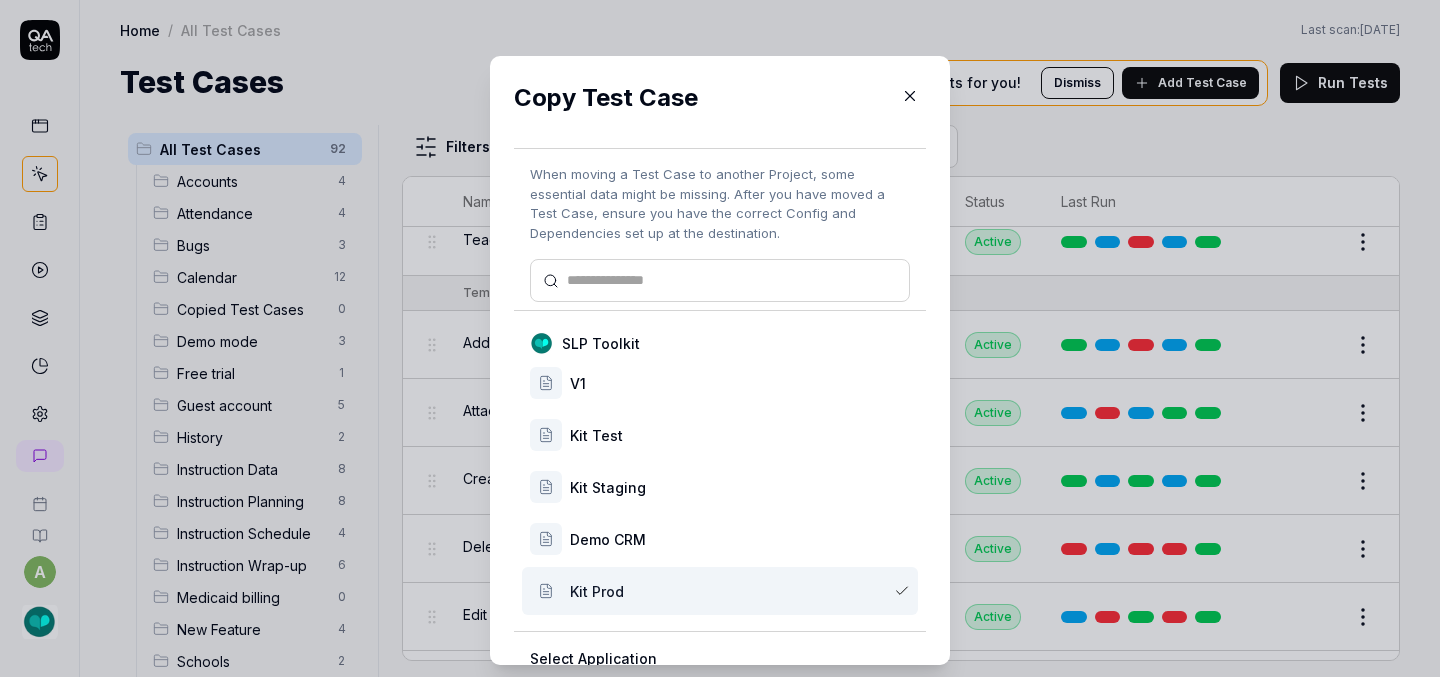 scroll, scrollTop: 167, scrollLeft: 0, axis: vertical 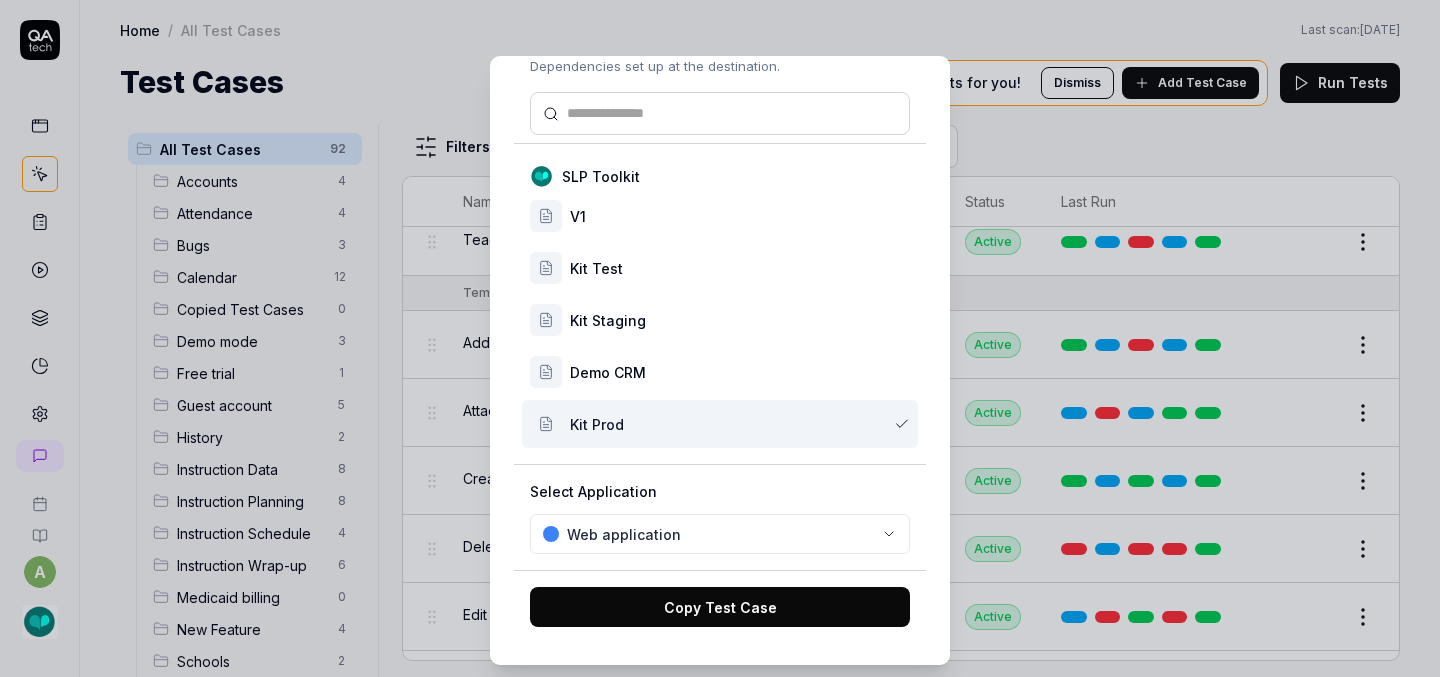 click on "Copy Test Case" at bounding box center [720, 607] 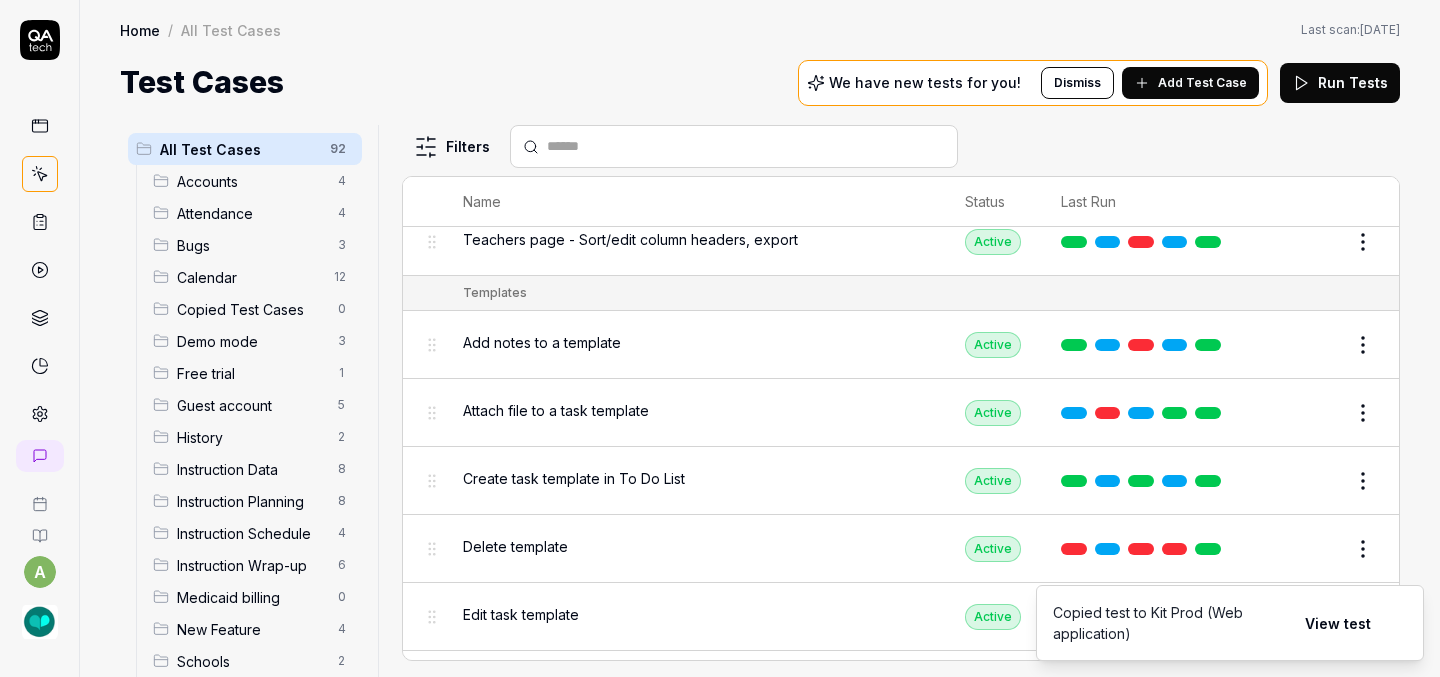 click on "Test Case copied a Home / All Test Cases Home / All Test Cases Last scan:  [DATE] Test Cases We have new tests for you! Dismiss Add Test Case Run Tests All Test Cases 92 Accounts 4 Attendance 4 Bugs 3 Calendar 12 Copied Test Cases 0 Demo mode 3 Free trial 1 Guest account 5 History 2 Instruction Data 8 Instruction Planning 8 Instruction Schedule 4 Instruction Wrap-up 6 Medicaid billing 0 New Feature 4 Schools 2 Sign Up 1 Students 10 Tasks 6 Teachers 3 Templates 6 Filters Name Status Last Run Accounts Edit user information in the Account Details Active Edit Log in to Kit using valid email and password Active Edit Logout from each page Active Edit Request password reset with valid email address Active Edit Attendance Expand row and scroll down Attendance report Active Edit Export Attendance report Active Edit Search and filter by custom date range Active Edit Search for specific attendance records and view attendance statistics Active Edit Bugs Check page scrolling on each page Active Edit Draft Review Edit" at bounding box center [720, 338] 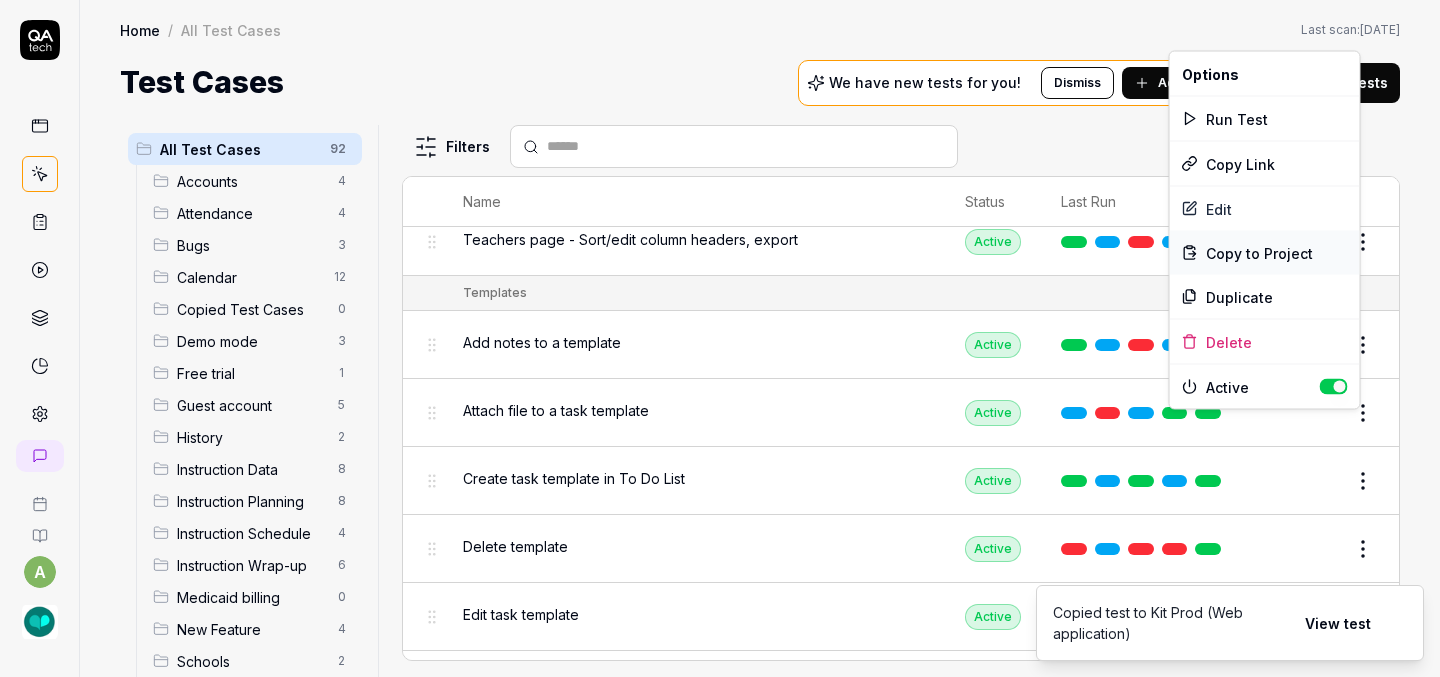 click on "Copy to Project" at bounding box center (1259, 252) 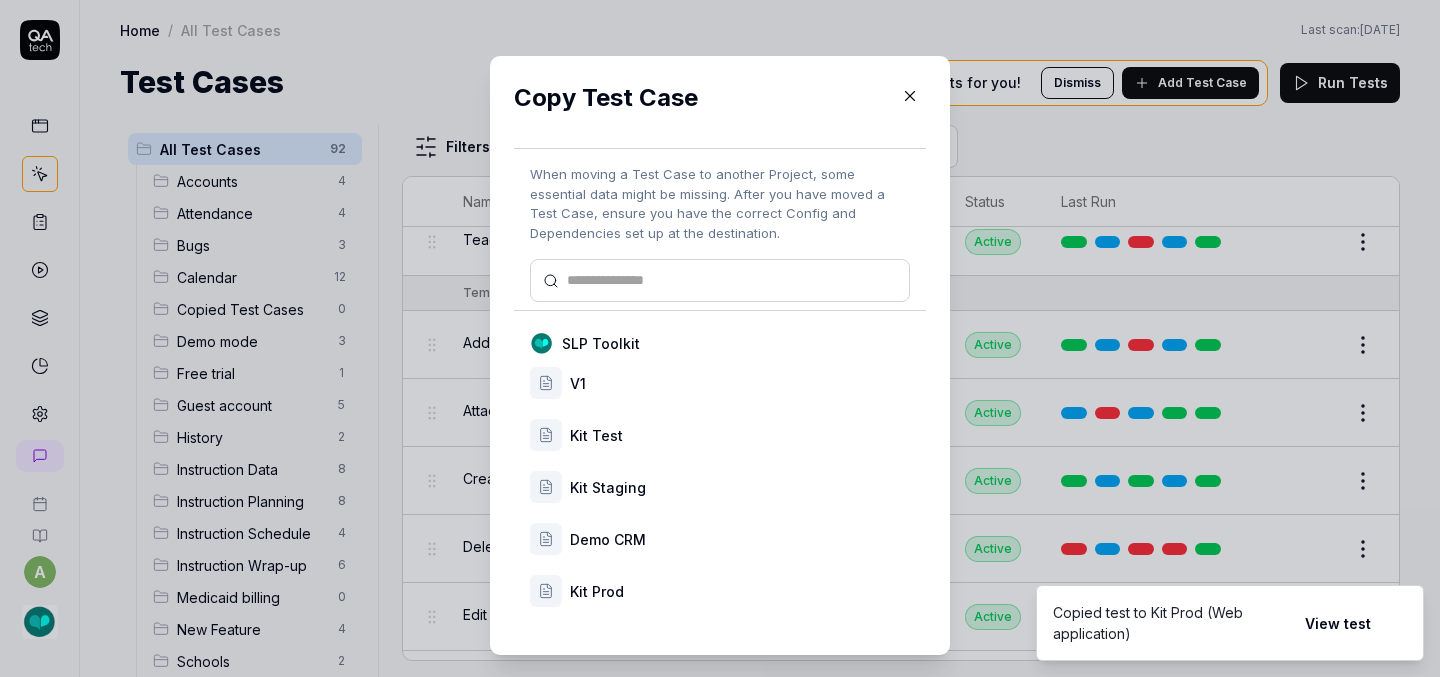 click on "Kit Prod" at bounding box center (740, 591) 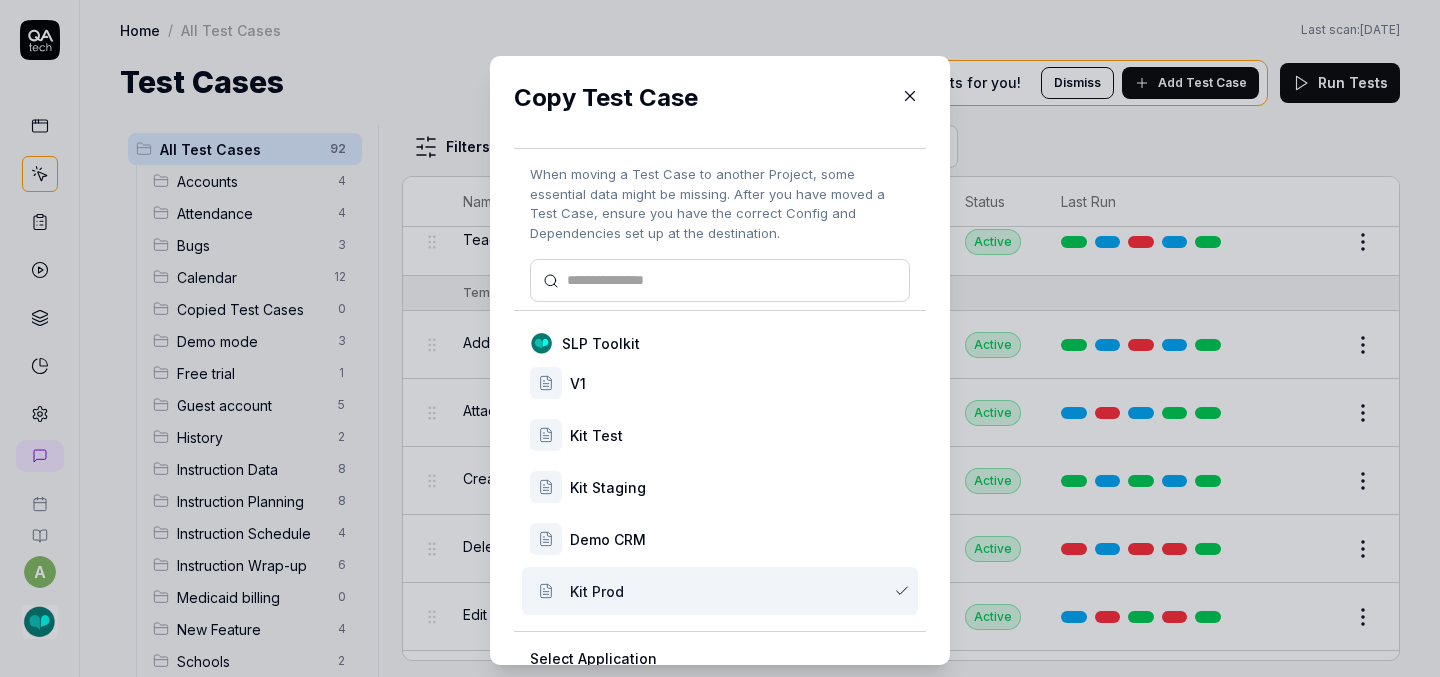 scroll, scrollTop: 167, scrollLeft: 0, axis: vertical 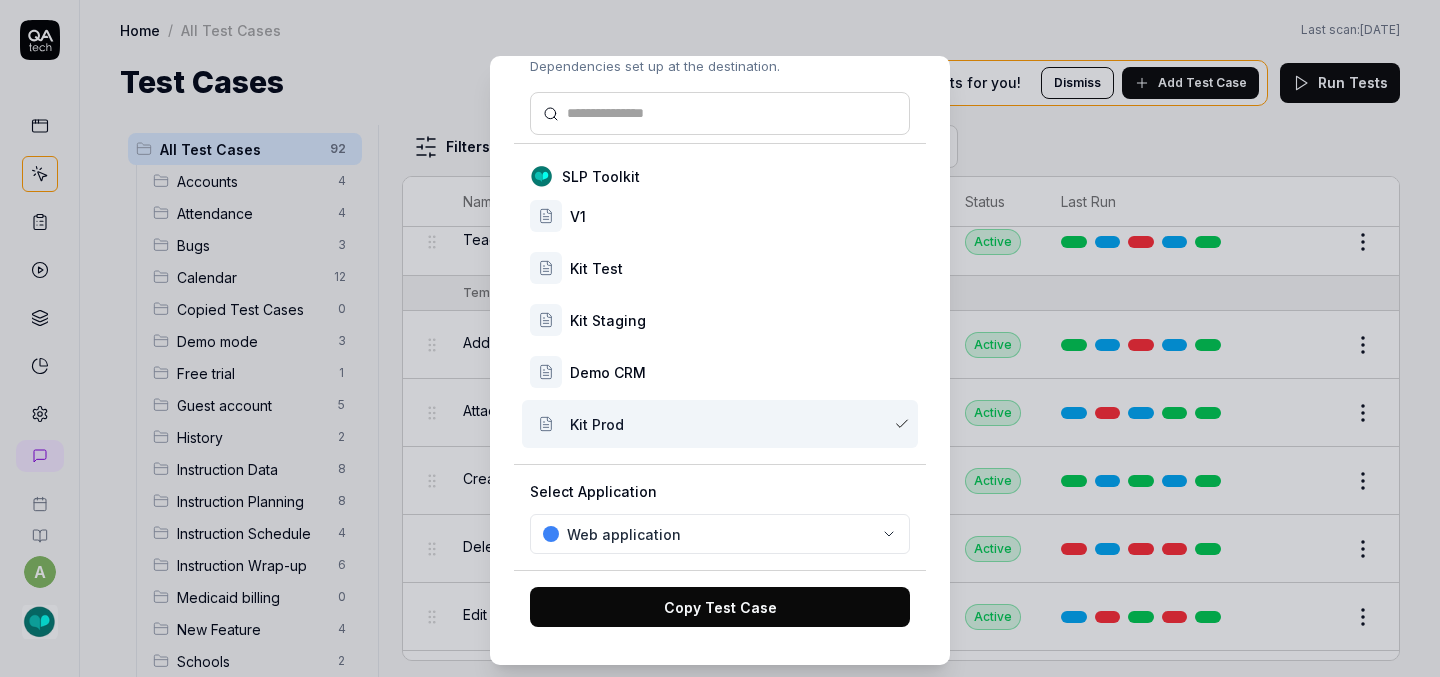 click on "Copy Test Case" at bounding box center [720, 607] 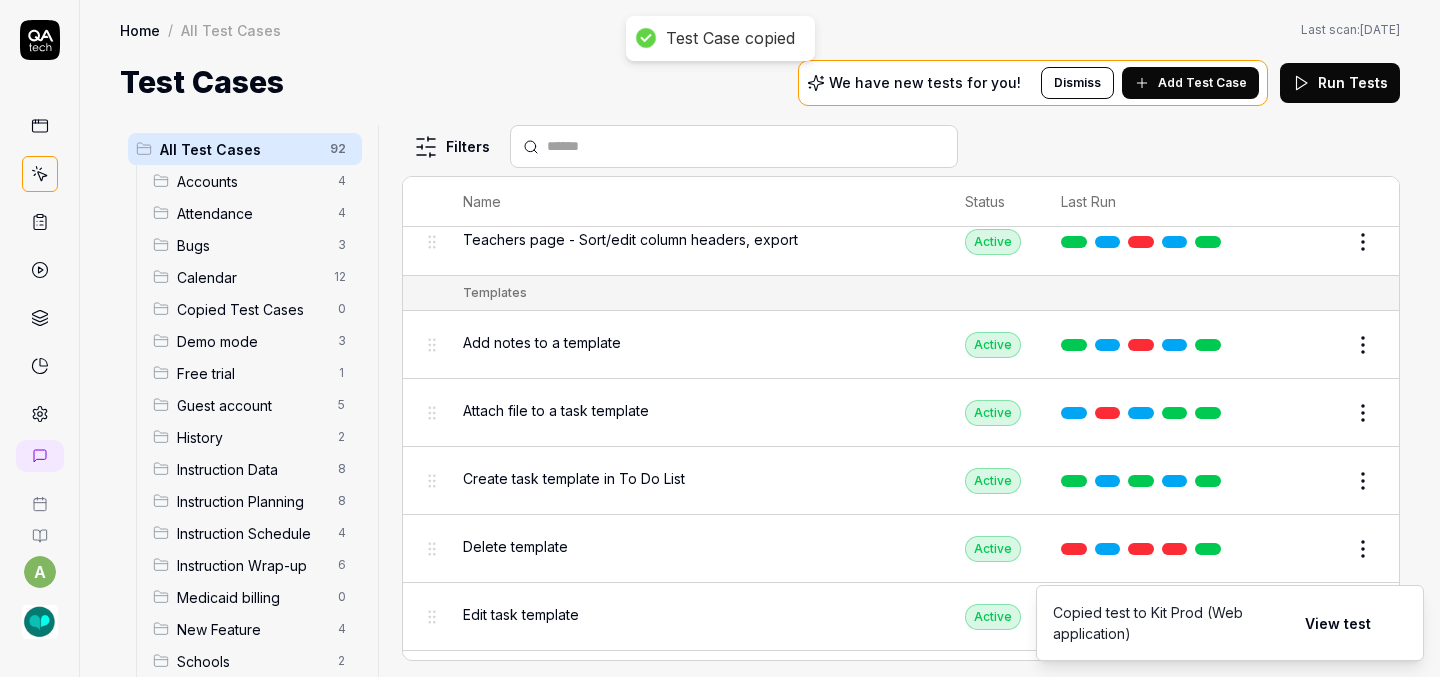 click on "Test Case copied a Home / All Test Cases Home / All Test Cases Last scan:  [DATE] Test Cases We have new tests for you! Dismiss Add Test Case Run Tests All Test Cases 92 Accounts 4 Attendance 4 Bugs 3 Calendar 12 Copied Test Cases 0 Demo mode 3 Free trial 1 Guest account 5 History 2 Instruction Data 8 Instruction Planning 8 Instruction Schedule 4 Instruction Wrap-up 6 Medicaid billing 0 New Feature 4 Schools 2 Sign Up 1 Students 10 Tasks 6 Teachers 3 Templates 6 Filters Name Status Last Run Accounts Edit user information in the Account Details Active Edit Log in to Kit using valid email and password Active Edit Logout from each page Active Edit Request password reset with valid email address Active Edit Attendance Expand row and scroll down Attendance report Active Edit Export Attendance report Active Edit Search and filter by custom date range Active Edit Search for specific attendance records and view attendance statistics Active Edit Bugs Check page scrolling on each page Active Edit Draft Review Edit" at bounding box center (720, 338) 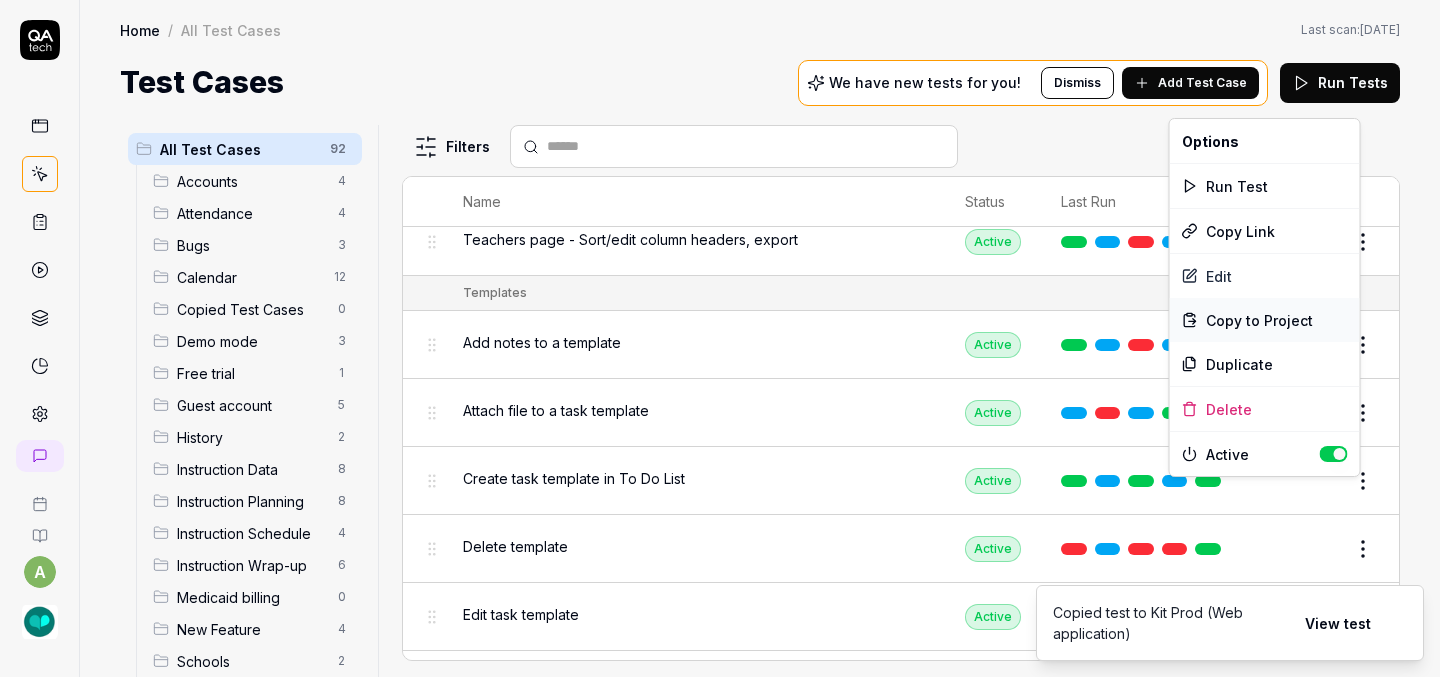 click on "Copy to Project" at bounding box center (1259, 320) 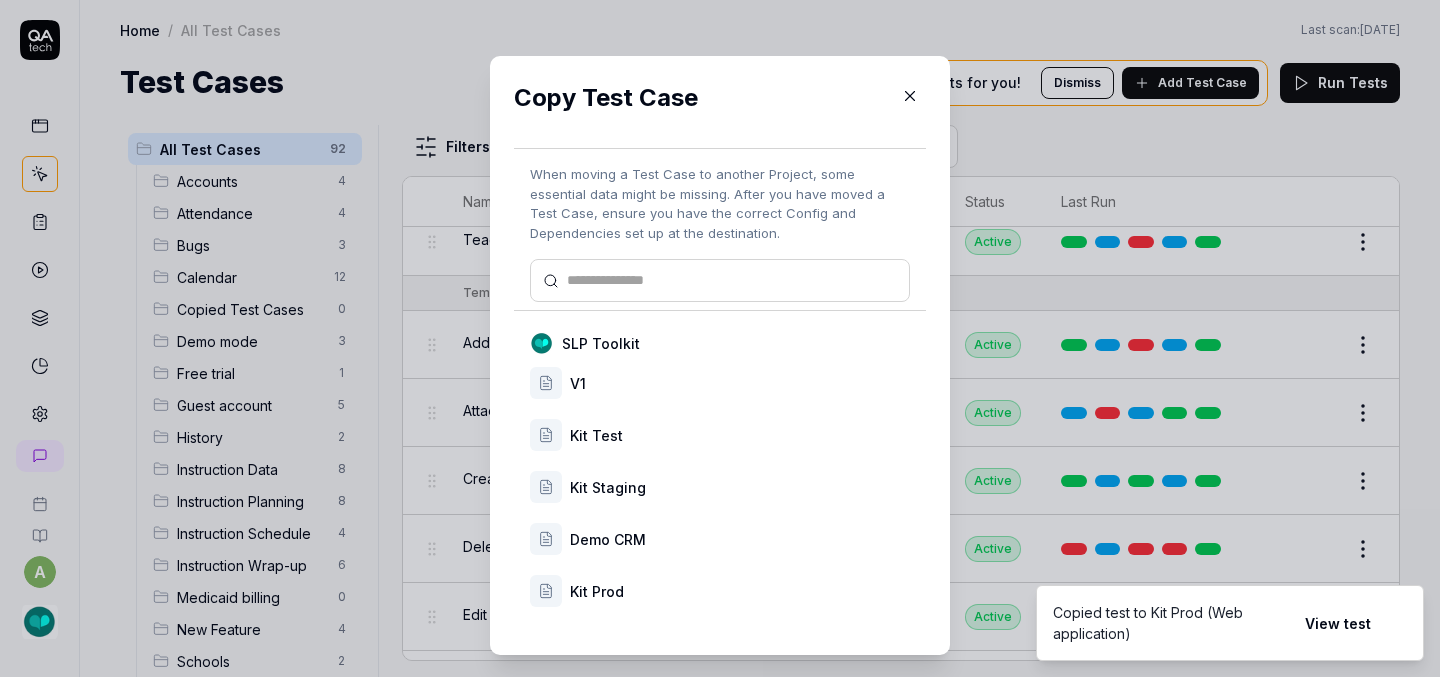click on "Kit Prod" at bounding box center (740, 591) 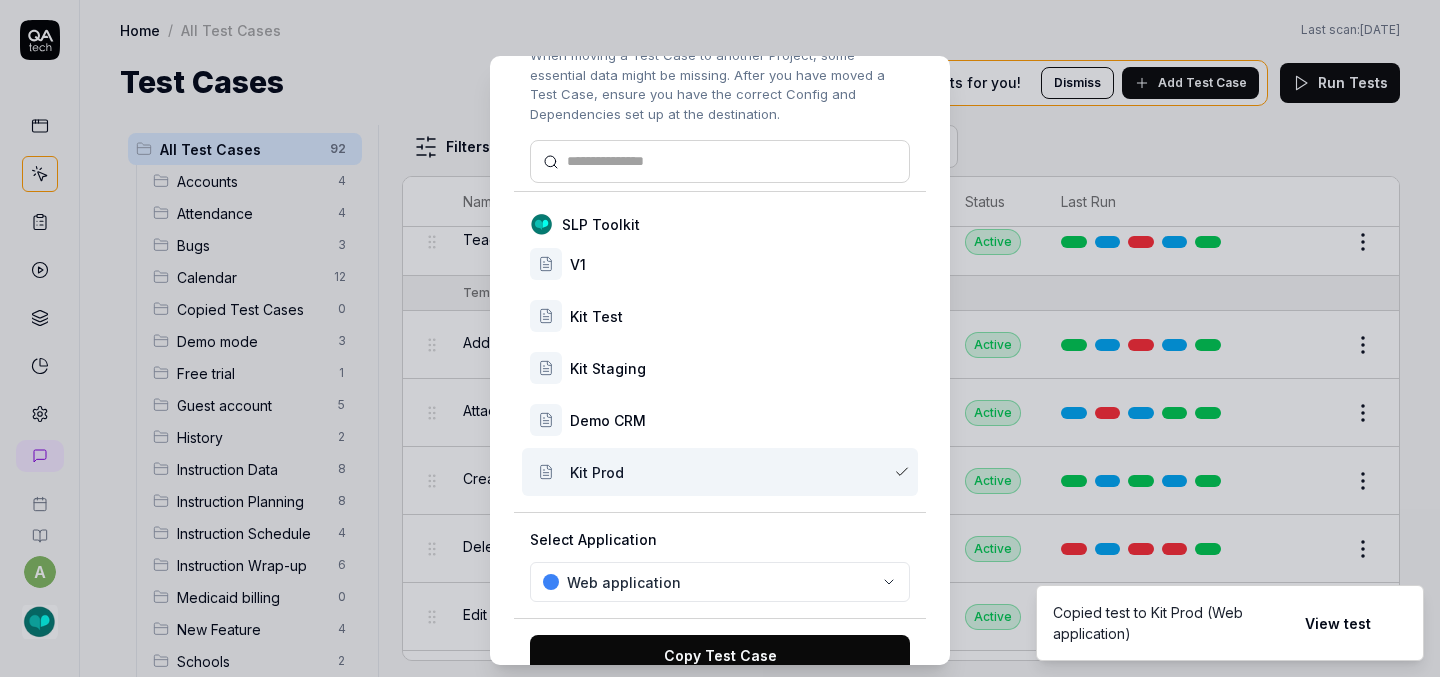 scroll, scrollTop: 167, scrollLeft: 0, axis: vertical 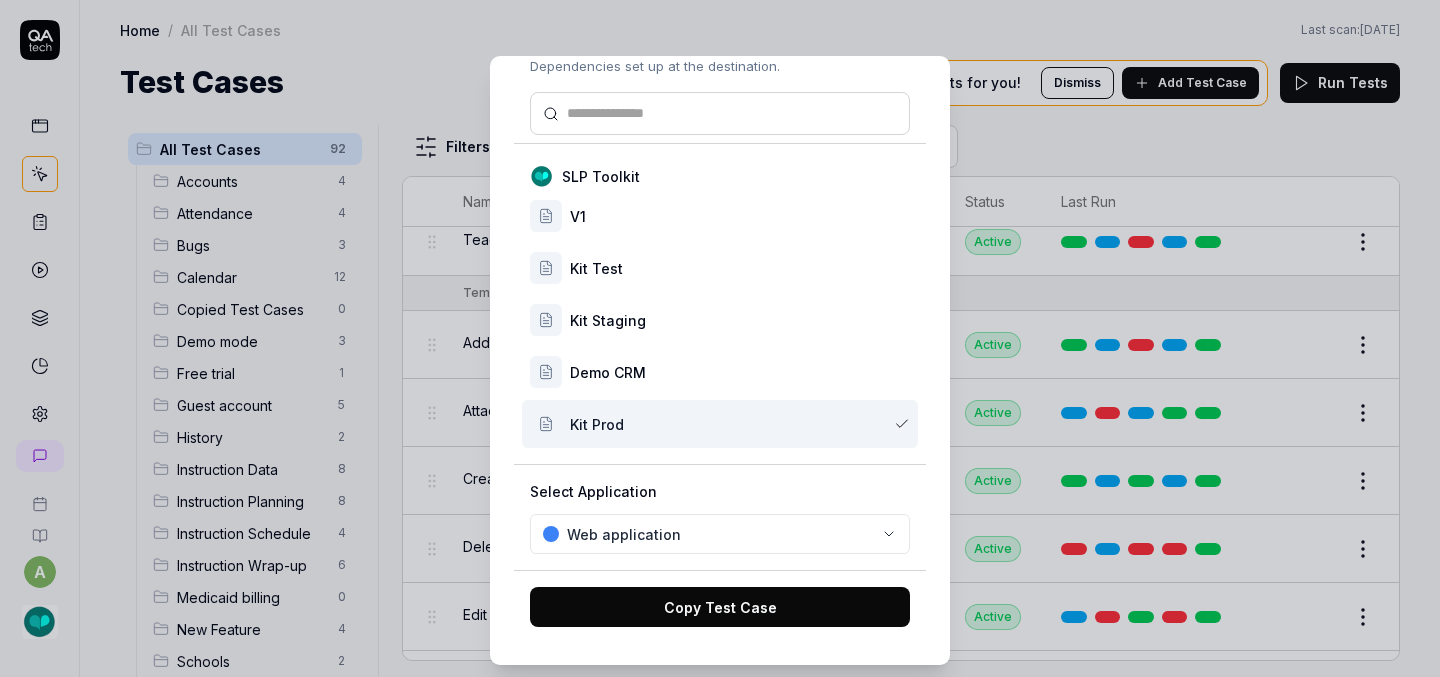 click on "Copy Test Case" at bounding box center (720, 607) 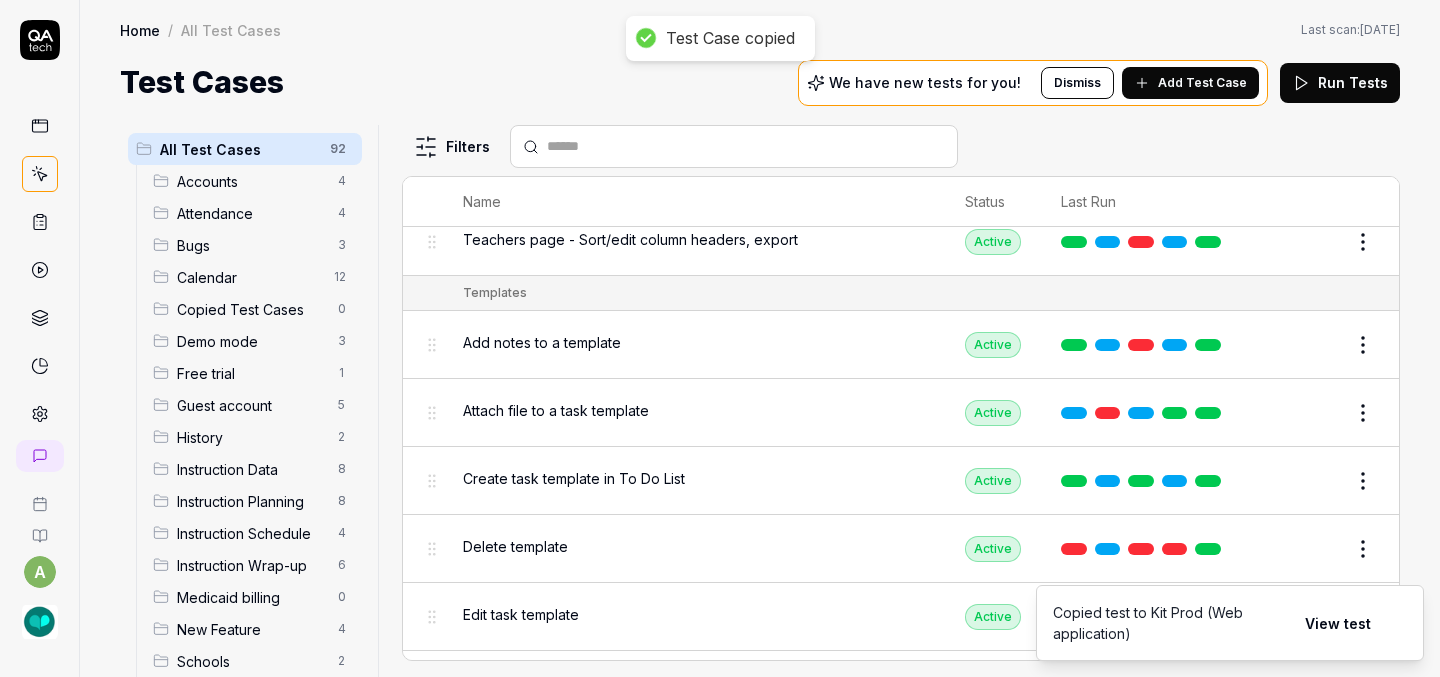 click on "Test Case copied a Home / All Test Cases Home / All Test Cases Last scan:  [DATE] Test Cases We have new tests for you! Dismiss Add Test Case Run Tests All Test Cases 92 Accounts 4 Attendance 4 Bugs 3 Calendar 12 Copied Test Cases 0 Demo mode 3 Free trial 1 Guest account 5 History 2 Instruction Data 8 Instruction Planning 8 Instruction Schedule 4 Instruction Wrap-up 6 Medicaid billing 0 New Feature 4 Schools 2 Sign Up 1 Students 10 Tasks 6 Teachers 3 Templates 6 Filters Name Status Last Run Accounts Edit user information in the Account Details Active Edit Log in to Kit using valid email and password Active Edit Logout from each page Active Edit Request password reset with valid email address Active Edit Attendance Expand row and scroll down Attendance report Active Edit Export Attendance report Active Edit Search and filter by custom date range Active Edit Search for specific attendance records and view attendance statistics Active Edit Bugs Check page scrolling on each page Active Edit Draft Review Edit" at bounding box center [720, 338] 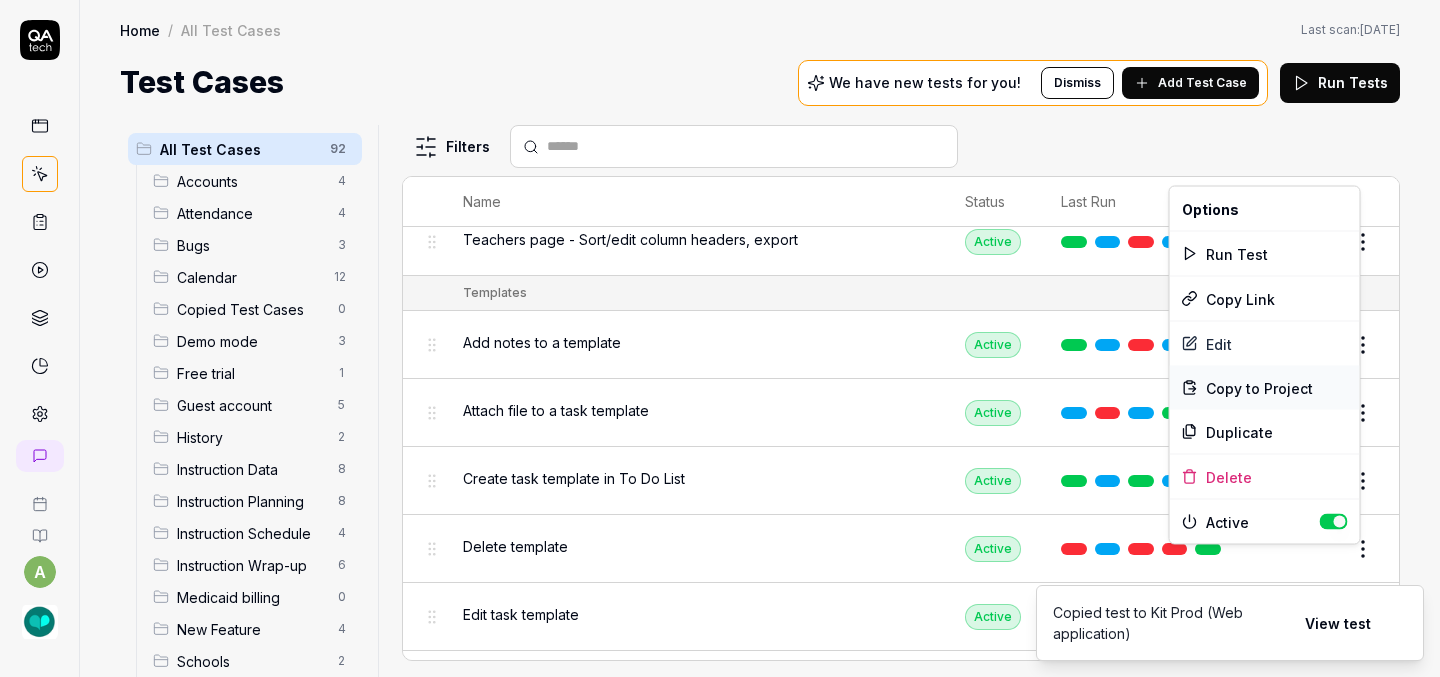 click on "Copy to Project" at bounding box center [1259, 387] 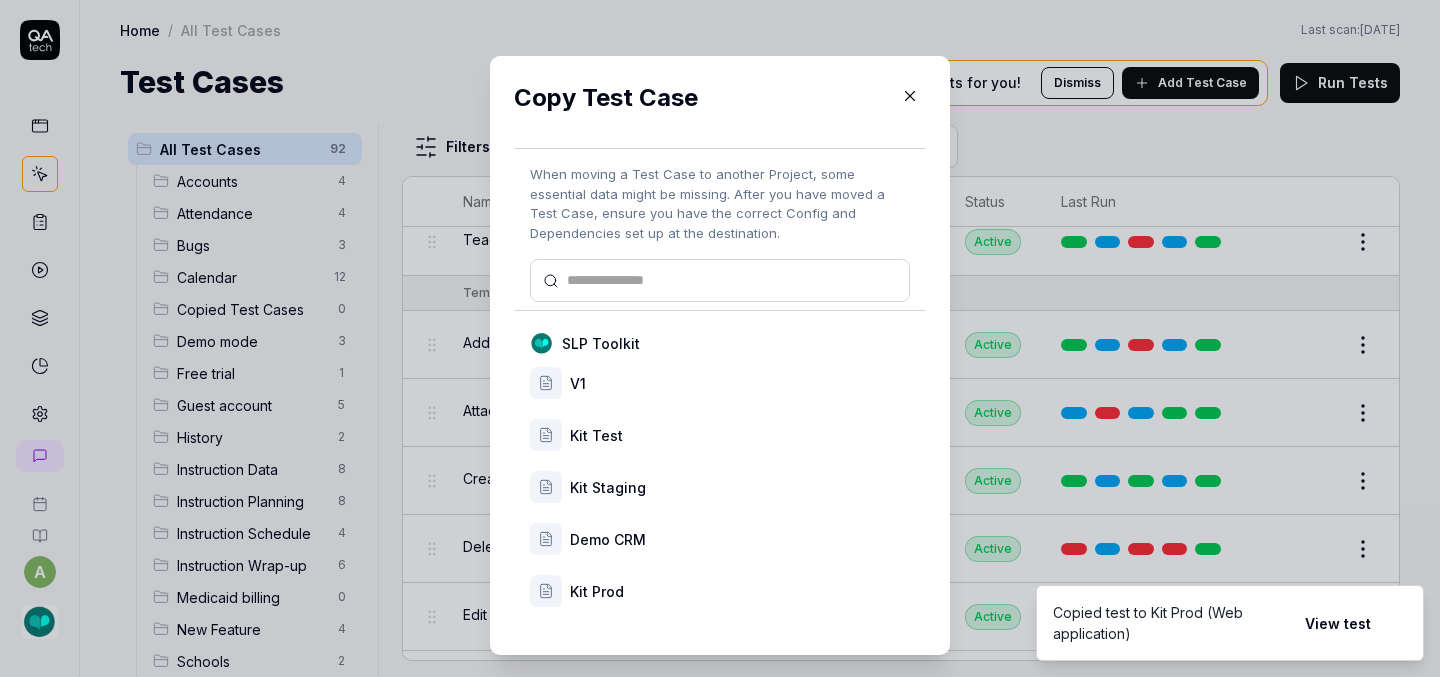 click on "Kit Prod" at bounding box center [720, 591] 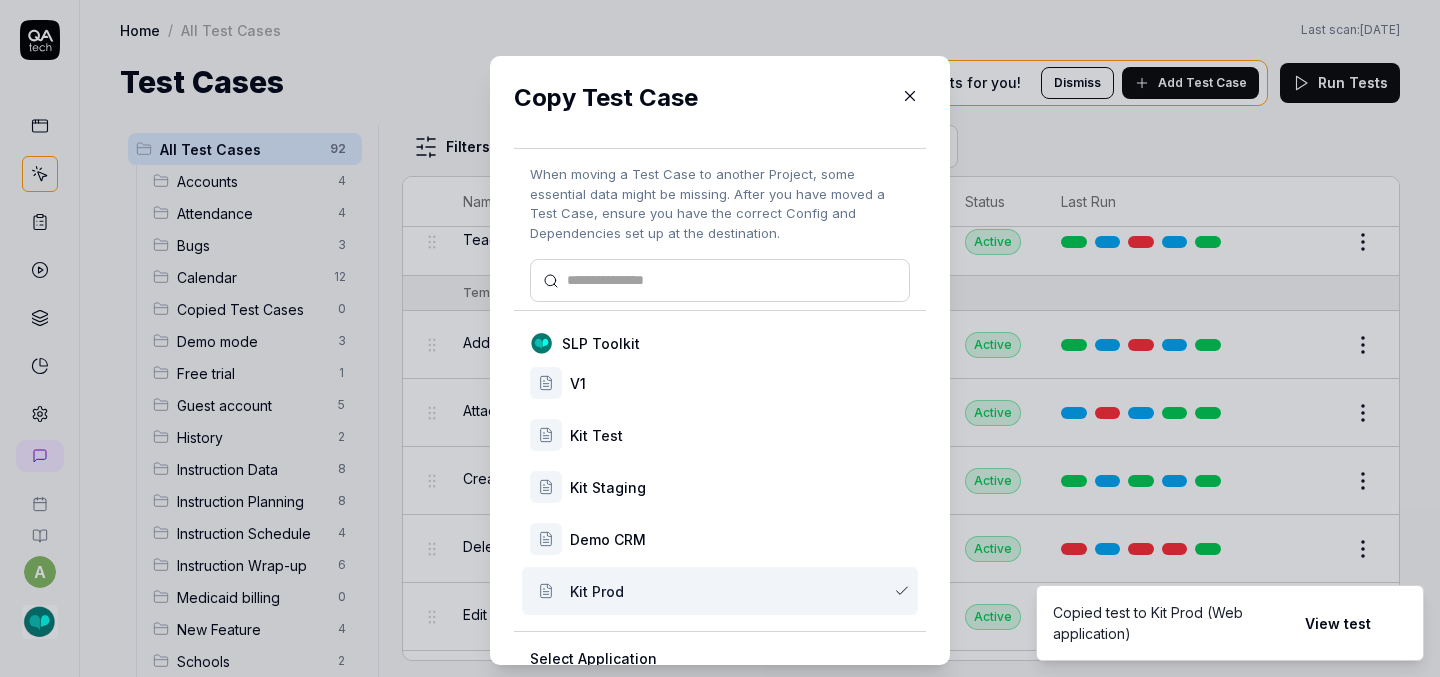 scroll, scrollTop: 167, scrollLeft: 0, axis: vertical 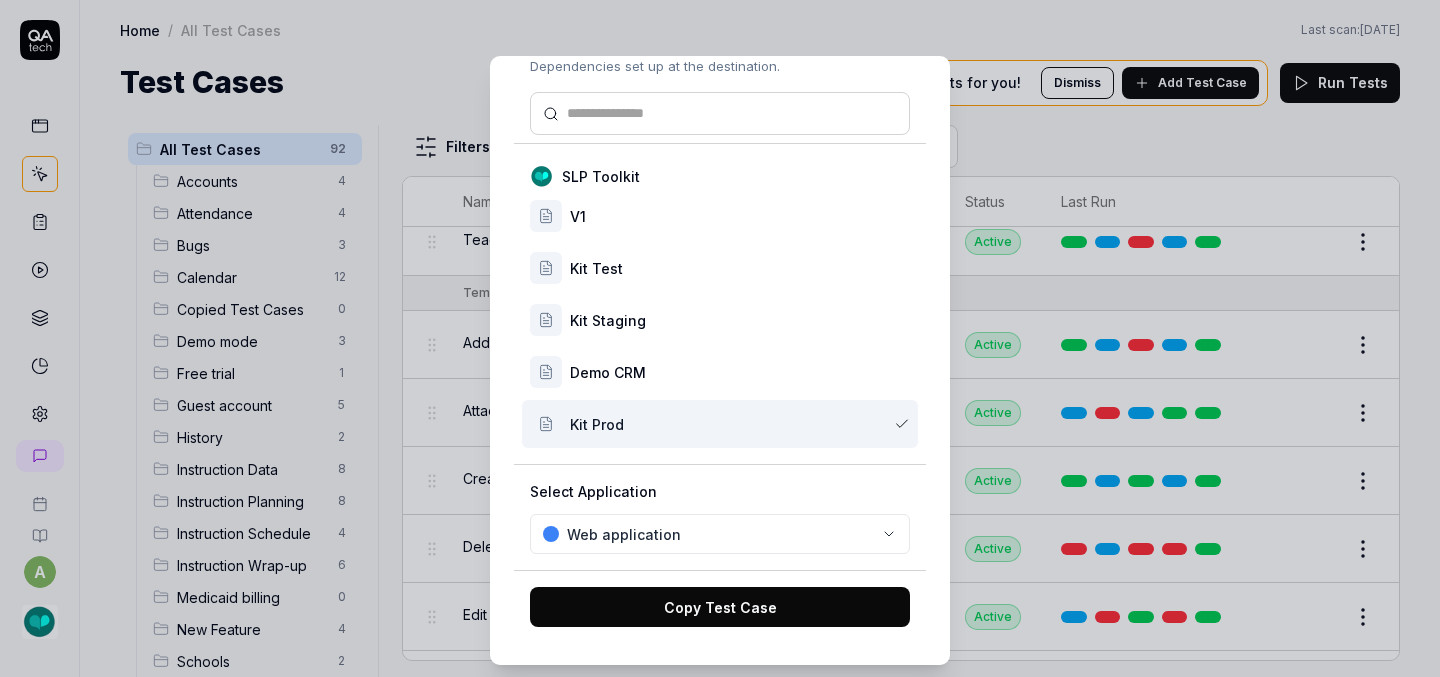 click on "Copy Test Case" at bounding box center (720, 607) 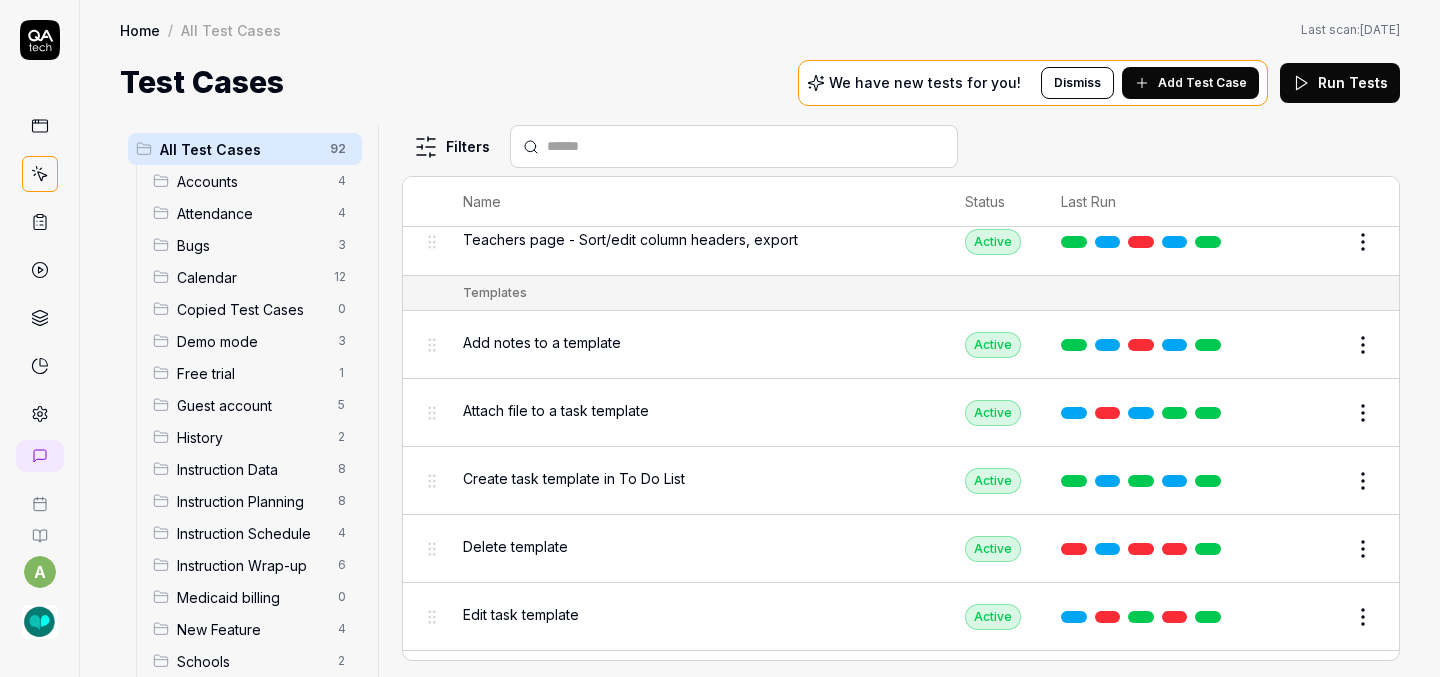 click on "a Home / All Test Cases Home / All Test Cases Last scan:  [DATE] Test Cases We have new tests for you! Dismiss Add Test Case Run Tests All Test Cases 92 Accounts 4 Attendance 4 Bugs 3 Calendar 12 Copied Test Cases 0 Demo mode 3 Free trial 1 Guest account 5 History 2 Instruction Data 8 Instruction Planning 8 Instruction Schedule 4 Instruction Wrap-up 6 Medicaid billing 0 New Feature 4 Schools 2 Sign Up 1 Students 10 Tasks 6 Teachers 3 Templates 6 Filters Name Status Last Run Accounts Edit user information in the Account Details Active Edit Log in to Kit using valid email and password Active Edit Logout from each page Active Edit Request password reset with valid email address Active Edit Attendance Expand row and scroll down Attendance report Active Edit Export Attendance report Active Edit Search and filter by custom date range Active Edit Search for specific attendance records and view attendance statistics Active Edit Bugs Check page scrolling on each page Active Edit Create custom repeating event Edit" at bounding box center (720, 338) 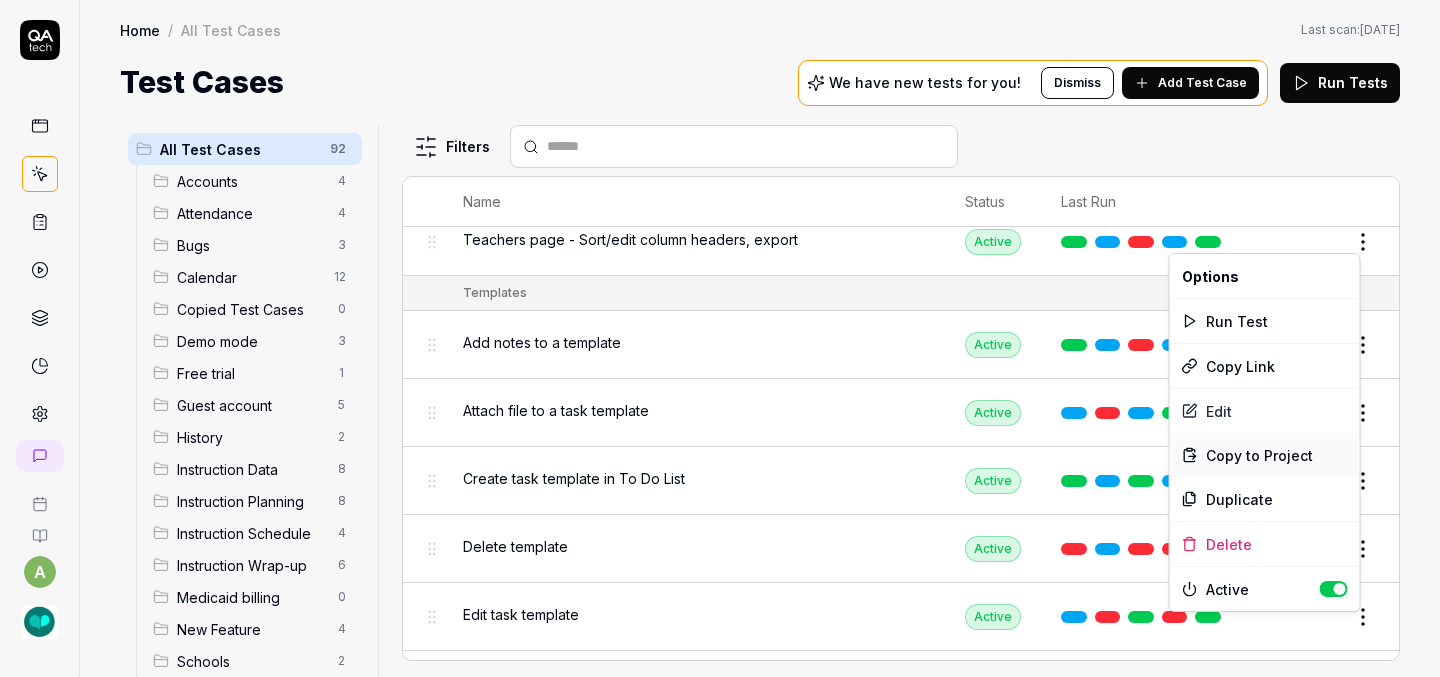 click on "Copy to Project" at bounding box center [1259, 455] 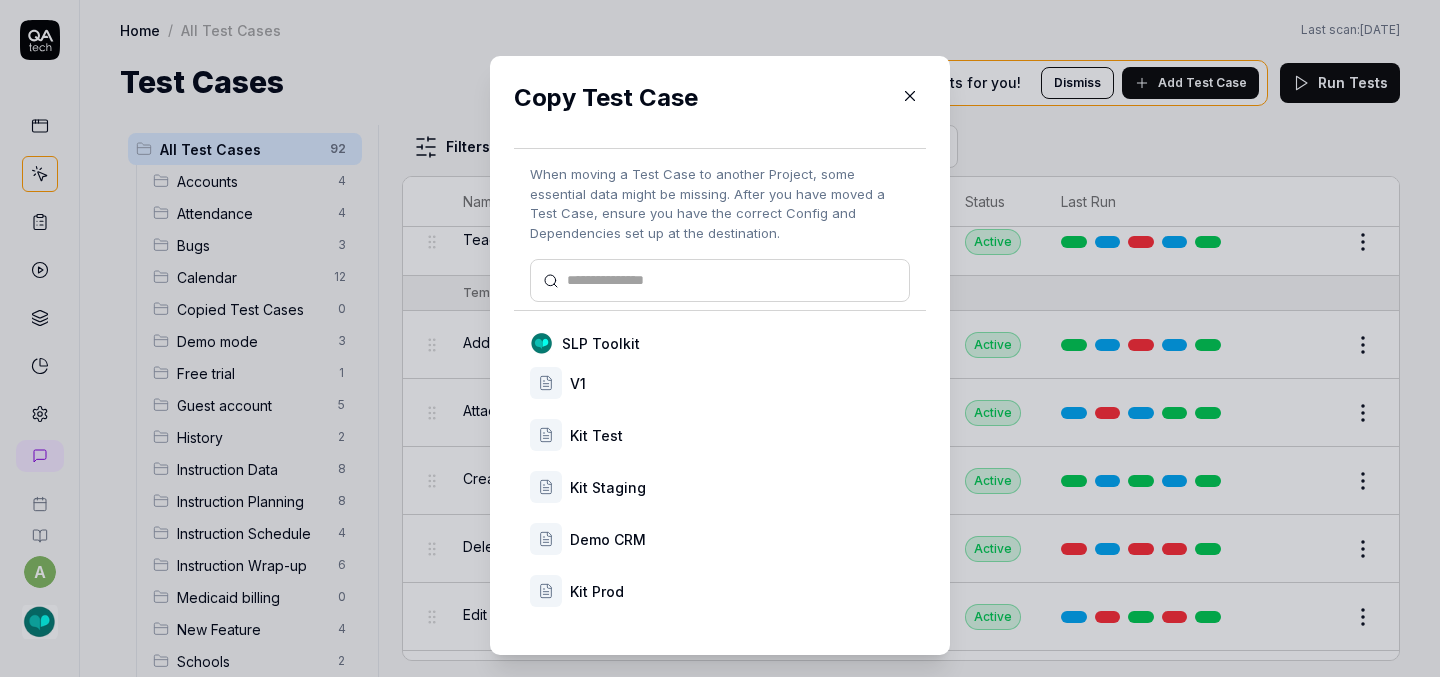 click on "Kit Prod" at bounding box center (740, 591) 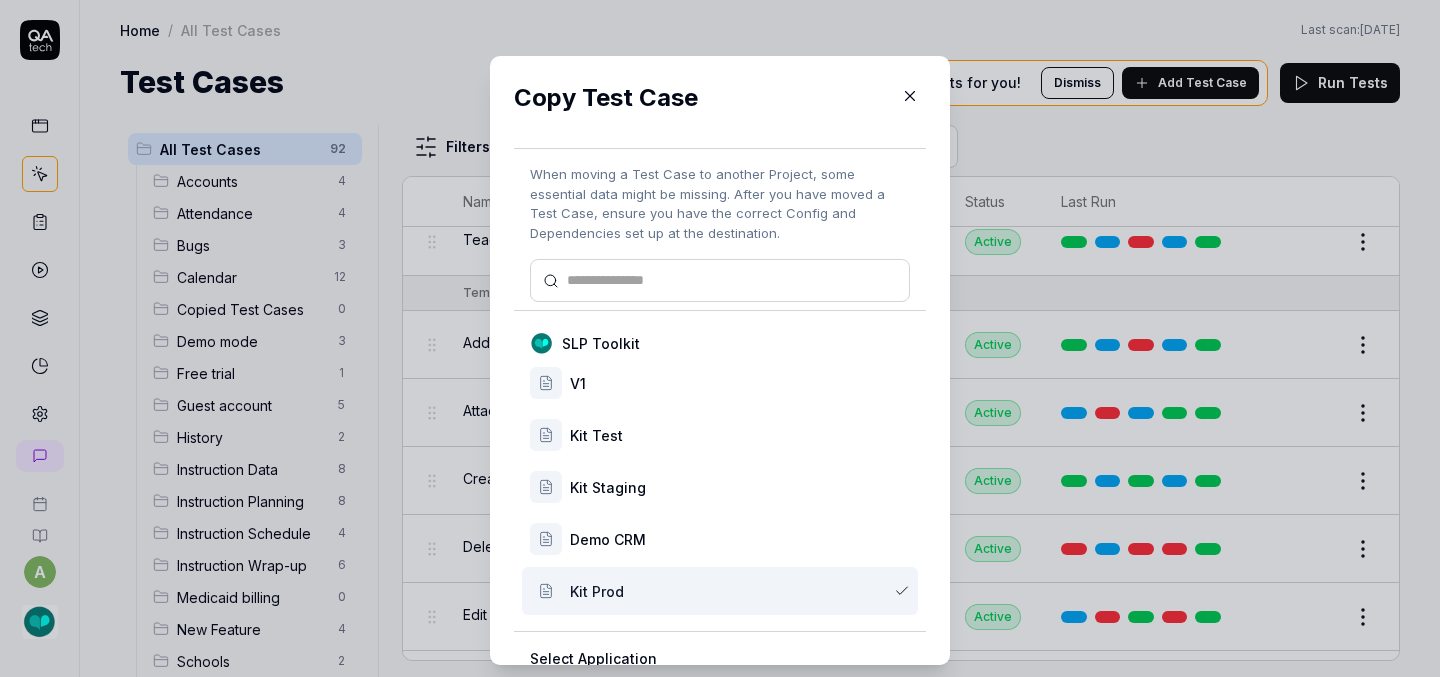 scroll, scrollTop: 167, scrollLeft: 0, axis: vertical 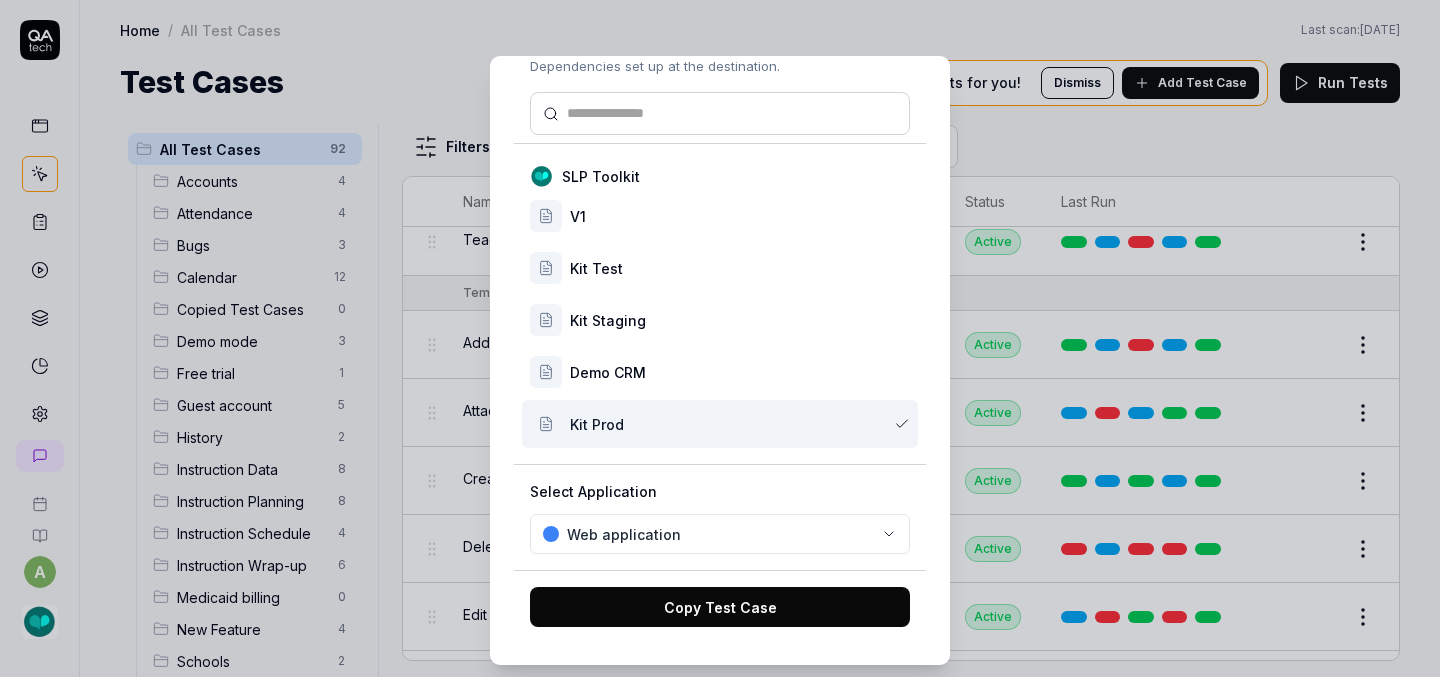 click on "Copy Test Case" at bounding box center (720, 607) 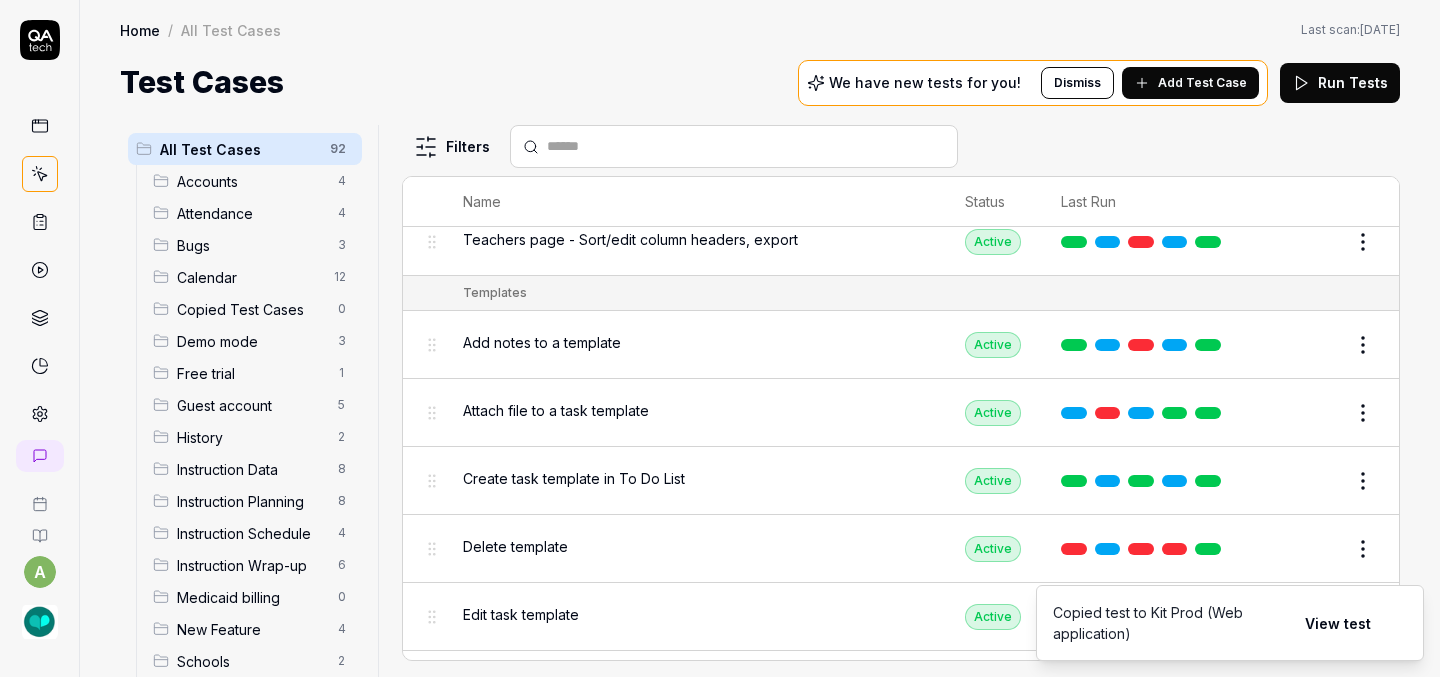 click at bounding box center (40, 622) 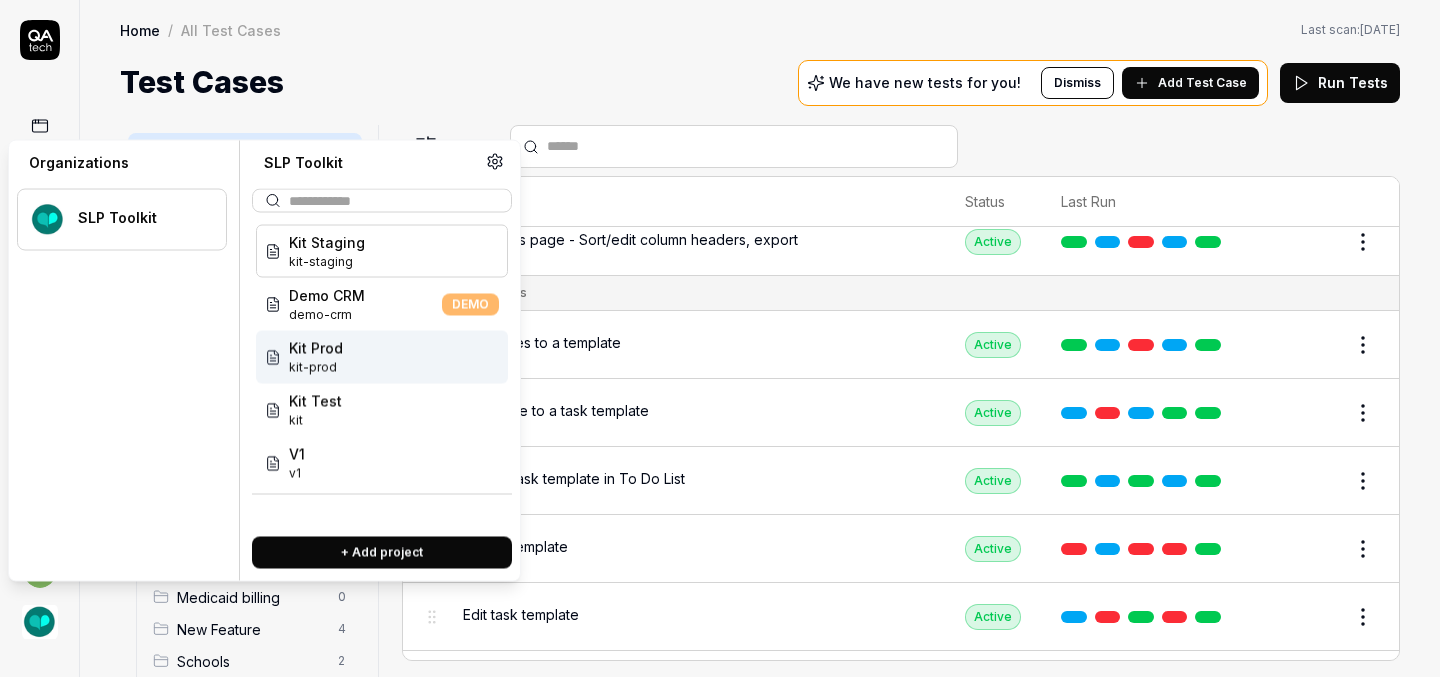 click on "kit-prod" at bounding box center [316, 368] 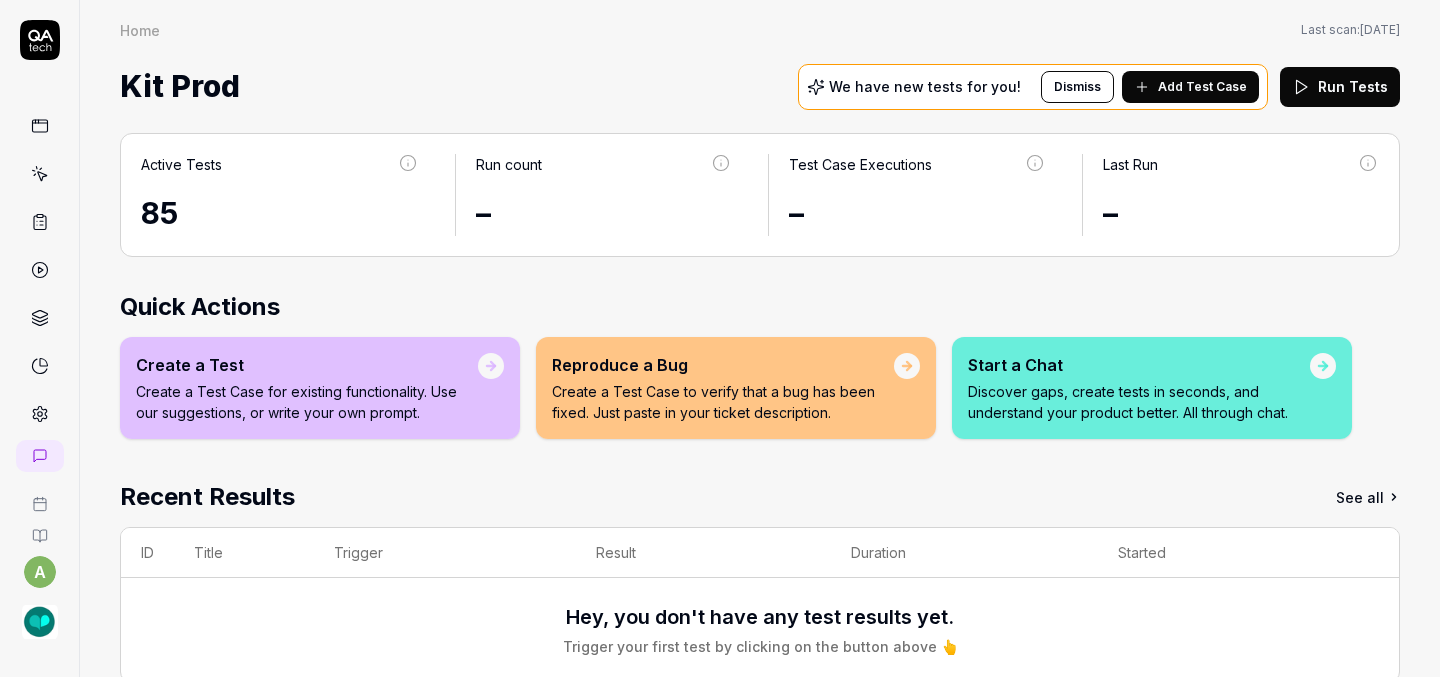 scroll, scrollTop: 42, scrollLeft: 0, axis: vertical 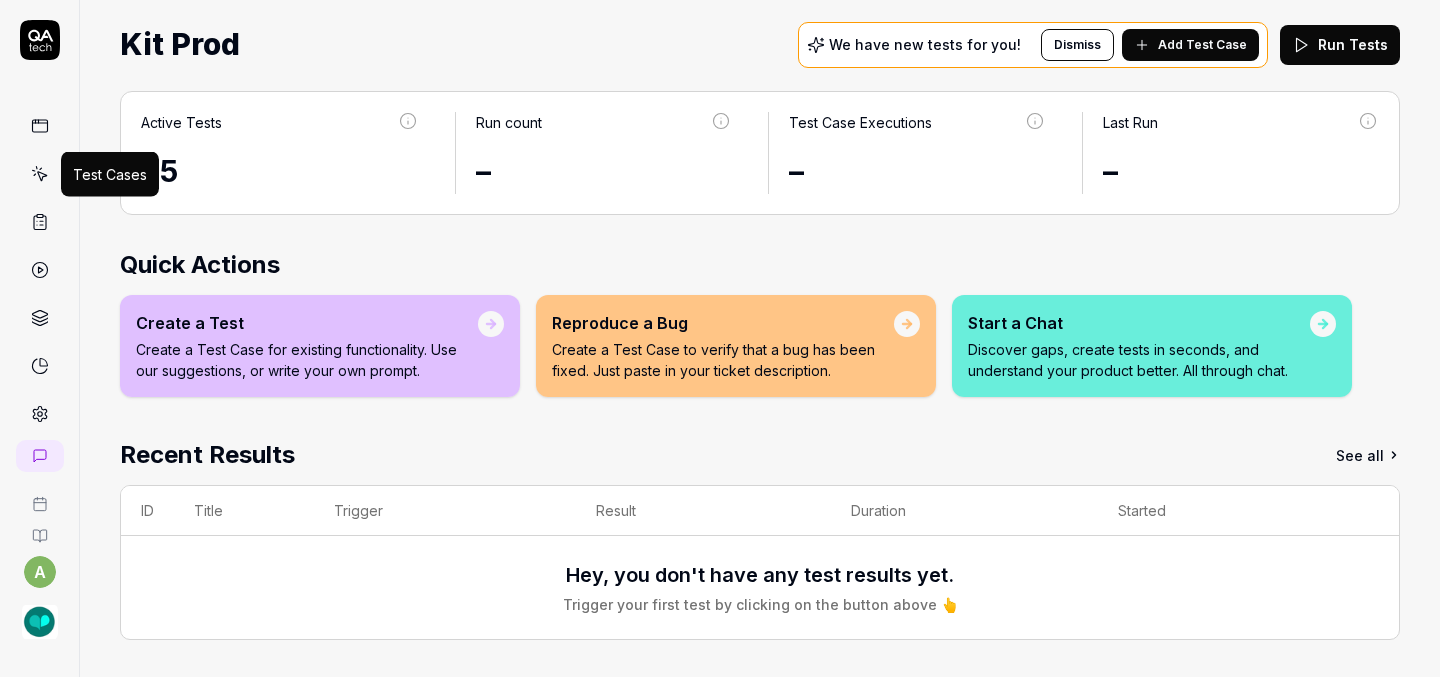 click 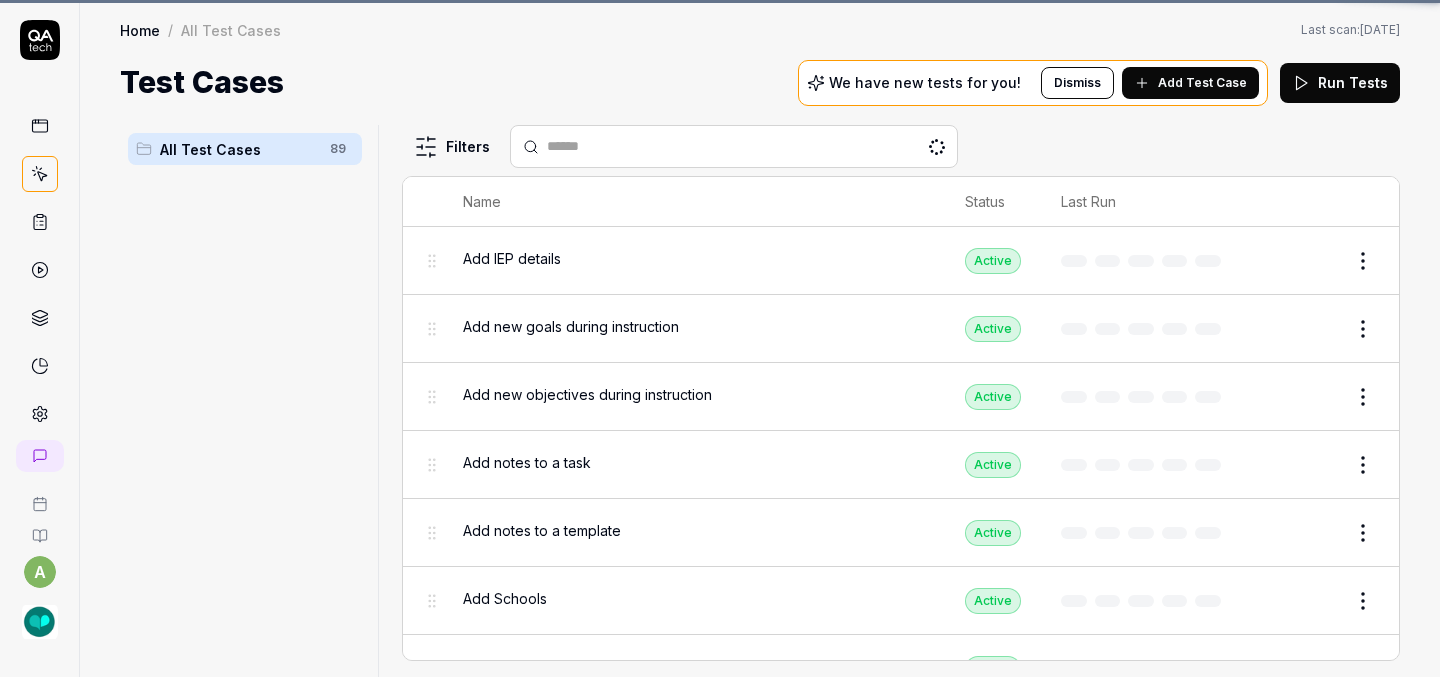 scroll, scrollTop: 0, scrollLeft: 0, axis: both 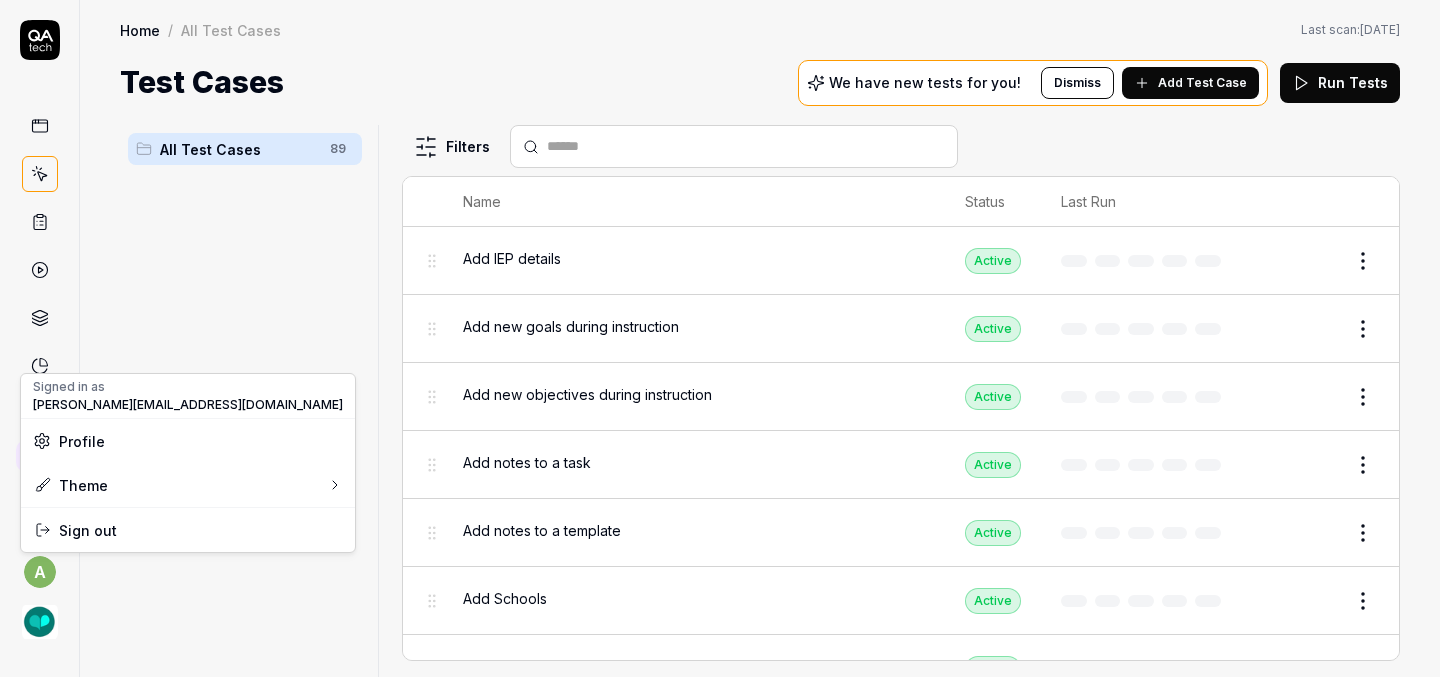 click on "a Home / All Test Cases Home / All Test Cases Last scan:  [DATE] Test Cases We have new tests for you! Dismiss Add Test Case Run Tests All Test Cases 89 Filters Name Status Last Run Add IEP details Active Edit Add new goals during instruction Active Edit Add new objectives during instruction Active Edit Add notes to a task Active Edit Add notes to a template Active Edit Add Schools Active Edit Add students Active Edit Add teachers Active Edit Add/edit comments Active Edit Add/edit lesson plan Active Edit Add/edit Session Notes Active Edit Archive/restore students Draft Review Attach file to a task Active Edit Attach file to a task template Active Edit Auto-Populate Instruction Event Title Active Edit Calendar - Go to session Active Edit Calendar Day/Week/Monthly view Active Edit Check page scrolling on each page Active Edit Check/uncheck calendar Active Edit Collapse/expand Student Goals Active Edit Create a calendar Active Edit Create a new account Active Edit Active Edit Create custom repeating event *" at bounding box center [720, 338] 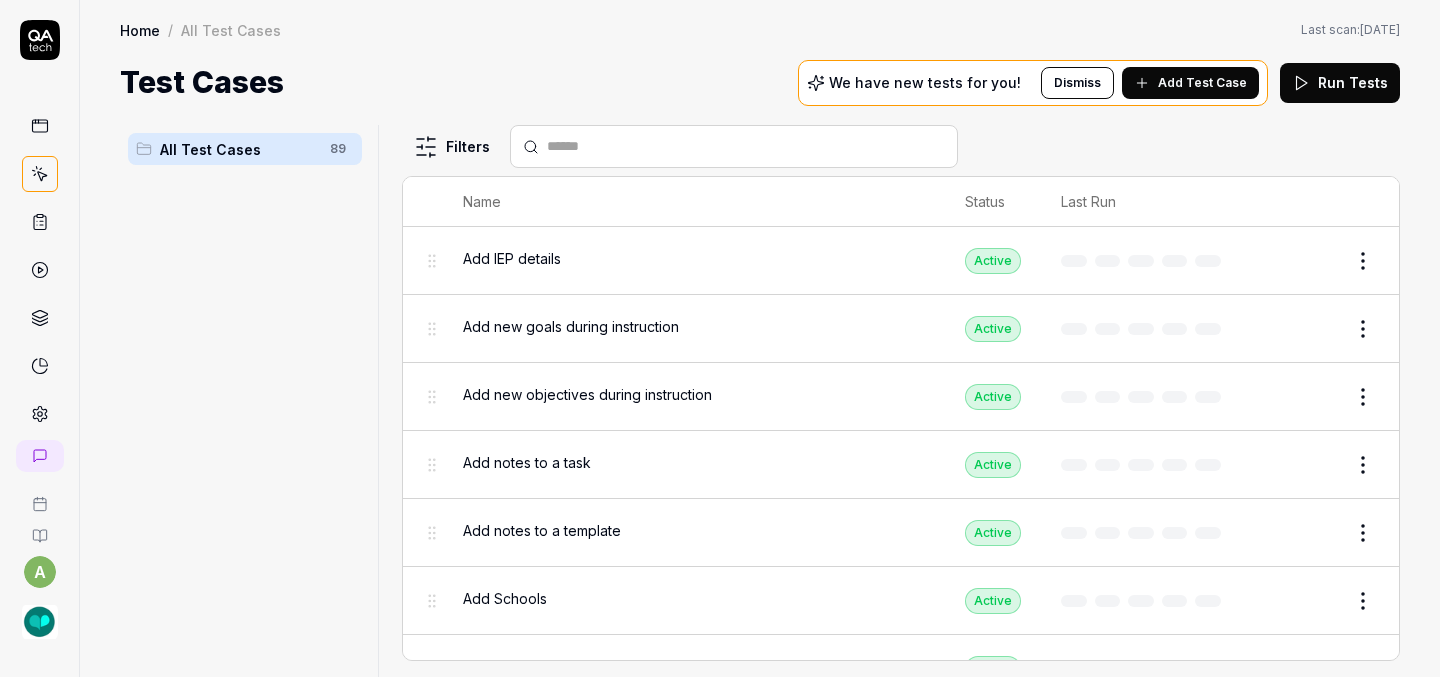 click on "a Home / All Test Cases Home / All Test Cases Last scan:  [DATE] Test Cases We have new tests for you! Dismiss Add Test Case Run Tests All Test Cases 89 Filters Name Status Last Run Add IEP details Active Edit Add new goals during instruction Active Edit Add new objectives during instruction Active Edit Add notes to a task Active Edit Add notes to a template Active Edit Add Schools Active Edit Add students Active Edit Add teachers Active Edit Add/edit comments Active Edit Add/edit lesson plan Active Edit Add/edit Session Notes Active Edit Archive/restore students Draft Review Attach file to a task Active Edit Attach file to a task template Active Edit Auto-Populate Instruction Event Title Active Edit Calendar - Go to session Active Edit Calendar Day/Week/Monthly view Active Edit Check page scrolling on each page Active Edit Check/uncheck calendar Active Edit Collapse/expand Student Goals Active Edit Create a calendar Active Edit Create a new account Active Edit Active Edit Create custom repeating event *" at bounding box center [720, 338] 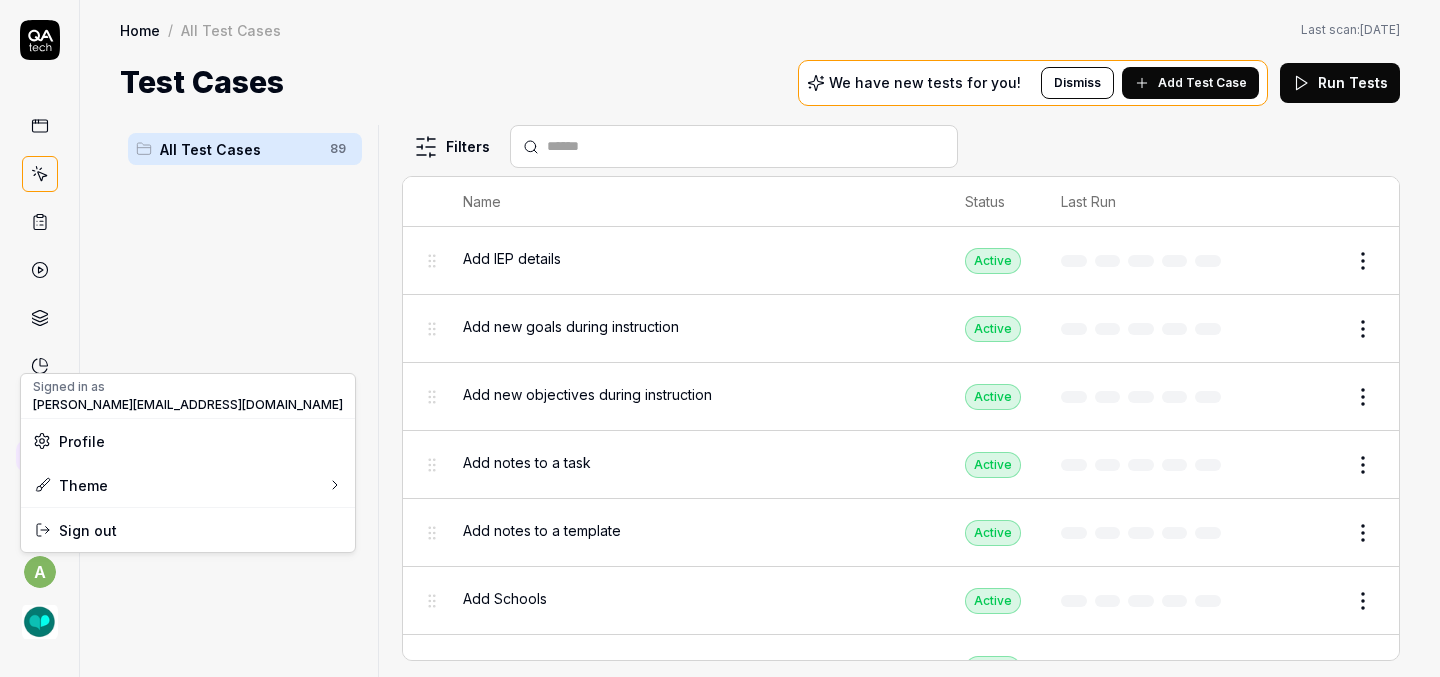 click on "a Home / All Test Cases Home / All Test Cases Last scan:  [DATE] Test Cases We have new tests for you! Dismiss Add Test Case Run Tests All Test Cases 89 Filters Name Status Last Run Add IEP details Active Edit Add new goals during instruction Active Edit Add new objectives during instruction Active Edit Add notes to a task Active Edit Add notes to a template Active Edit Add Schools Active Edit Add students Active Edit Add teachers Active Edit Add/edit comments Active Edit Add/edit lesson plan Active Edit Add/edit Session Notes Active Edit Archive/restore students Draft Review Attach file to a task Active Edit Attach file to a task template Active Edit Auto-Populate Instruction Event Title Active Edit Calendar - Go to session Active Edit Calendar Day/Week/Monthly view Active Edit Check page scrolling on each page Active Edit Check/uncheck calendar Active Edit Collapse/expand Student Goals Active Edit Create a calendar Active Edit Create a new account Active Edit Active Edit Create custom repeating event *" at bounding box center (720, 338) 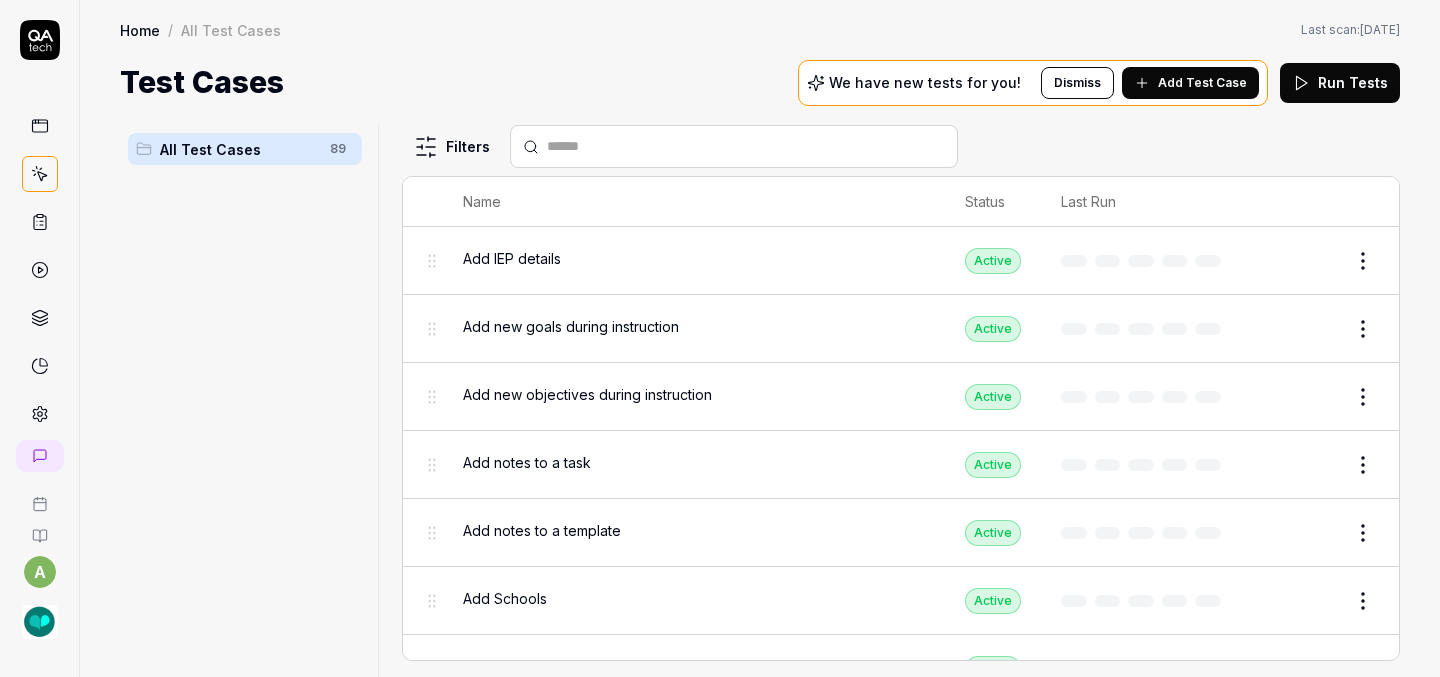click at bounding box center (40, 622) 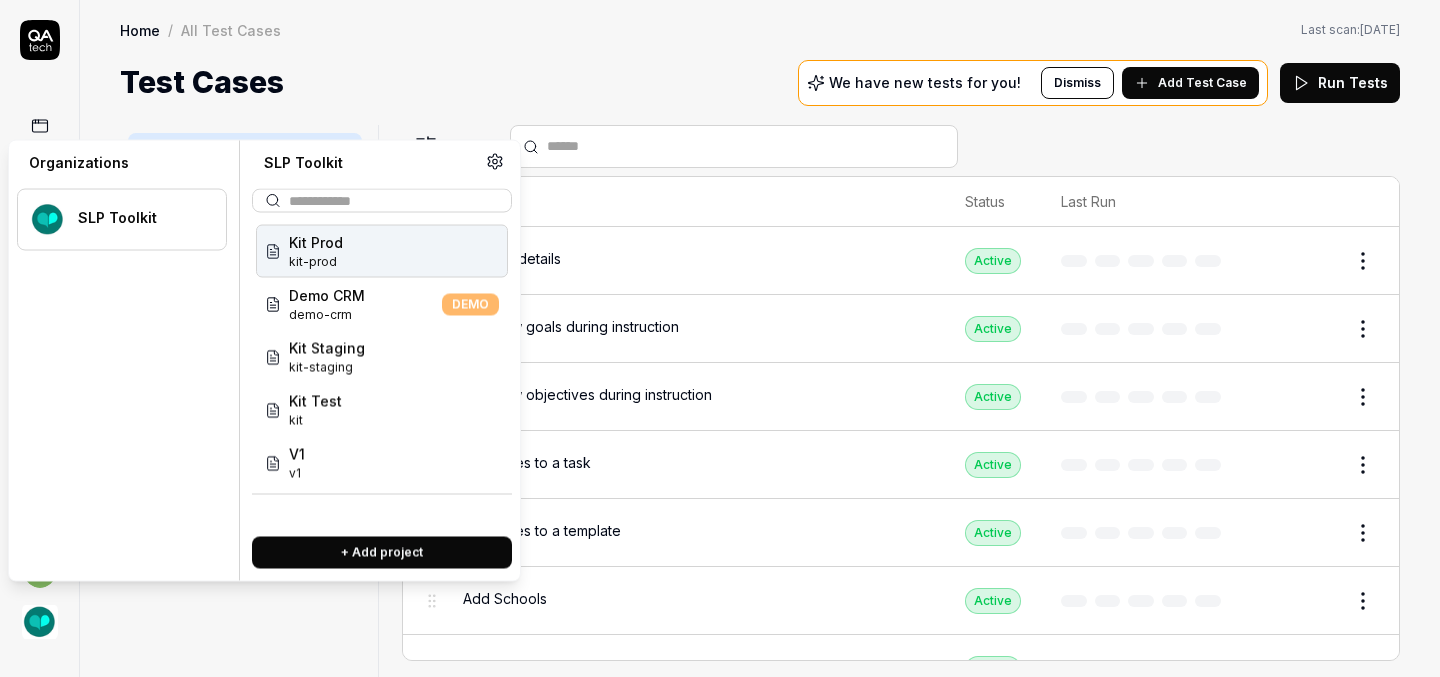 click at bounding box center (40, 622) 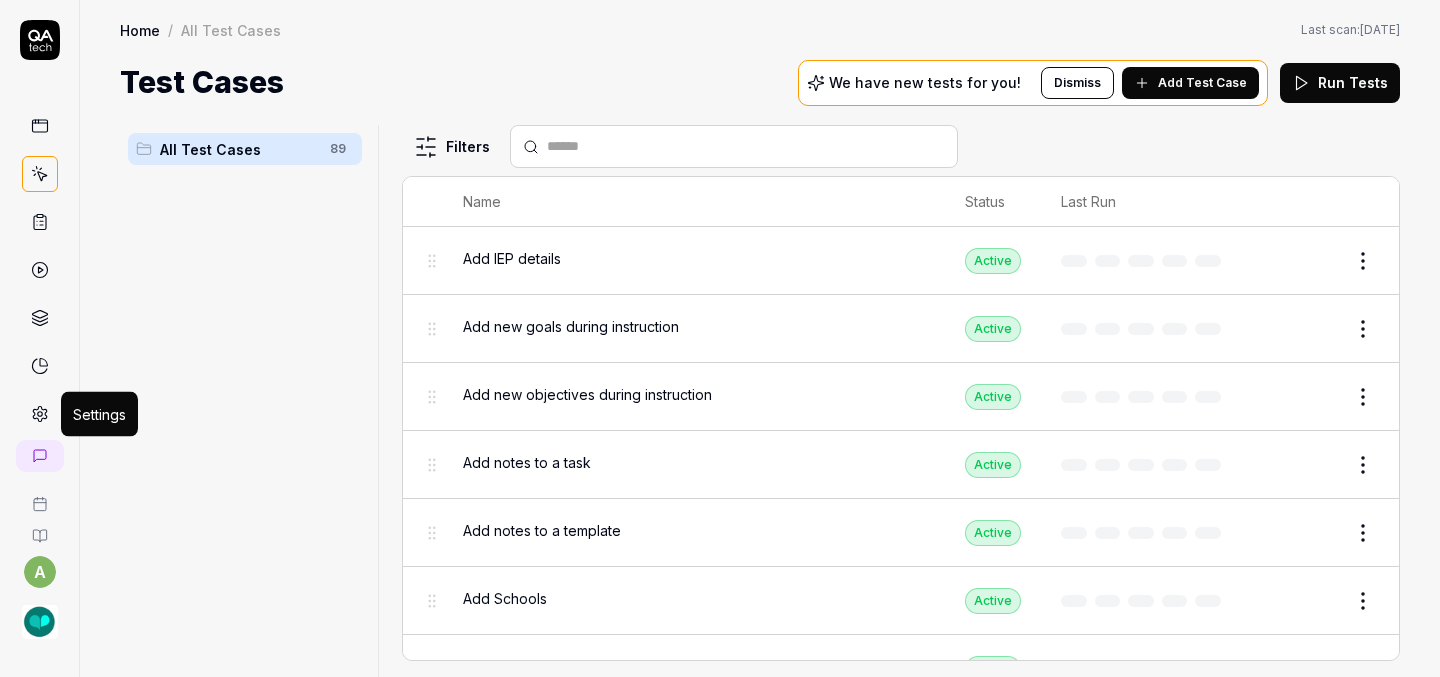 click 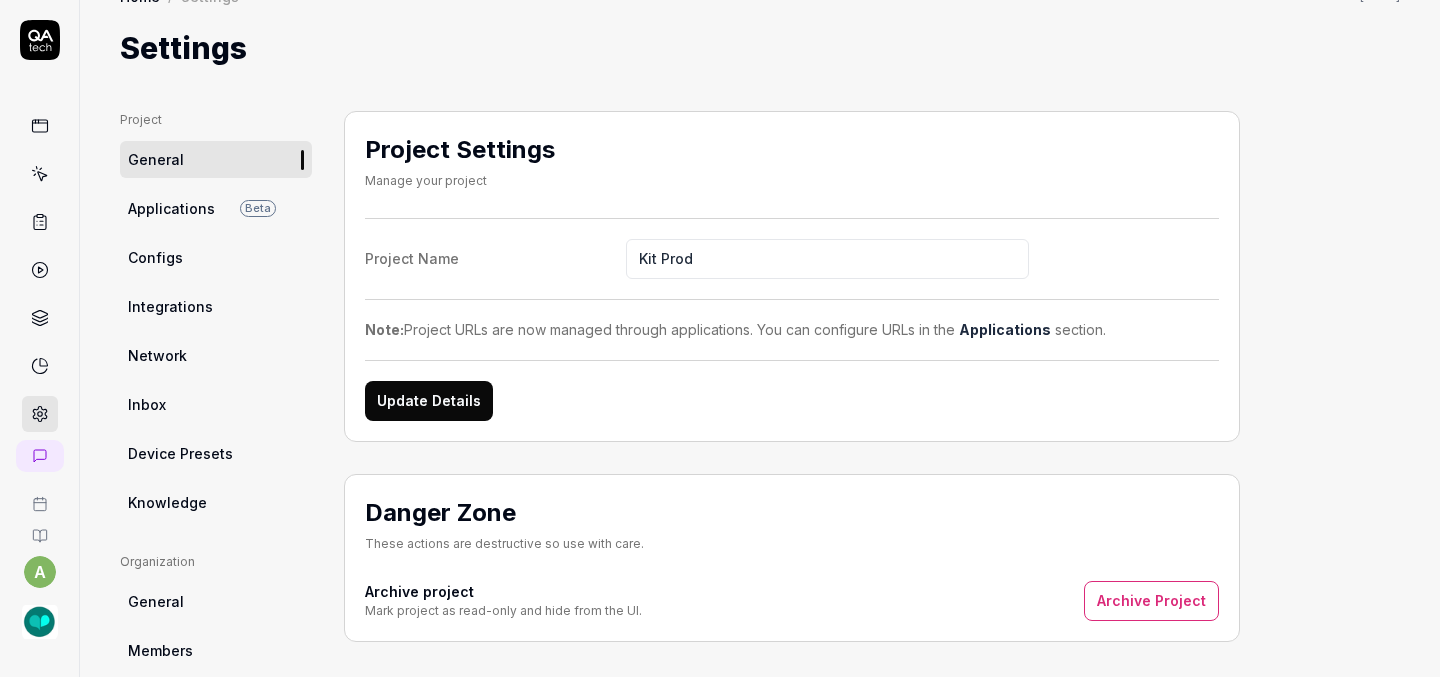 scroll, scrollTop: 36, scrollLeft: 0, axis: vertical 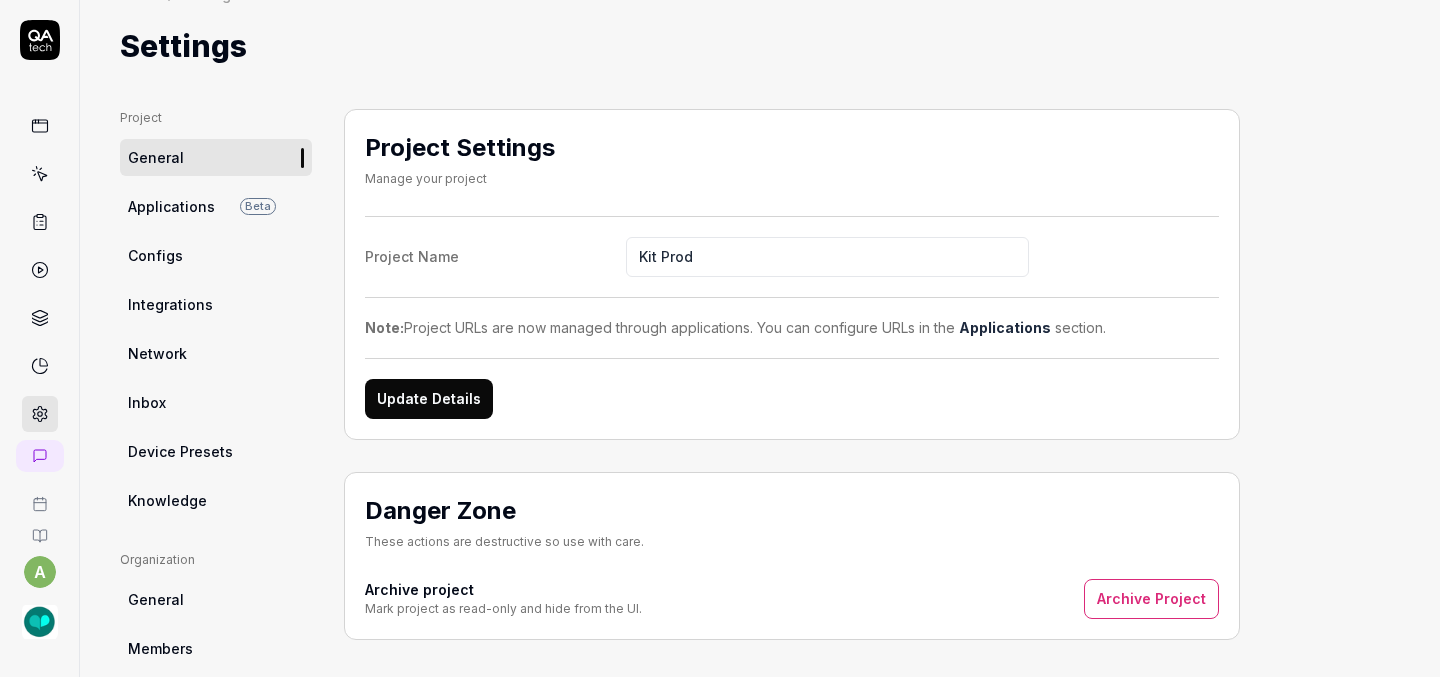 click on "Applications Beta" at bounding box center (216, 206) 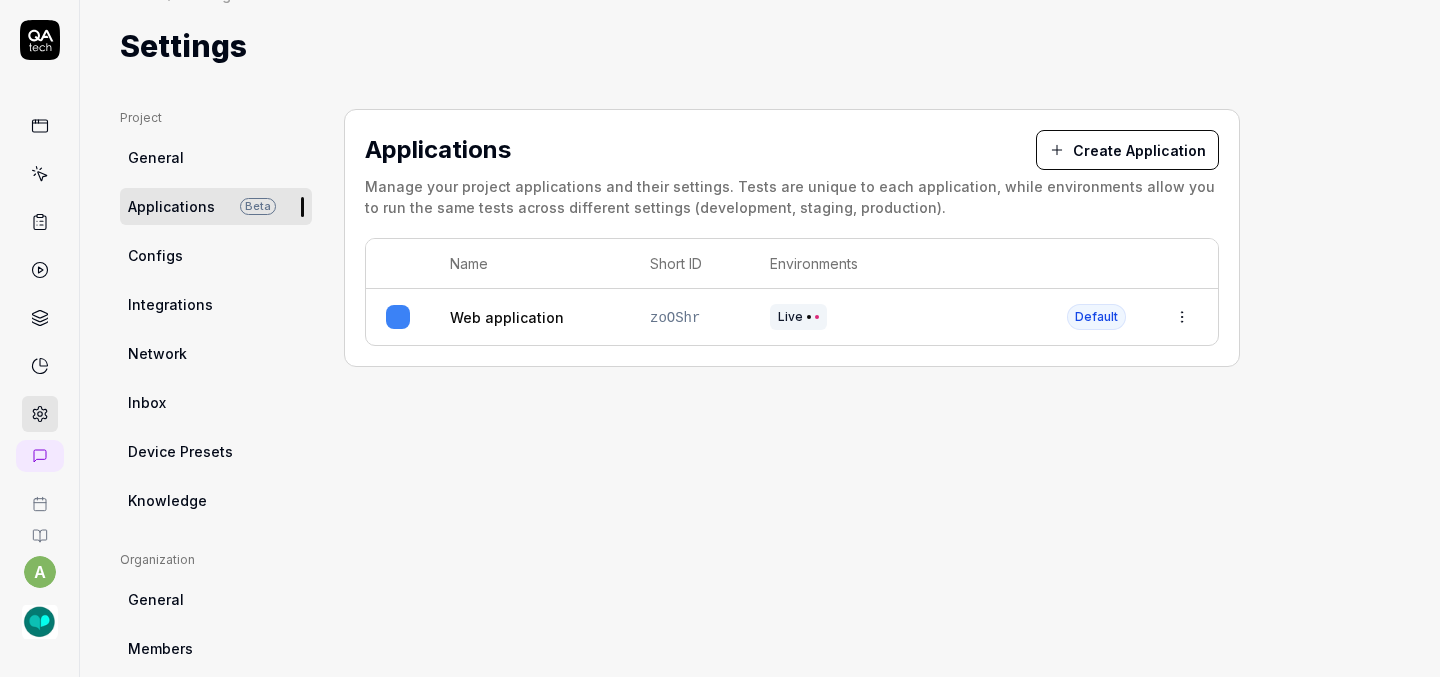 click on "Web application" at bounding box center [507, 317] 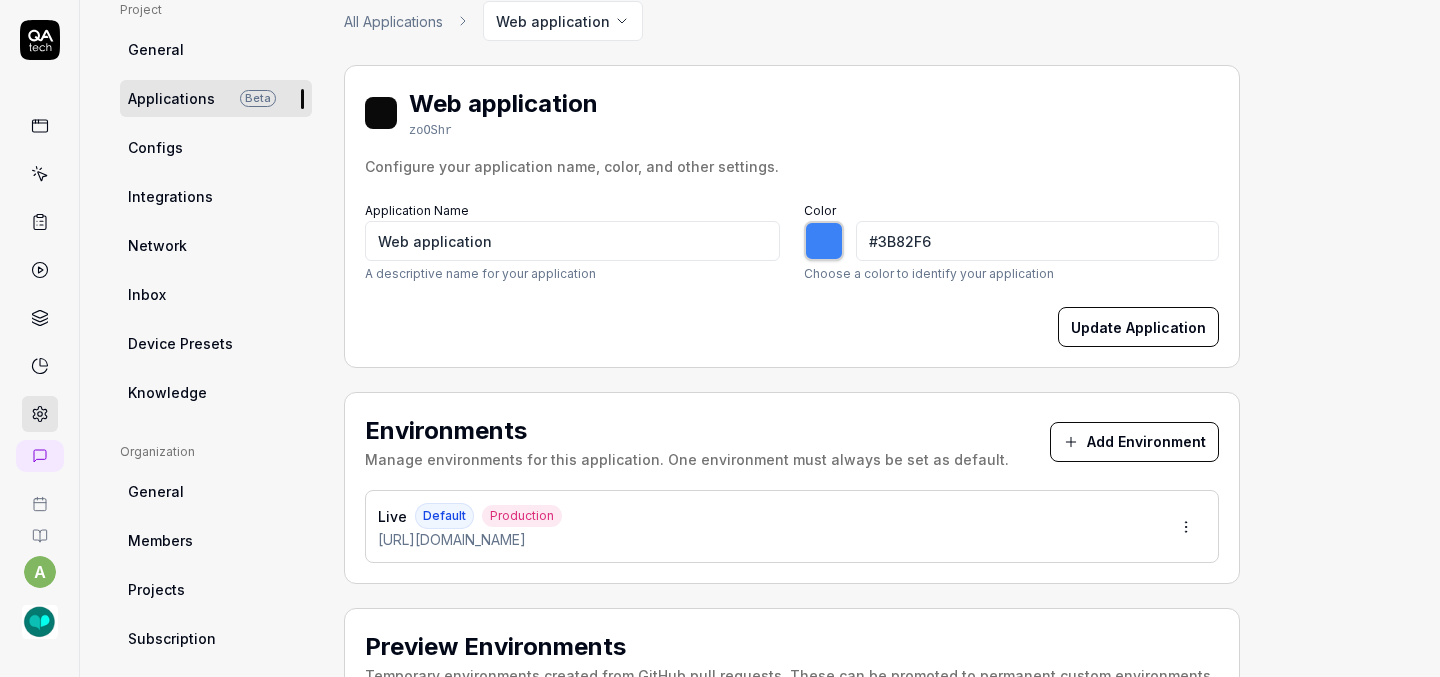 scroll, scrollTop: 157, scrollLeft: 0, axis: vertical 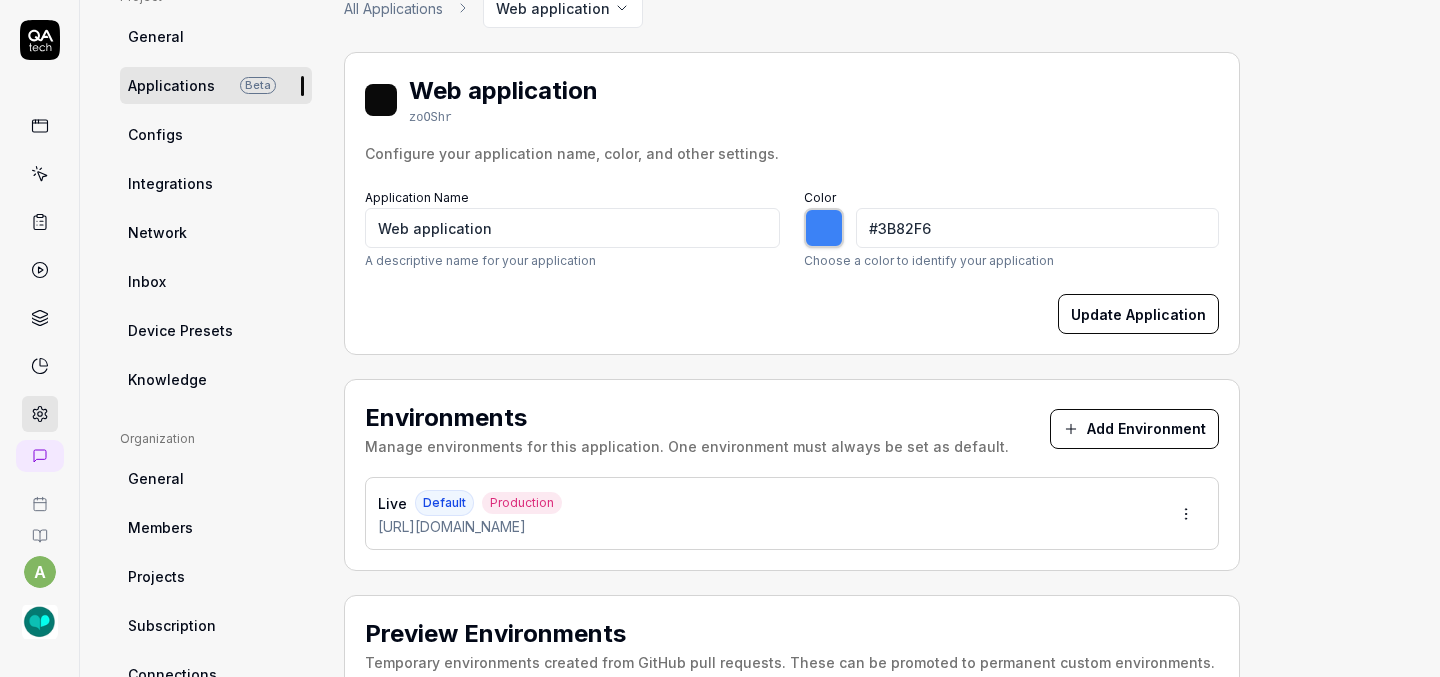 click on "Add Environment" at bounding box center (1134, 429) 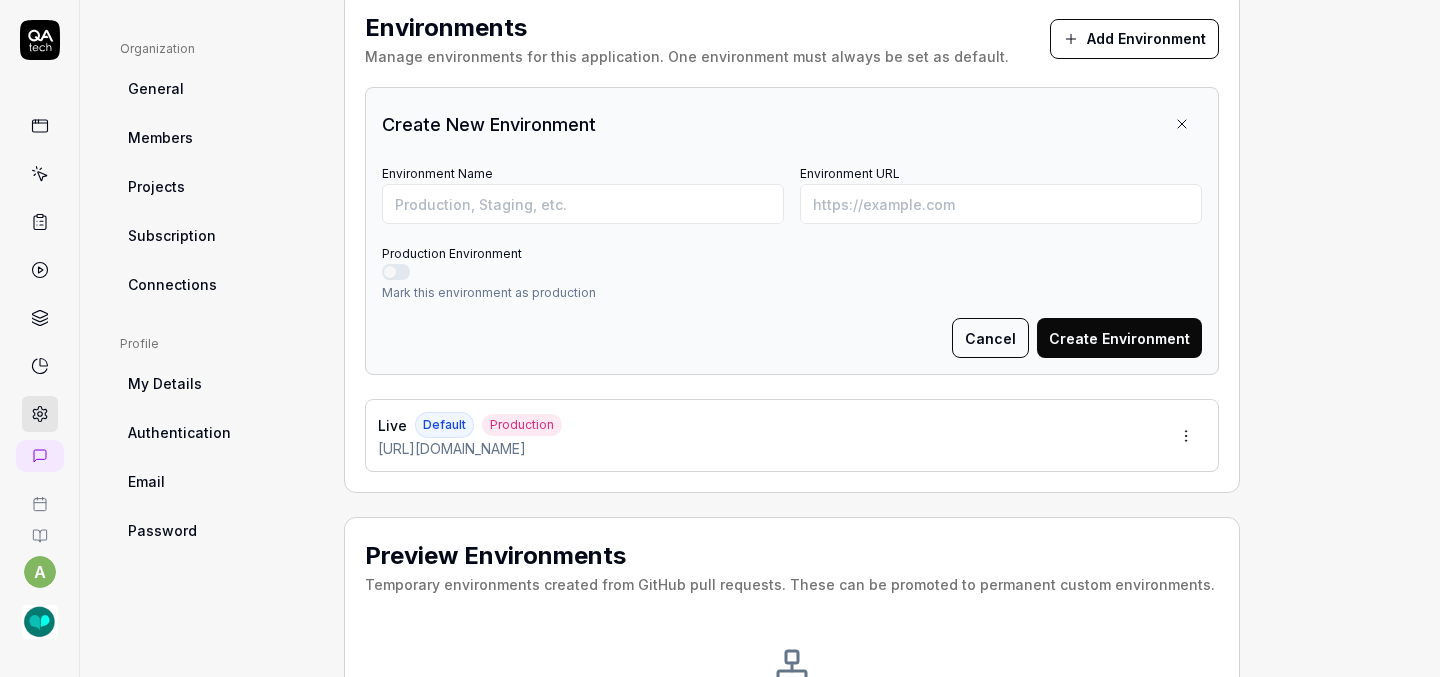 scroll, scrollTop: 560, scrollLeft: 0, axis: vertical 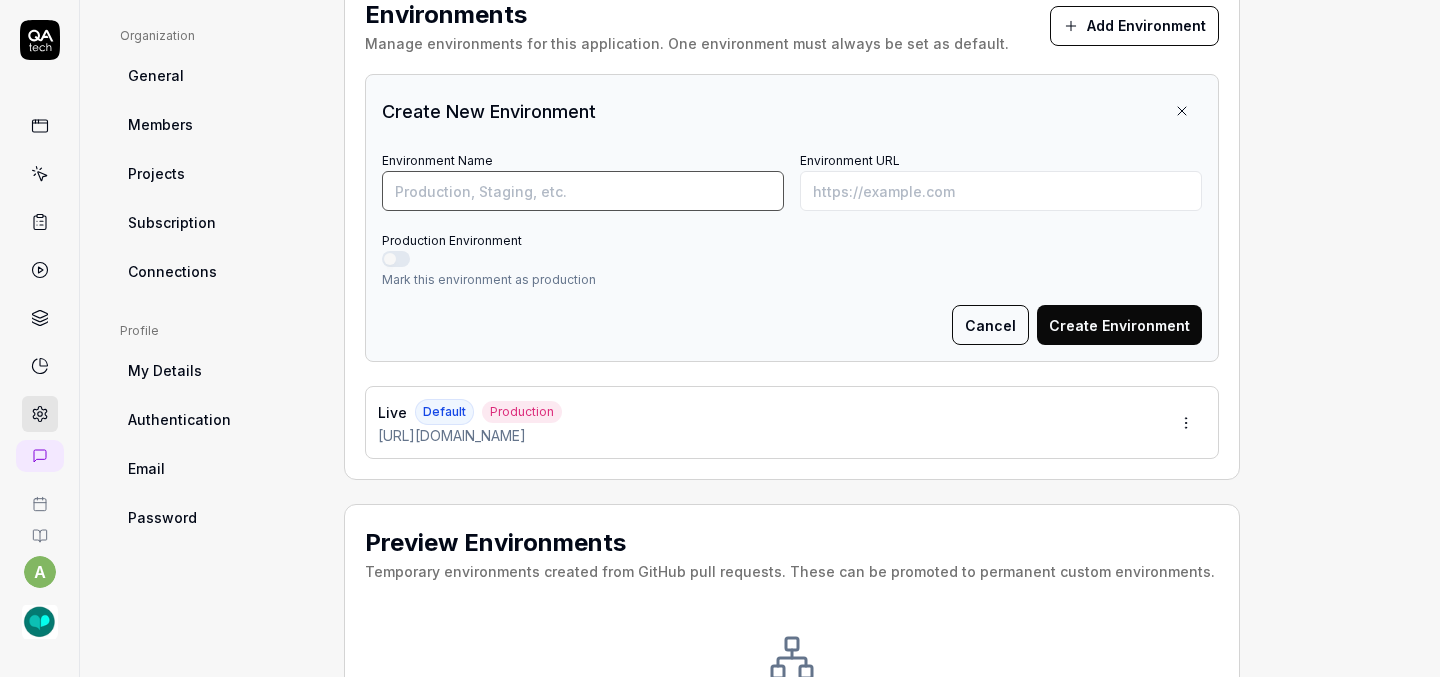 click on "Environment Name" at bounding box center [583, 191] 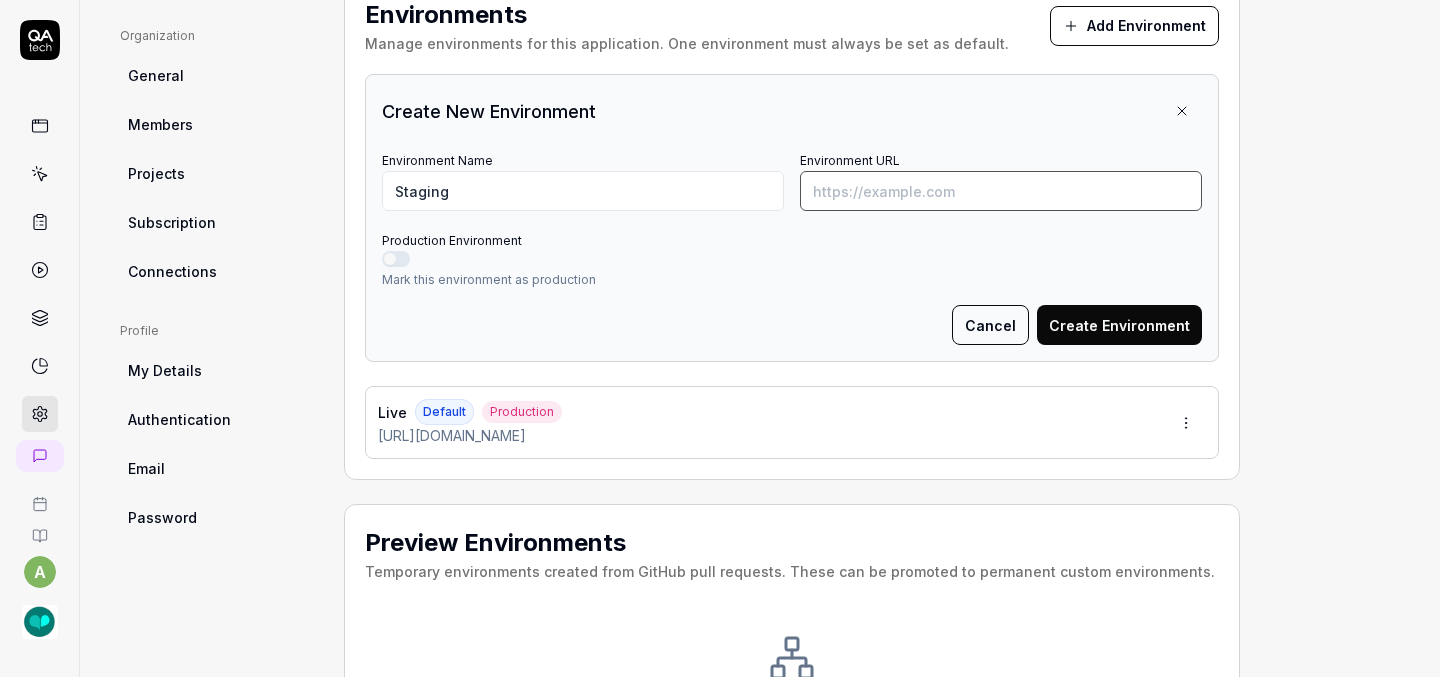 click on "Environment URL" at bounding box center (1001, 191) 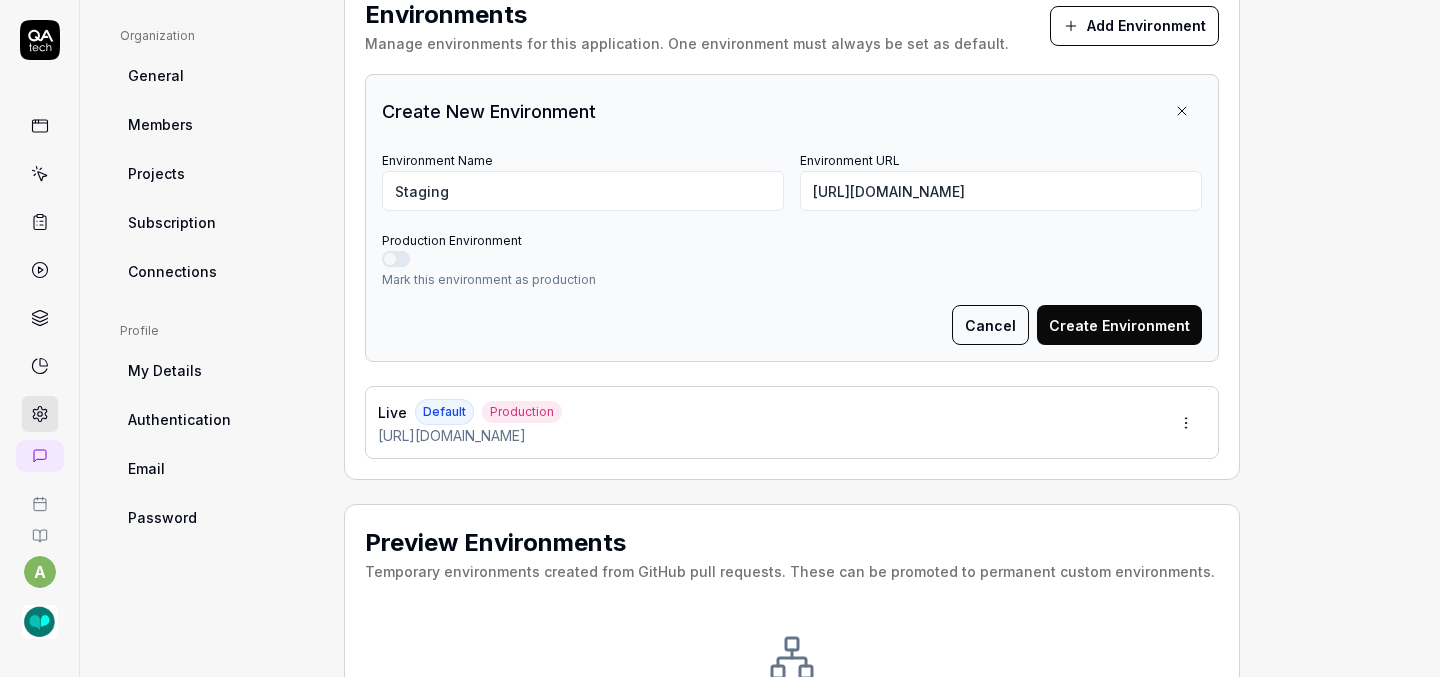 click on "Create Environment" at bounding box center (1119, 325) 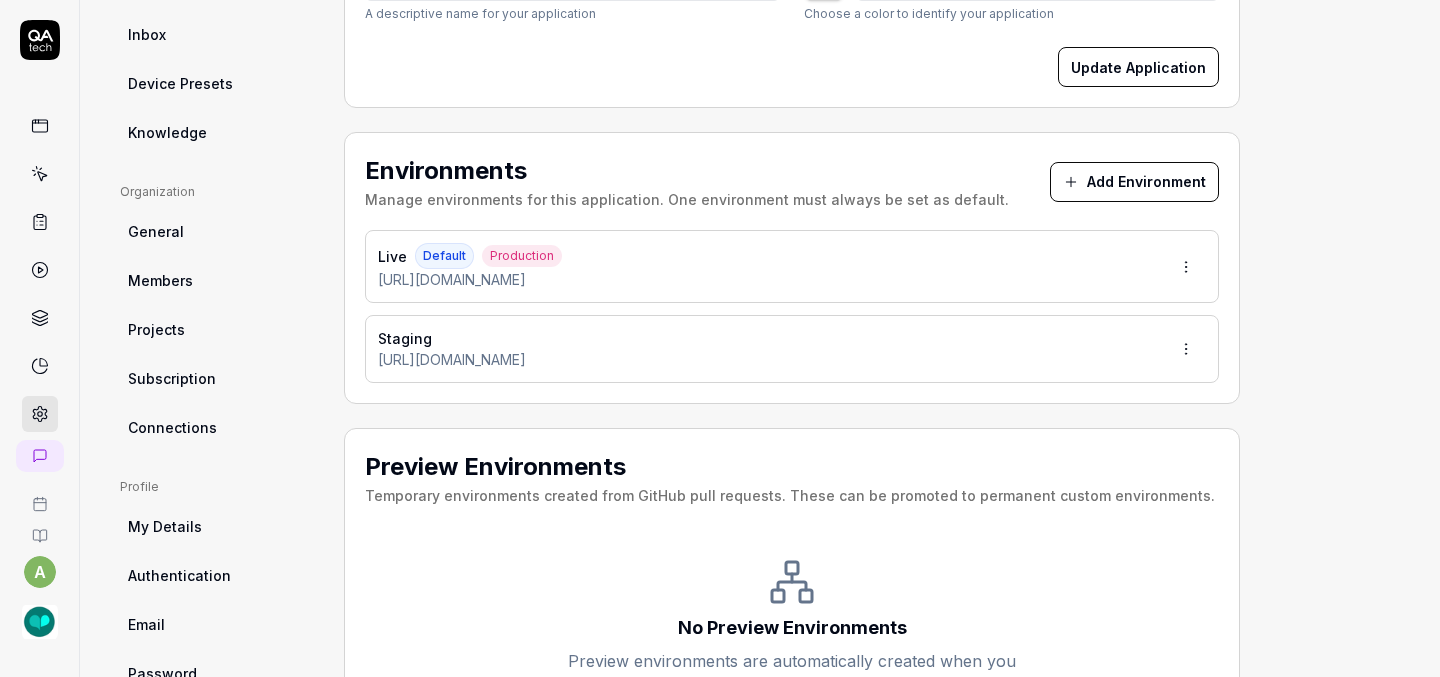 scroll, scrollTop: 407, scrollLeft: 0, axis: vertical 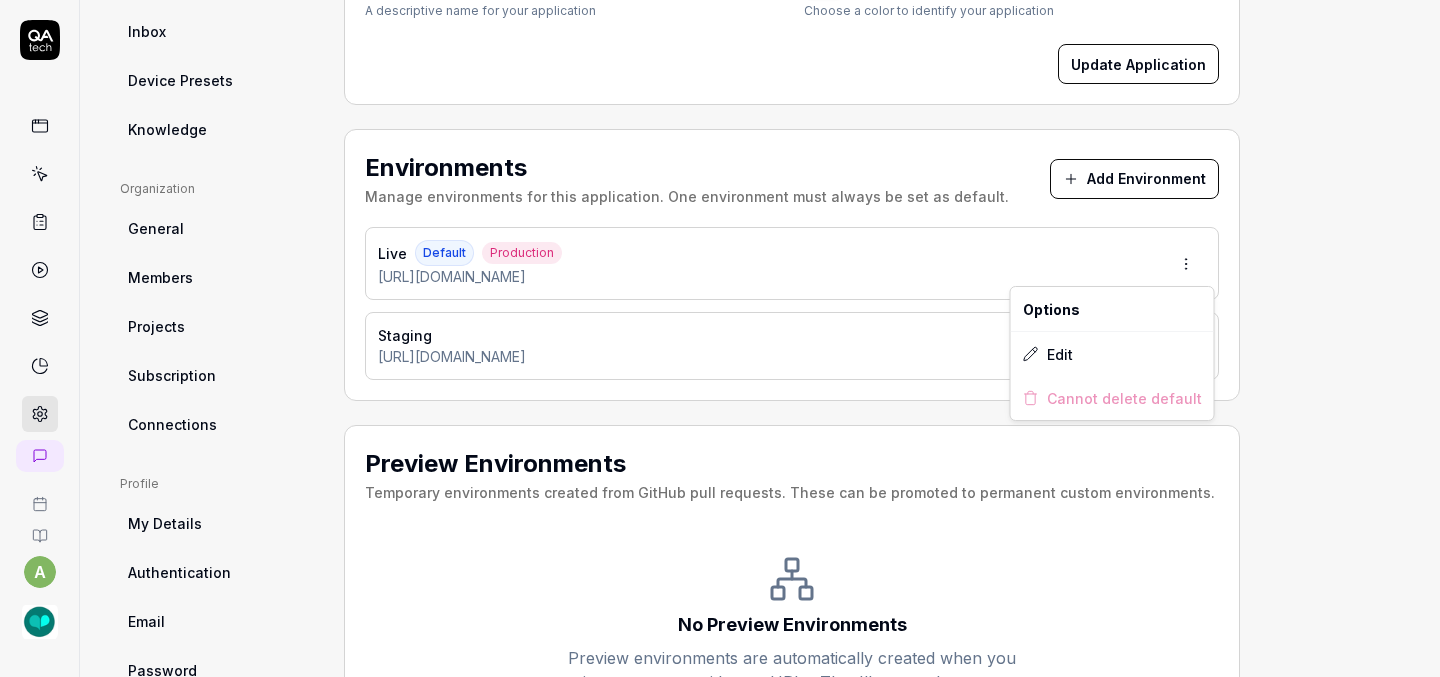 click on "a Home / Settings Home / Settings Last scan:  [DATE] Settings Project General Applications Beta Configs Integrations Network Inbox Device Presets Knowledge Project Select a page Organization General Members Projects Subscription Connections Organization Select a page Profile My Details Authentication Email Password Profile Select a page All Applications Web application Web application zoOShr Configure your application name, color, and other settings. Application Name Web application A descriptive name for your application Color #3B82F6 ******* Choose a color to identify your application Update Application Environments Manage environments for this application. One environment must always be set as default. Add Environment Live Default Production [URL][DOMAIN_NAME] Staging [URL][DOMAIN_NAME] Preview Environments Temporary environments created from GitHub pull requests. These can be promoted to permanent custom environments. No Preview Environments *" at bounding box center (720, 338) 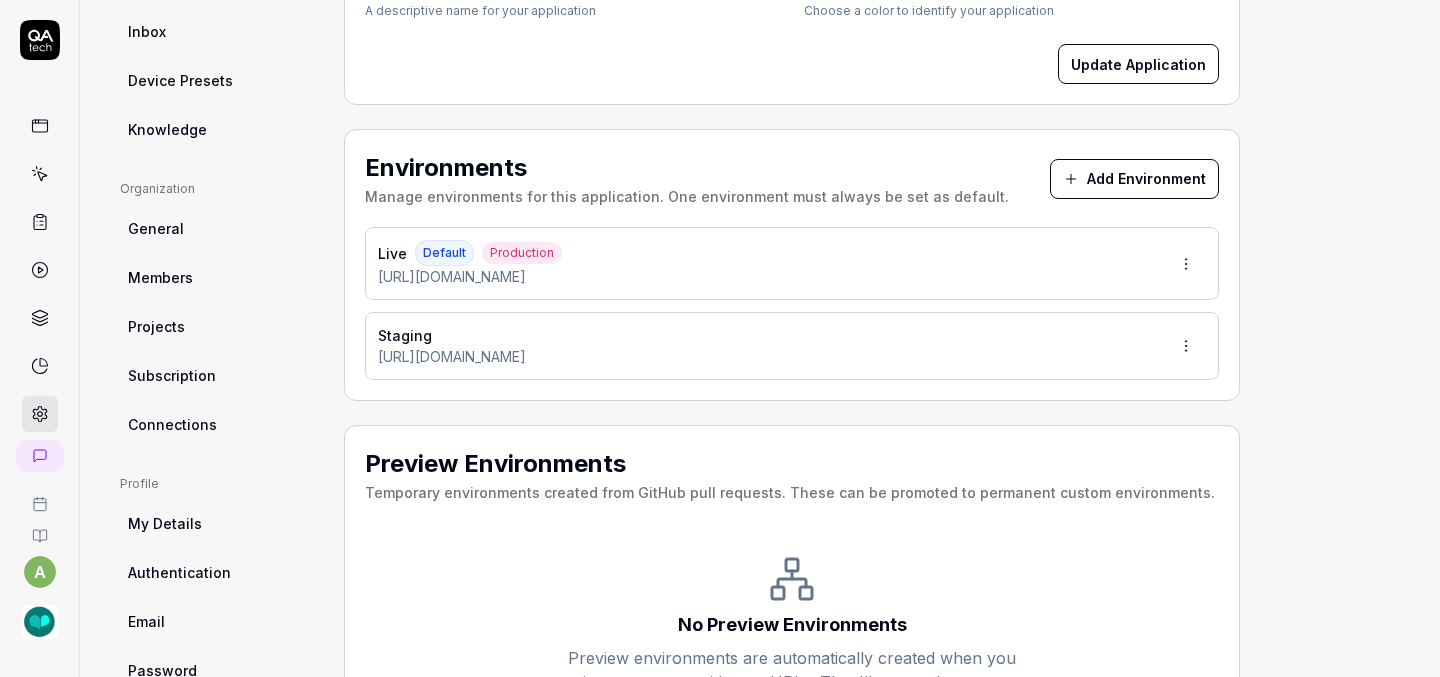 click on "a Home / Settings Home / Settings Last scan:  [DATE] Settings Project General Applications Beta Configs Integrations Network Inbox Device Presets Knowledge Project Select a page Organization General Members Projects Subscription Connections Organization Select a page Profile My Details Authentication Email Password Profile Select a page All Applications Web application Web application zoOShr Configure your application name, color, and other settings. Application Name Web application A descriptive name for your application Color #3B82F6 ******* Choose a color to identify your application Update Application Environments Manage environments for this application. One environment must always be set as default. Add Environment Live Default Production [URL][DOMAIN_NAME] Staging [URL][DOMAIN_NAME] Preview Environments Temporary environments created from GitHub pull requests. These can be promoted to permanent custom environments. No Preview Environments *" at bounding box center [720, 338] 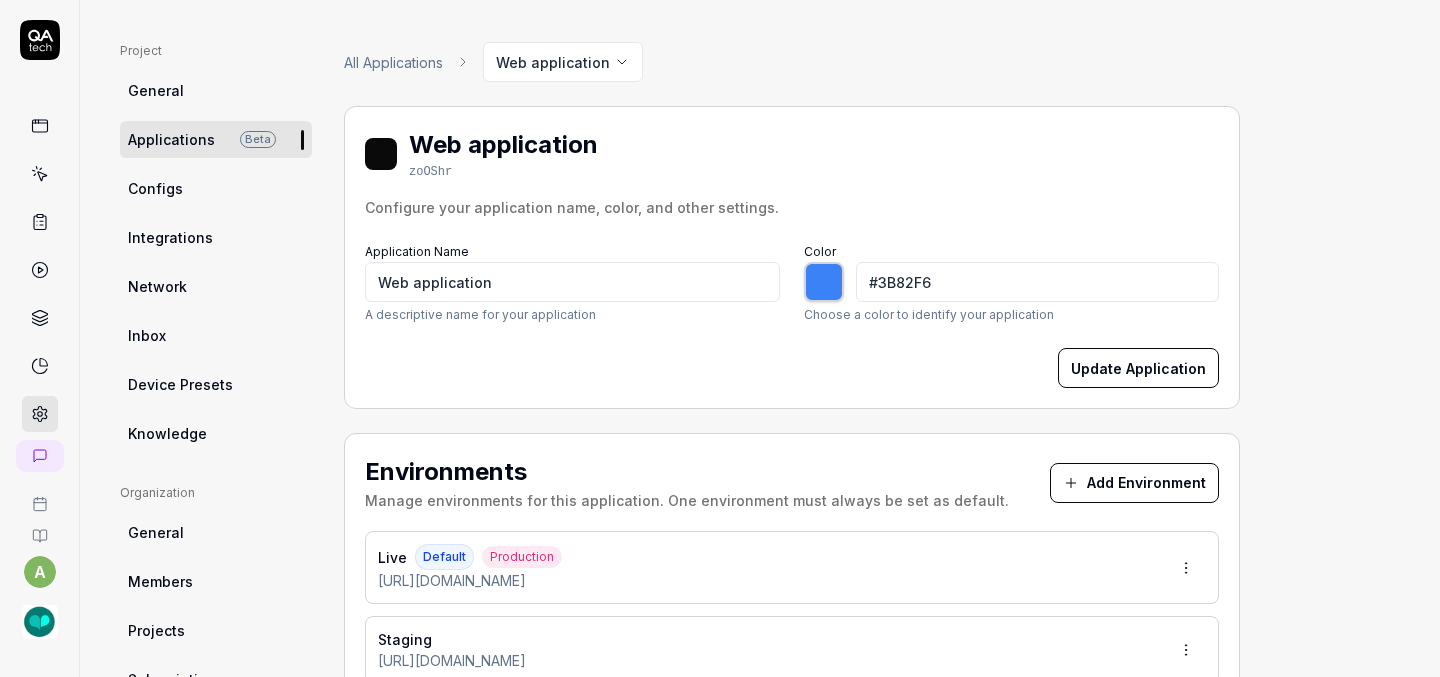scroll, scrollTop: 0, scrollLeft: 0, axis: both 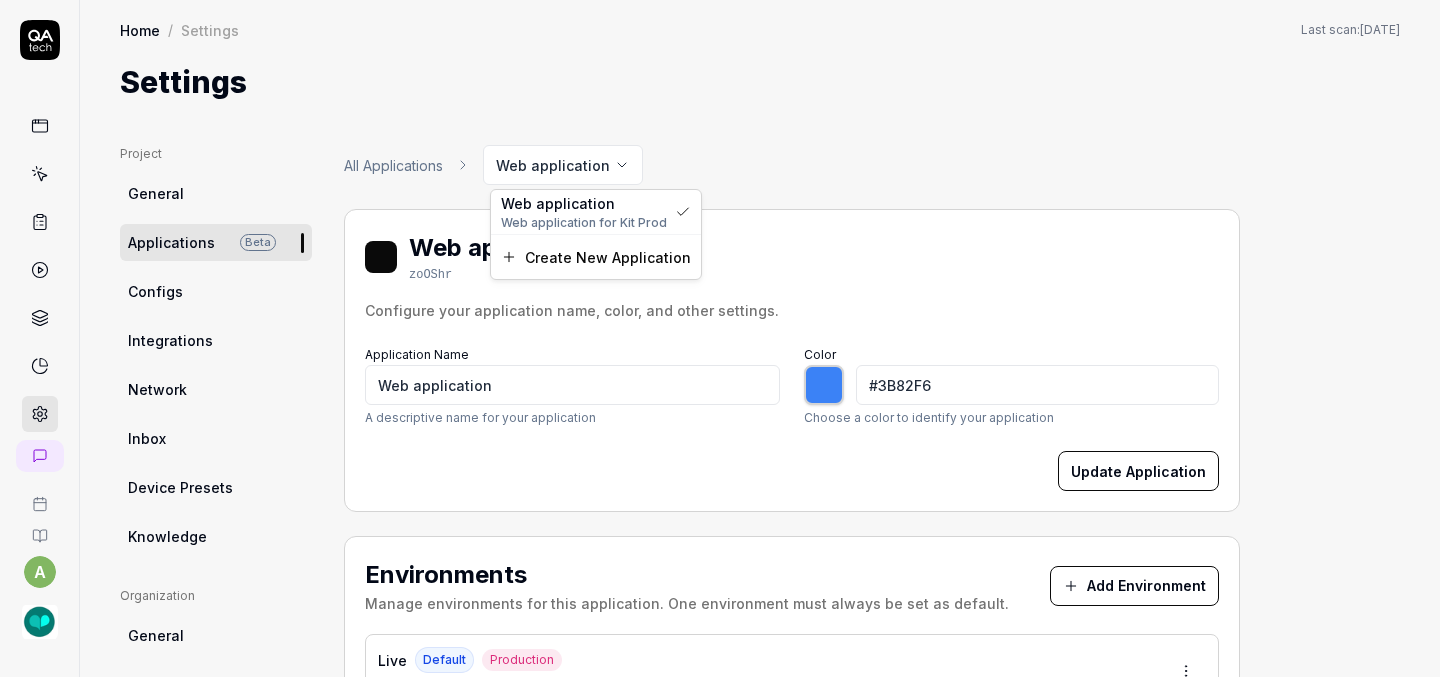 click on "a Home / Settings Home / Settings Last scan:  [DATE] Settings Project General Applications Beta Configs Integrations Network Inbox Device Presets Knowledge Project Select a page Organization General Members Projects Subscription Connections Organization Select a page Profile My Details Authentication Email Password Profile Select a page All Applications Web application Web application zoOShr Configure your application name, color, and other settings. Application Name Web application A descriptive name for your application Color #3B82F6 ******* Choose a color to identify your application Update Application Environments Manage environments for this application. One environment must always be set as default. Add Environment Live Default Production [URL][DOMAIN_NAME] Staging [URL][DOMAIN_NAME] Preview Environments Temporary environments created from GitHub pull requests. These can be promoted to permanent custom environments. No Preview Environments *" at bounding box center [720, 338] 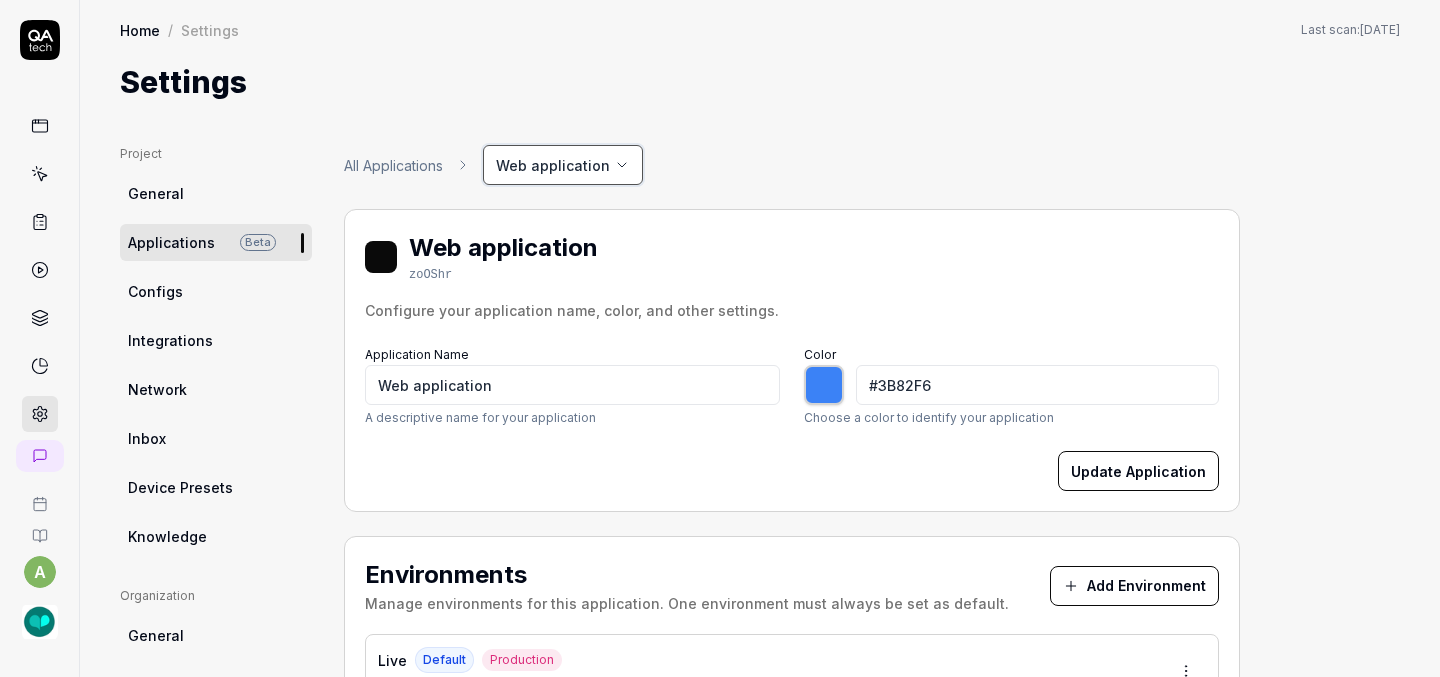 click on "a Home / Settings Home / Settings Last scan:  [DATE] Settings Project General Applications Beta Configs Integrations Network Inbox Device Presets Knowledge Project Select a page Organization General Members Projects Subscription Connections Organization Select a page Profile My Details Authentication Email Password Profile Select a page All Applications Web application Web application zoOShr Configure your application name, color, and other settings. Application Name Web application A descriptive name for your application Color #3B82F6 ******* Choose a color to identify your application Update Application Environments Manage environments for this application. One environment must always be set as default. Add Environment Live Default Production [URL][DOMAIN_NAME] Staging [URL][DOMAIN_NAME] Preview Environments Temporary environments created from GitHub pull requests. These can be promoted to permanent custom environments. No Preview Environments *" at bounding box center (720, 338) 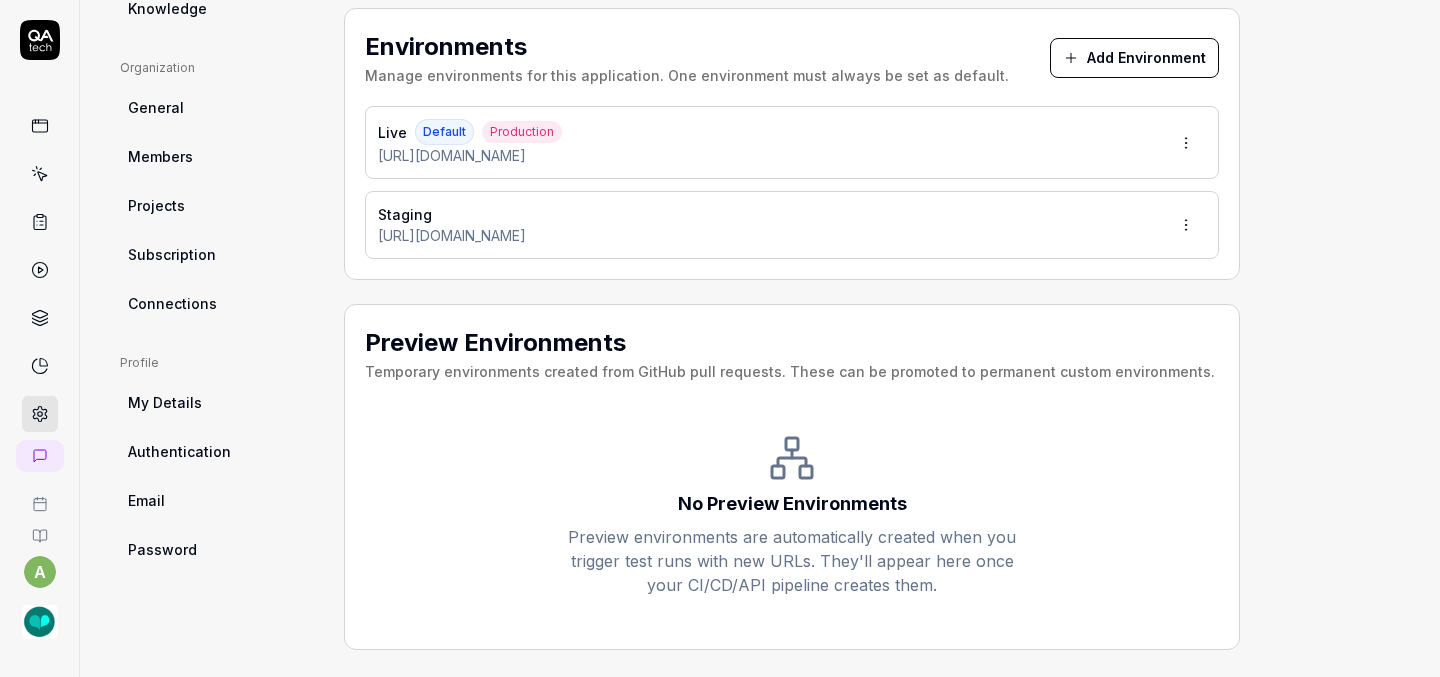 scroll, scrollTop: 538, scrollLeft: 0, axis: vertical 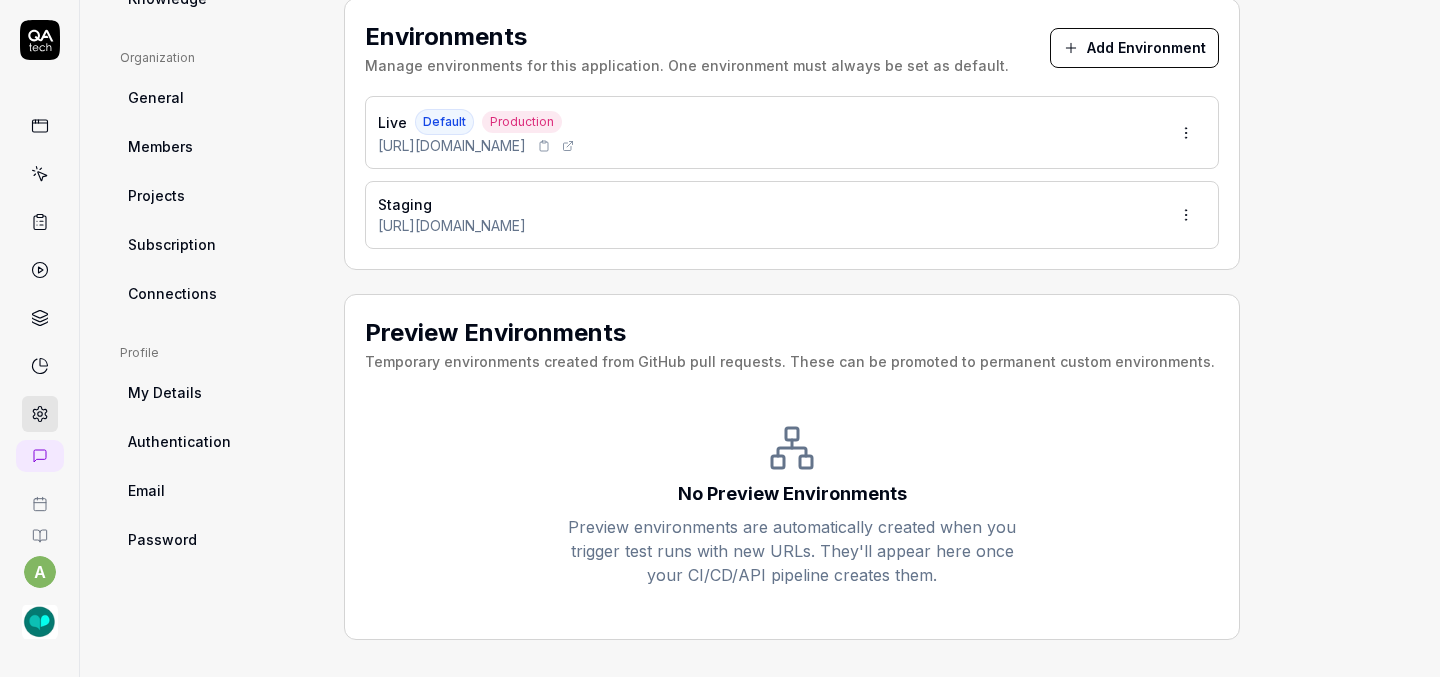 click 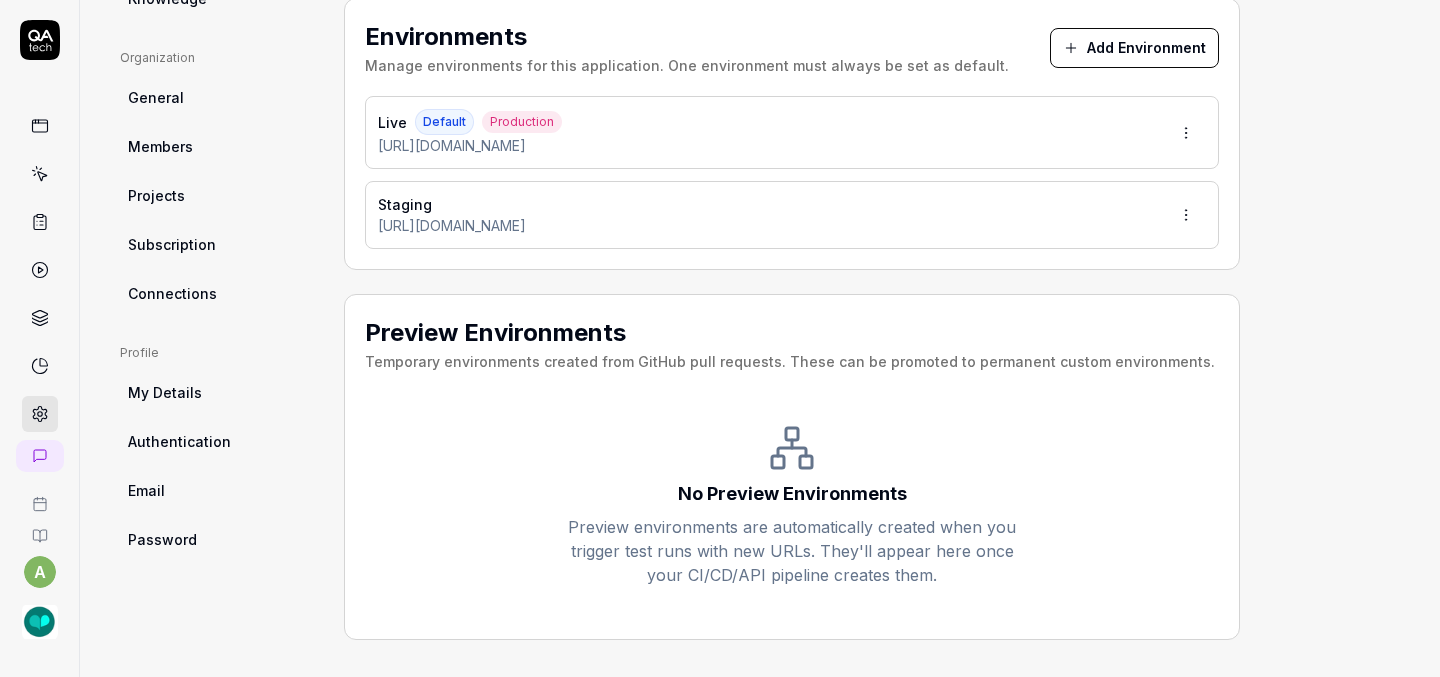 click on "a Home / Settings Home / Settings Last scan:  [DATE] Settings Project General Applications Beta Configs Integrations Network Inbox Device Presets Knowledge Project Select a page Organization General Members Projects Subscription Connections Organization Select a page Profile My Details Authentication Email Password Profile Select a page All Applications Web application Web application zoOShr Configure your application name, color, and other settings. Application Name Web application A descriptive name for your application Color #3B82F6 ******* Choose a color to identify your application Update Application Environments Manage environments for this application. One environment must always be set as default. Add Environment Live Default Production [URL][DOMAIN_NAME] Staging [URL][DOMAIN_NAME] Preview Environments Temporary environments created from GitHub pull requests. These can be promoted to permanent custom environments. No Preview Environments *" at bounding box center [720, 338] 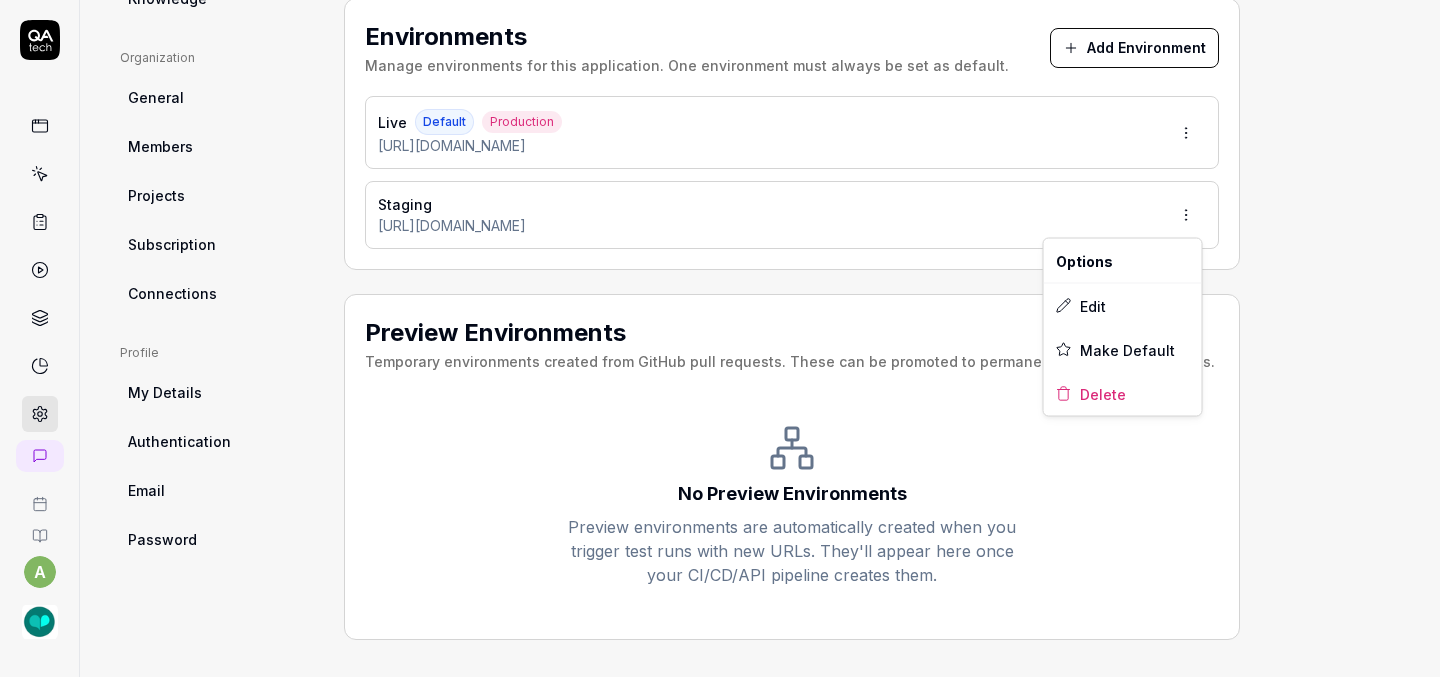 click on "a Home / Settings Home / Settings Last scan:  [DATE] Settings Project General Applications Beta Configs Integrations Network Inbox Device Presets Knowledge Project Select a page Organization General Members Projects Subscription Connections Organization Select a page Profile My Details Authentication Email Password Profile Select a page All Applications Web application Web application zoOShr Configure your application name, color, and other settings. Application Name Web application A descriptive name for your application Color #3B82F6 ******* Choose a color to identify your application Update Application Environments Manage environments for this application. One environment must always be set as default. Add Environment Live Default Production [URL][DOMAIN_NAME] Staging [URL][DOMAIN_NAME] Preview Environments Temporary environments created from GitHub pull requests. These can be promoted to permanent custom environments. No Preview Environments *" at bounding box center (720, 338) 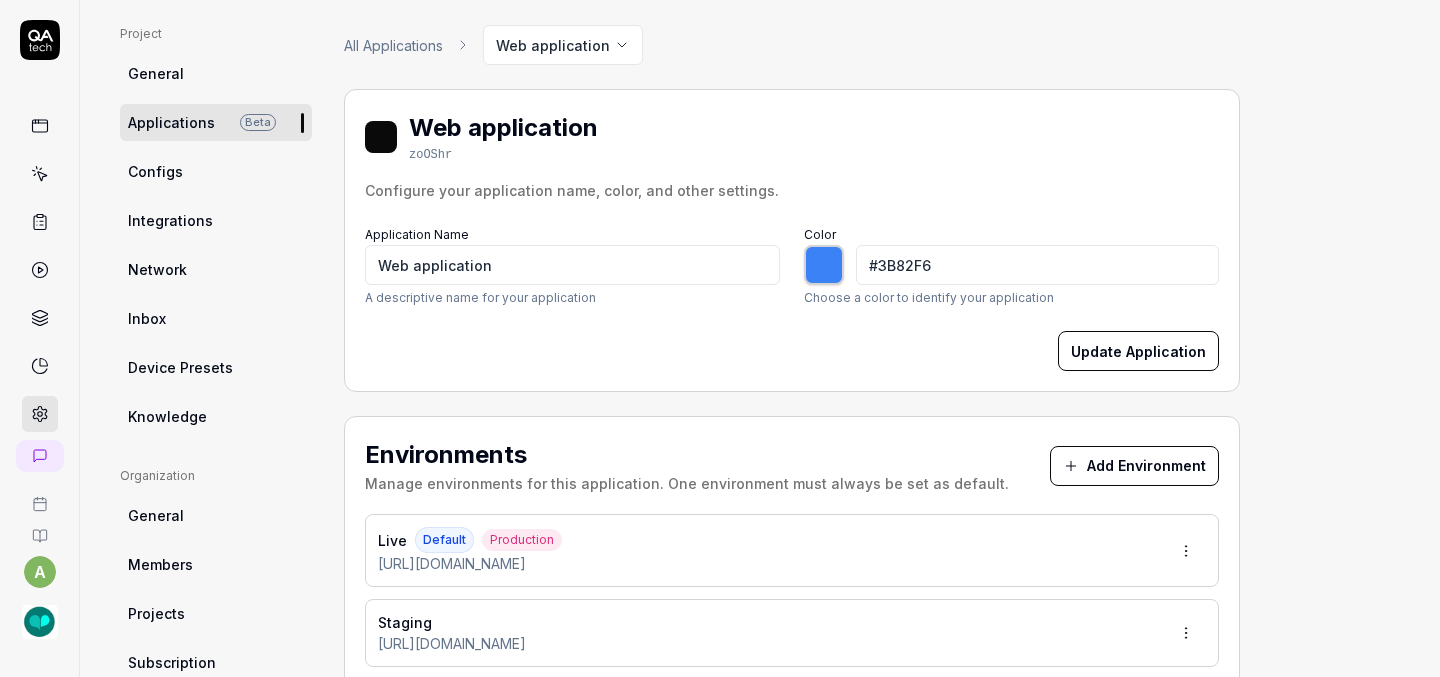 scroll, scrollTop: 0, scrollLeft: 0, axis: both 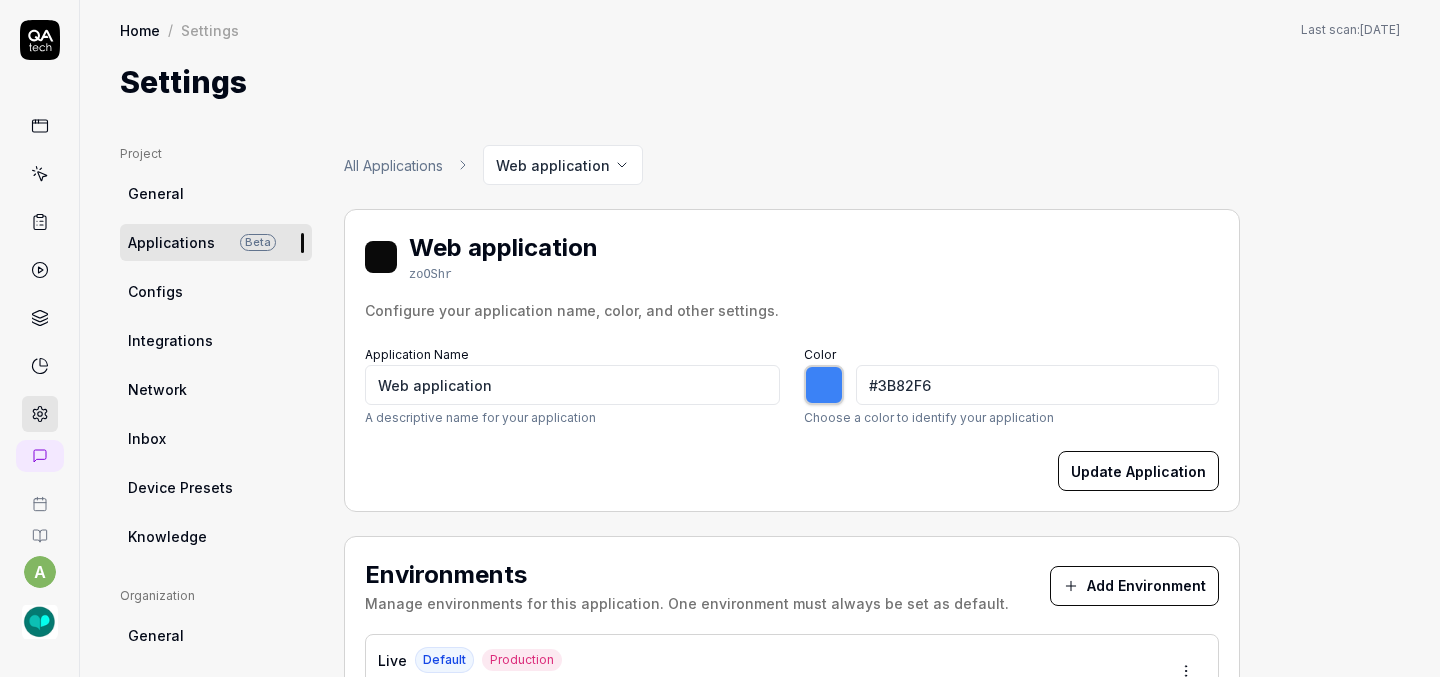 click on "a Home / Settings Home / Settings Last scan:  [DATE] Settings Project General Applications Beta Configs Integrations Network Inbox Device Presets Knowledge Project Select a page Organization General Members Projects Subscription Connections Organization Select a page Profile My Details Authentication Email Password Profile Select a page All Applications Web application Web application zoOShr Configure your application name, color, and other settings. Application Name Web application A descriptive name for your application Color #3B82F6 ******* Choose a color to identify your application Update Application Environments Manage environments for this application. One environment must always be set as default. Add Environment Live Default Production [URL][DOMAIN_NAME] Staging [URL][DOMAIN_NAME] Preview Environments Temporary environments created from GitHub pull requests. These can be promoted to permanent custom environments. No Preview Environments *" at bounding box center (720, 338) 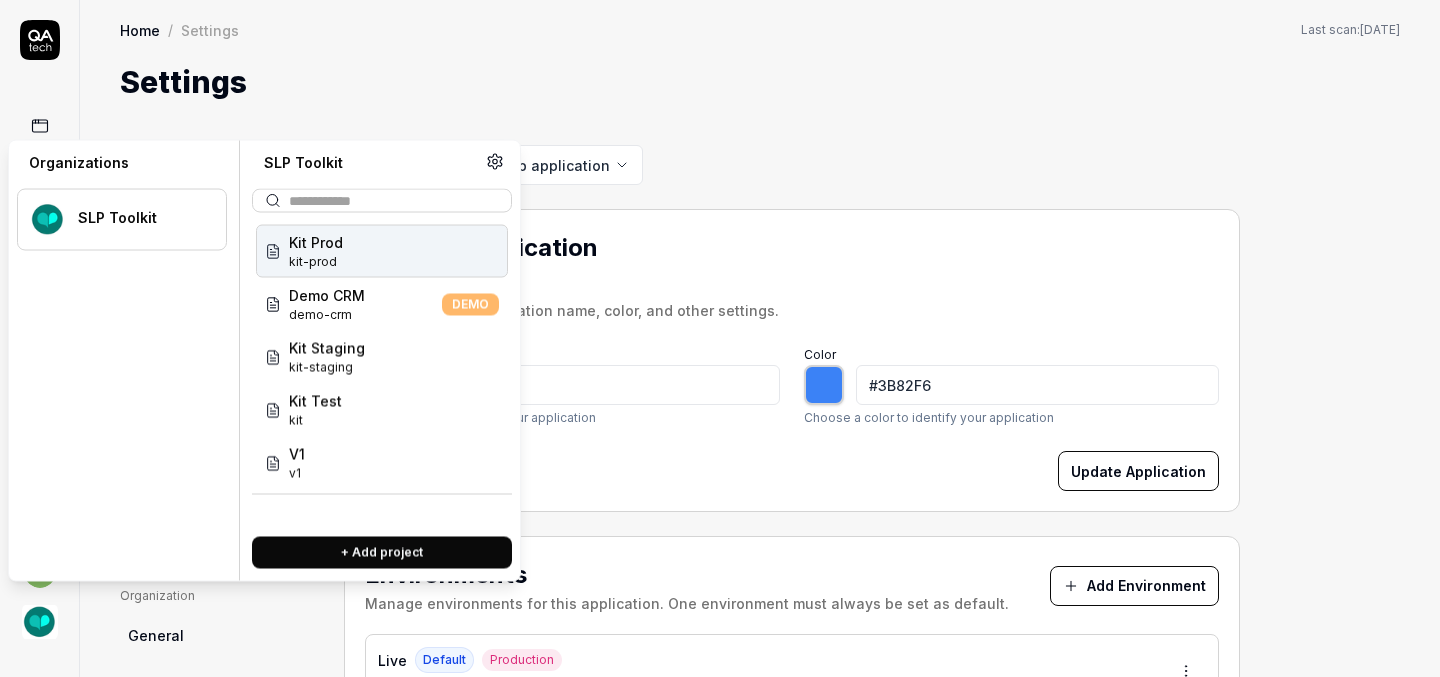 click on "Kit Prod kit-prod" at bounding box center [382, 251] 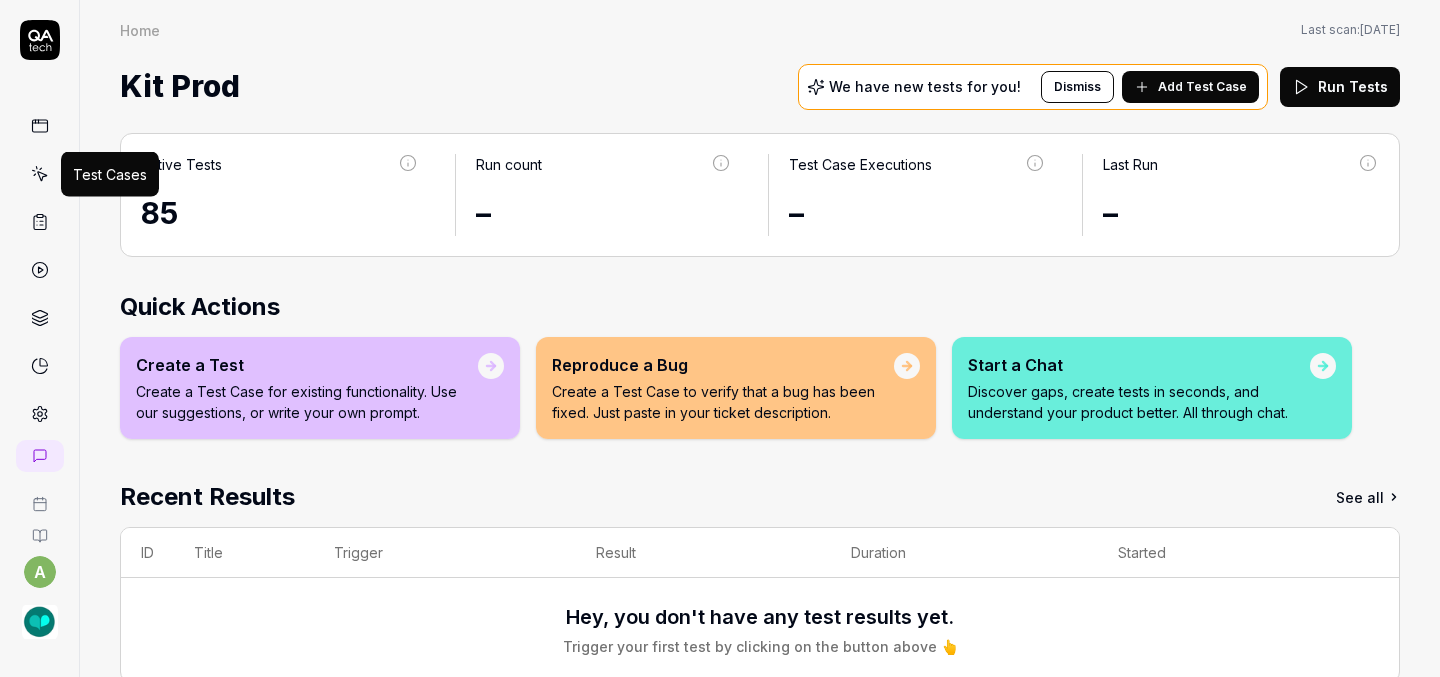 click 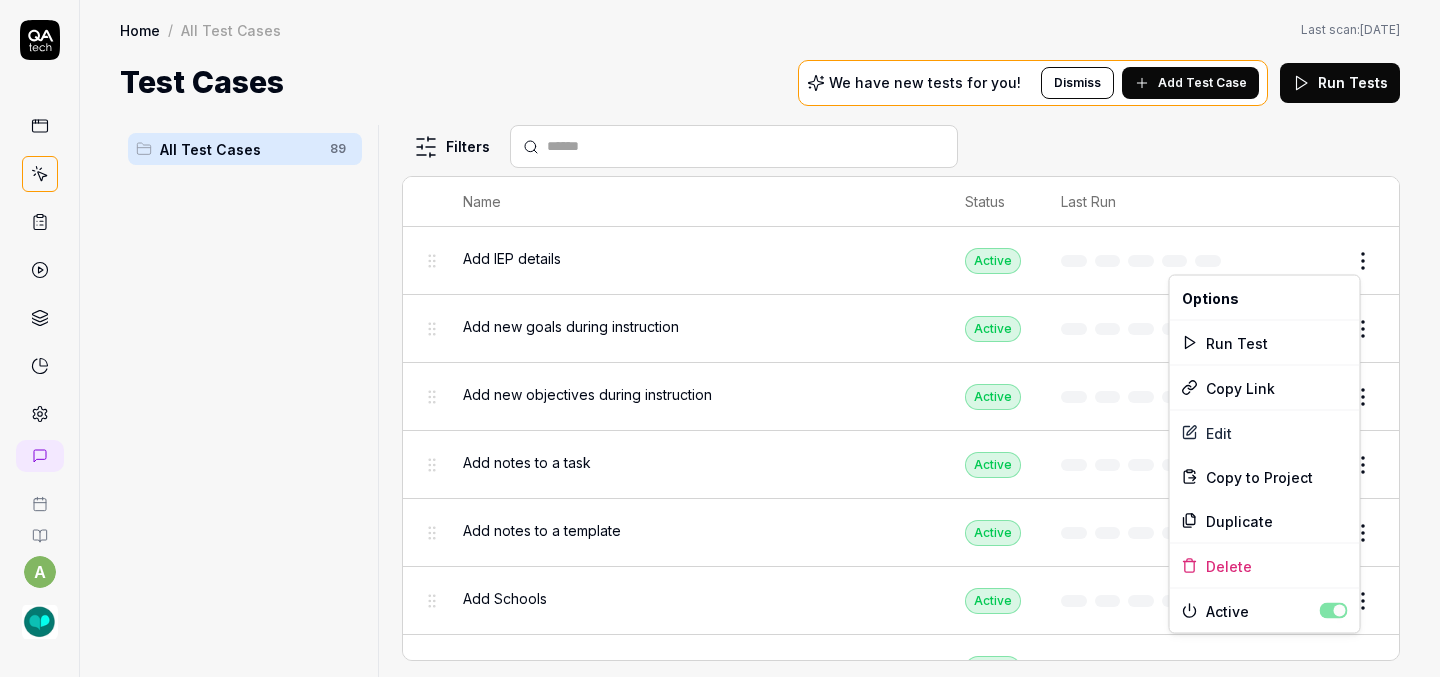 click on "a Home / All Test Cases Home / All Test Cases Last scan:  [DATE] Test Cases We have new tests for you! Dismiss Add Test Case Run Tests All Test Cases 89 Filters Name Status Last Run Add IEP details Active Edit Add new goals during instruction Active Edit Add new objectives during instruction Active Edit Add notes to a task Active Edit Add notes to a template Active Edit Add Schools Active Edit Add students Active Edit Add teachers Active Edit Add/edit comments Active Edit Add/edit lesson plan Active Edit Add/edit Session Notes Active Edit Archive/restore students Draft Review Attach file to a task Active Edit Attach file to a task template Active Edit Auto-Populate Instruction Event Title Active Edit Calendar - Go to session Active Edit Calendar Day/Week/Monthly view Active Edit Check page scrolling on each page Active Edit Check/uncheck calendar Active Edit Collapse/expand Student Goals Active Edit Create a calendar Active Edit Create a new account Active Edit Active Edit Create custom repeating event *" at bounding box center (720, 338) 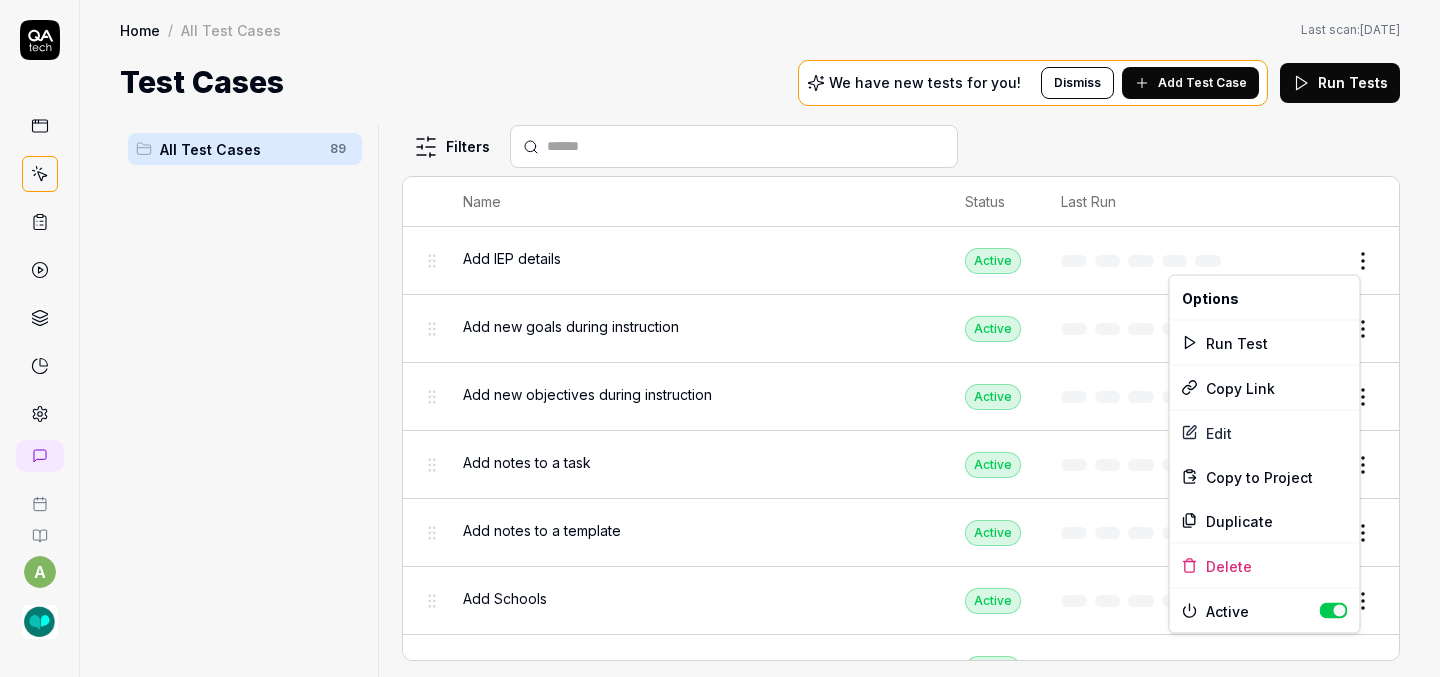 click on "a Home / All Test Cases Home / All Test Cases Last scan:  [DATE] Test Cases We have new tests for you! Dismiss Add Test Case Run Tests All Test Cases 89 Filters Name Status Last Run Add IEP details Active Edit Add new goals during instruction Active Edit Add new objectives during instruction Active Edit Add notes to a task Active Edit Add notes to a template Active Edit Add Schools Active Edit Add students Active Edit Add teachers Active Edit Add/edit comments Active Edit Add/edit lesson plan Active Edit Add/edit Session Notes Active Edit Archive/restore students Draft Review Attach file to a task Active Edit Attach file to a task template Active Edit Auto-Populate Instruction Event Title Active Edit Calendar - Go to session Active Edit Calendar Day/Week/Monthly view Active Edit Check page scrolling on each page Active Edit Check/uncheck calendar Active Edit Collapse/expand Student Goals Active Edit Create a calendar Active Edit Create a new account Active Edit Active Edit Create custom repeating event *" at bounding box center [720, 338] 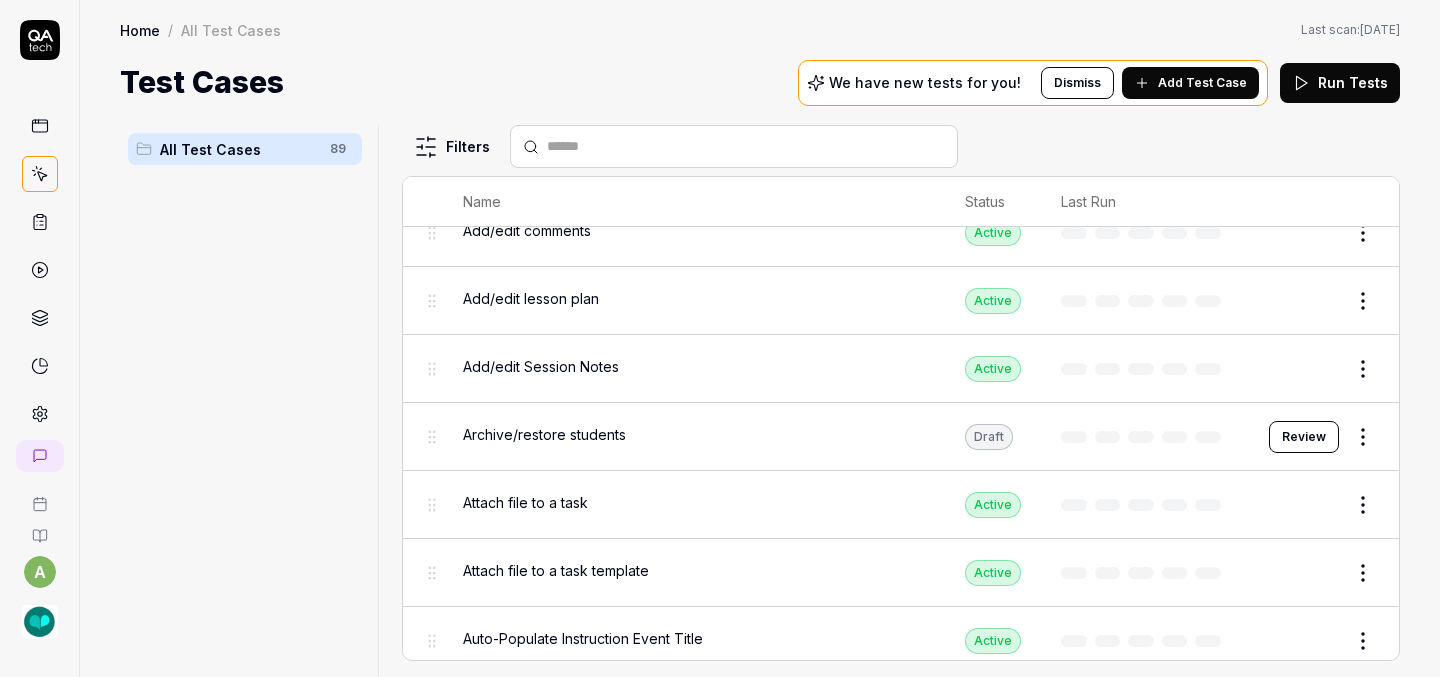 scroll, scrollTop: 582, scrollLeft: 0, axis: vertical 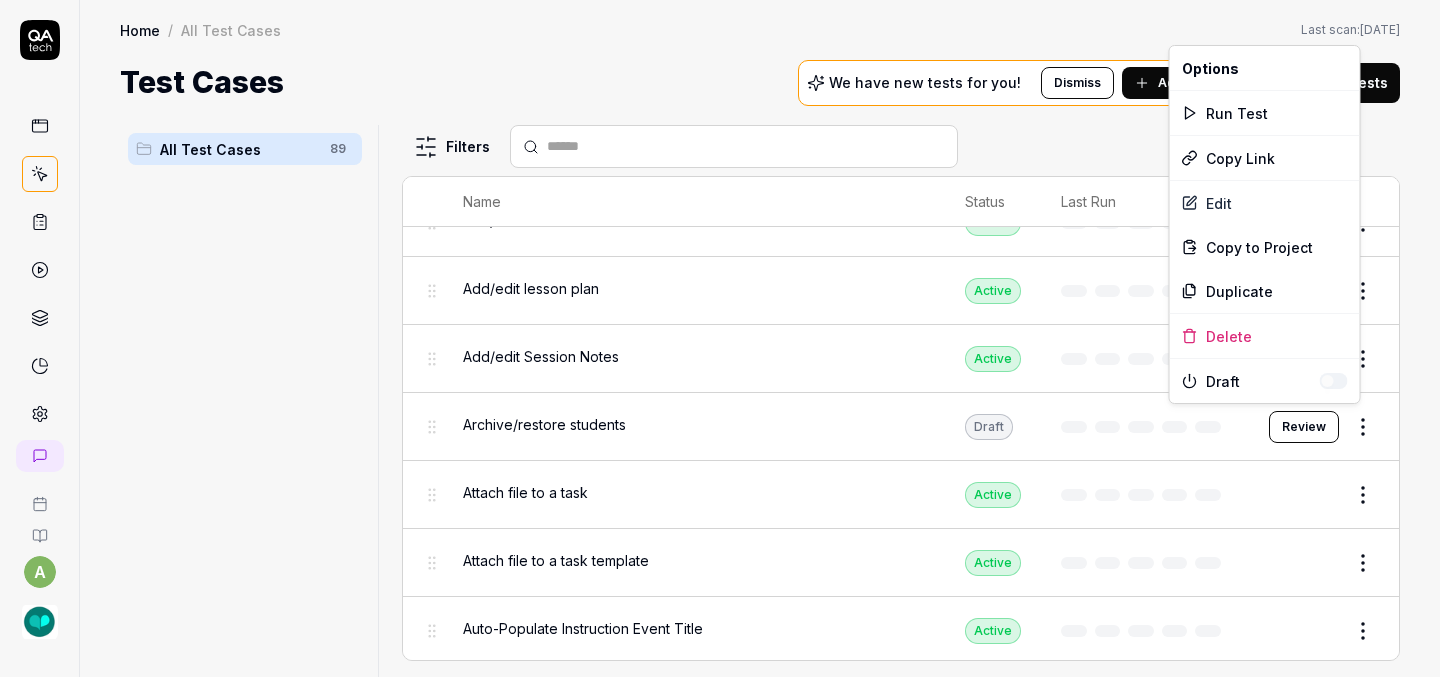 click on "a Home / All Test Cases Home / All Test Cases Last scan:  [DATE] Test Cases We have new tests for you! Dismiss Add Test Case Run Tests All Test Cases 89 Filters Name Status Last Run Add IEP details Active Edit Add new goals during instruction Active Edit Add new objectives during instruction Active Edit Add notes to a task Active Edit Add notes to a template Active Edit Add Schools Active Edit Add students Active Edit Add teachers Active Edit Add/edit comments Active Edit Add/edit lesson plan Active Edit Add/edit Session Notes Active Edit Archive/restore students Draft Review Attach file to a task Active Edit Attach file to a task template Active Edit Auto-Populate Instruction Event Title Active Edit Calendar - Go to session Active Edit Calendar Day/Week/Monthly view Active Edit Check page scrolling on each page Active Edit Check/uncheck calendar Active Edit Collapse/expand Student Goals Active Edit Create a calendar Active Edit Create a new account Active Edit Active Edit Create custom repeating event *" at bounding box center (720, 338) 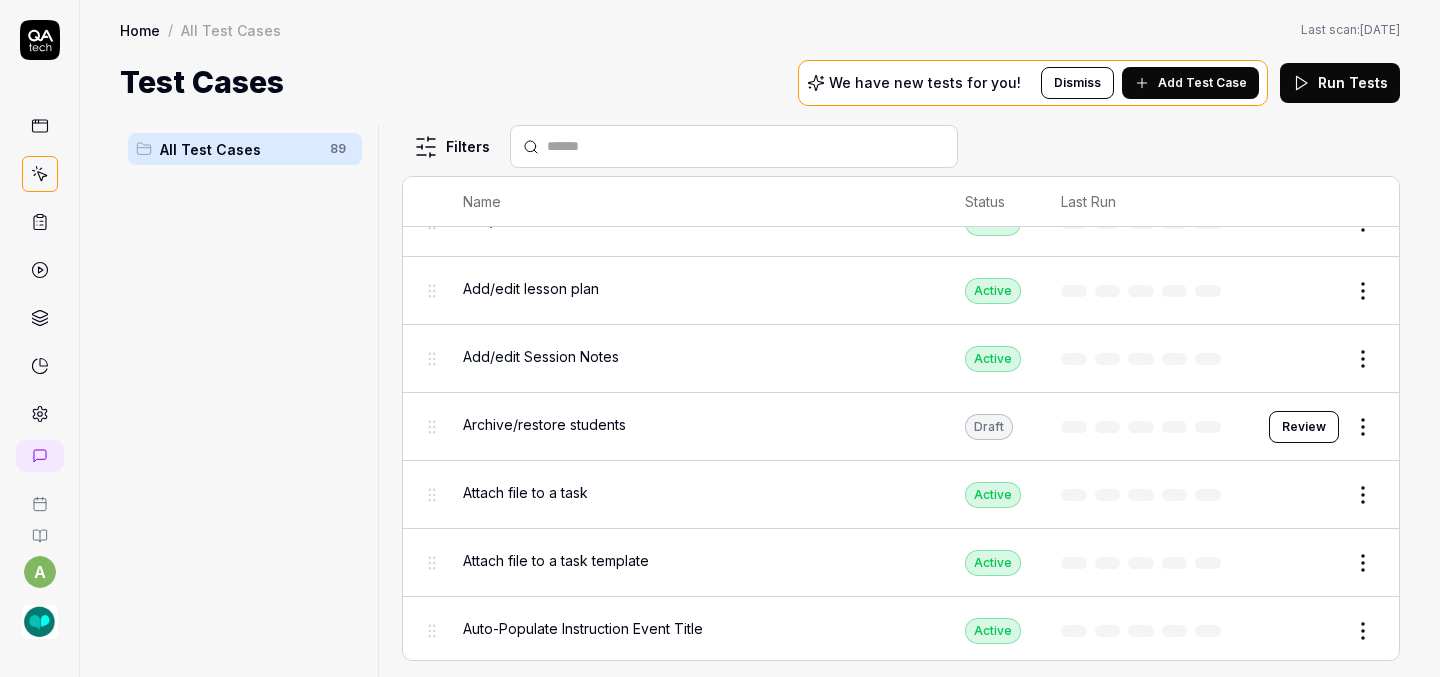 click on "a Home / All Test Cases Home / All Test Cases Last scan:  [DATE] Test Cases We have new tests for you! Dismiss Add Test Case Run Tests All Test Cases 89 Filters Name Status Last Run Add IEP details Active Edit Add new goals during instruction Active Edit Add new objectives during instruction Active Edit Add notes to a task Active Edit Add notes to a template Active Edit Add Schools Active Edit Add students Active Edit Add teachers Active Edit Add/edit comments Active Edit Add/edit lesson plan Active Edit Add/edit Session Notes Active Edit Archive/restore students Draft Review Attach file to a task Active Edit Attach file to a task template Active Edit Auto-Populate Instruction Event Title Active Edit Calendar - Go to session Active Edit Calendar Day/Week/Monthly view Active Edit Check page scrolling on each page Active Edit Check/uncheck calendar Active Edit Collapse/expand Student Goals Active Edit Create a calendar Active Edit Create a new account Active Edit Active Edit Create custom repeating event *" at bounding box center [720, 338] 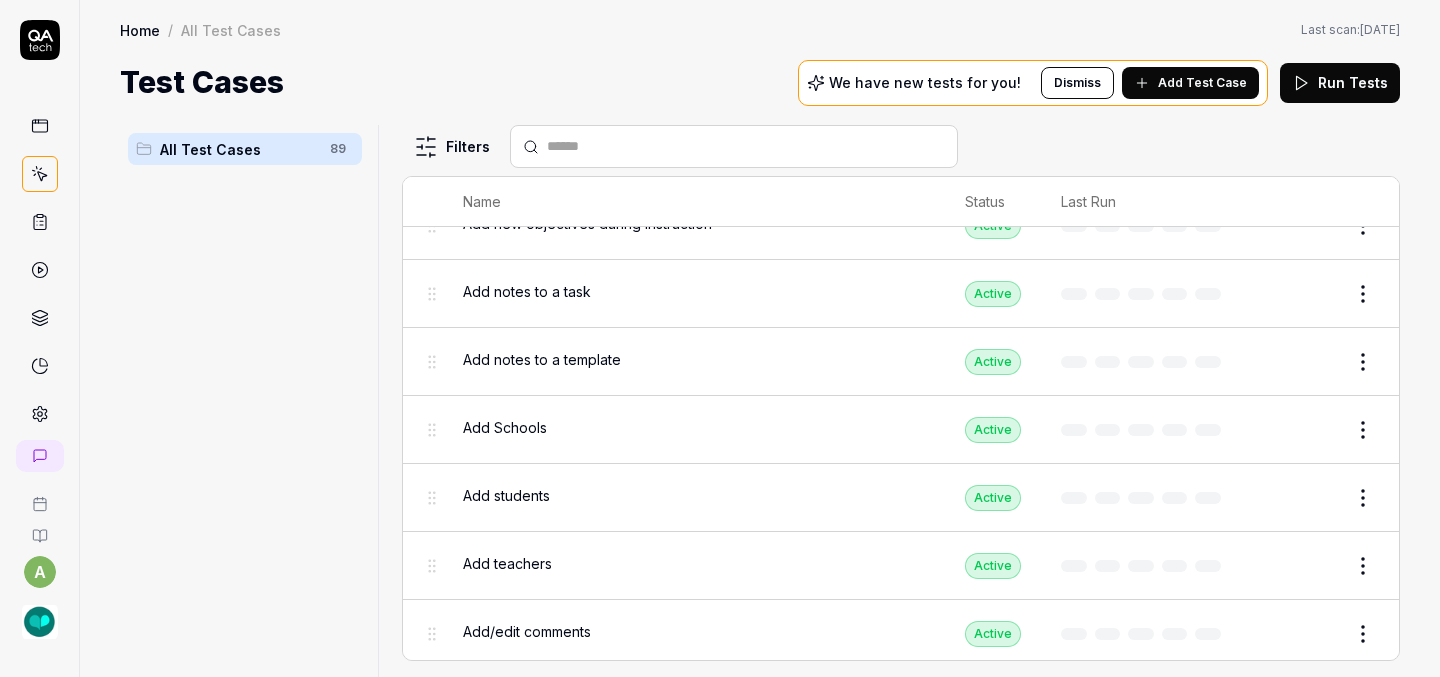 scroll, scrollTop: 0, scrollLeft: 0, axis: both 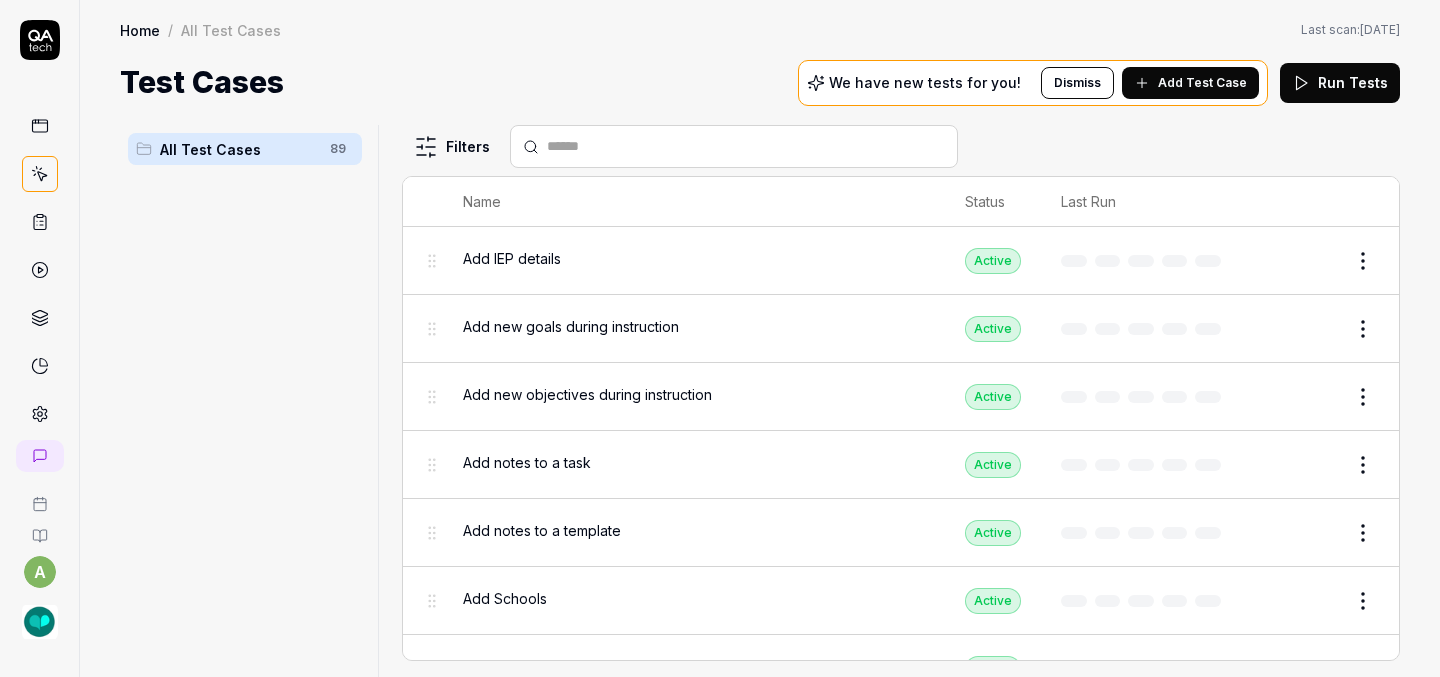 click on "Edit" at bounding box center [1315, 261] 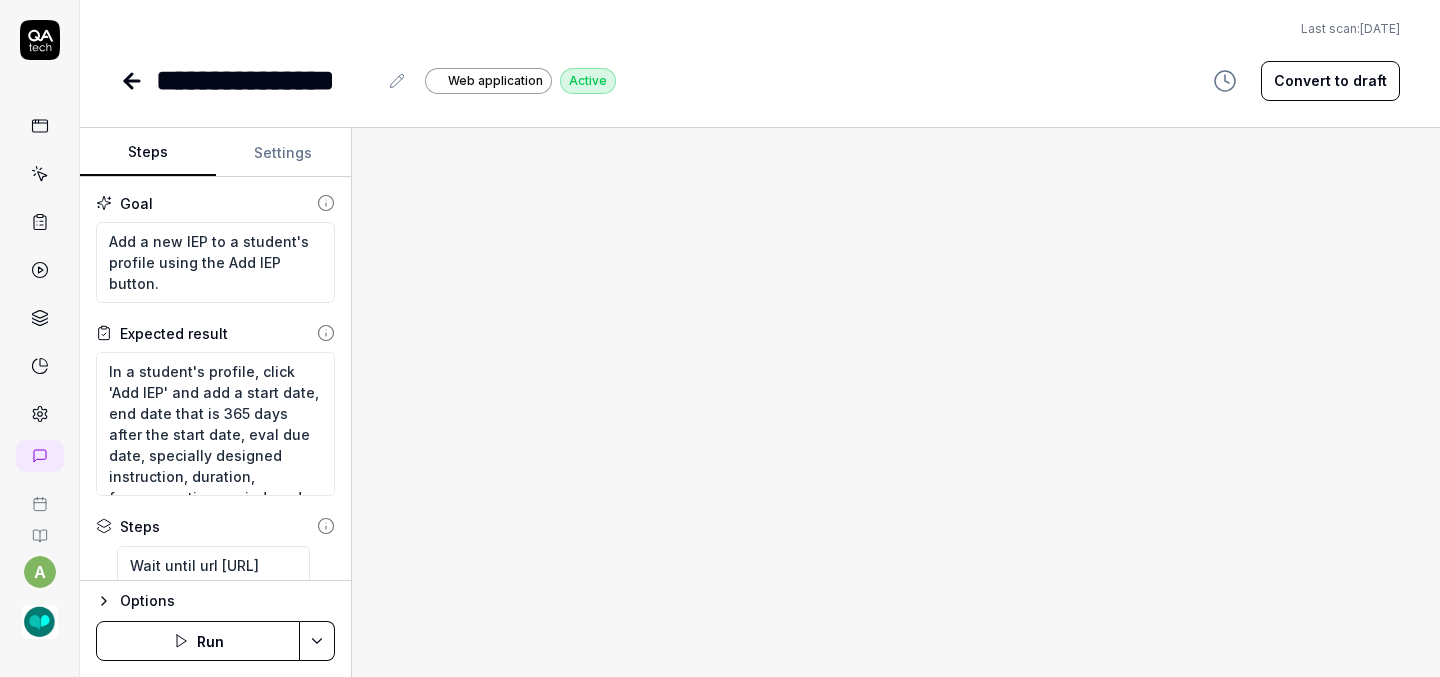 click on "Settings" at bounding box center [284, 153] 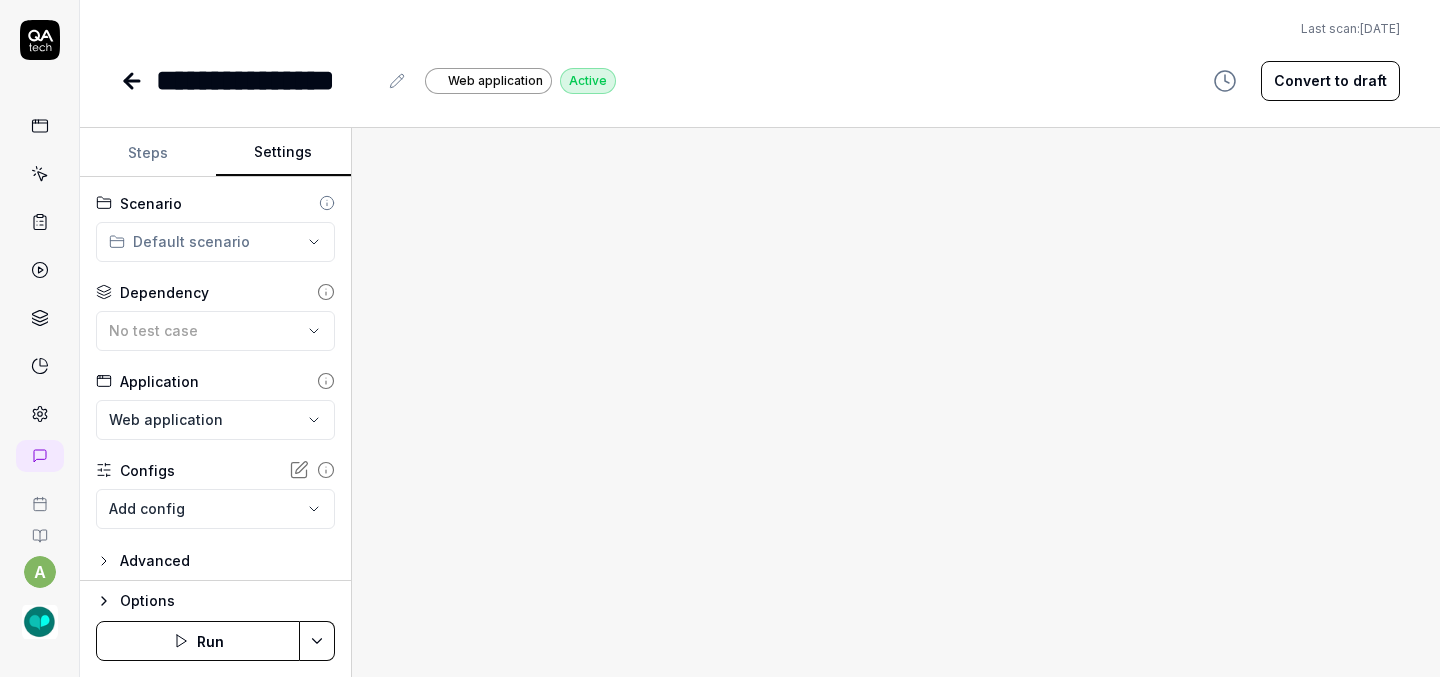 click 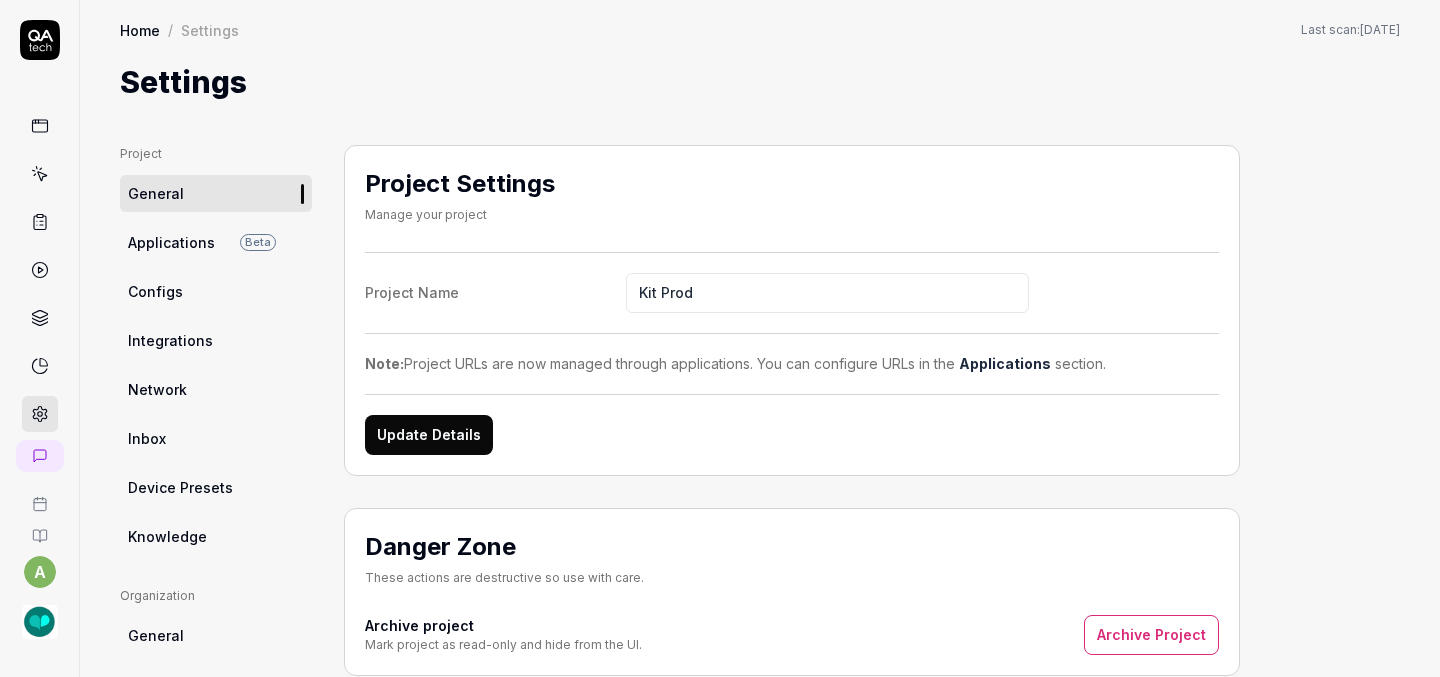 click on "Configs" at bounding box center [216, 291] 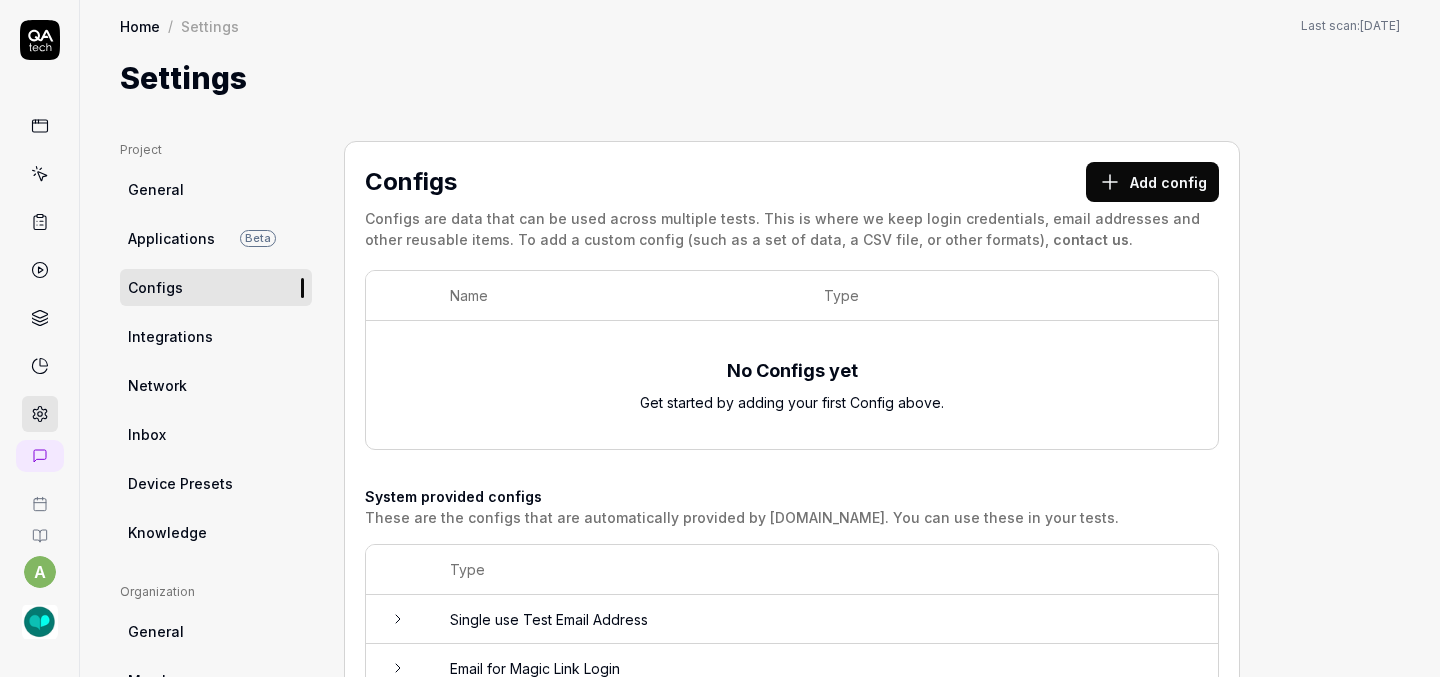 scroll, scrollTop: 0, scrollLeft: 0, axis: both 